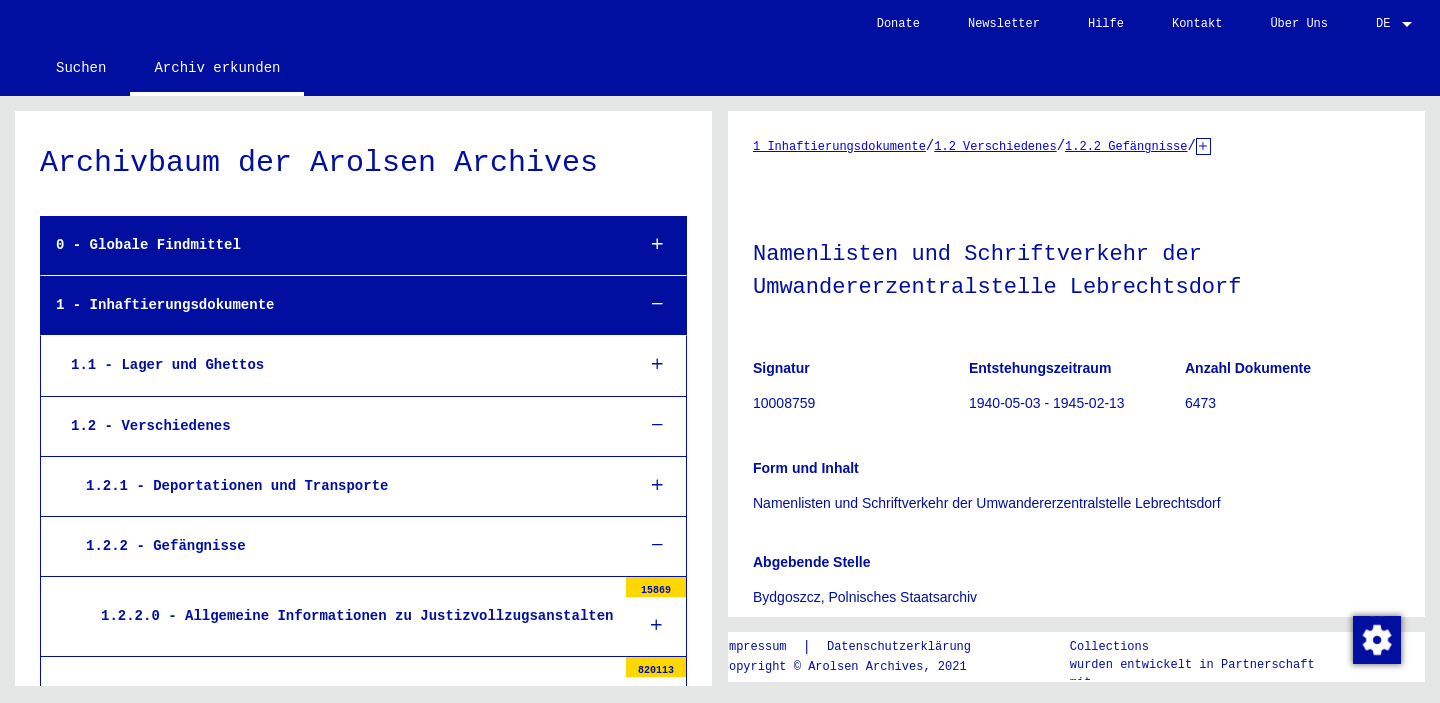 scroll, scrollTop: 0, scrollLeft: 0, axis: both 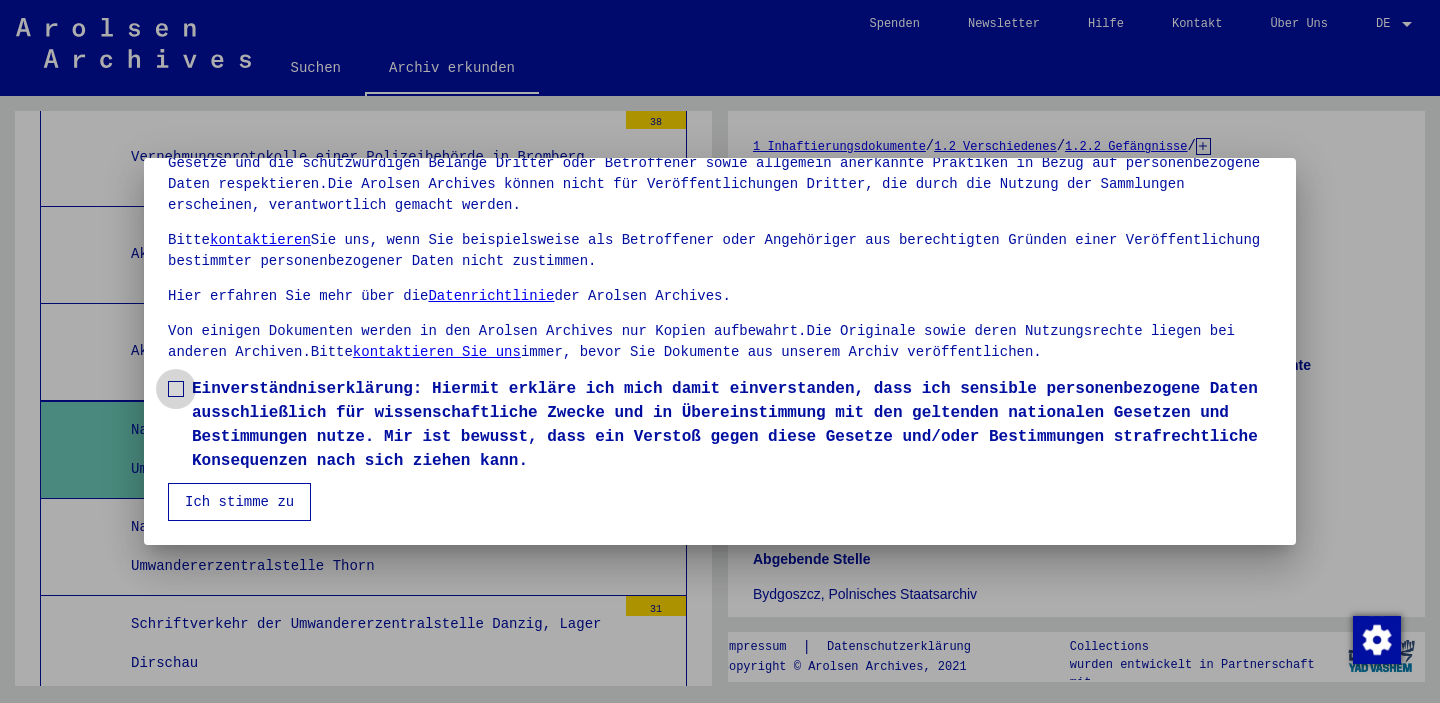 click on "Einverständniserklärung: Hiermit erkläre ich mich damit einverstanden, dass ich sensible personenbezogene Daten ausschließlich für wissenschaftliche Zwecke und in Übereinstimmung mit den geltenden nationalen Gesetzen und Bestimmungen nutze. Mir ist bewusst, dass ein Verstoß gegen diese Gesetze und/oder Bestimmungen strafrechtliche Konsequenzen nach sich ziehen kann." at bounding box center (732, 425) 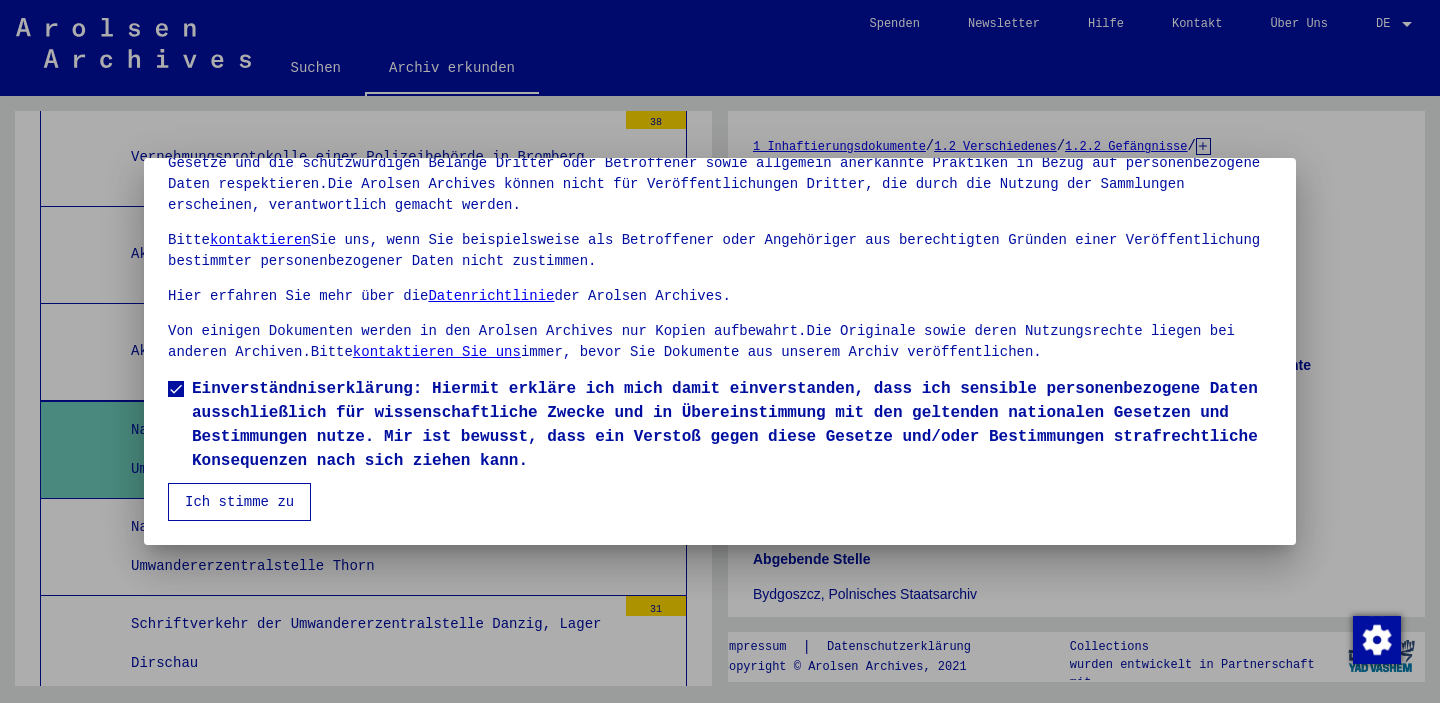 click on "Ich stimme zu" at bounding box center [239, 502] 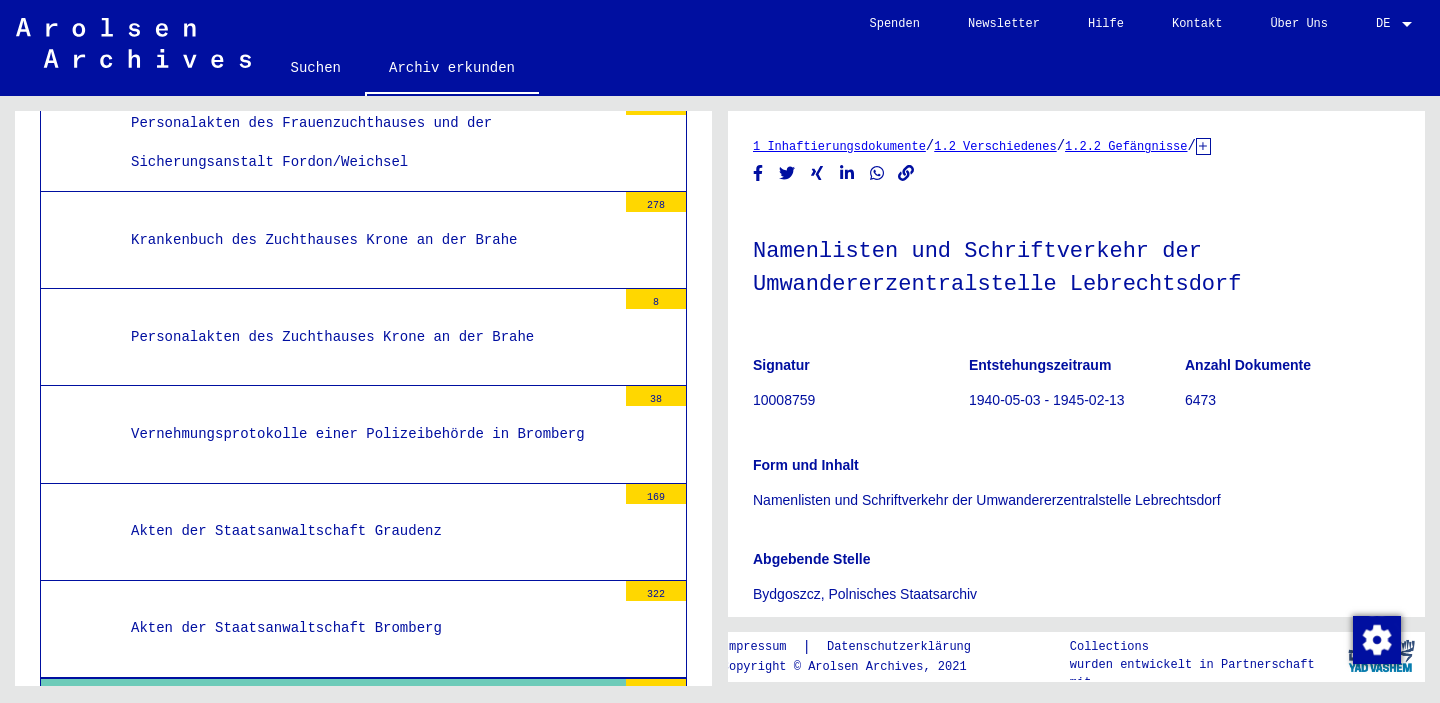 scroll, scrollTop: 3150, scrollLeft: 0, axis: vertical 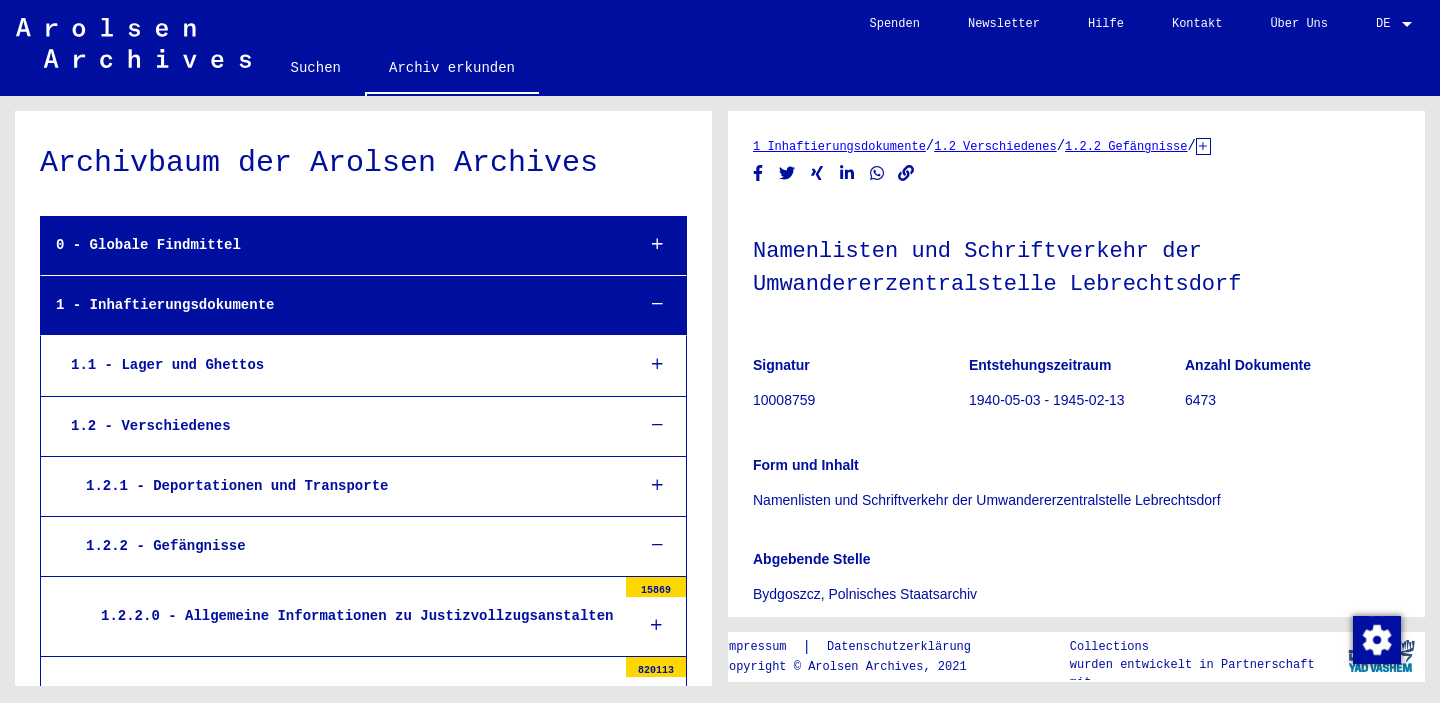 click on "1.2.1 - Deportationen und Transporte" at bounding box center [344, 486] 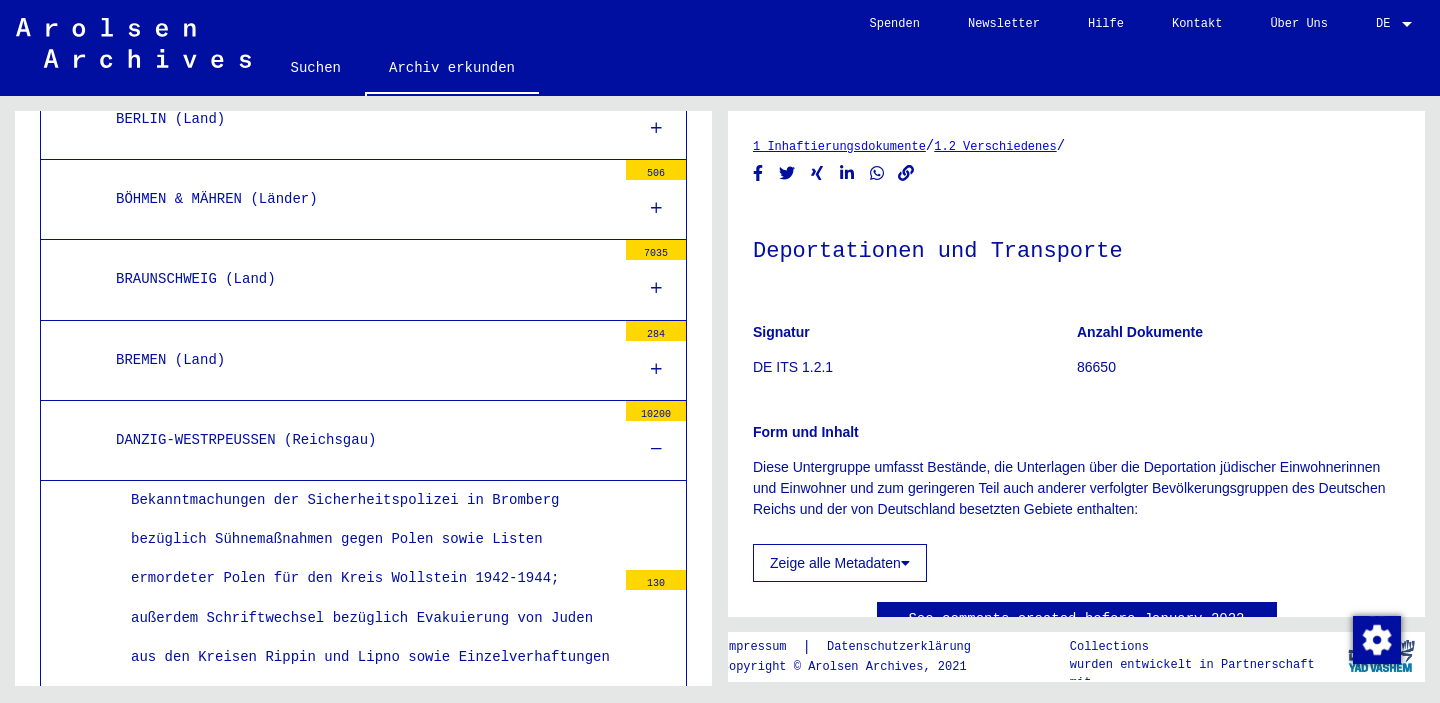 scroll, scrollTop: 1304, scrollLeft: 0, axis: vertical 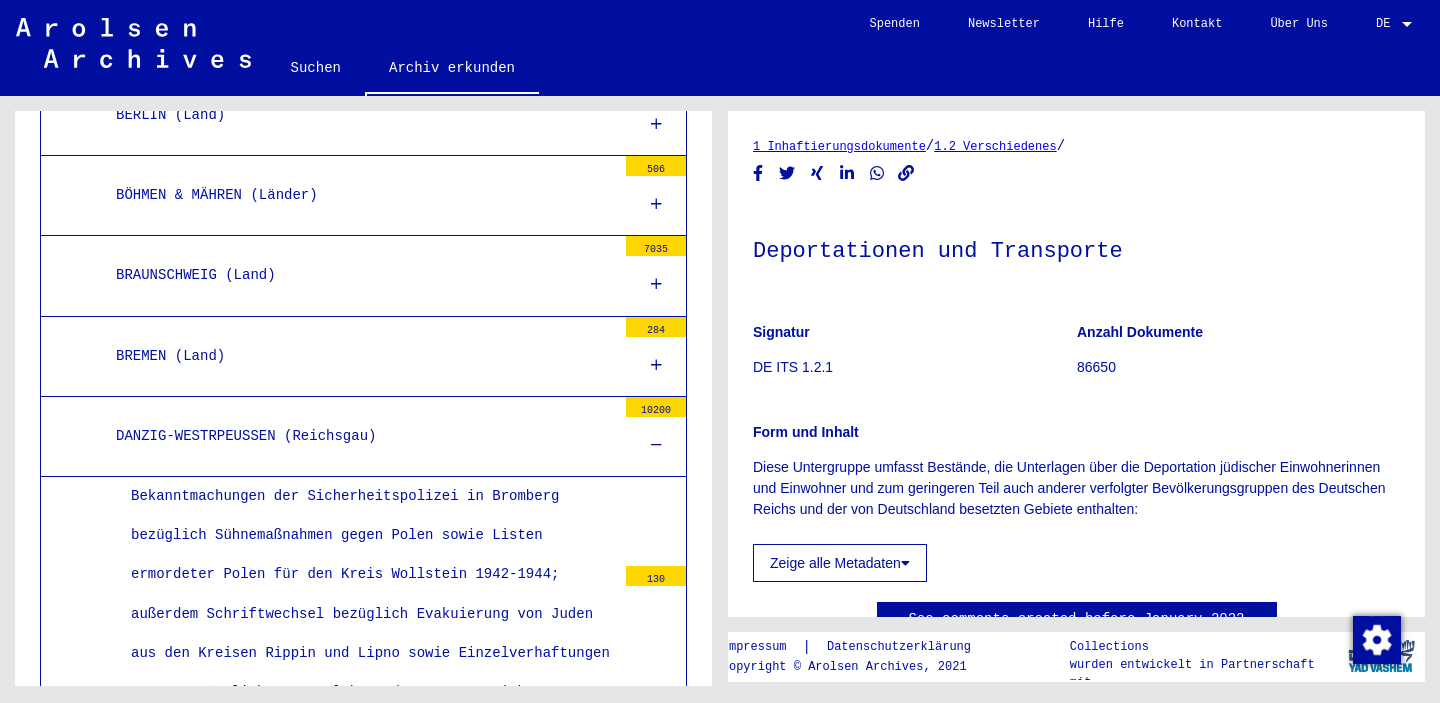 click on "DANZIG-WESTRPEUSSEN (Reichsgau)" at bounding box center (358, 436) 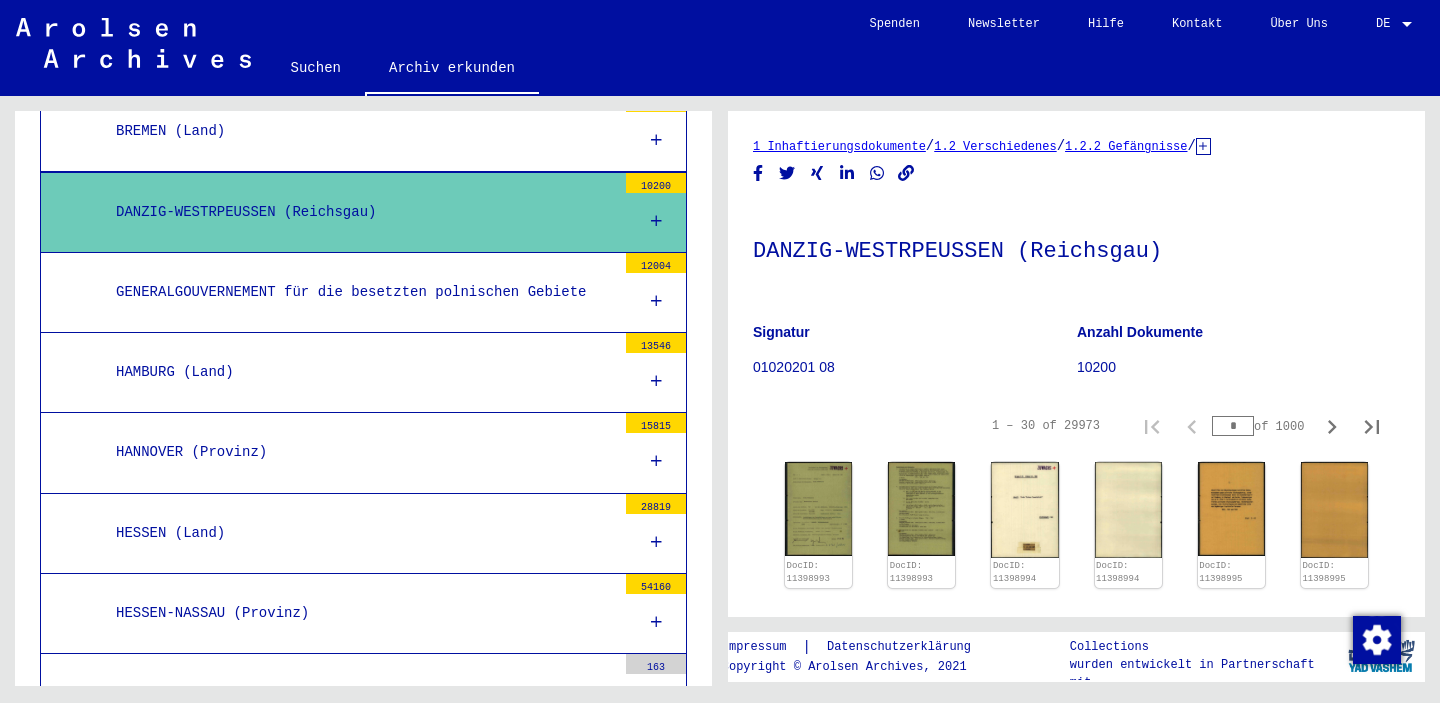 scroll, scrollTop: 1560, scrollLeft: 0, axis: vertical 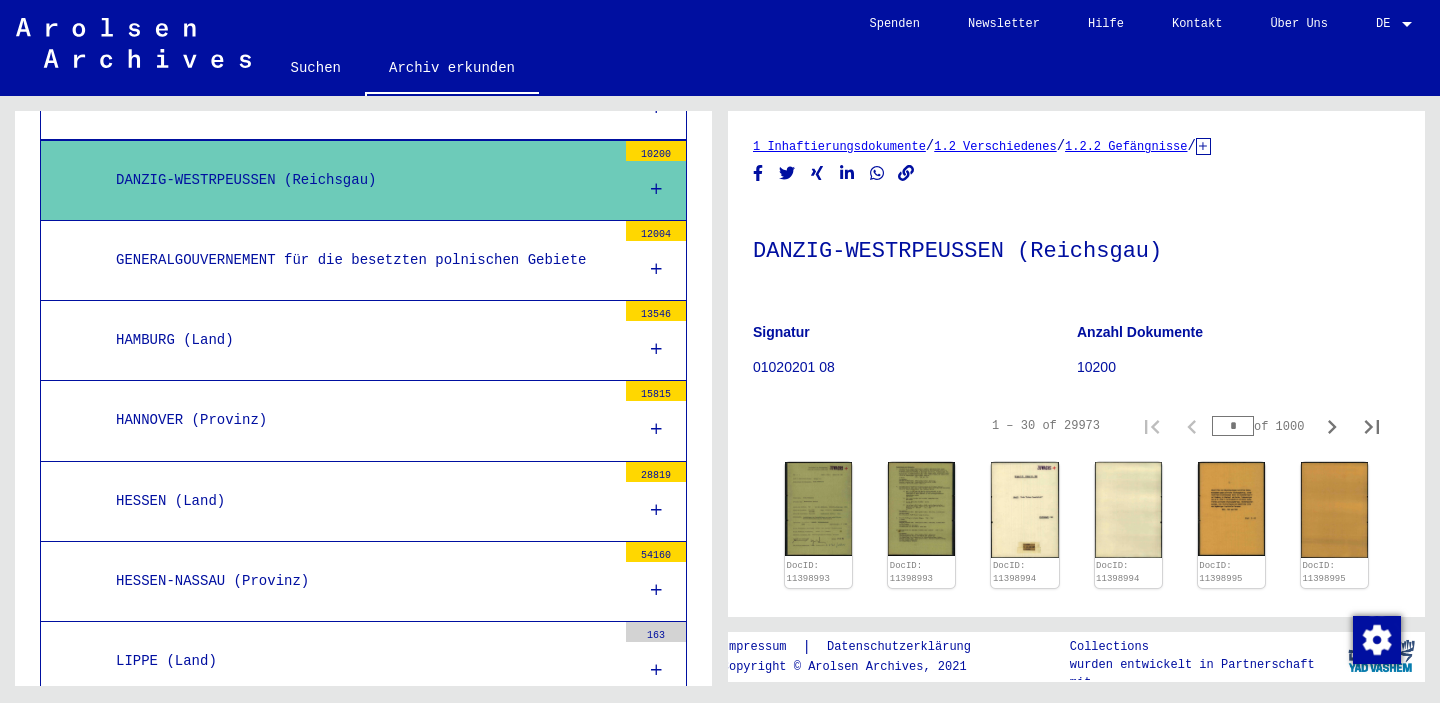 click at bounding box center (656, 190) 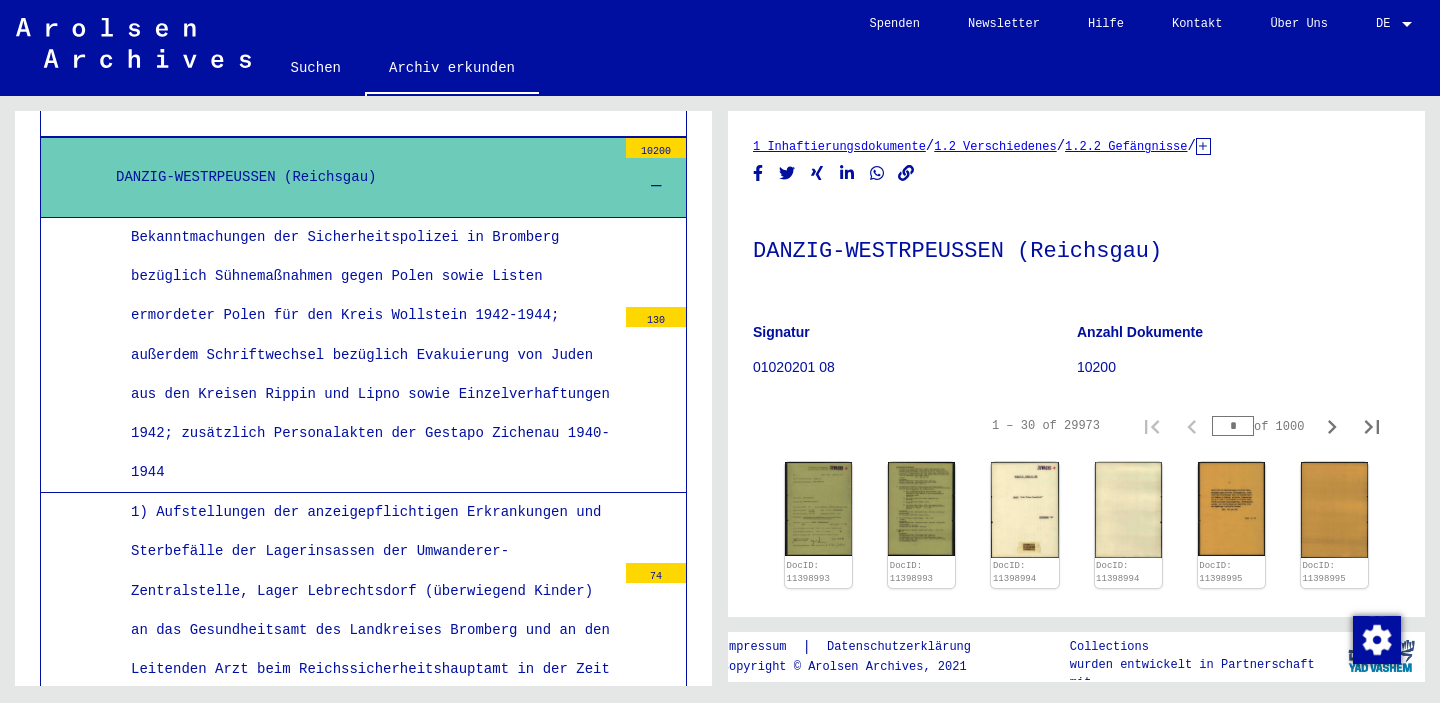 scroll, scrollTop: 1560, scrollLeft: 0, axis: vertical 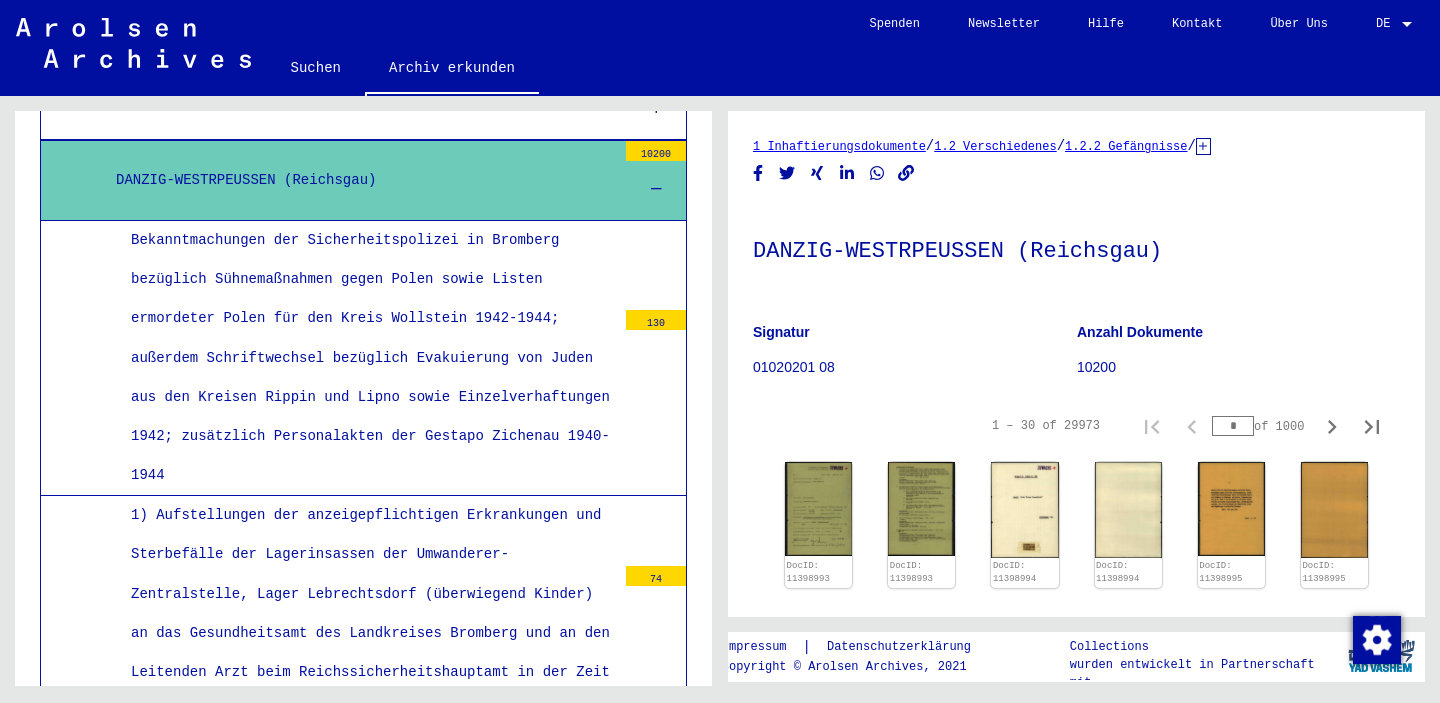 click on "Bekanntmachungen der Sicherheitspolizei in Bromberg bezüglich Sühnemaßnahmen gegen Polen sowie Listen ermordeter Polen für den Kreis Wollstein 1942-1944; außerdem Schriftwechsel bezüglich Evakuierung von Juden aus den Kreisen Rippin und Lipno sowie Einzelverhaftungen 1942; zusätzlich Personalakten der Gestapo Zichenau 1940-1944" at bounding box center [366, 358] 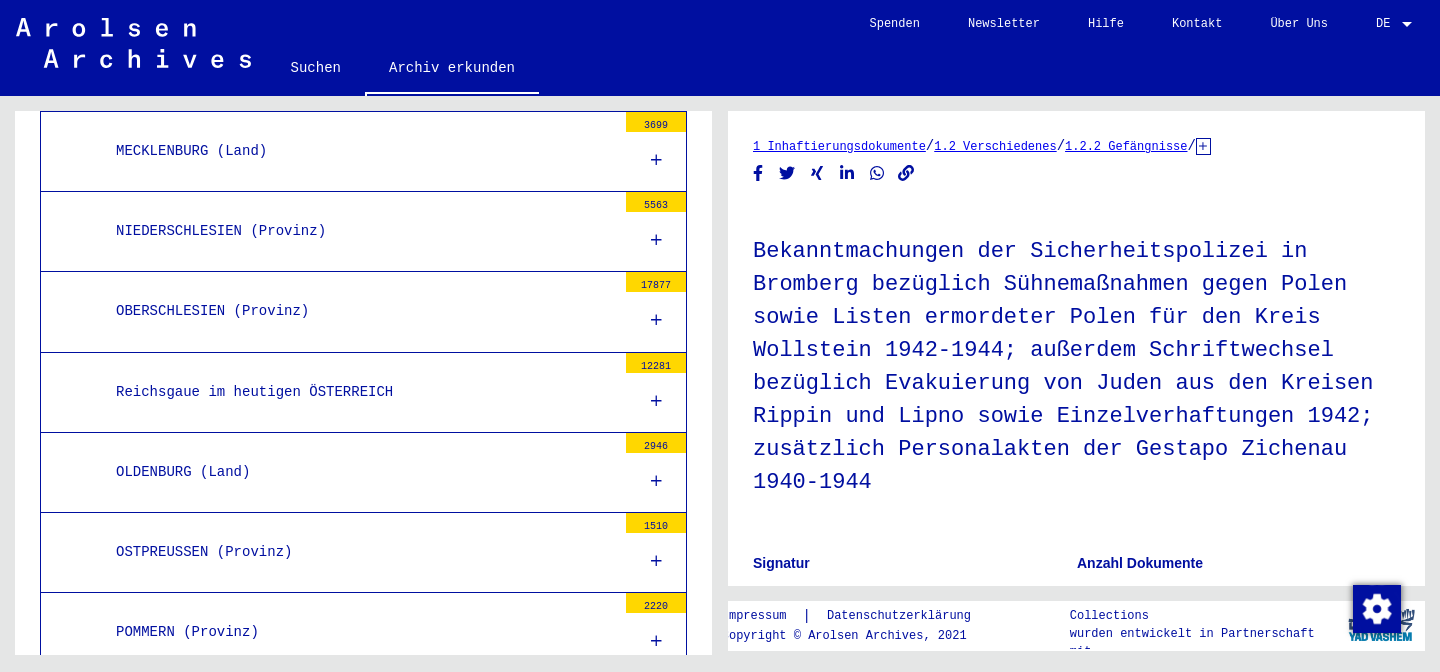 scroll, scrollTop: 3792, scrollLeft: 0, axis: vertical 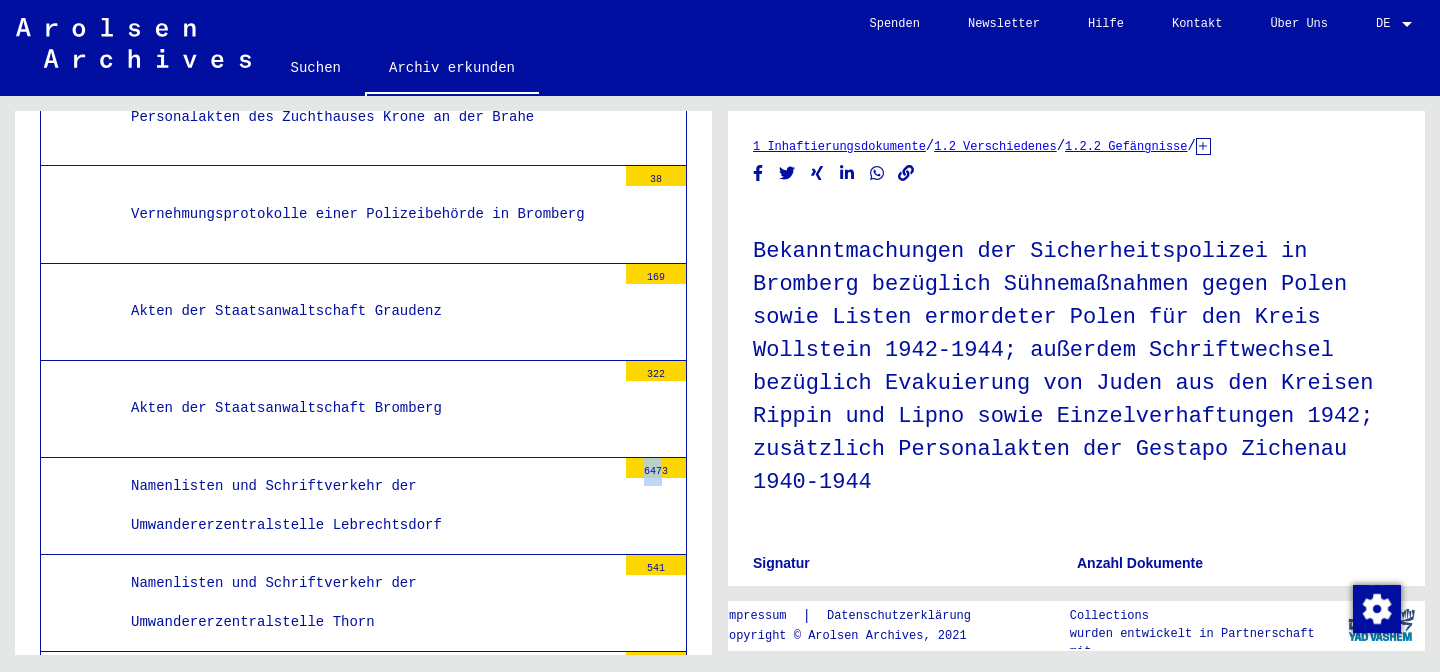 click on "Namenlisten und Schriftverkehr der Umwandererzentralstelle Lebrechtsdorf" at bounding box center (366, 506) 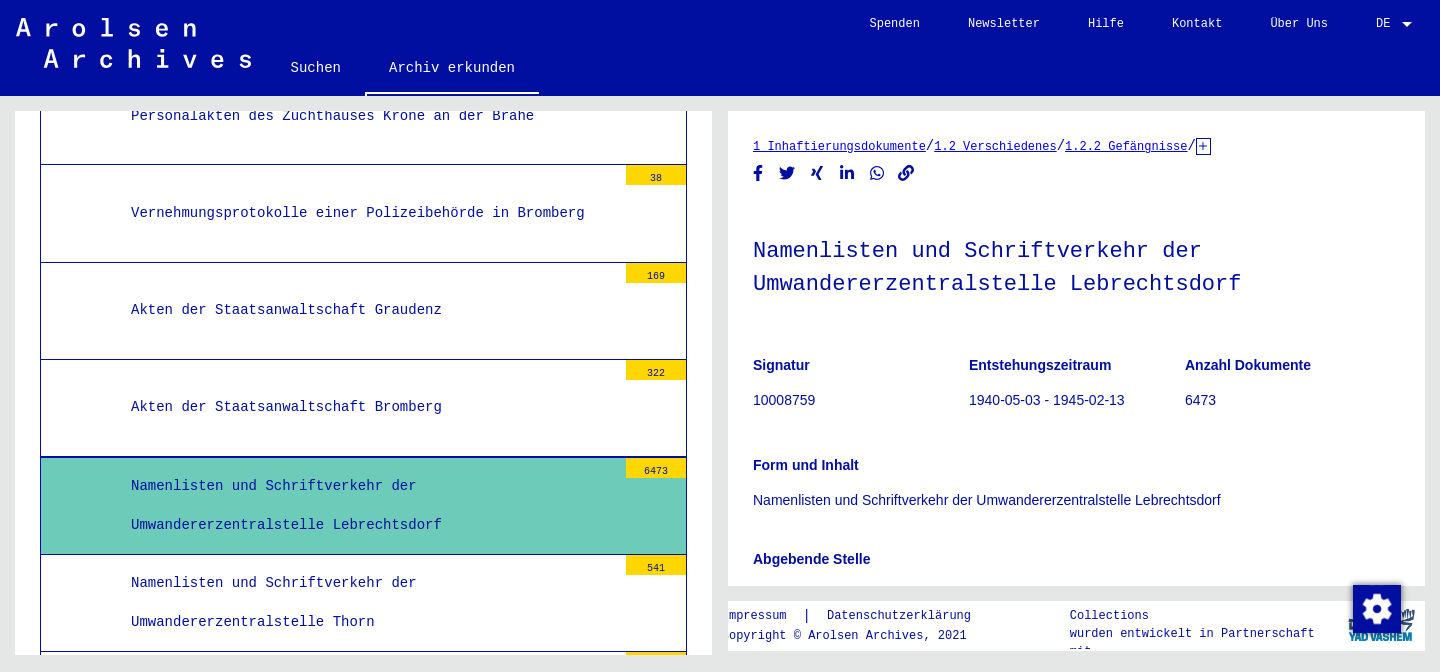 scroll, scrollTop: 410, scrollLeft: 0, axis: vertical 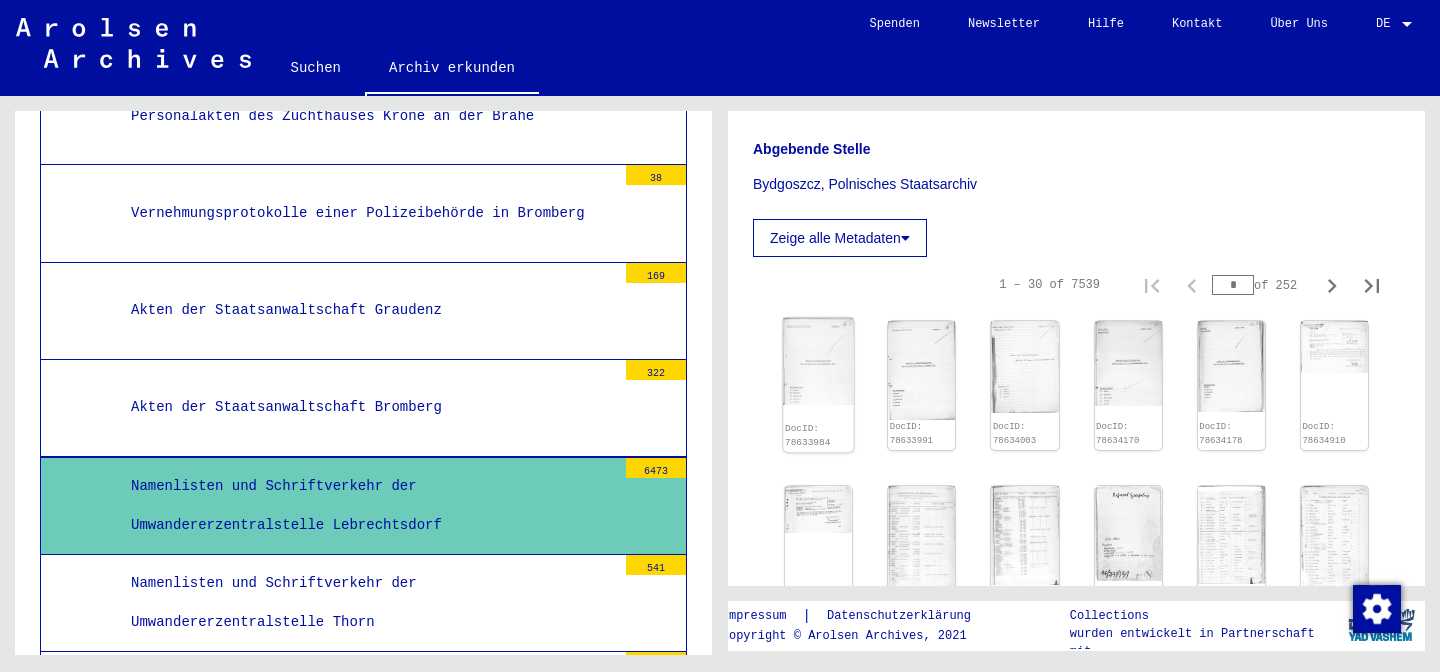 click 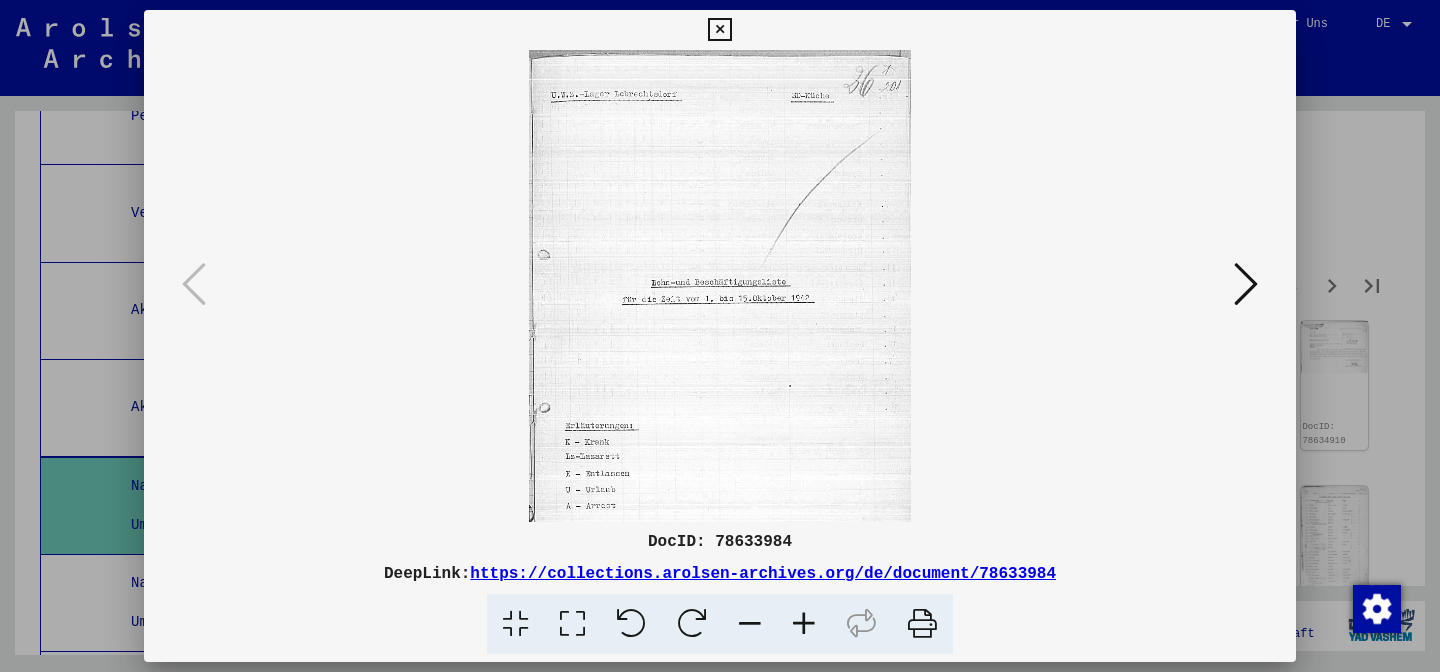 click at bounding box center [1246, 284] 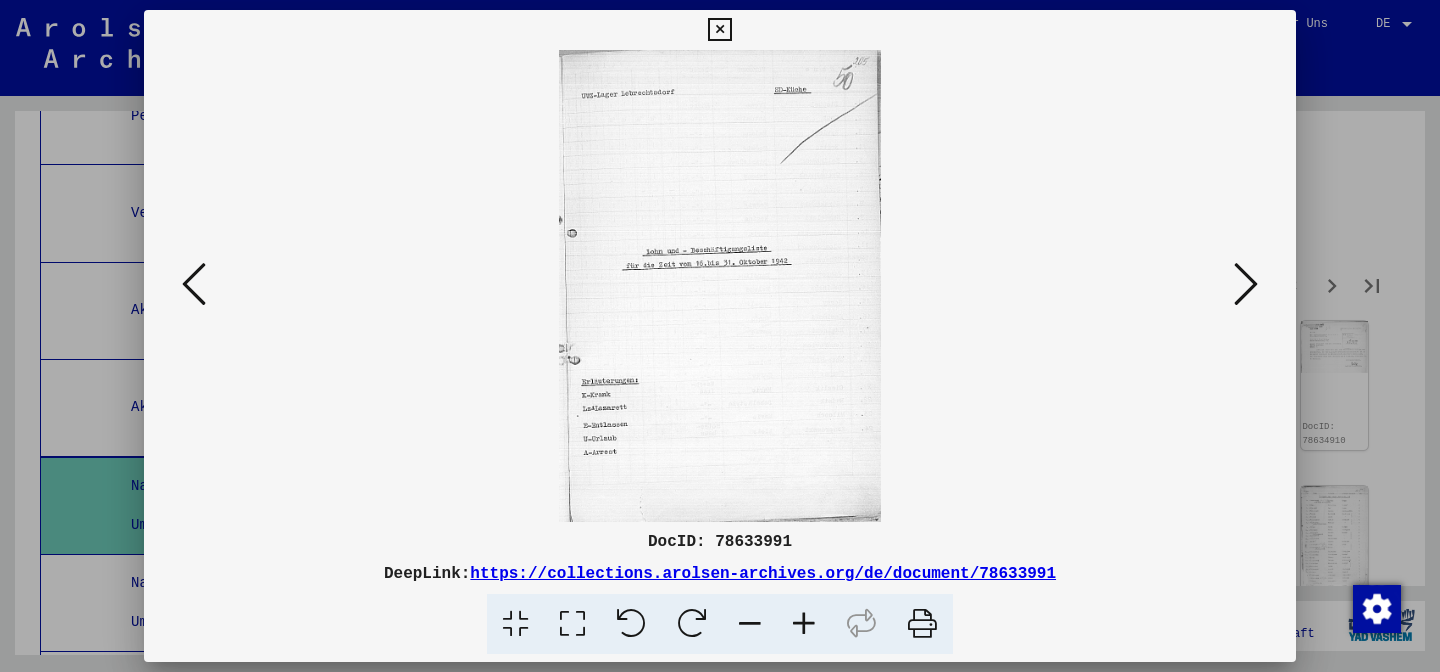 click at bounding box center [1246, 284] 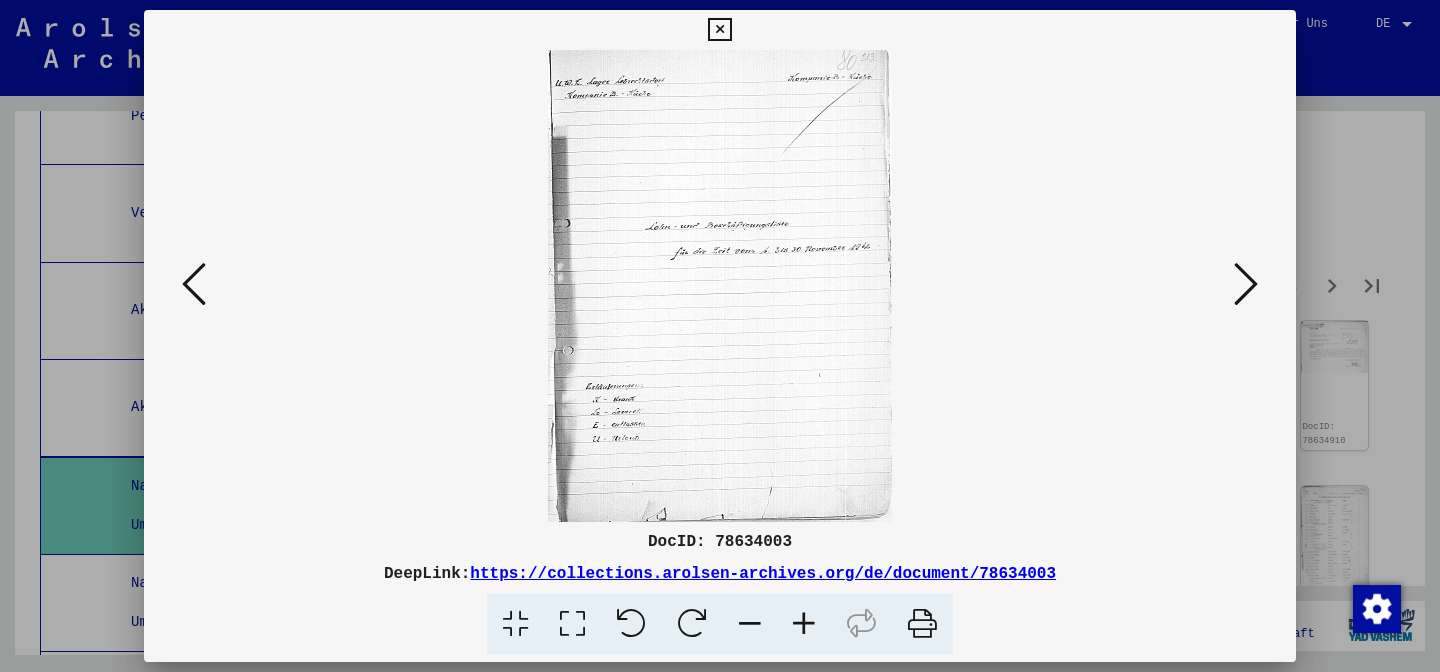 click at bounding box center [1246, 284] 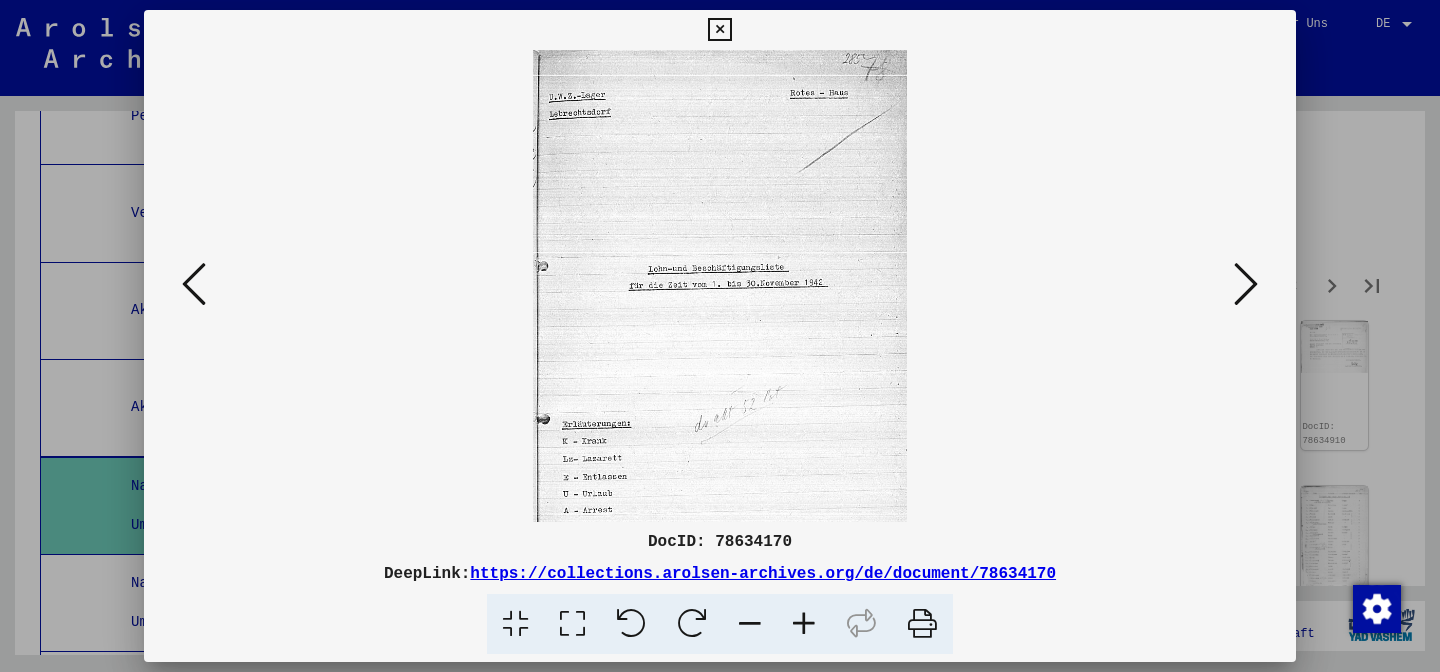 click at bounding box center (1246, 284) 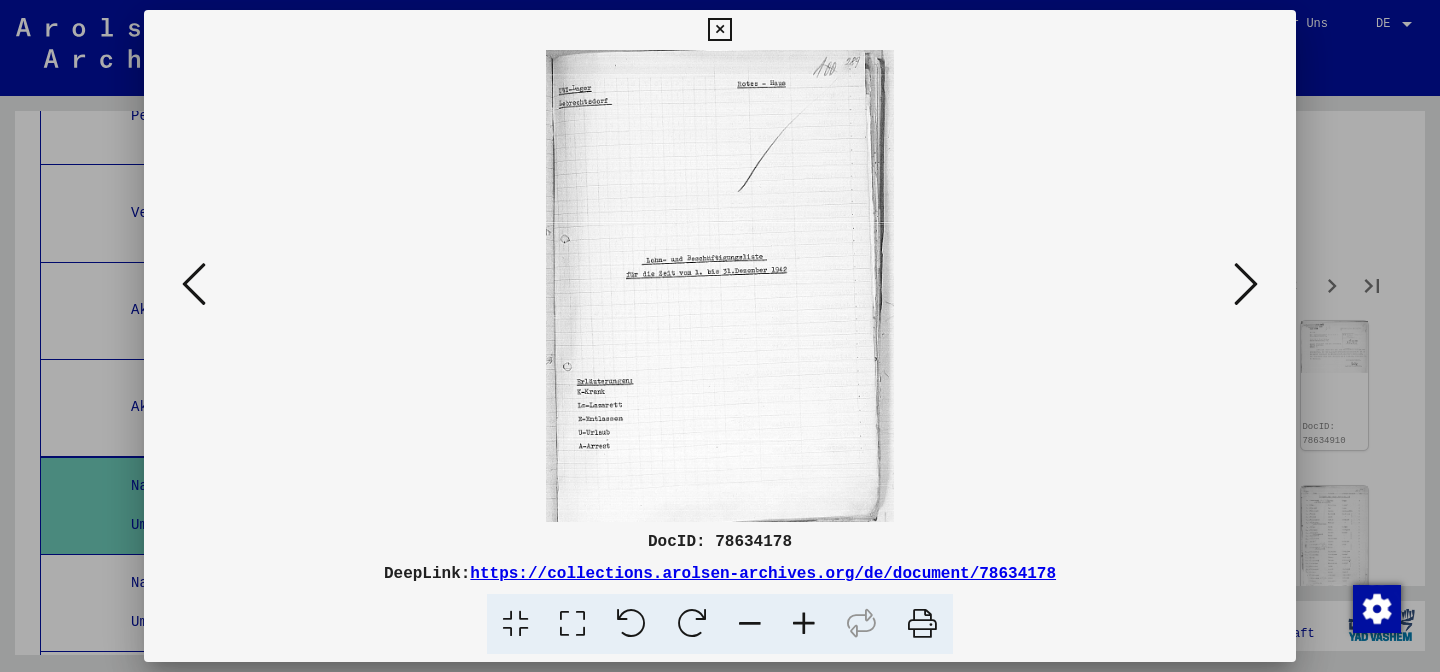 click at bounding box center (1246, 284) 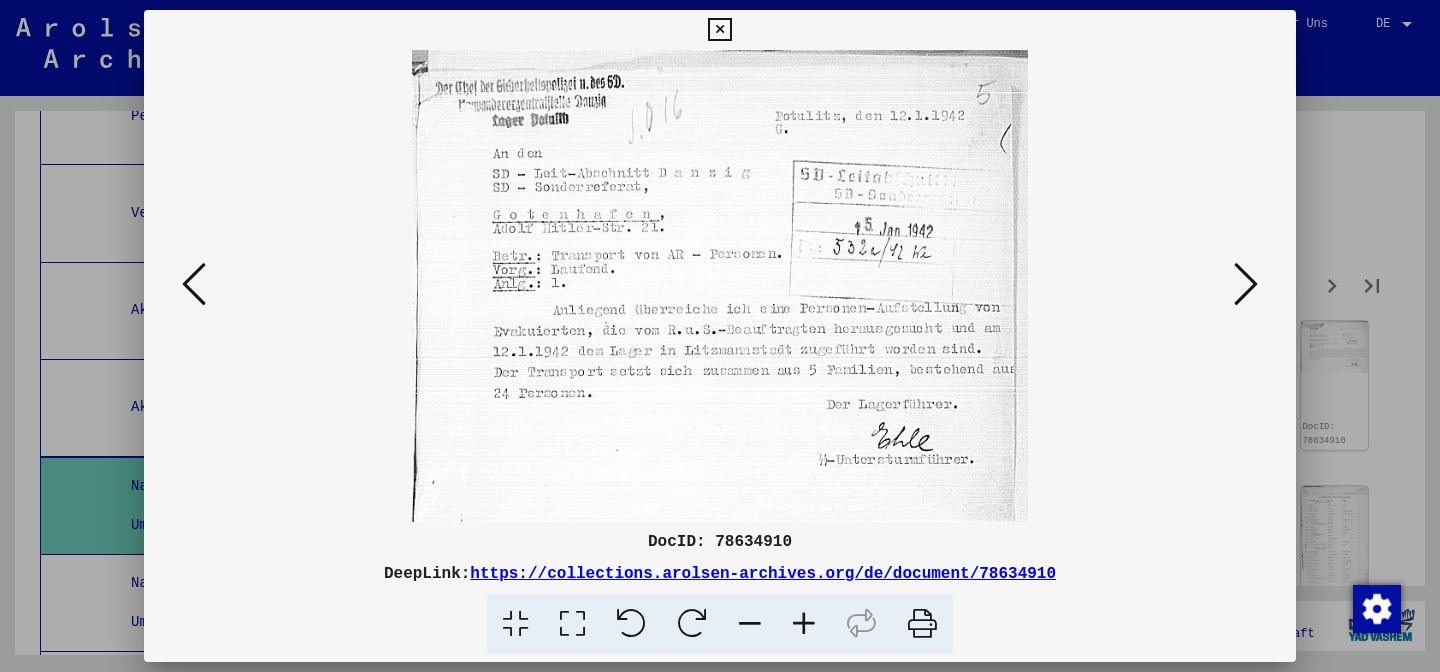 click at bounding box center (1246, 284) 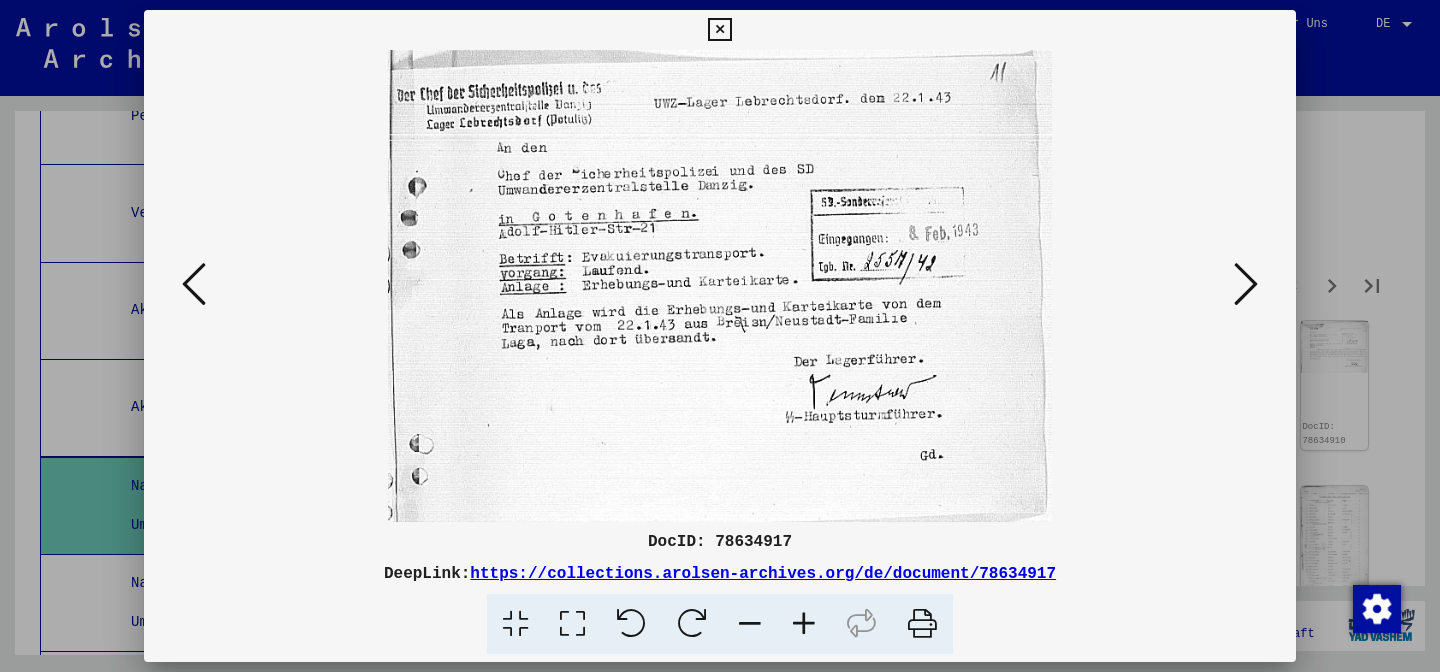 click at bounding box center (1246, 284) 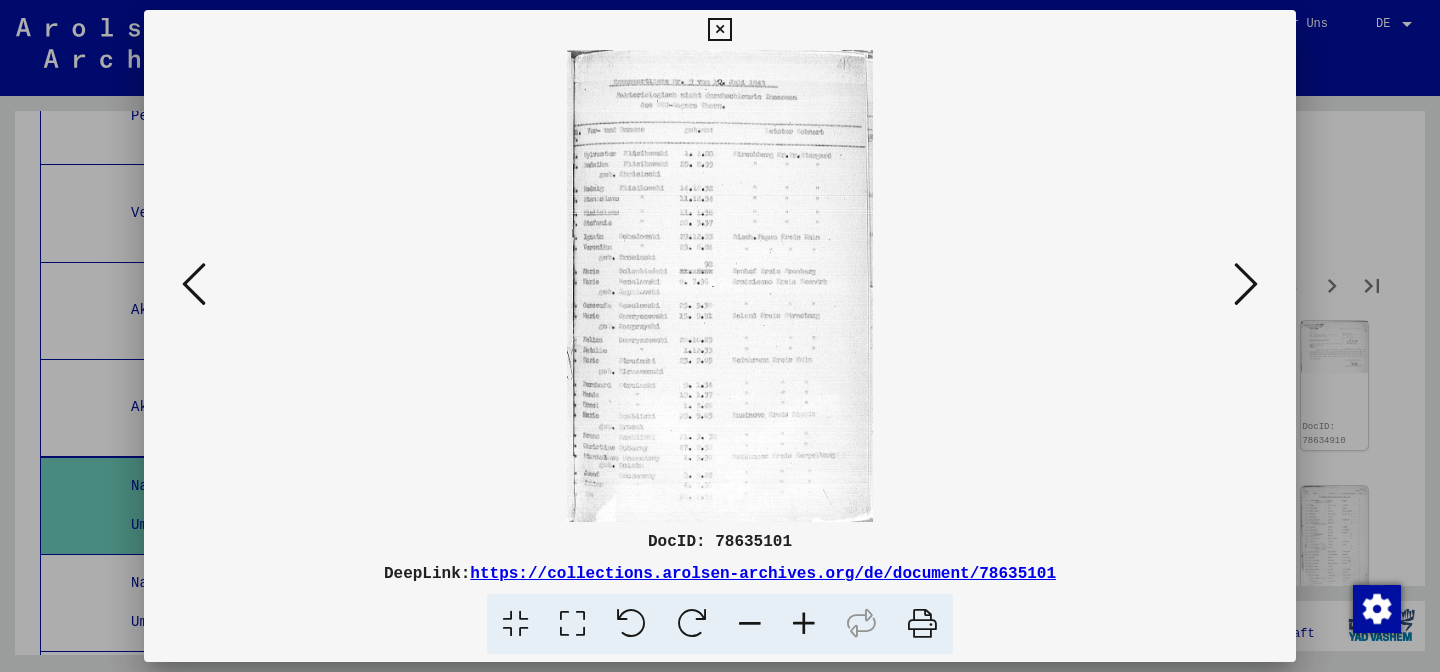click at bounding box center [1246, 284] 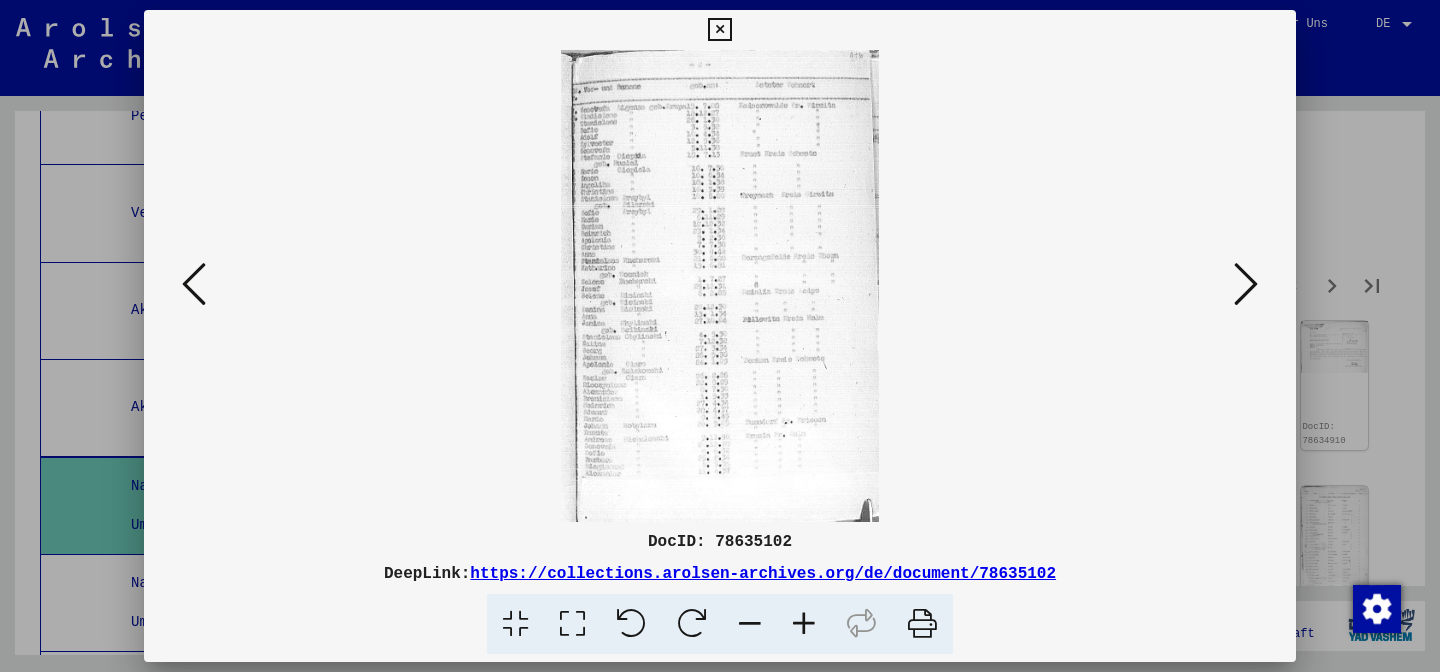 click at bounding box center (194, 285) 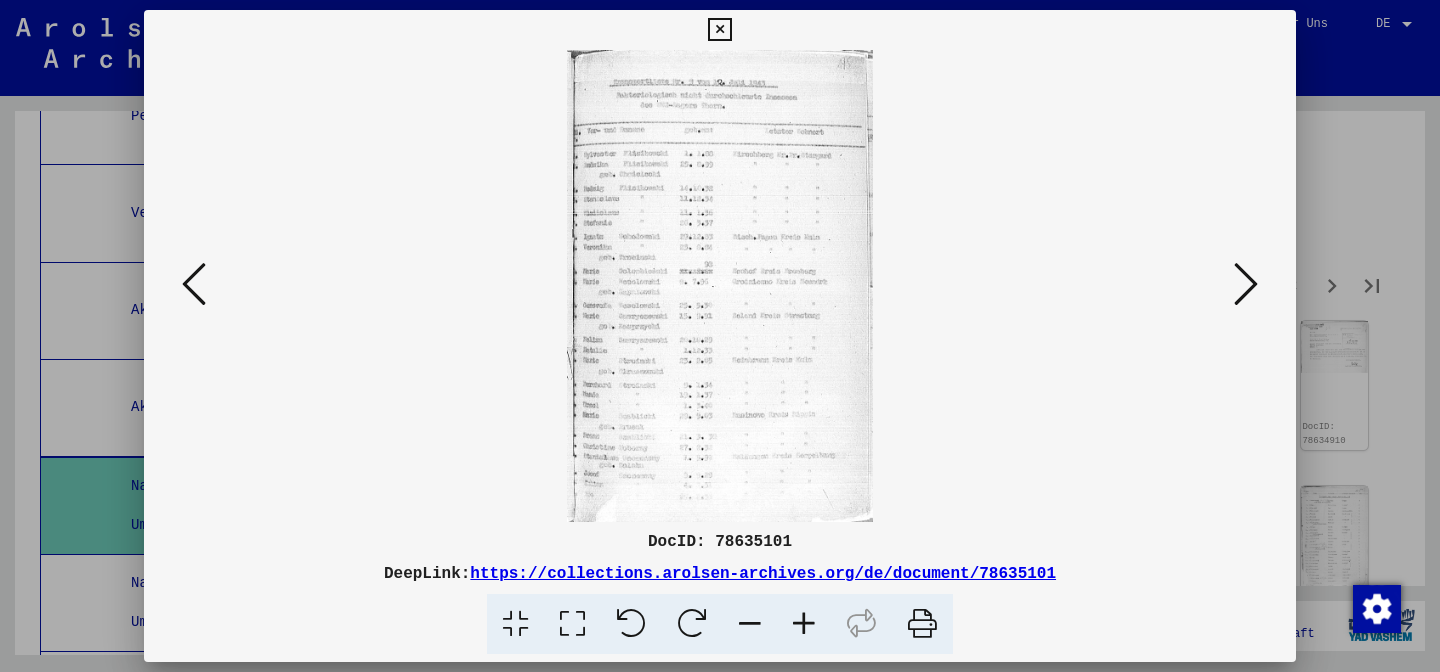 click at bounding box center [194, 285] 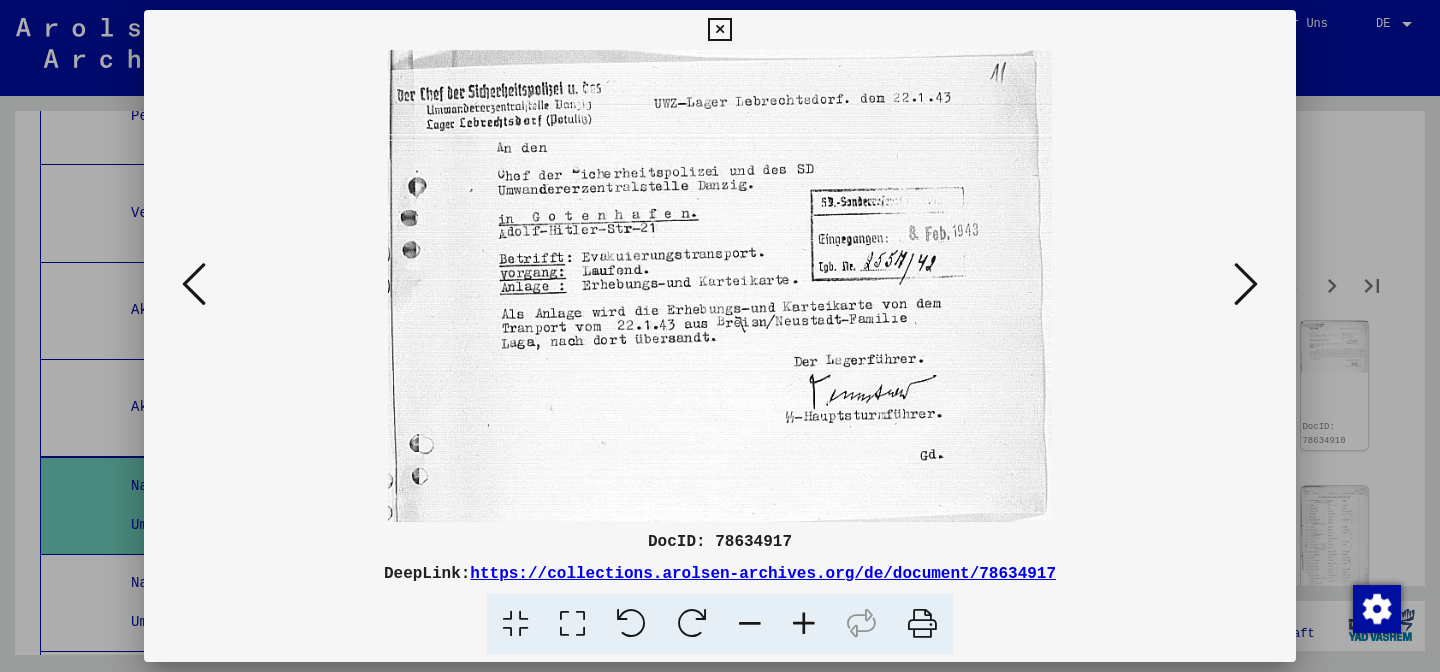 click at bounding box center (1246, 285) 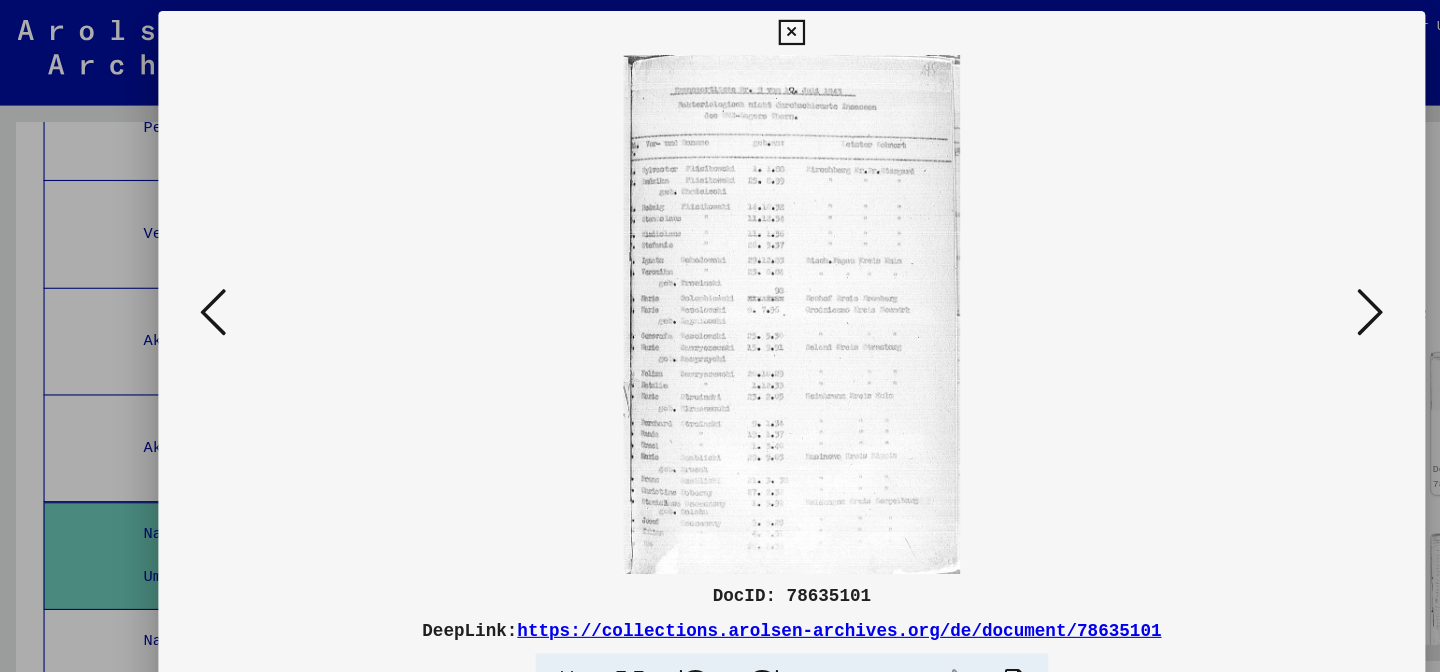 click at bounding box center [1246, 284] 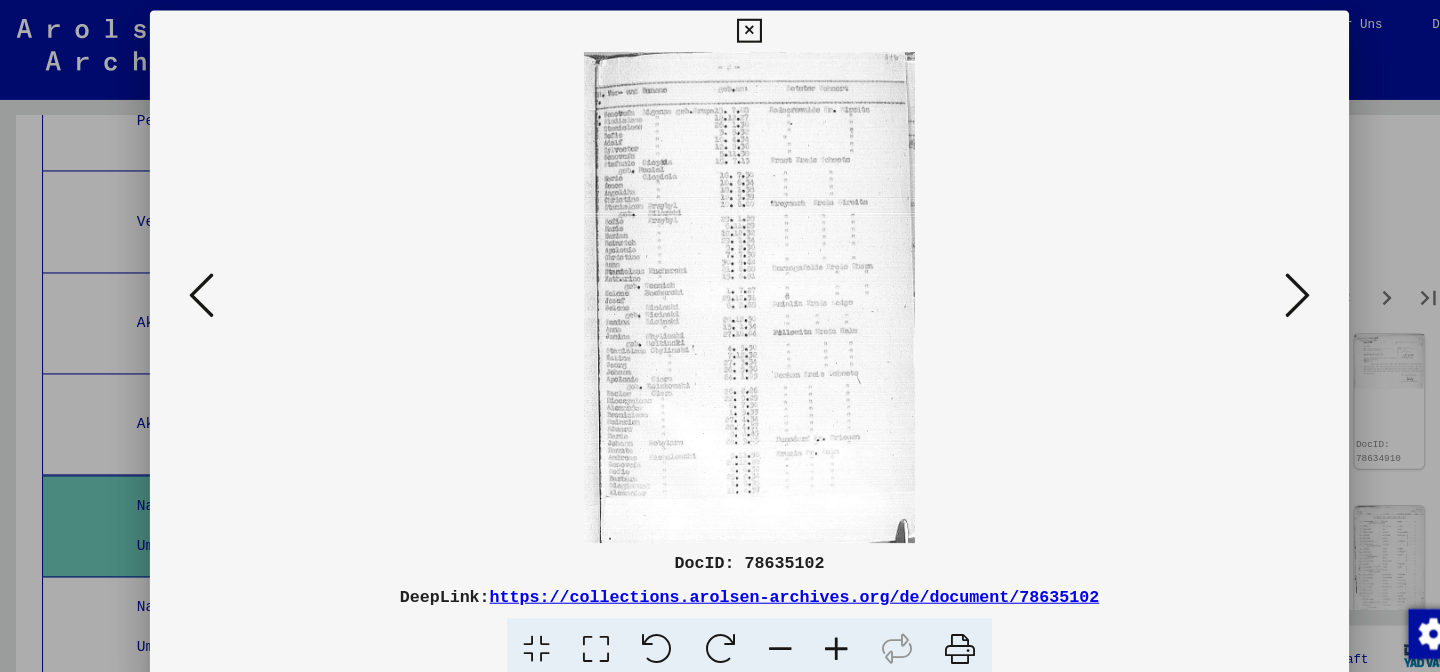 click at bounding box center [1246, 284] 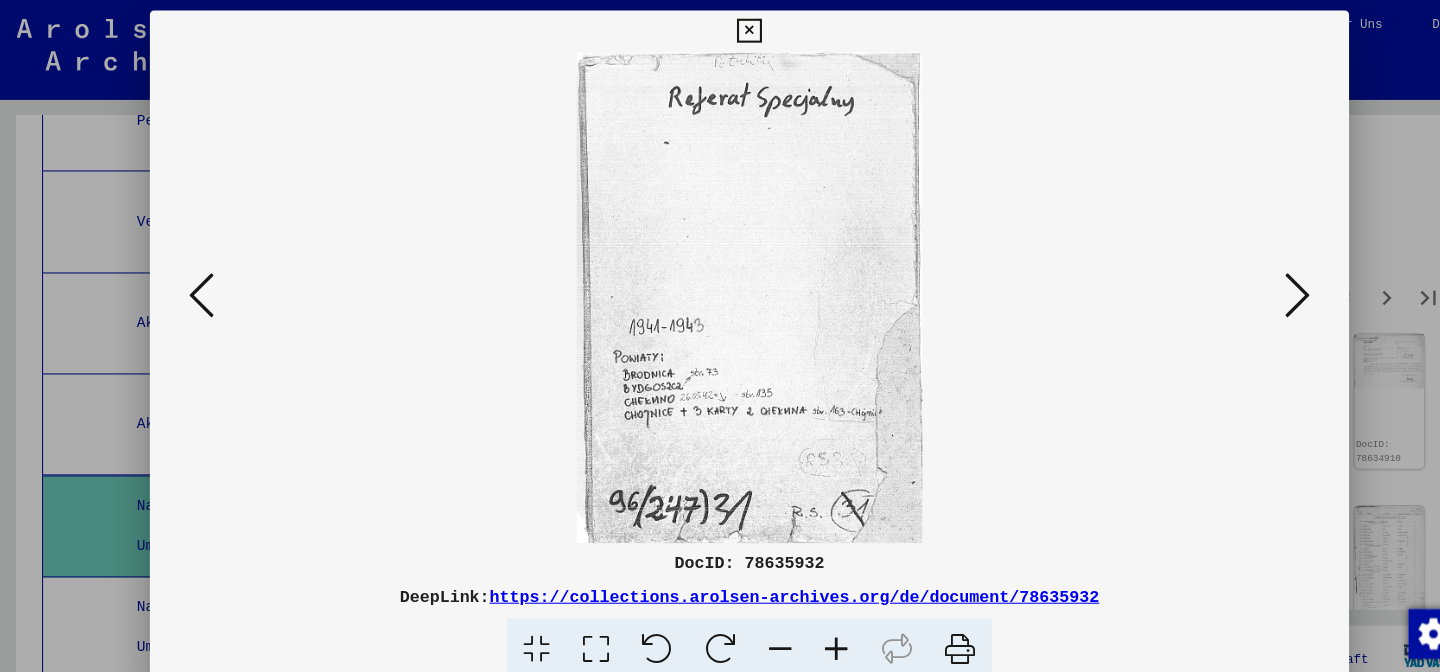 click at bounding box center [1246, 284] 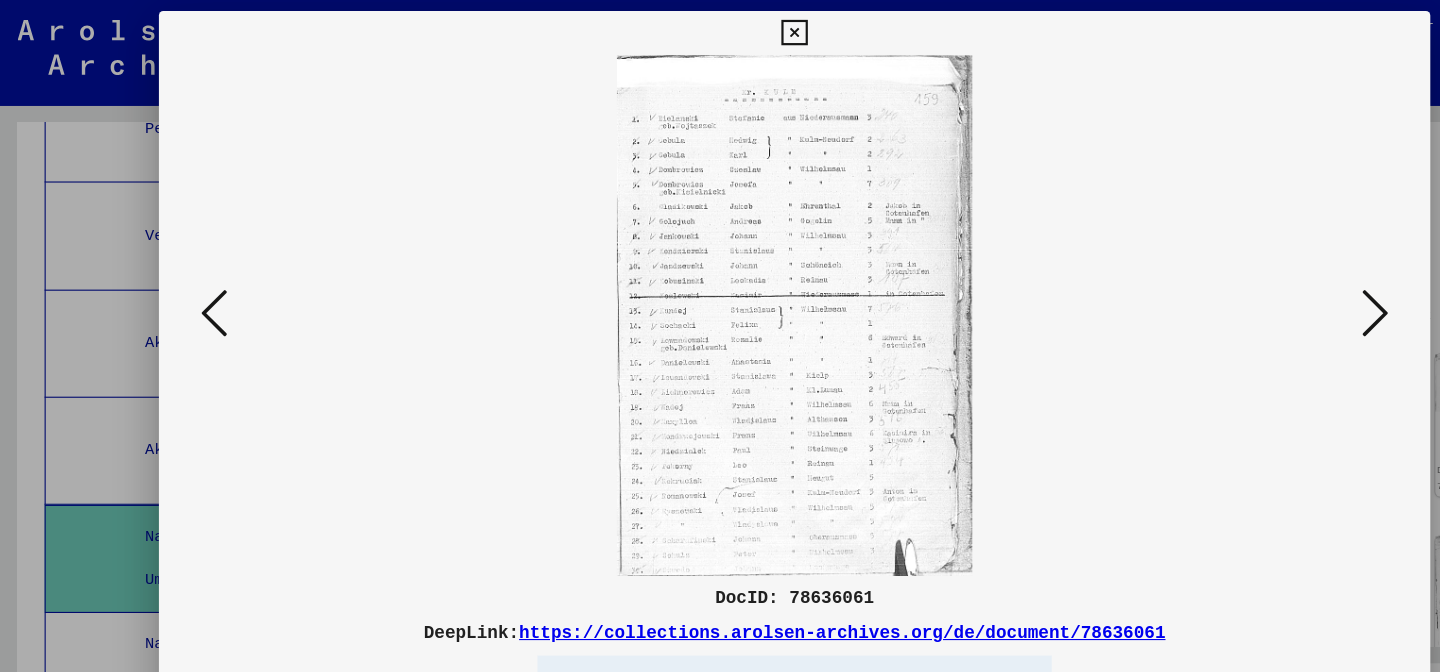 click at bounding box center [1246, 285] 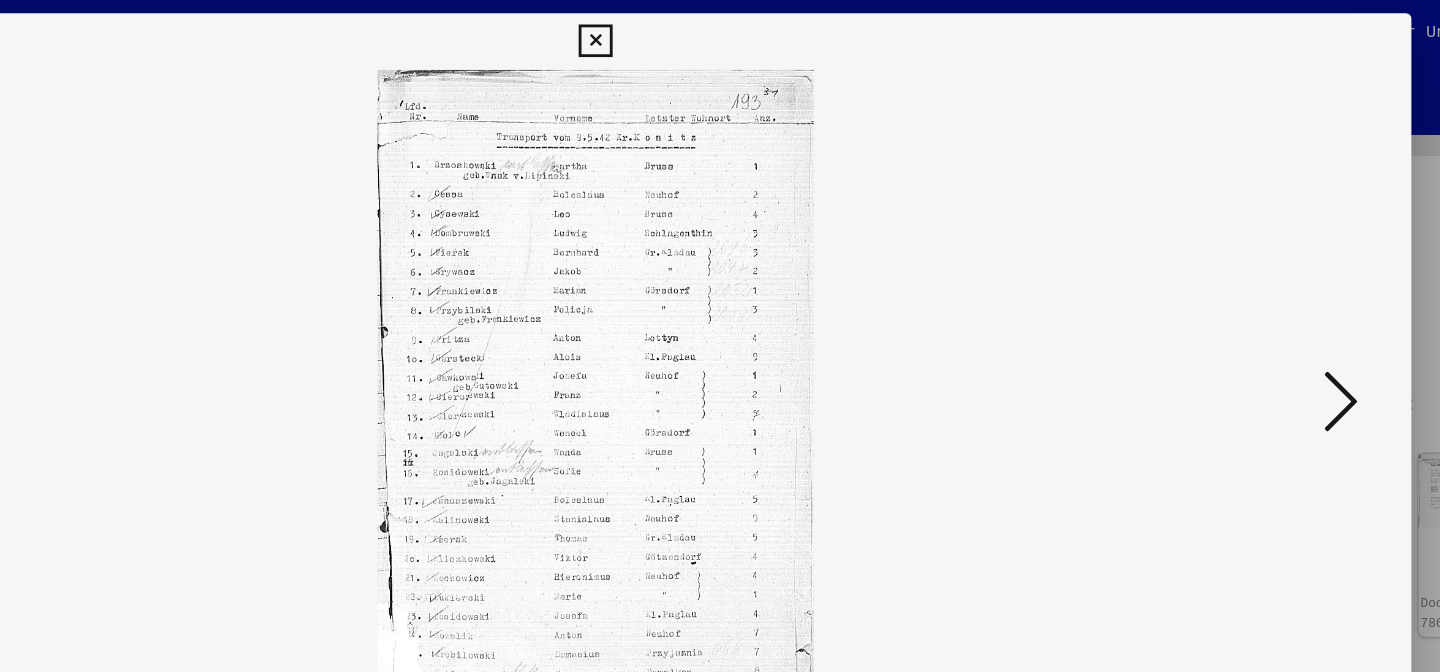 click at bounding box center [720, 286] 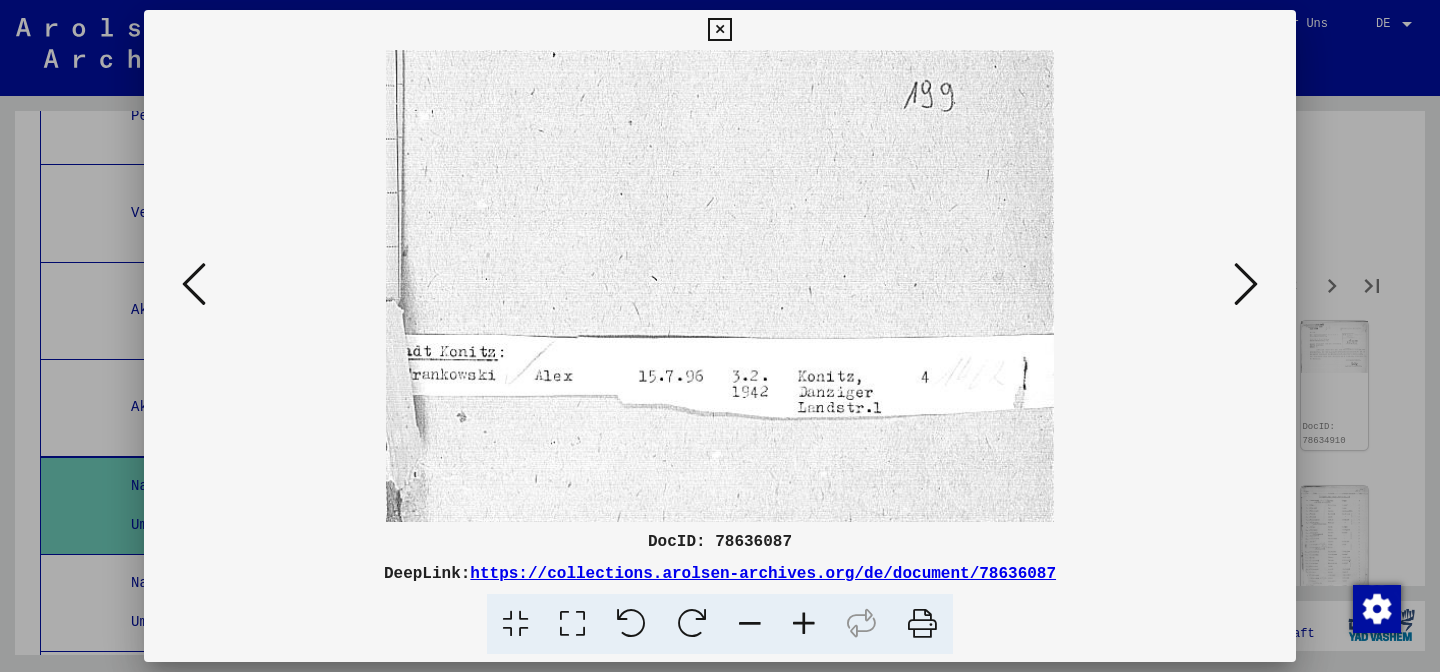 click at bounding box center [1246, 284] 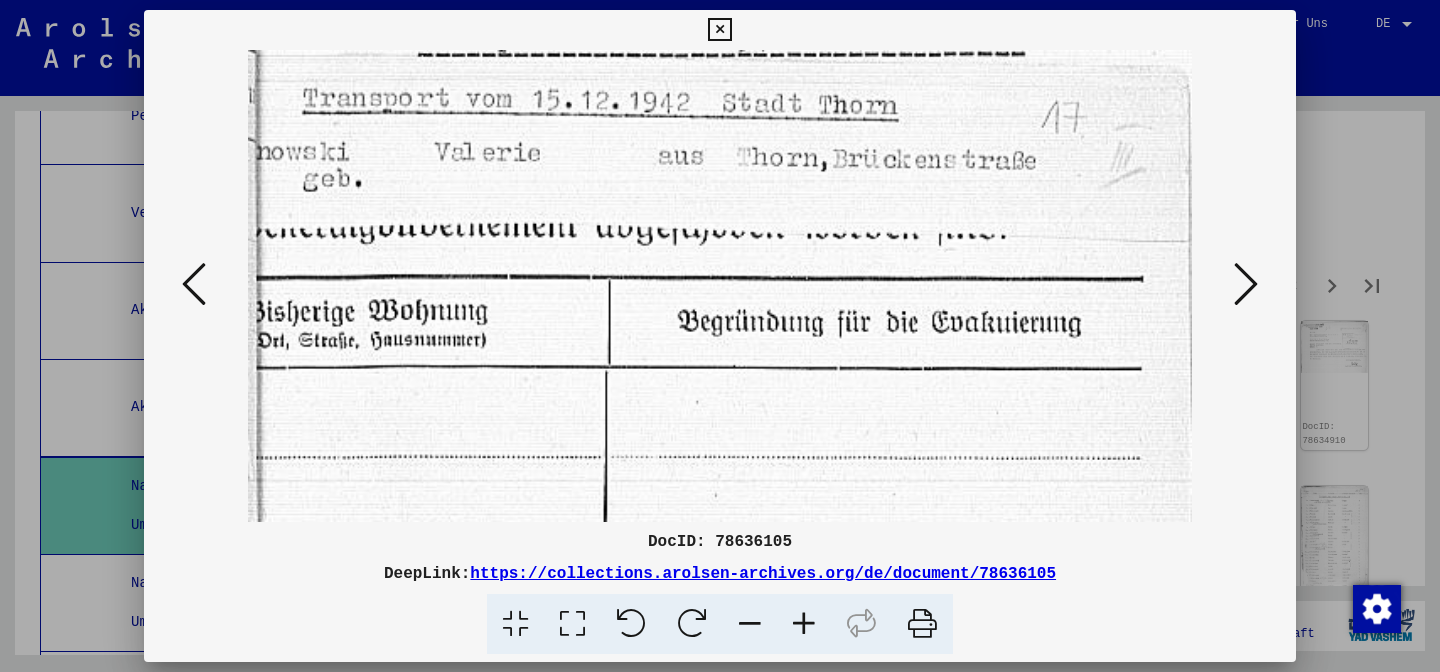 click at bounding box center [1246, 284] 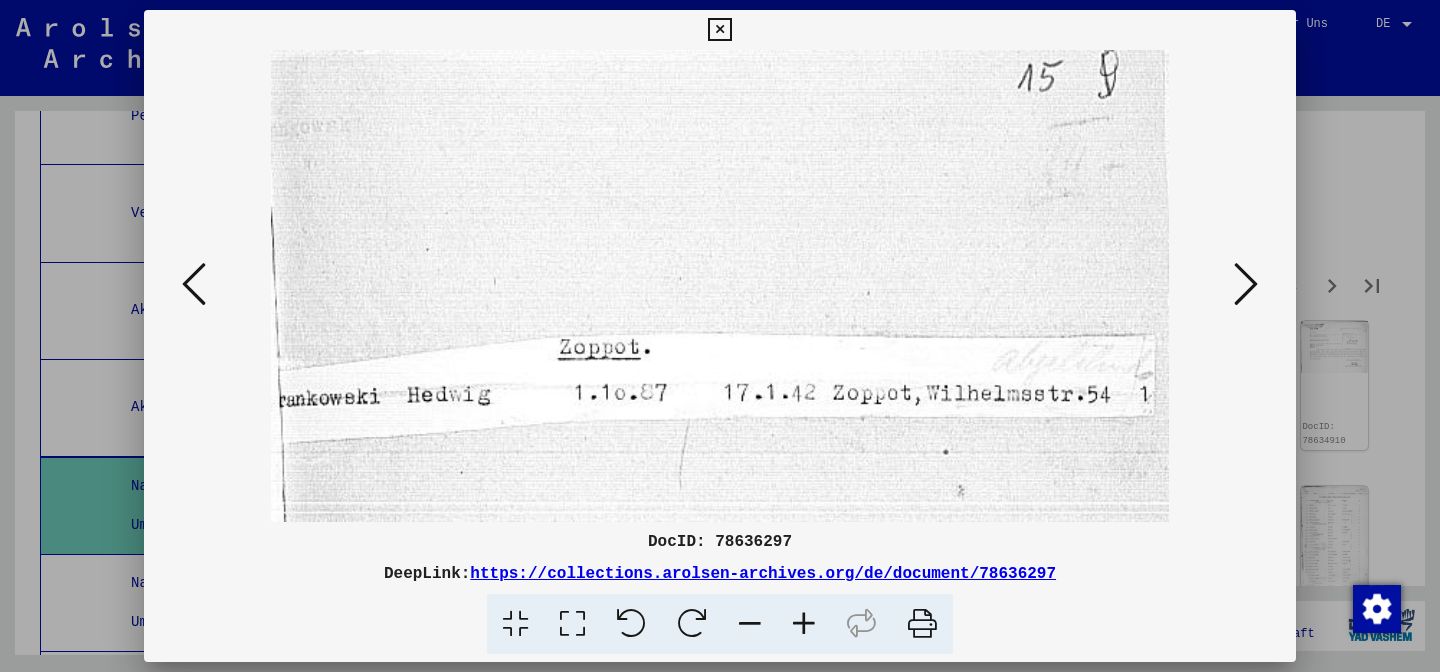 click at bounding box center (1246, 284) 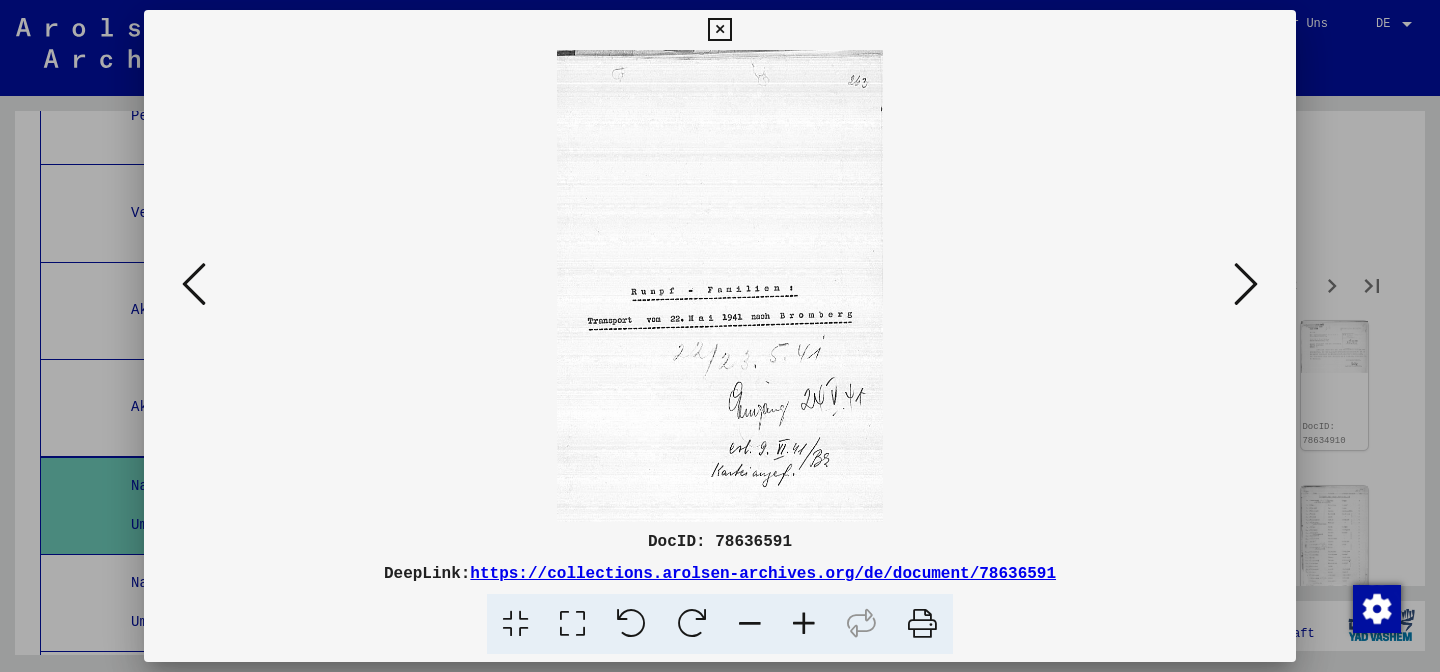 click at bounding box center (1246, 284) 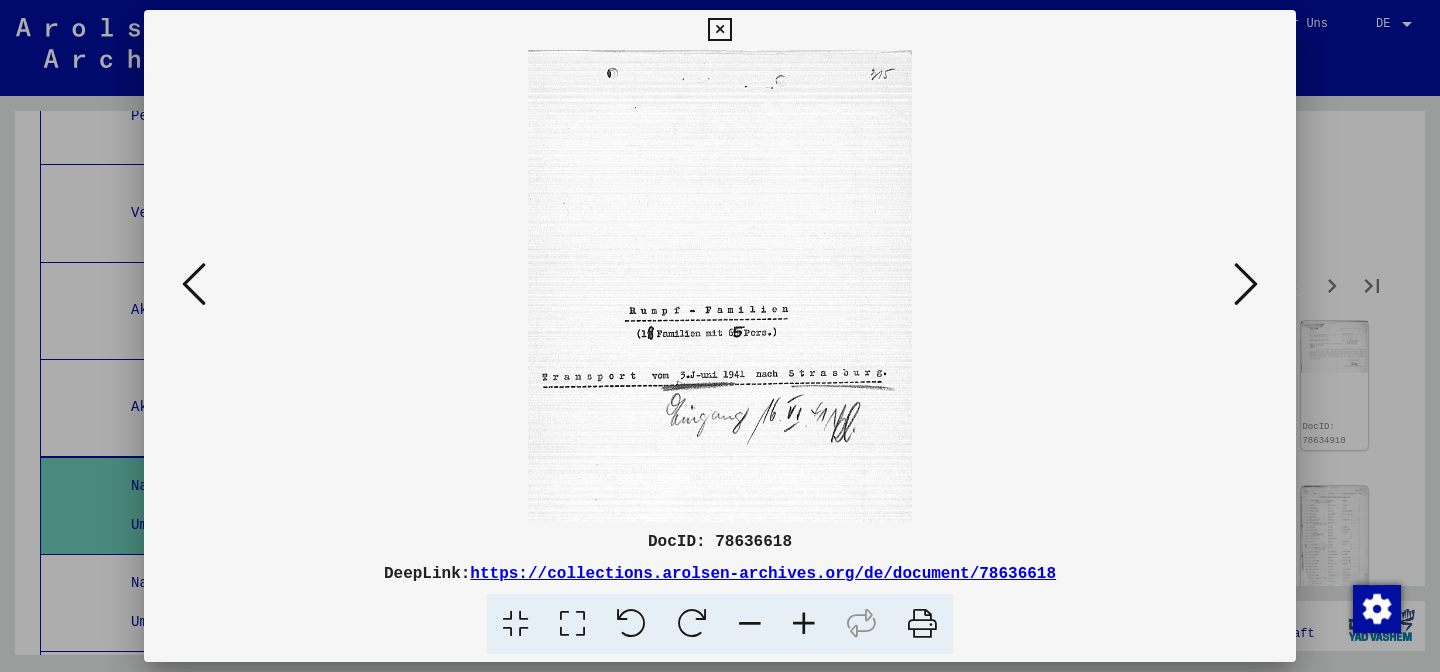 click at bounding box center [1246, 284] 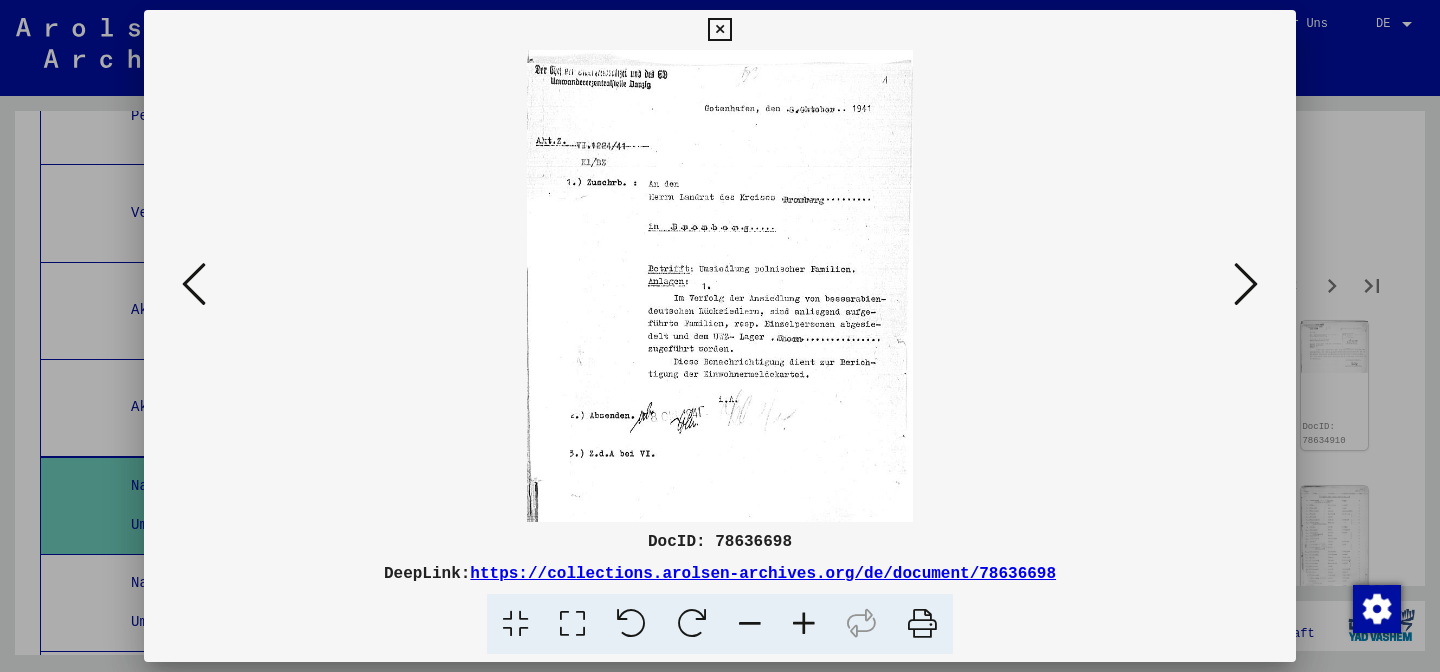 click at bounding box center (1246, 284) 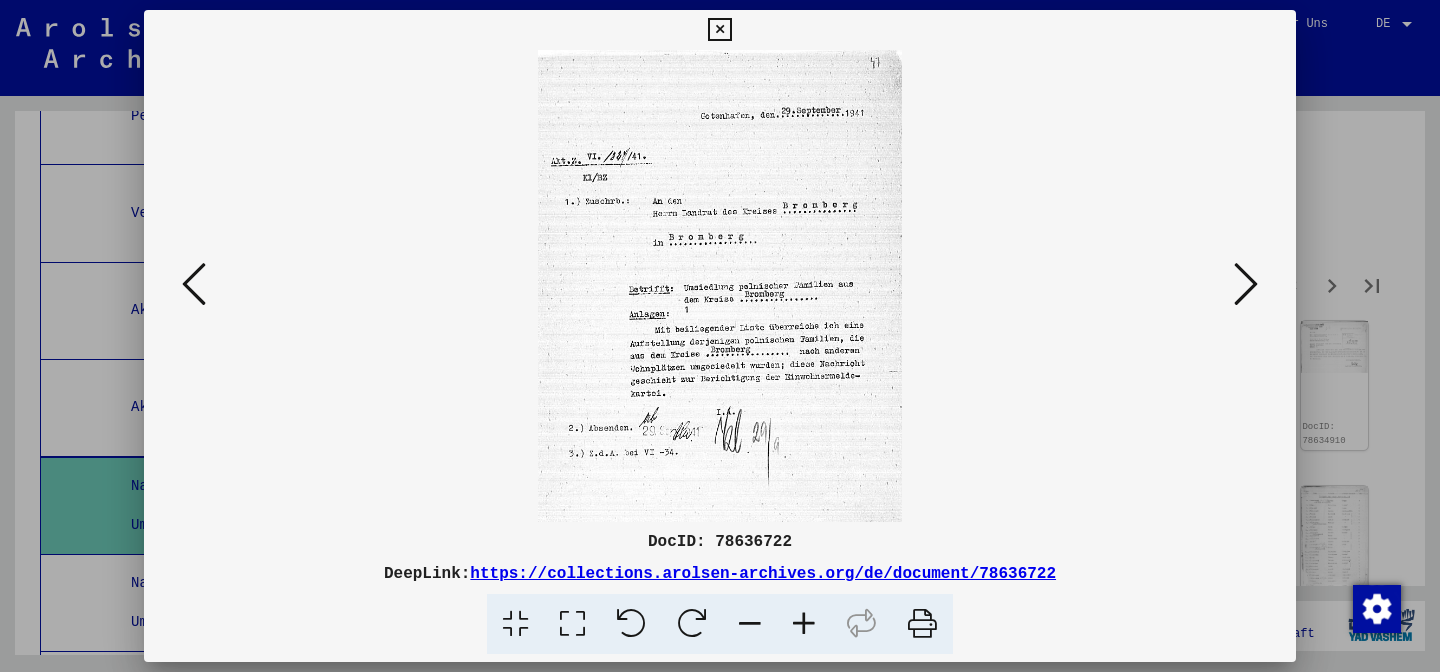 click at bounding box center [1246, 284] 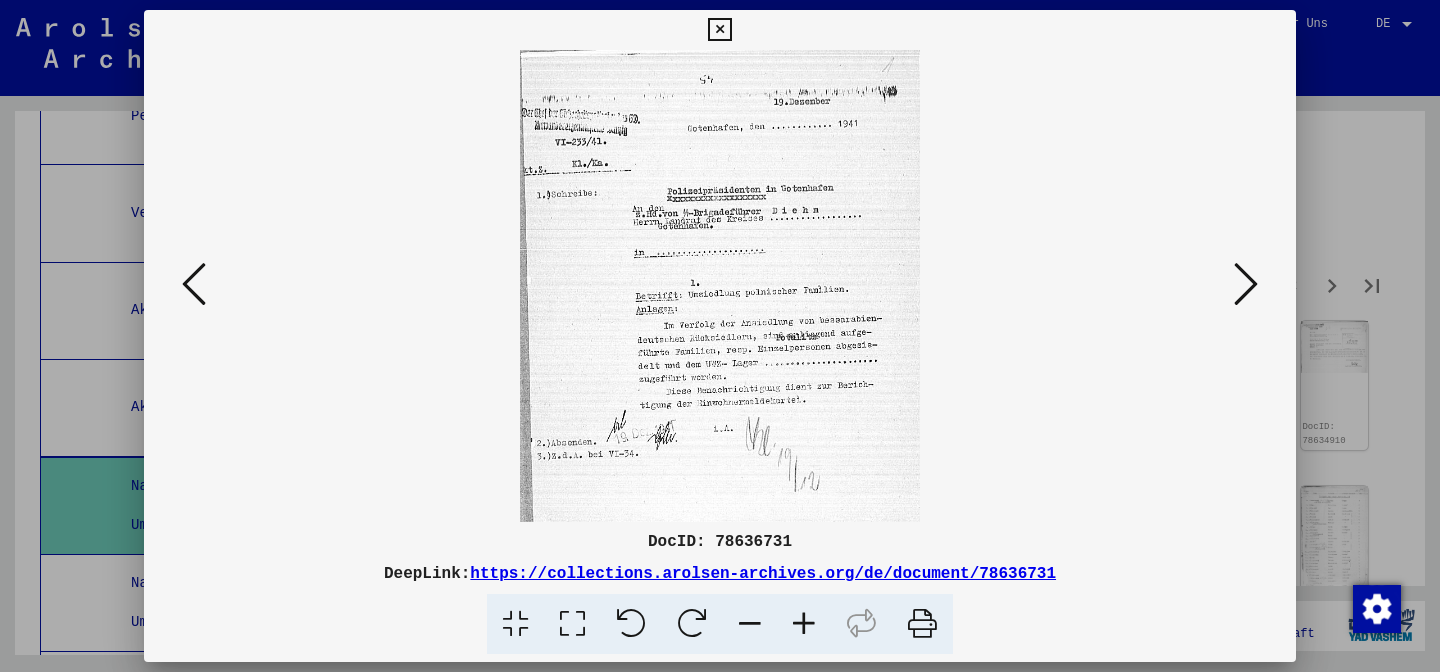click at bounding box center (1246, 284) 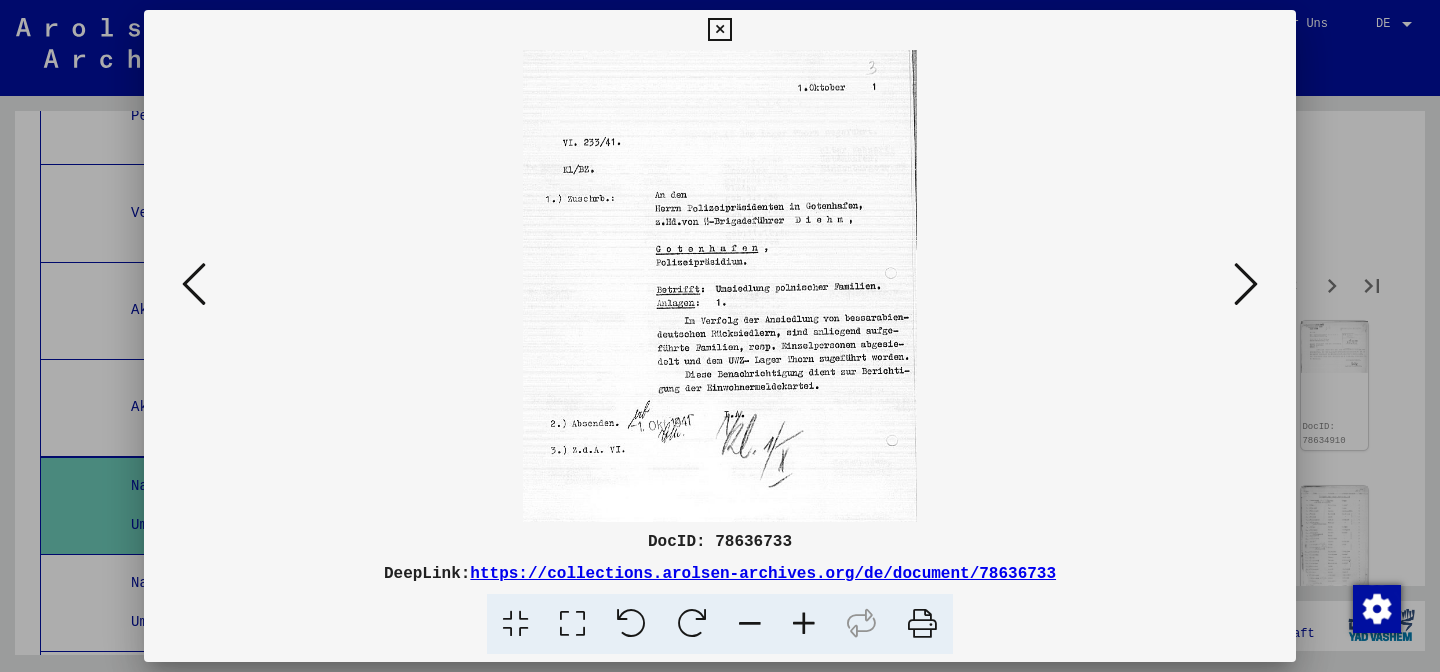 click at bounding box center [1246, 284] 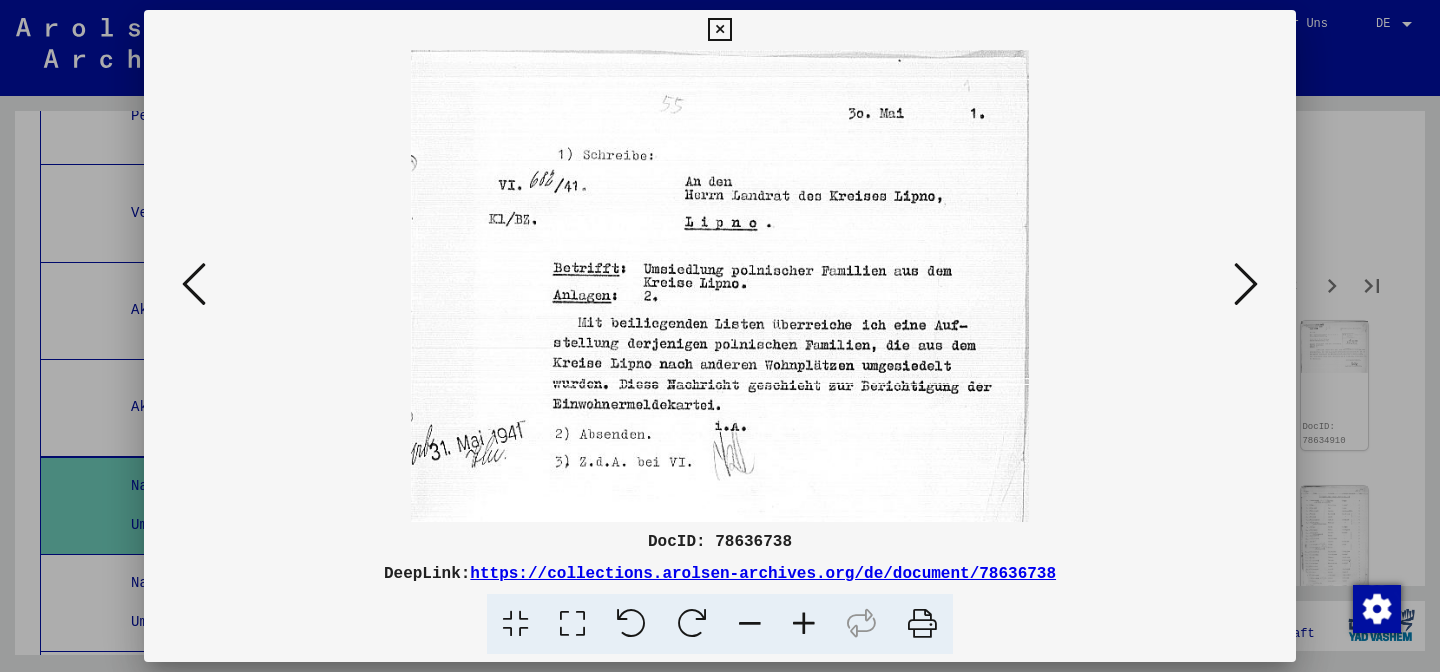 click at bounding box center (1246, 284) 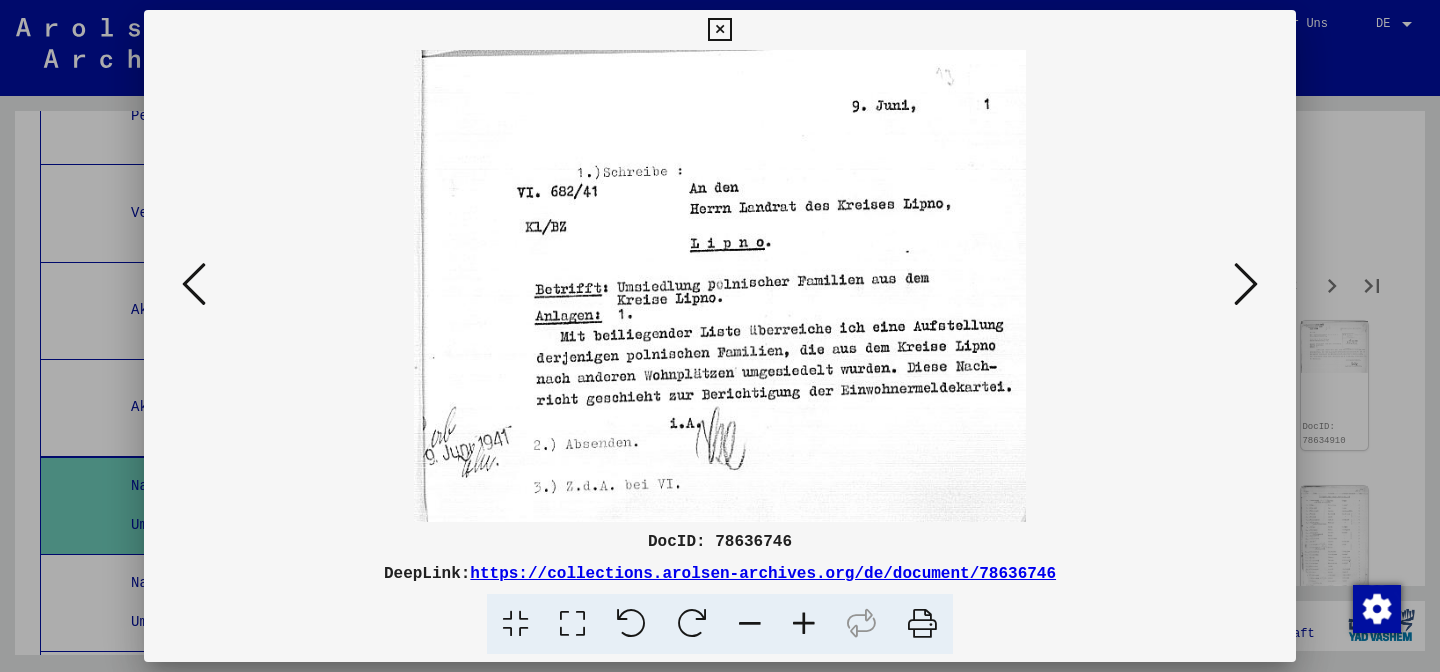 click at bounding box center [1246, 284] 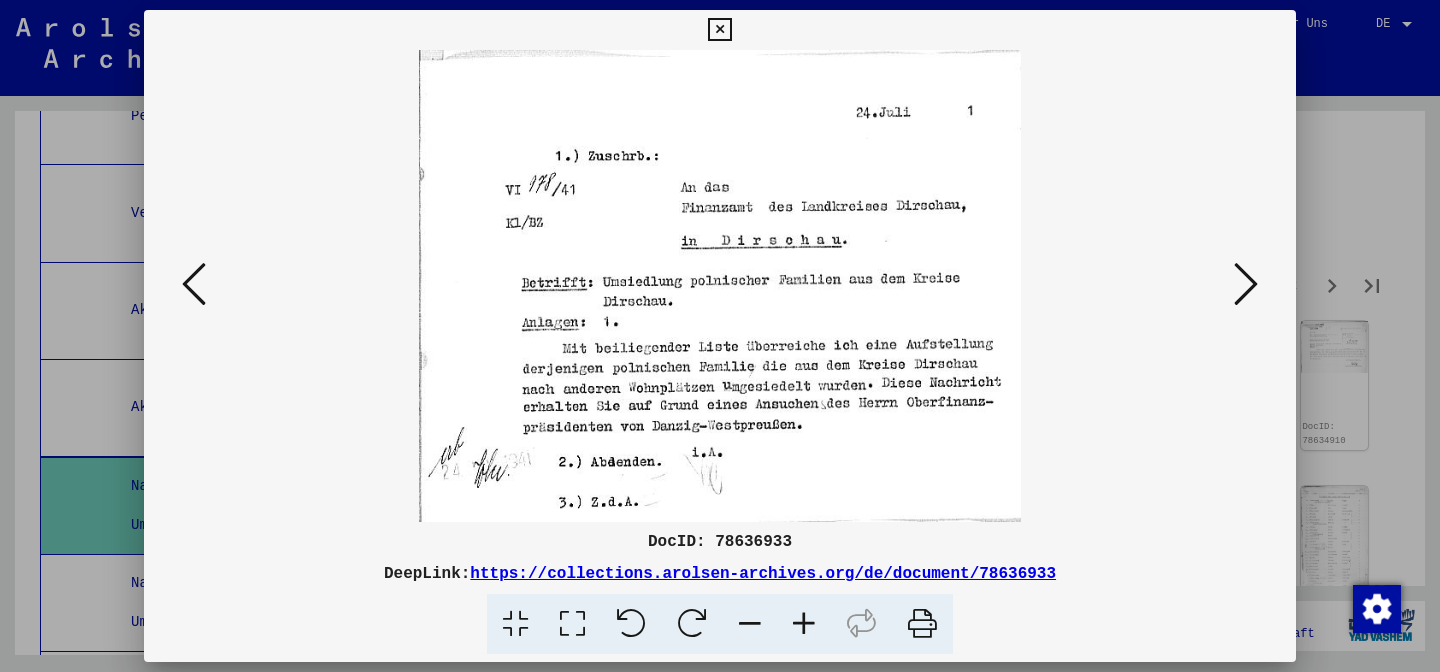 click at bounding box center (1246, 284) 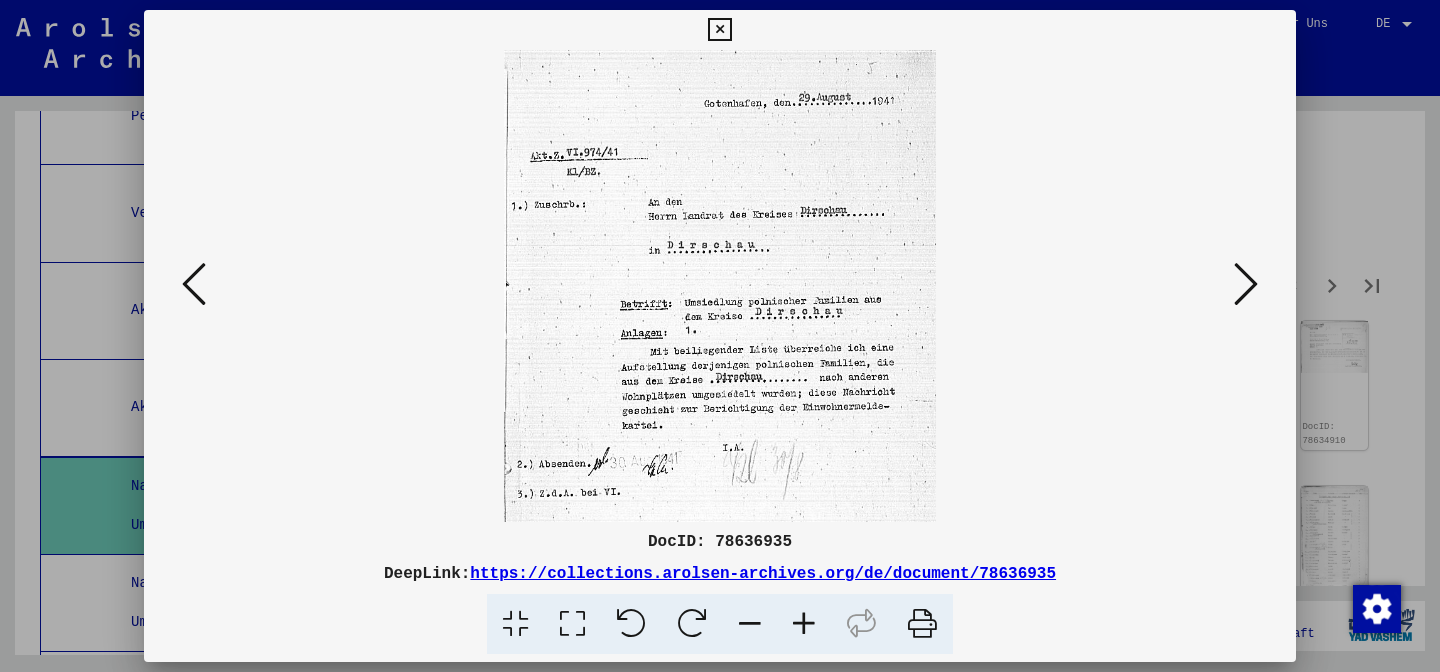 click at bounding box center (1246, 284) 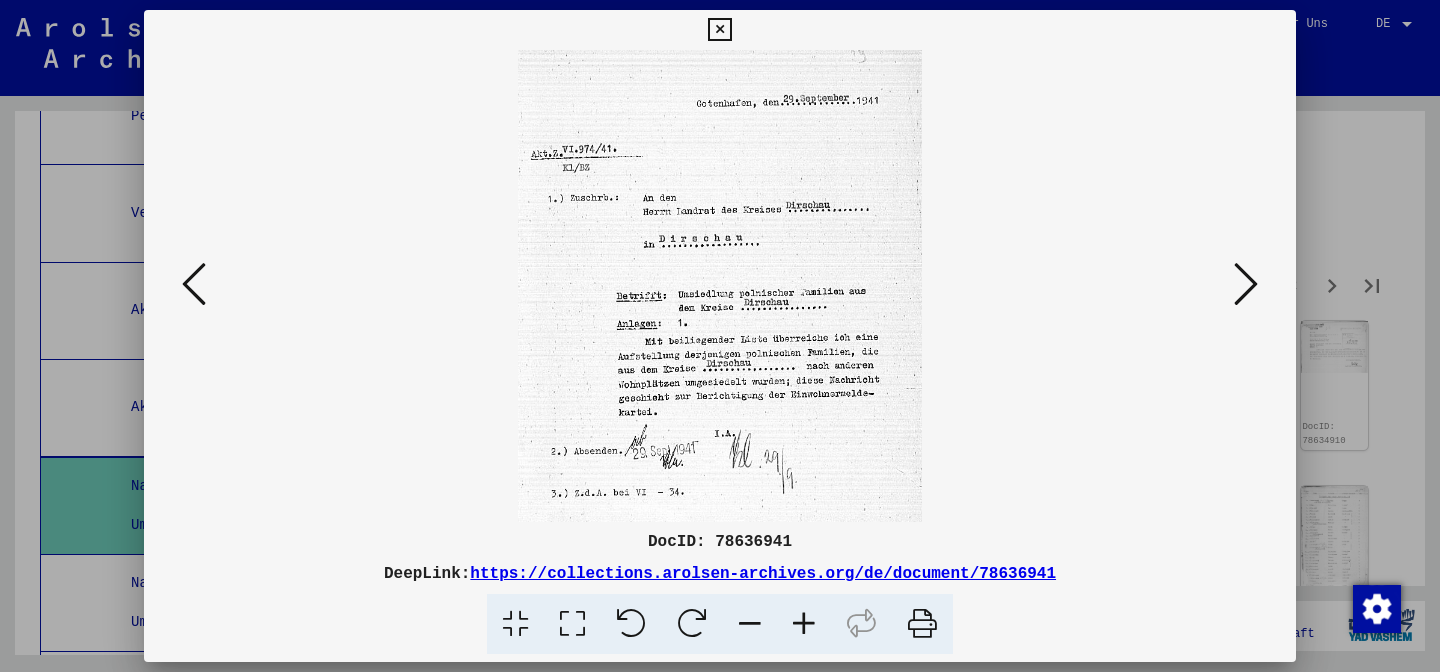 click at bounding box center [1246, 284] 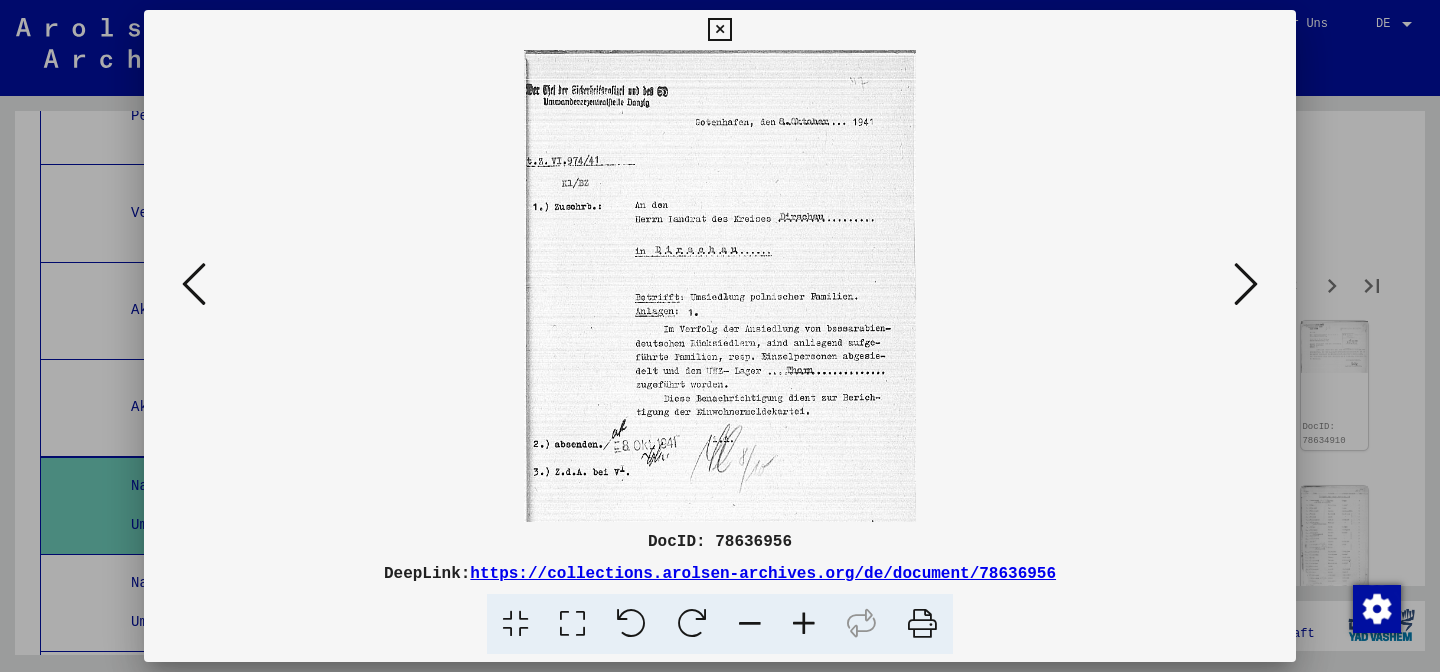 click at bounding box center (1246, 284) 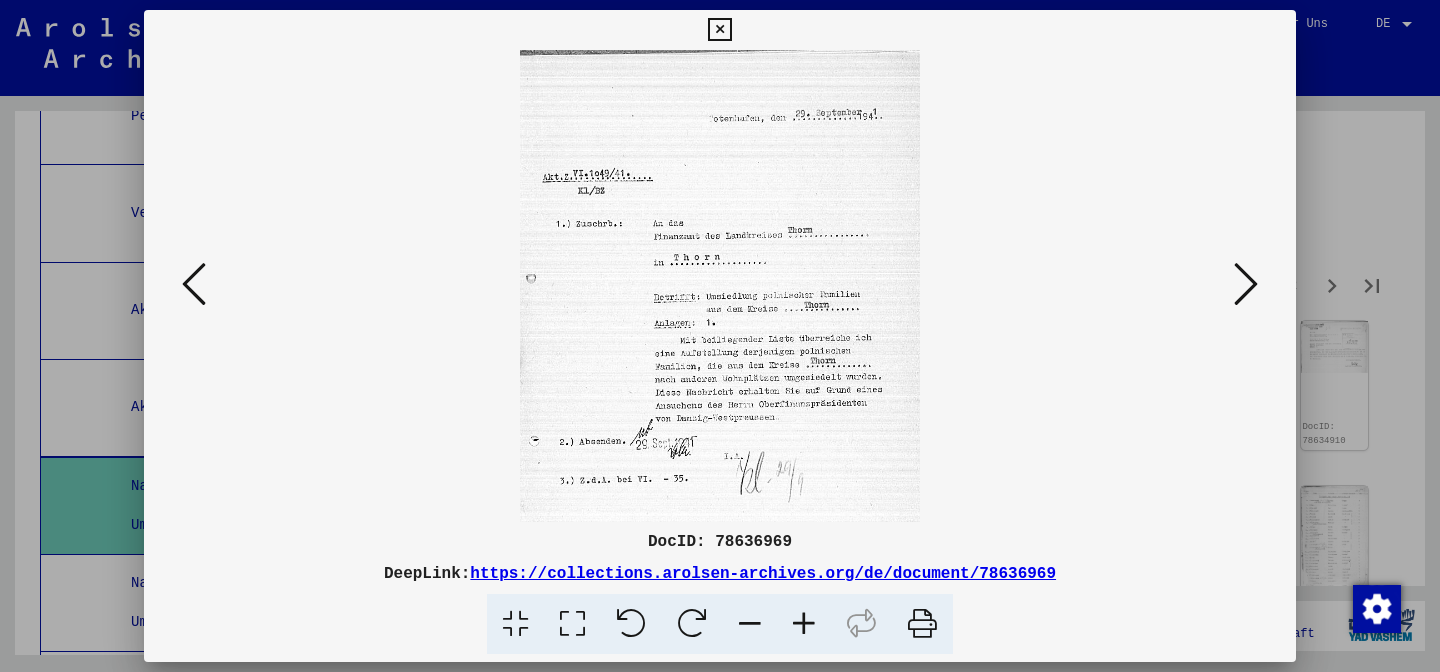 click at bounding box center (1246, 284) 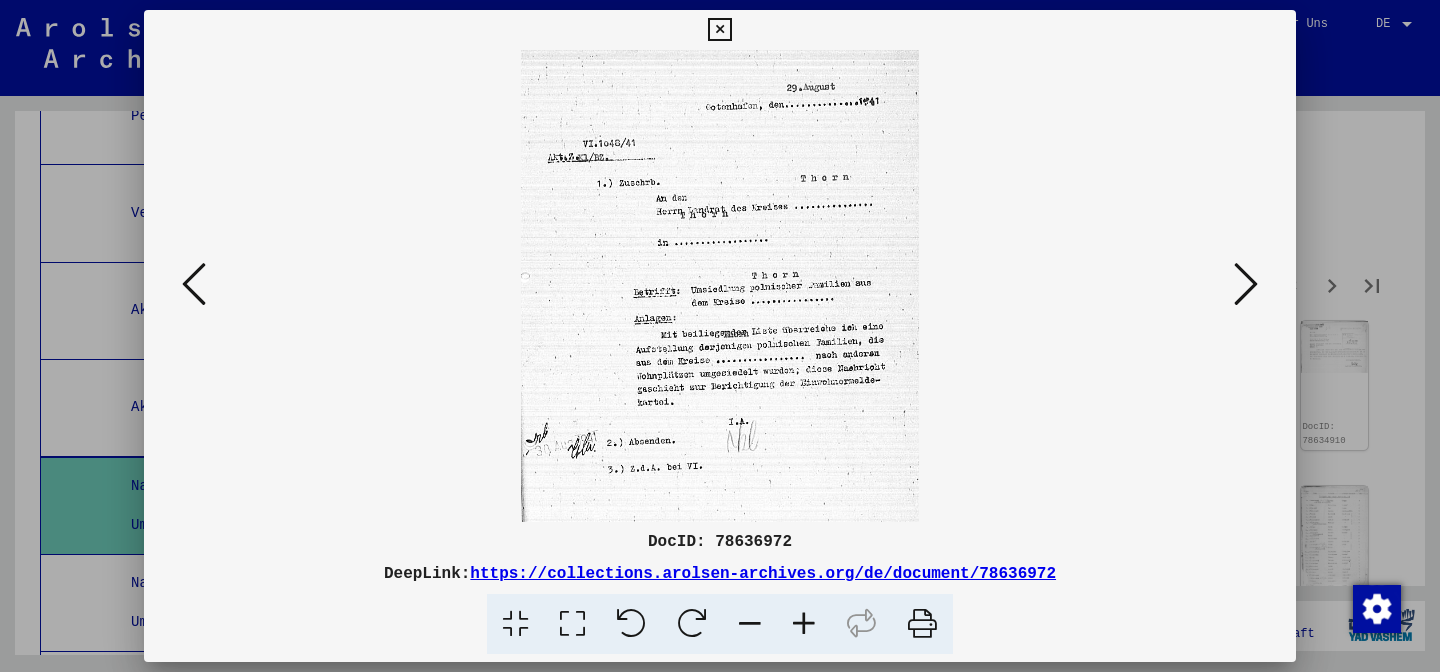 click at bounding box center [1246, 284] 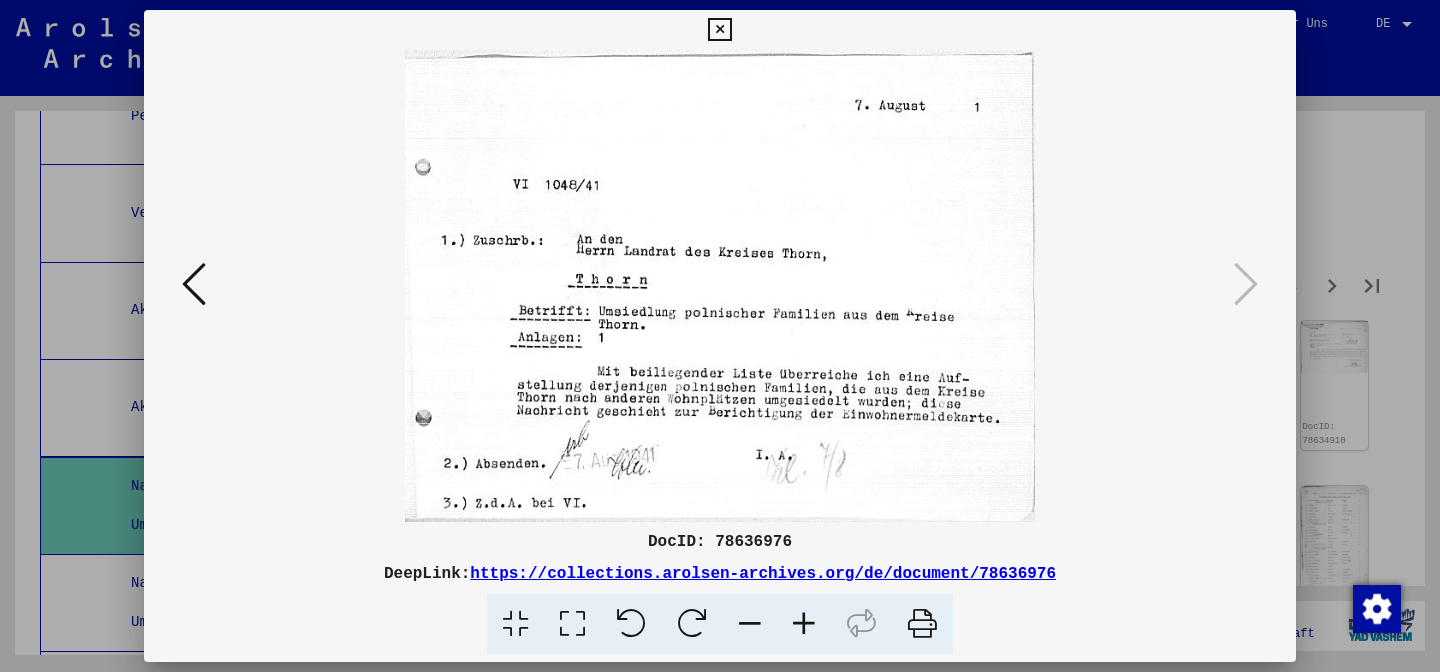 click at bounding box center (719, 30) 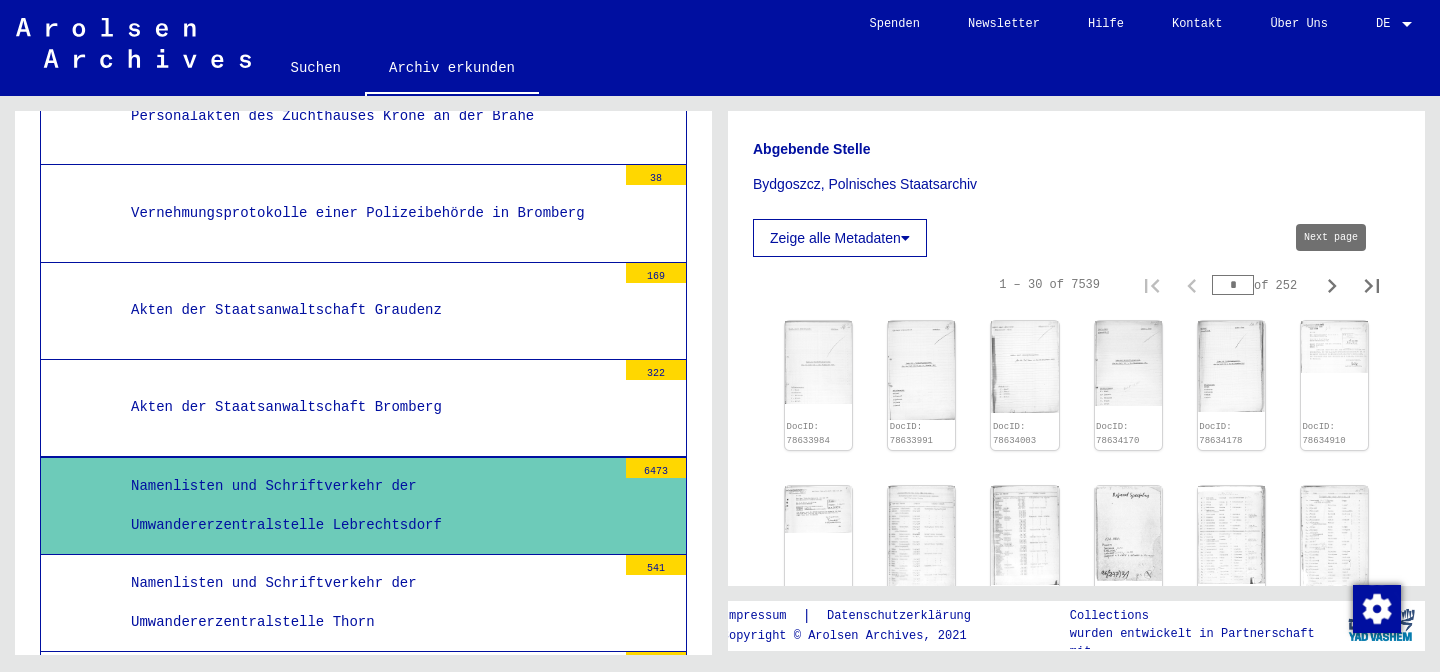 click 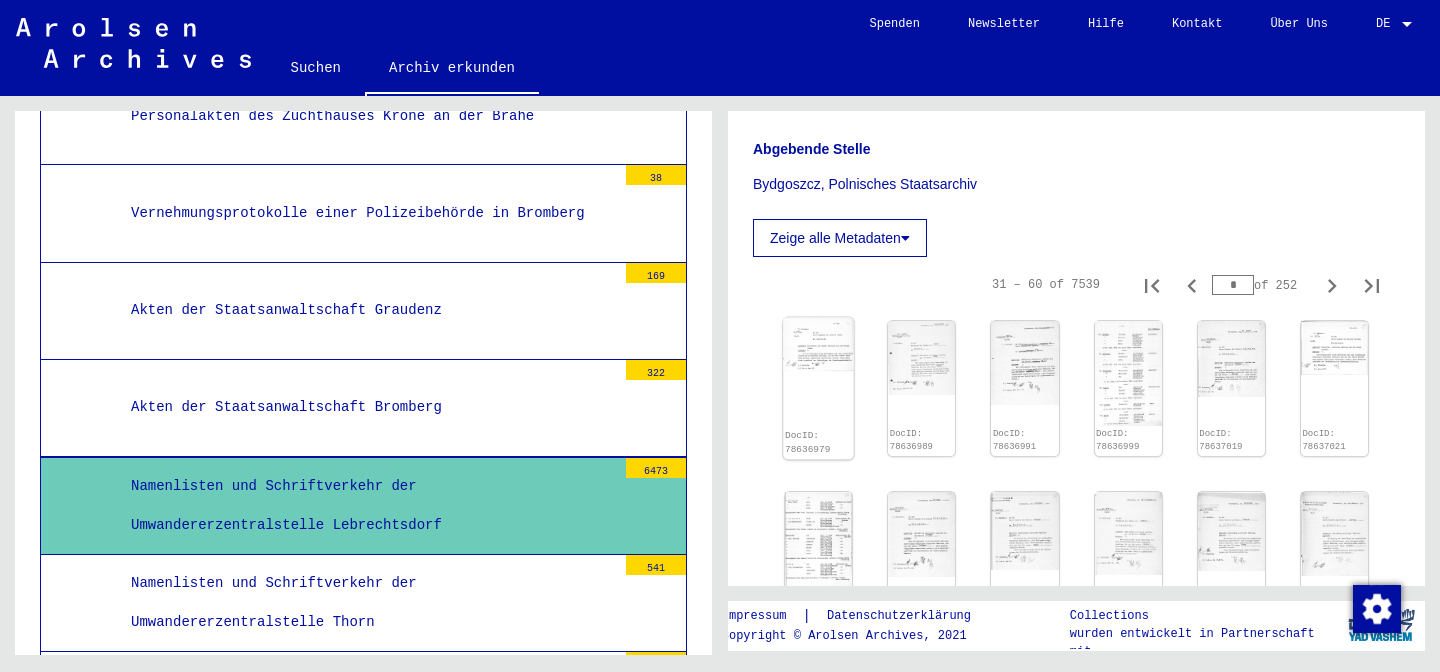 click 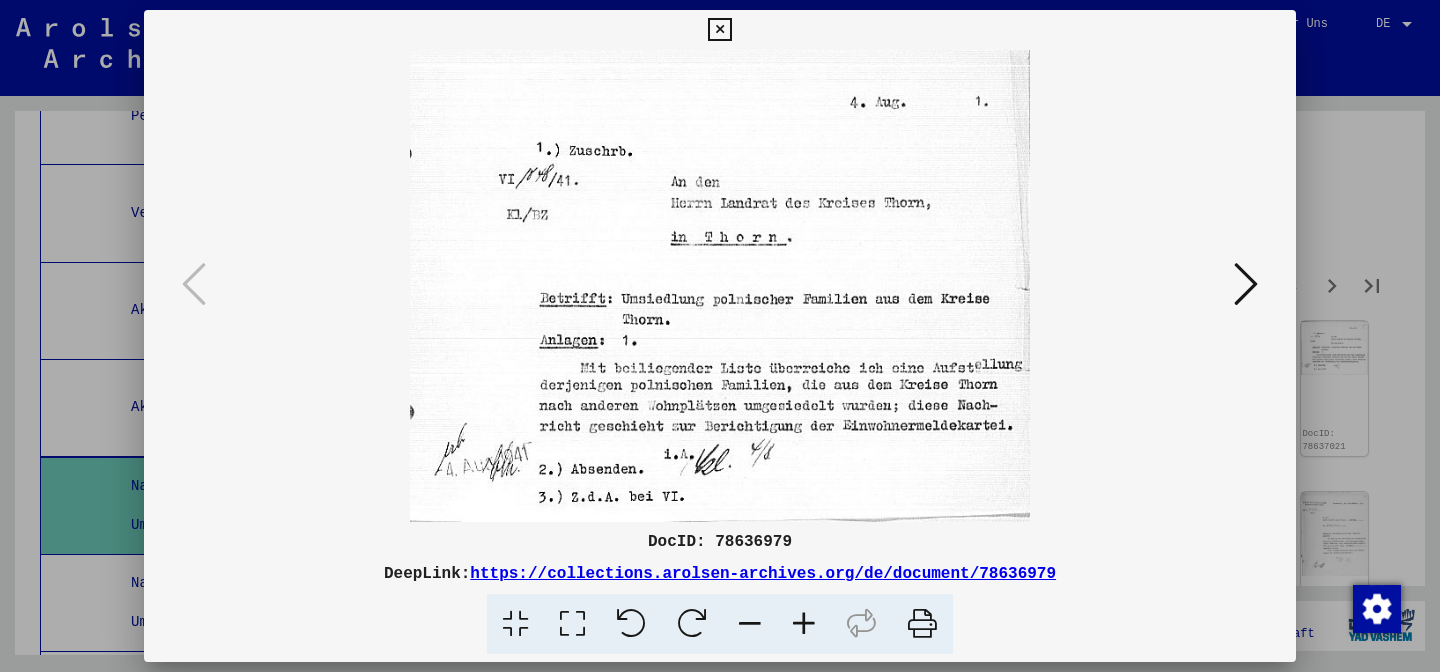 click at bounding box center [1246, 284] 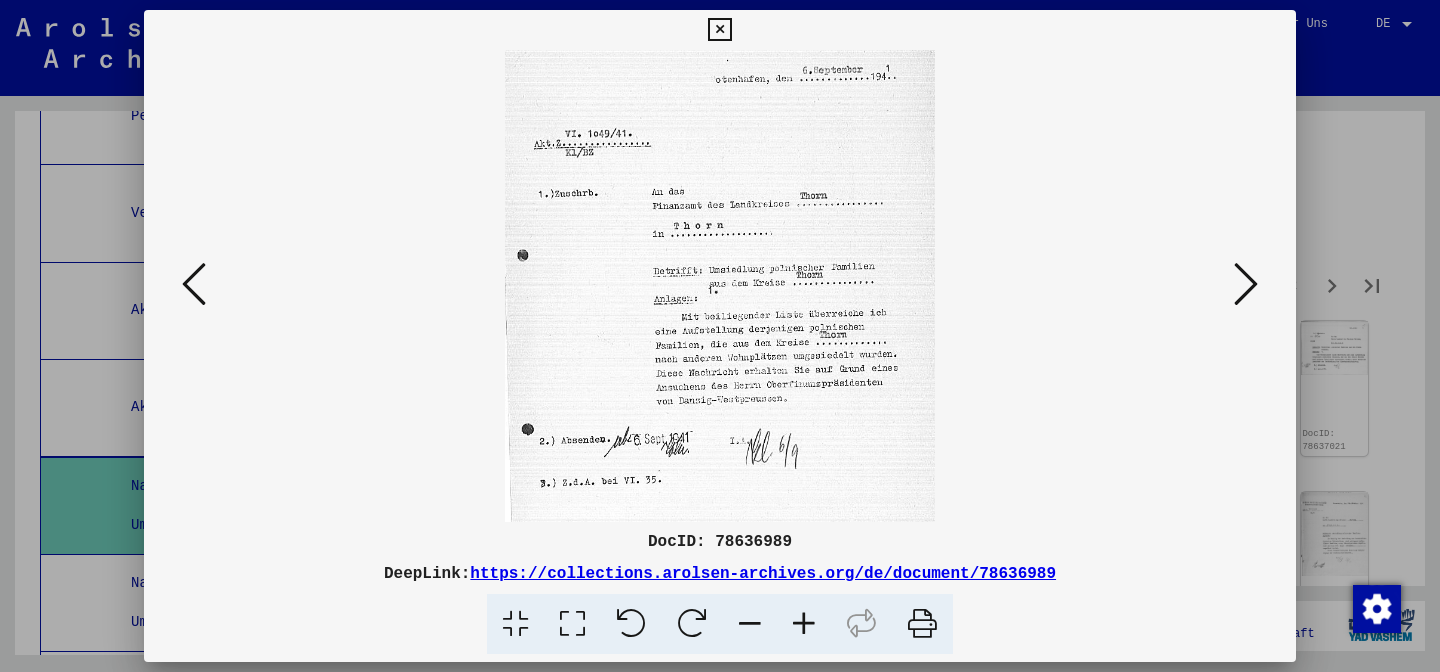 click at bounding box center [1246, 284] 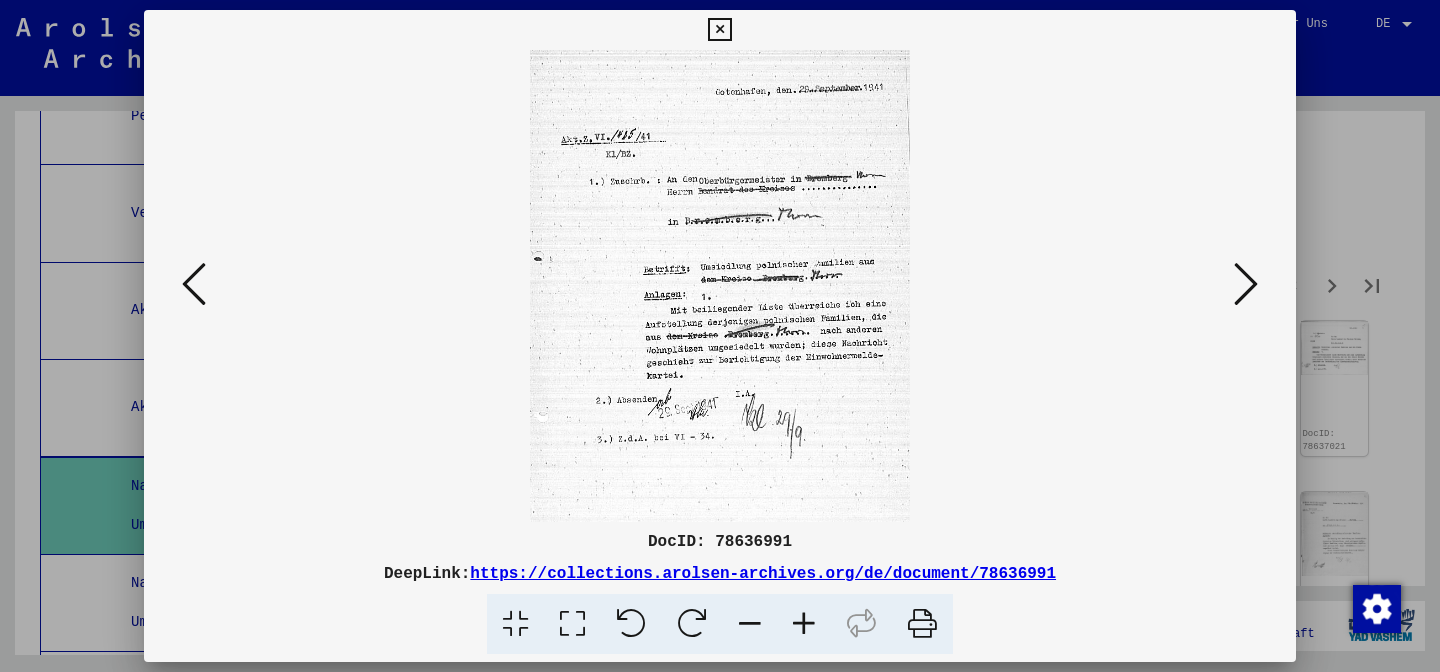 click at bounding box center [1246, 284] 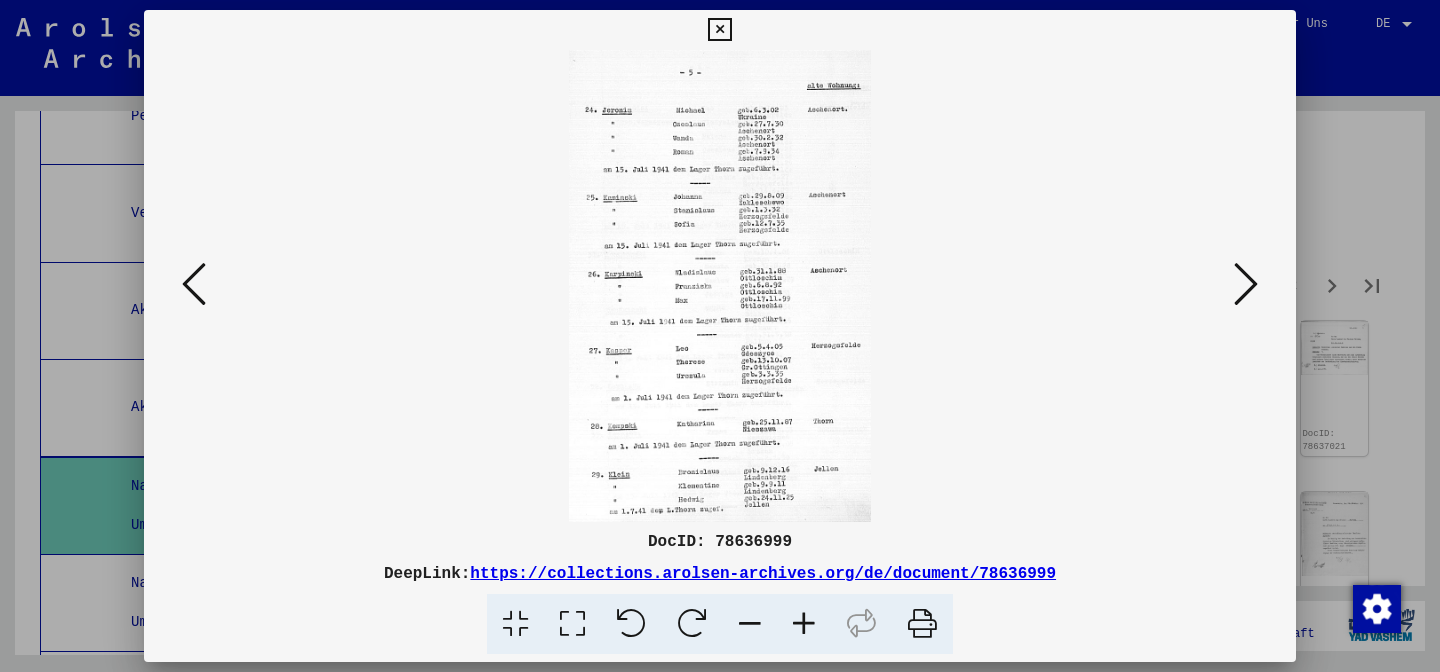 click at bounding box center (1246, 284) 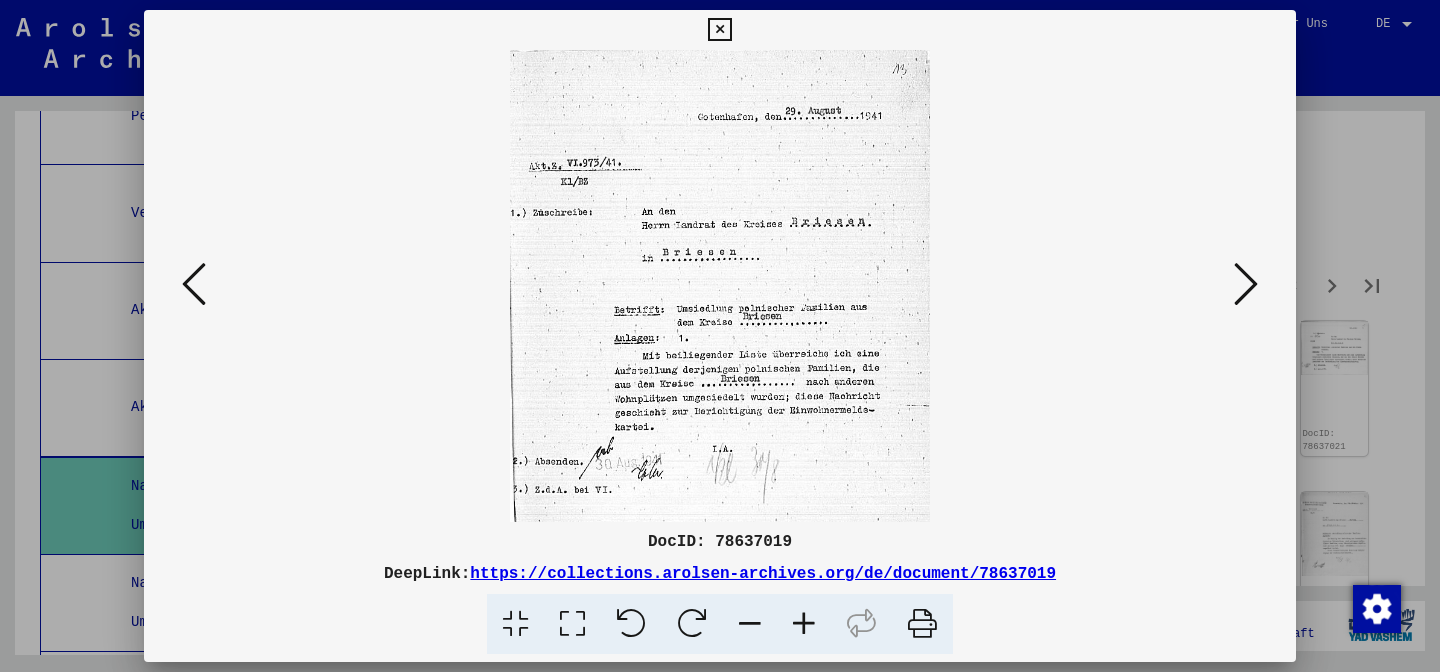 click at bounding box center (720, 286) 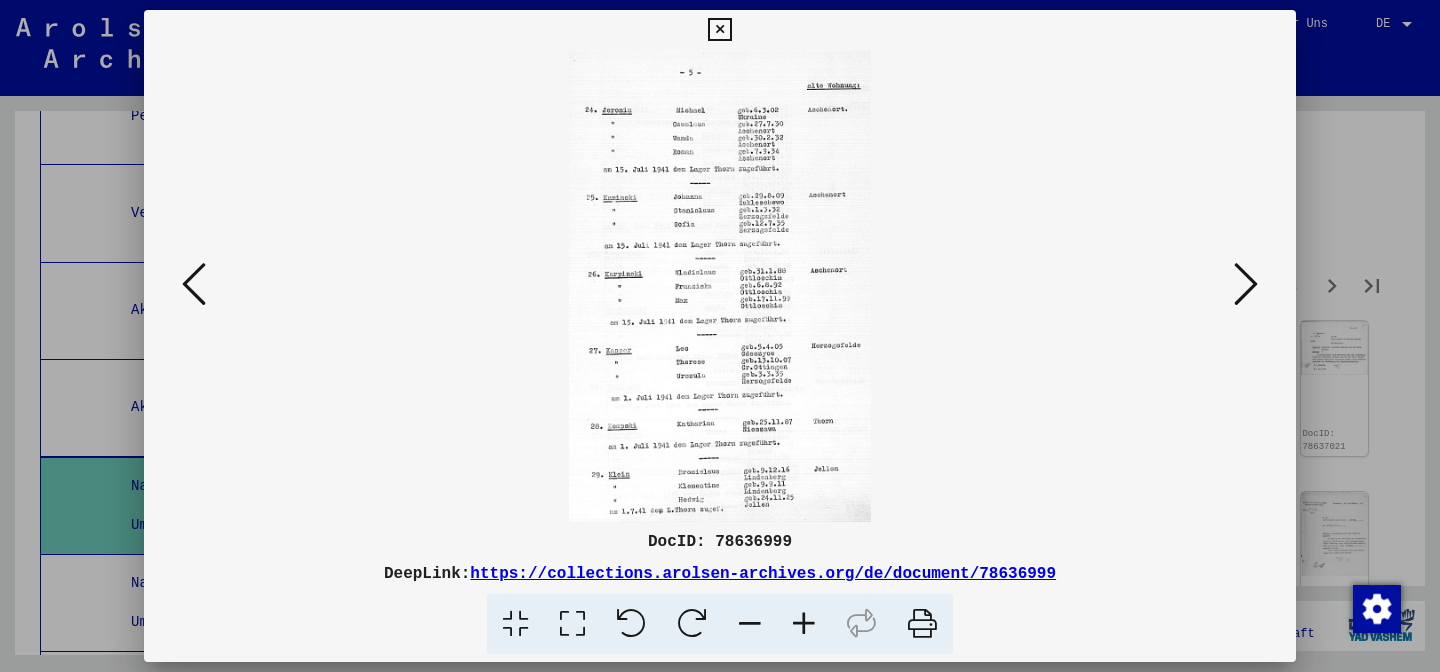 click at bounding box center (1246, 284) 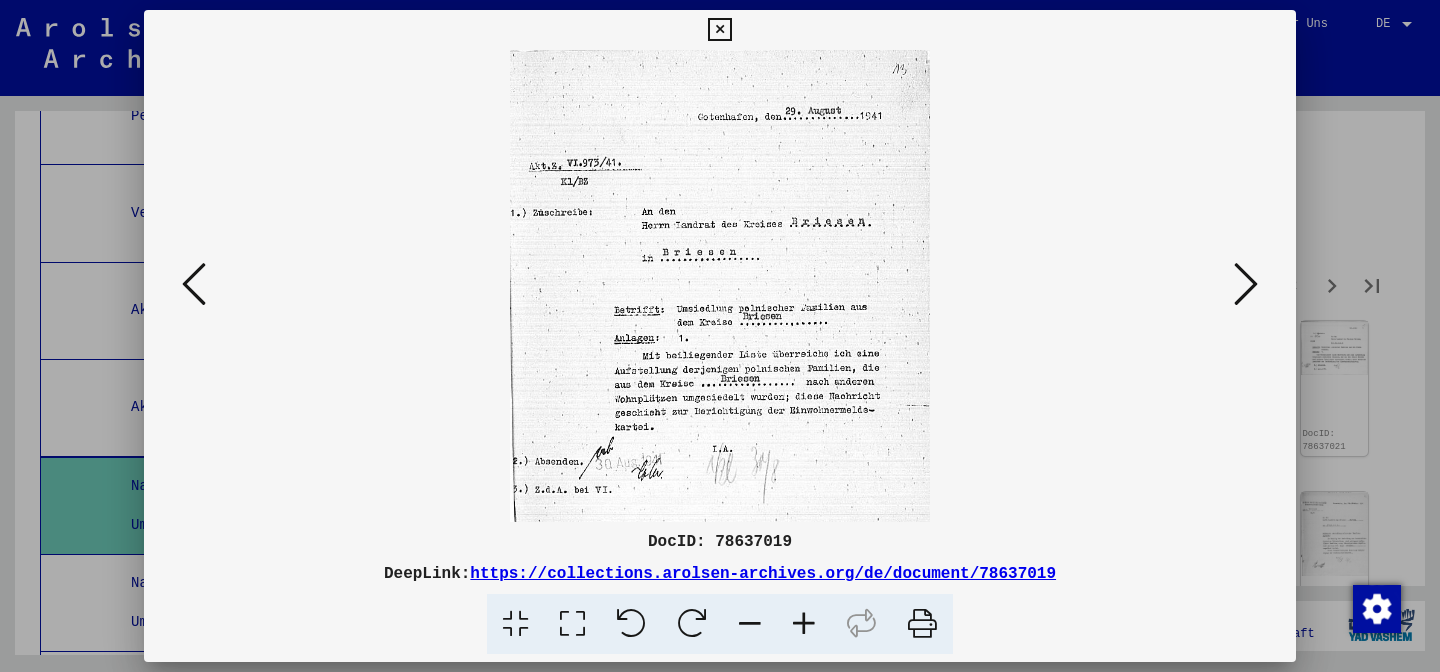 click at bounding box center (1246, 284) 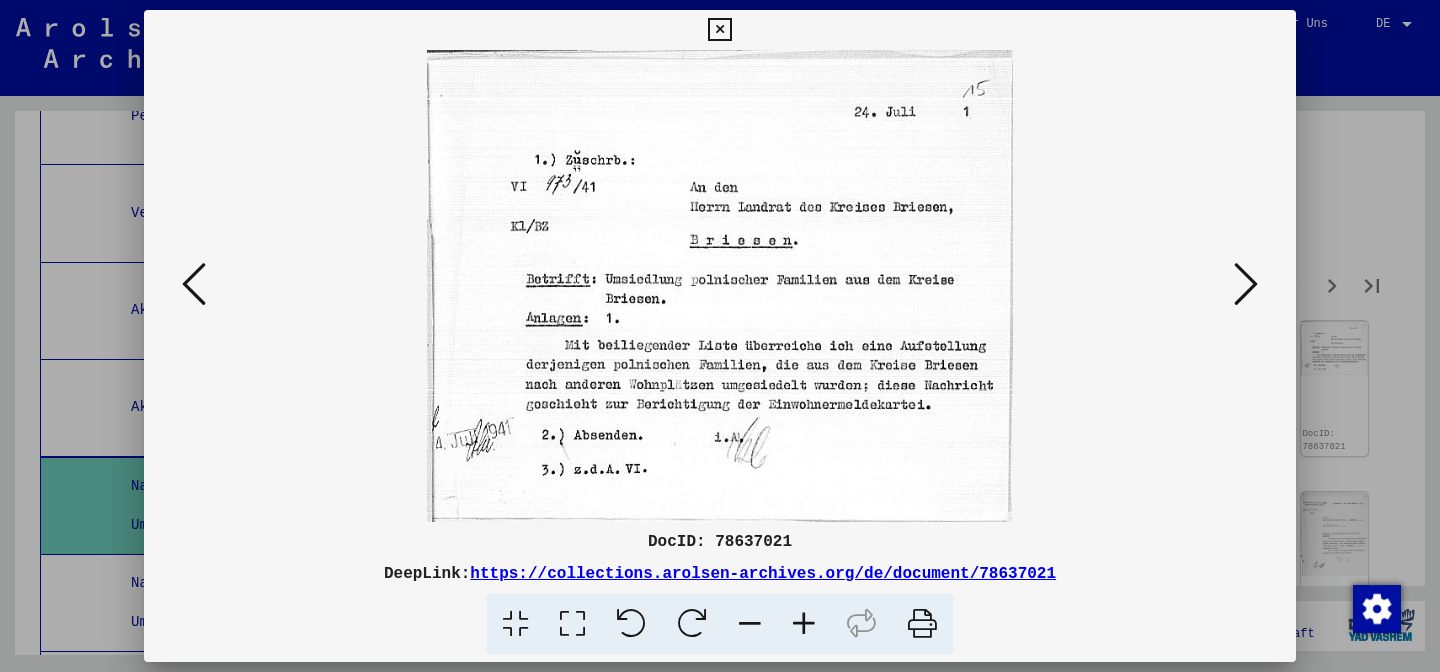 click at bounding box center [1246, 284] 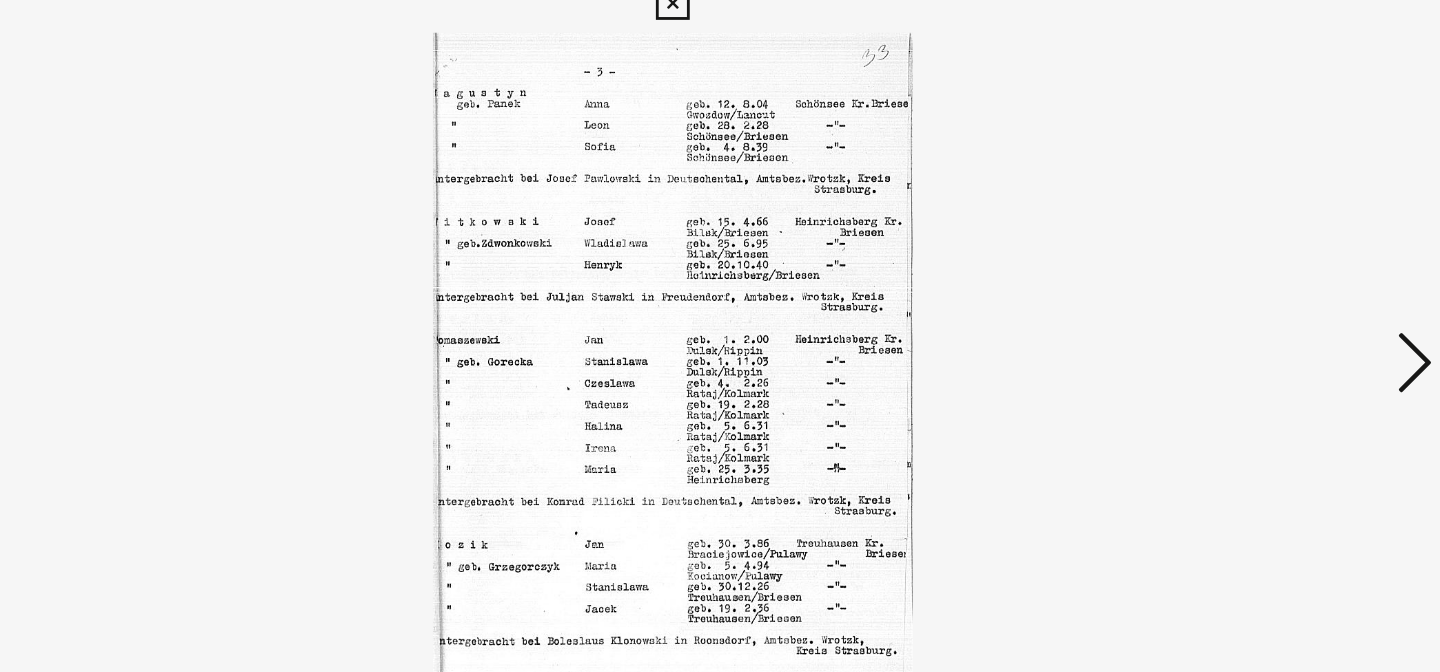click at bounding box center (1246, 284) 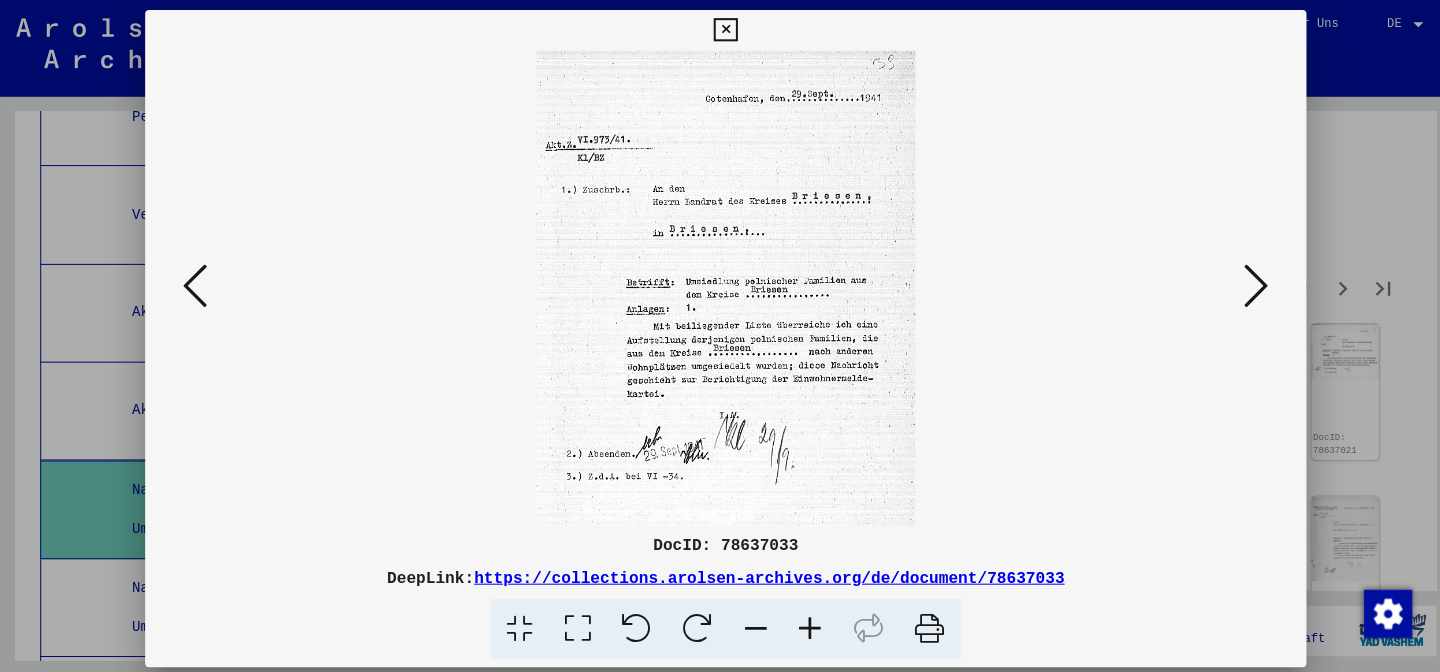 click at bounding box center [1246, 285] 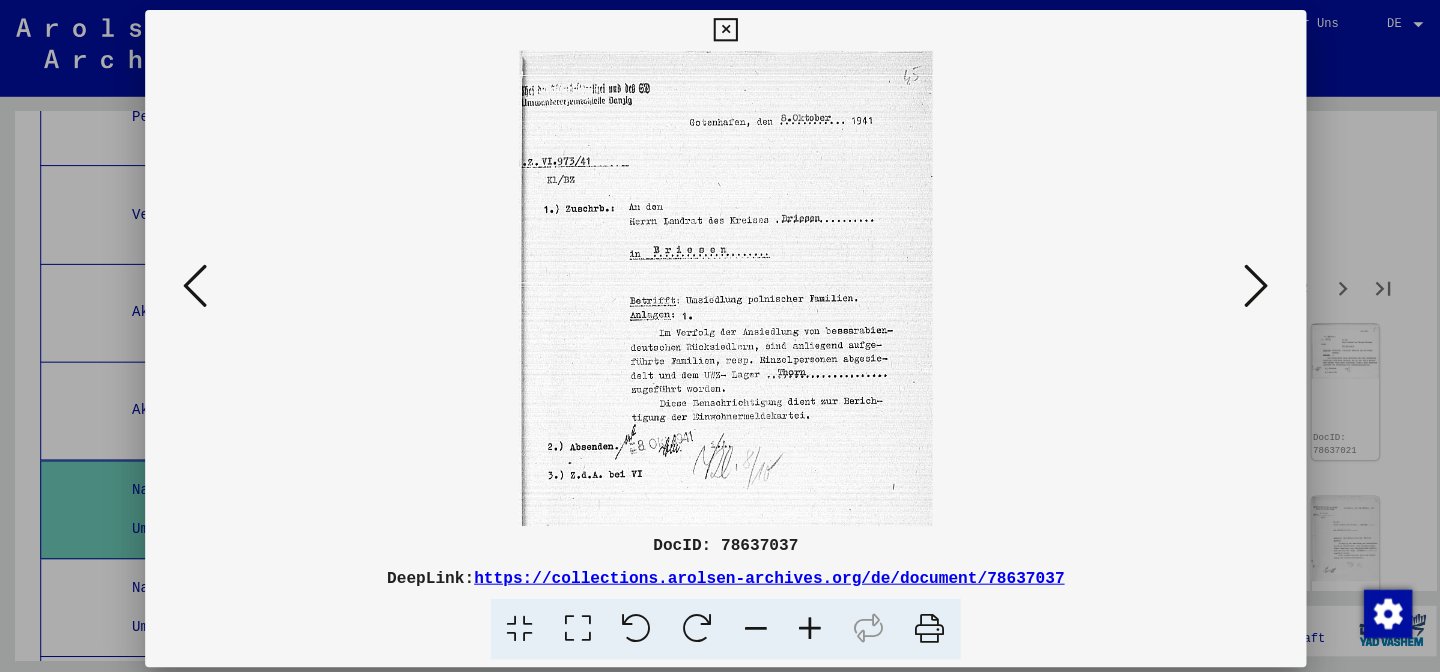 click at bounding box center (1246, 284) 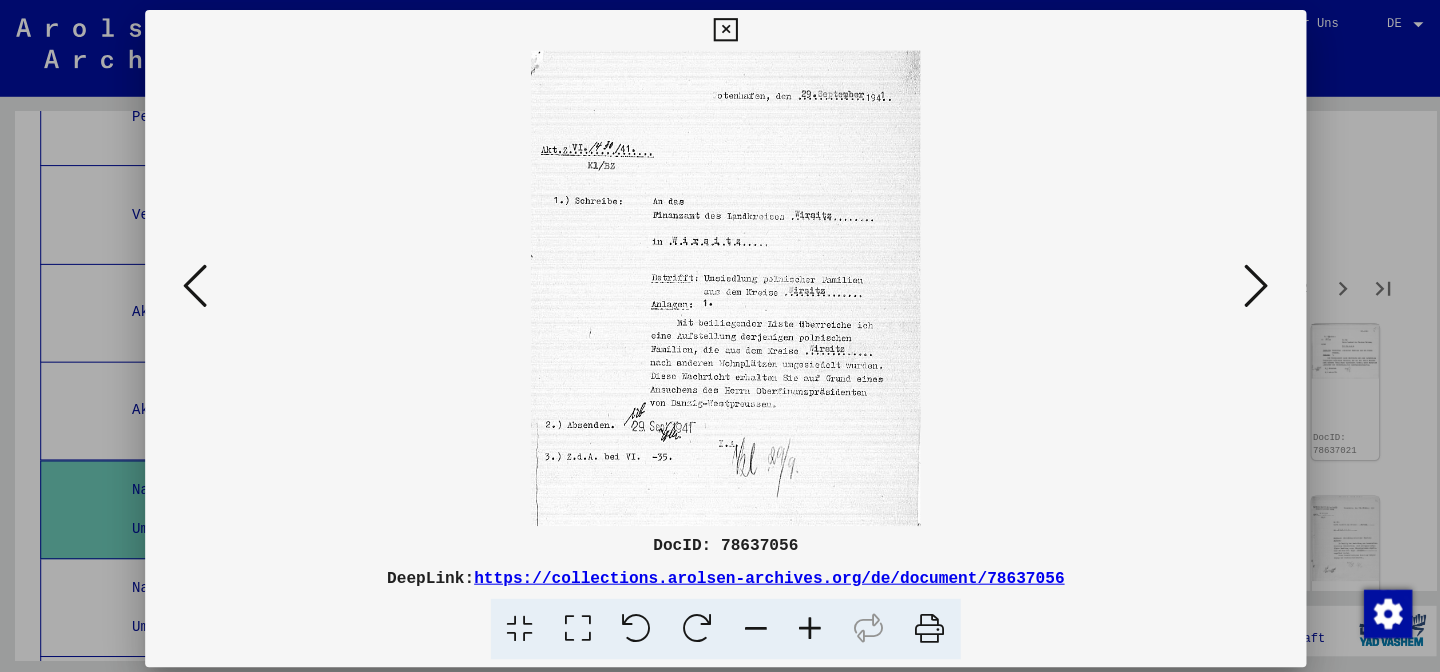 click at bounding box center (720, 286) 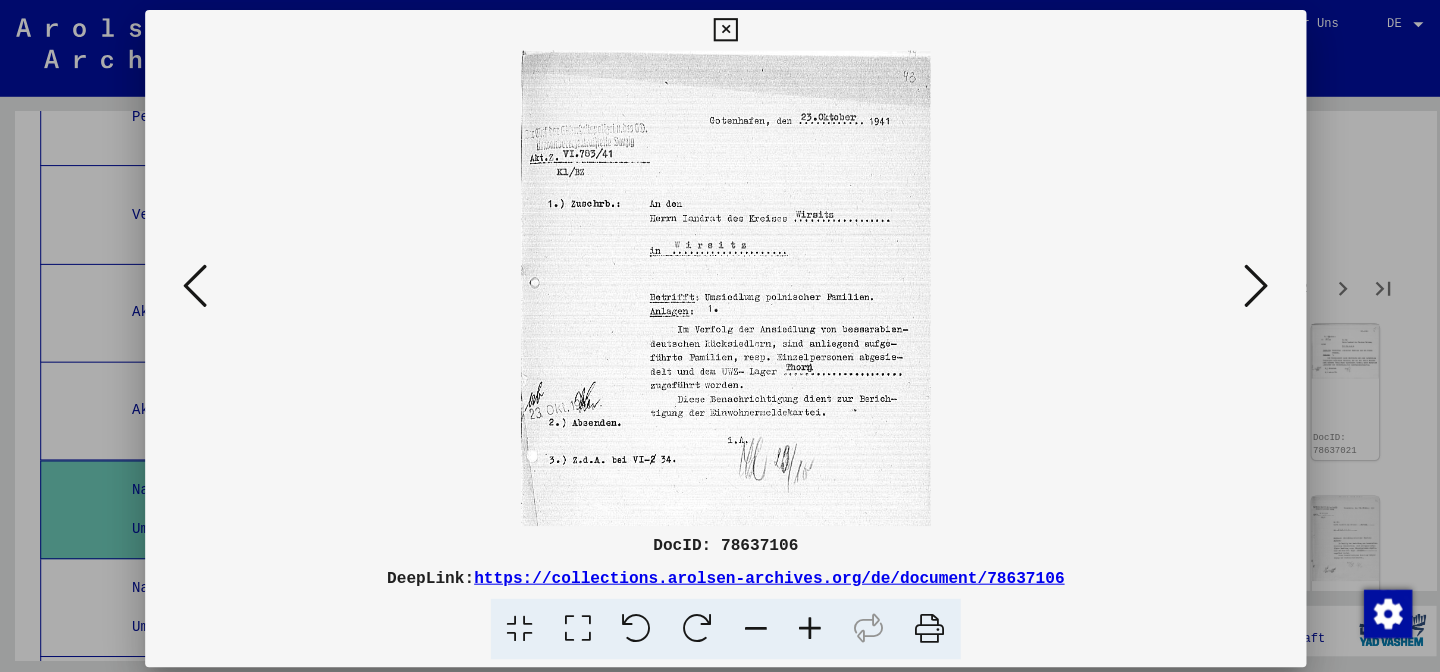 click at bounding box center (1246, 285) 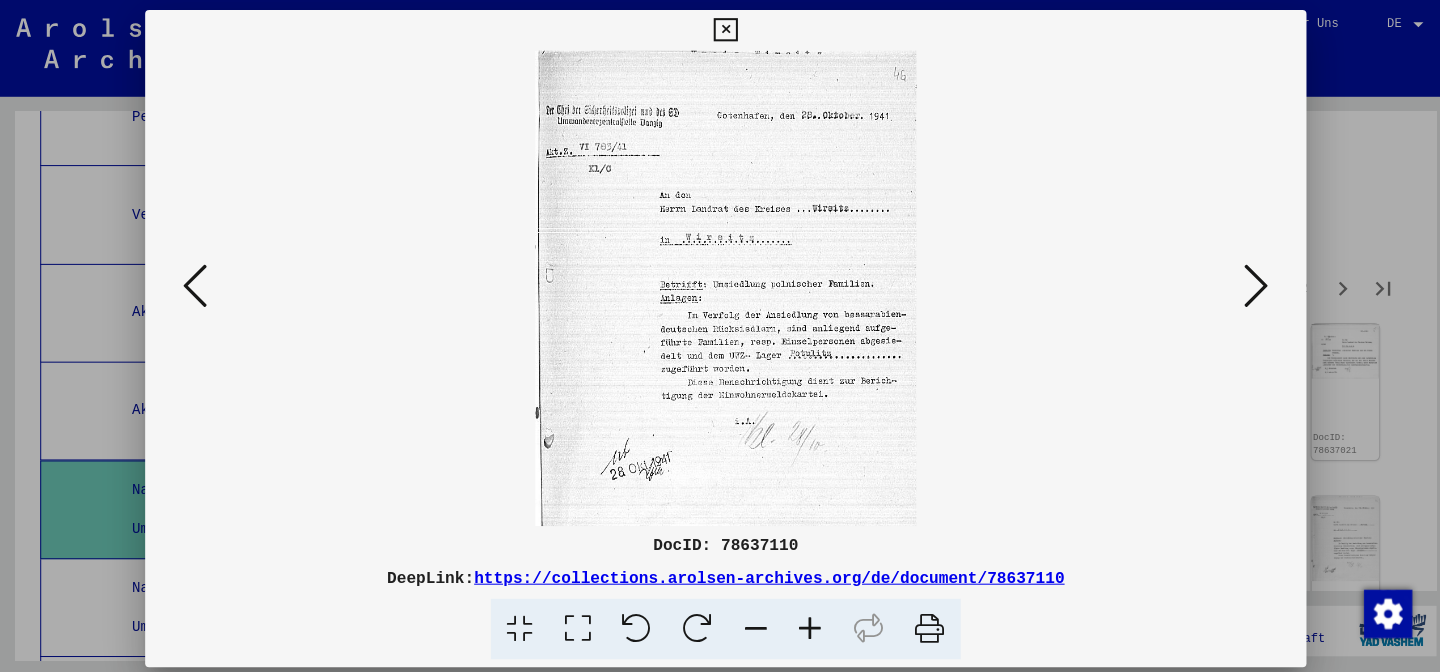 click at bounding box center (1246, 285) 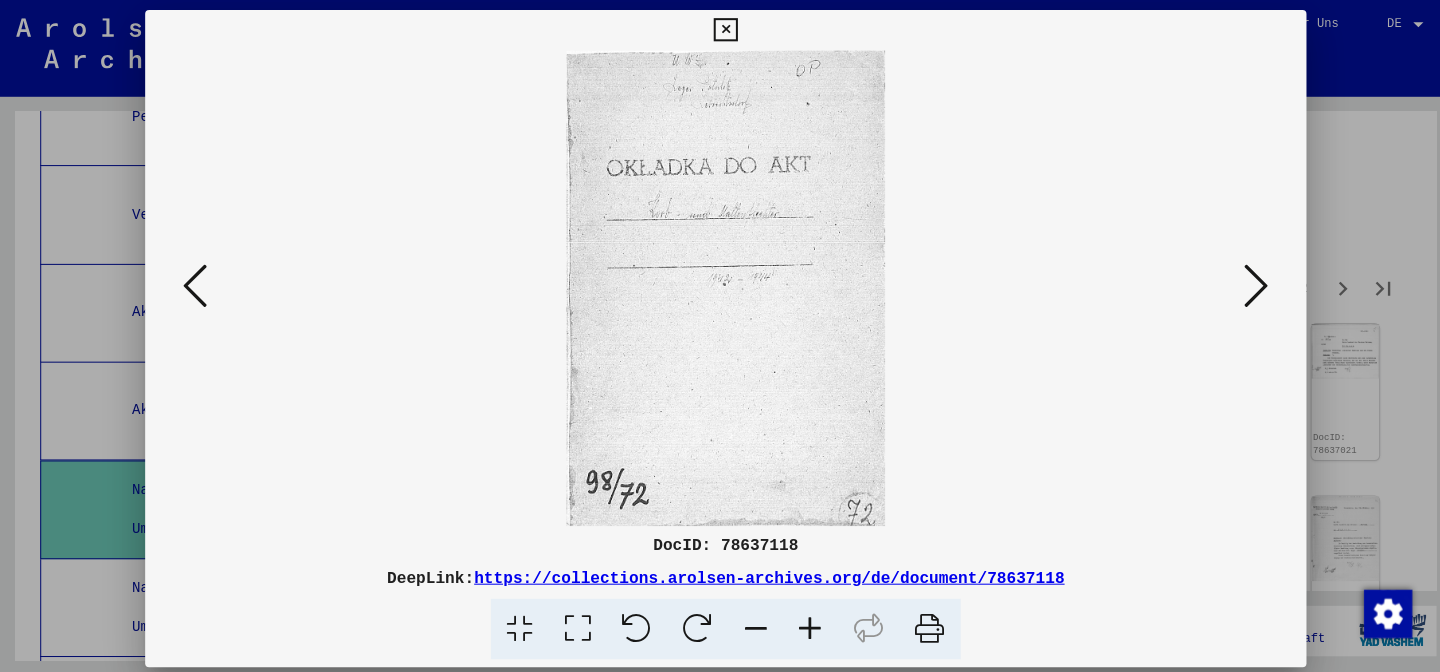 click at bounding box center [1246, 285] 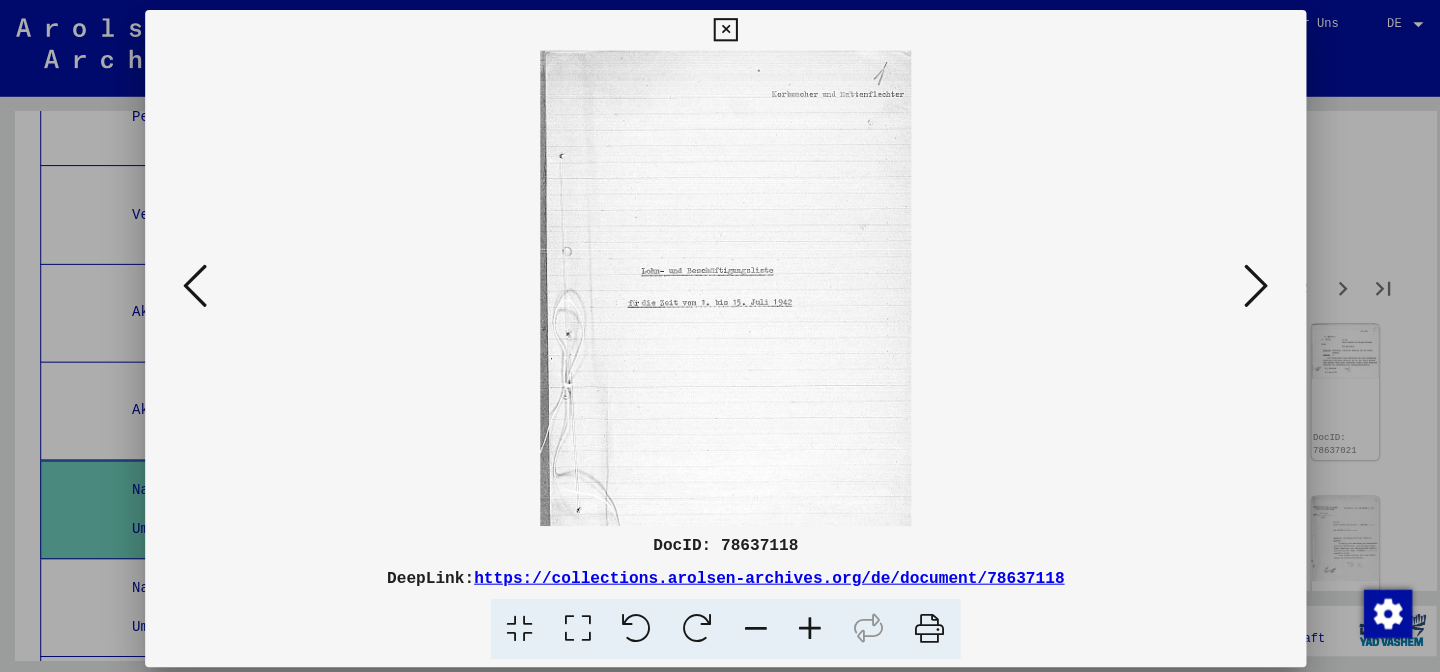 click at bounding box center [1246, 285] 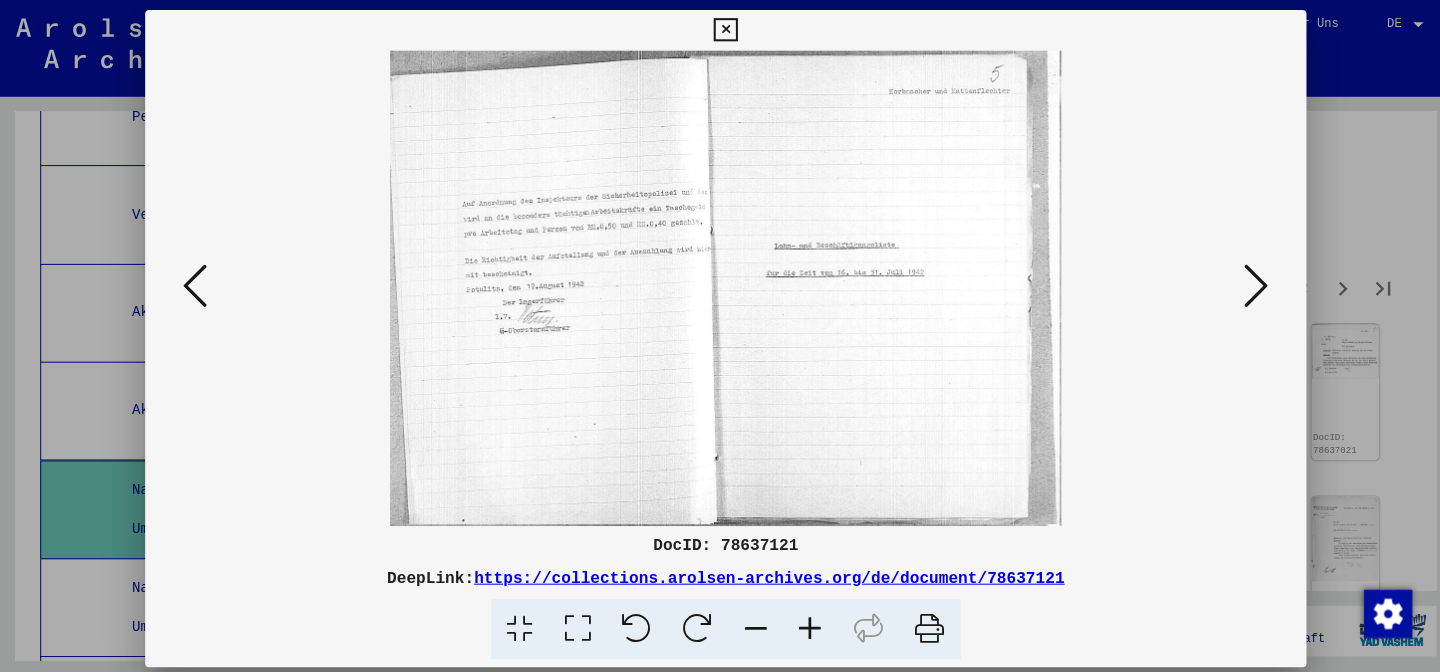 click at bounding box center [1246, 285] 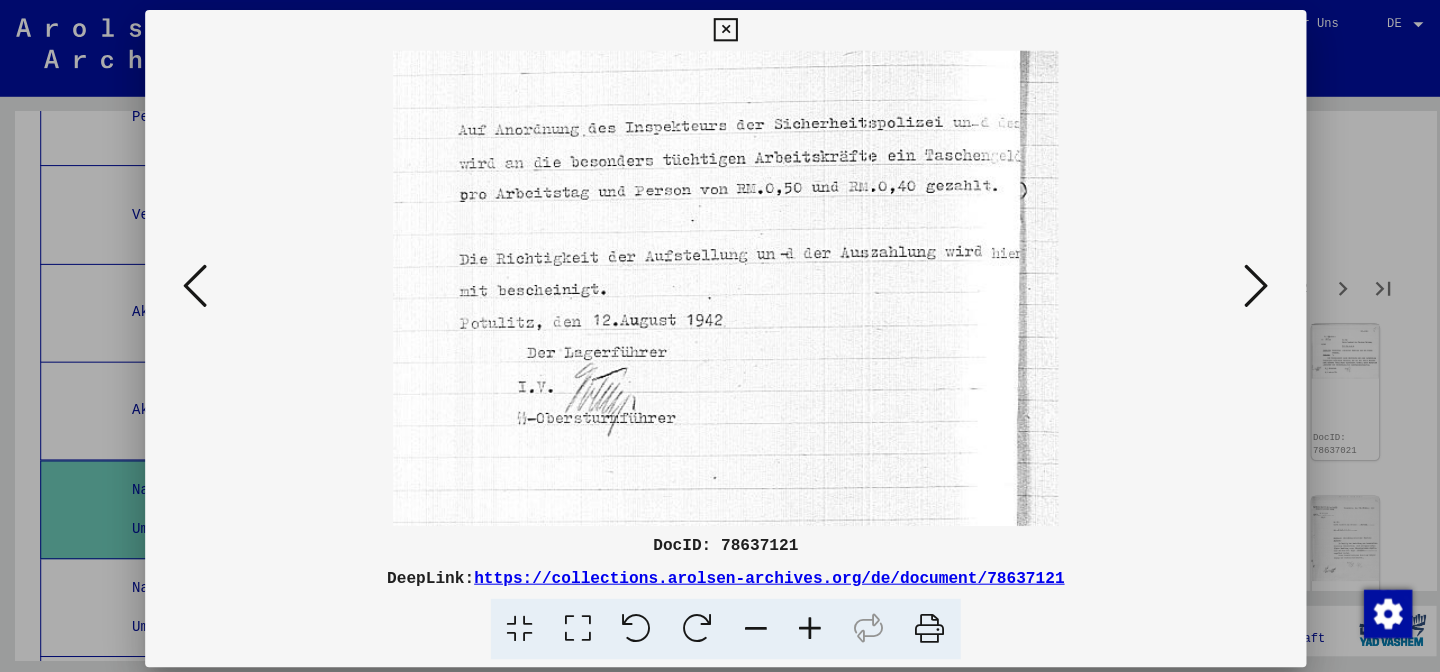 click at bounding box center (1246, 285) 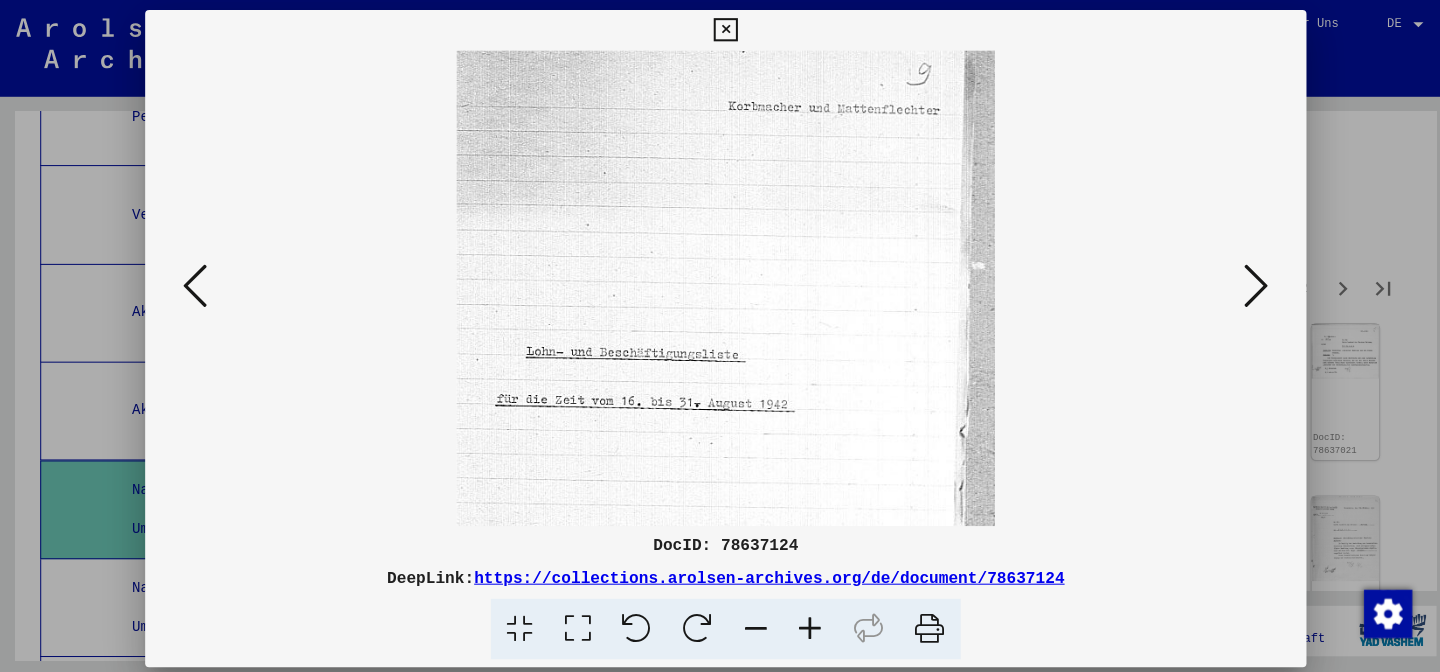 click at bounding box center [1246, 284] 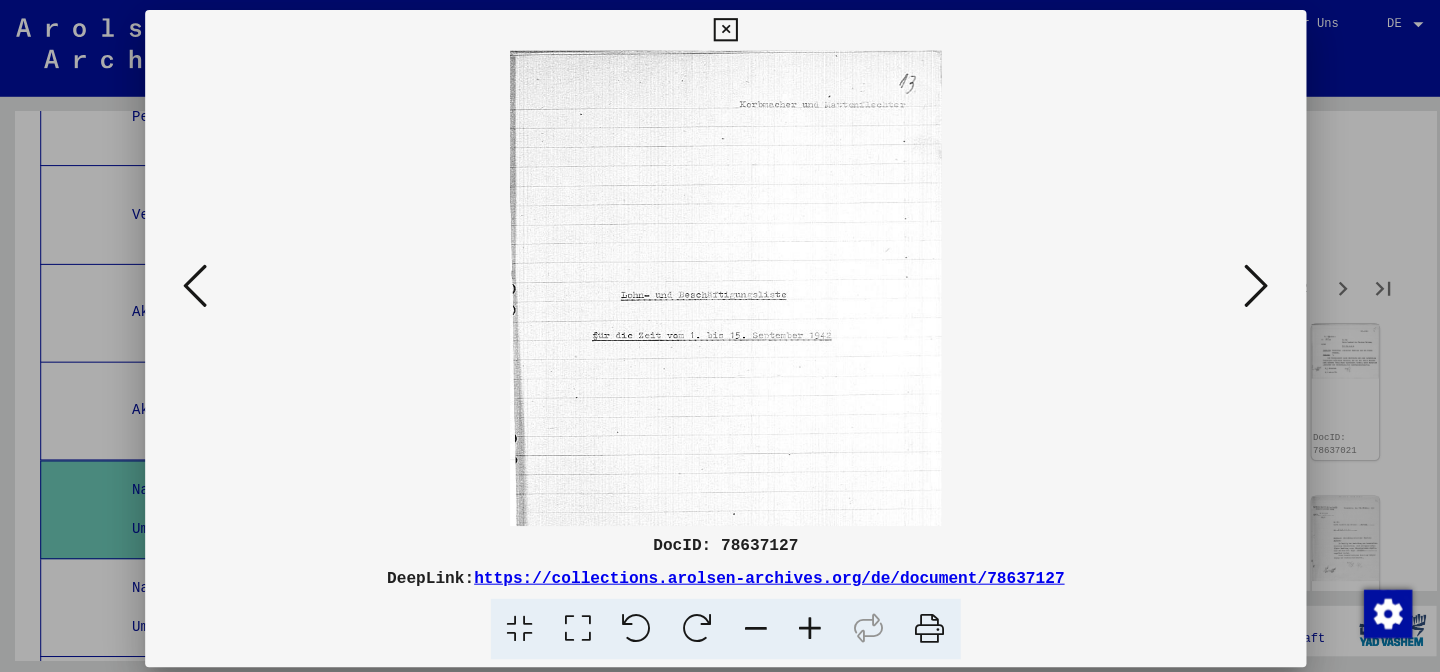 click at bounding box center (1246, 284) 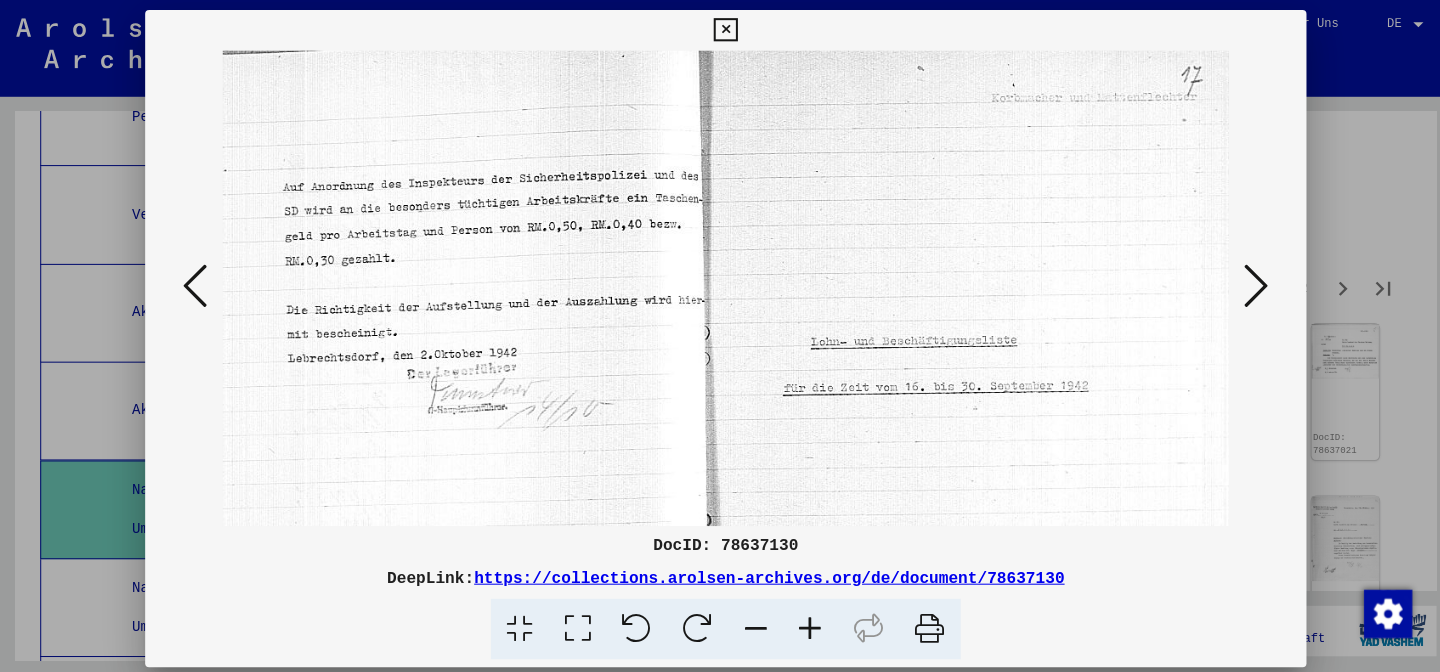 click at bounding box center [1246, 284] 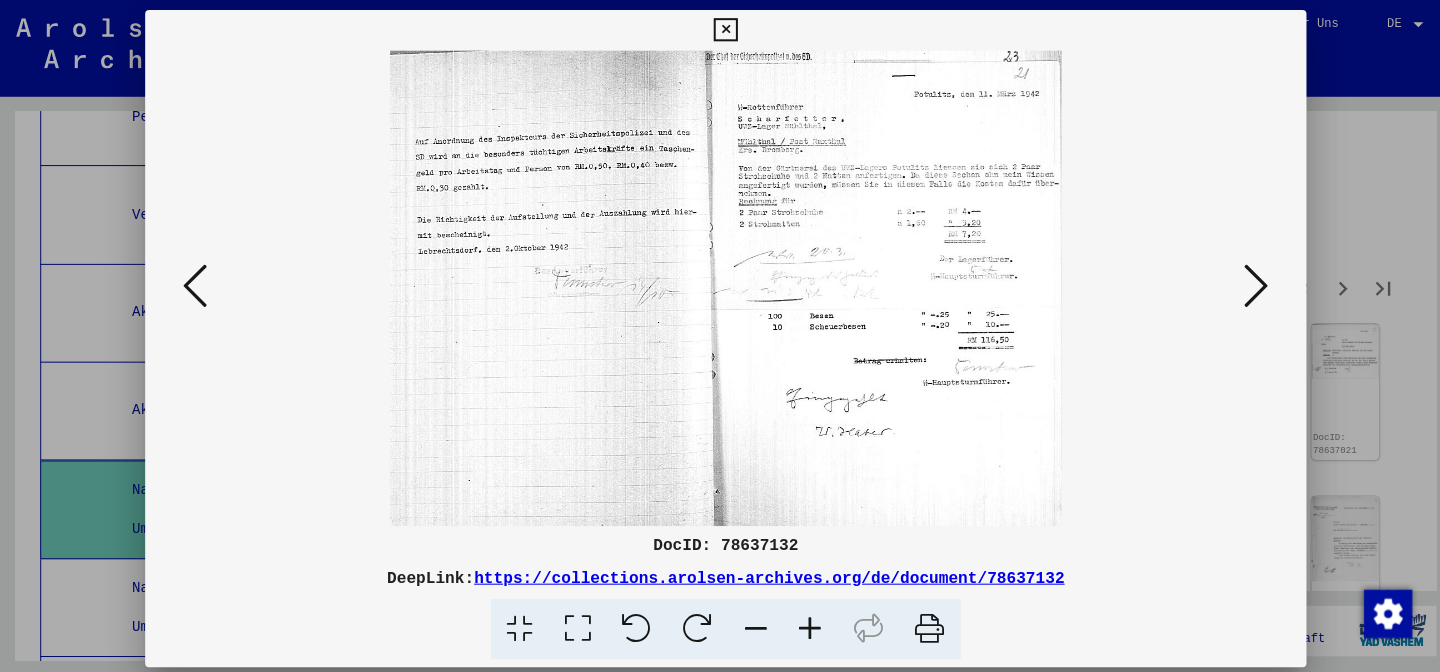 click at bounding box center [1246, 284] 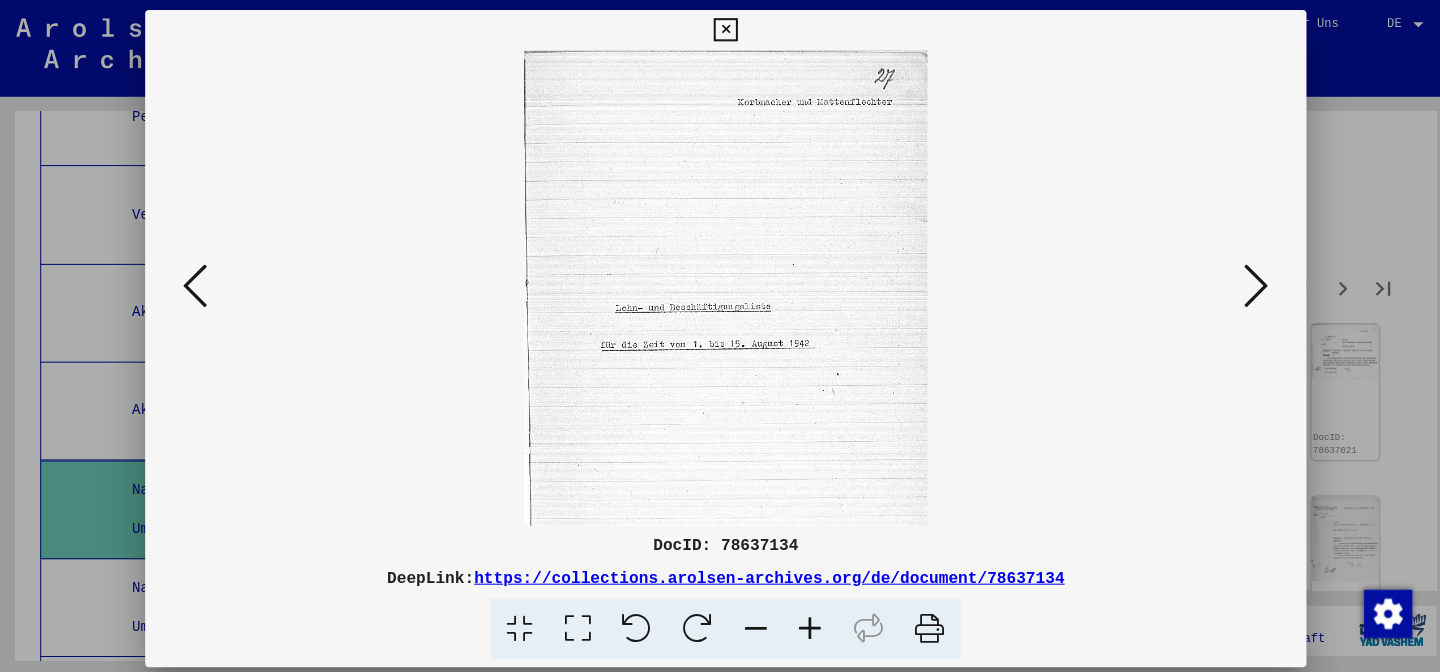 click at bounding box center (1246, 284) 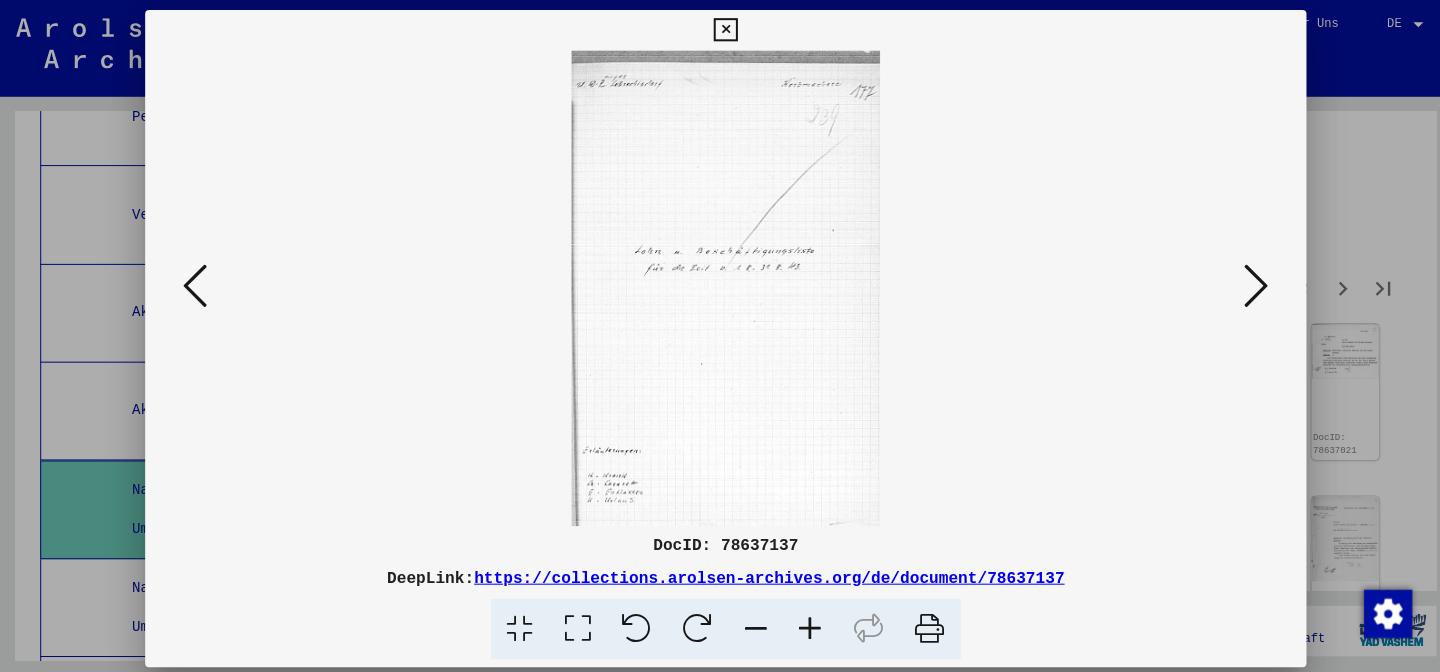 click at bounding box center (1246, 284) 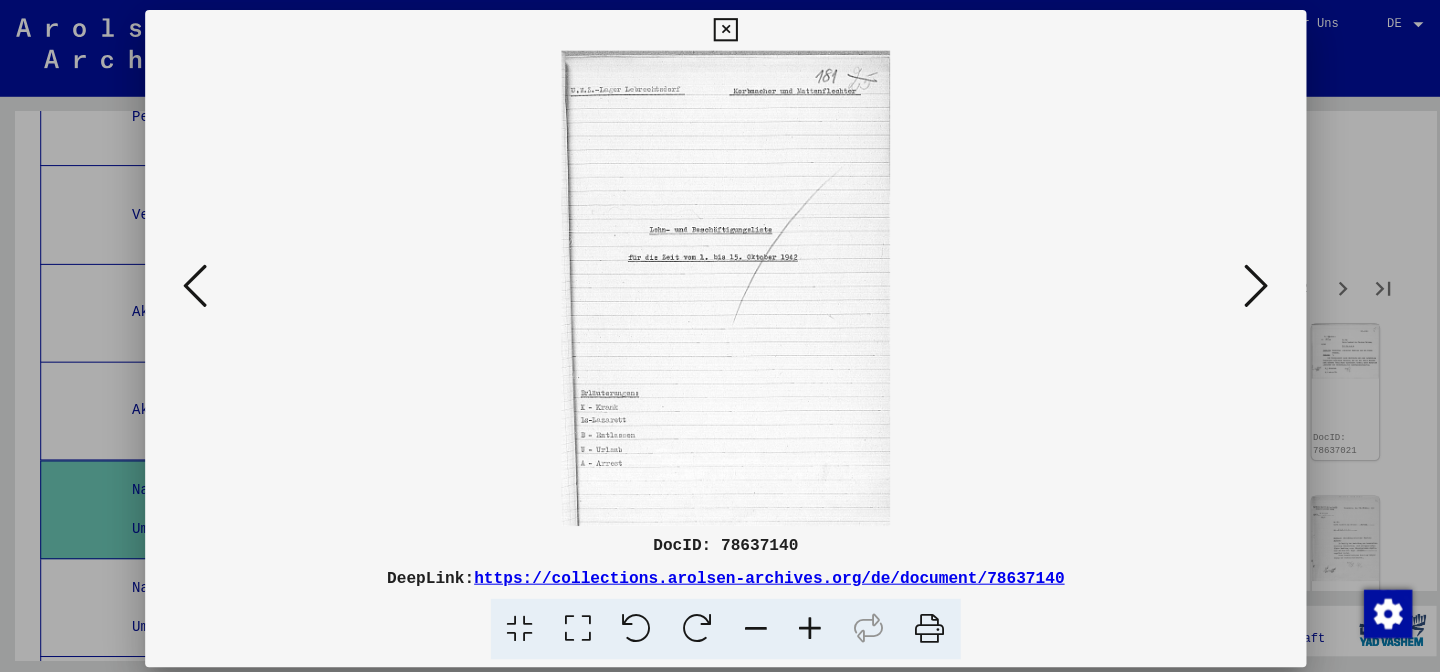 click at bounding box center (1246, 284) 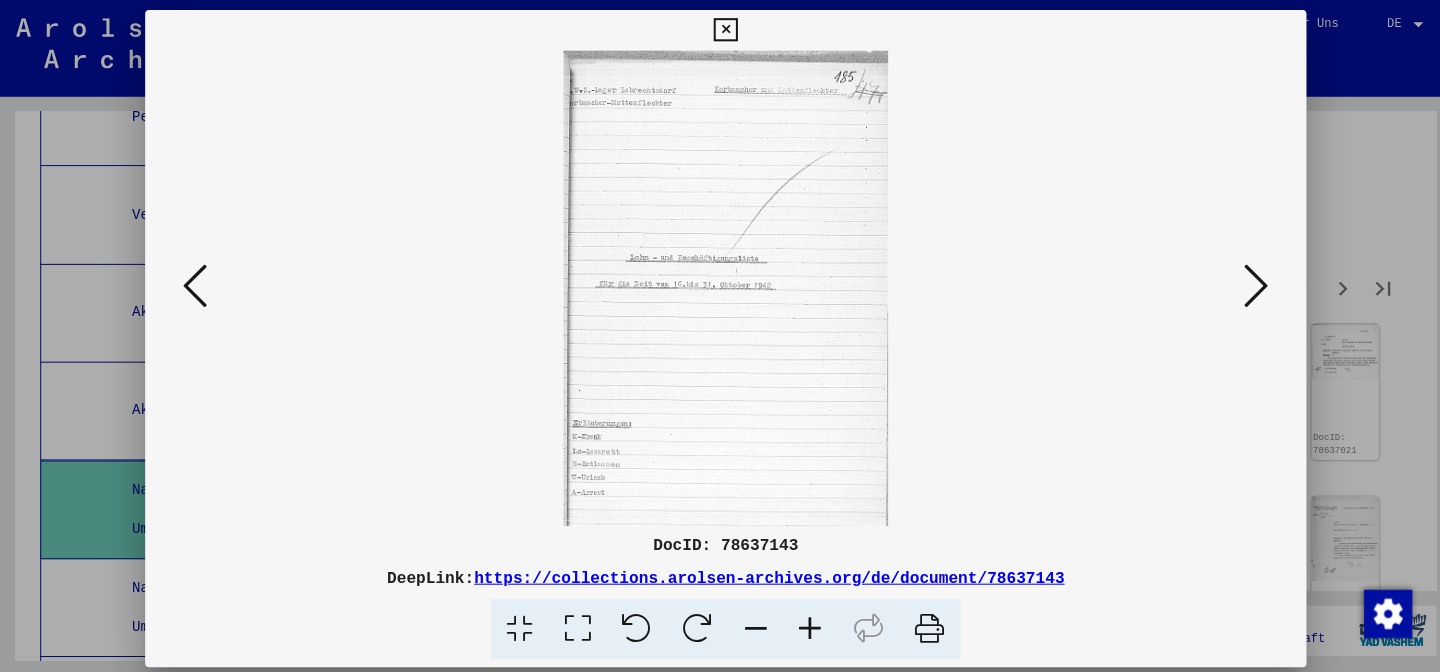 click at bounding box center [1246, 284] 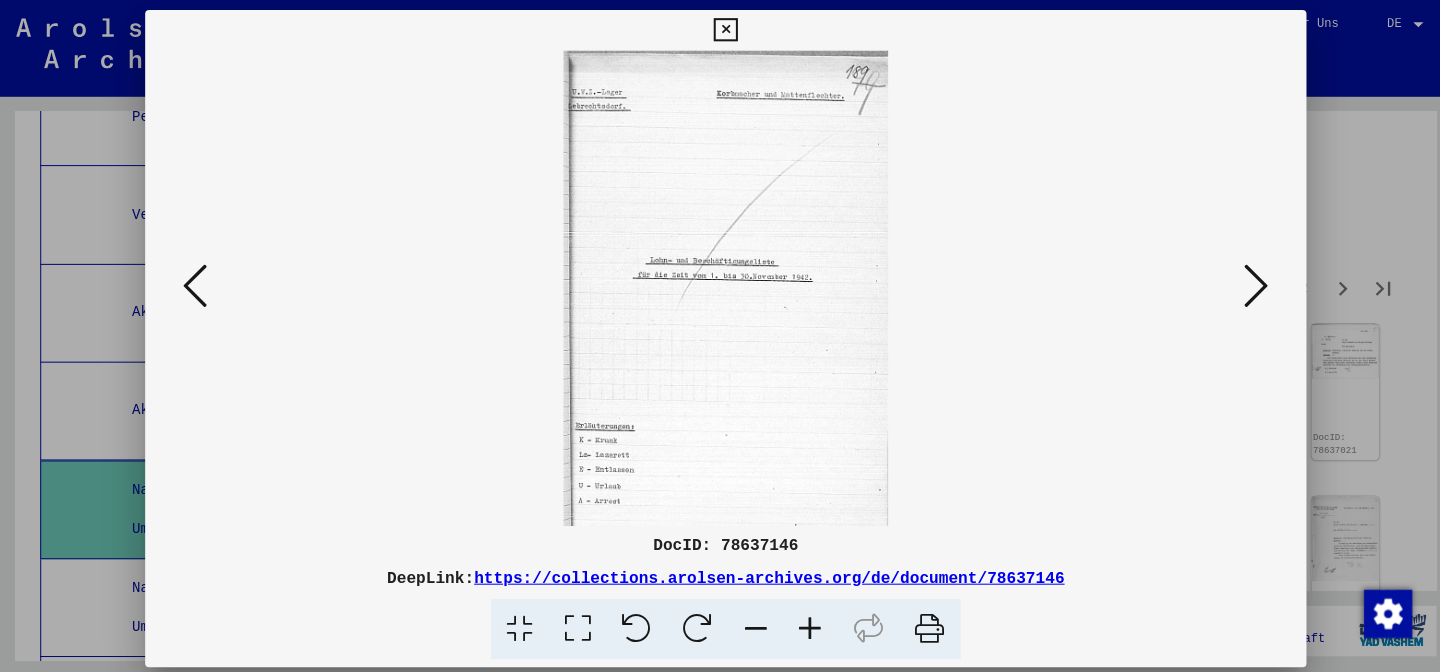 click at bounding box center [1246, 284] 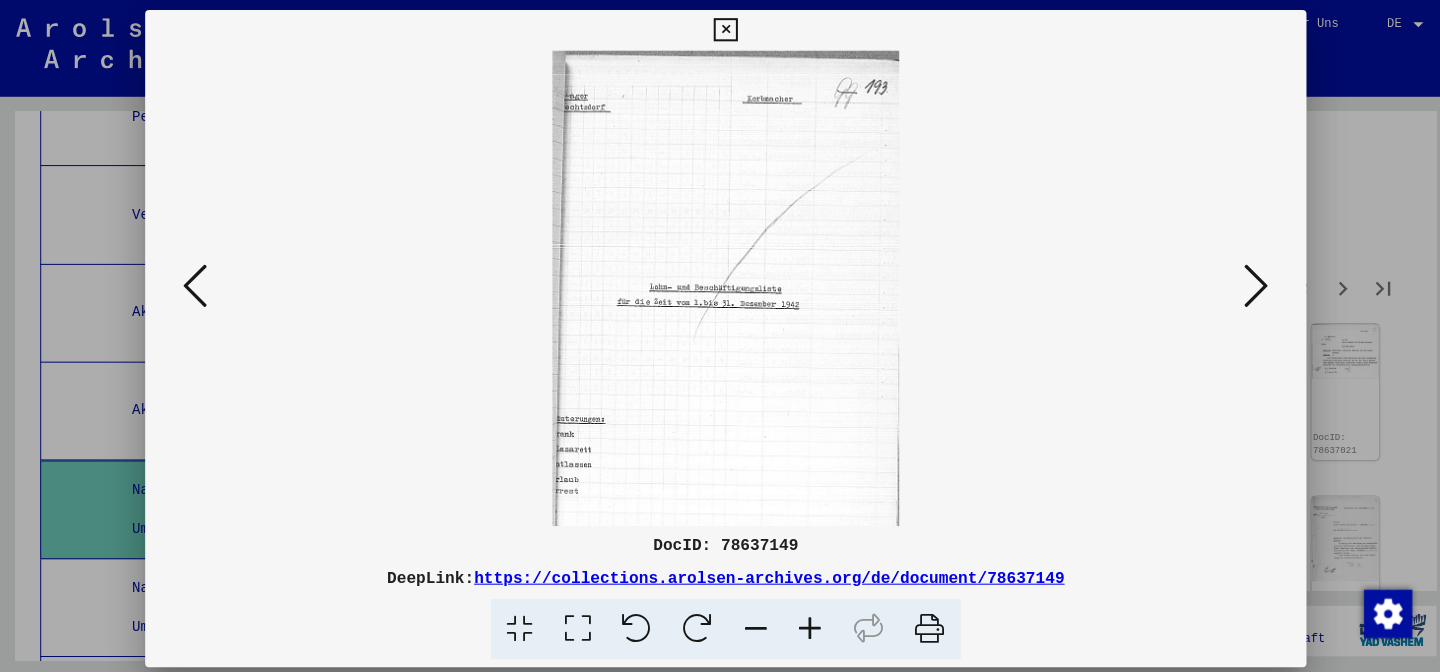 click at bounding box center (1246, 284) 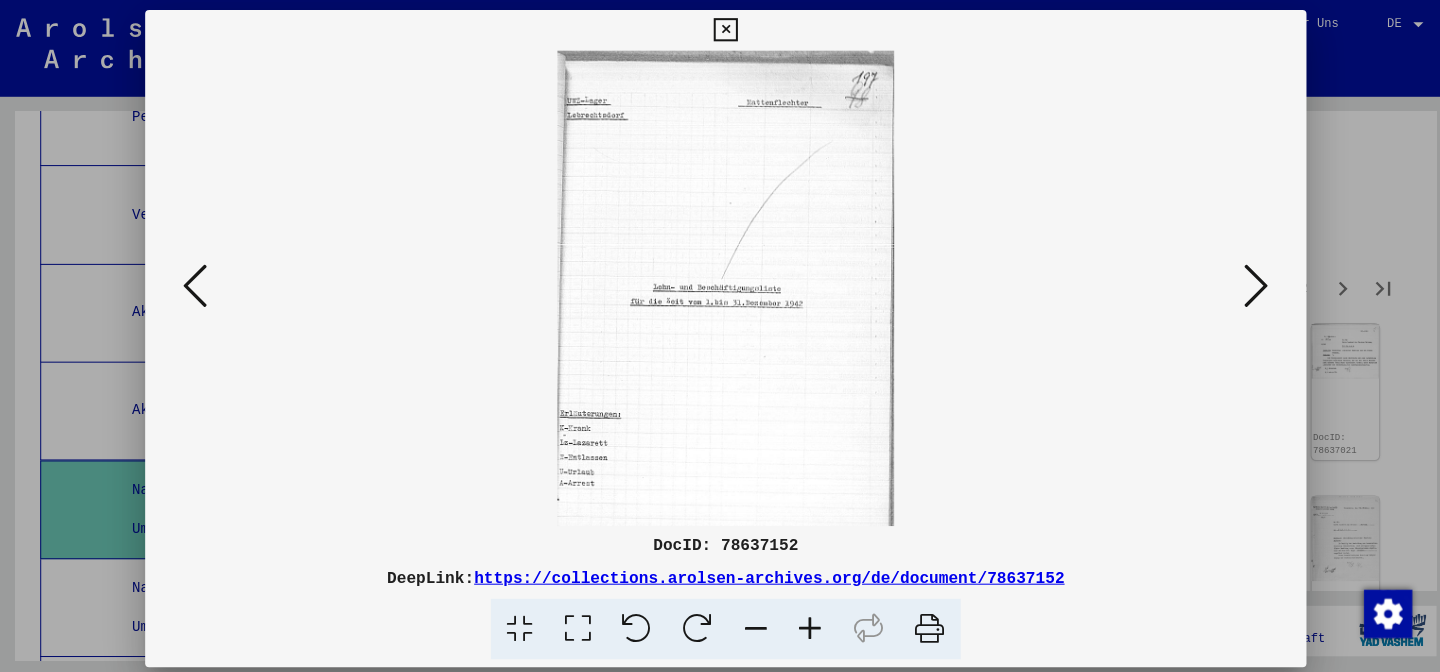 click at bounding box center [1246, 284] 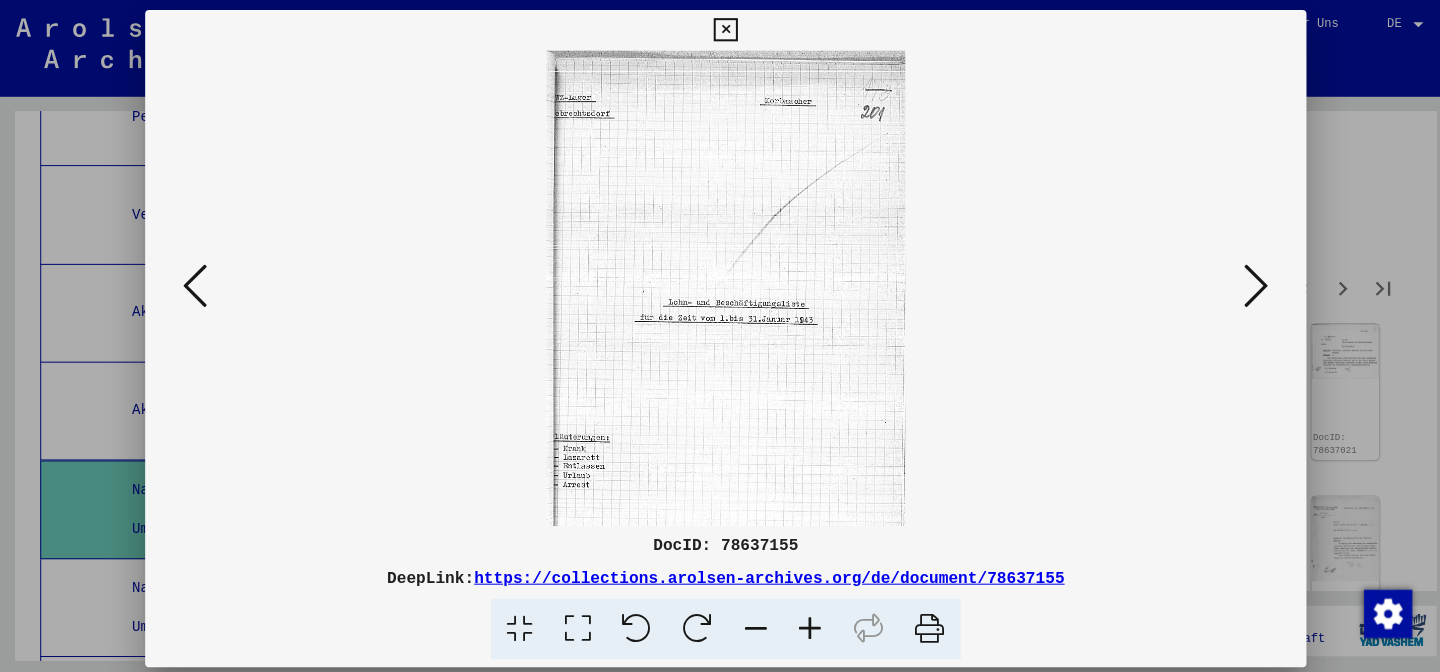 click at bounding box center [1246, 284] 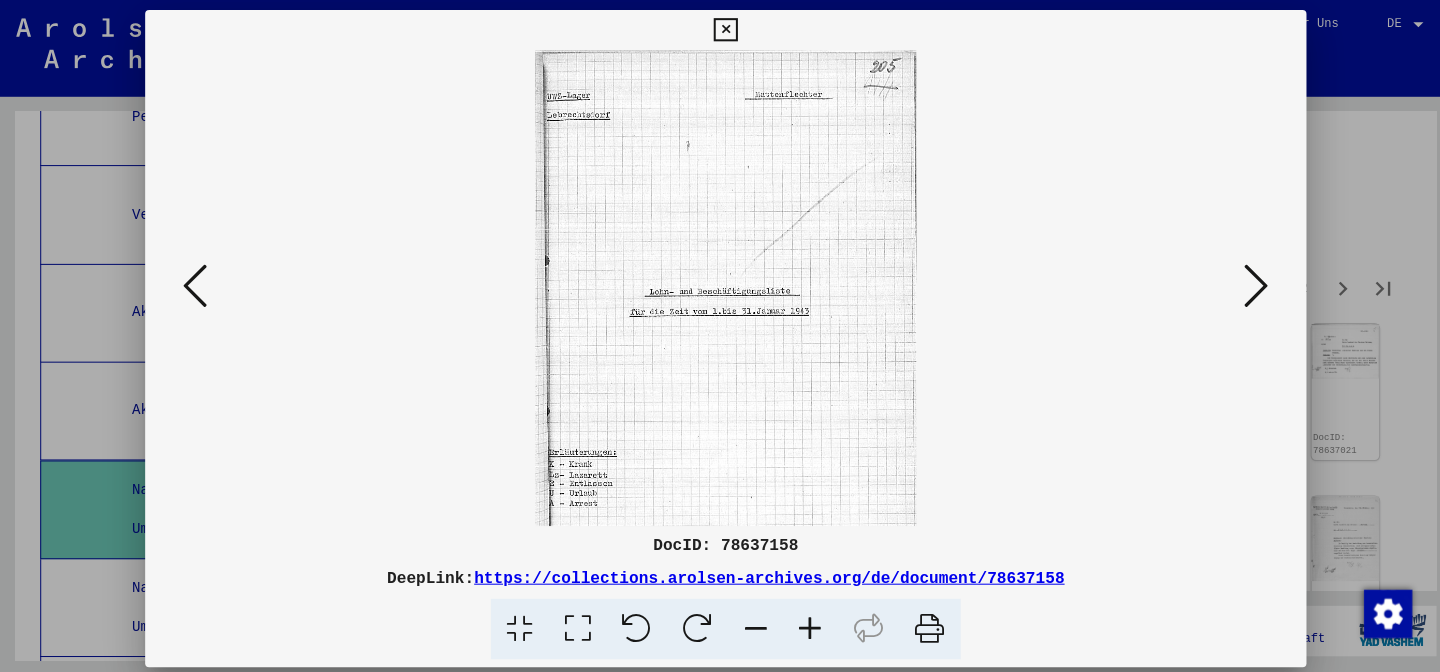 click at bounding box center [1246, 284] 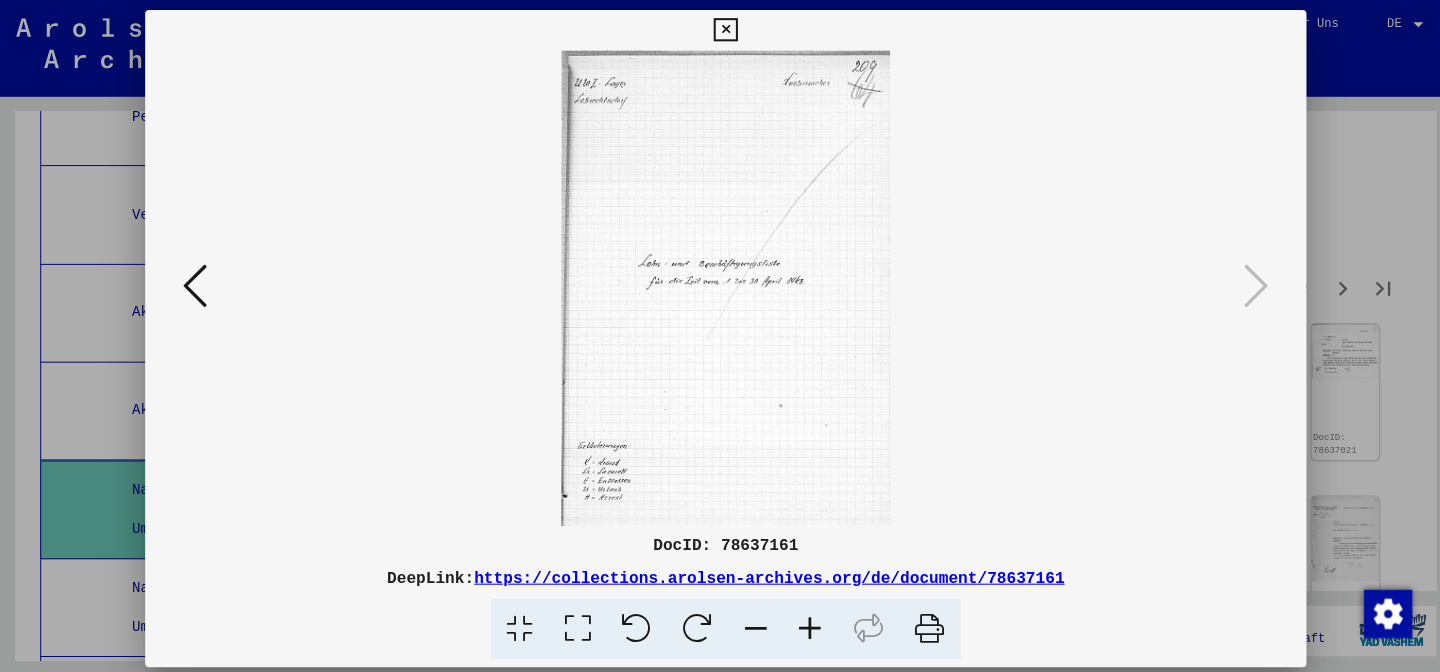 click at bounding box center (719, 30) 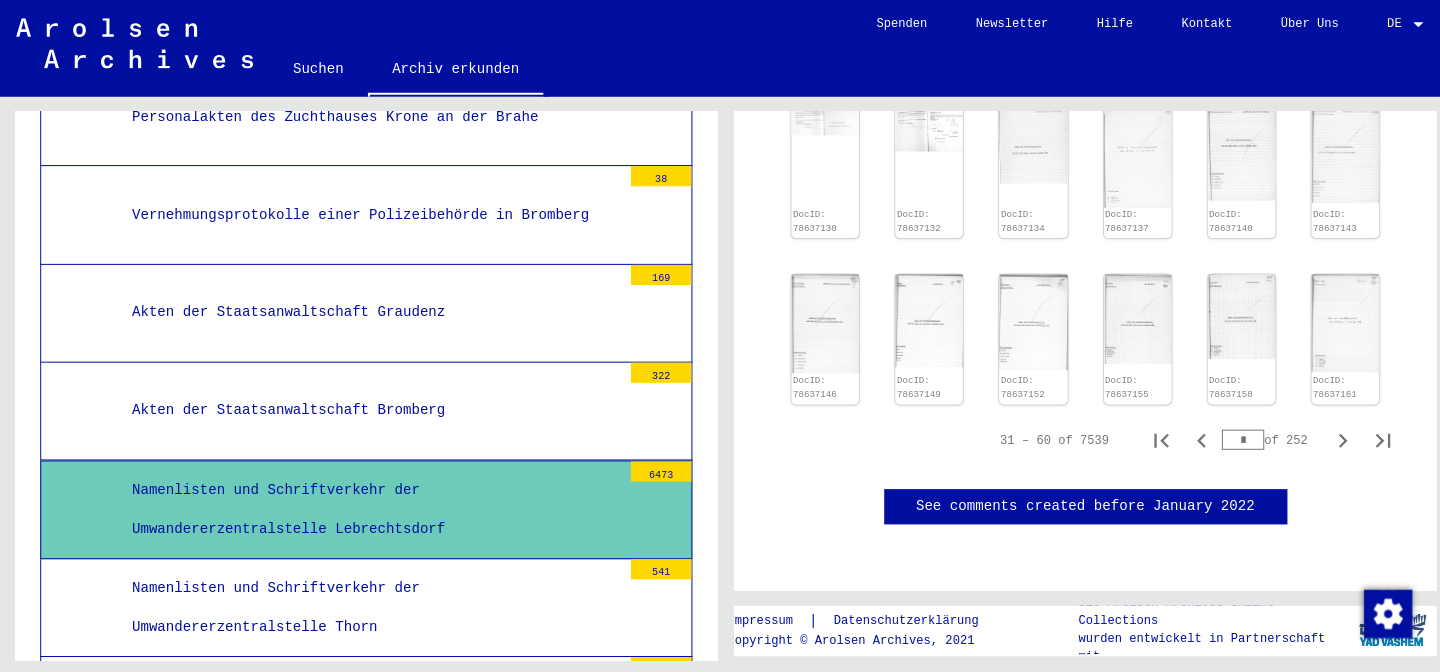 scroll, scrollTop: 1757, scrollLeft: 0, axis: vertical 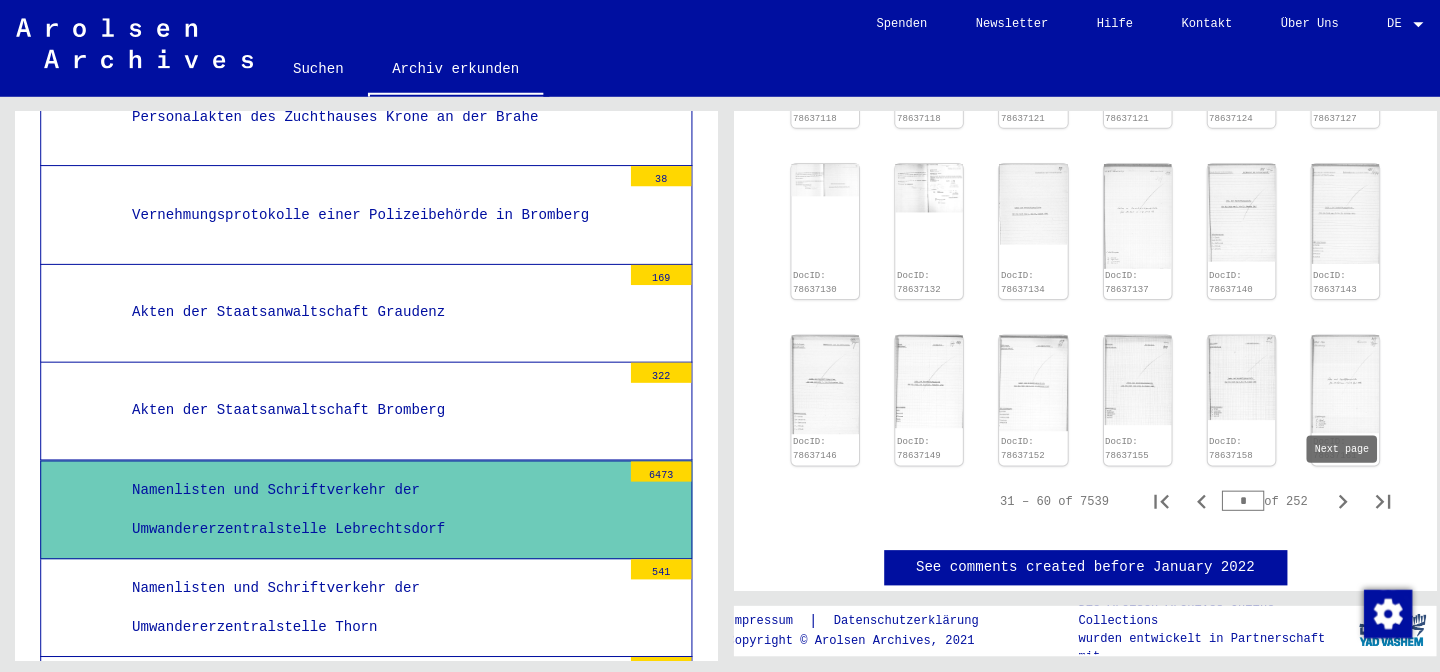 click 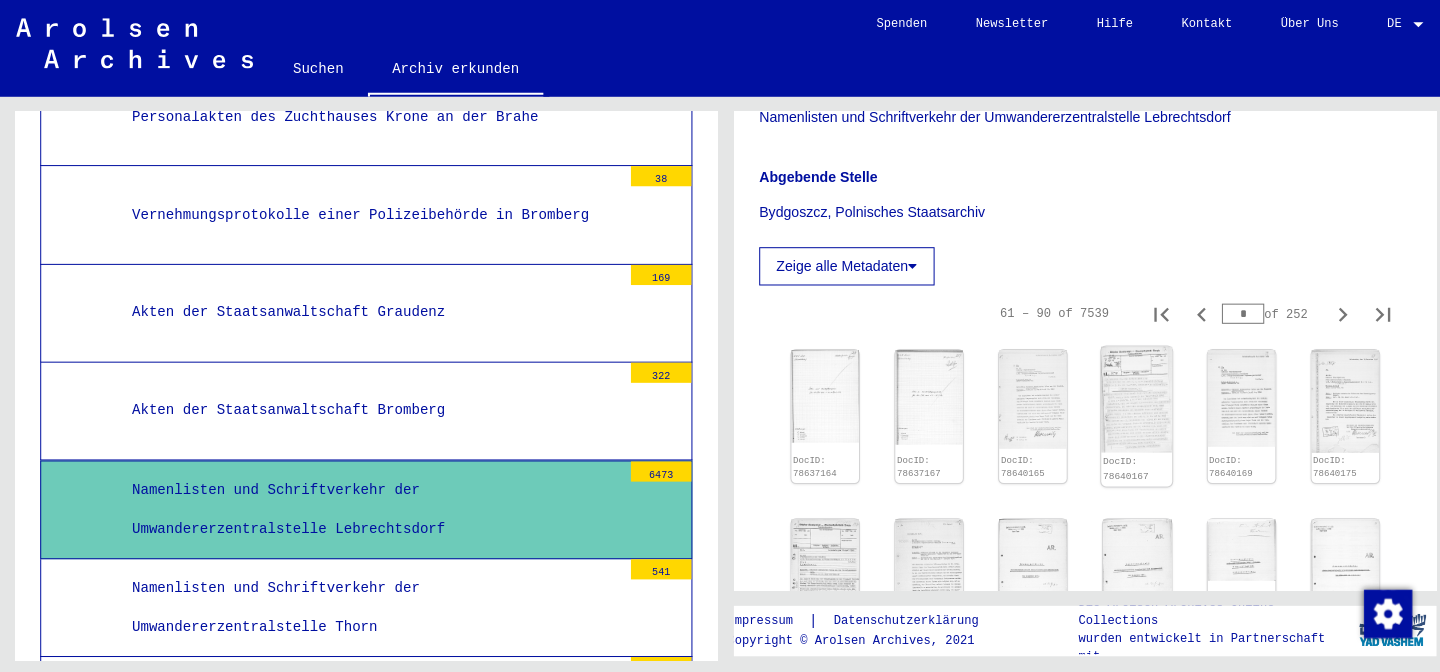 scroll, scrollTop: 402, scrollLeft: 0, axis: vertical 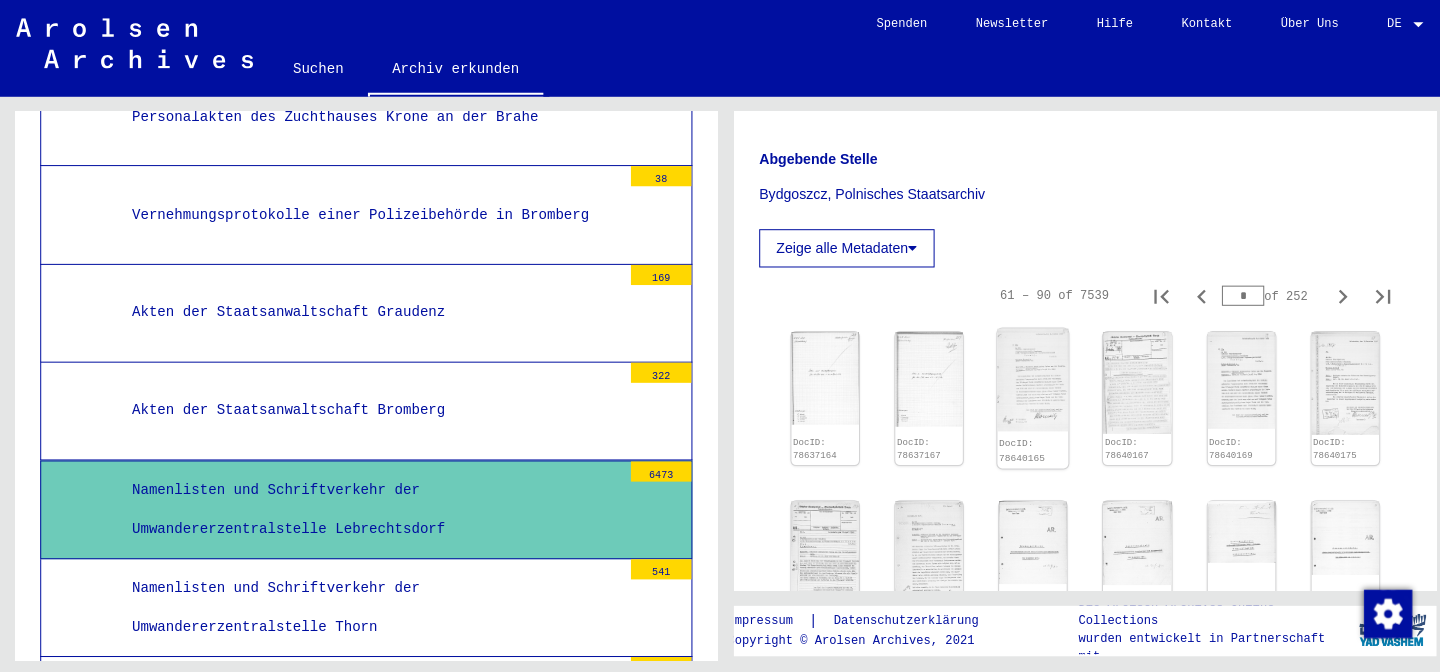 click 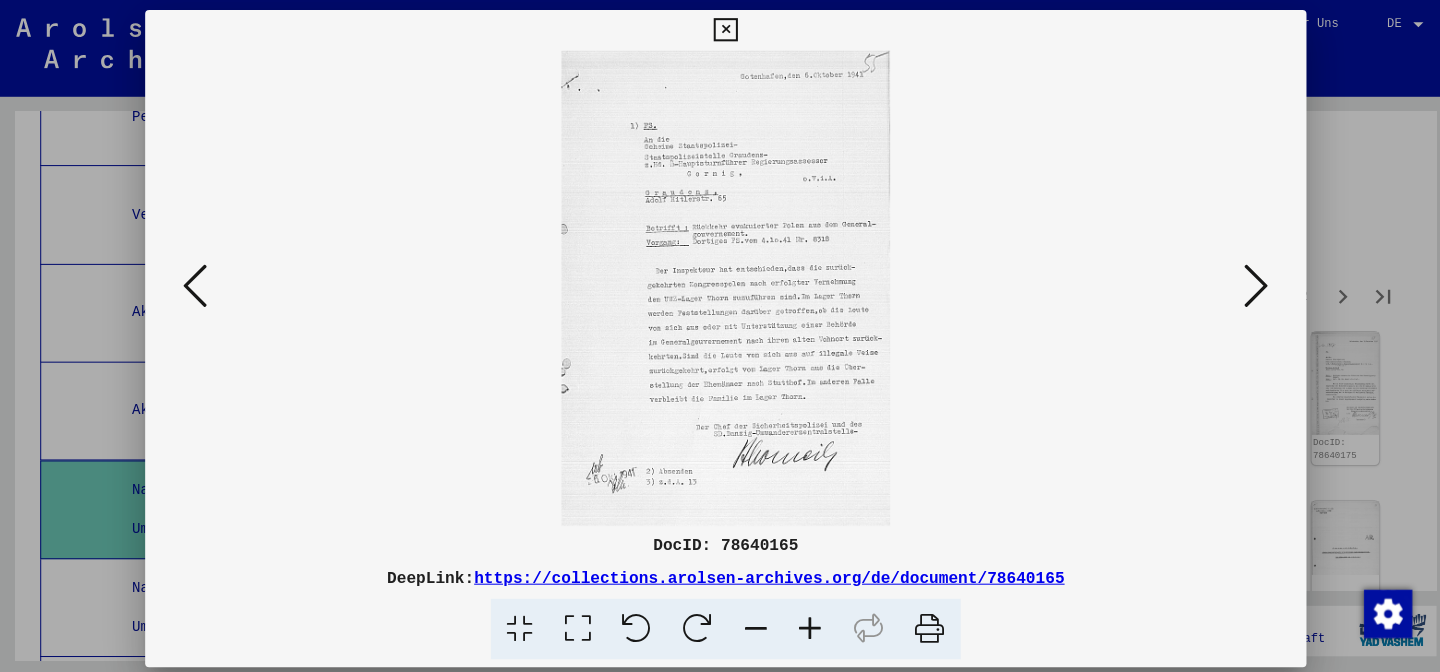 click at bounding box center [720, 286] 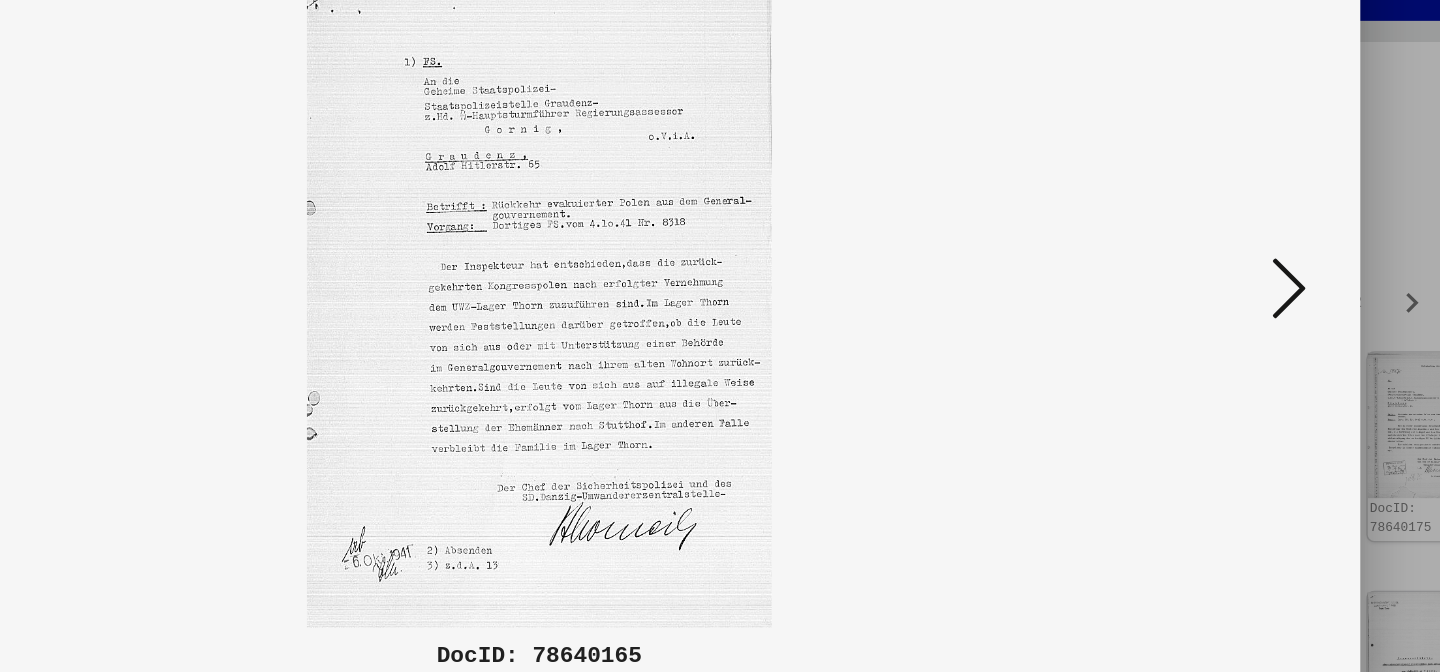 click at bounding box center [720, 286] 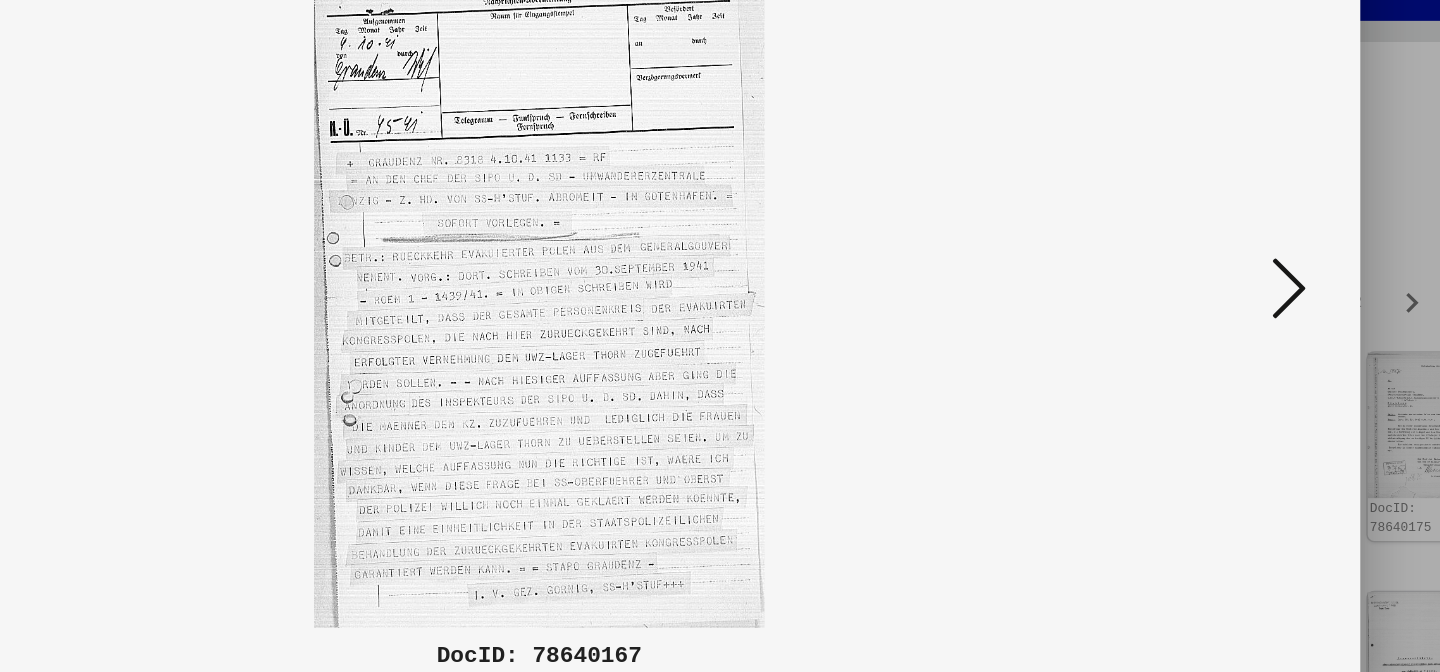 click at bounding box center (1246, 284) 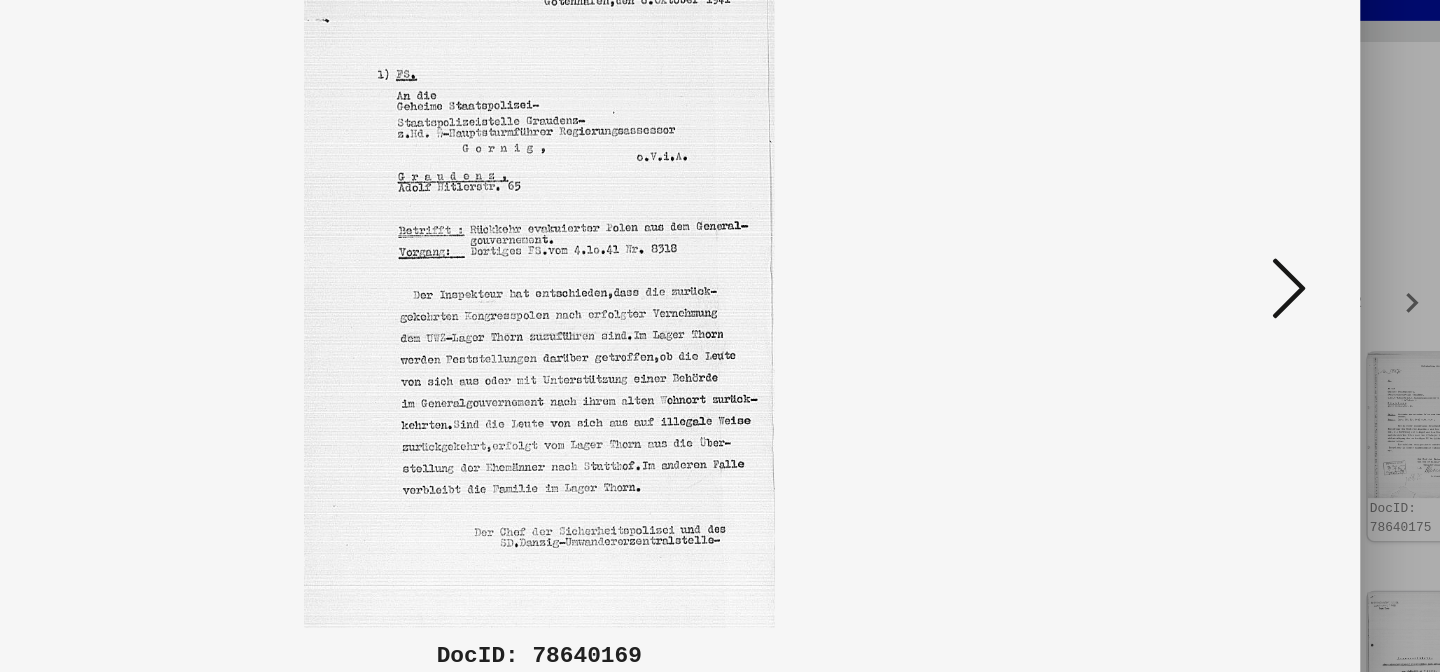 click at bounding box center [1246, 284] 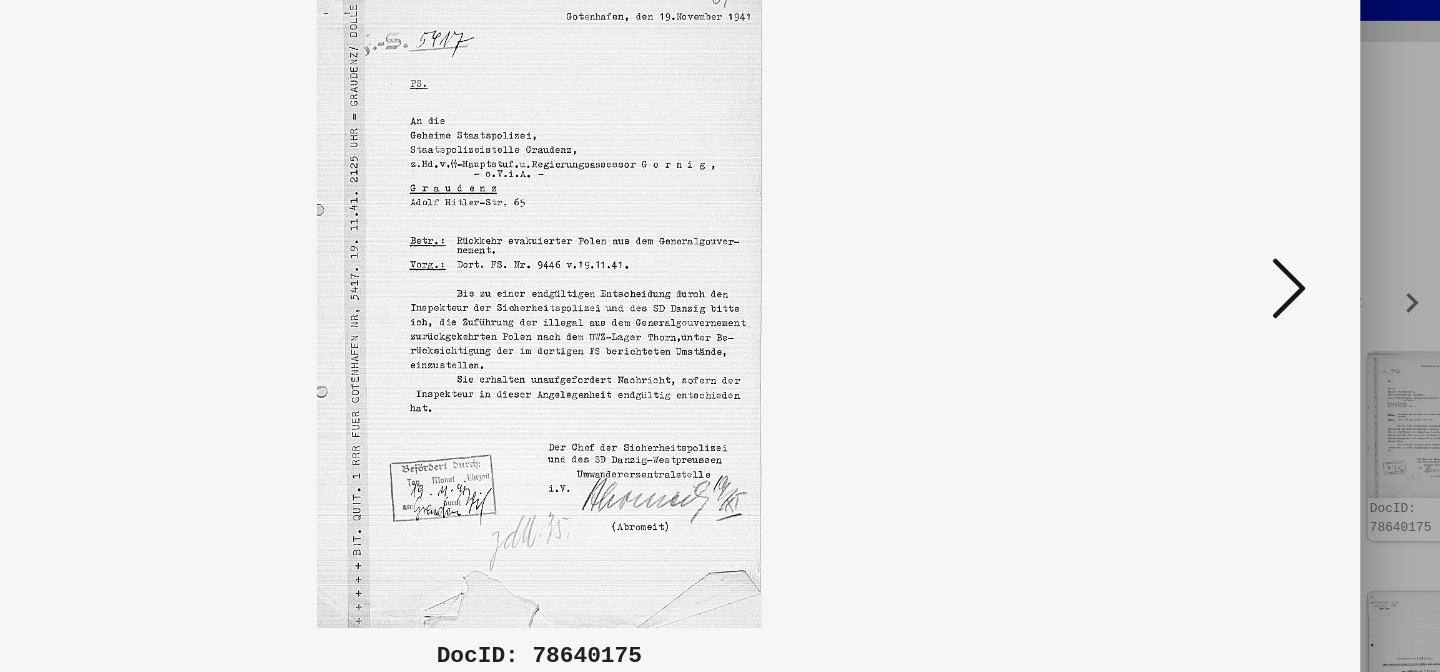 click at bounding box center (1246, 284) 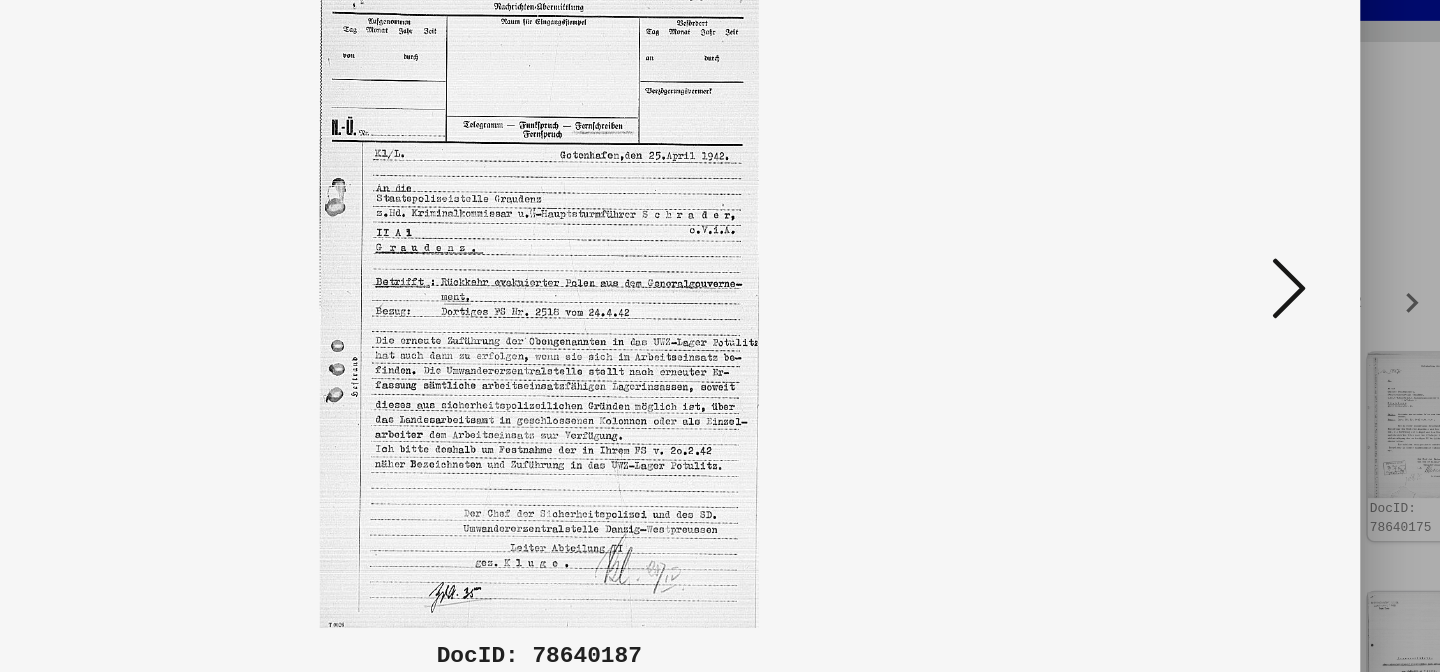 click at bounding box center [1246, 284] 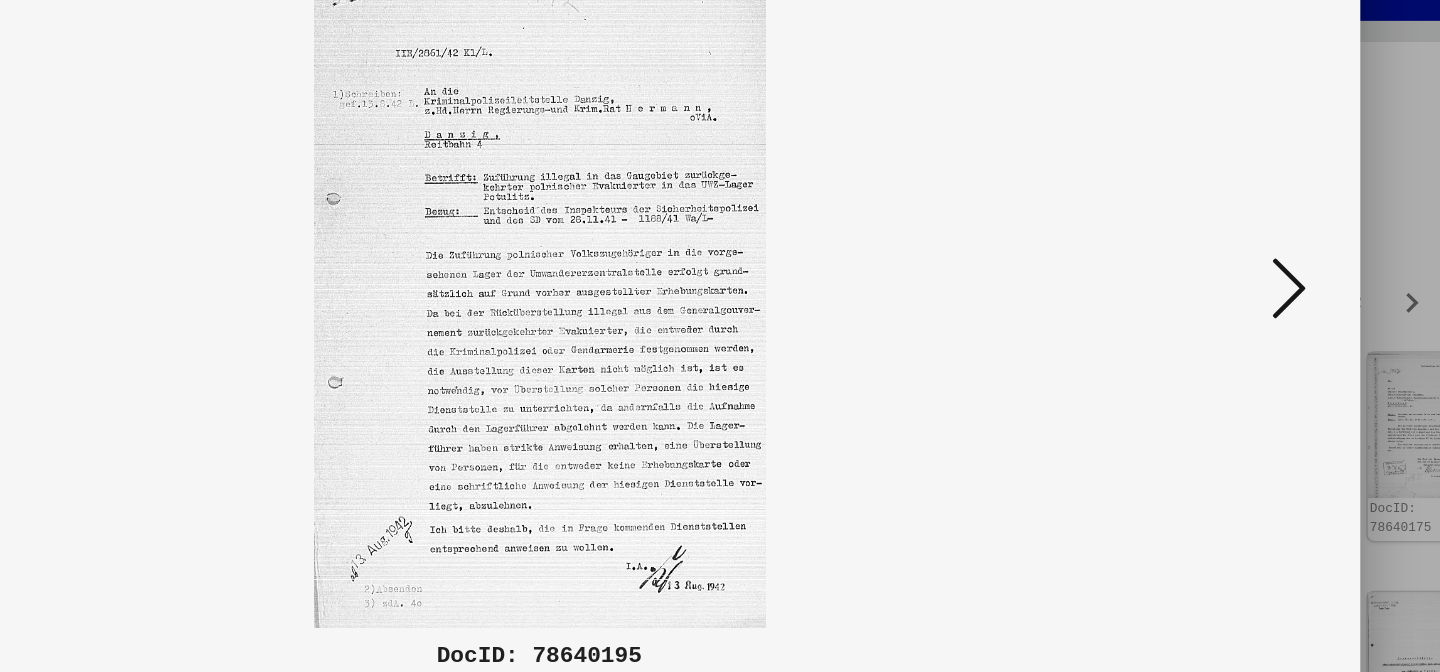 click at bounding box center (1246, 284) 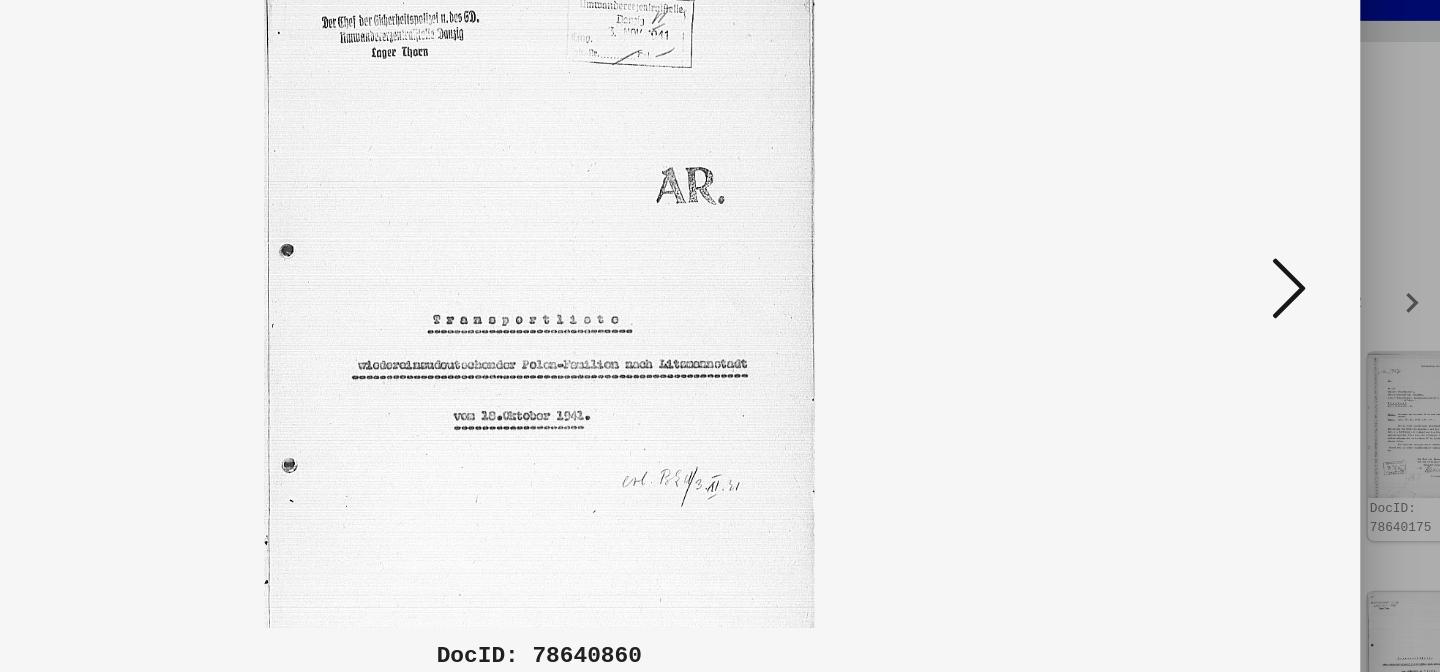 click at bounding box center [1246, 284] 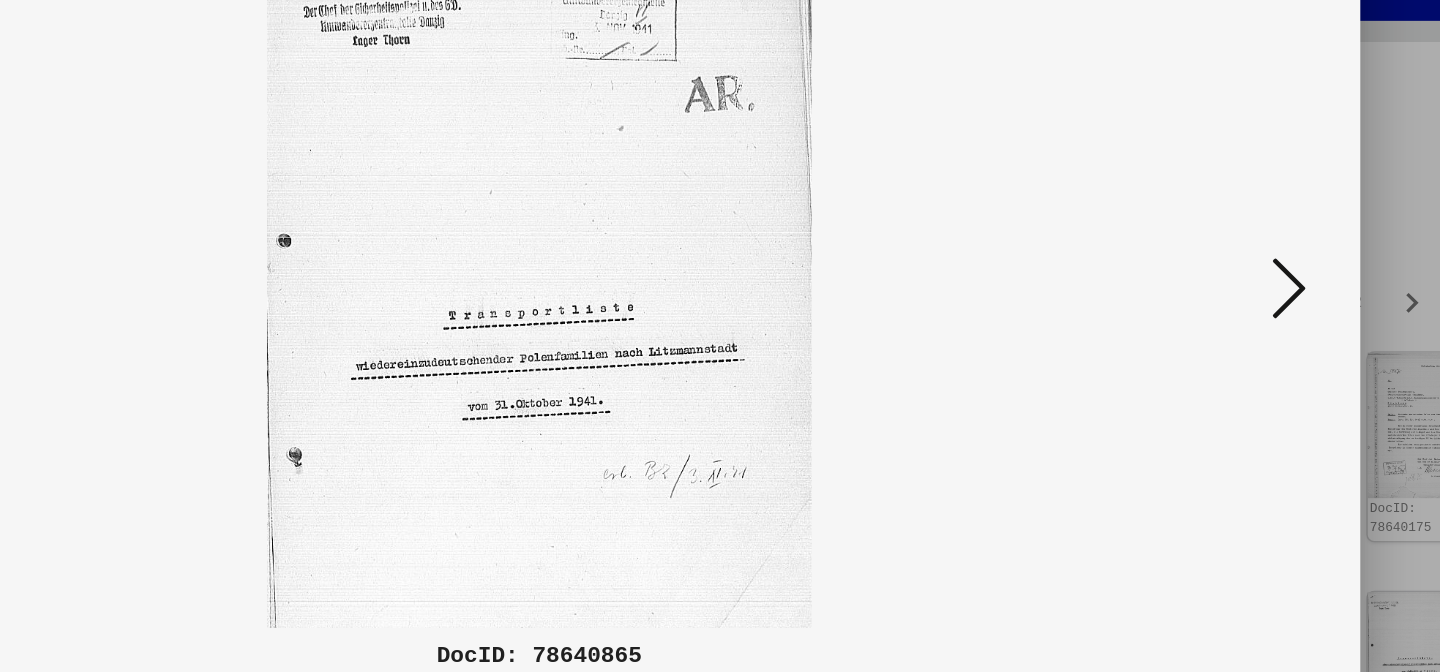 click at bounding box center [1246, 284] 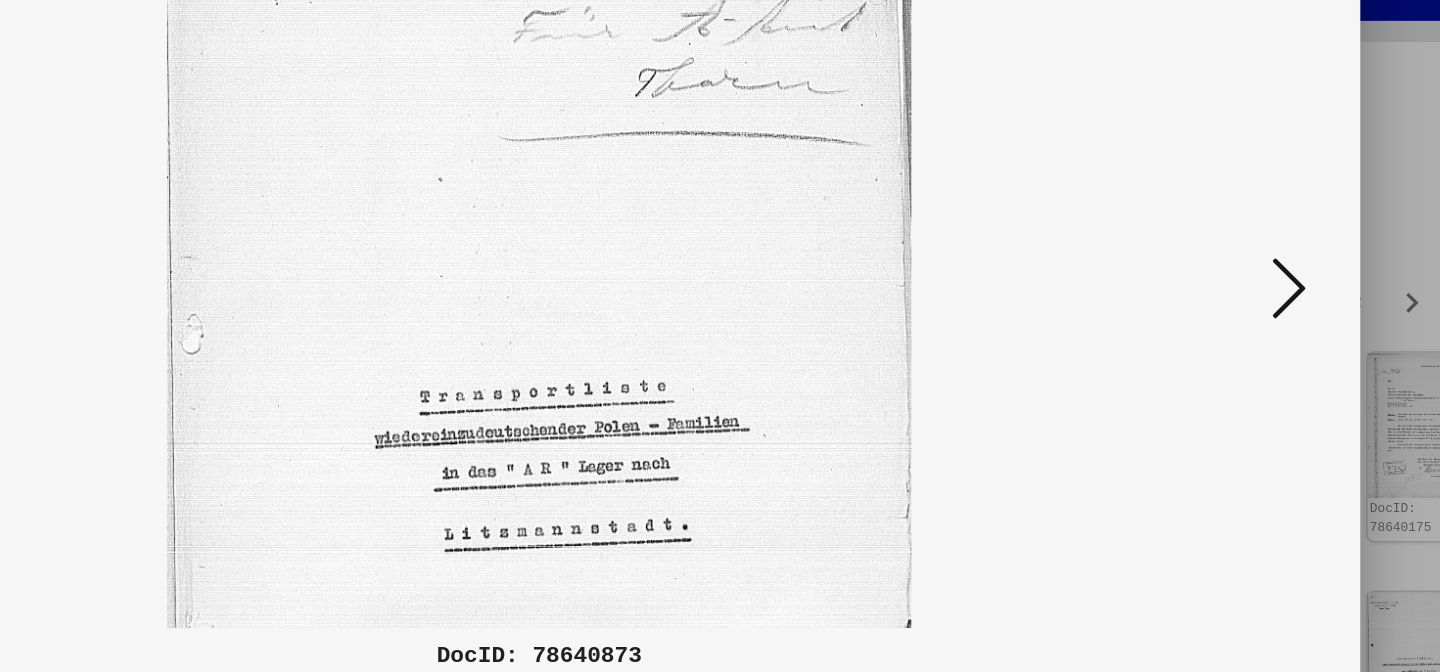 click at bounding box center (1246, 284) 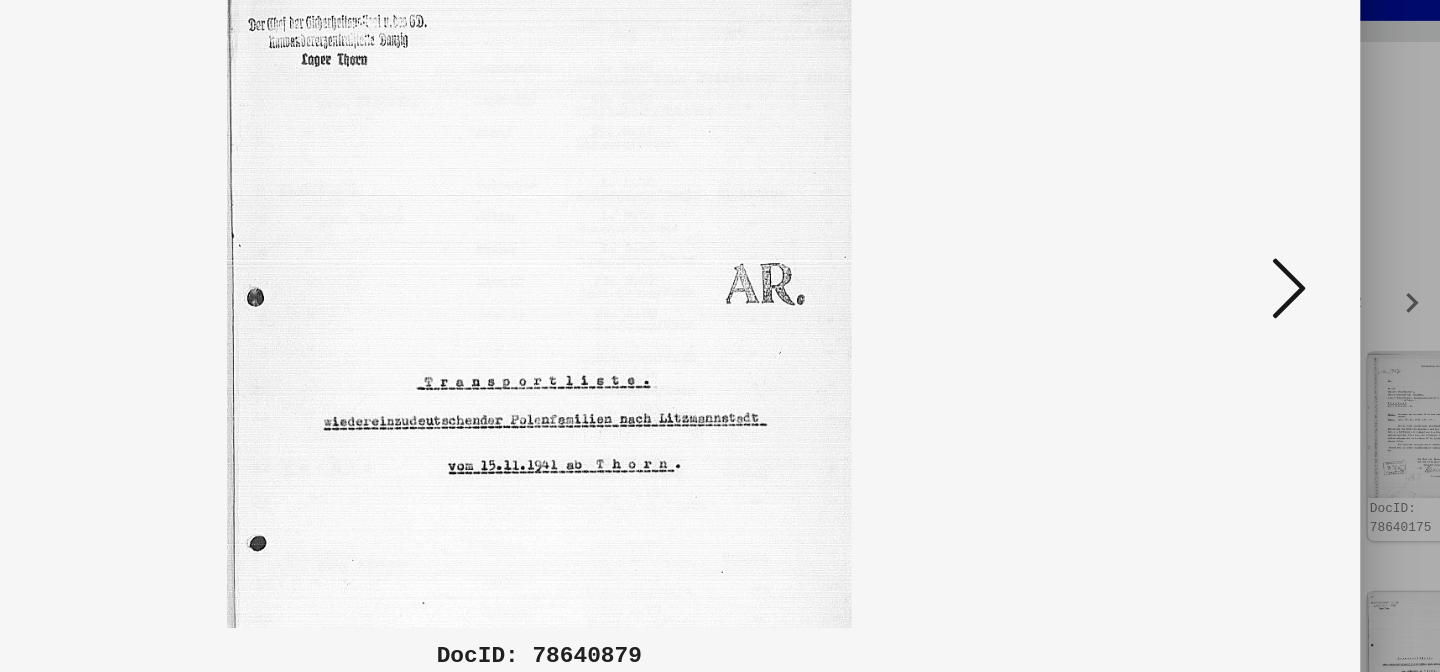 click at bounding box center [1246, 284] 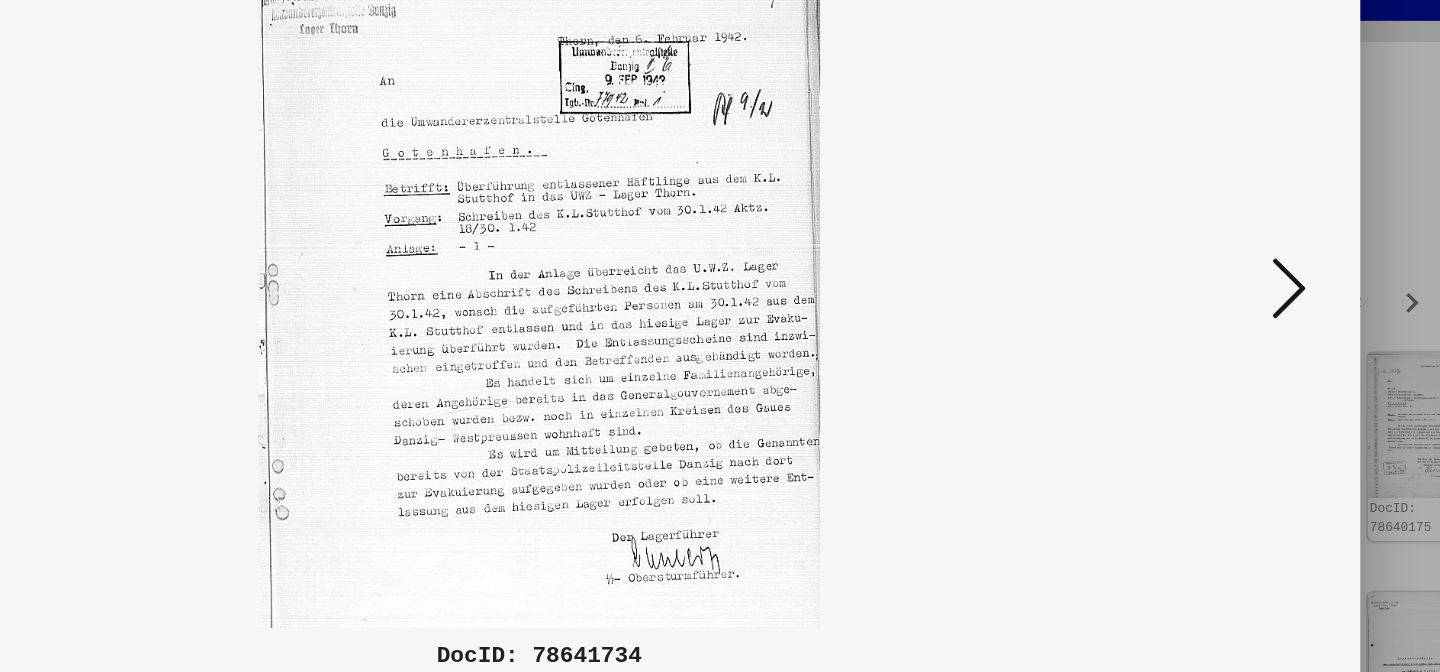 click at bounding box center [1246, 284] 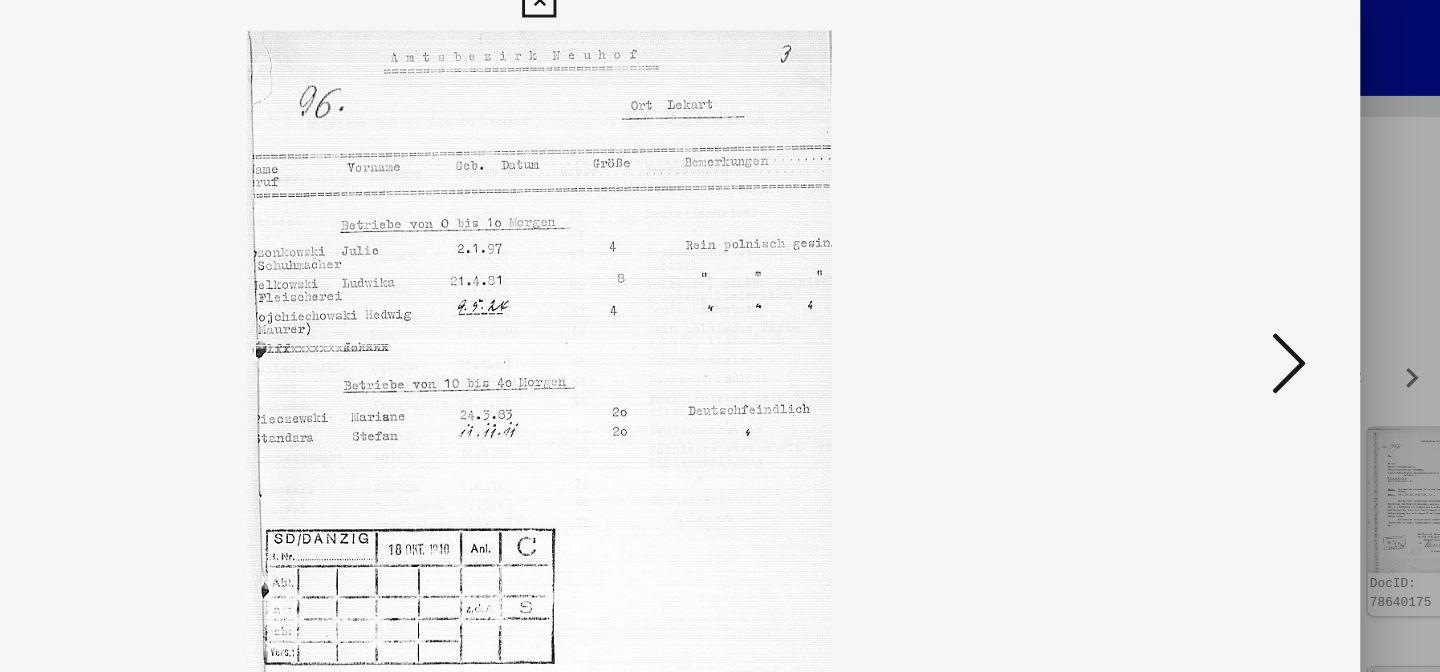 click at bounding box center (1246, 284) 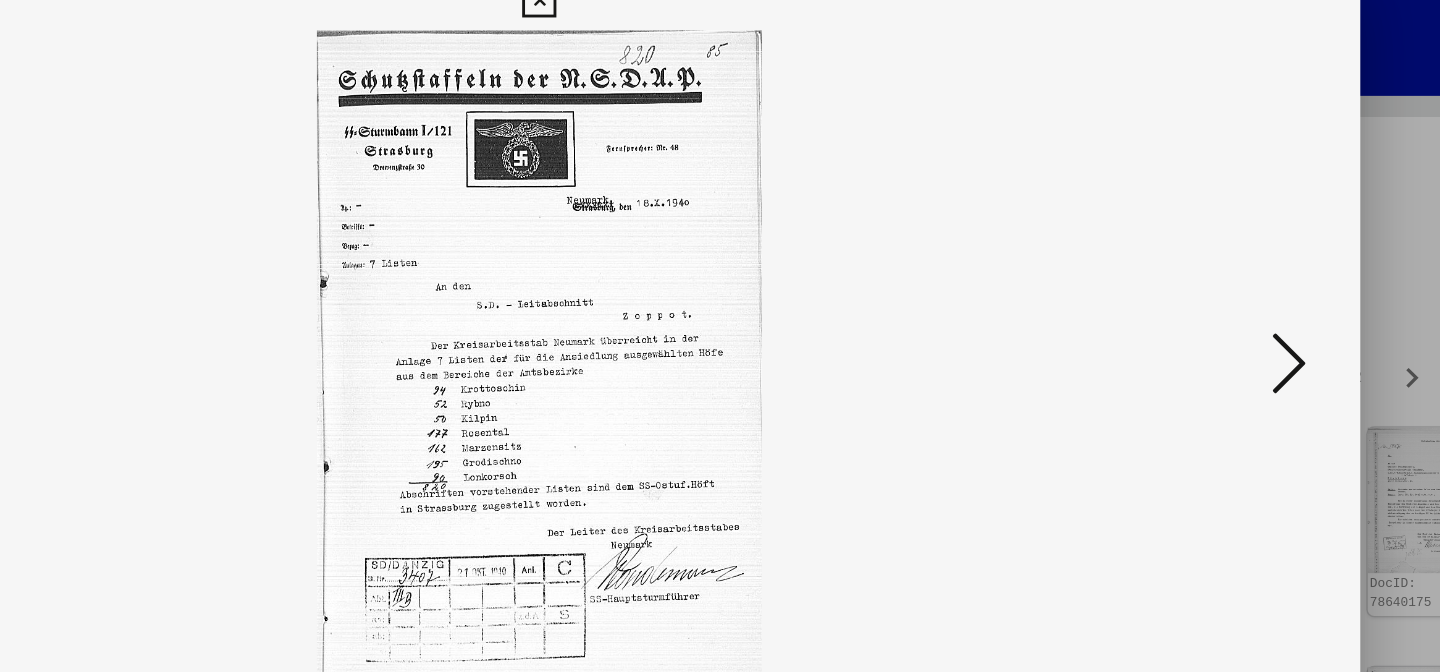 click at bounding box center [1246, 284] 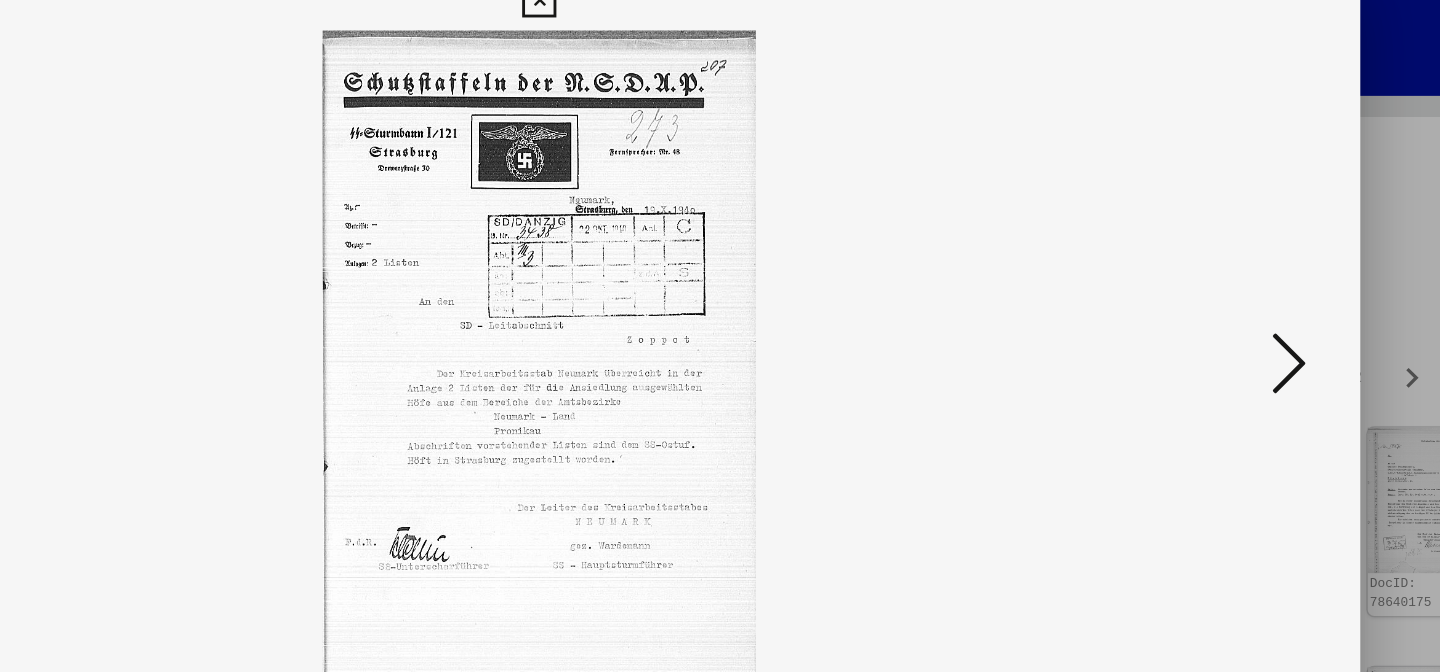 click at bounding box center (1246, 284) 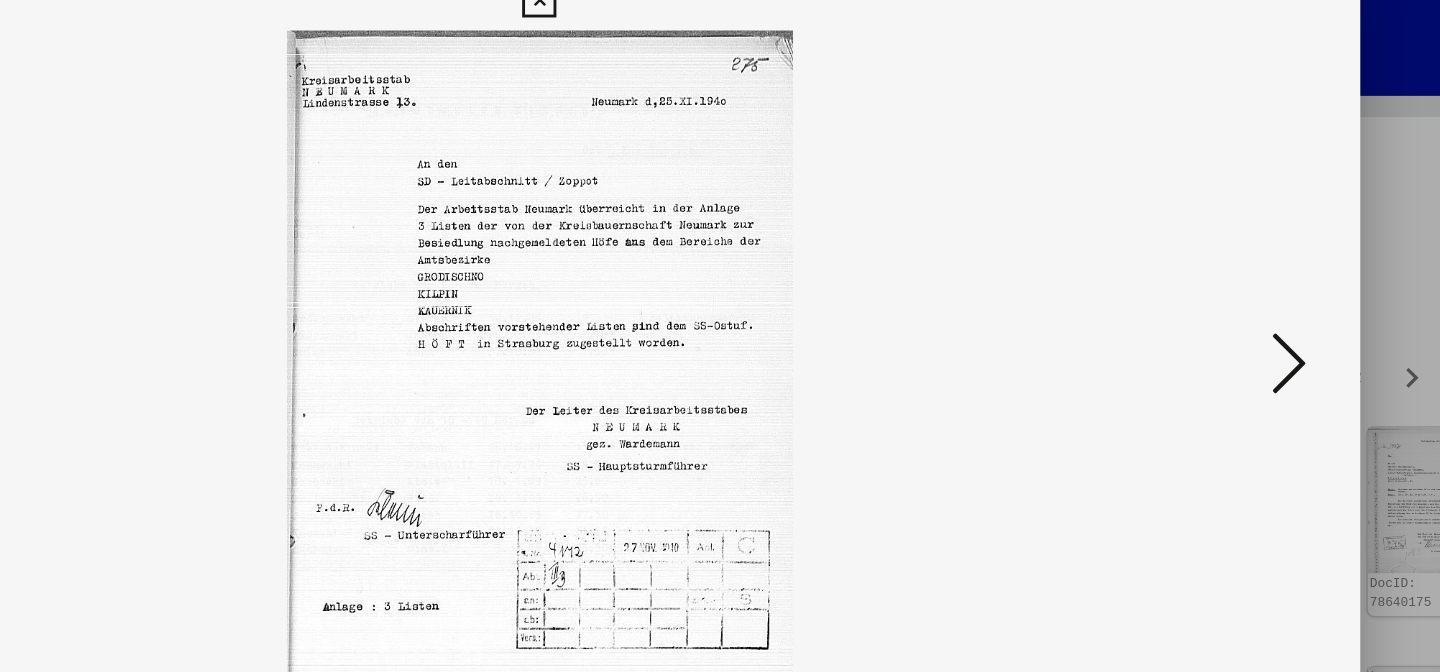 click at bounding box center (1246, 284) 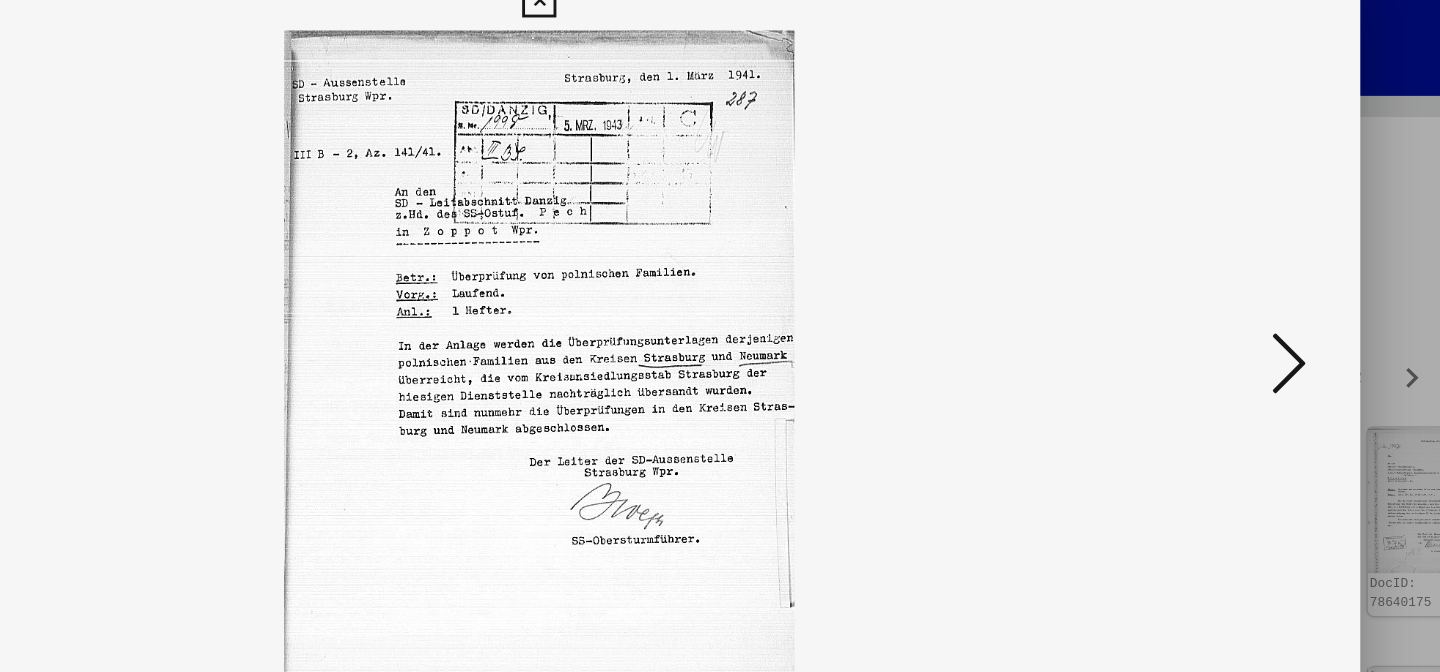 click at bounding box center [1246, 284] 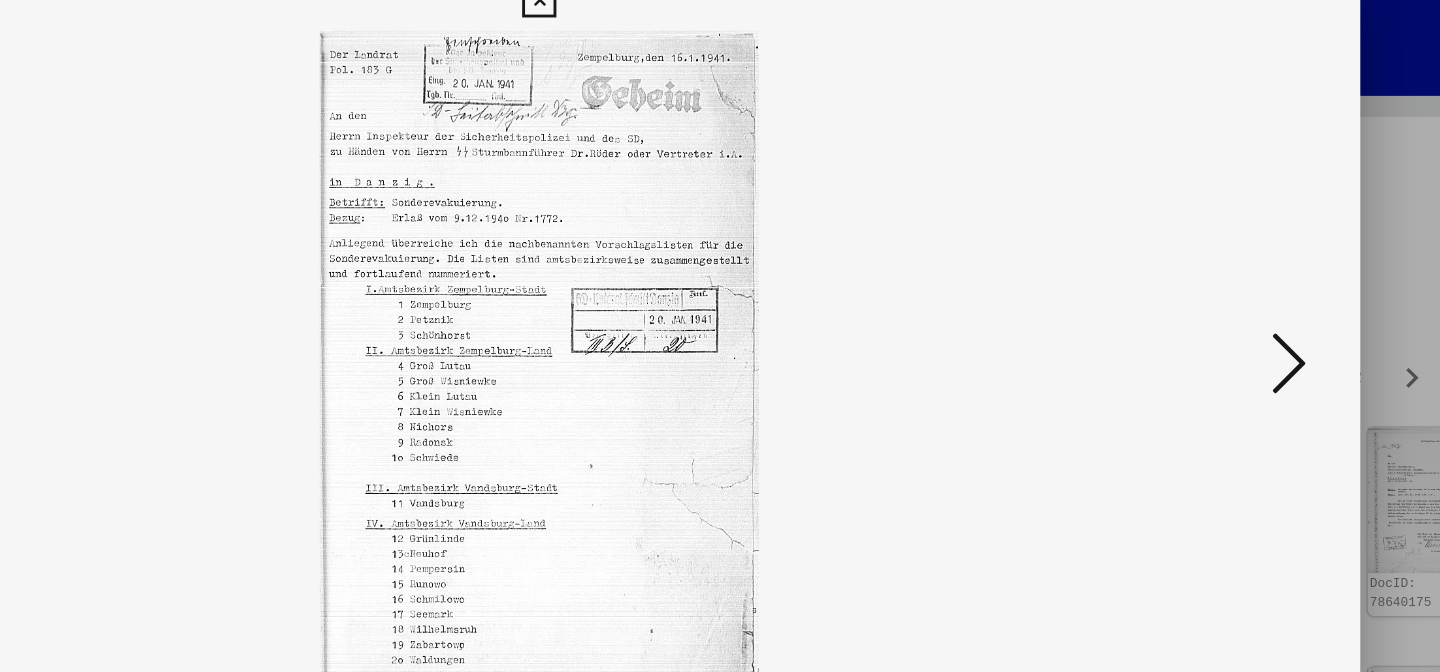 click at bounding box center [1246, 284] 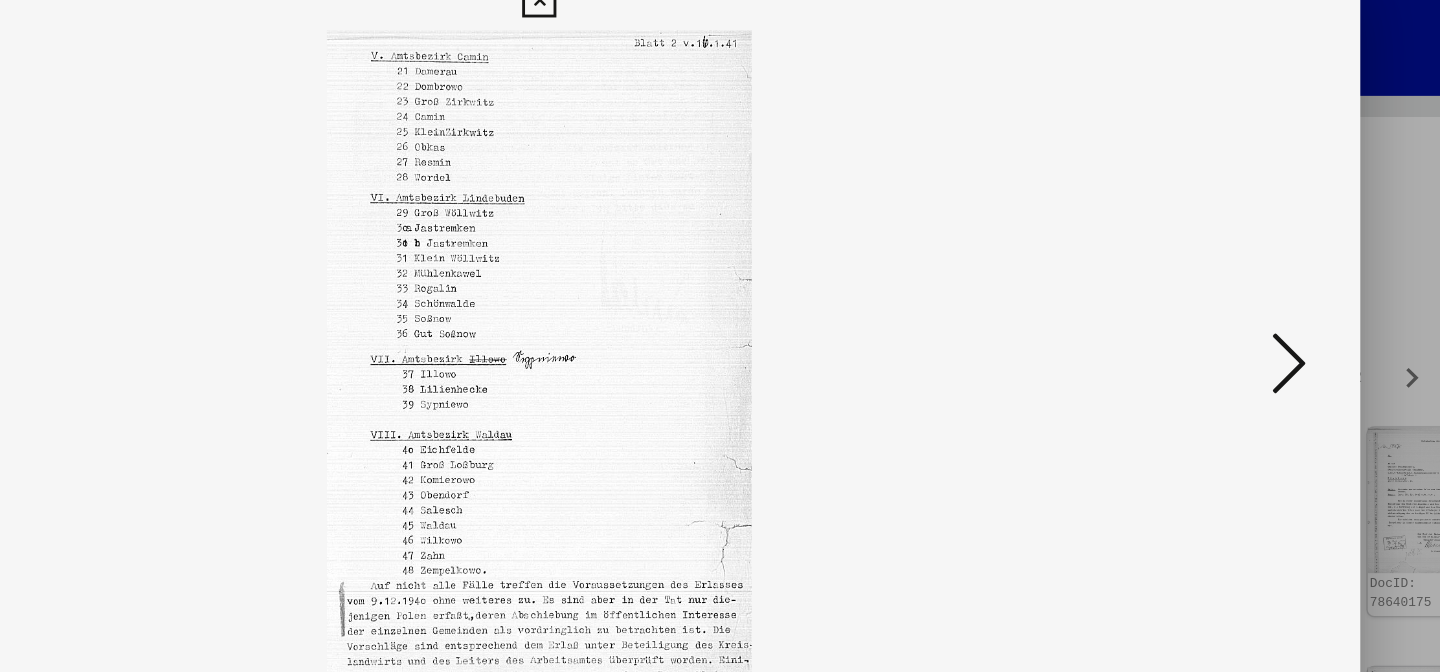 click at bounding box center [1246, 284] 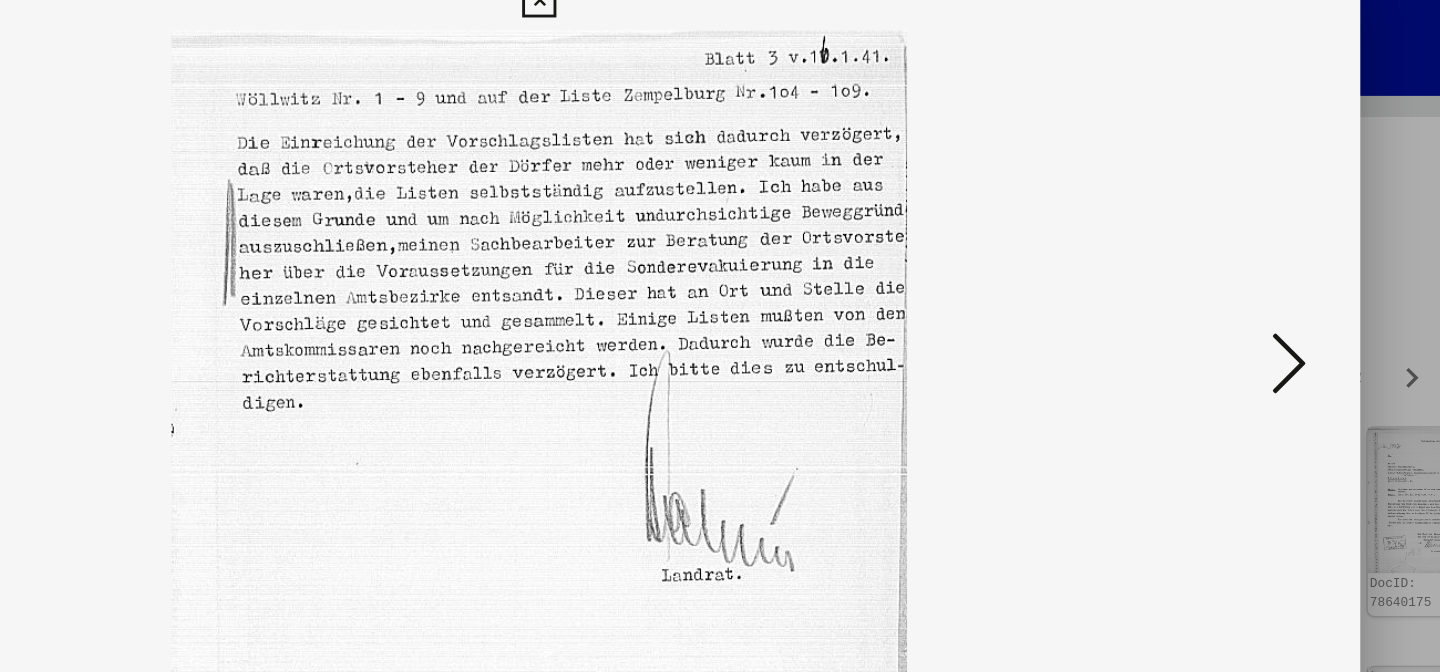 click at bounding box center (1246, 284) 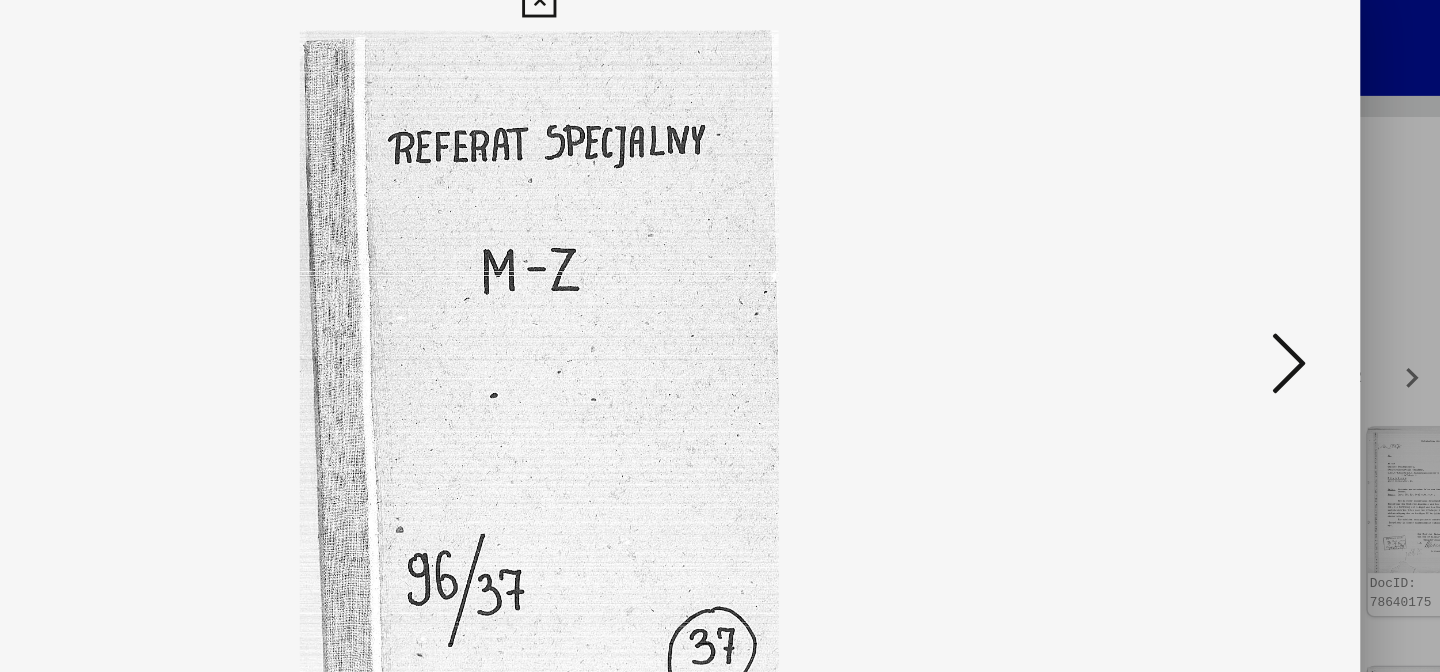 click at bounding box center (1246, 284) 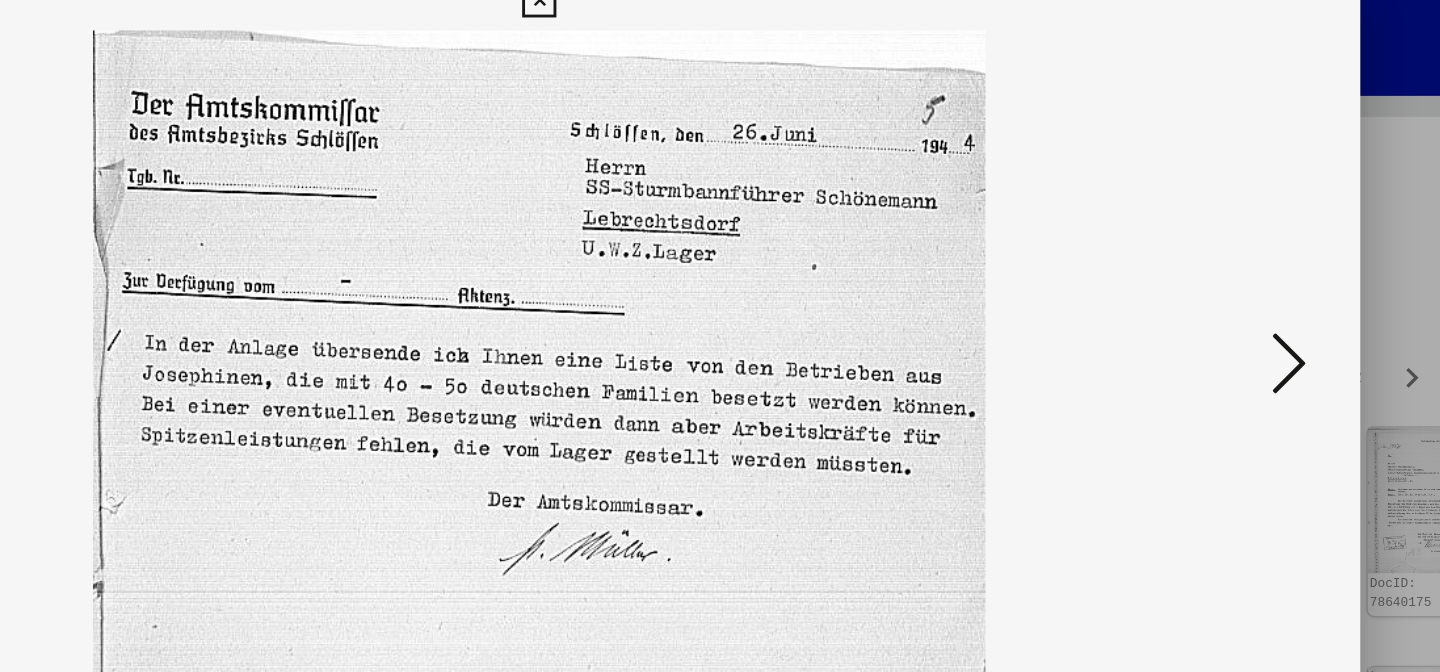 click at bounding box center [1246, 284] 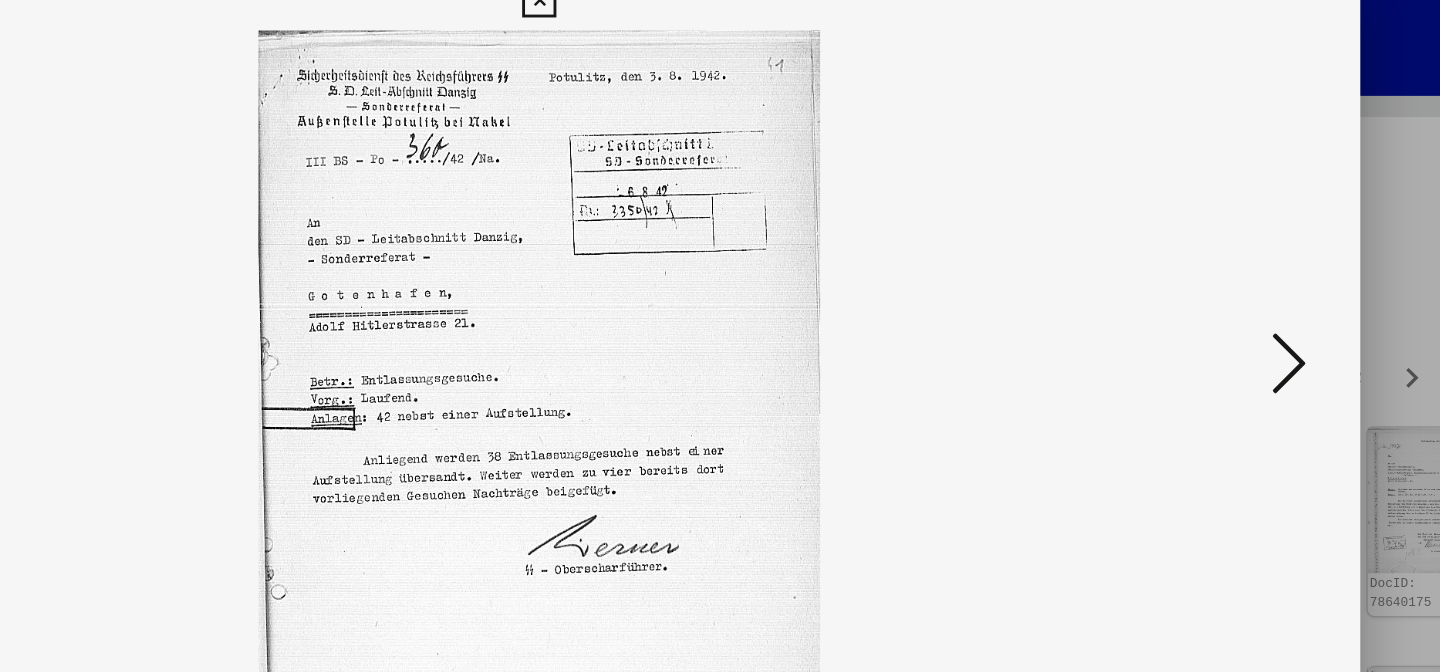 click at bounding box center [1246, 284] 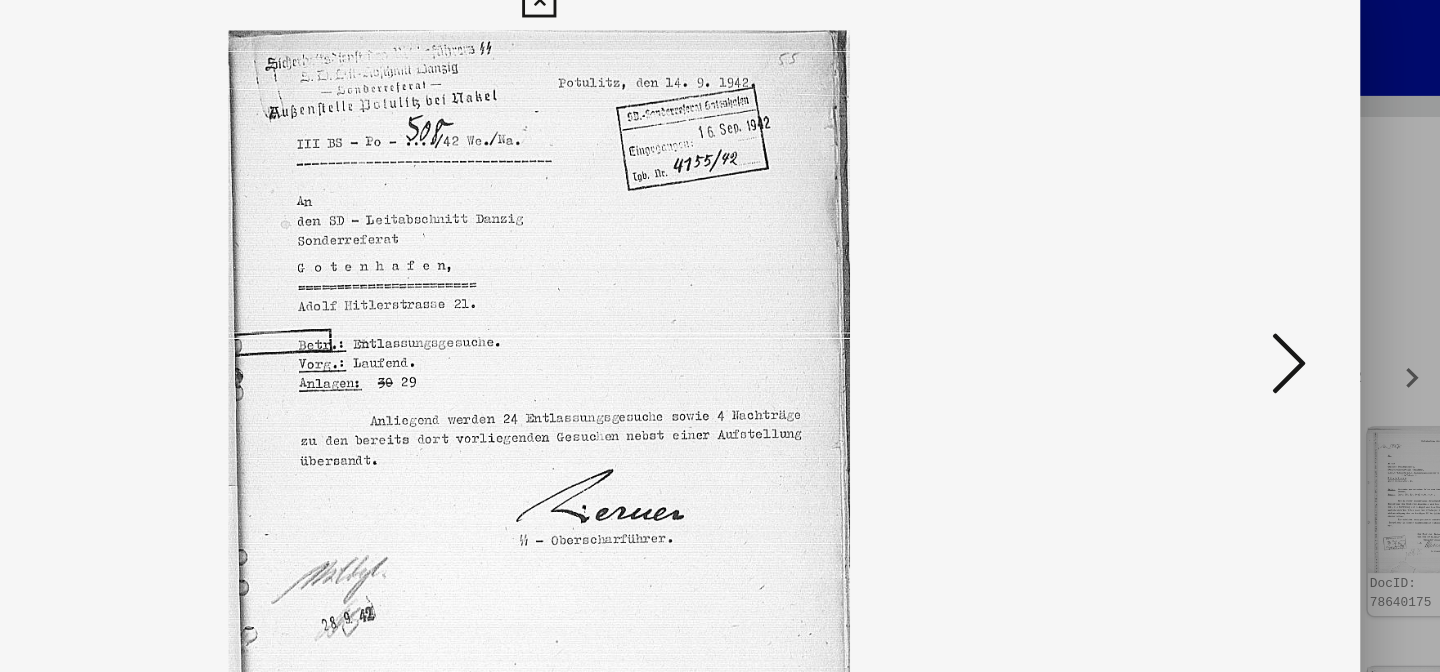 click at bounding box center [1246, 284] 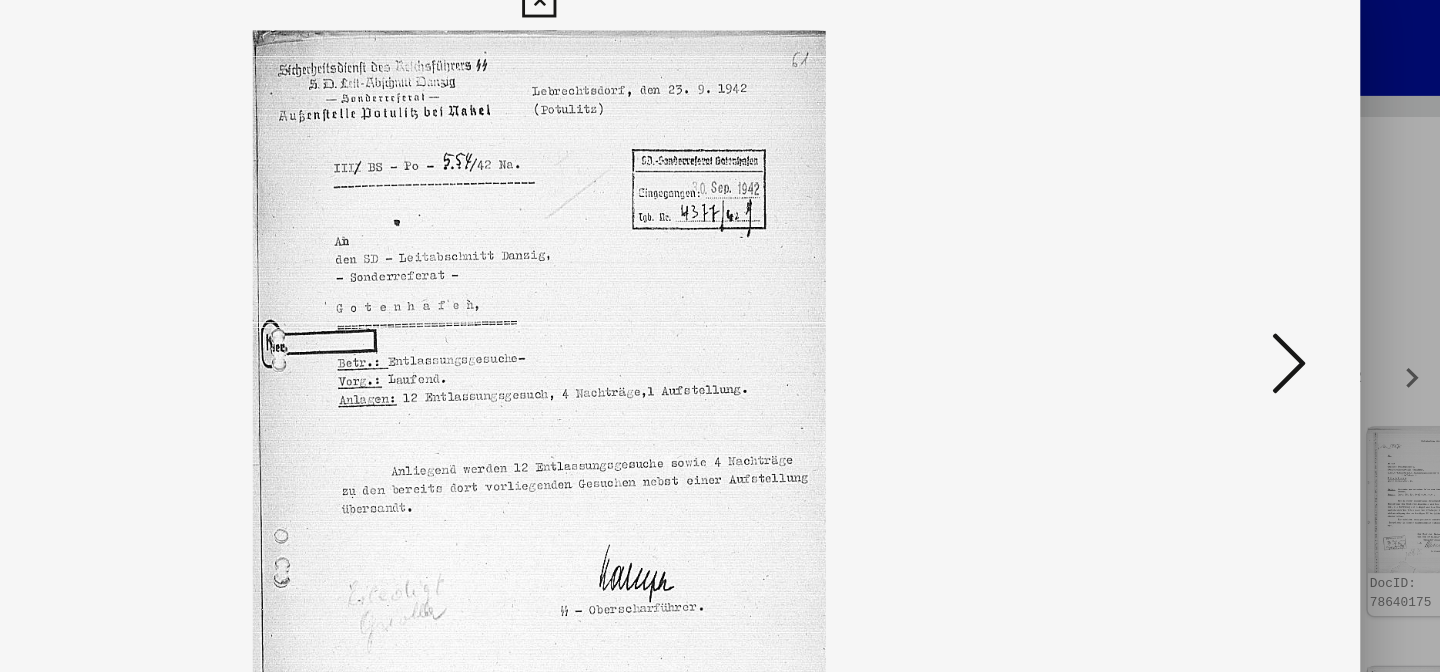 click at bounding box center (1246, 284) 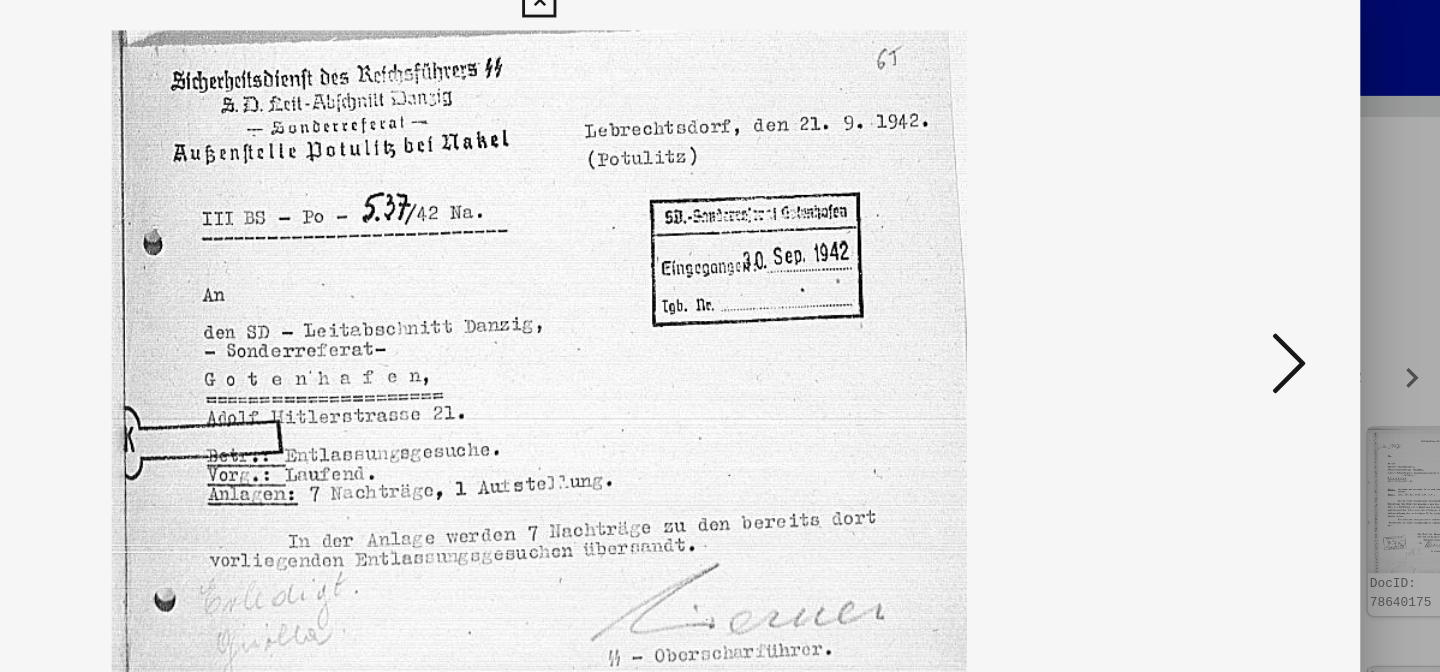 click at bounding box center (1246, 284) 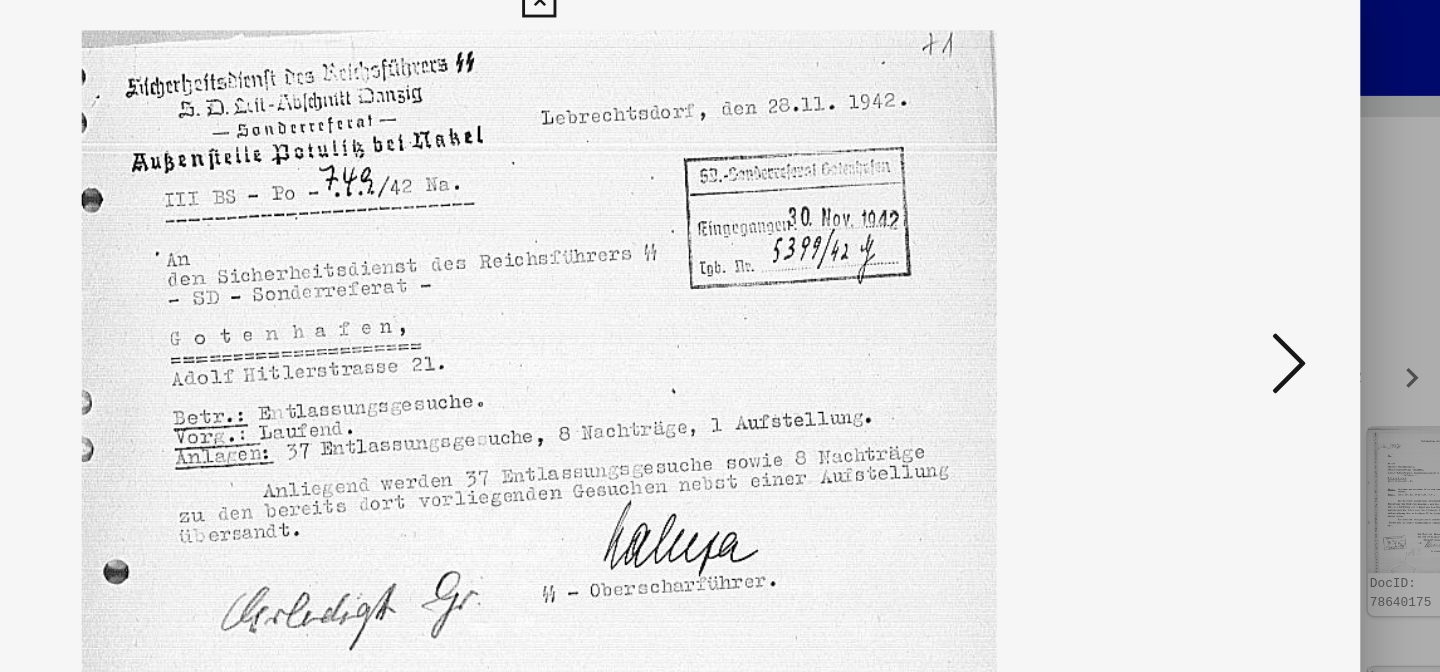 click at bounding box center (1246, 284) 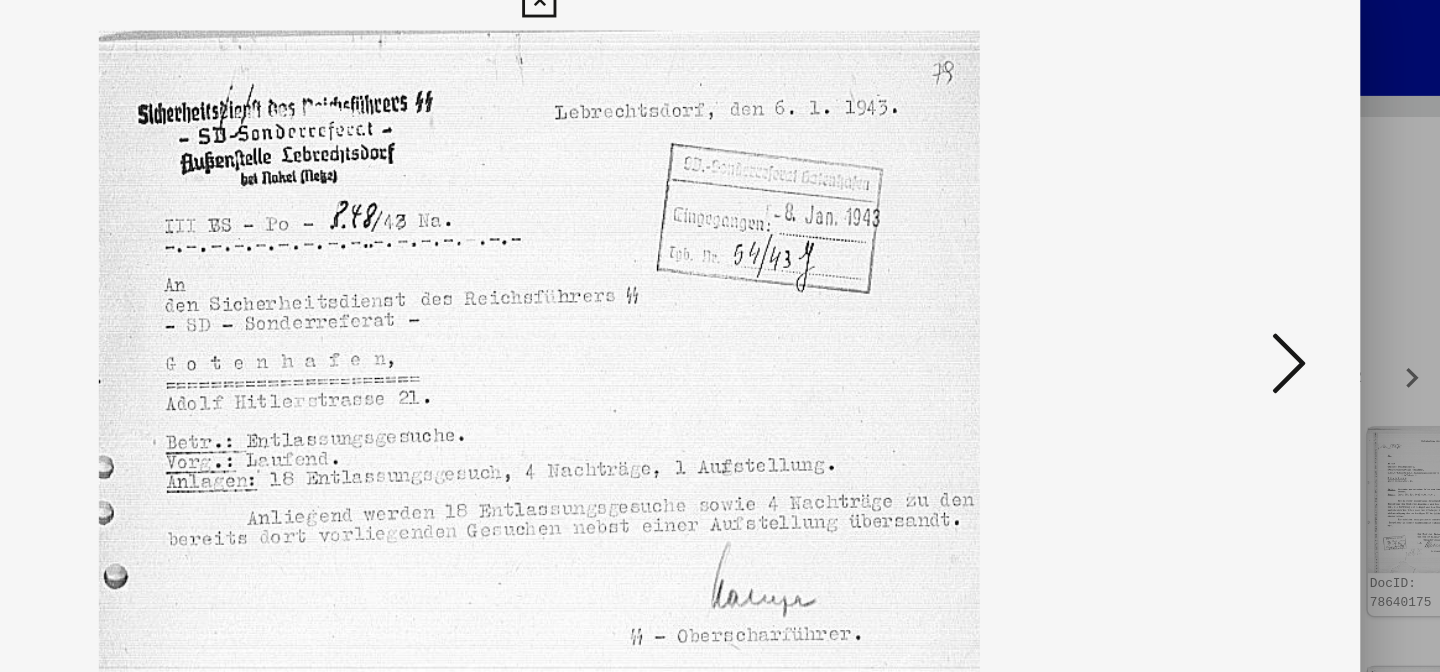 click at bounding box center [1246, 284] 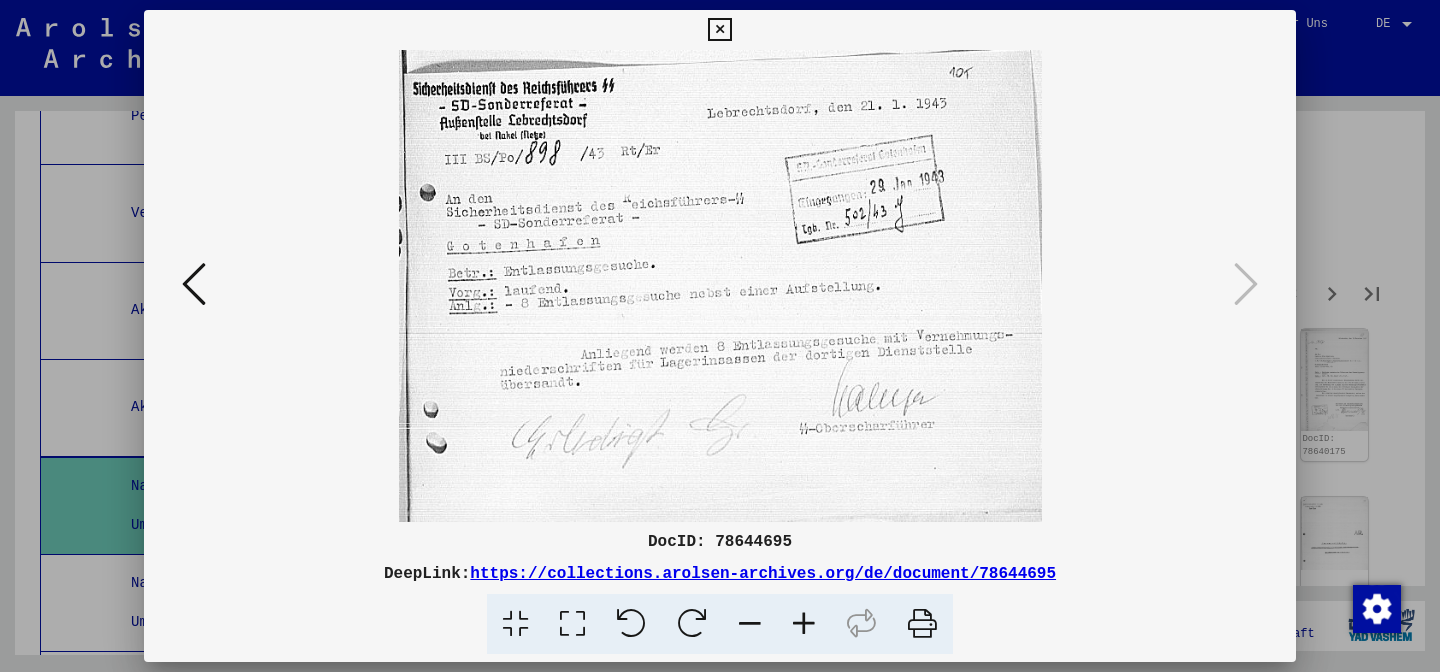 click at bounding box center [719, 30] 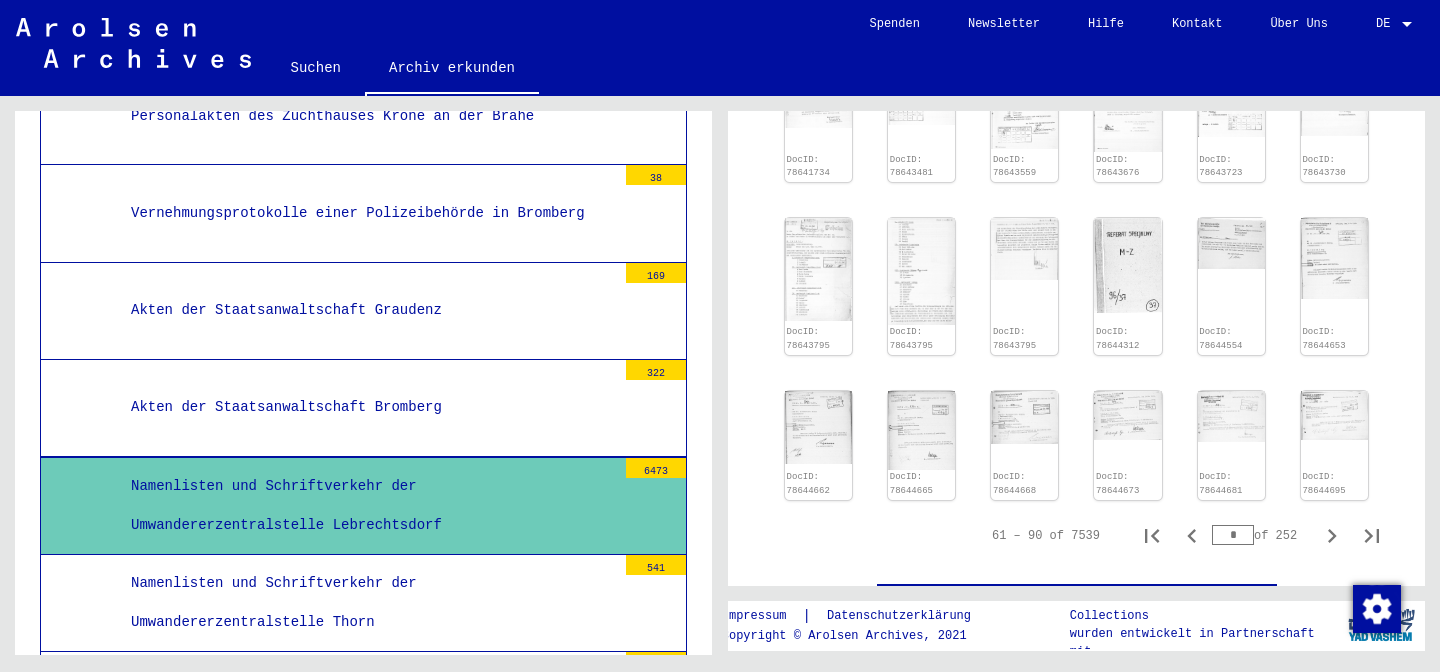 scroll, scrollTop: 1059, scrollLeft: 0, axis: vertical 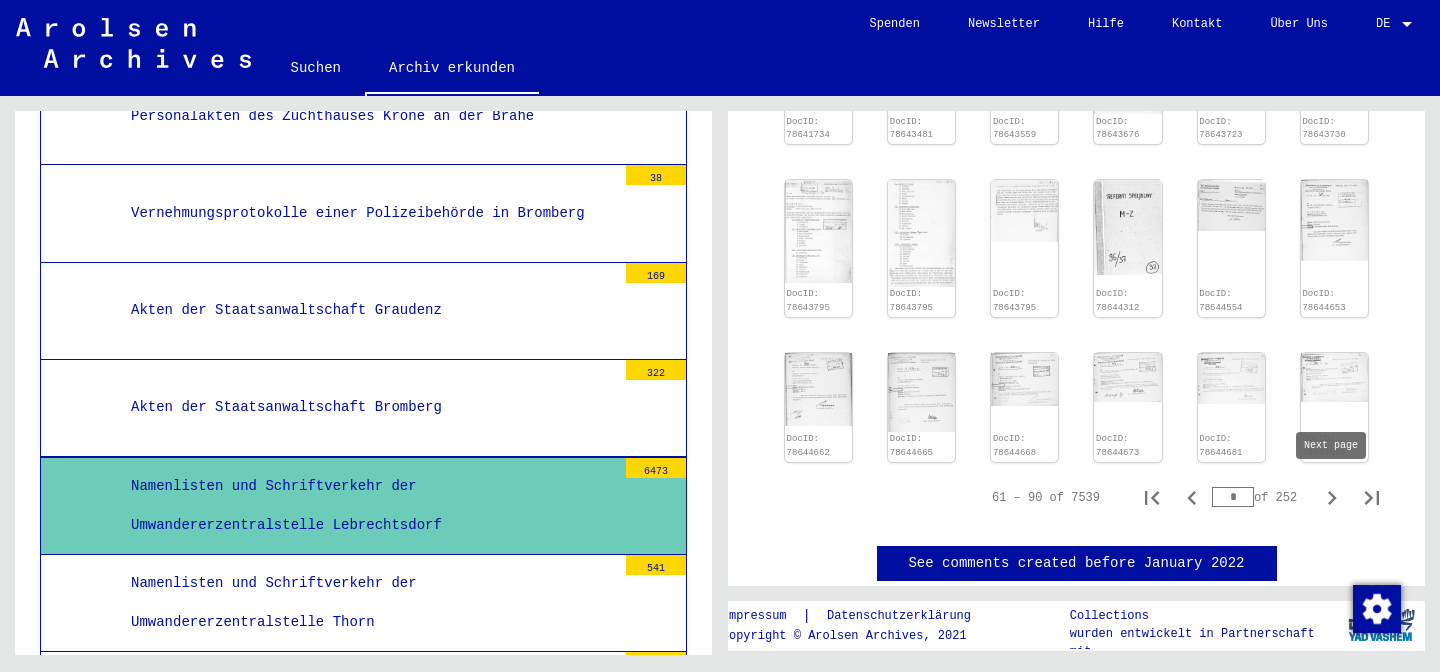 click 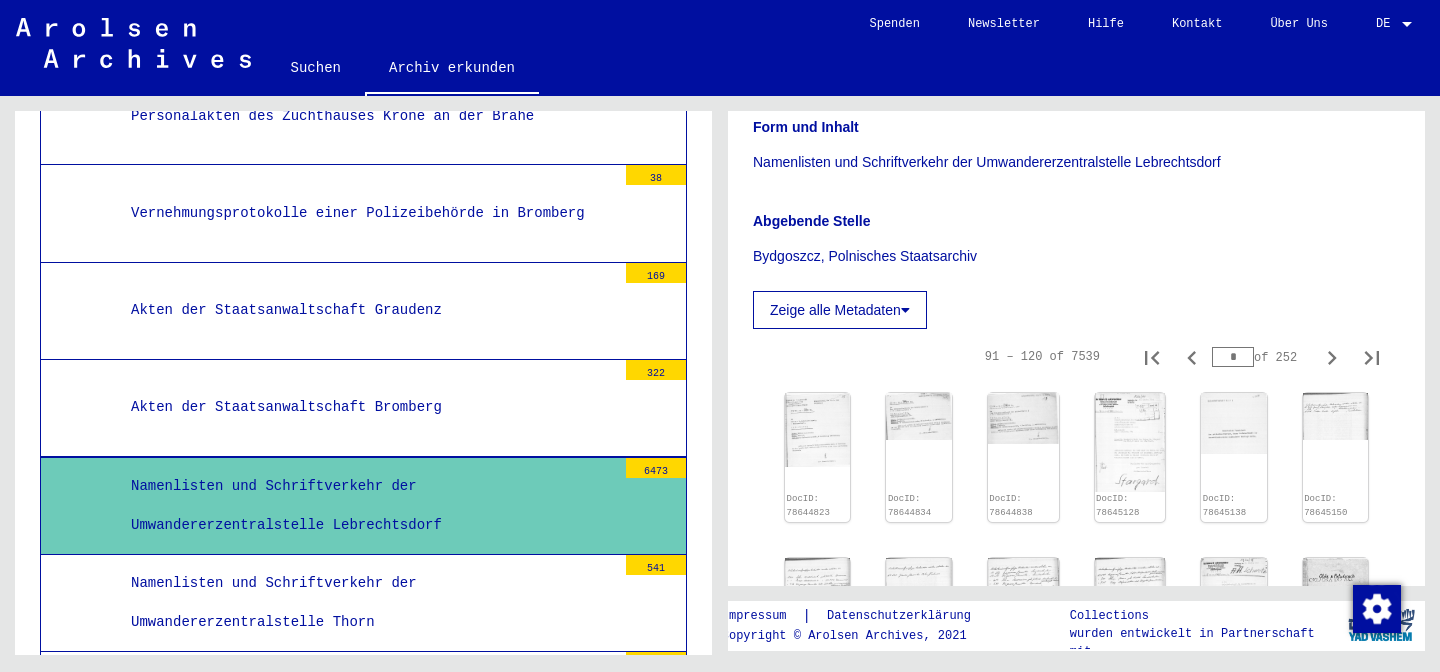 scroll, scrollTop: 345, scrollLeft: 0, axis: vertical 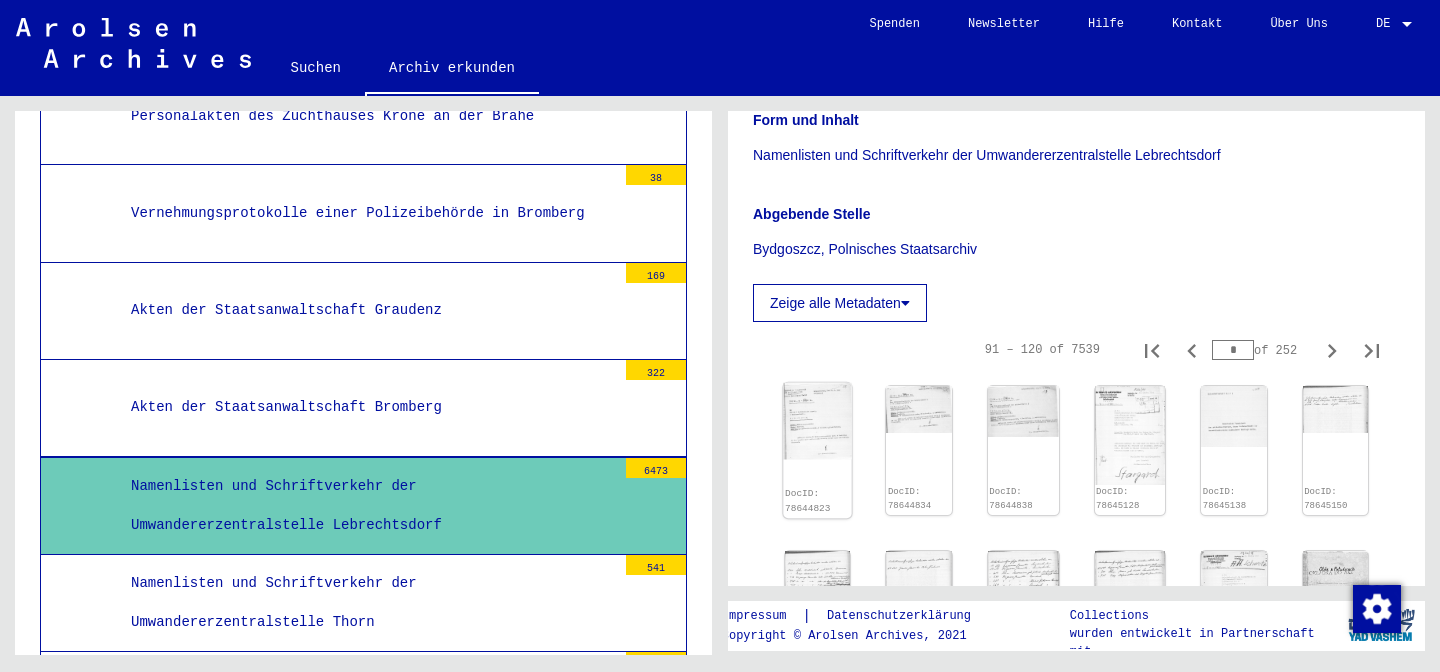 click 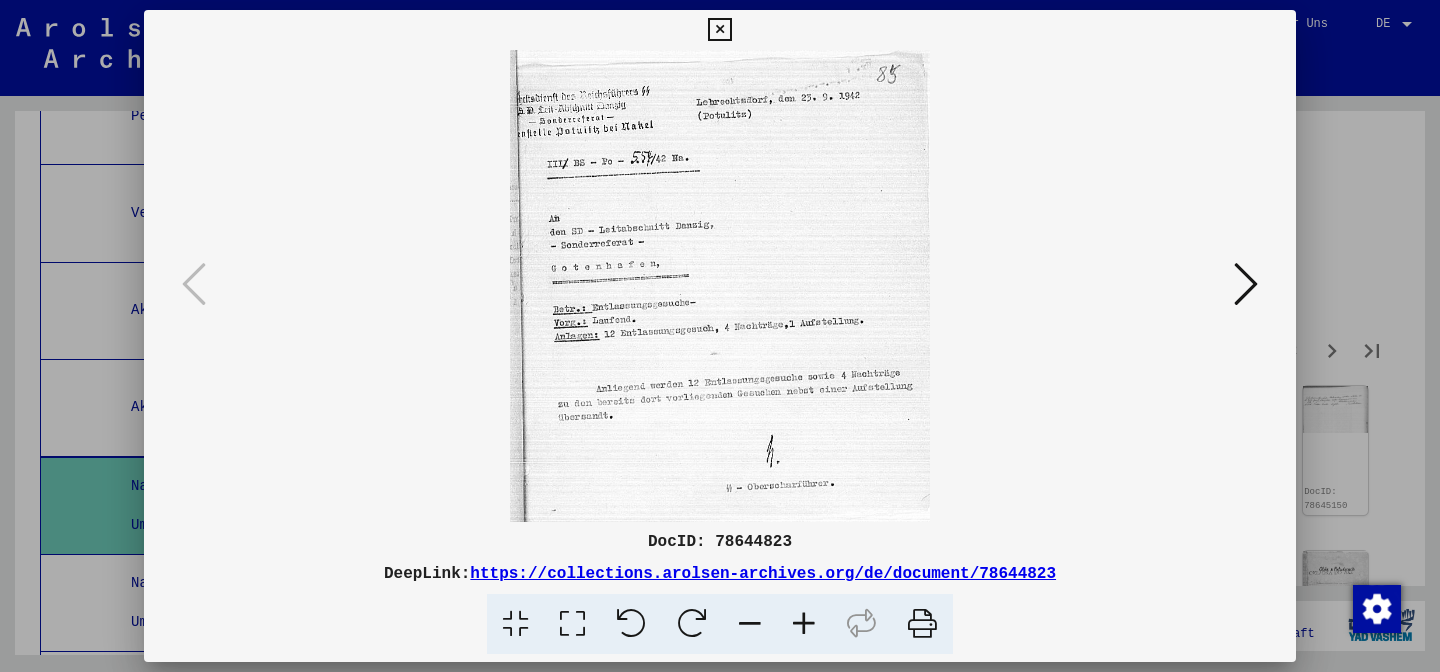 click at bounding box center (1246, 284) 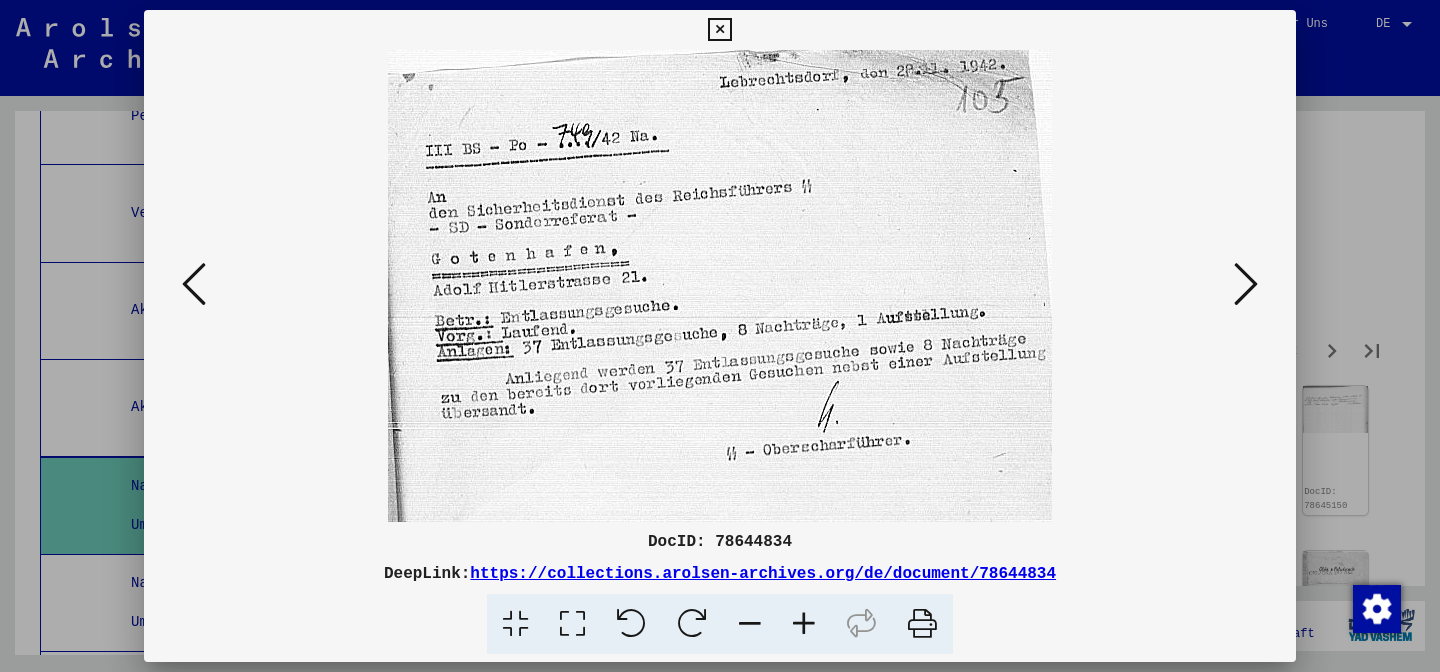 click at bounding box center (1246, 284) 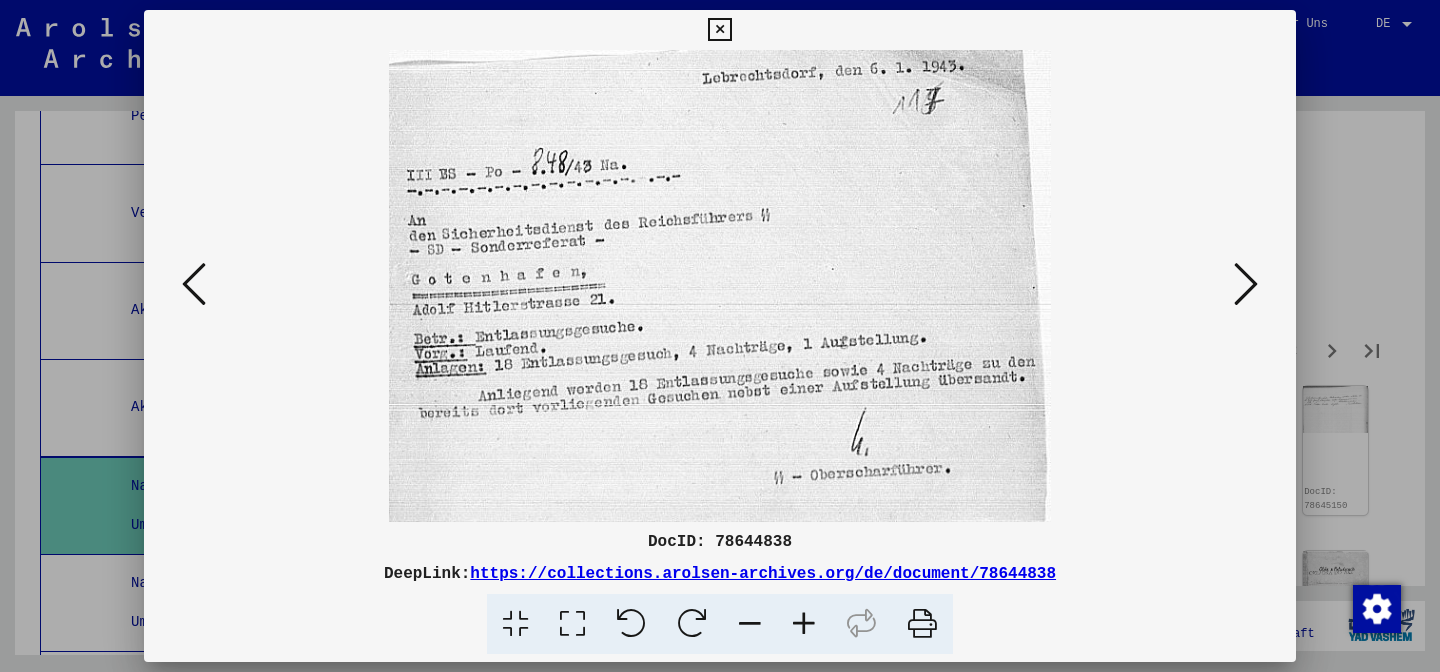 click at bounding box center (1246, 284) 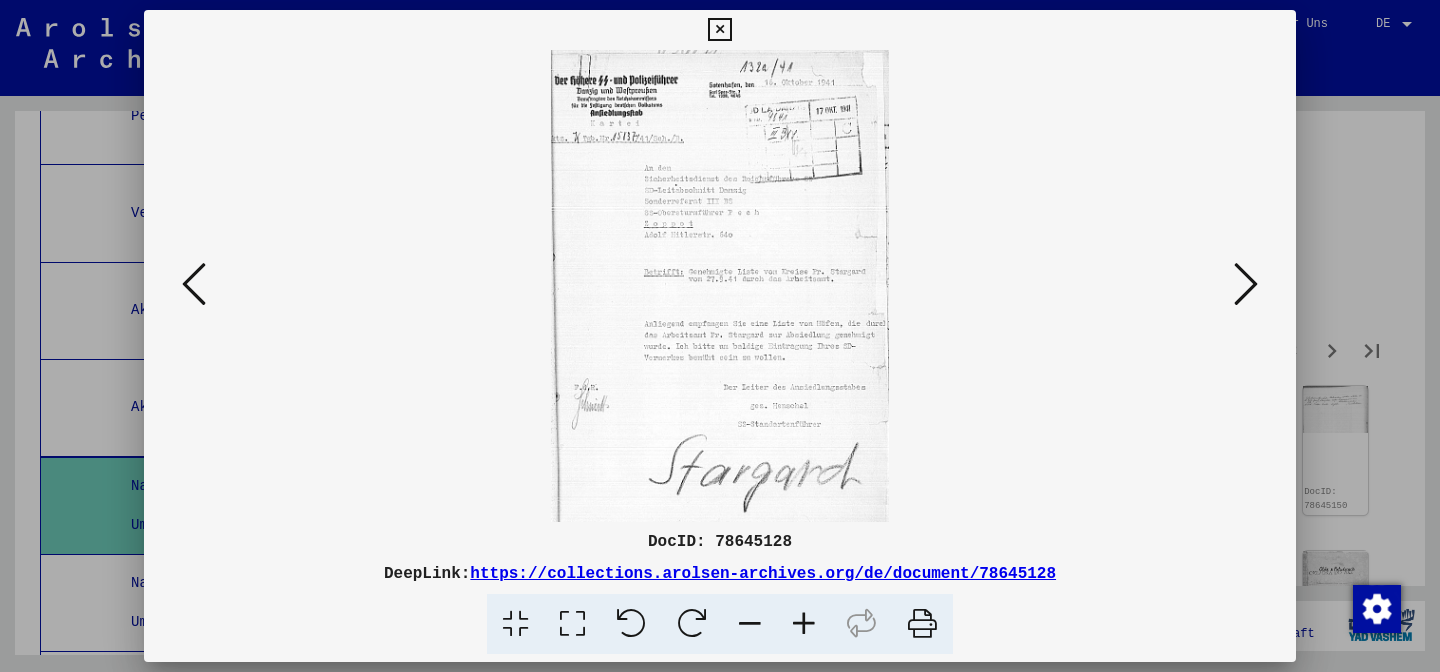click at bounding box center (1246, 284) 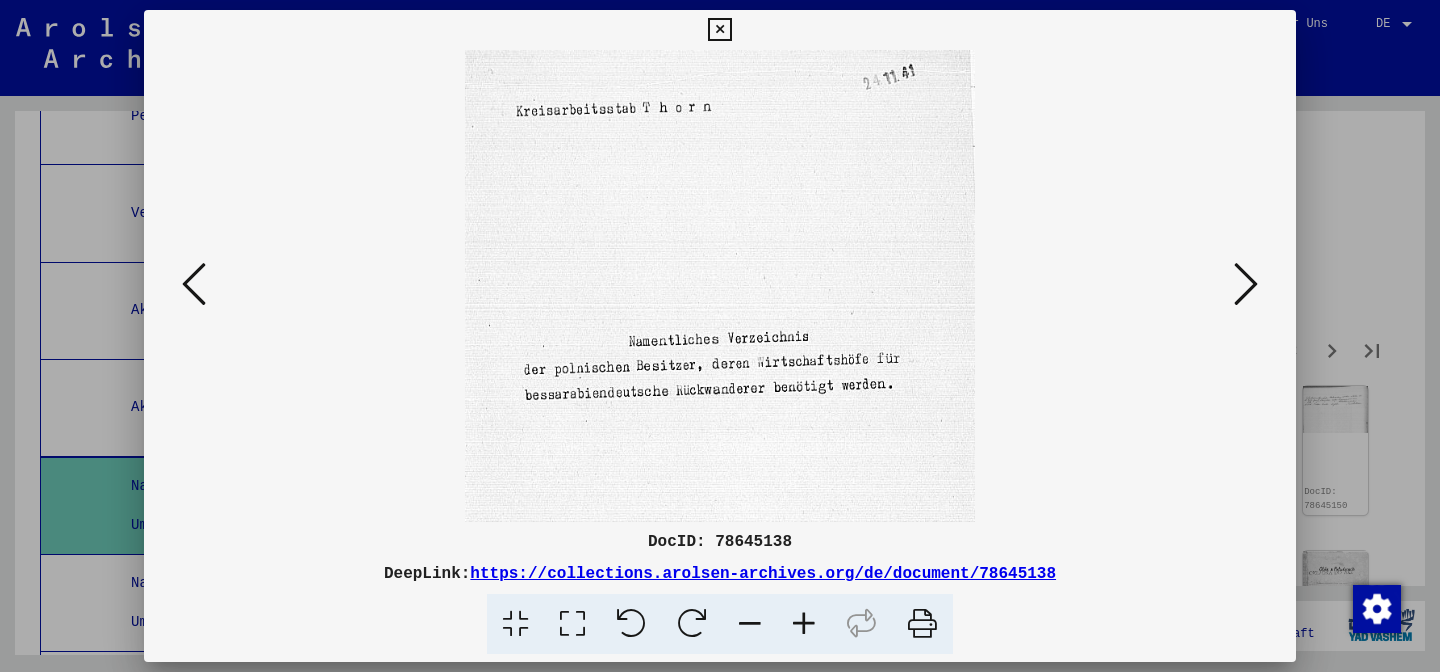click at bounding box center (1246, 284) 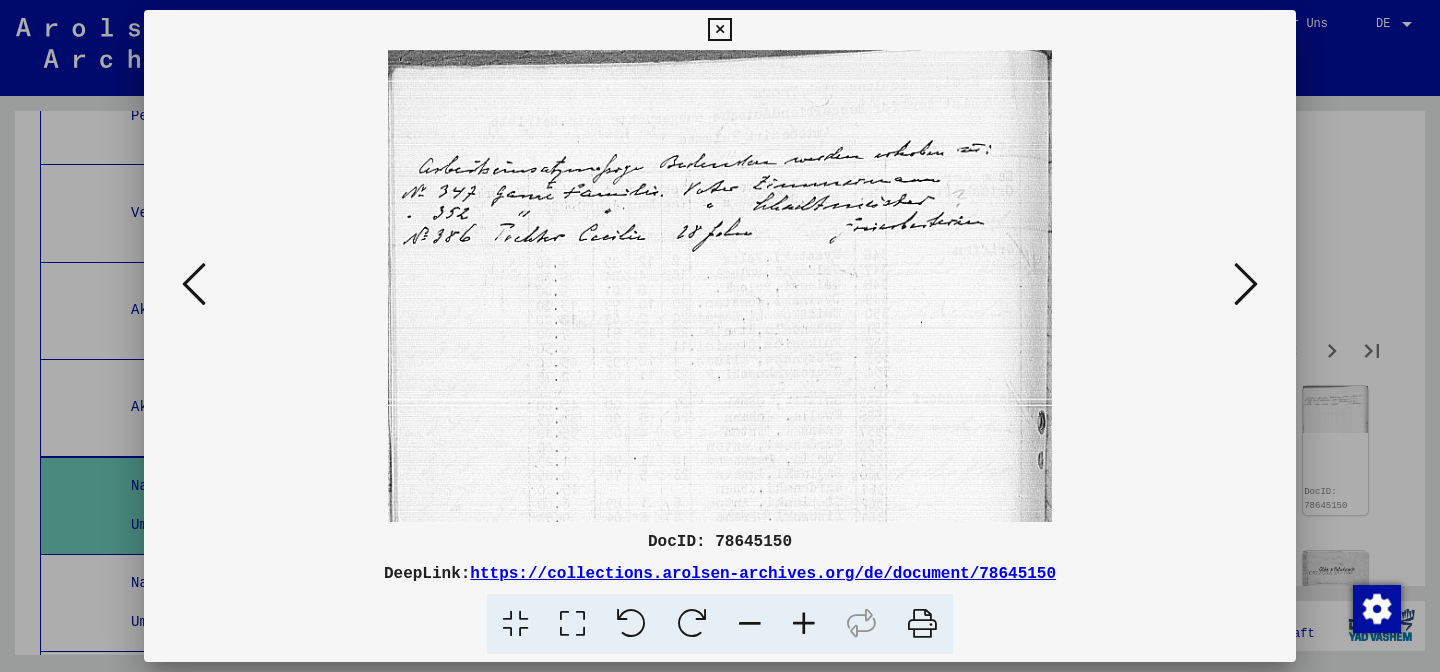 click at bounding box center (1246, 284) 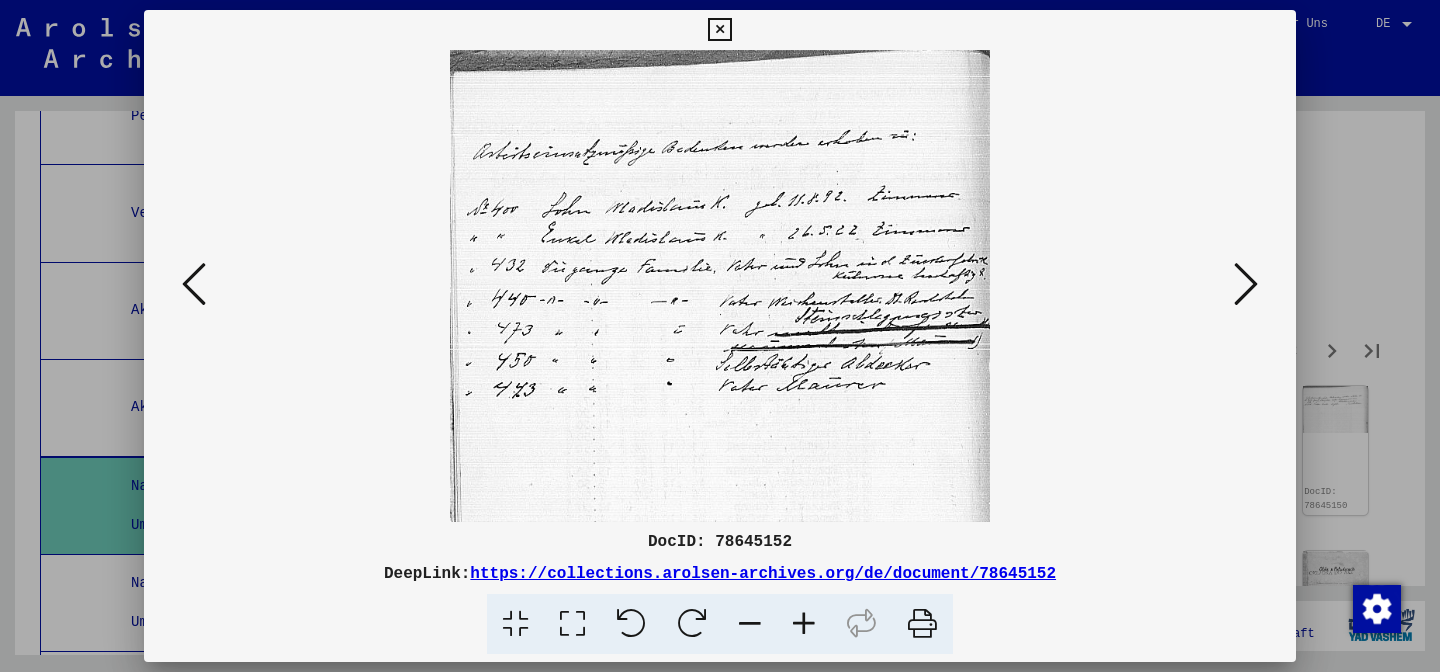 click at bounding box center [1246, 284] 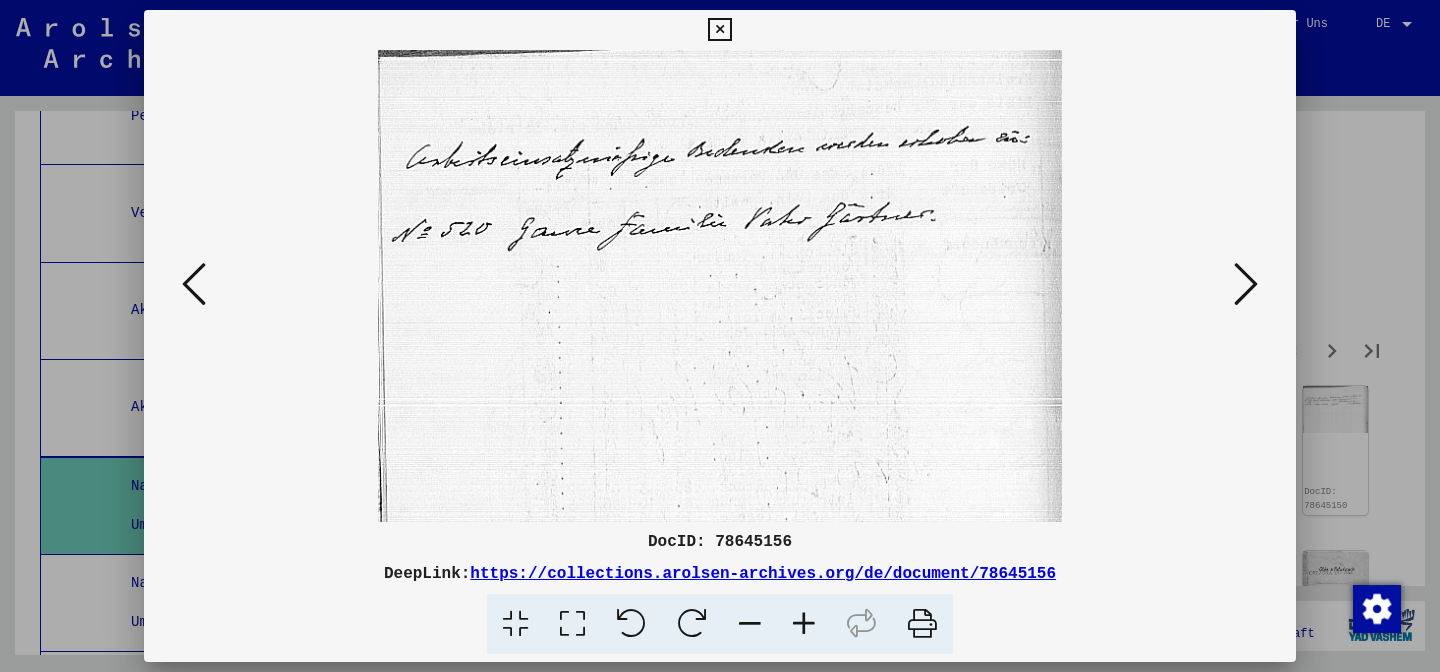click at bounding box center (1246, 284) 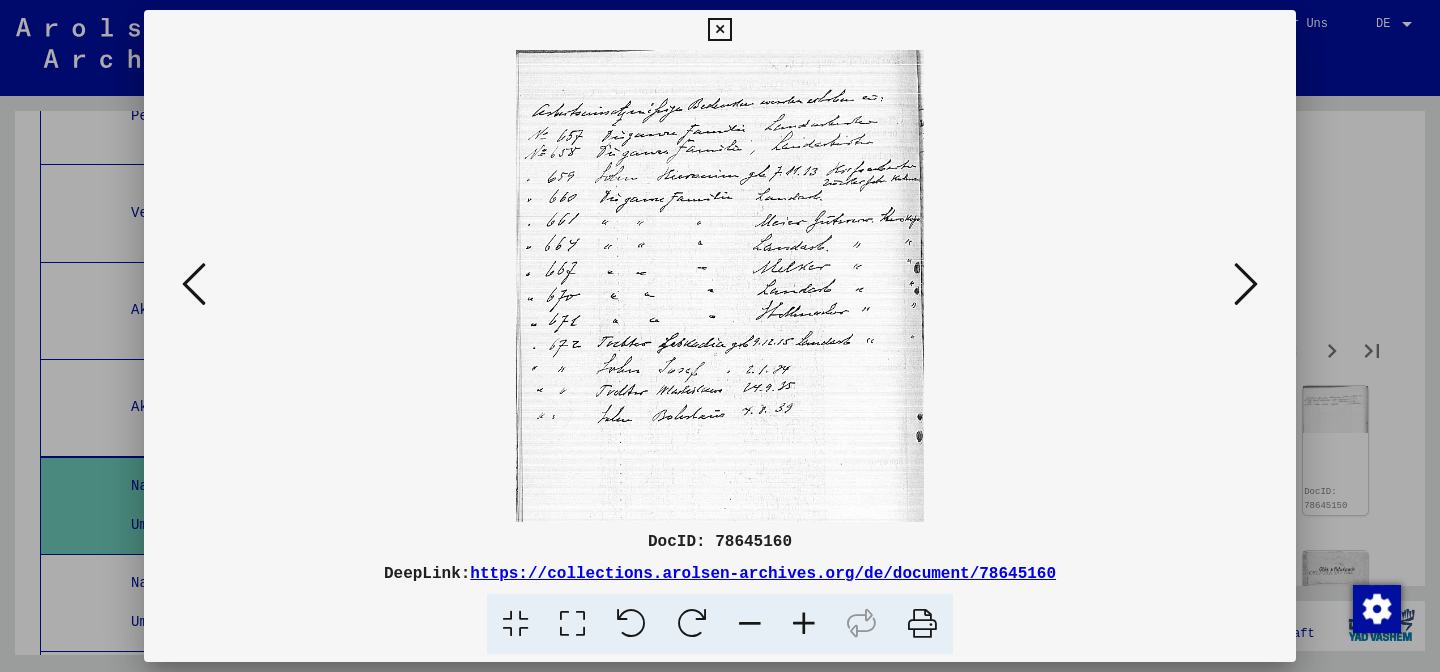 click at bounding box center [1246, 284] 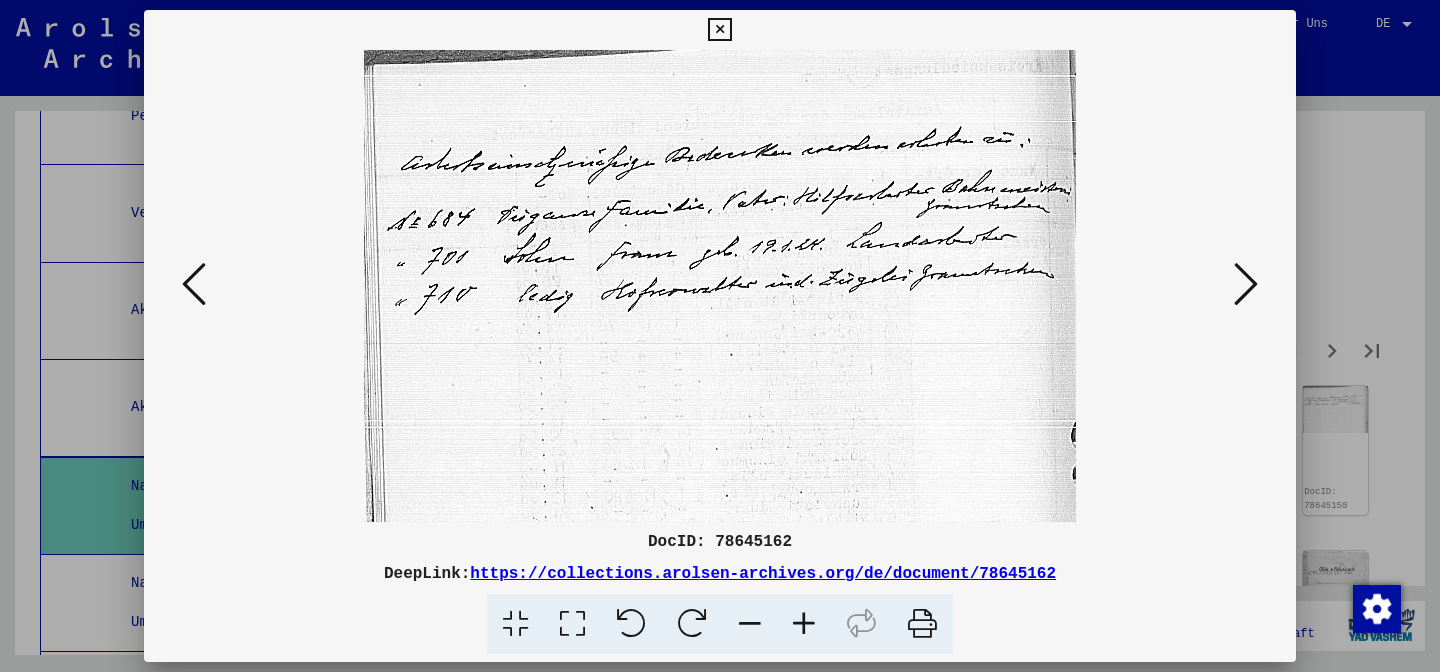 click at bounding box center (1246, 284) 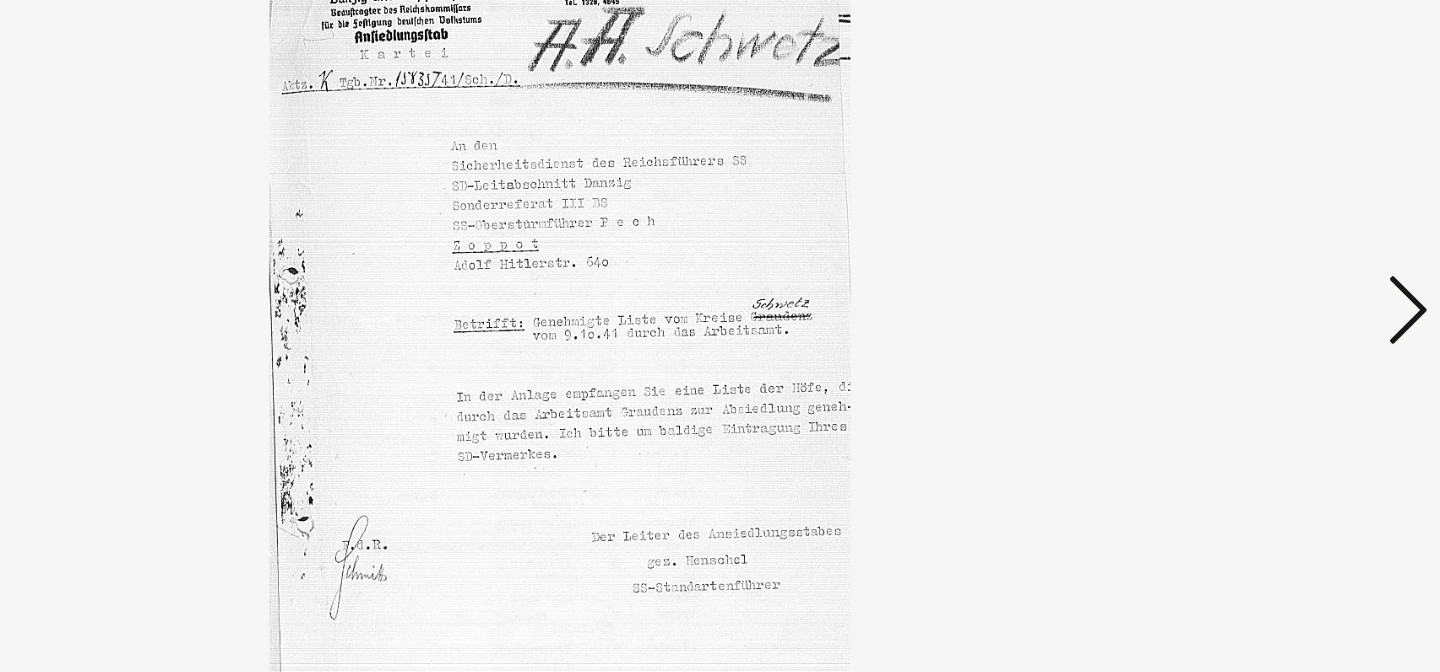 click at bounding box center [1246, 284] 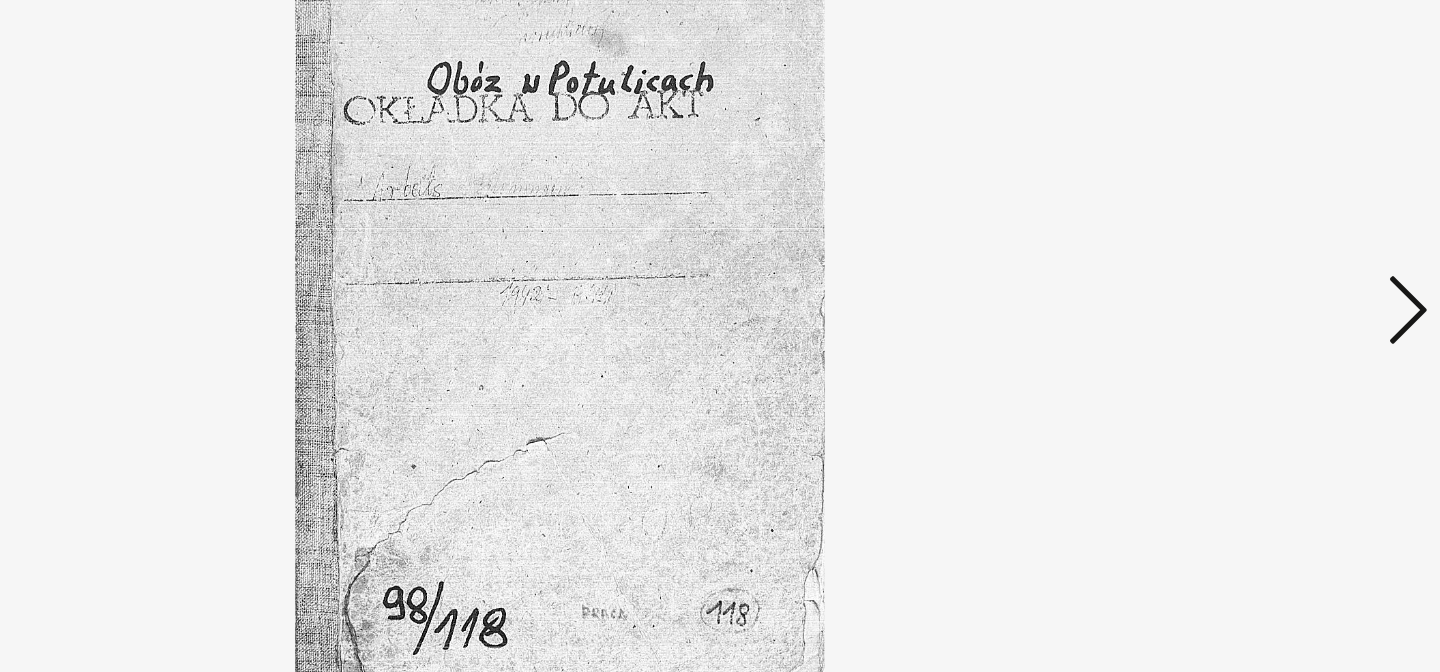 click at bounding box center [1246, 284] 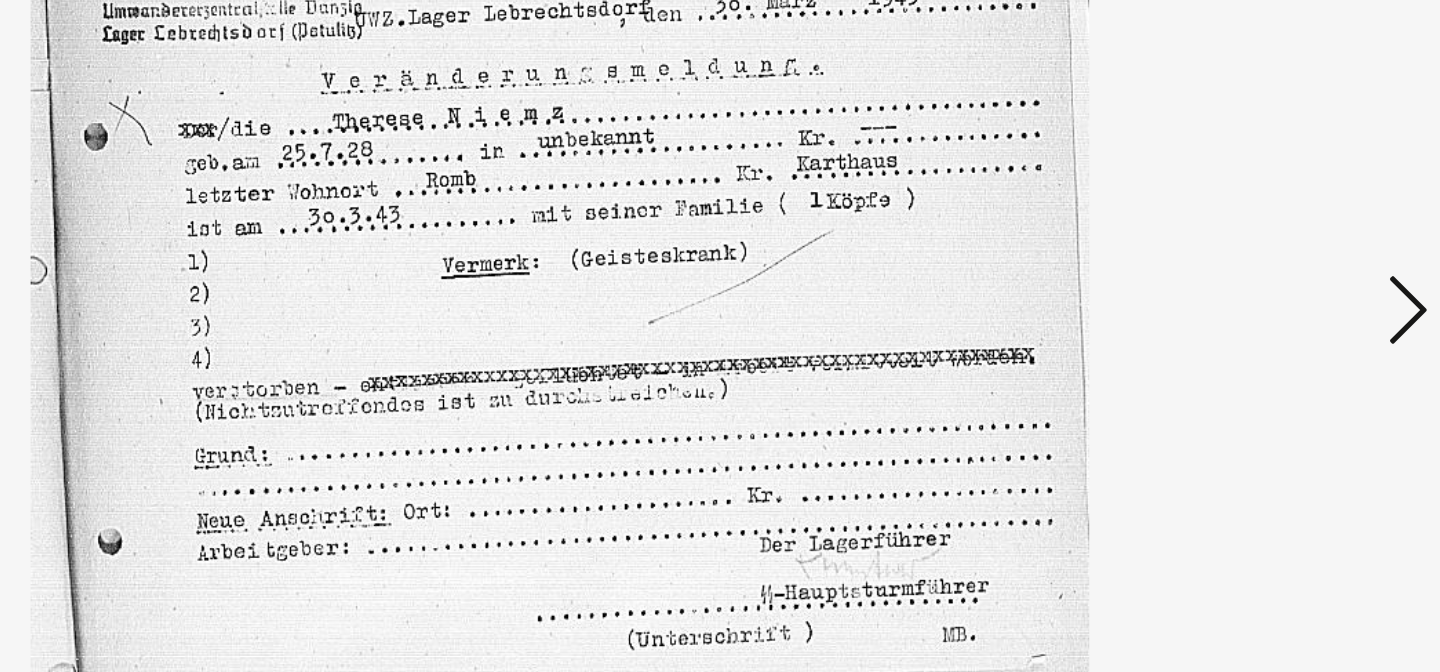 click at bounding box center (1246, 284) 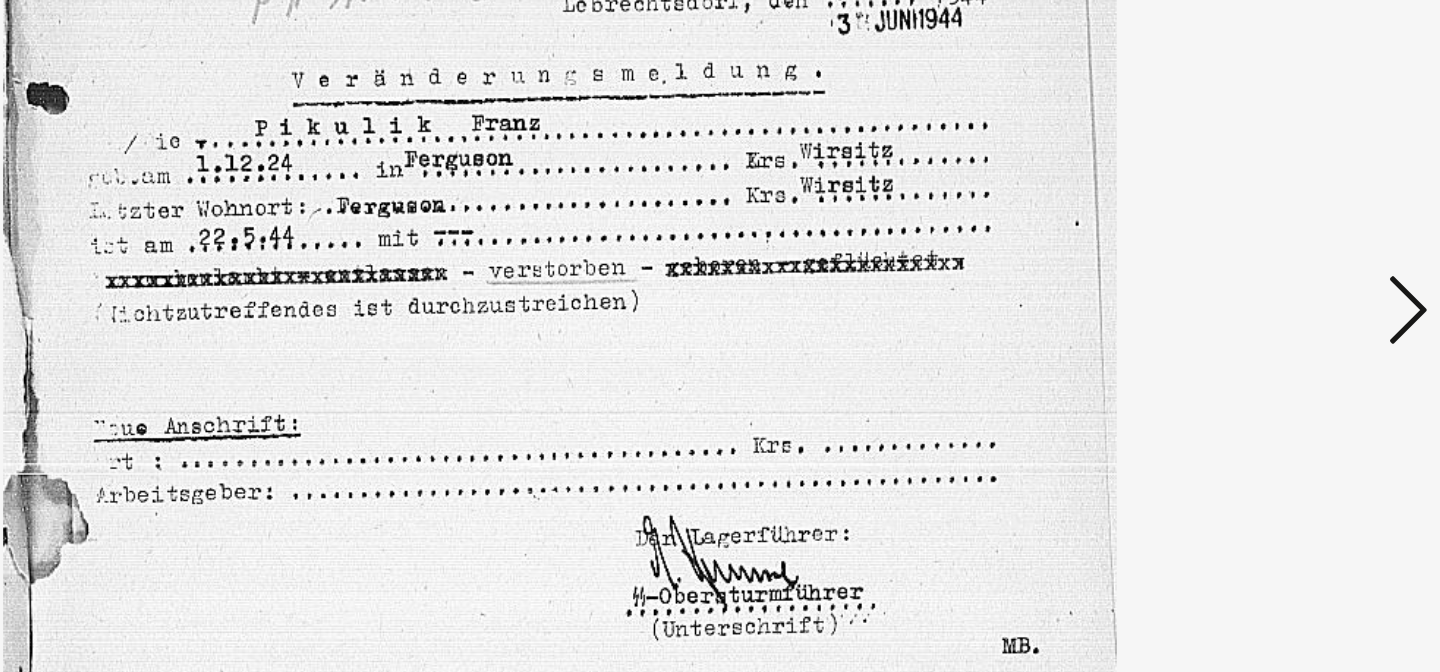click at bounding box center [1246, 284] 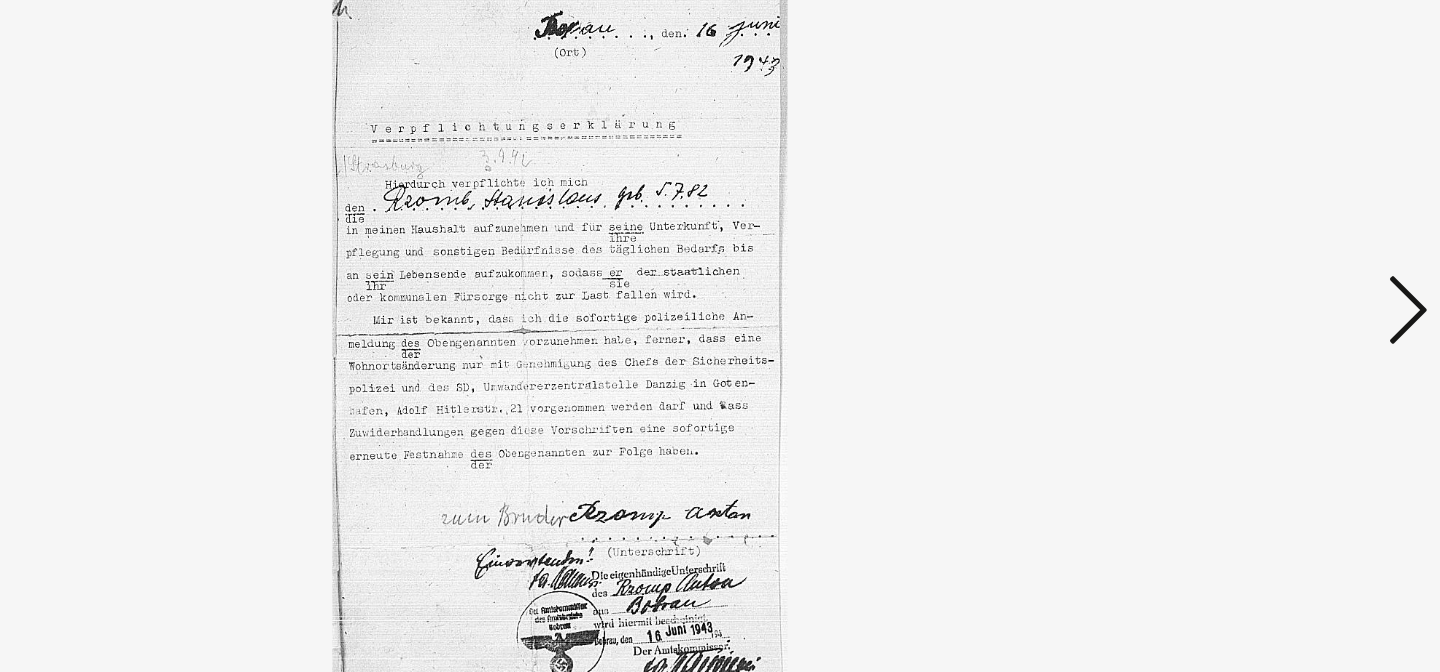 click at bounding box center (1246, 284) 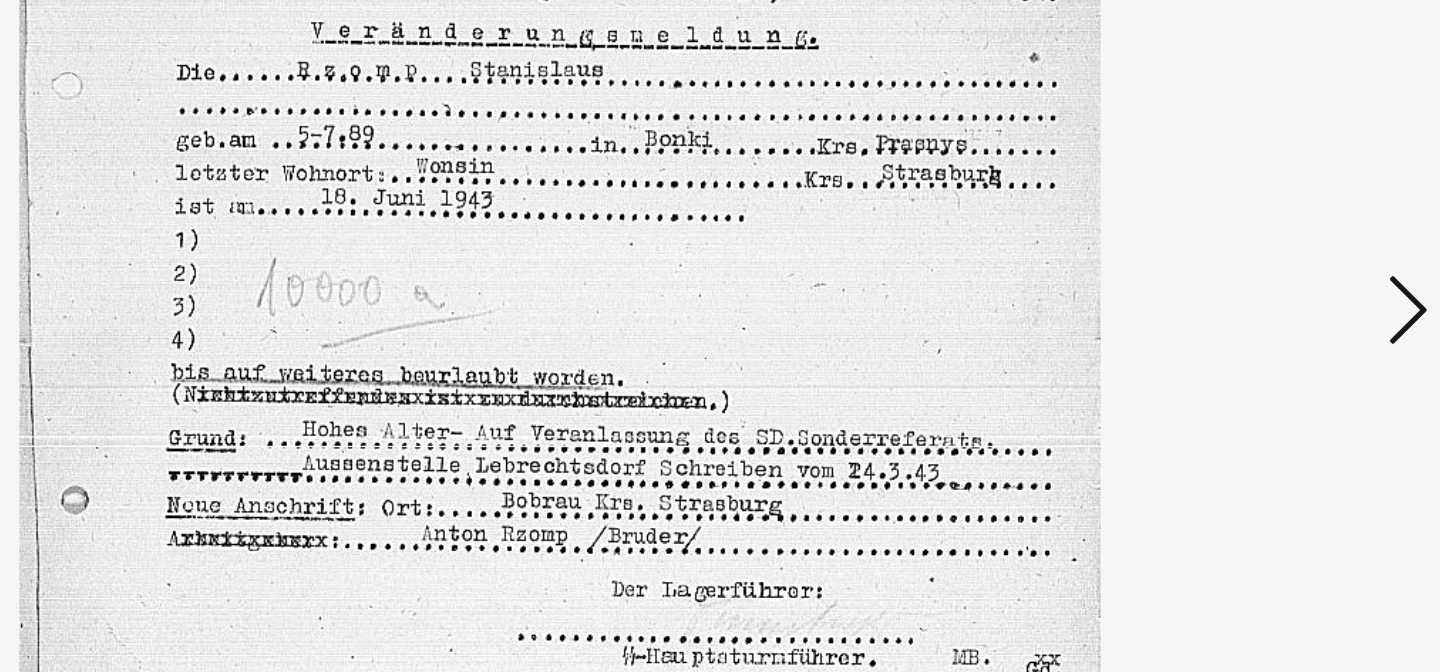 click at bounding box center [1246, 284] 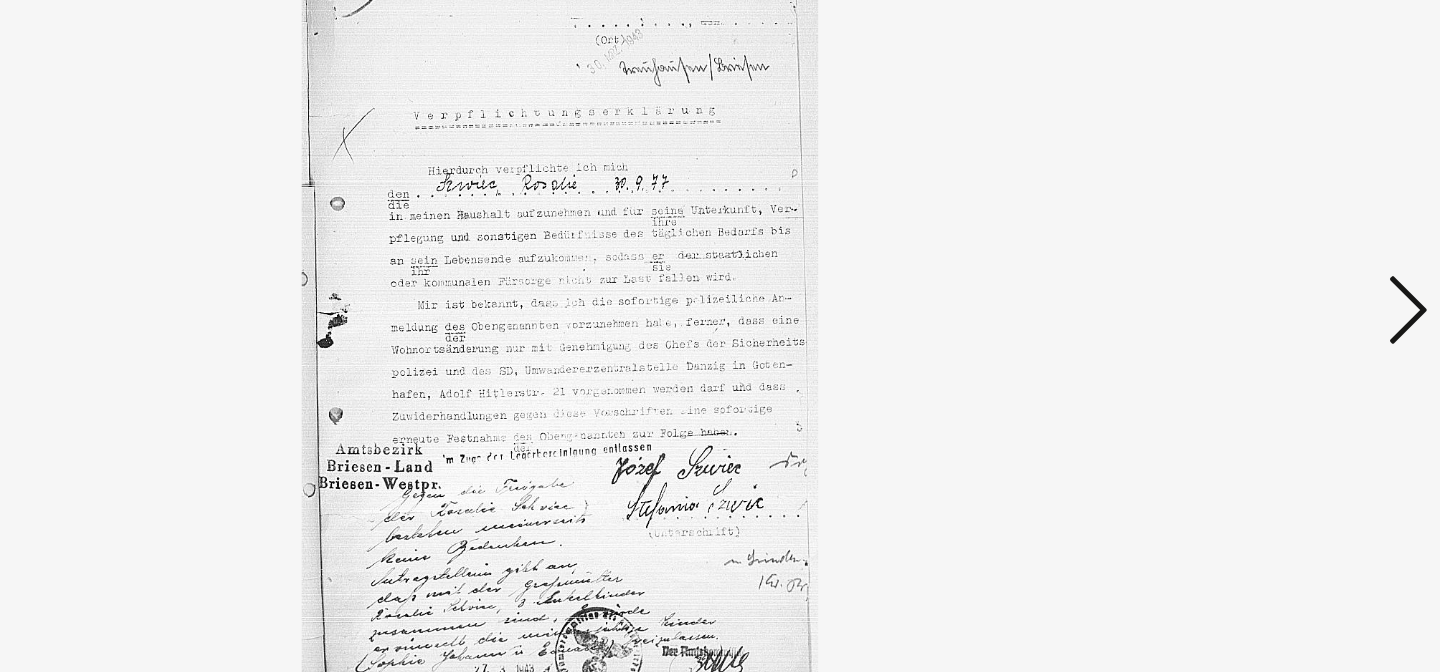 click at bounding box center (1246, 284) 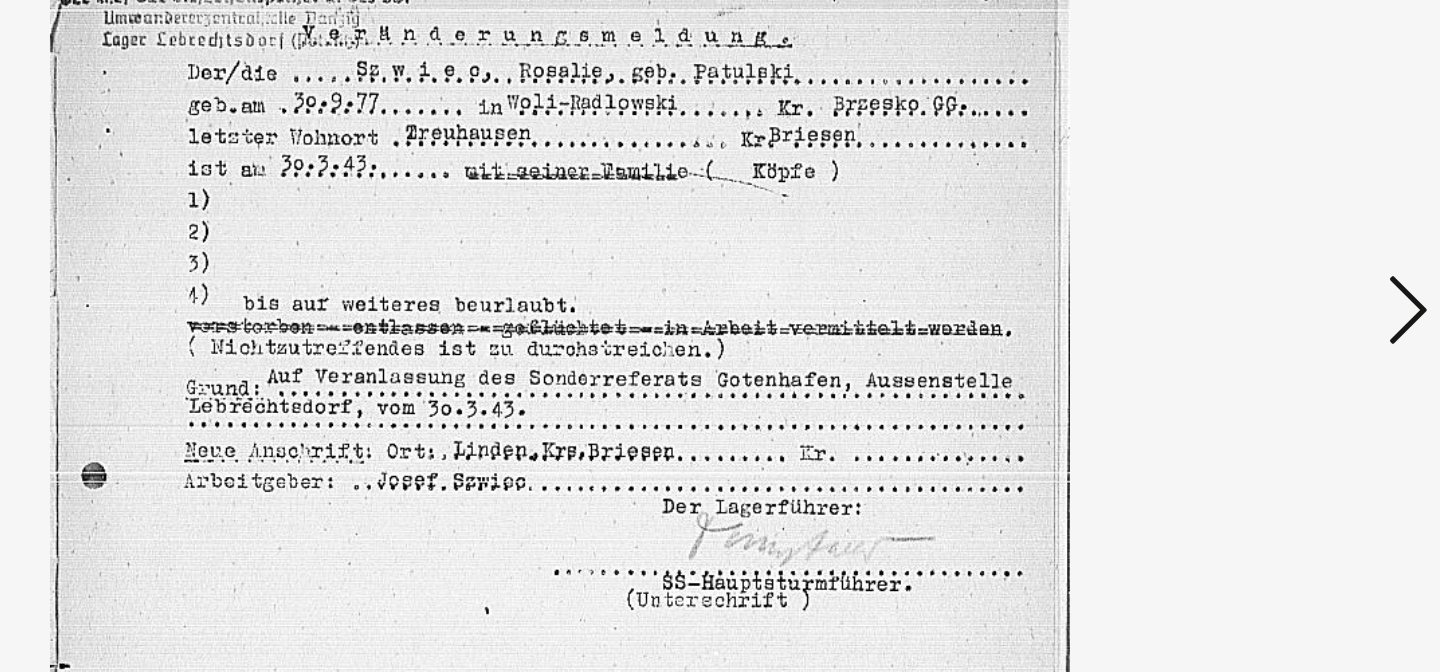 click at bounding box center (1246, 284) 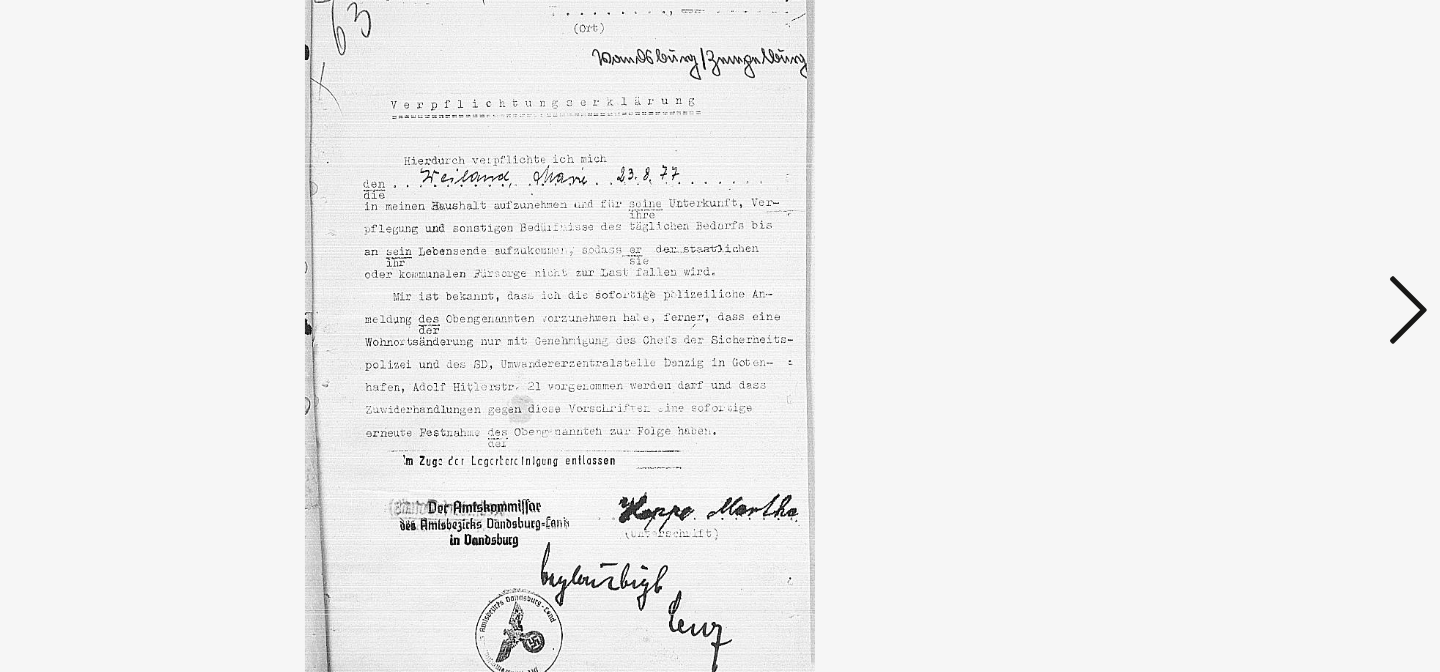 click at bounding box center (1246, 284) 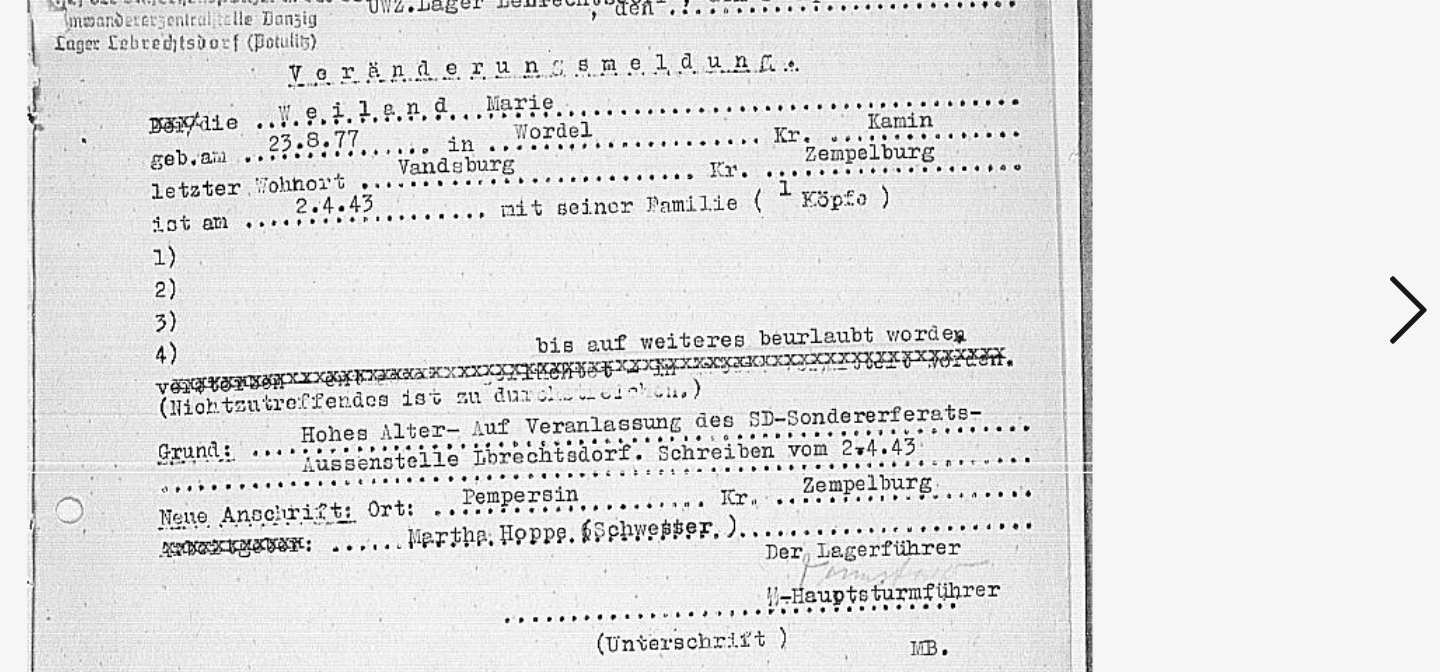 click at bounding box center (1246, 284) 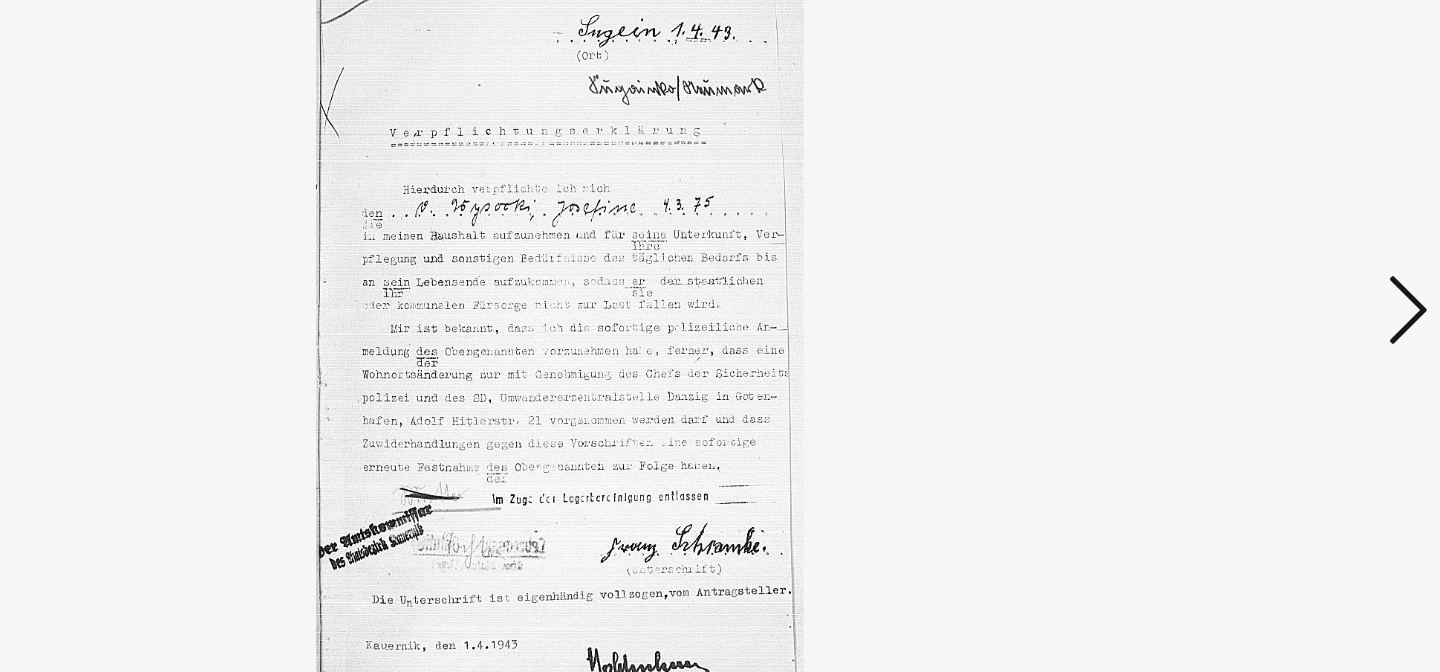 click at bounding box center [1246, 284] 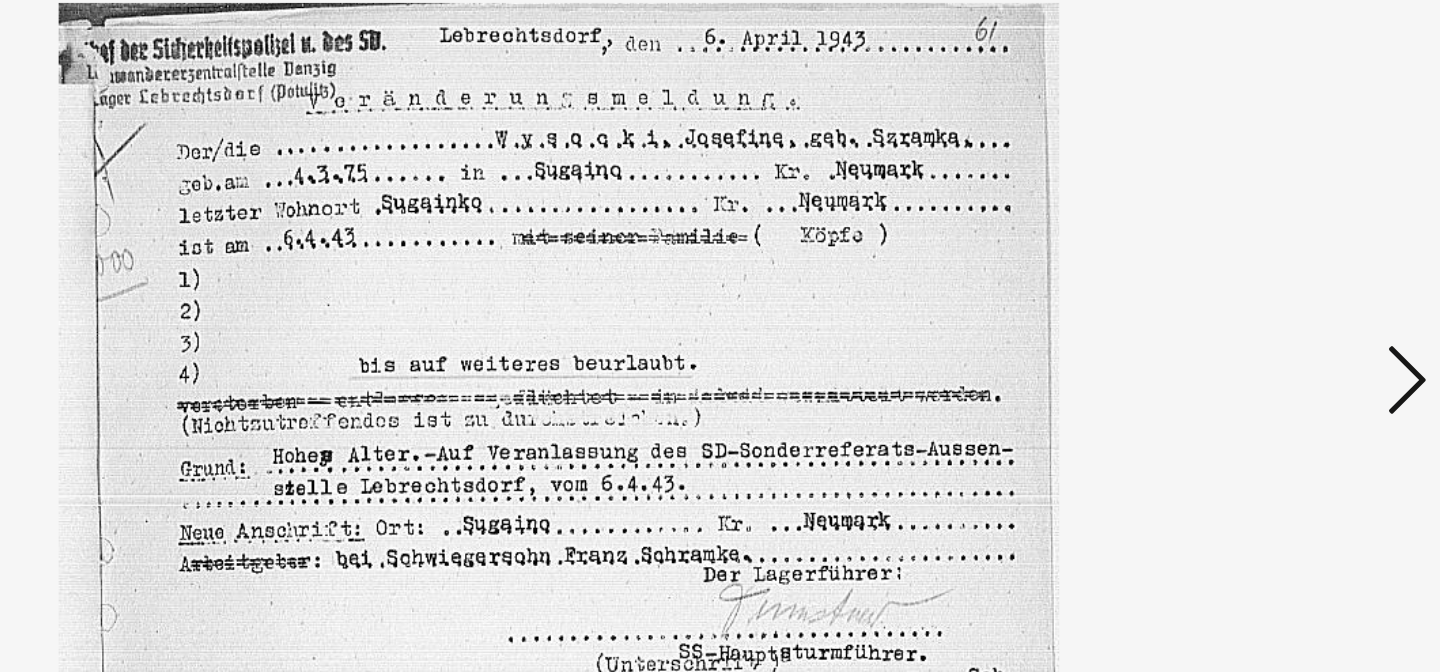 click at bounding box center [720, 286] 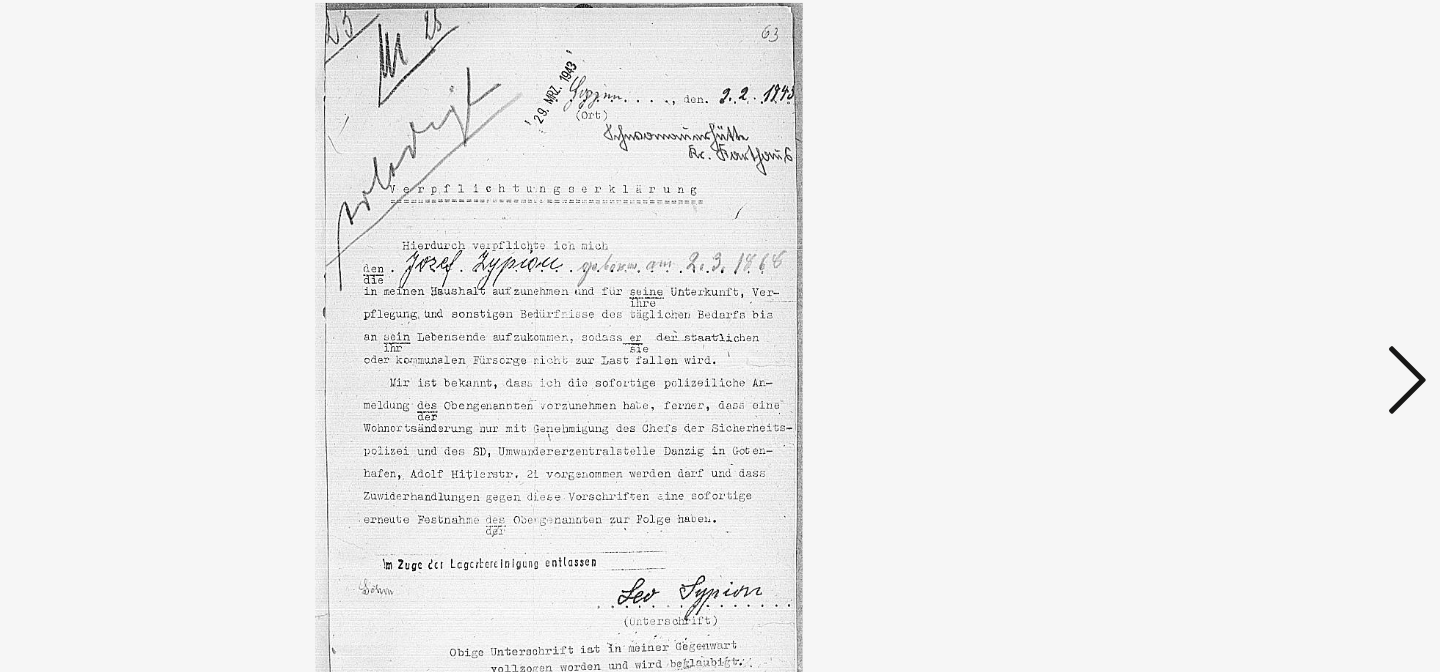 click at bounding box center (1246, 284) 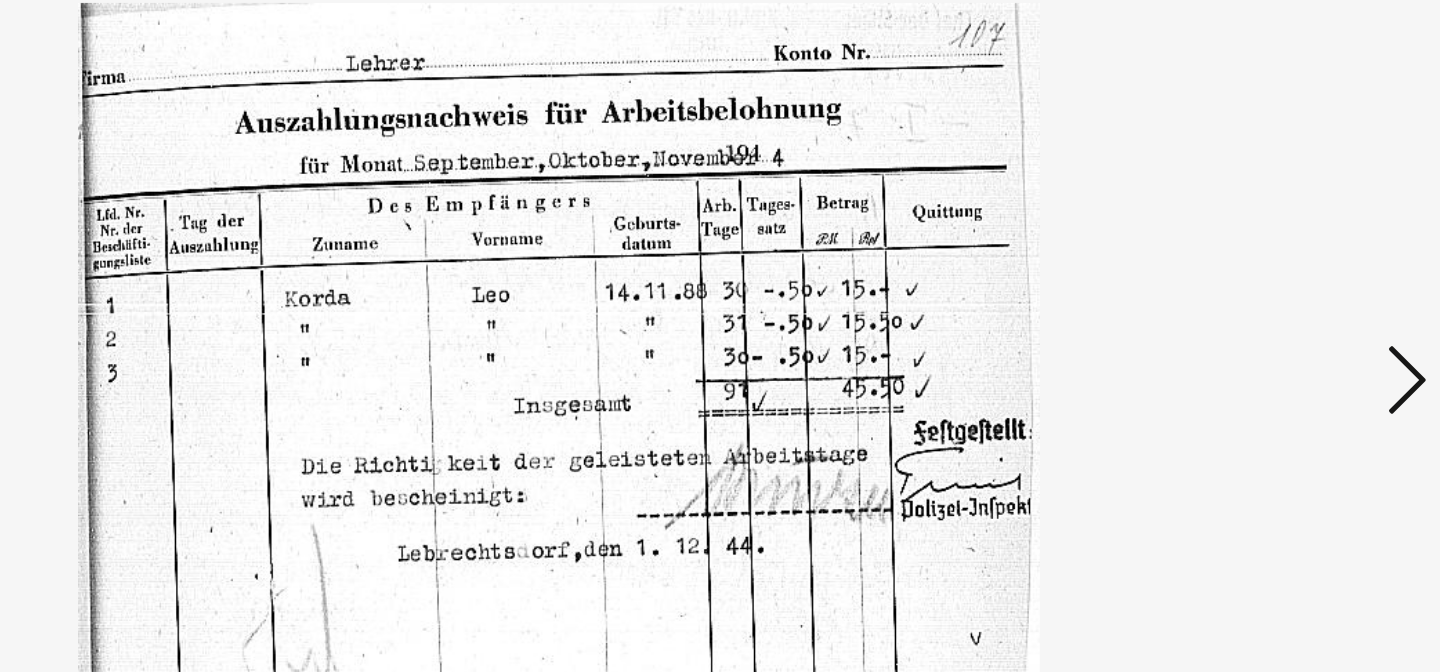 click at bounding box center [1246, 284] 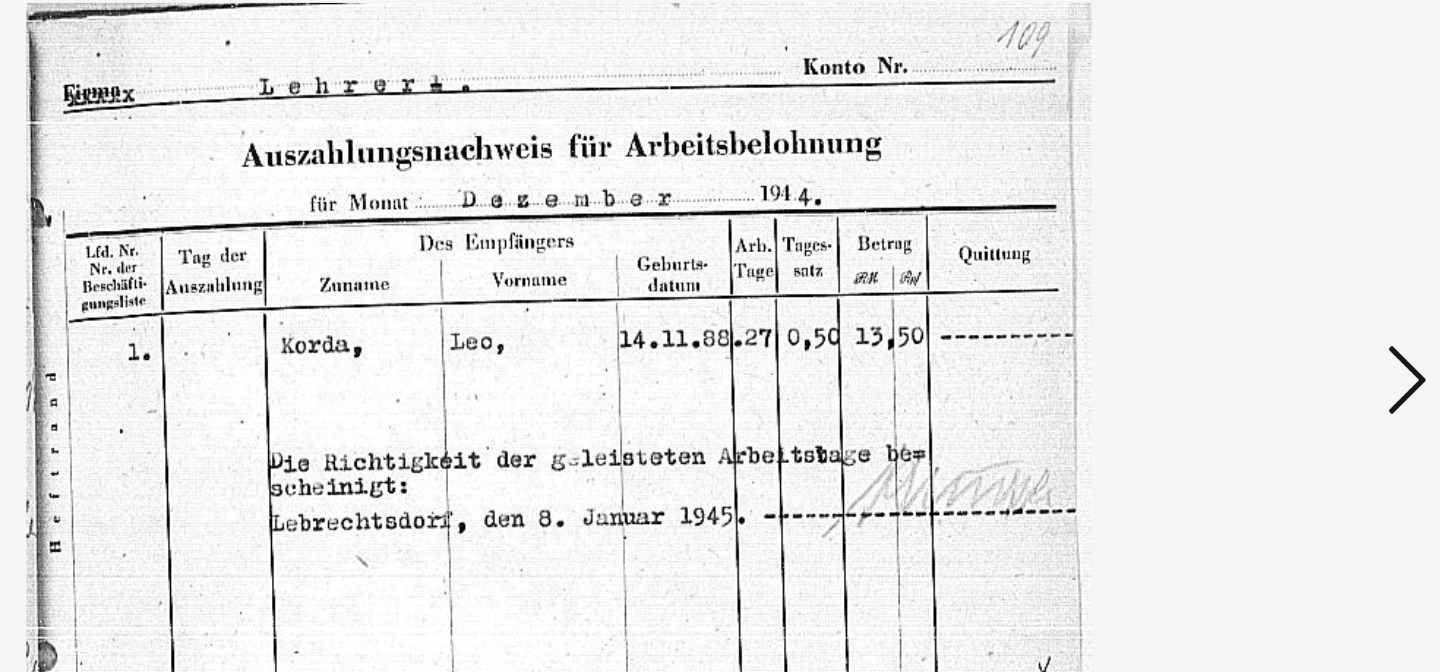 click at bounding box center (1246, 284) 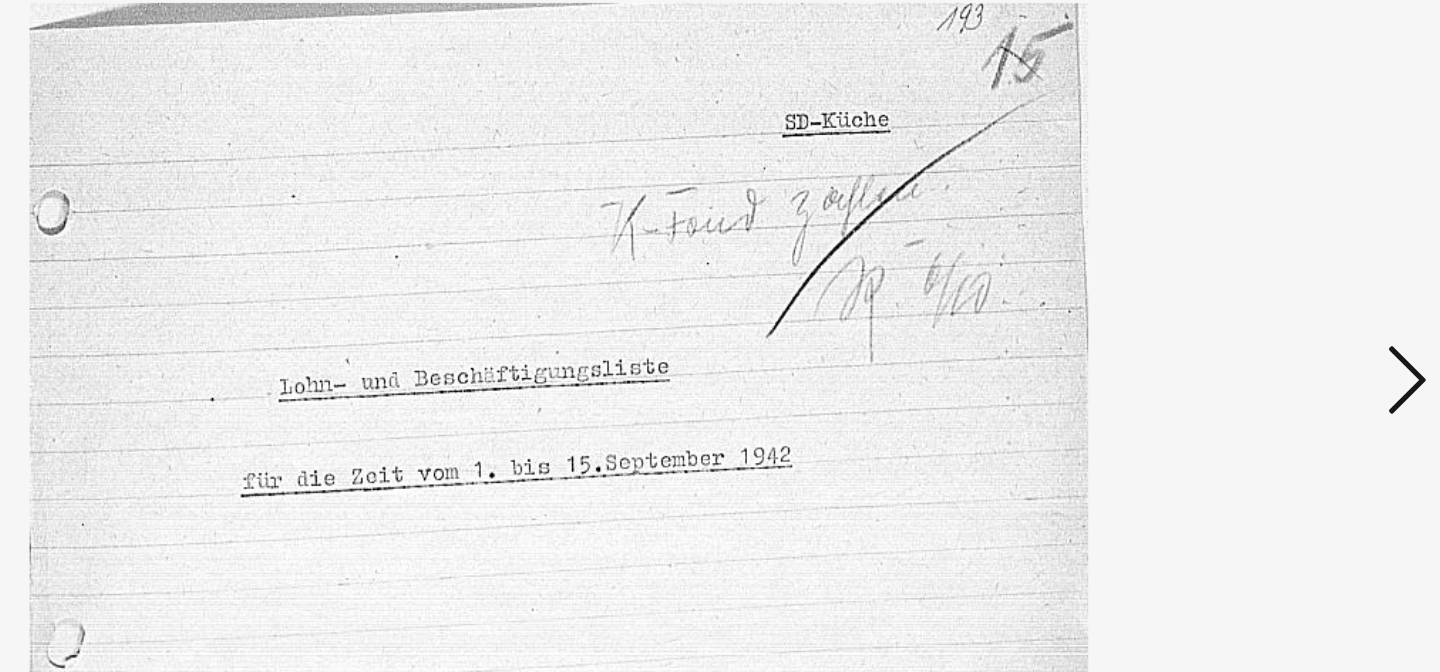 click at bounding box center [1246, 284] 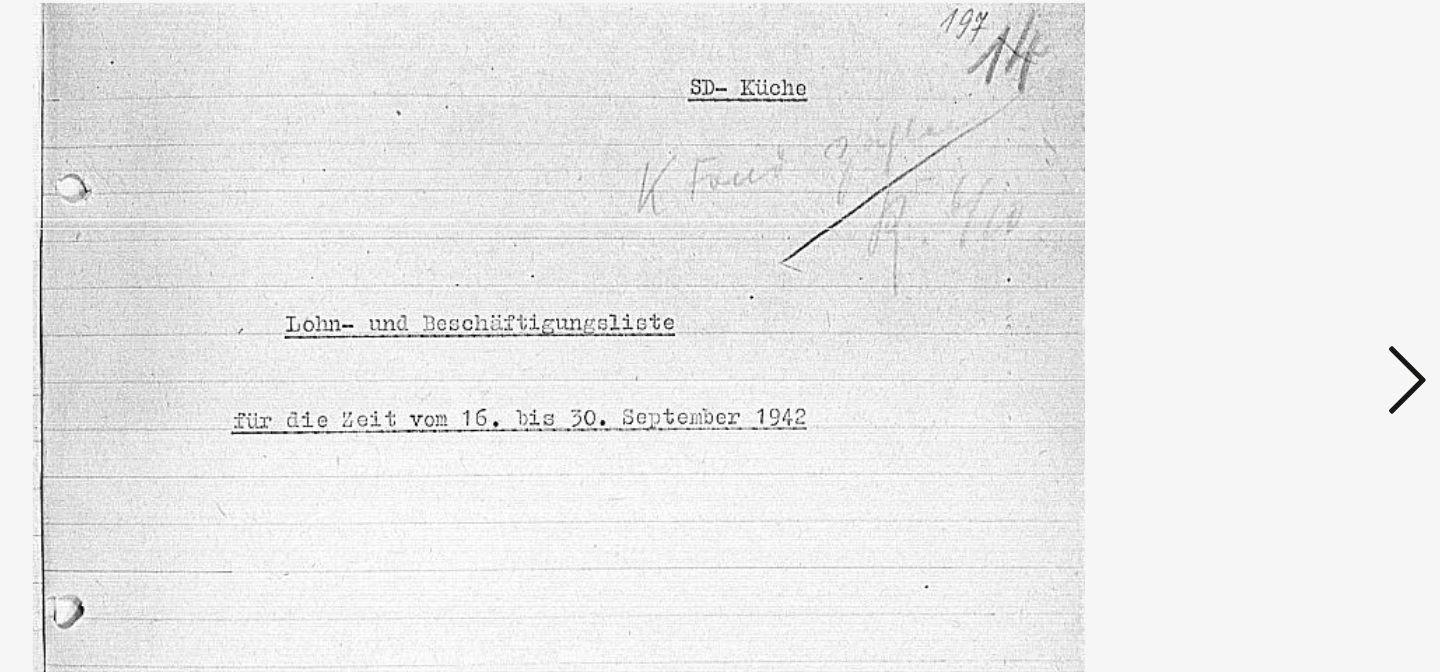 click at bounding box center [1246, 284] 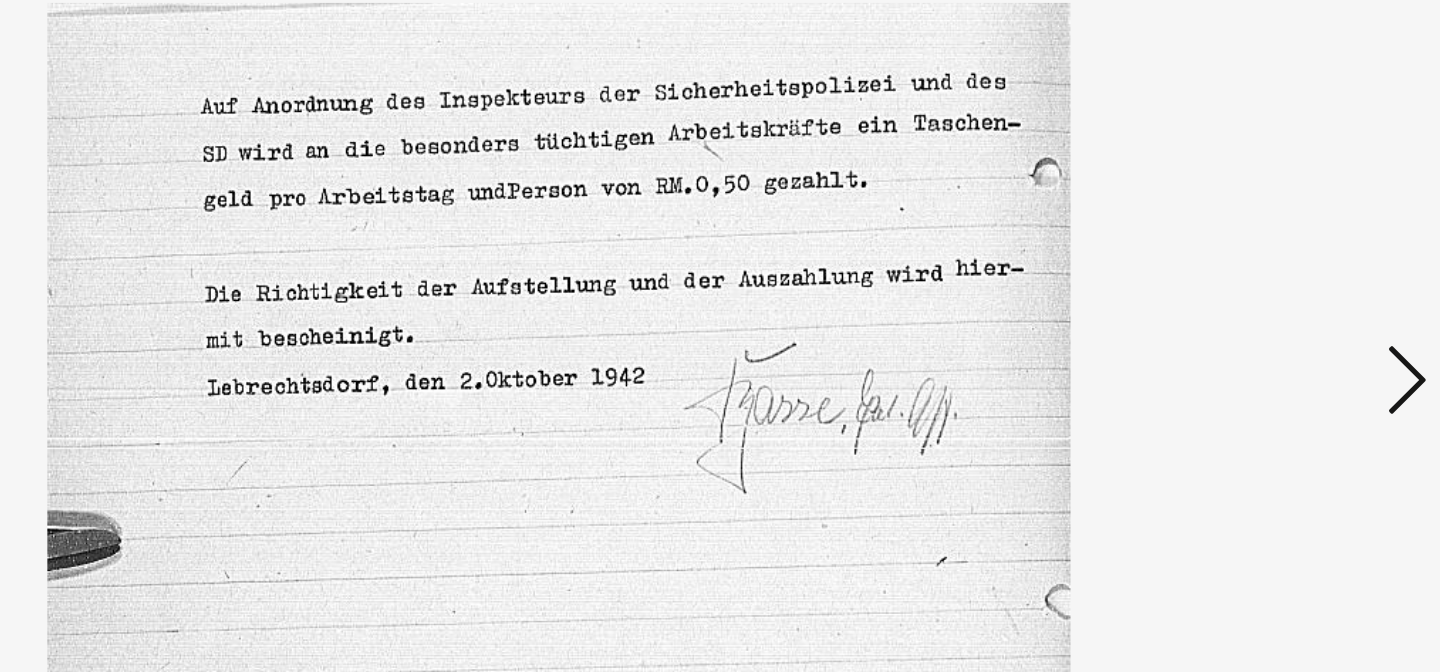 click at bounding box center [1246, 284] 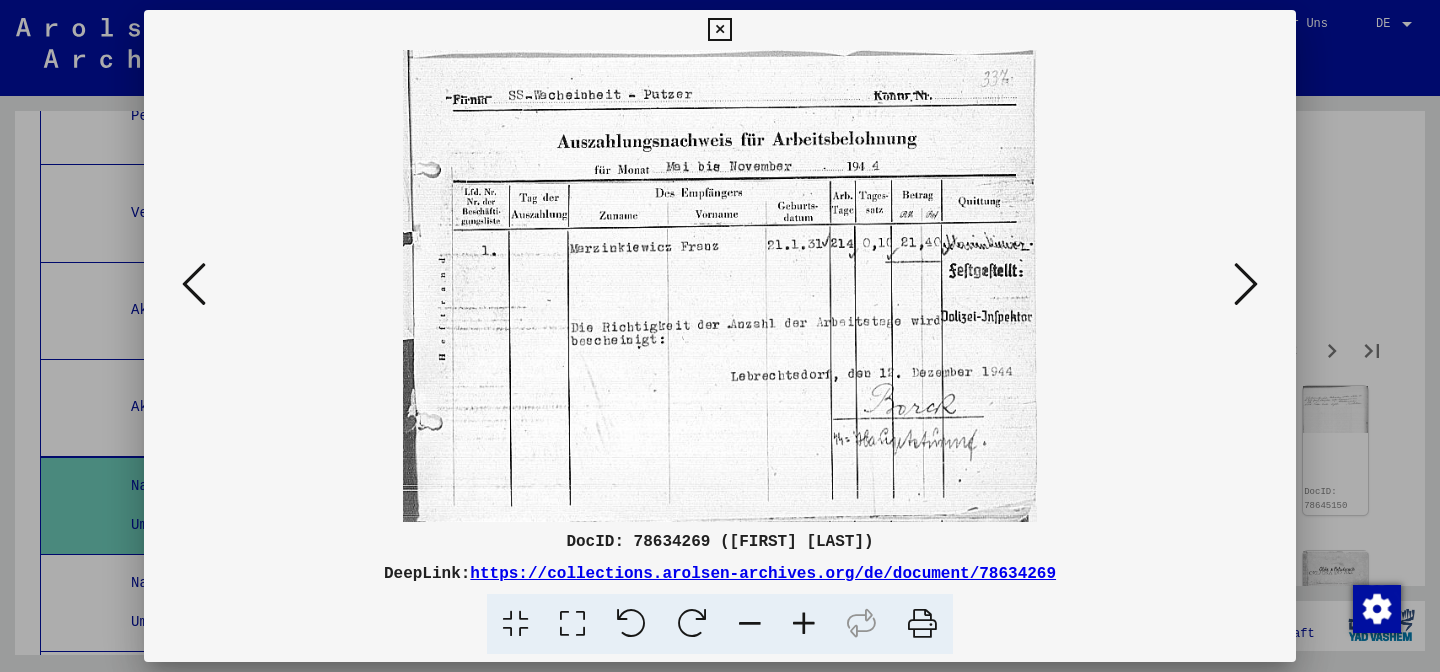 click at bounding box center [194, 284] 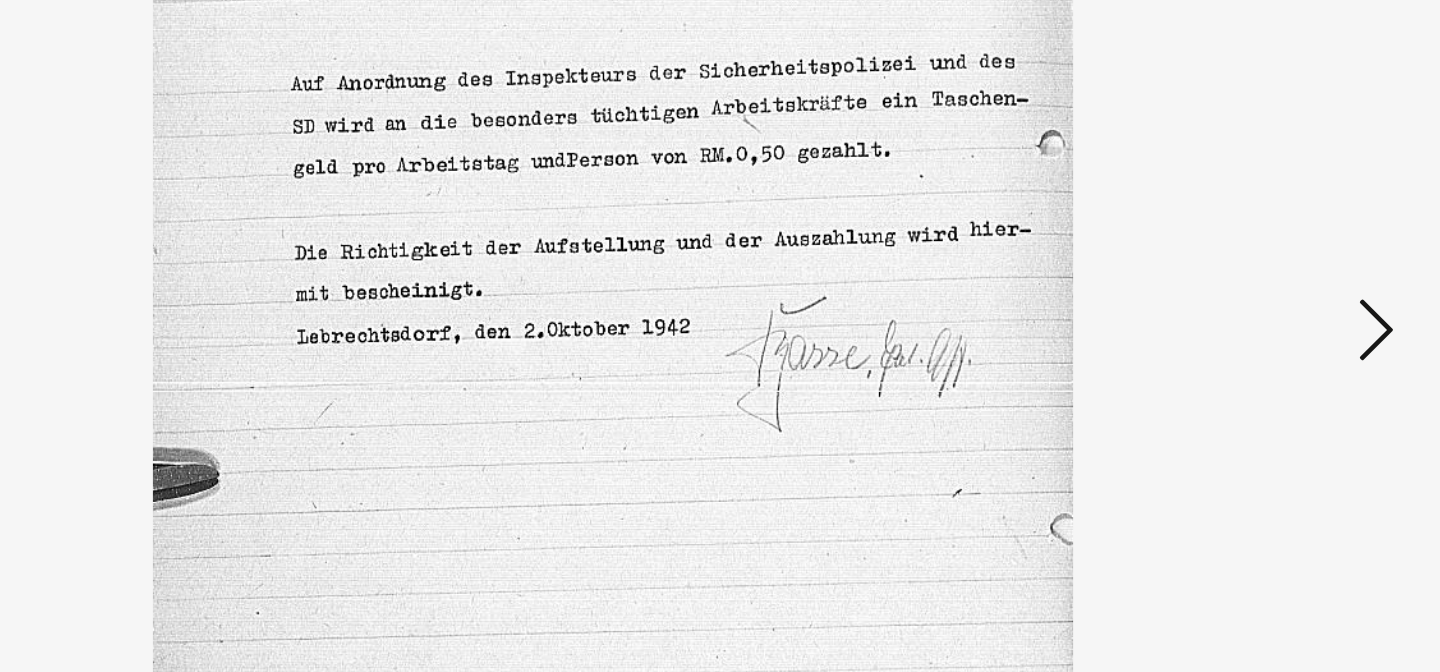 click at bounding box center (1246, 284) 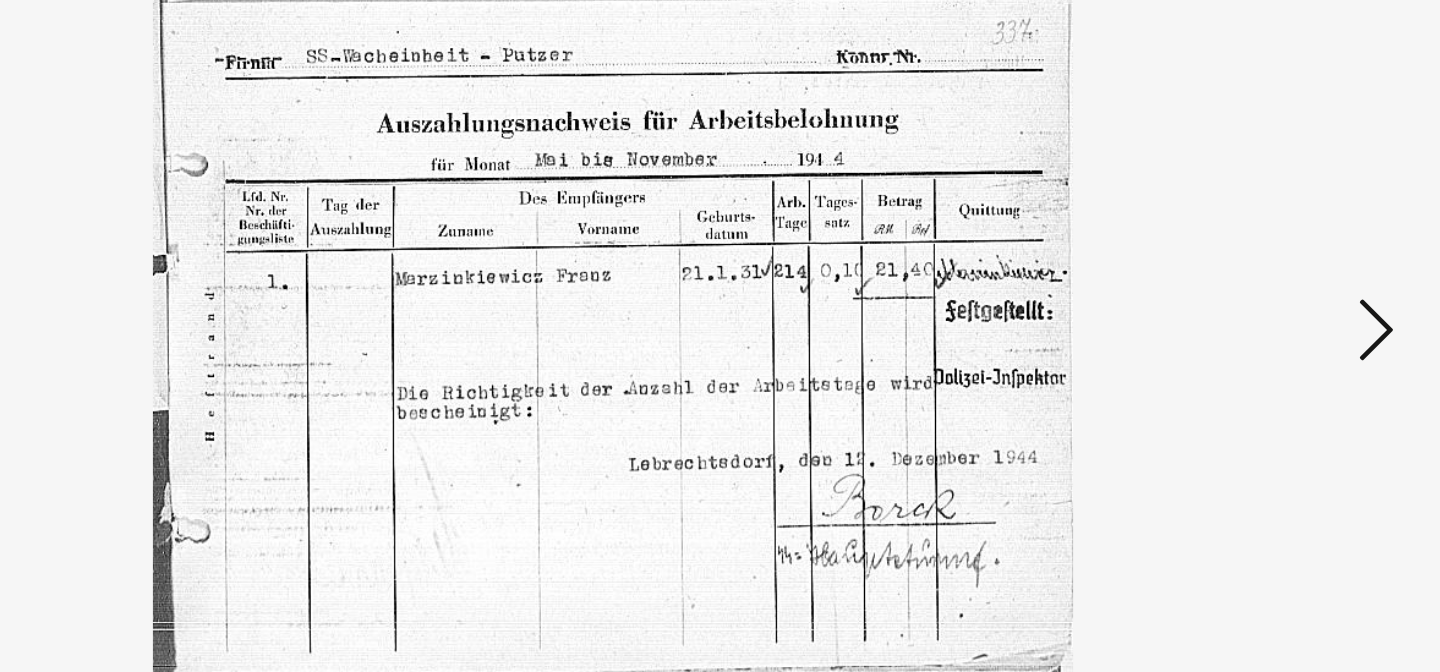 click at bounding box center [1246, 284] 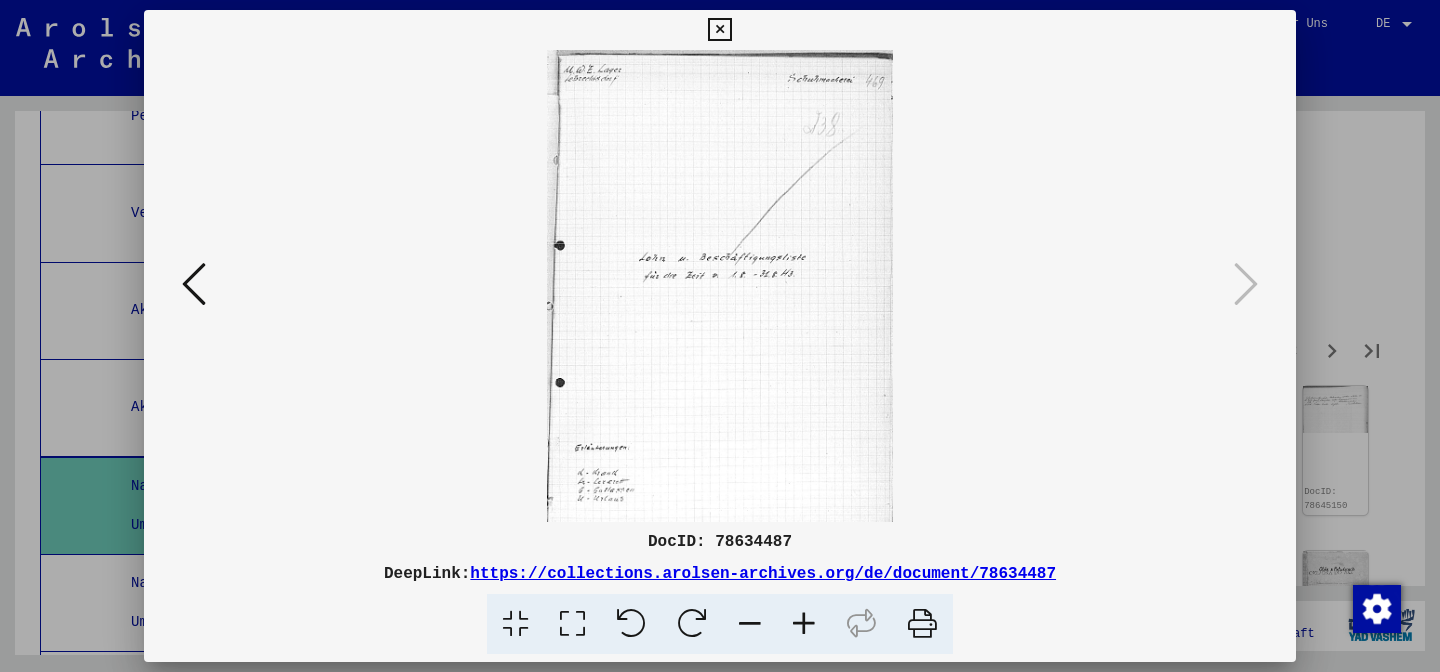 click at bounding box center [719, 30] 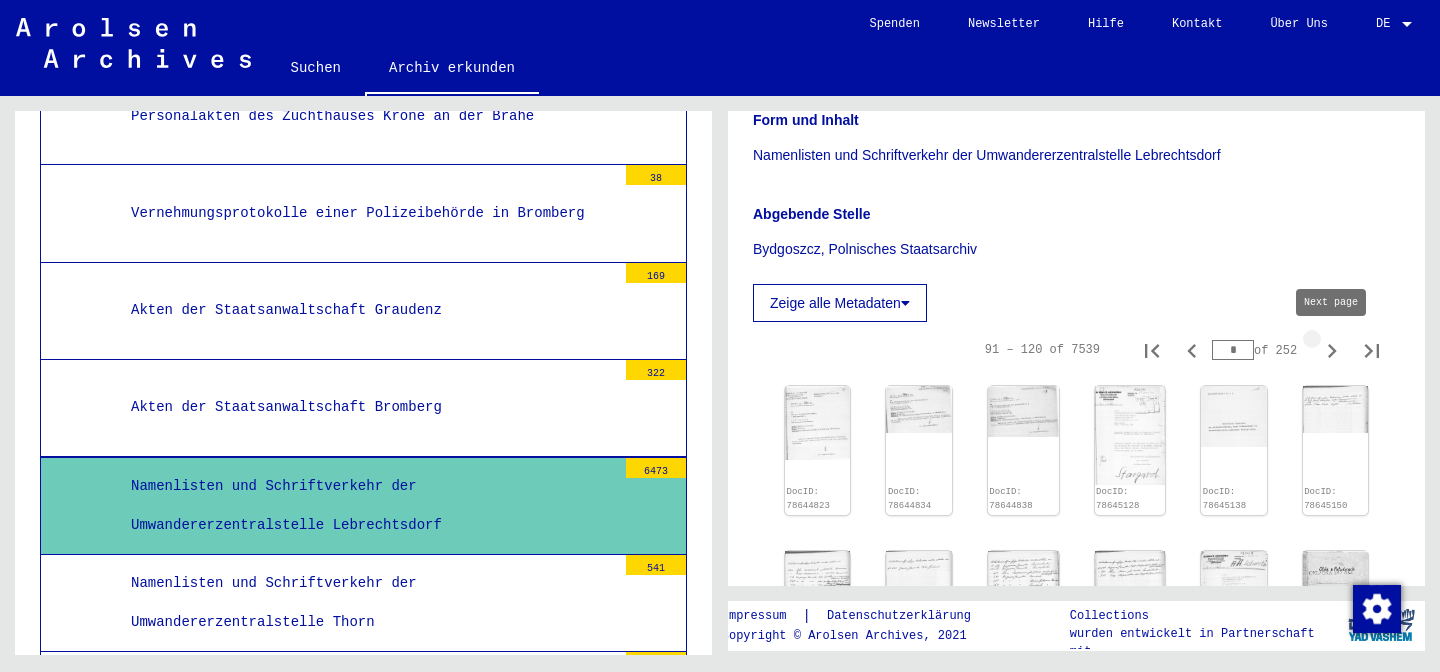 click 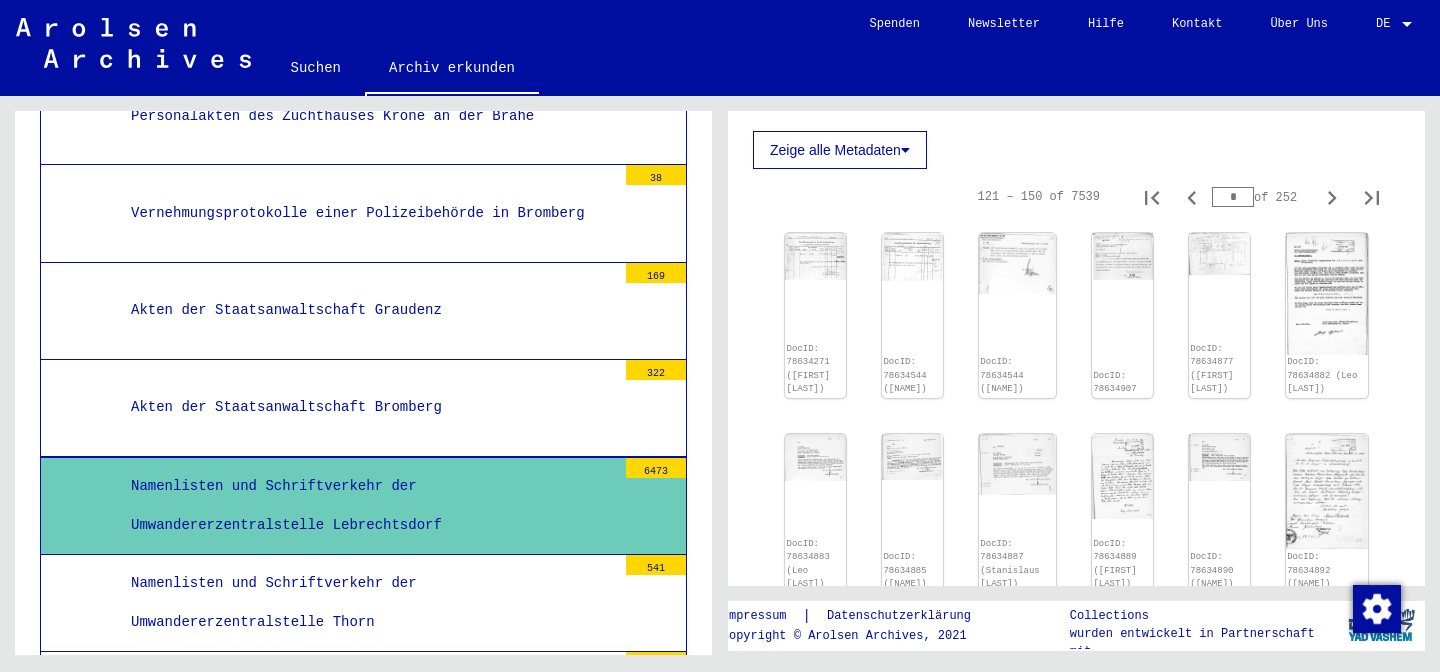 scroll, scrollTop: 504, scrollLeft: 0, axis: vertical 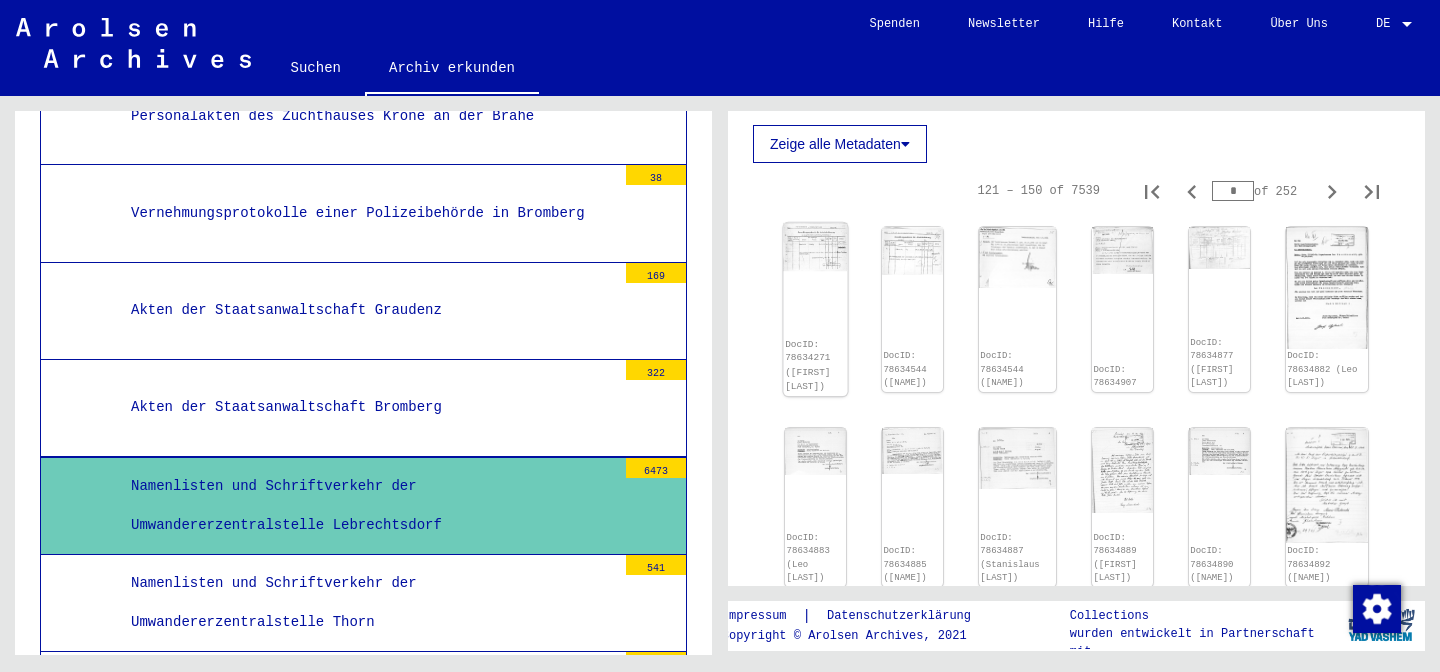 click on "DocID: 78634271 ([FIRST] [LAST])" 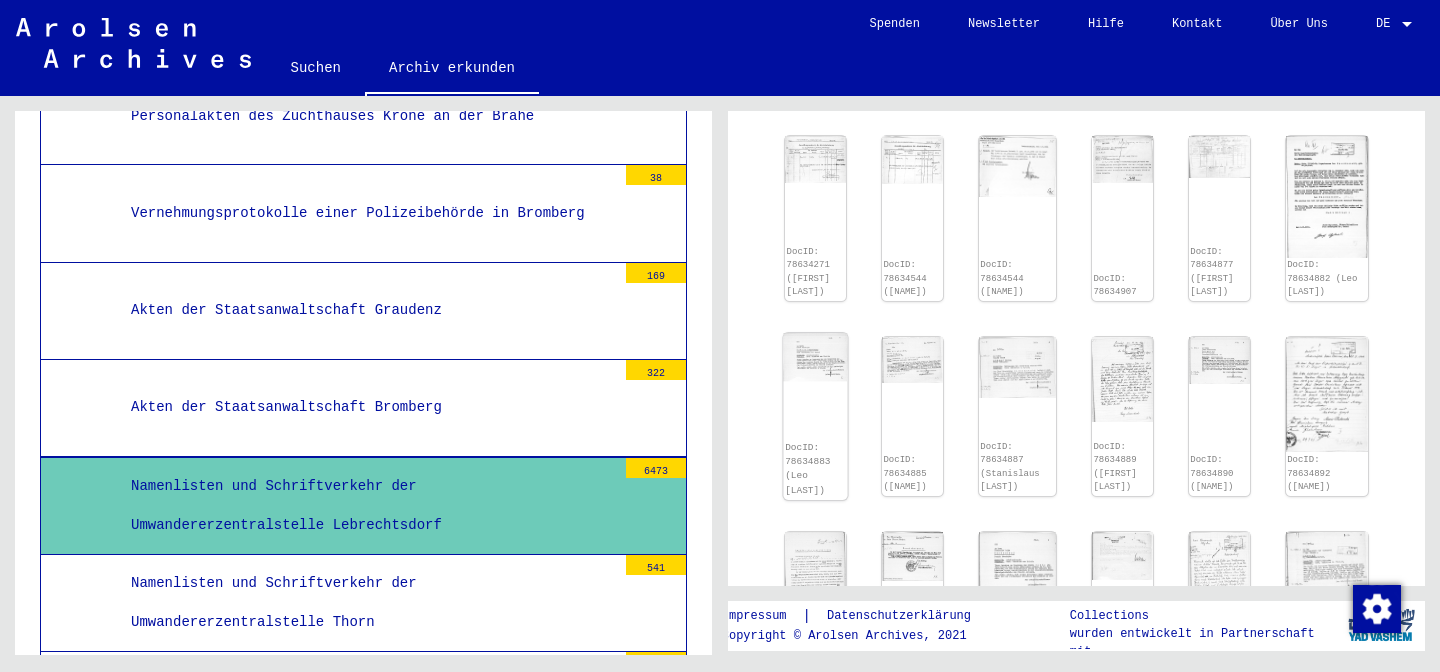 scroll, scrollTop: 496, scrollLeft: 0, axis: vertical 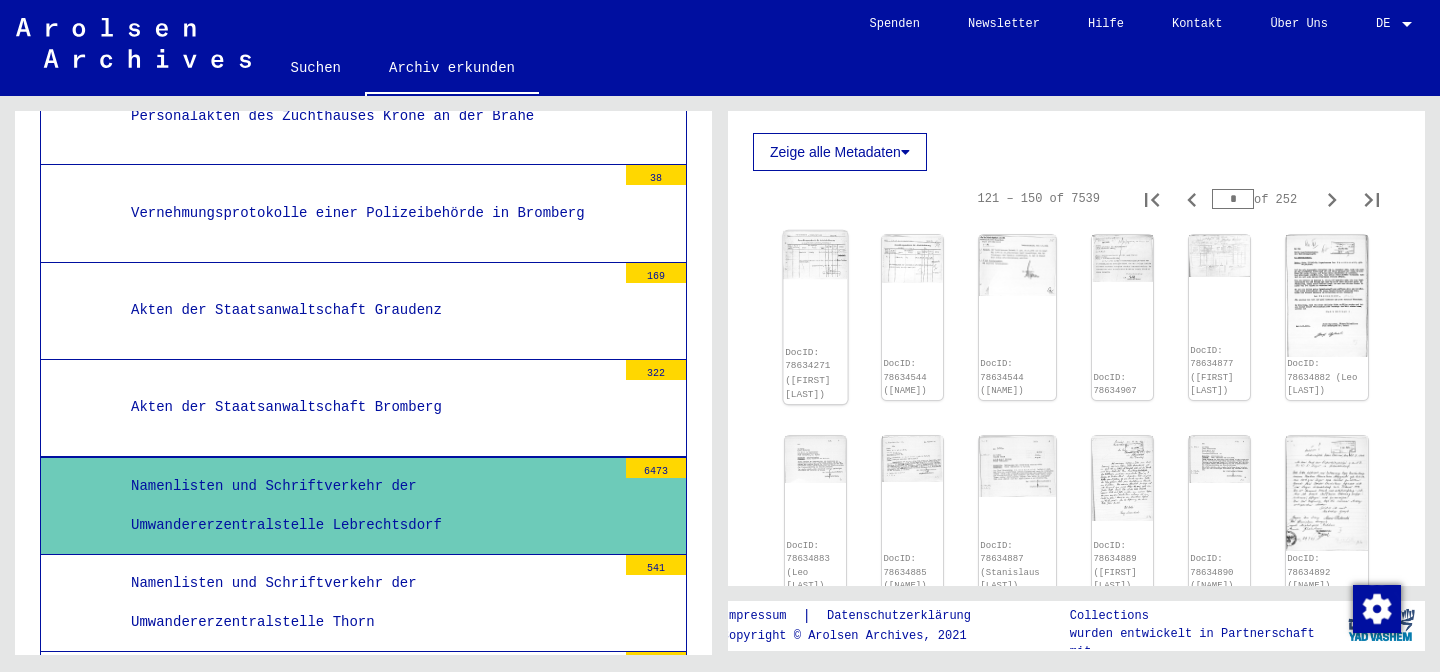 click 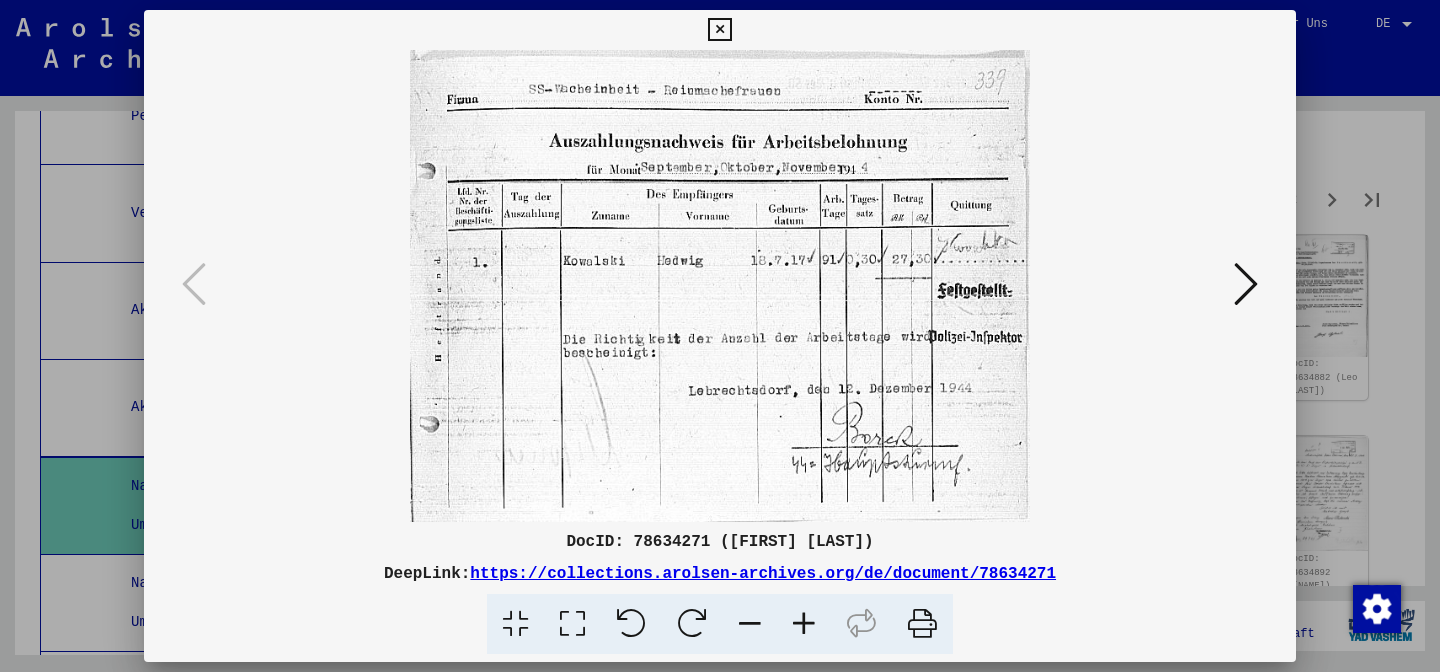 click at bounding box center [1246, 285] 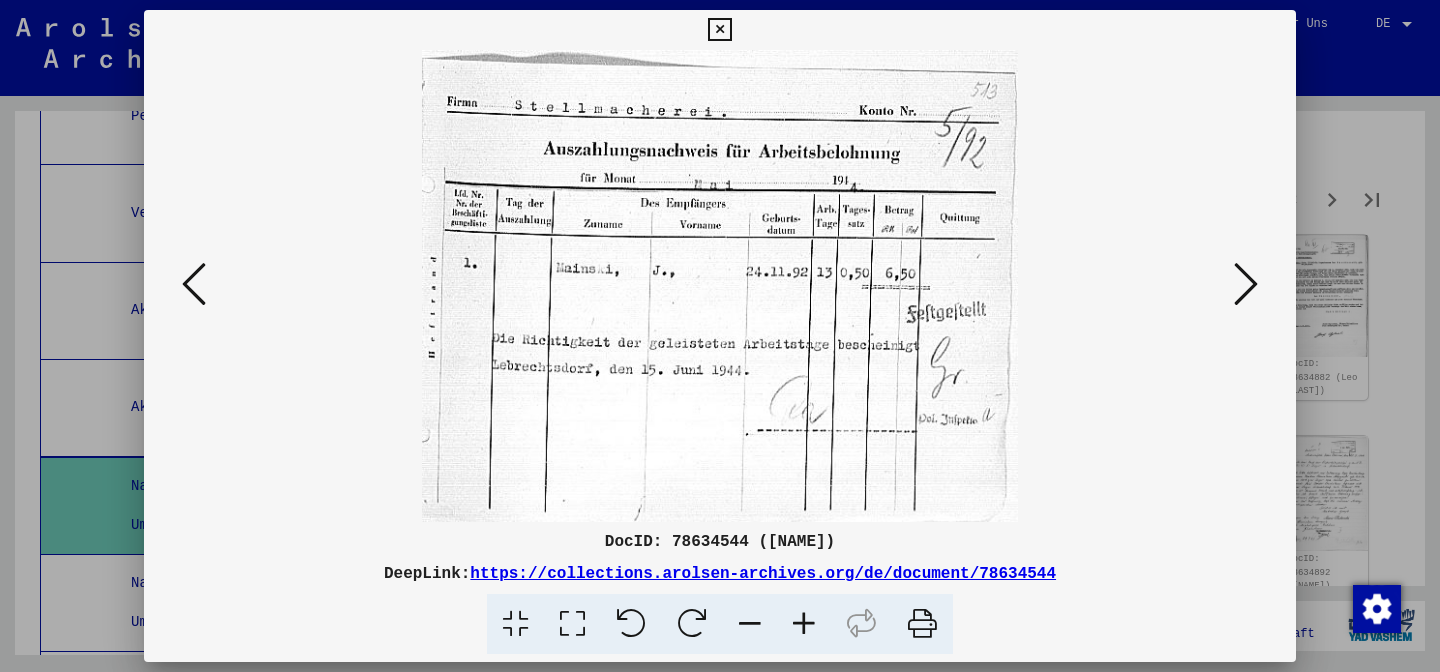 click at bounding box center [1246, 285] 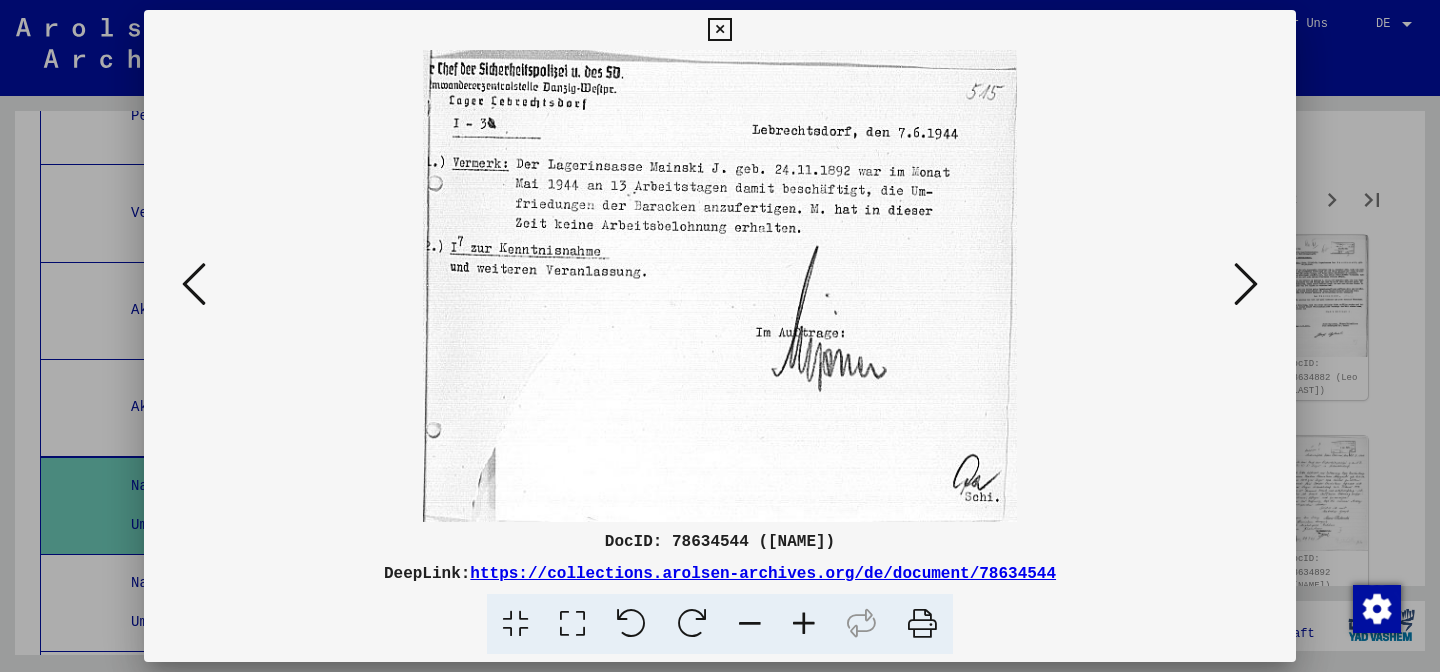 click at bounding box center (1246, 285) 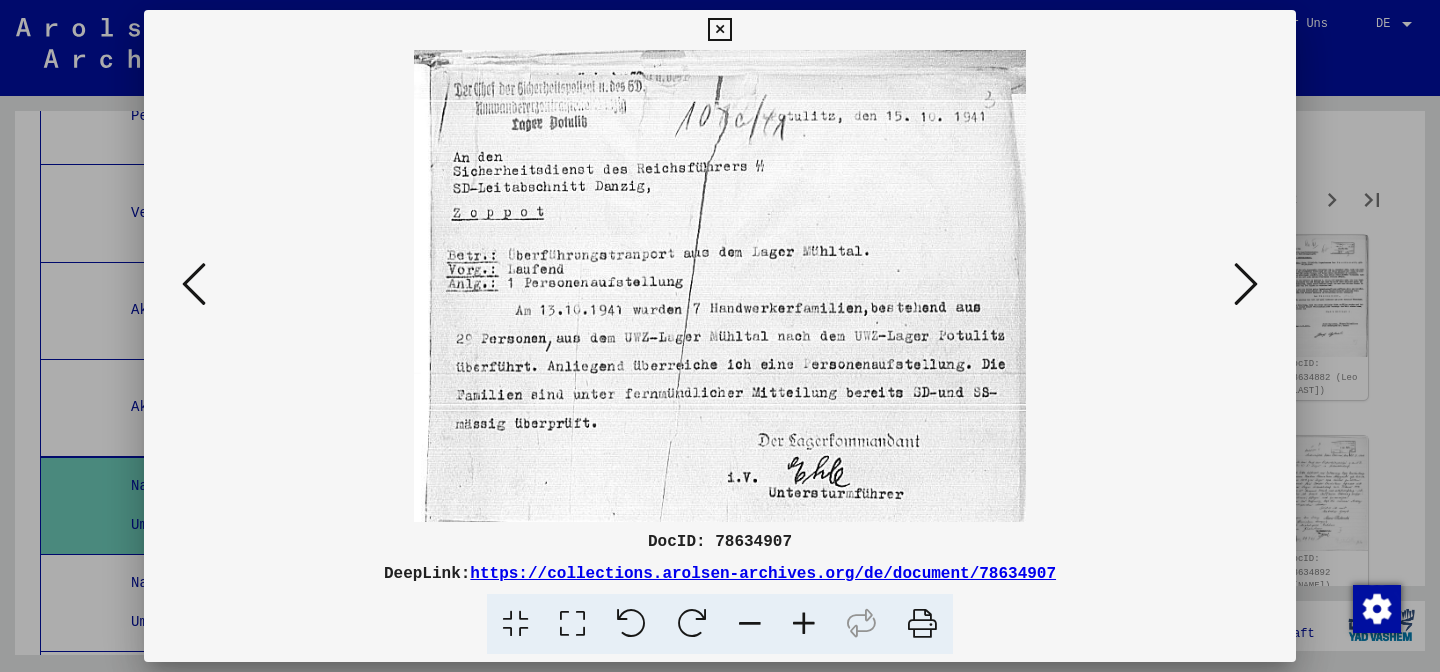 click at bounding box center [1246, 285] 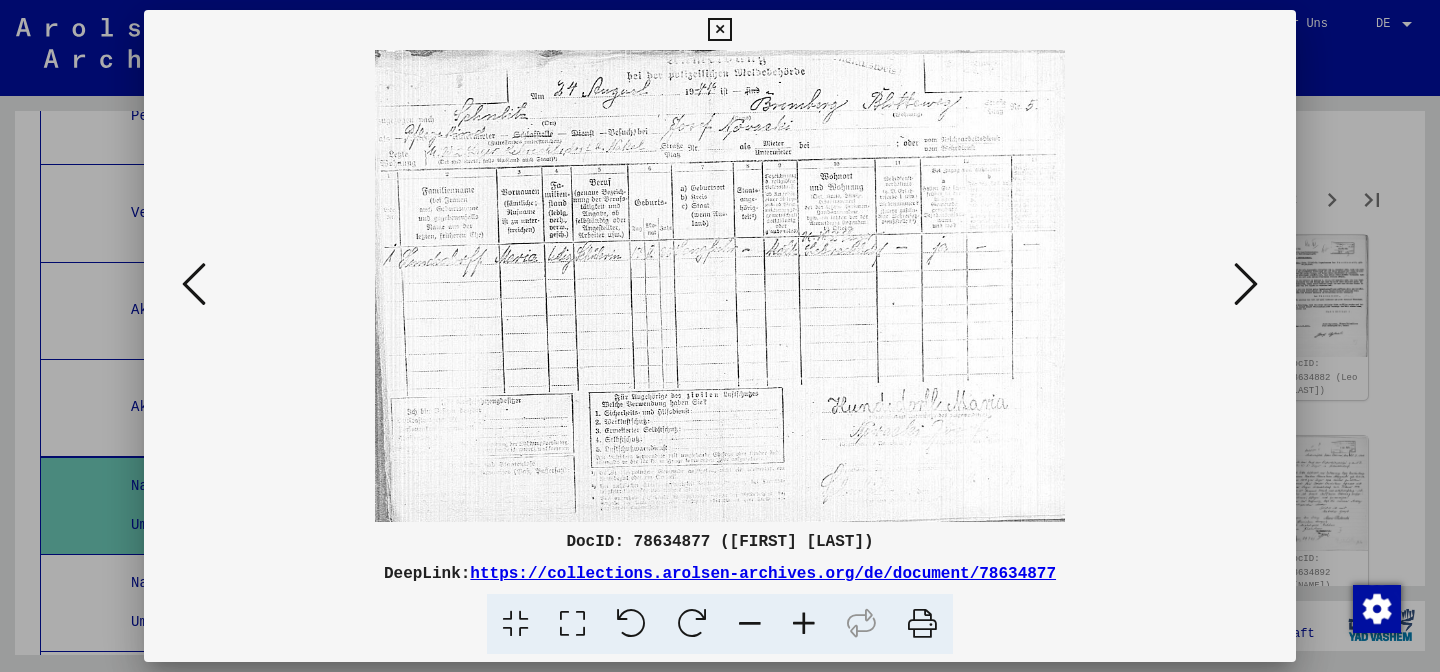 click at bounding box center [1246, 285] 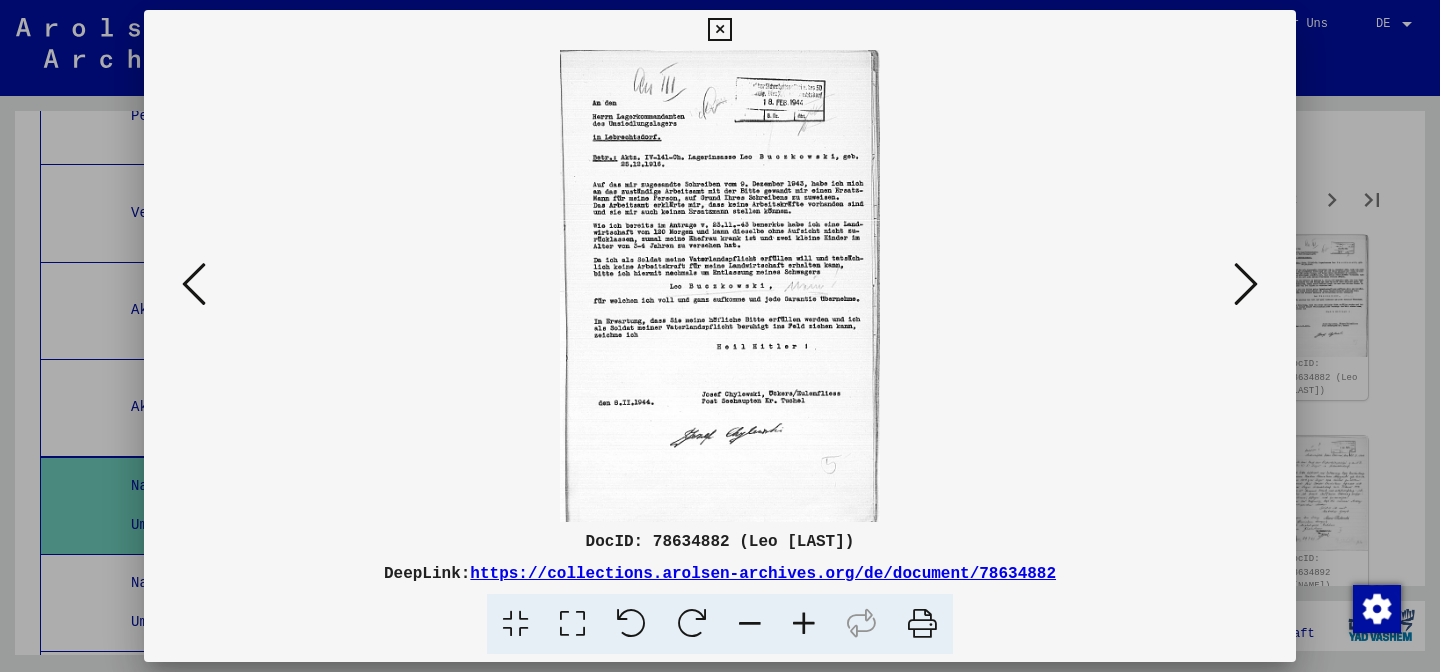 click at bounding box center (1246, 285) 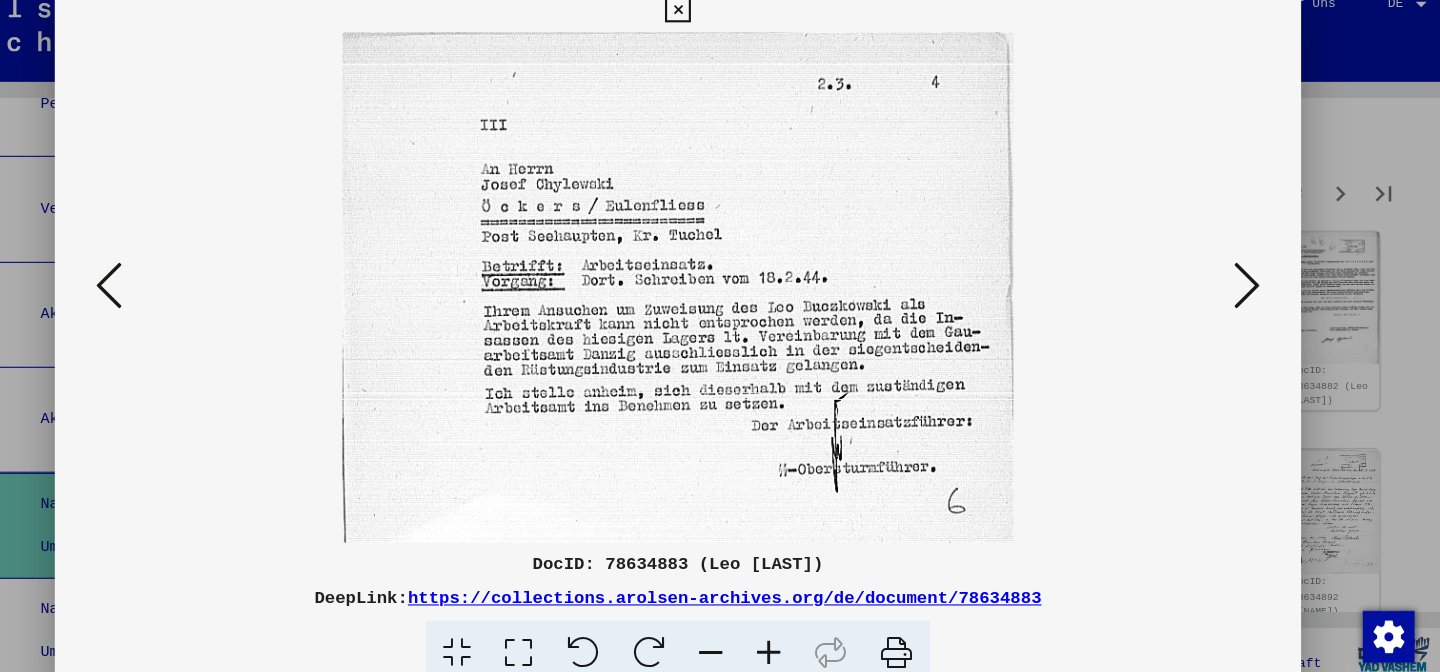 click at bounding box center (1246, 284) 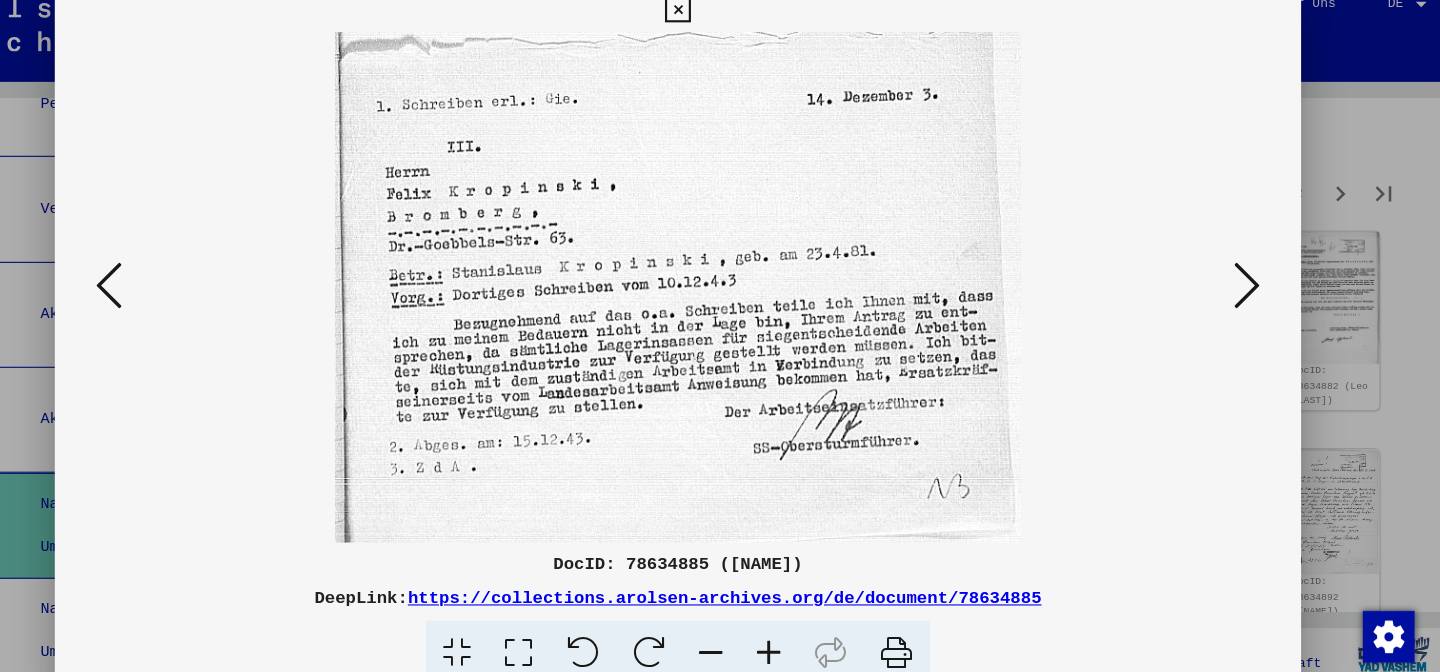 click at bounding box center (1246, 284) 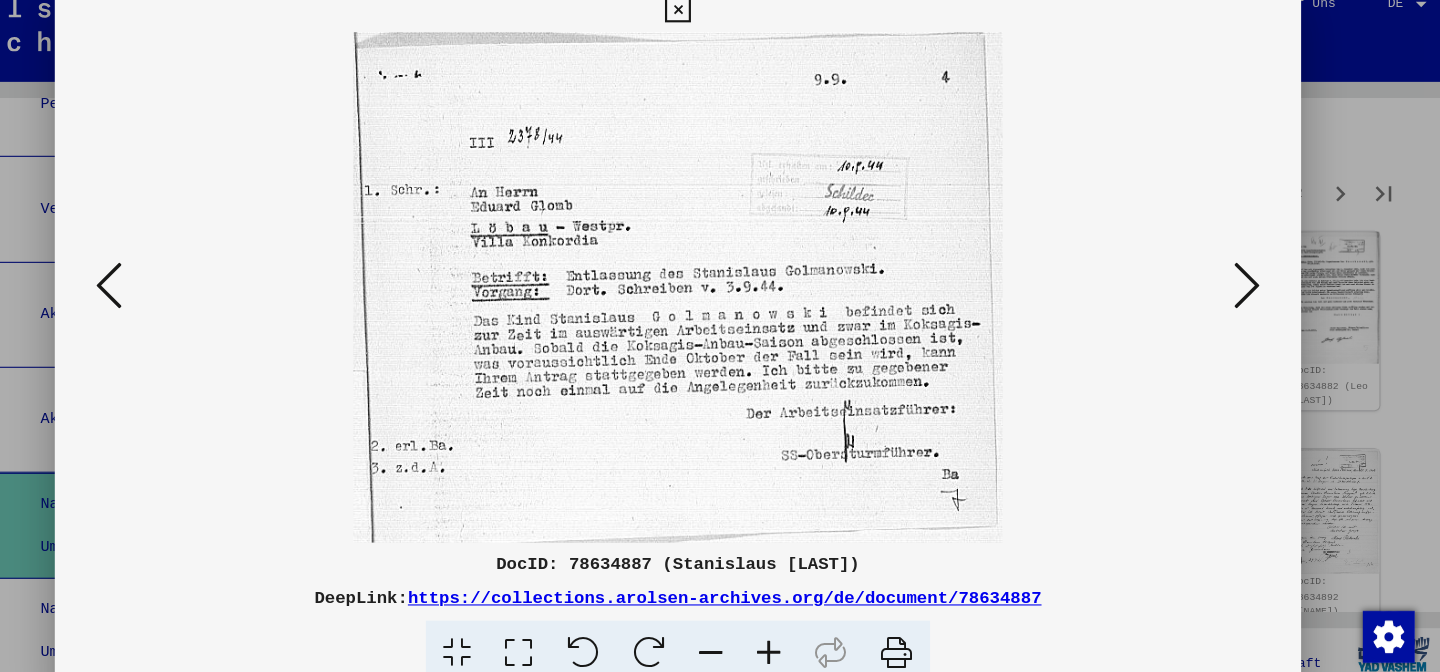 click at bounding box center (1246, 284) 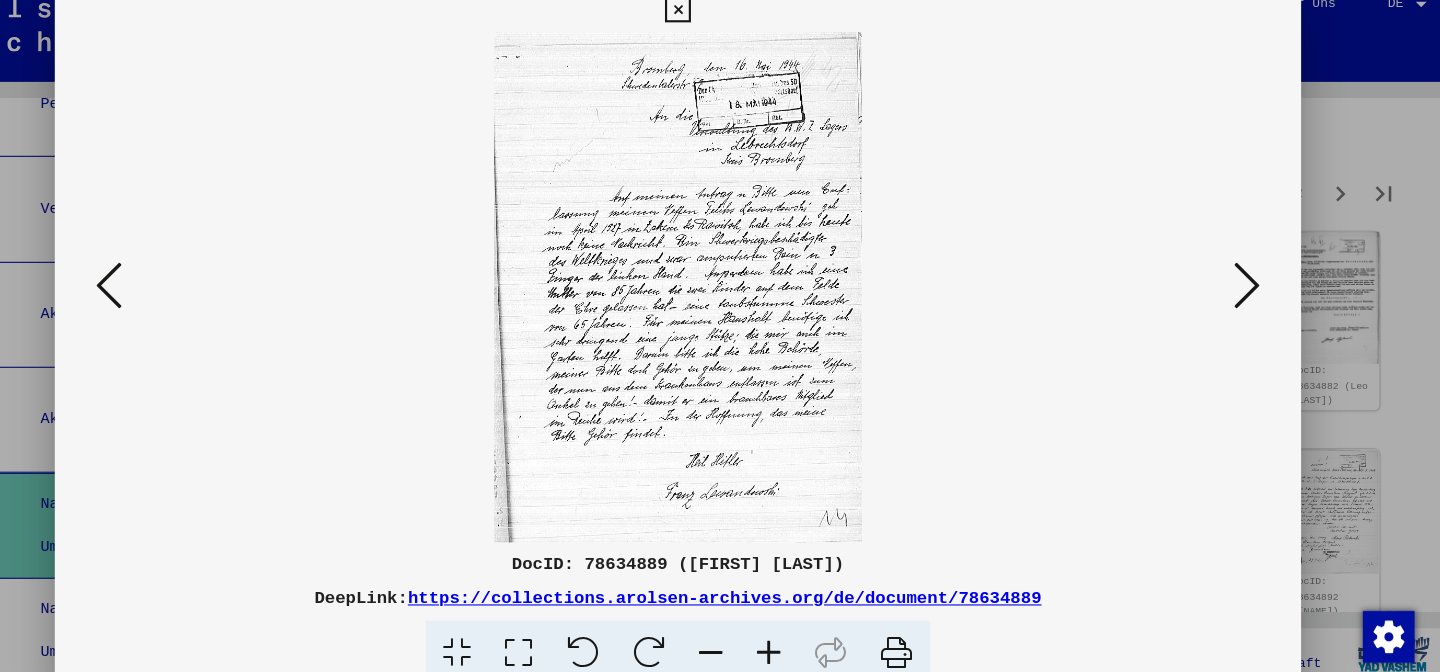 click at bounding box center (1246, 284) 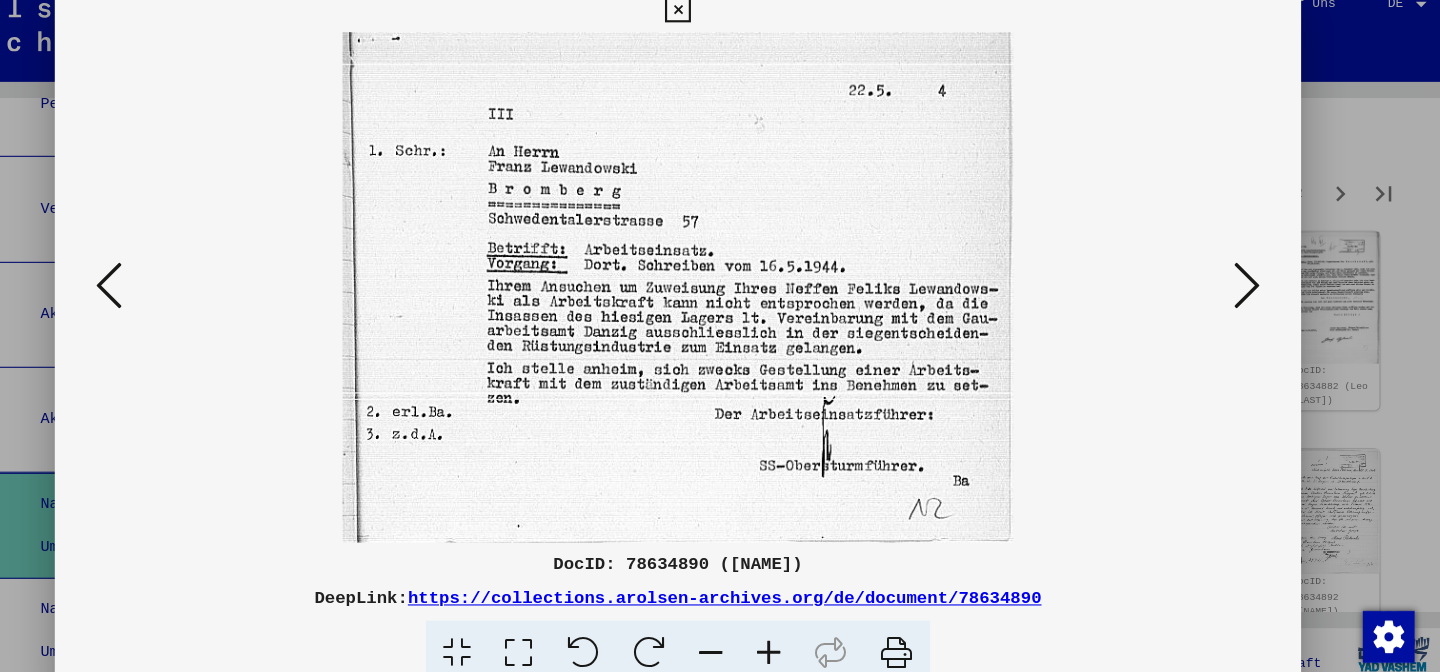 click at bounding box center (1246, 284) 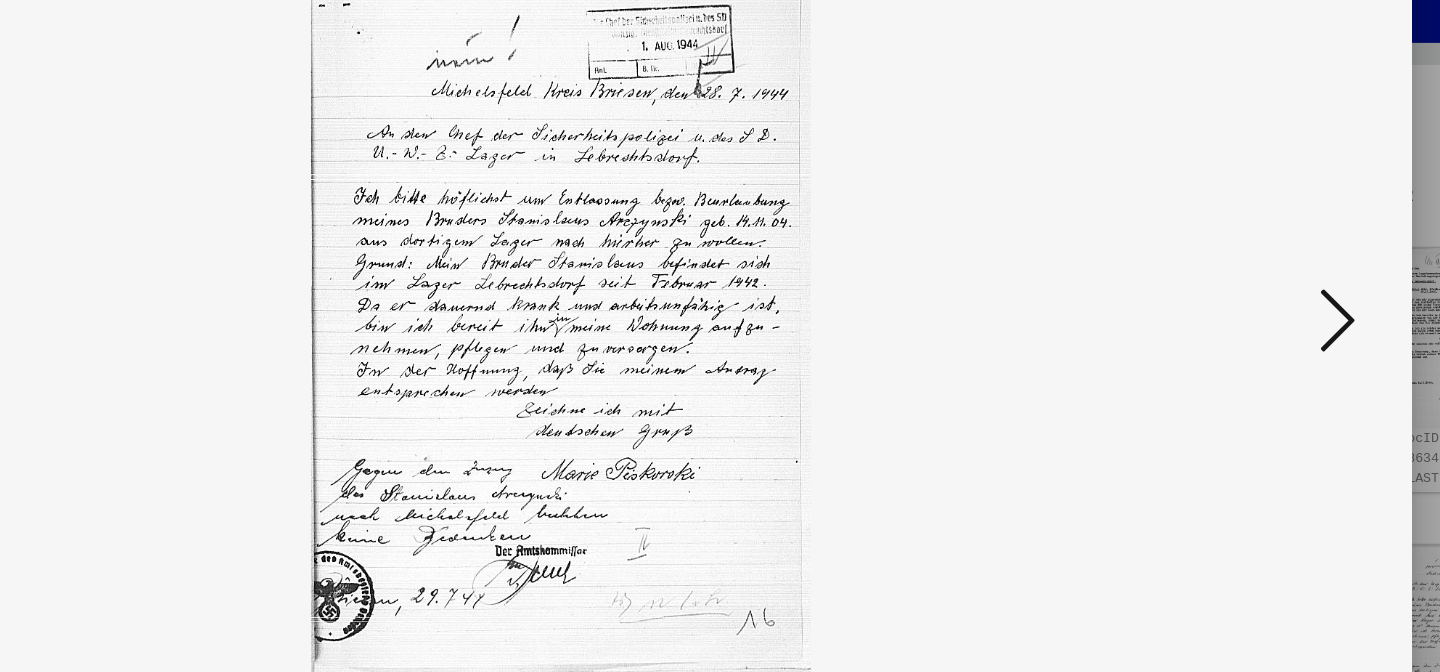 click at bounding box center [1246, 284] 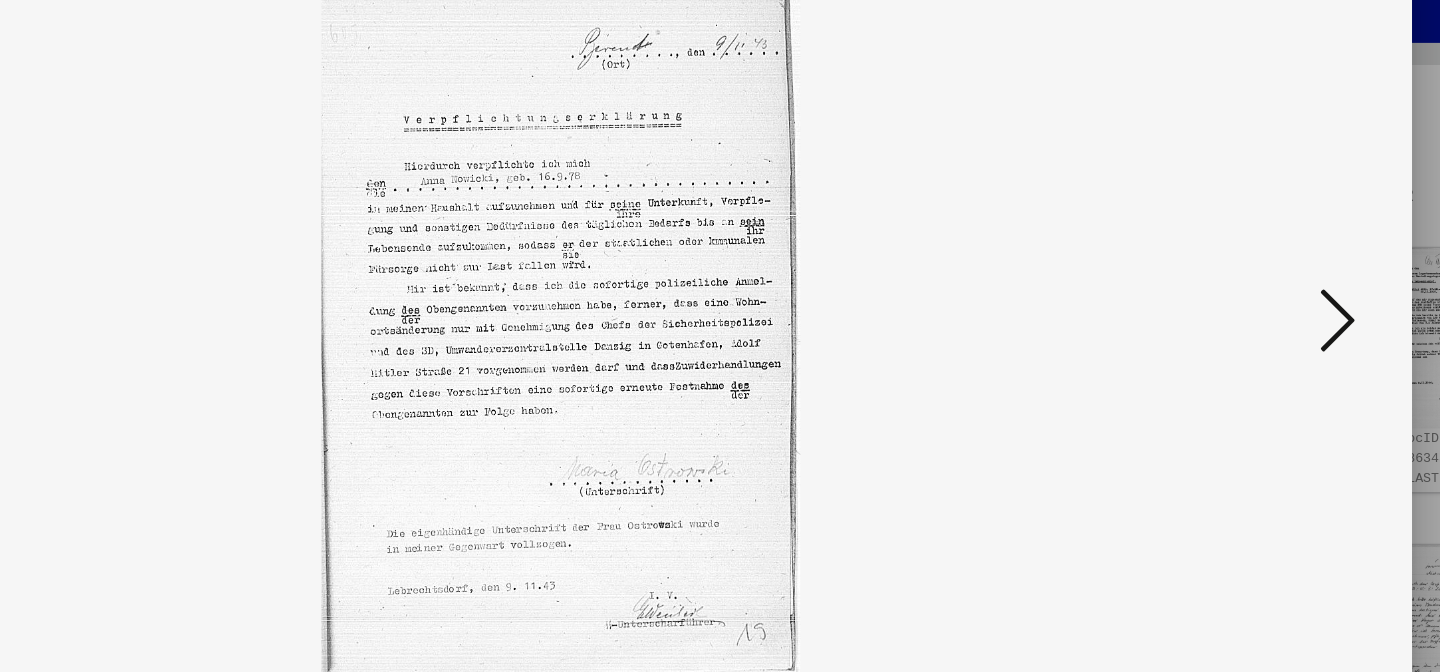 click at bounding box center [1246, 284] 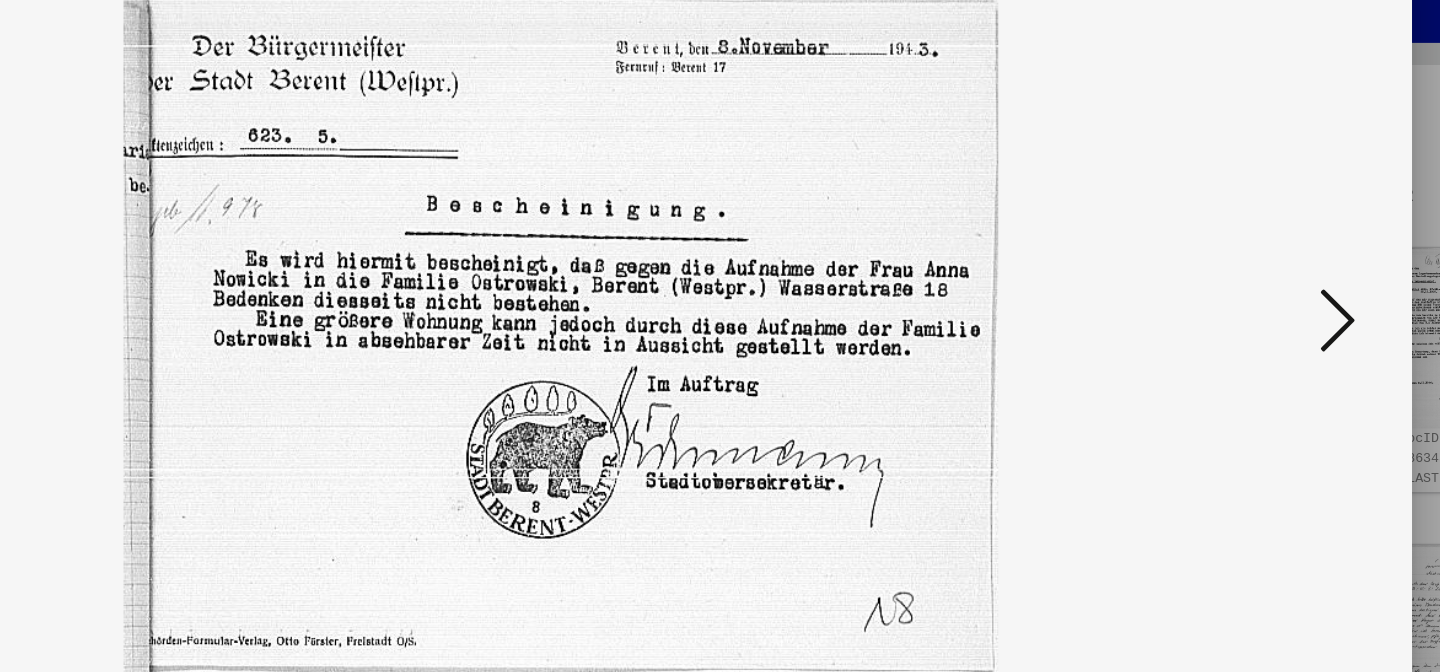 click at bounding box center (1246, 284) 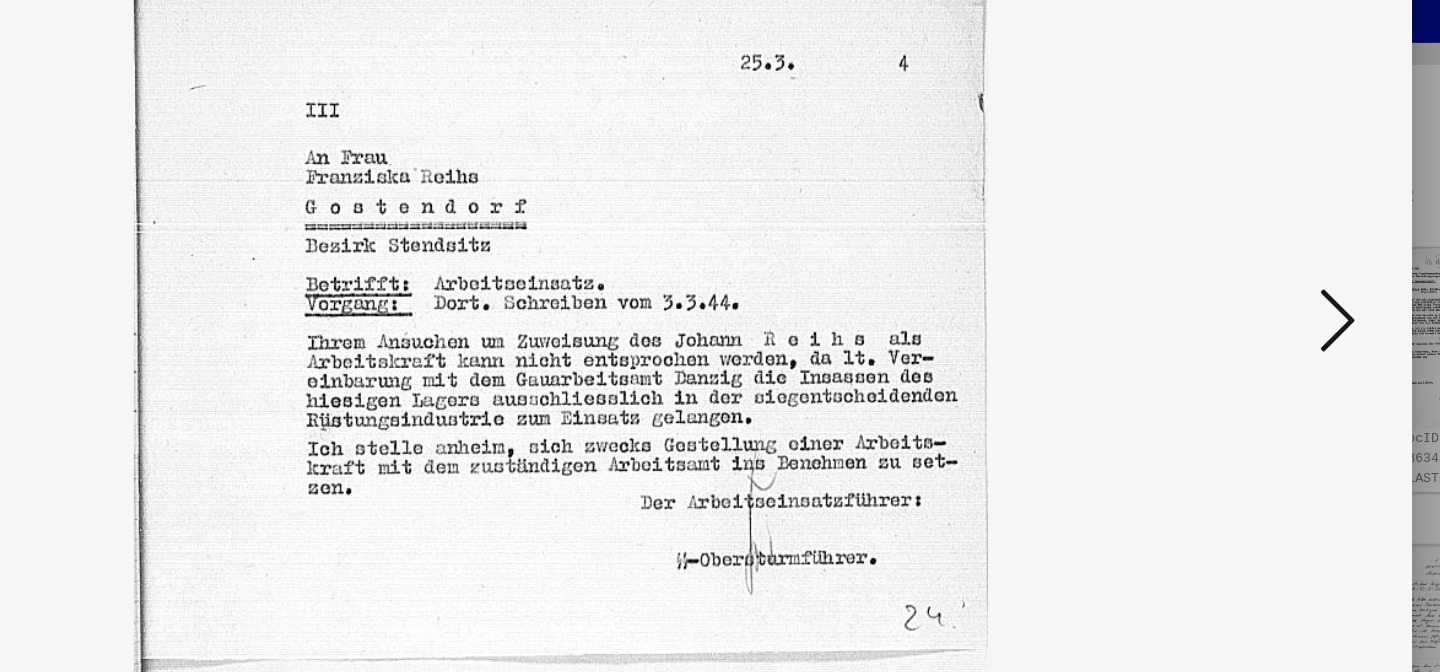 click at bounding box center [1246, 284] 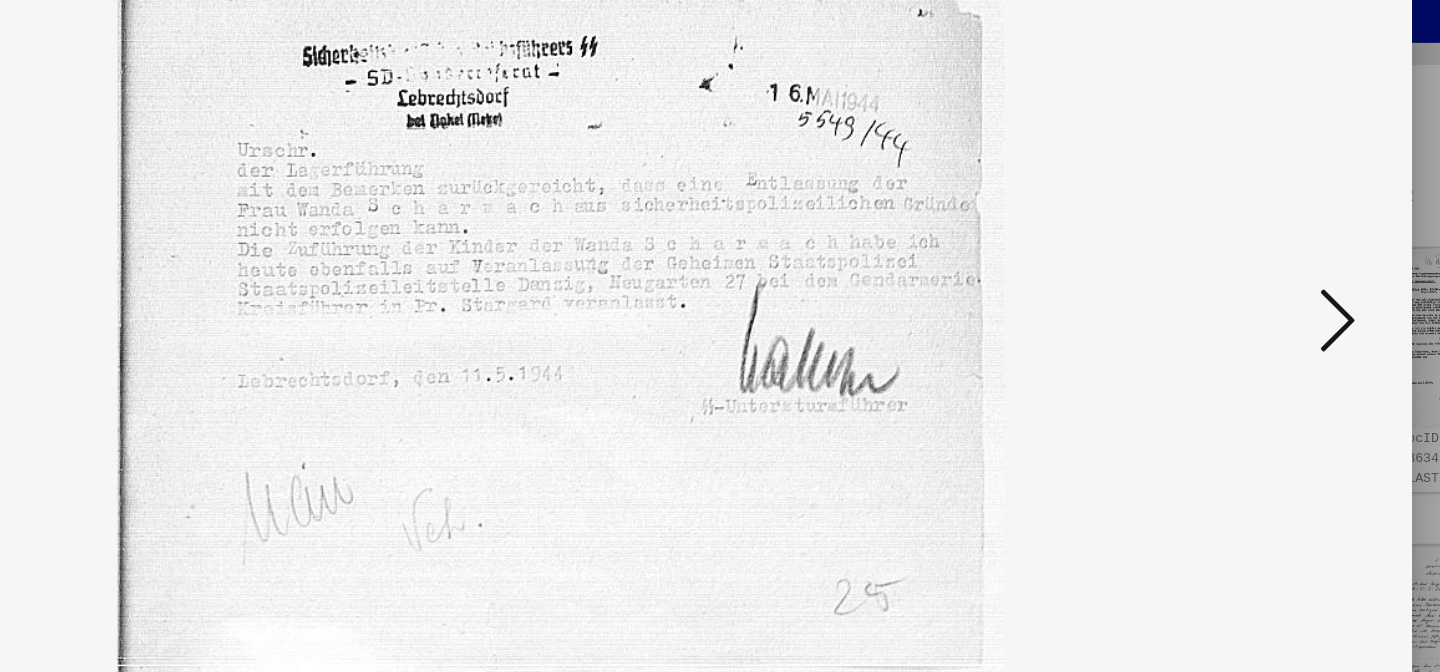 click at bounding box center (1246, 284) 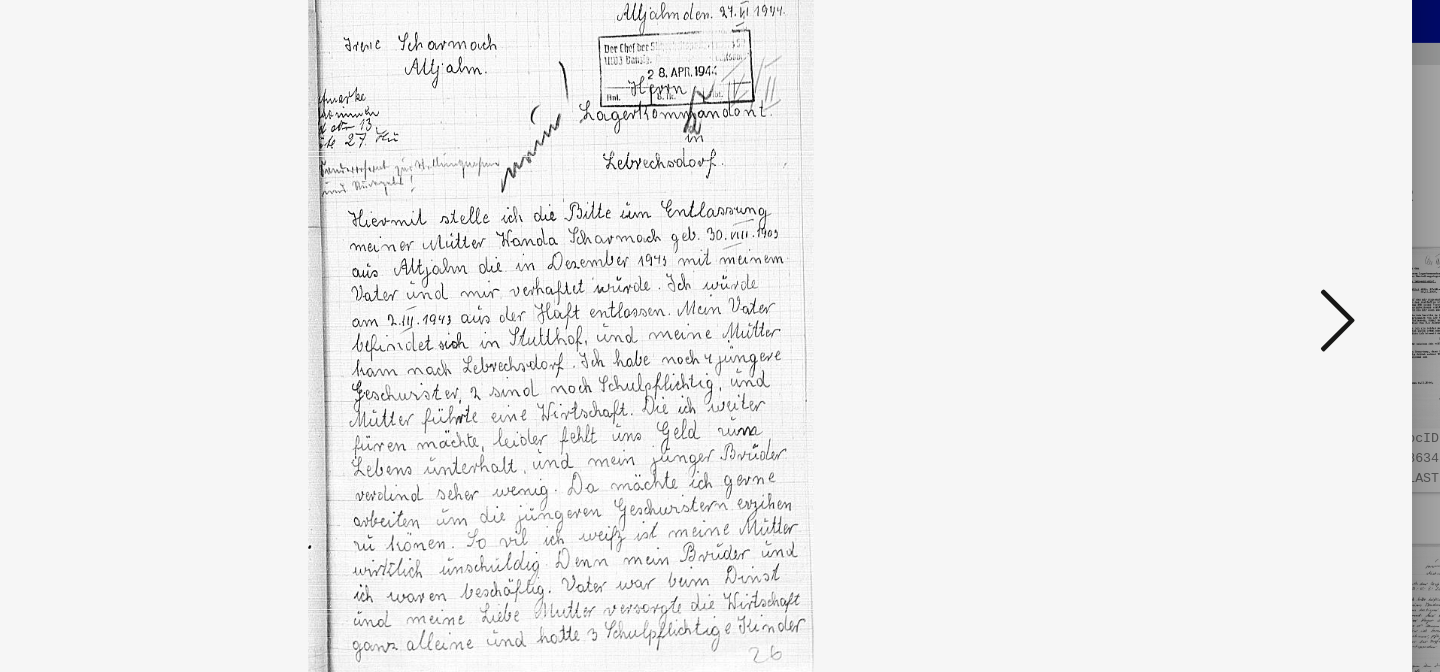 click at bounding box center (1246, 284) 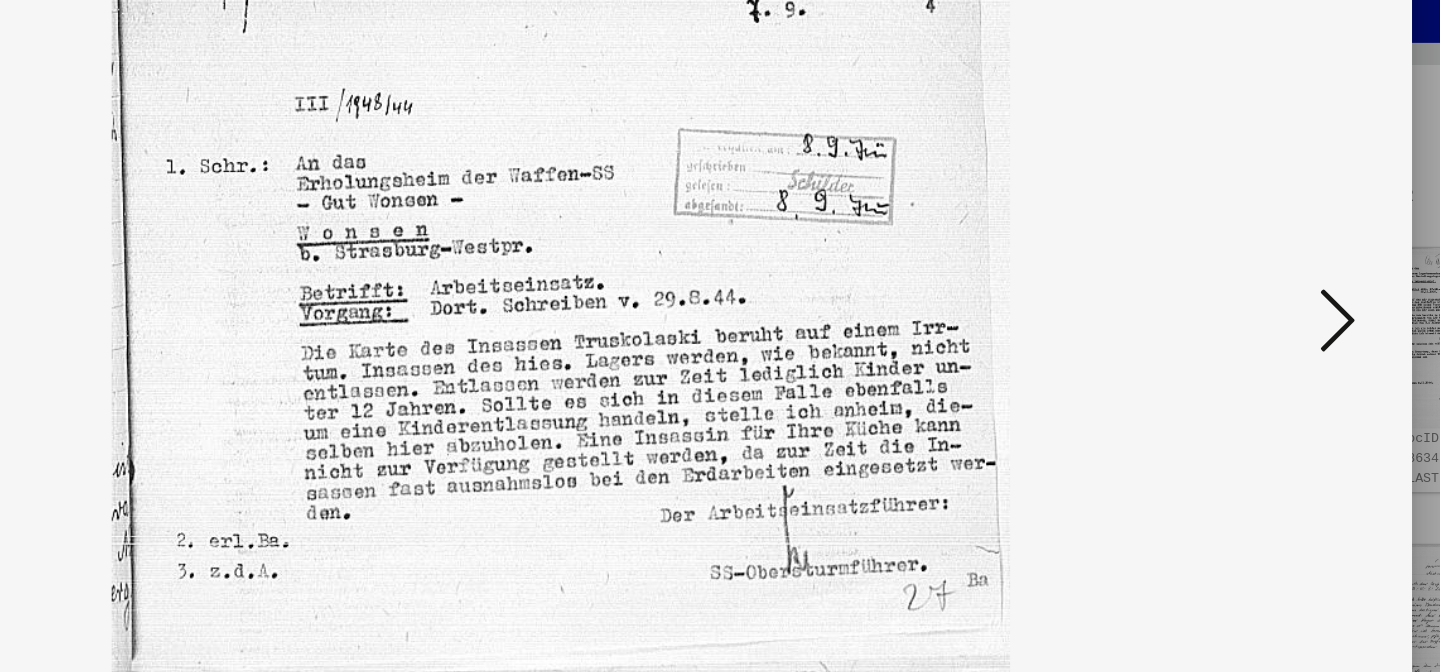 click at bounding box center (1246, 284) 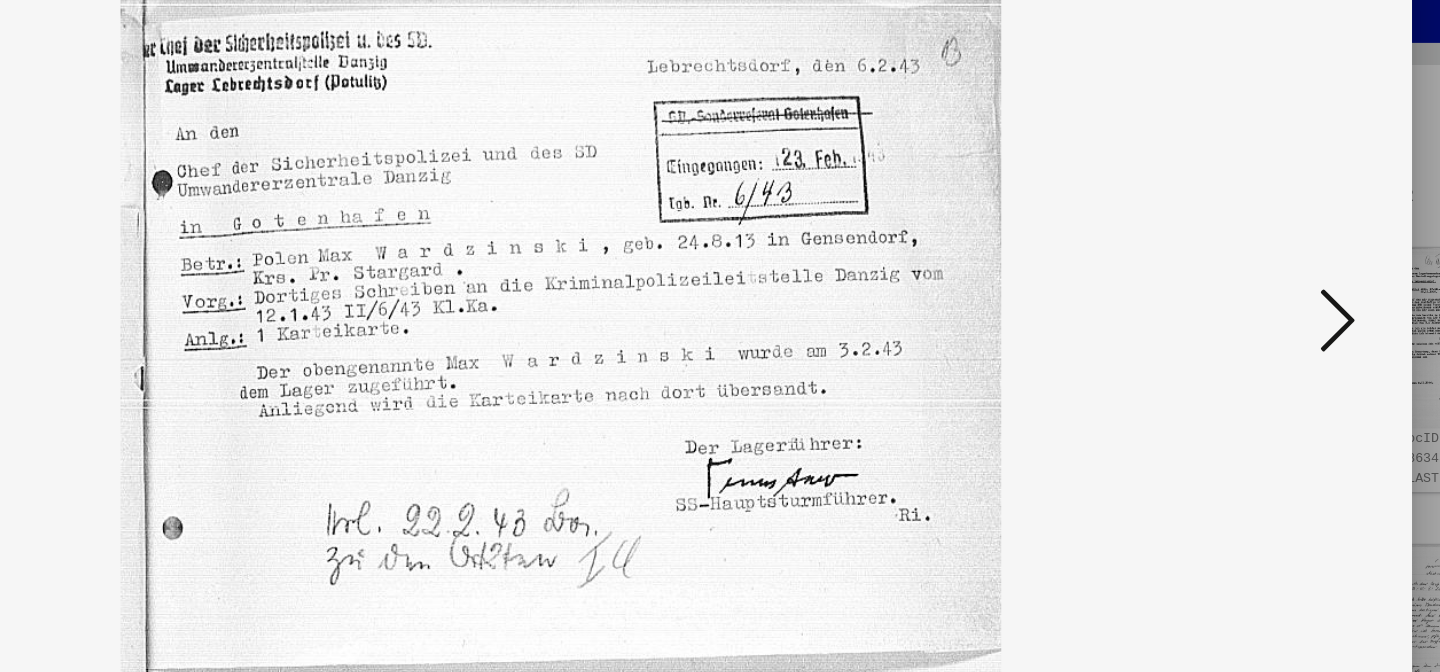 click at bounding box center (1246, 284) 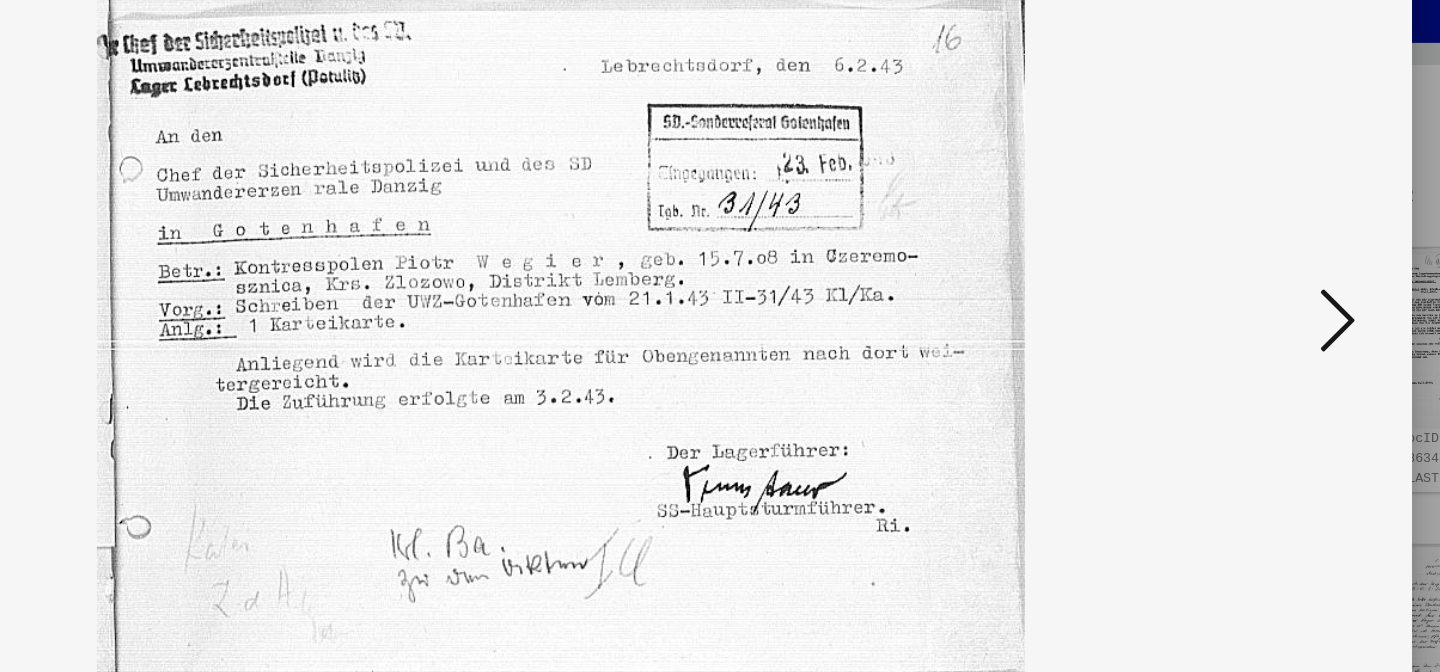 click at bounding box center (1246, 284) 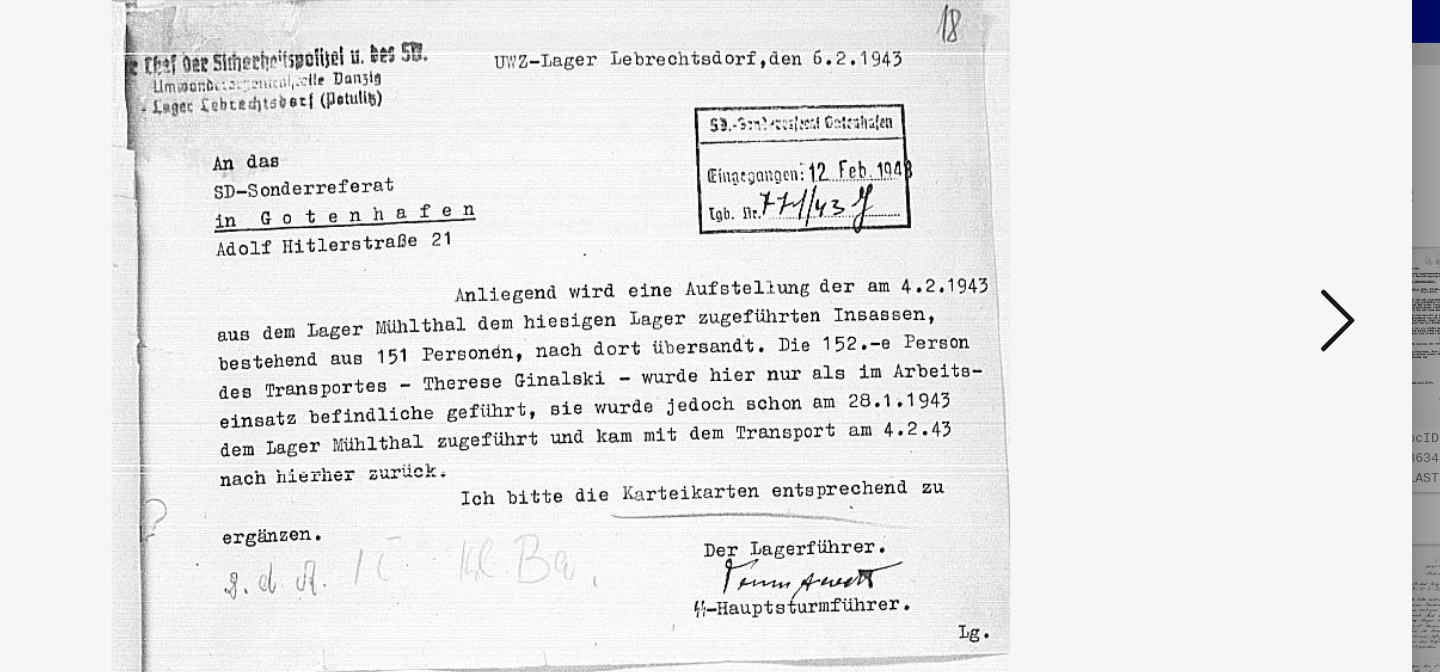 click at bounding box center (1246, 284) 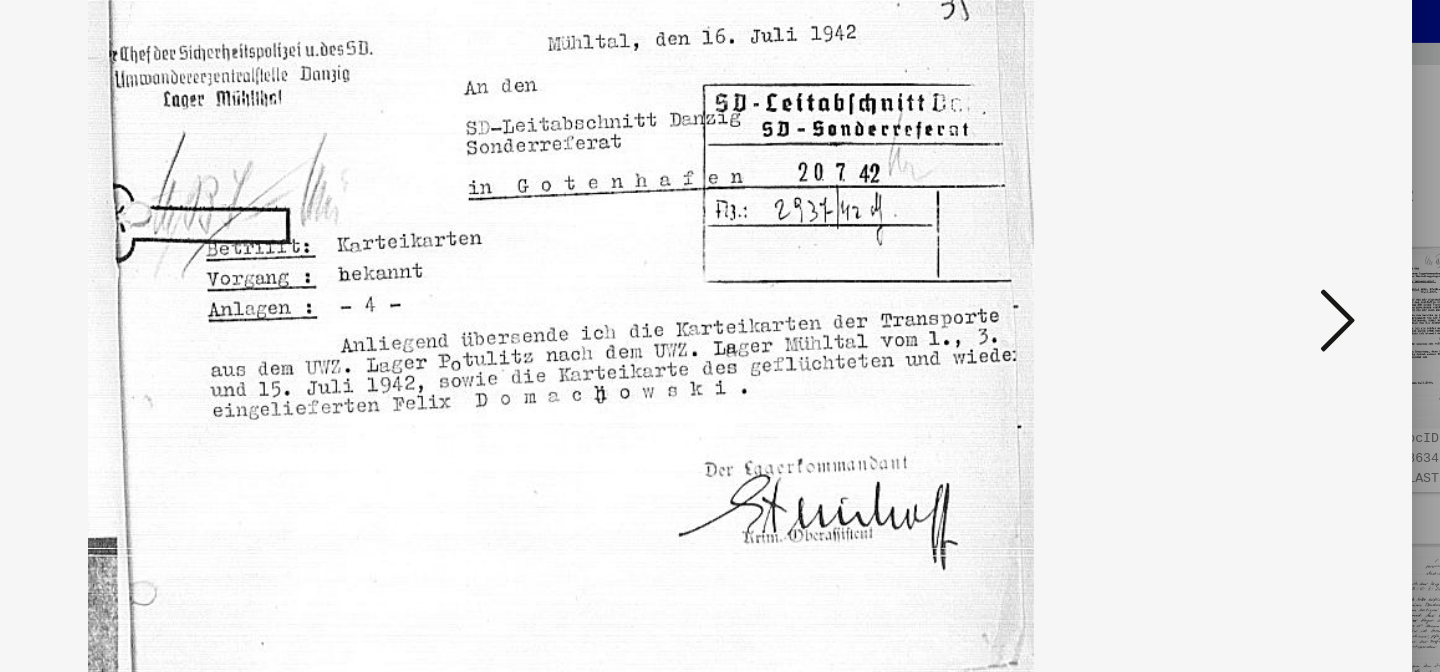 click at bounding box center [1246, 284] 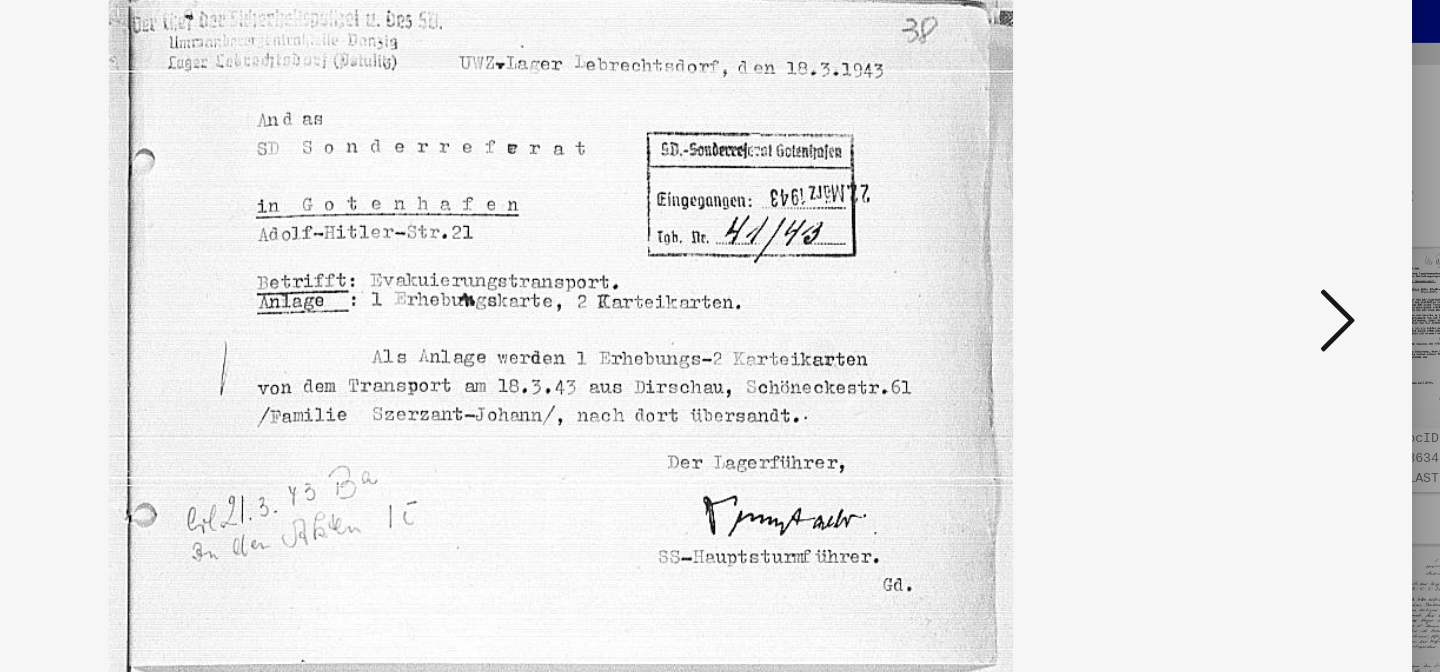 click at bounding box center [720, 286] 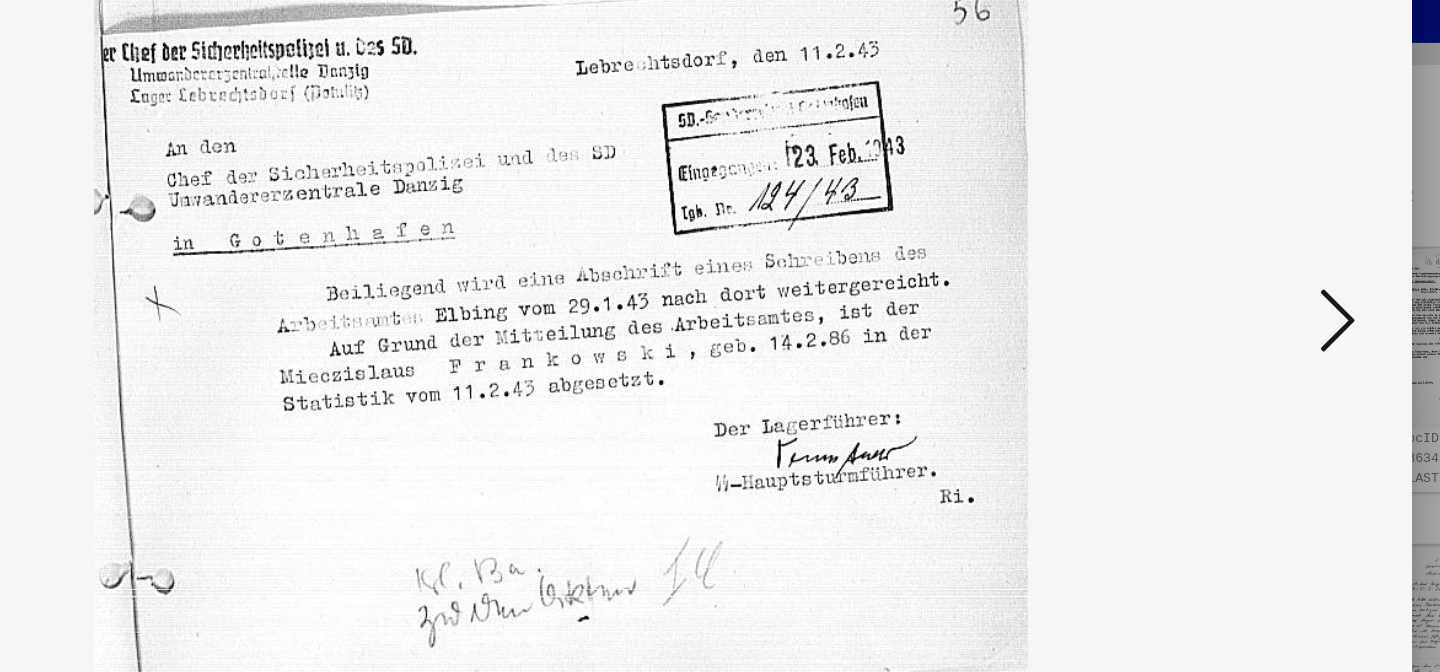 click at bounding box center [1246, 284] 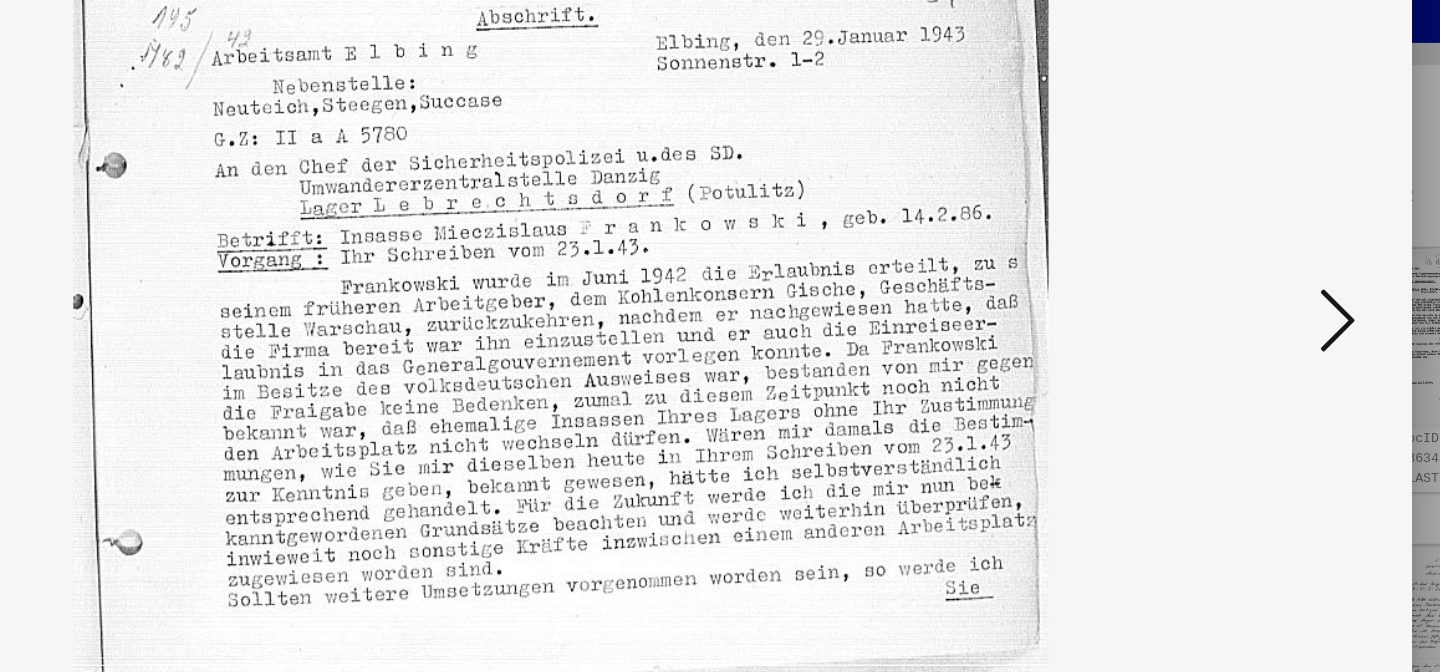 click at bounding box center (1246, 284) 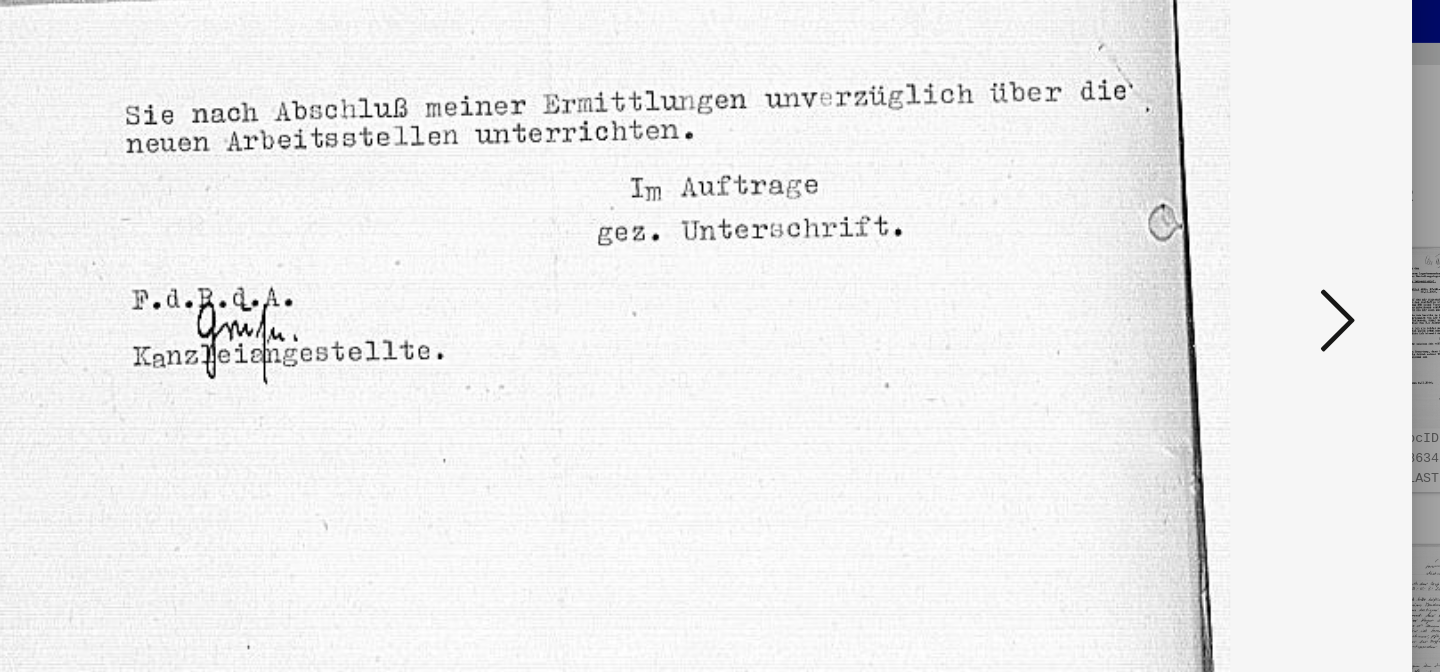 click at bounding box center [1246, 284] 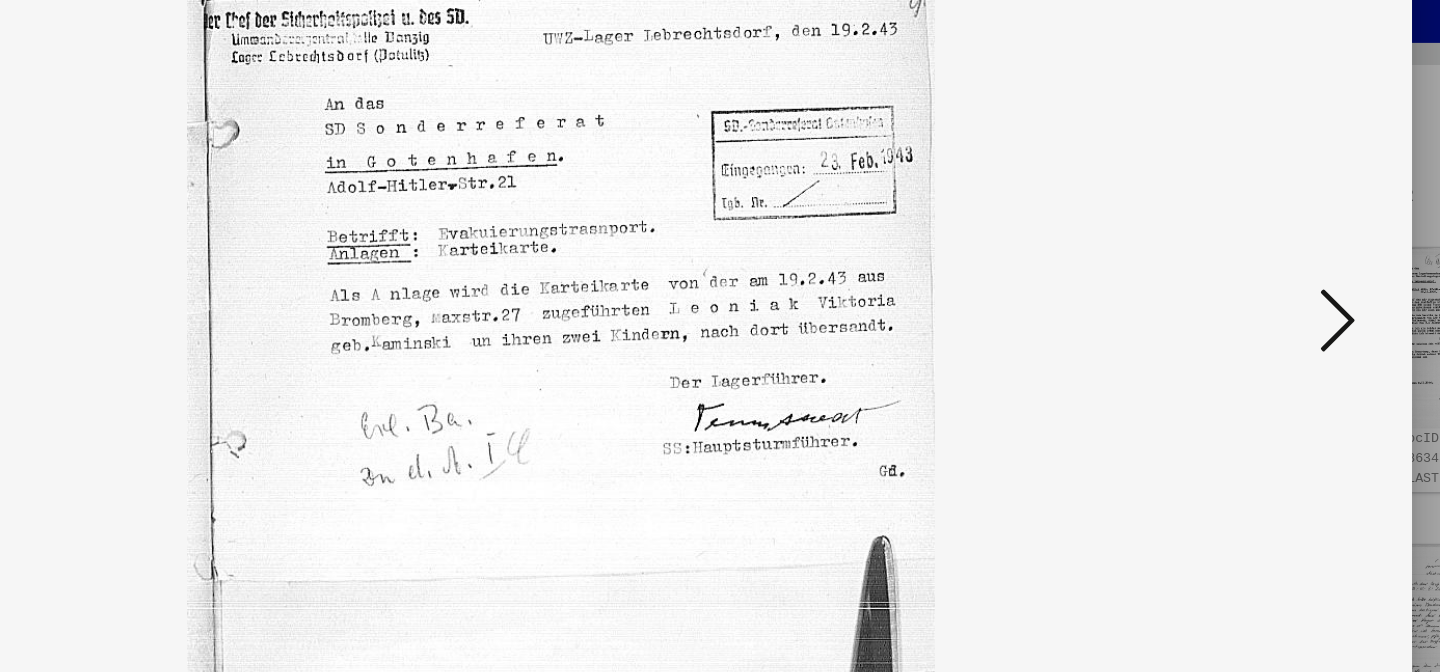 click at bounding box center (1246, 284) 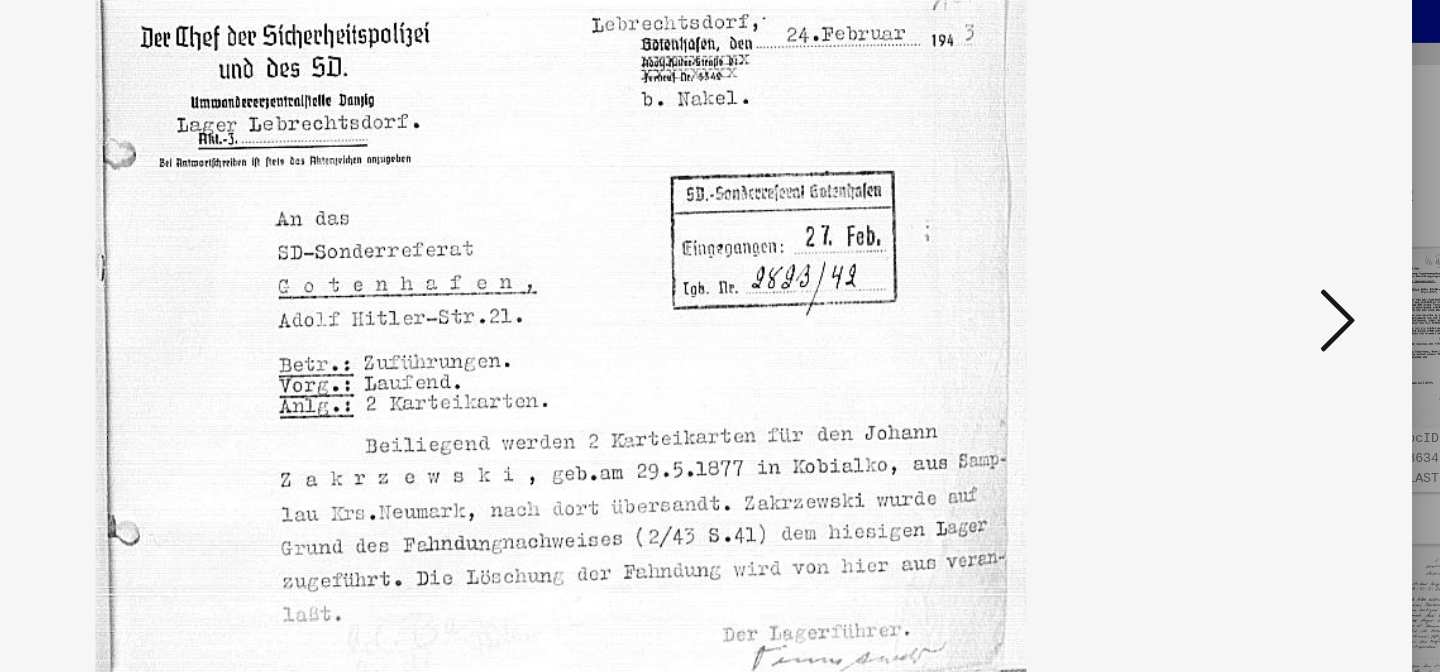 click at bounding box center [1246, 284] 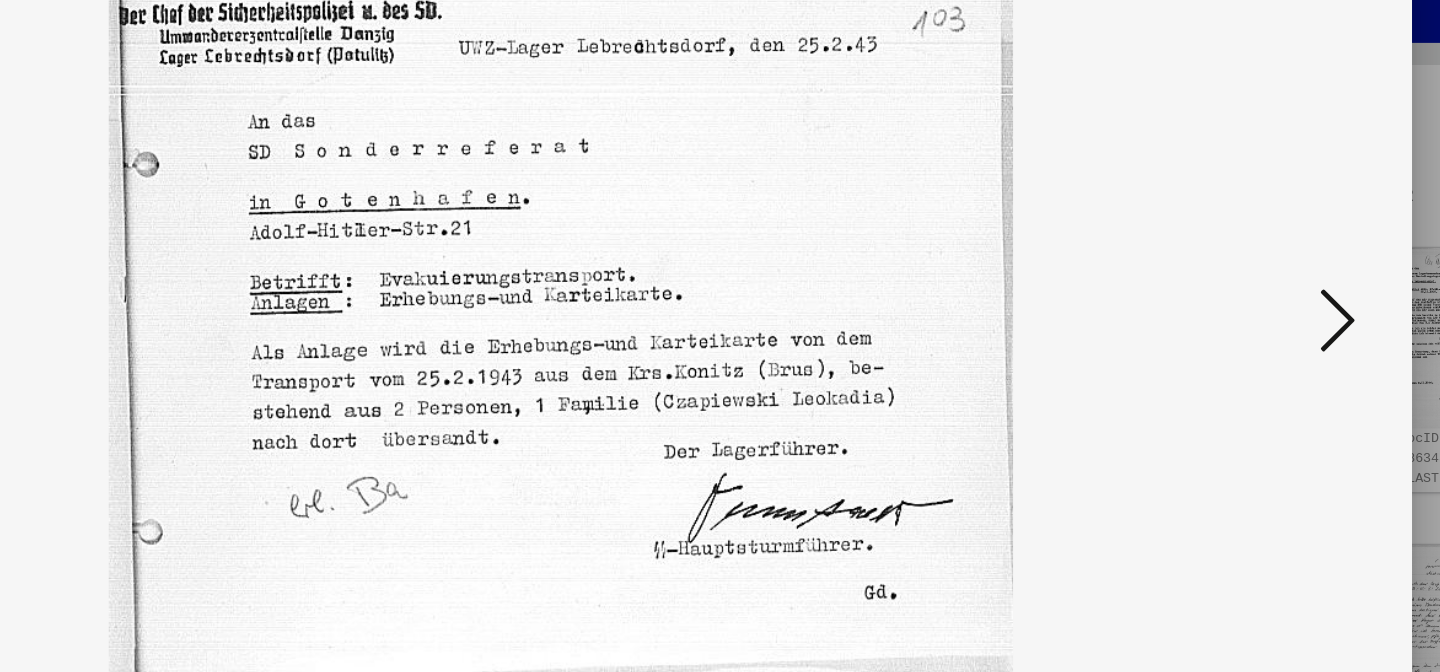 click at bounding box center [1246, 284] 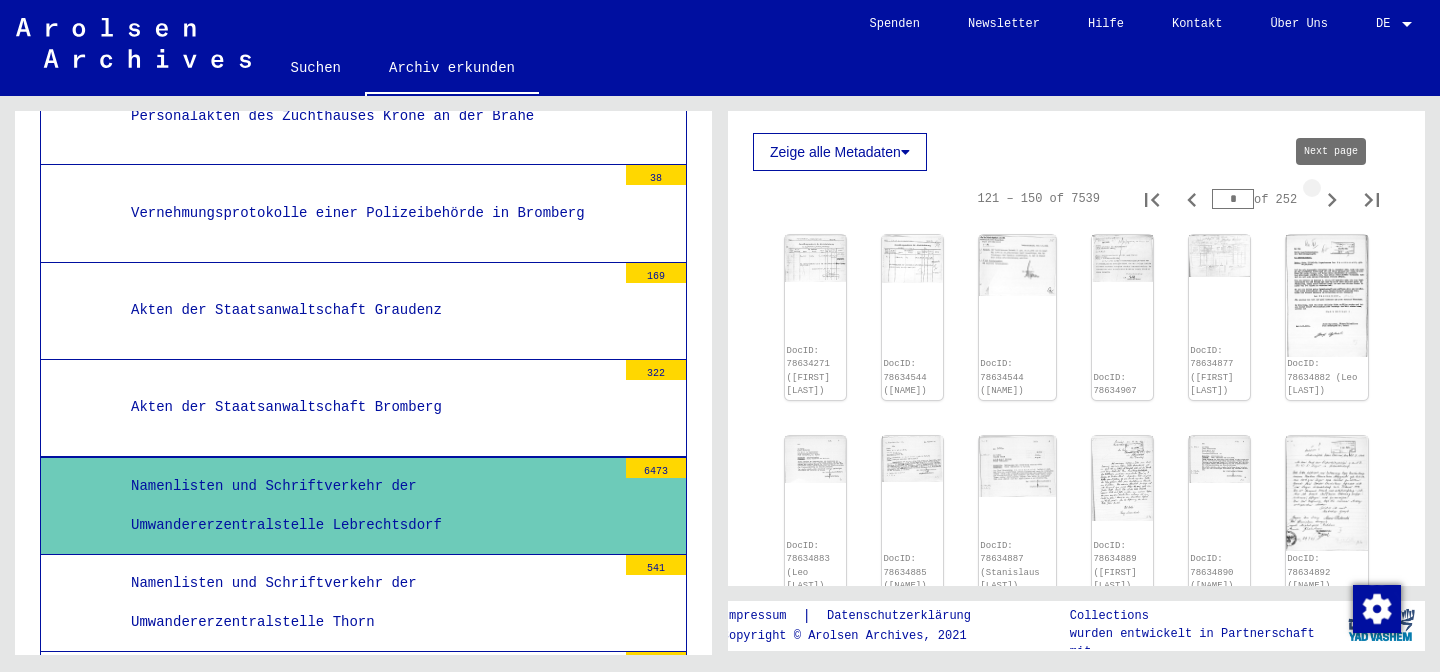 click 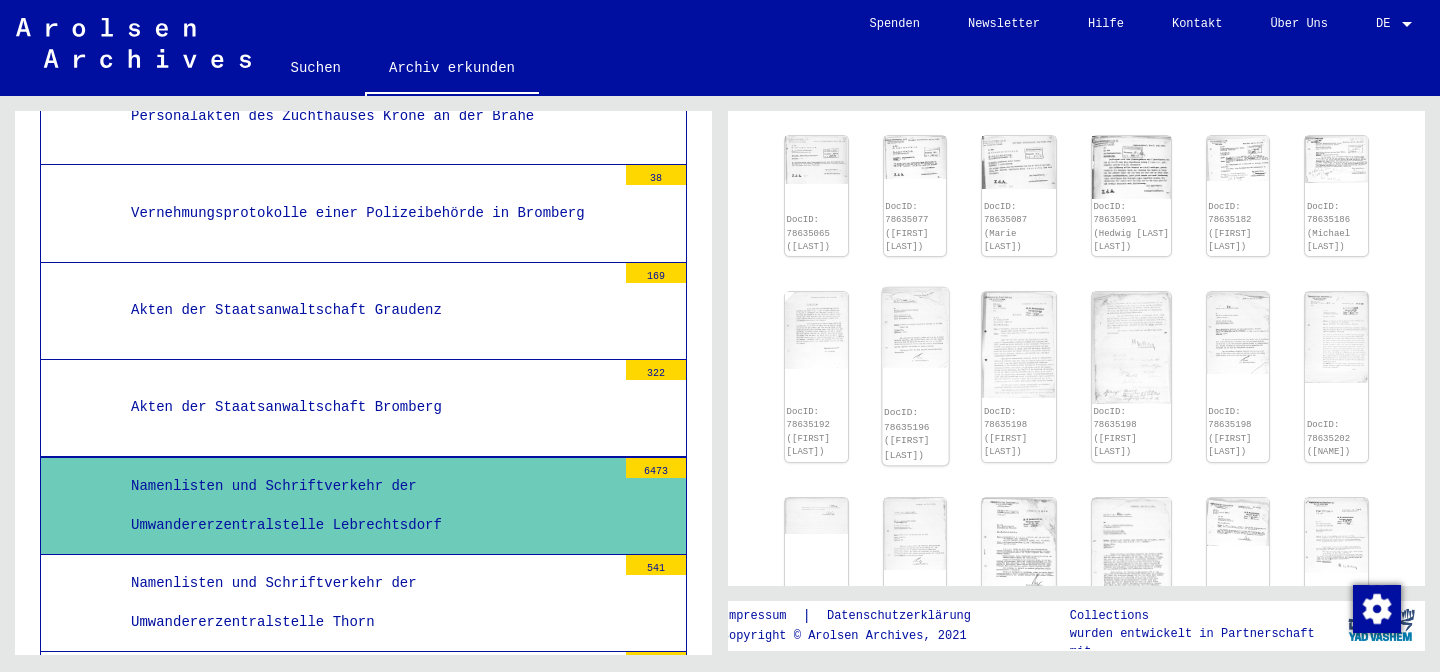 scroll, scrollTop: 906, scrollLeft: 0, axis: vertical 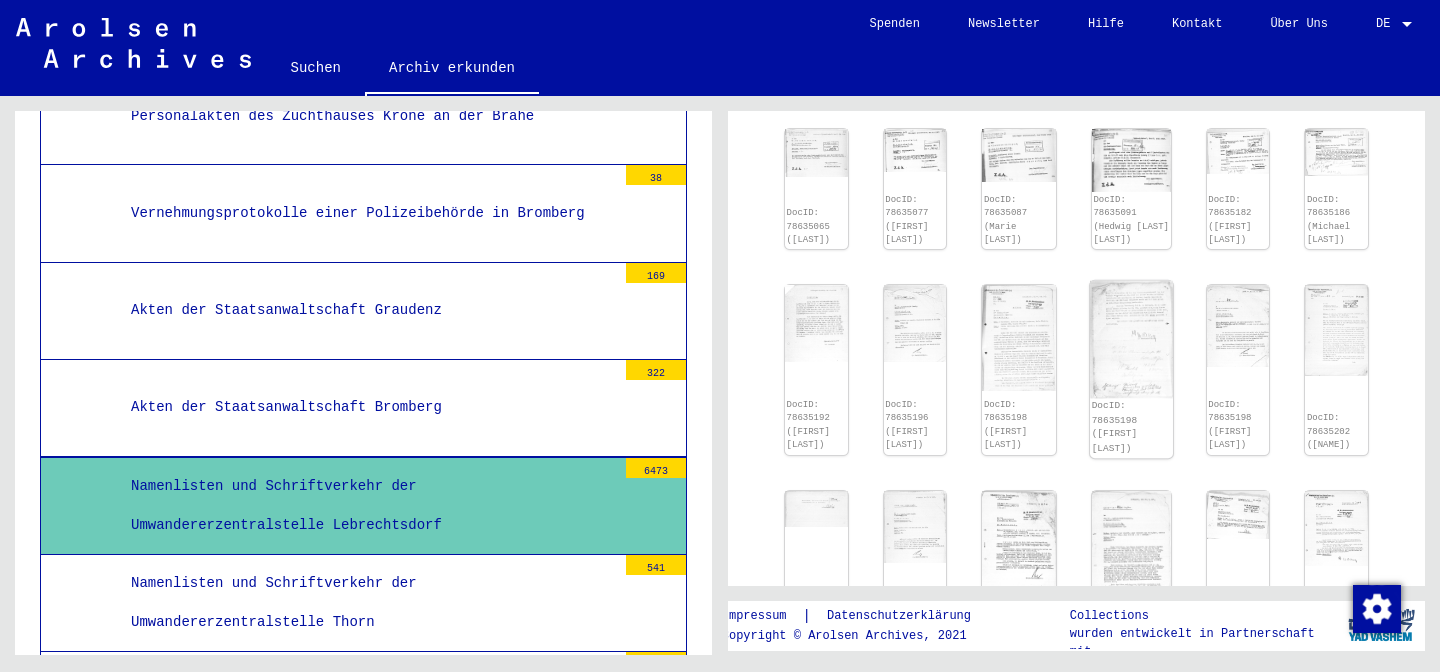 click 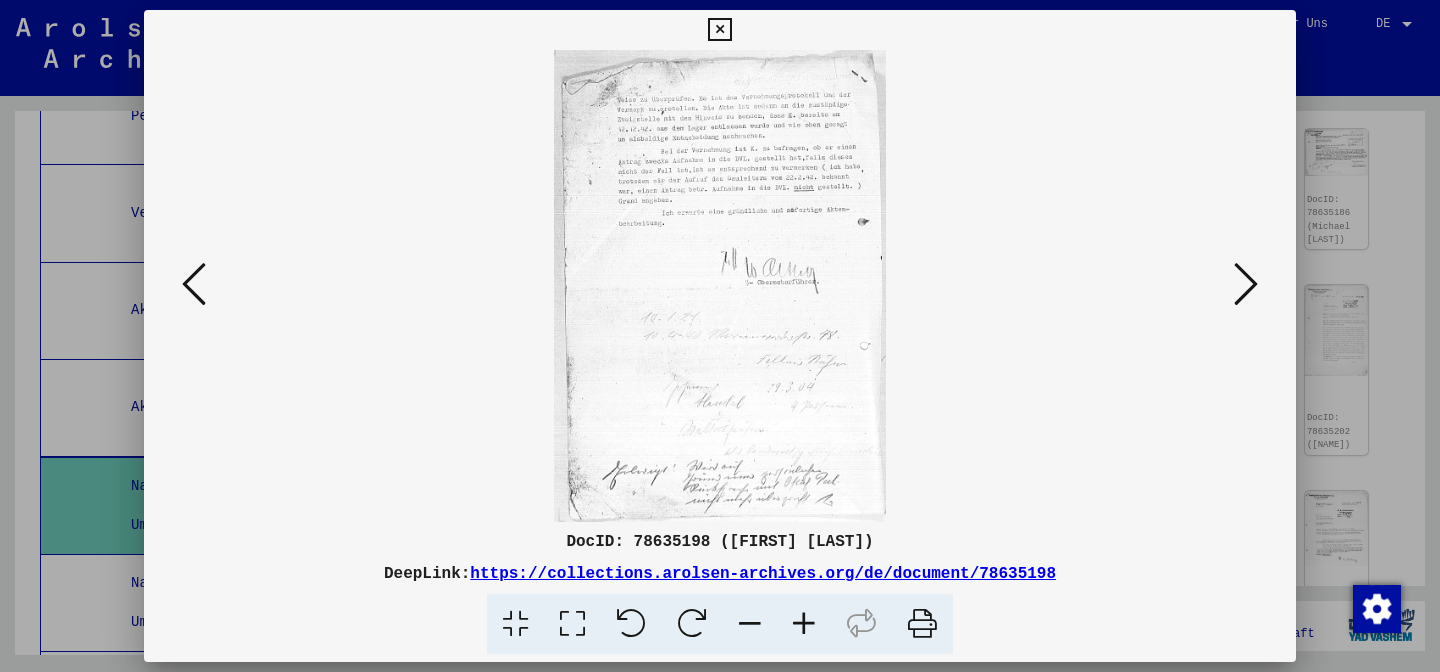 type 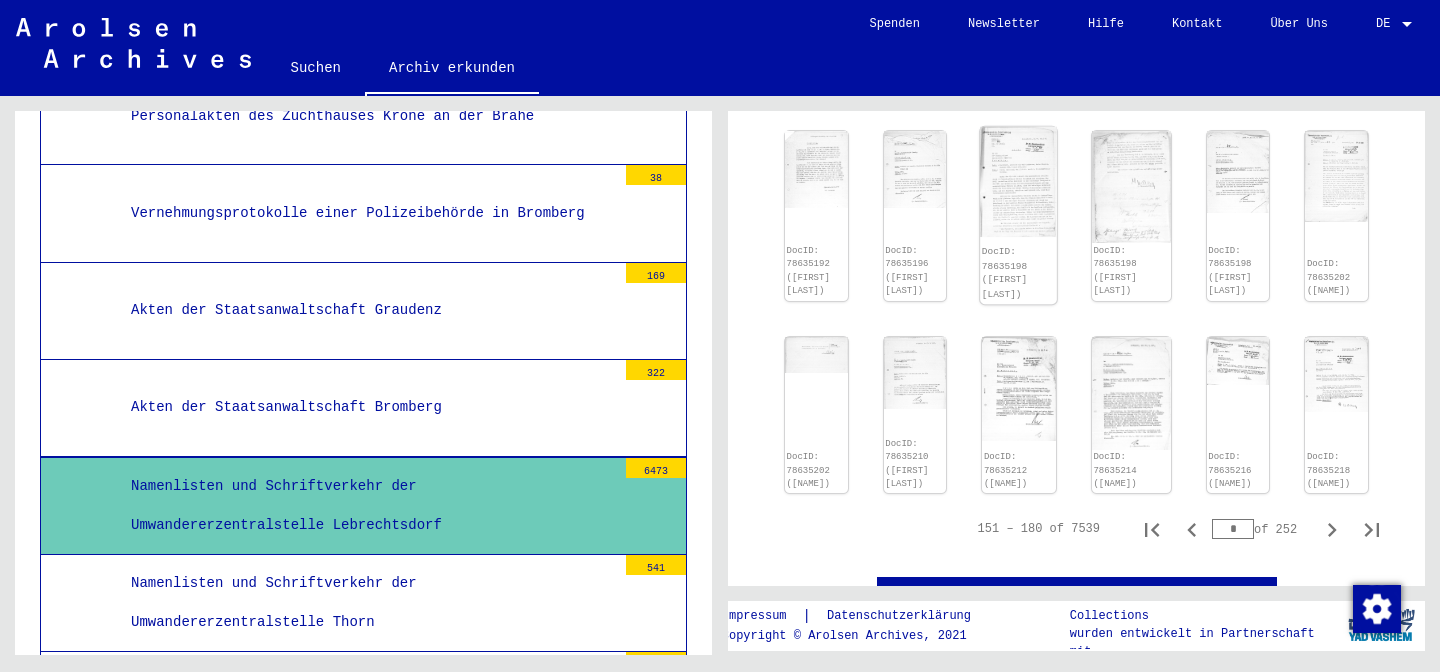 scroll, scrollTop: 1067, scrollLeft: 0, axis: vertical 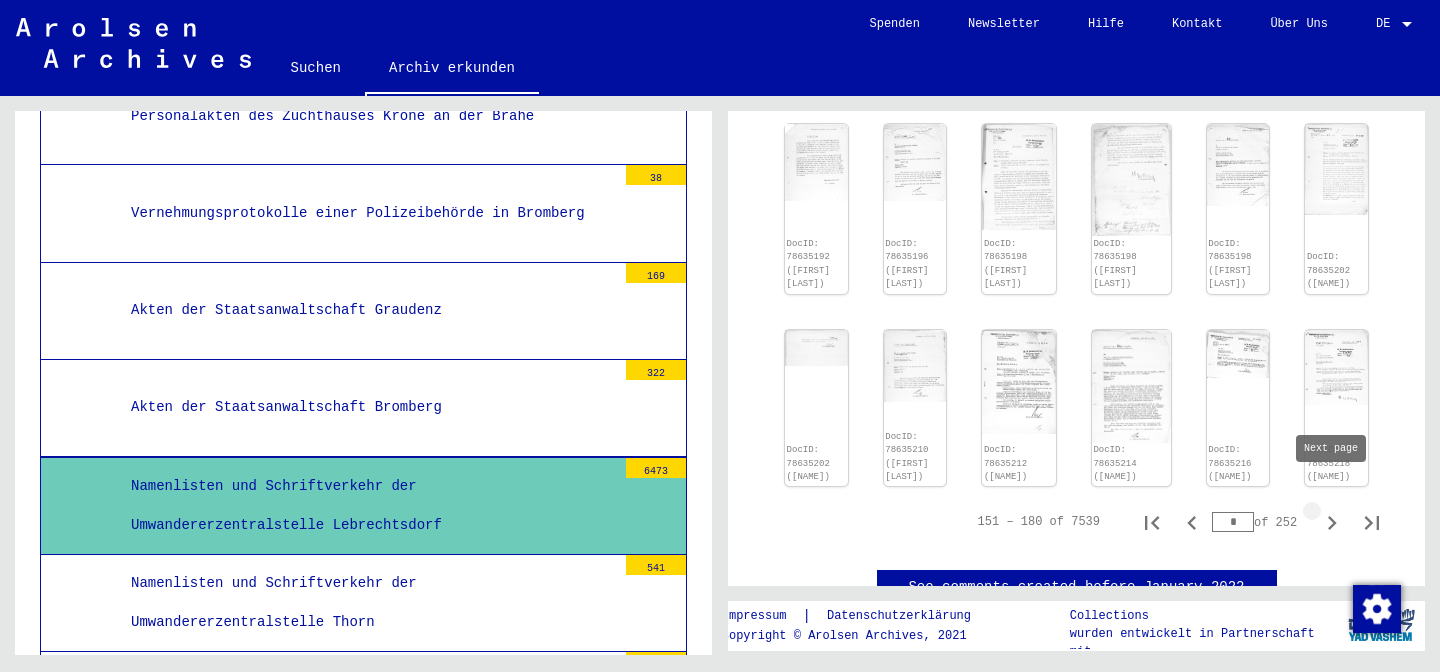 click 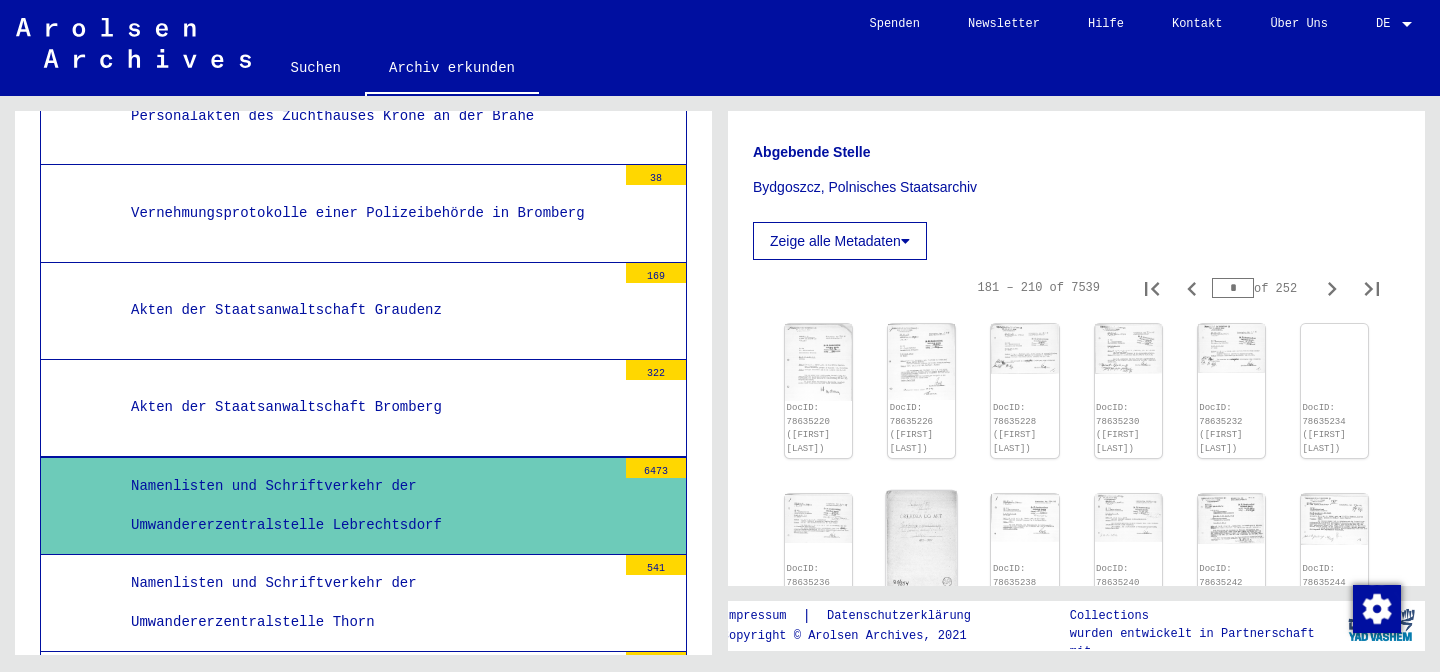 scroll, scrollTop: 377, scrollLeft: 0, axis: vertical 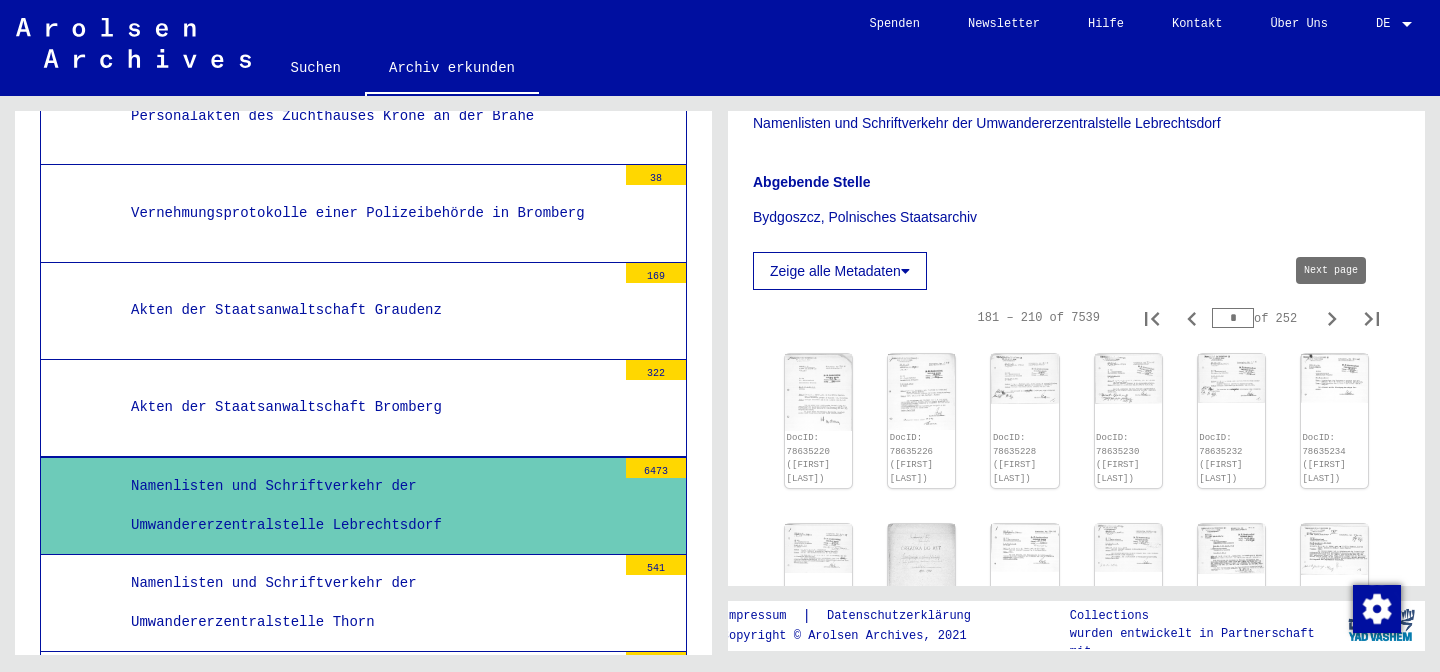 click 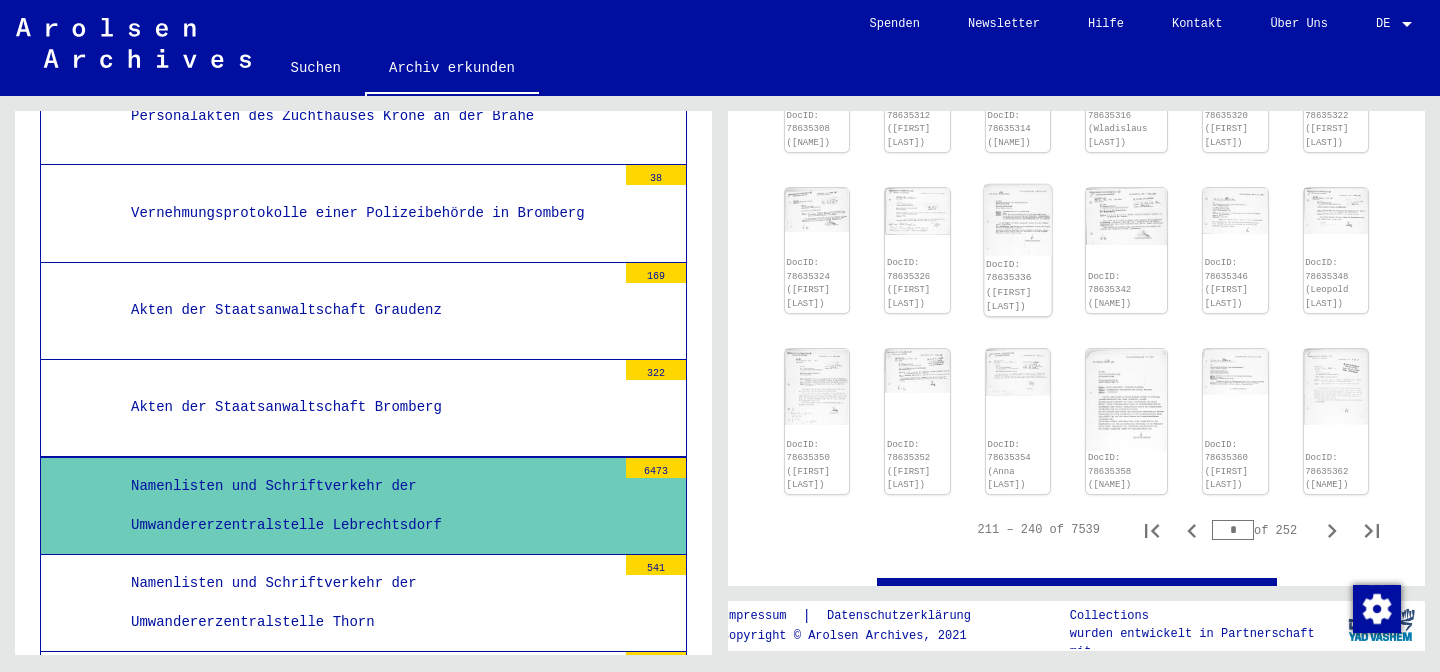 scroll, scrollTop: 1097, scrollLeft: 0, axis: vertical 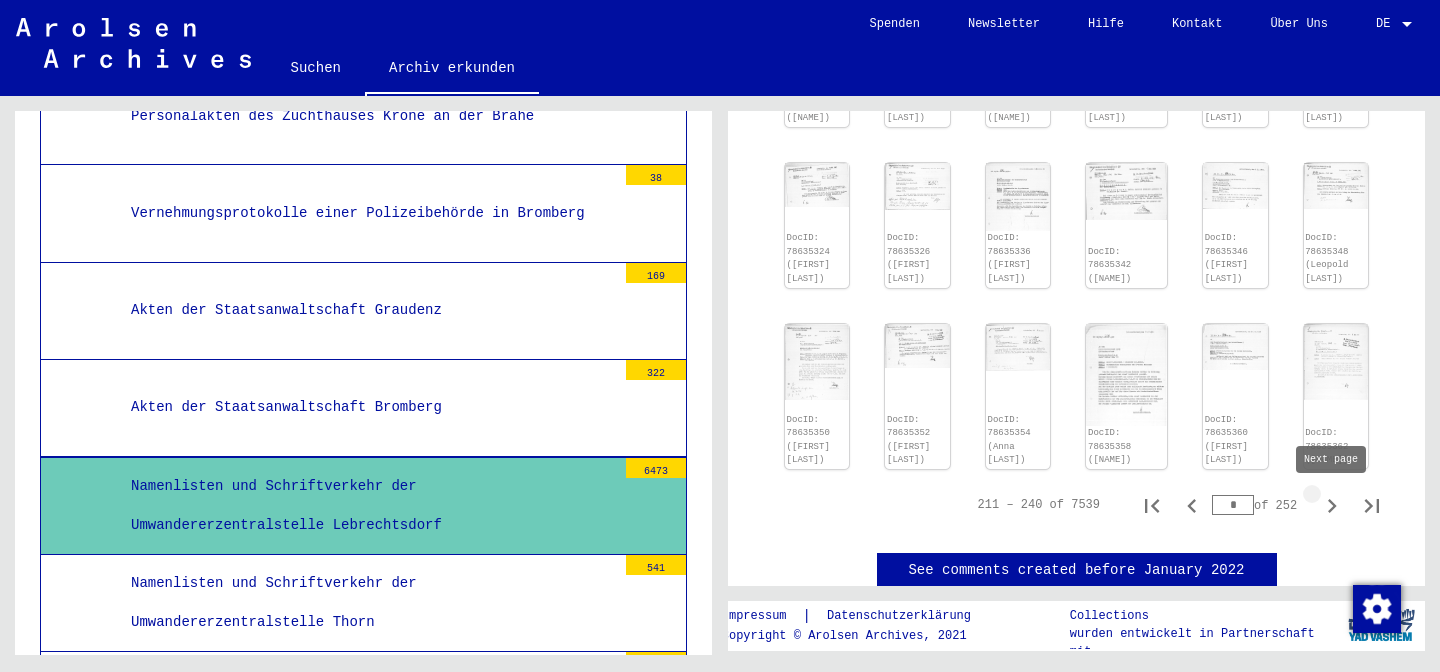 click 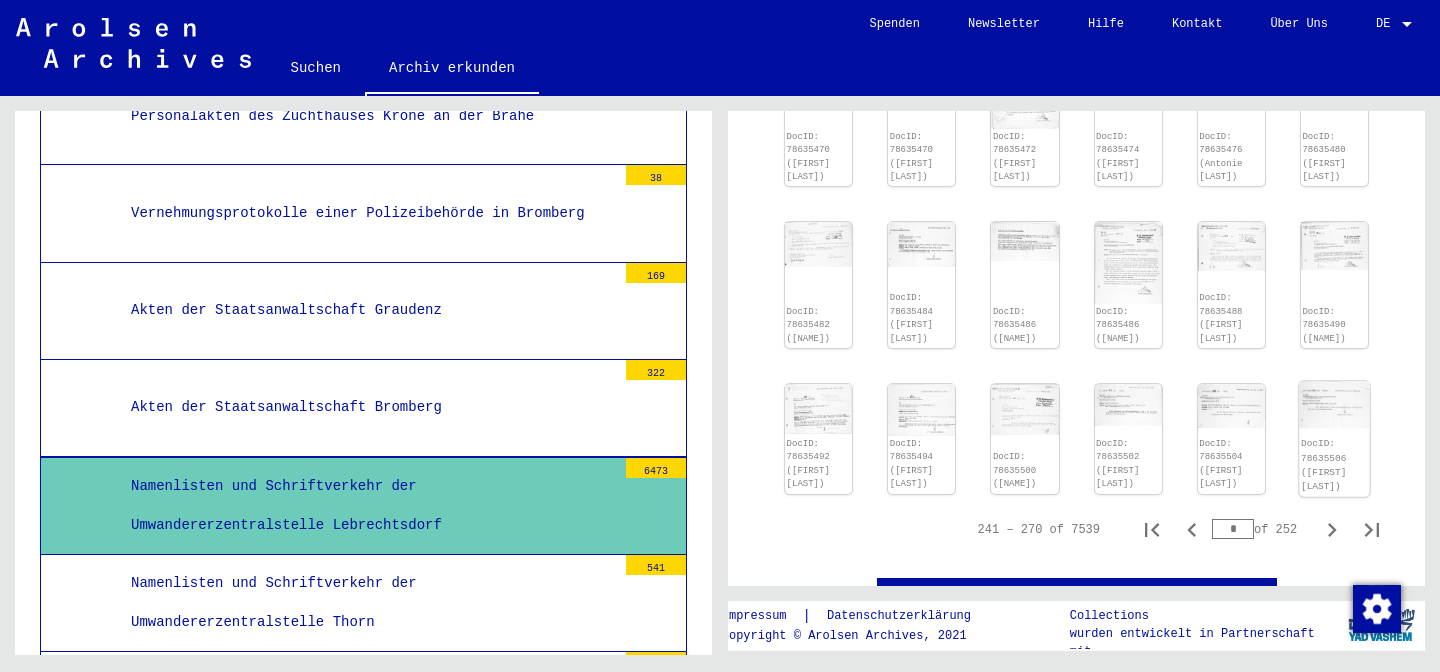 scroll, scrollTop: 1073, scrollLeft: 0, axis: vertical 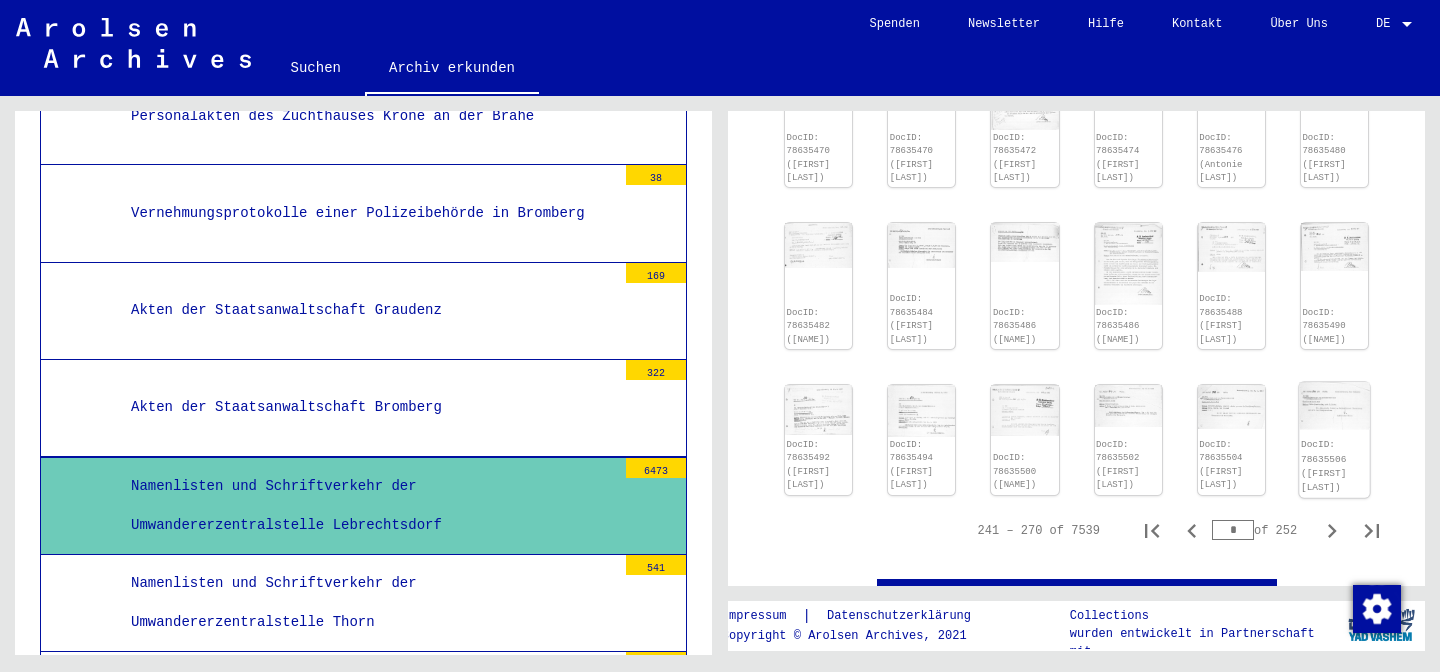 click 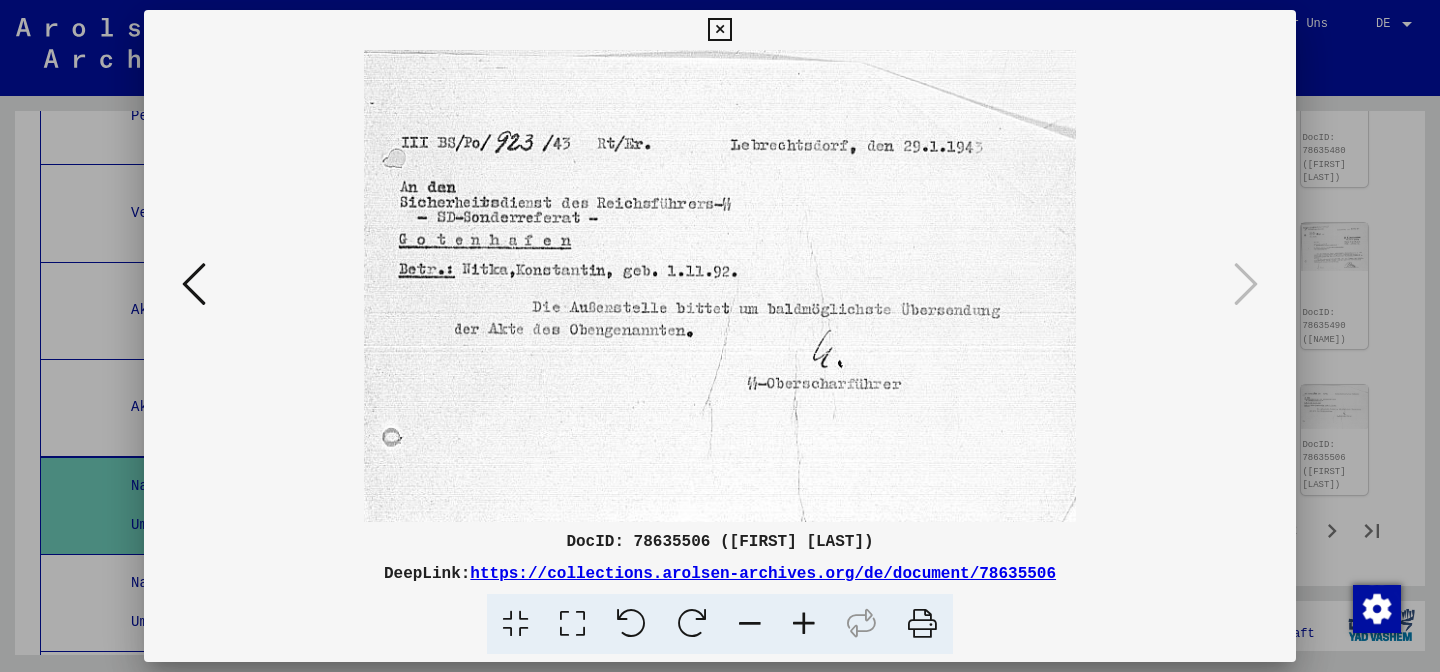 scroll, scrollTop: 0, scrollLeft: 0, axis: both 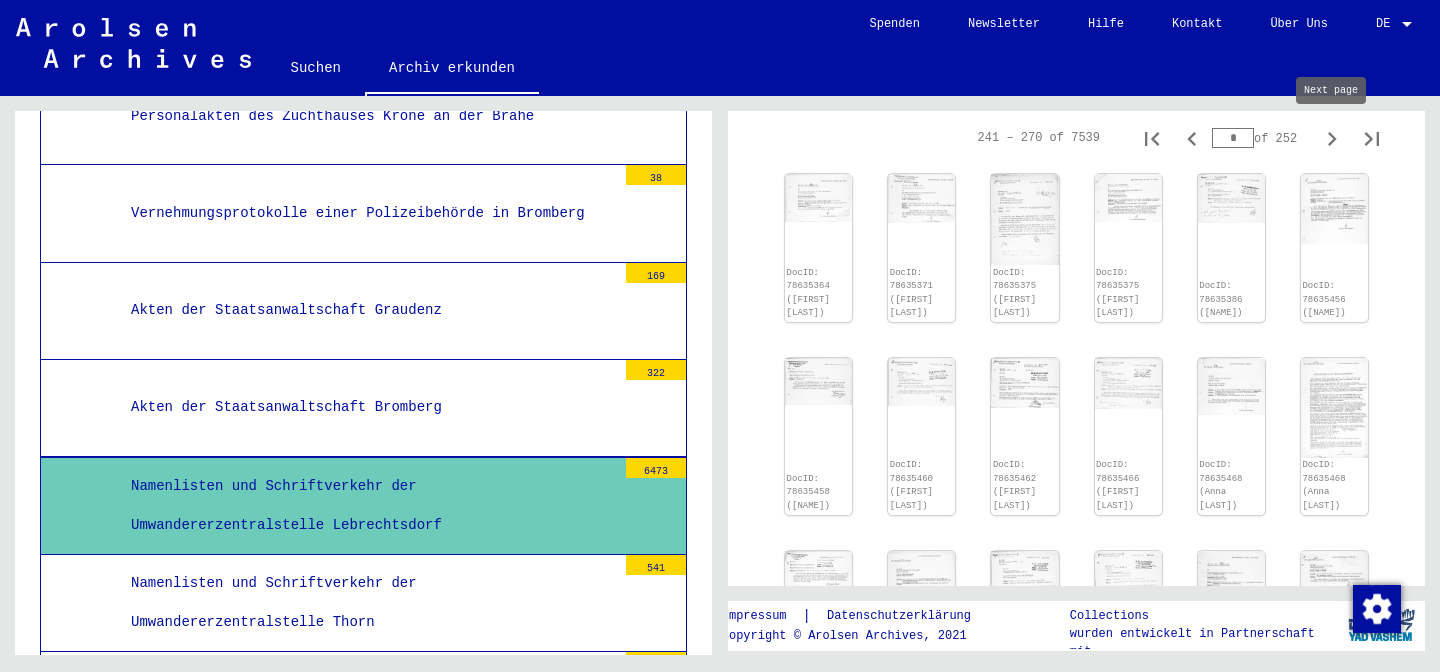 click 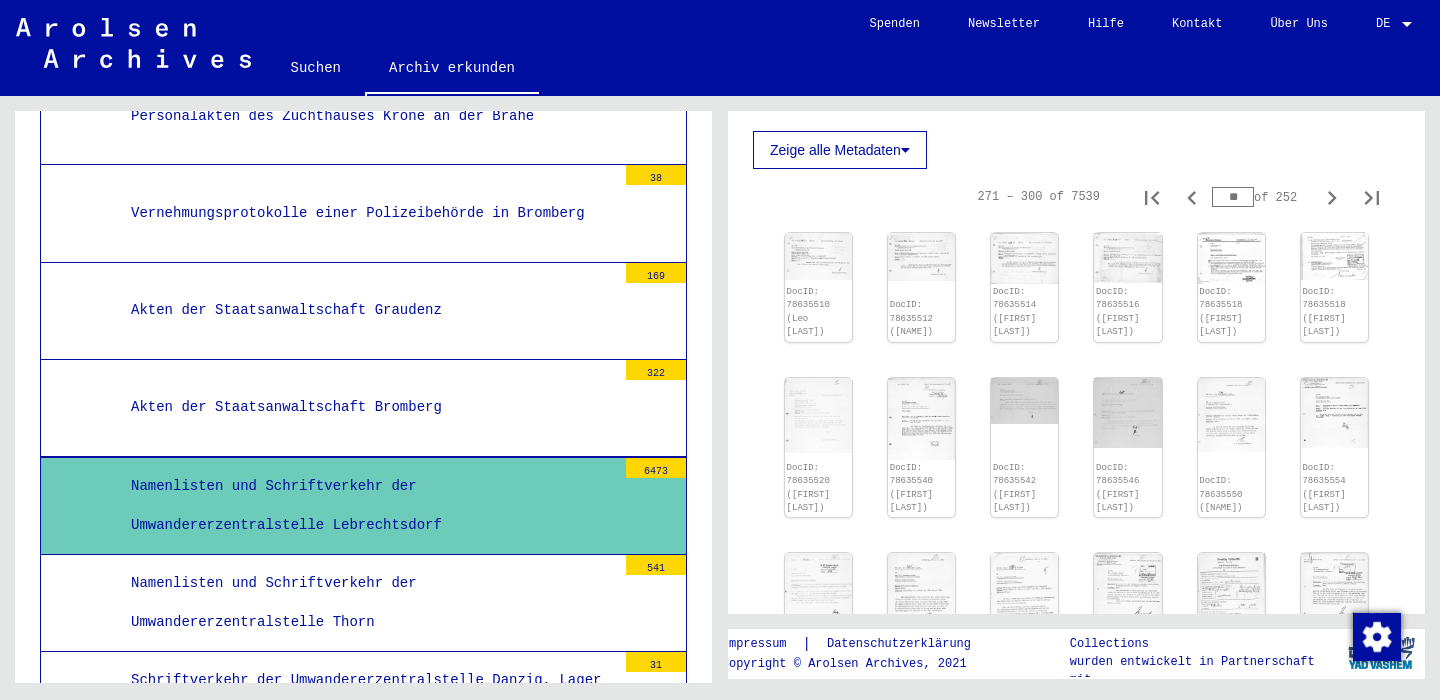 scroll, scrollTop: 496, scrollLeft: 0, axis: vertical 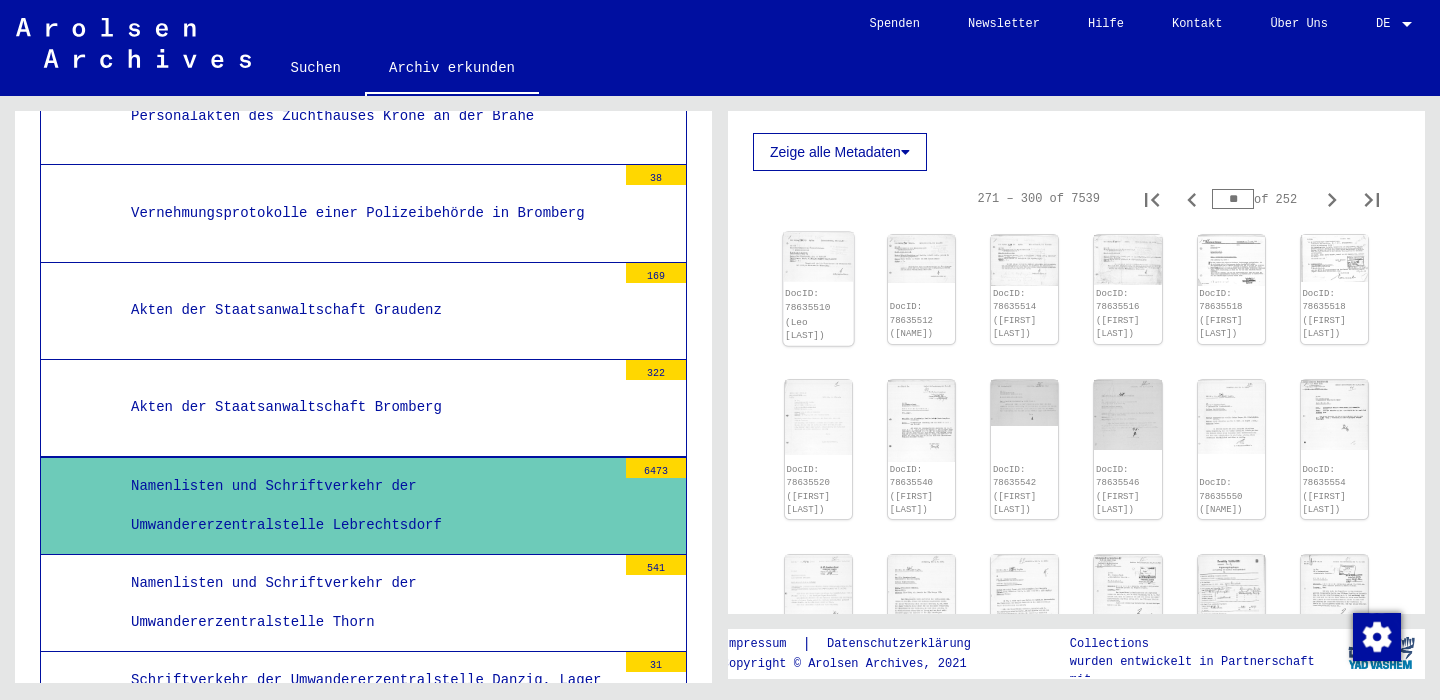 click 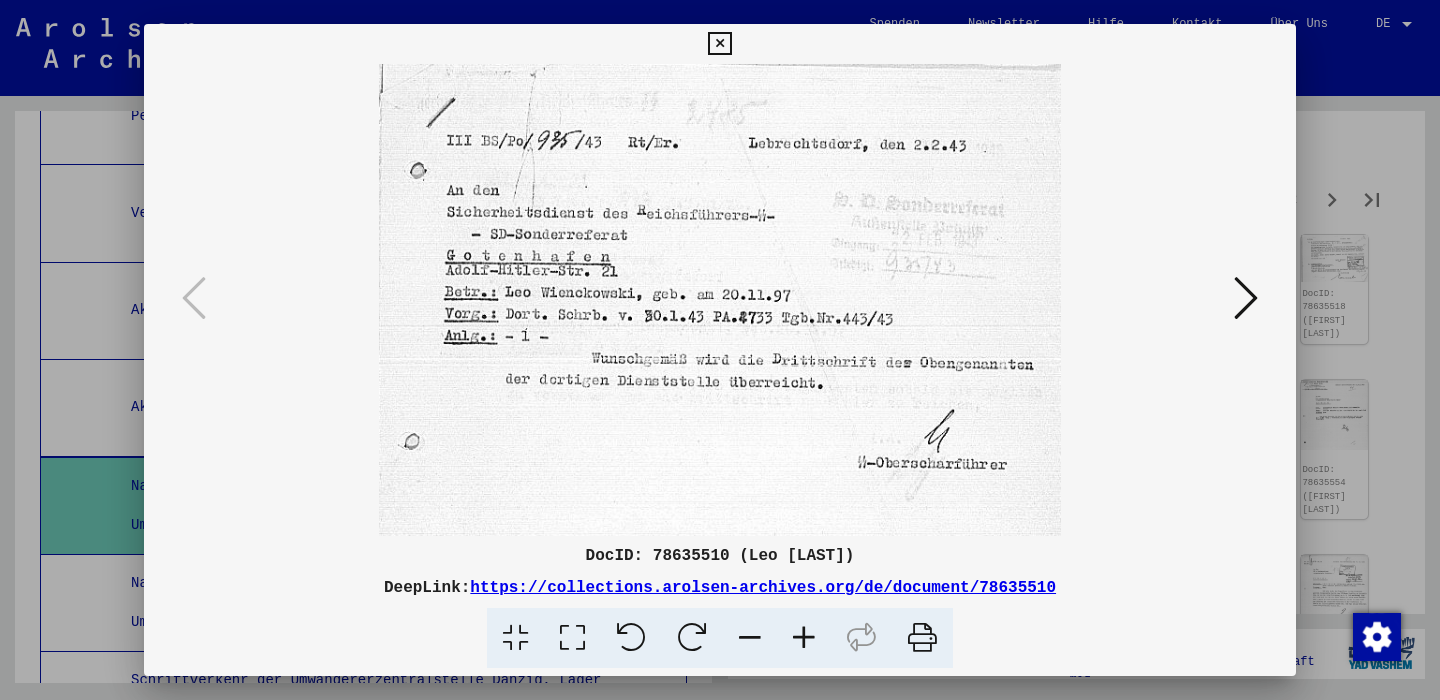 type 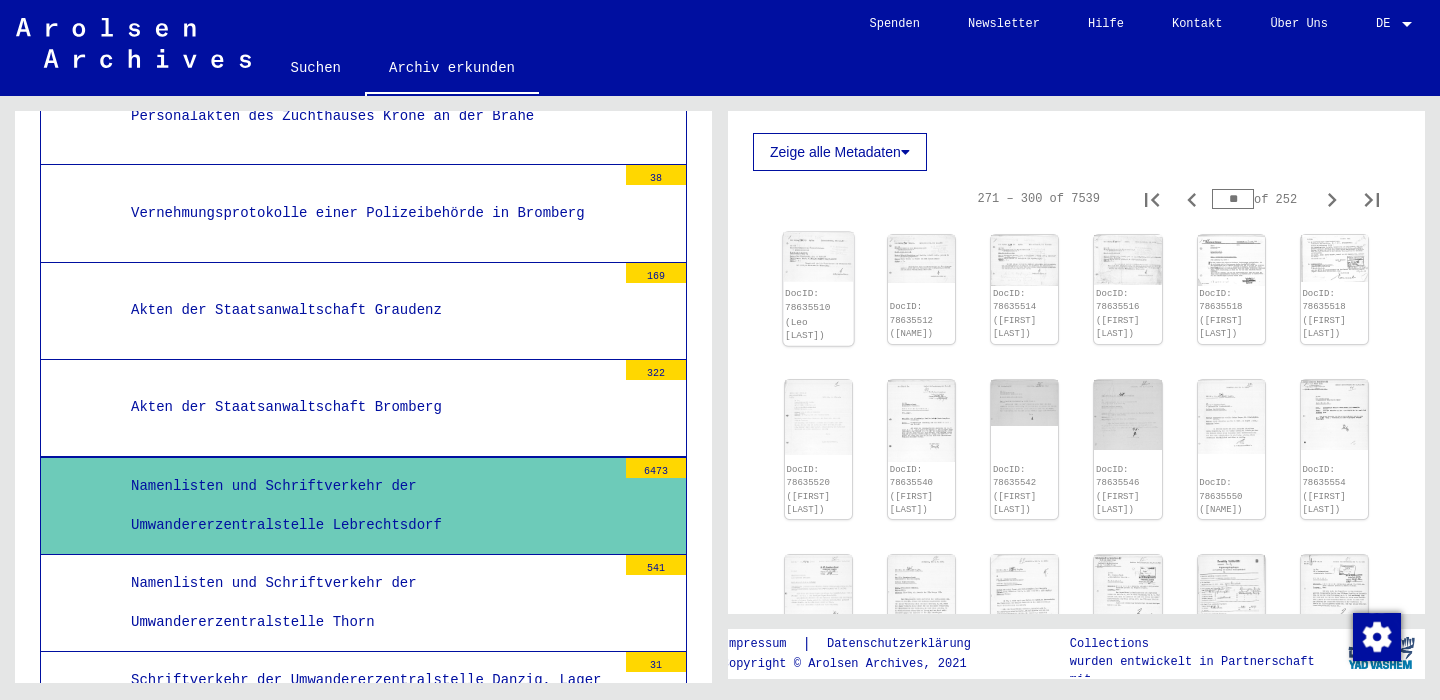 click 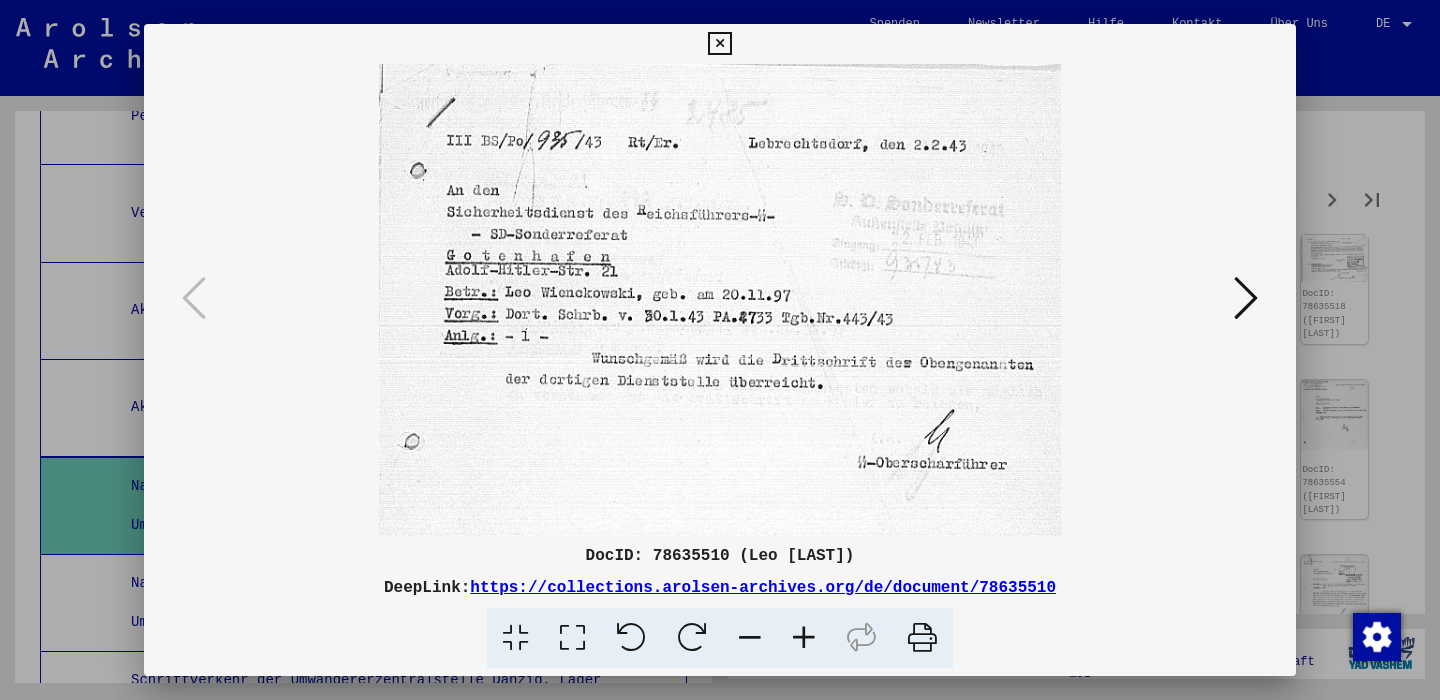 click at bounding box center [1246, 299] 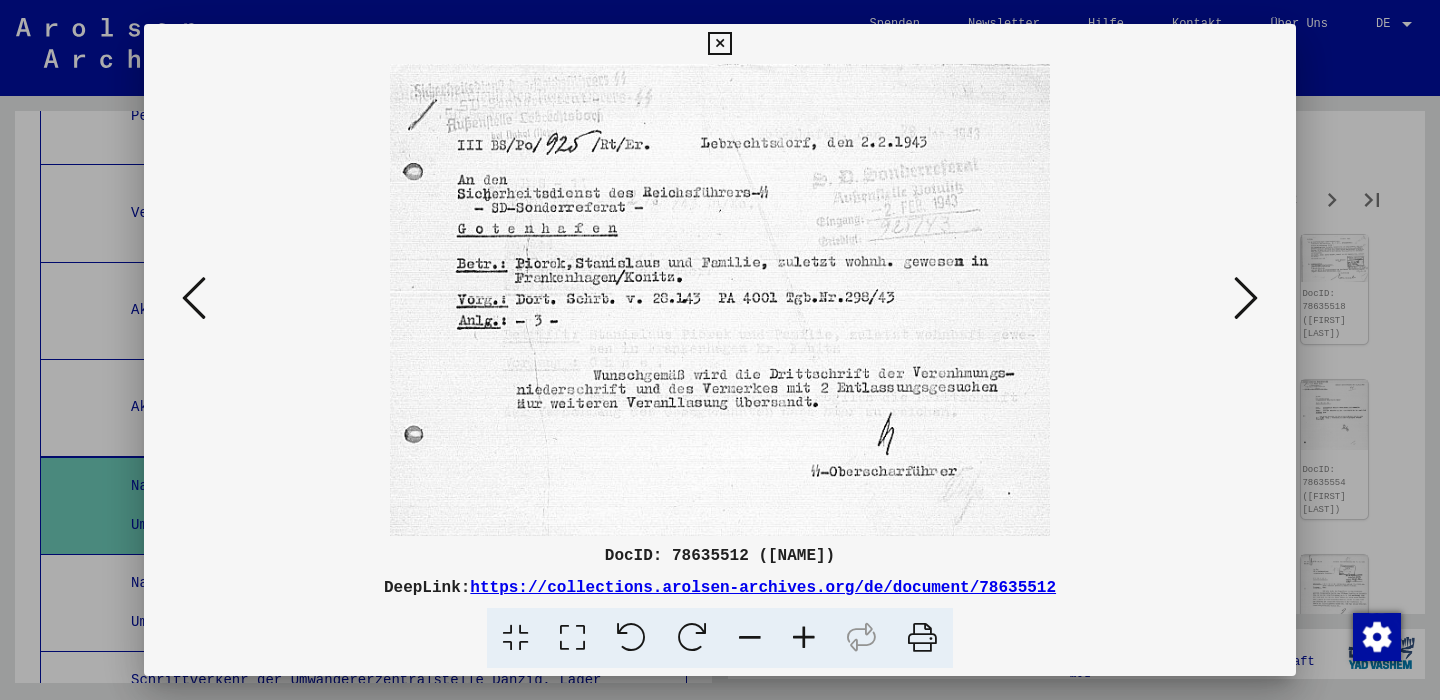 click at bounding box center (1246, 299) 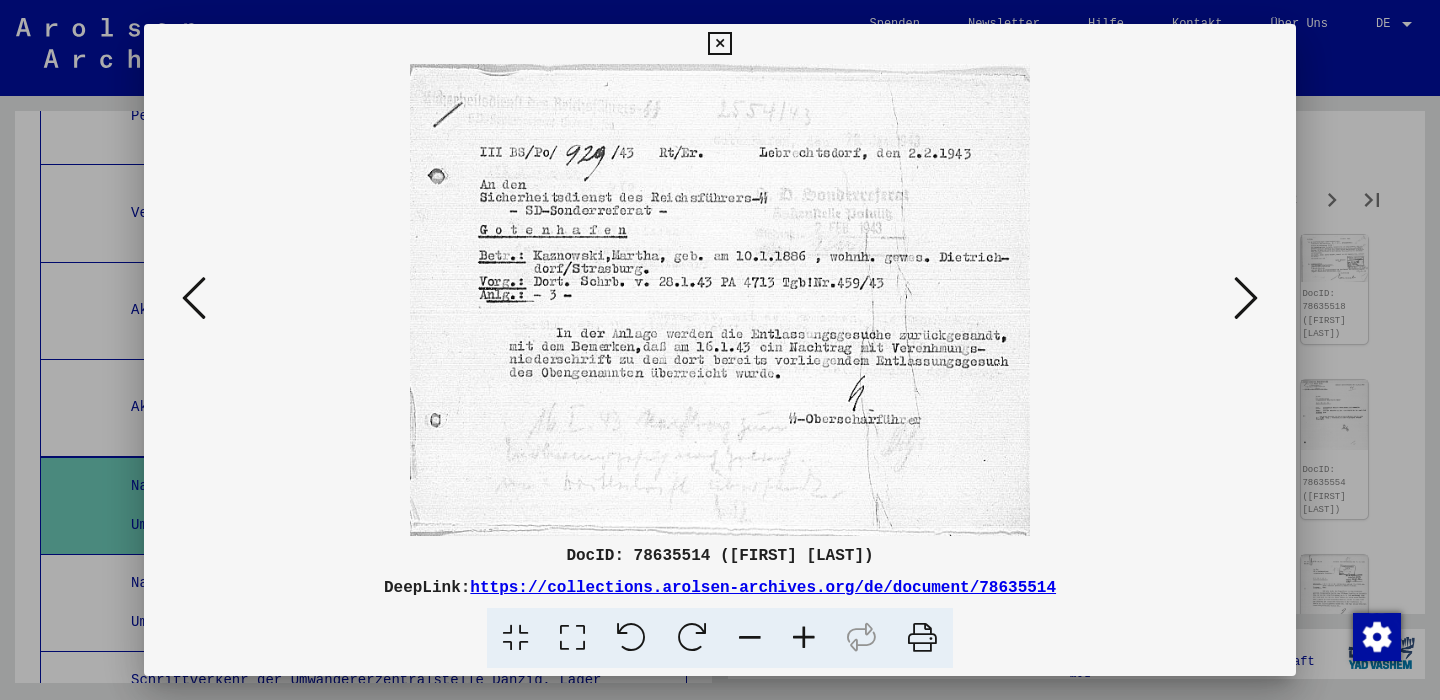 click at bounding box center [1246, 299] 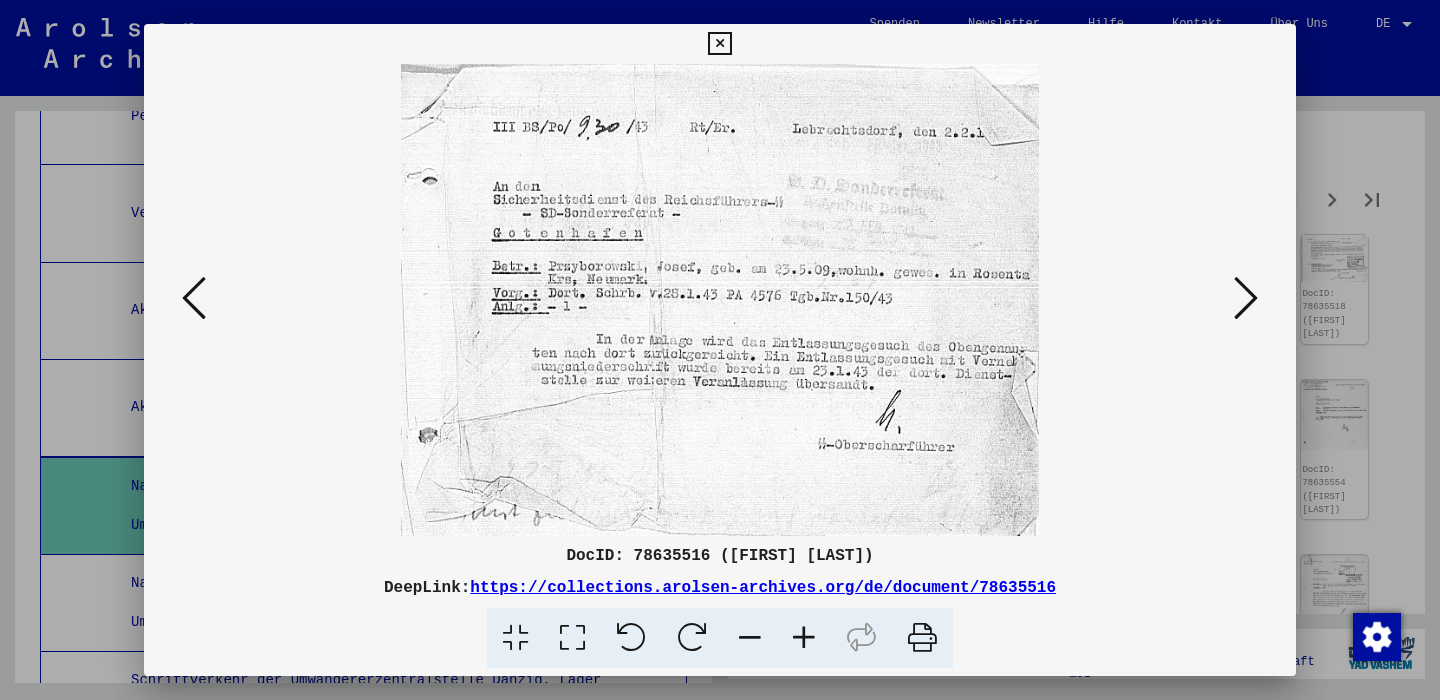 click at bounding box center [1246, 299] 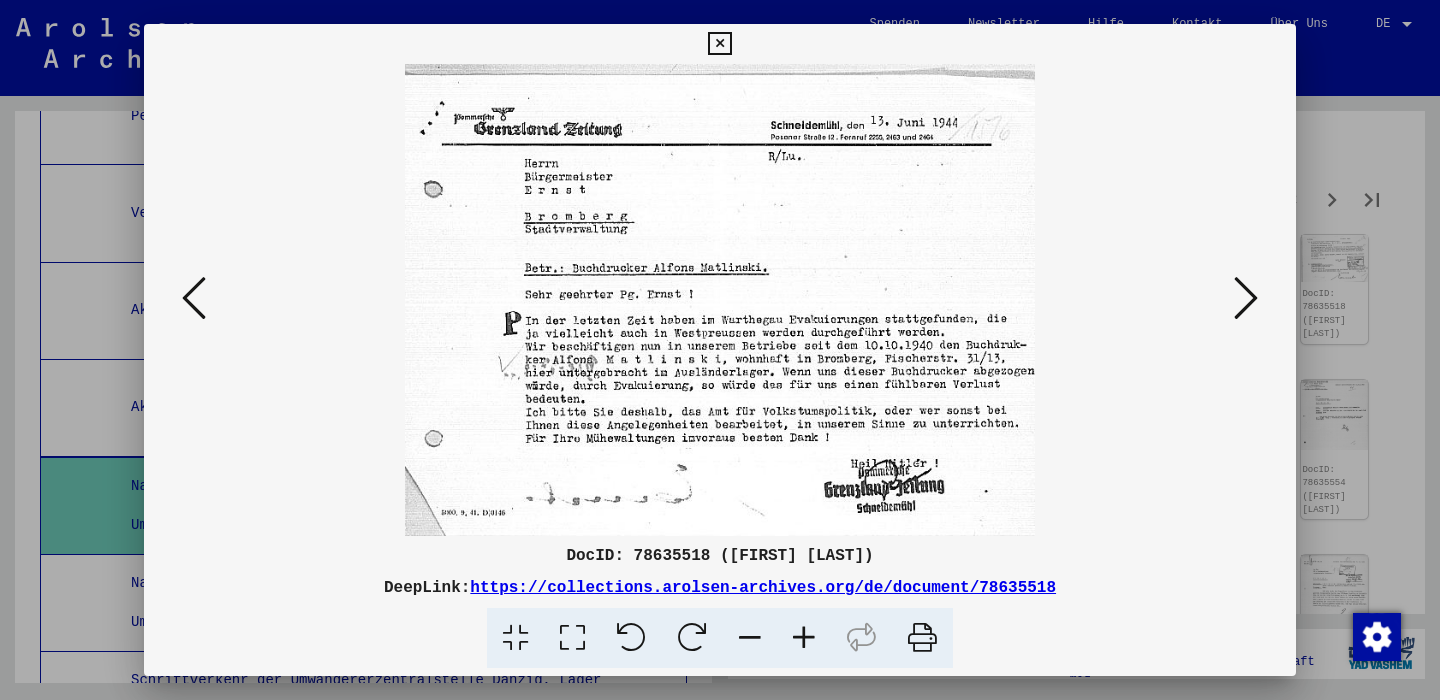 click at bounding box center [1246, 299] 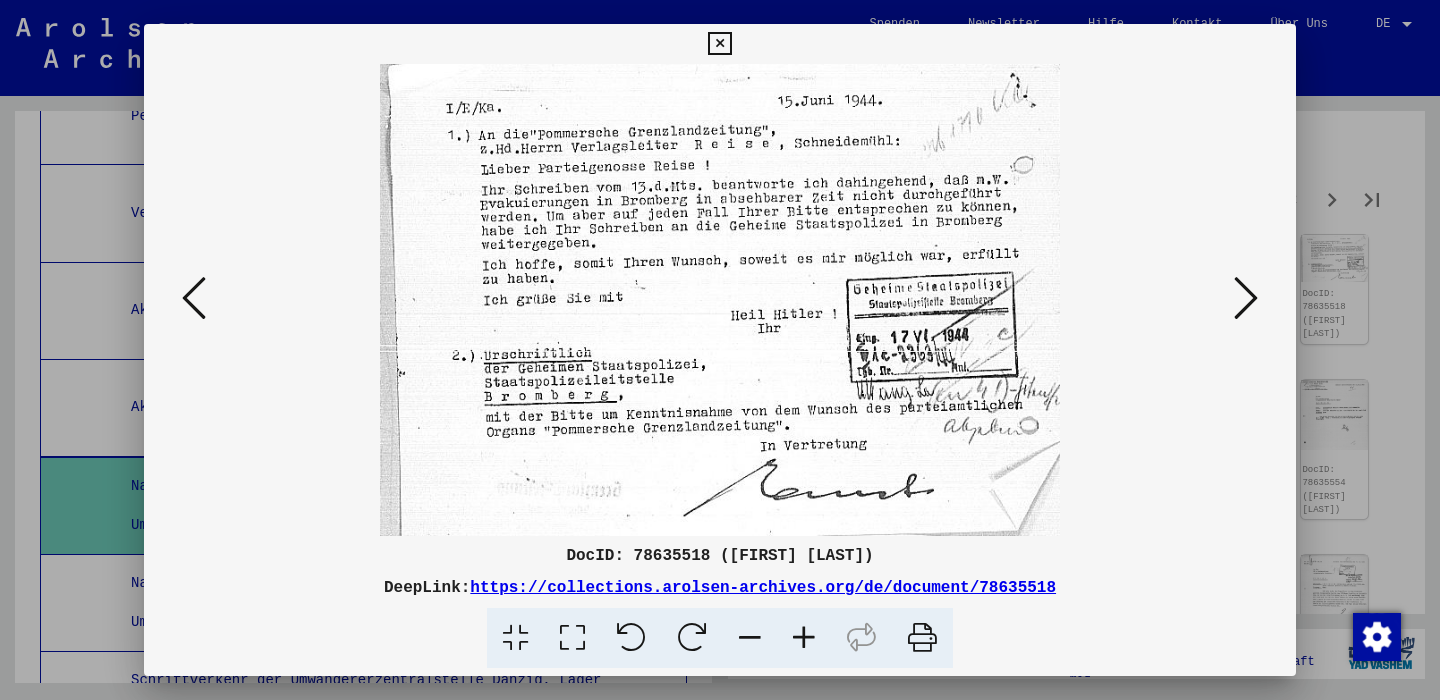 click at bounding box center [1246, 299] 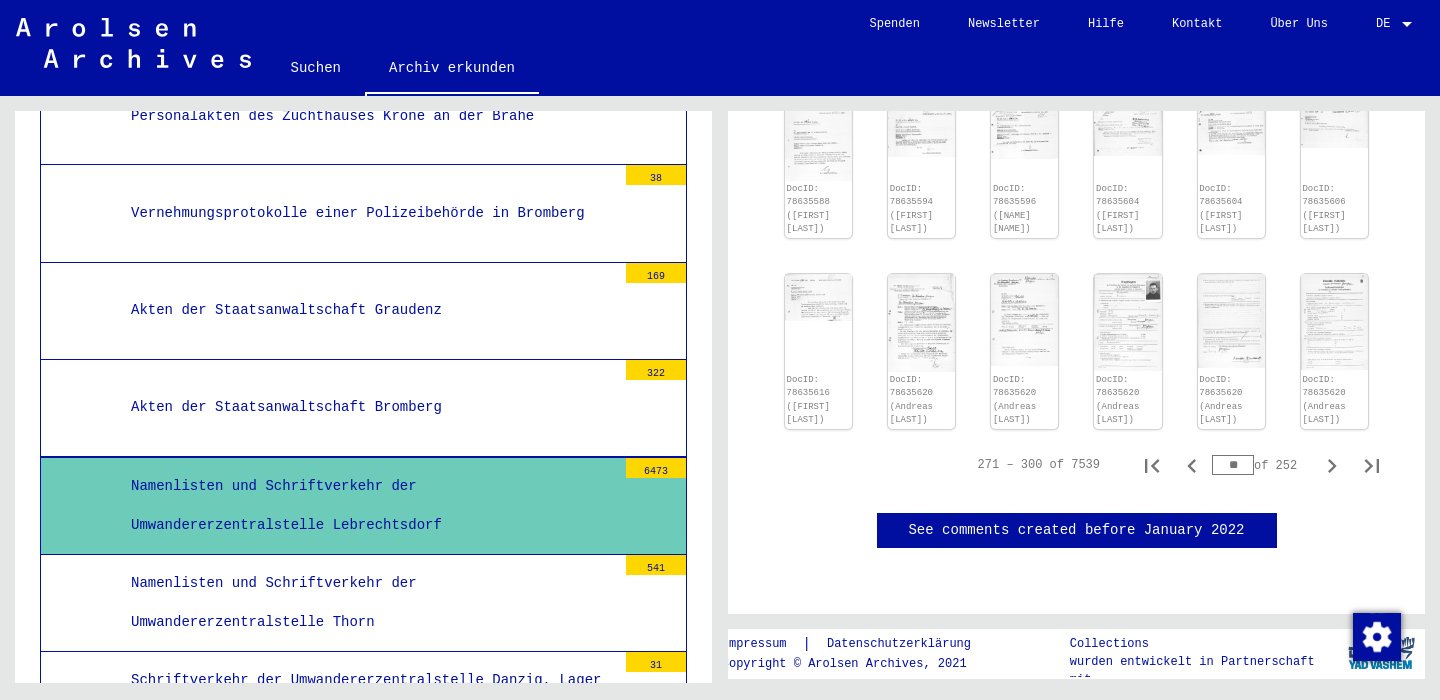 scroll, scrollTop: 1215, scrollLeft: 0, axis: vertical 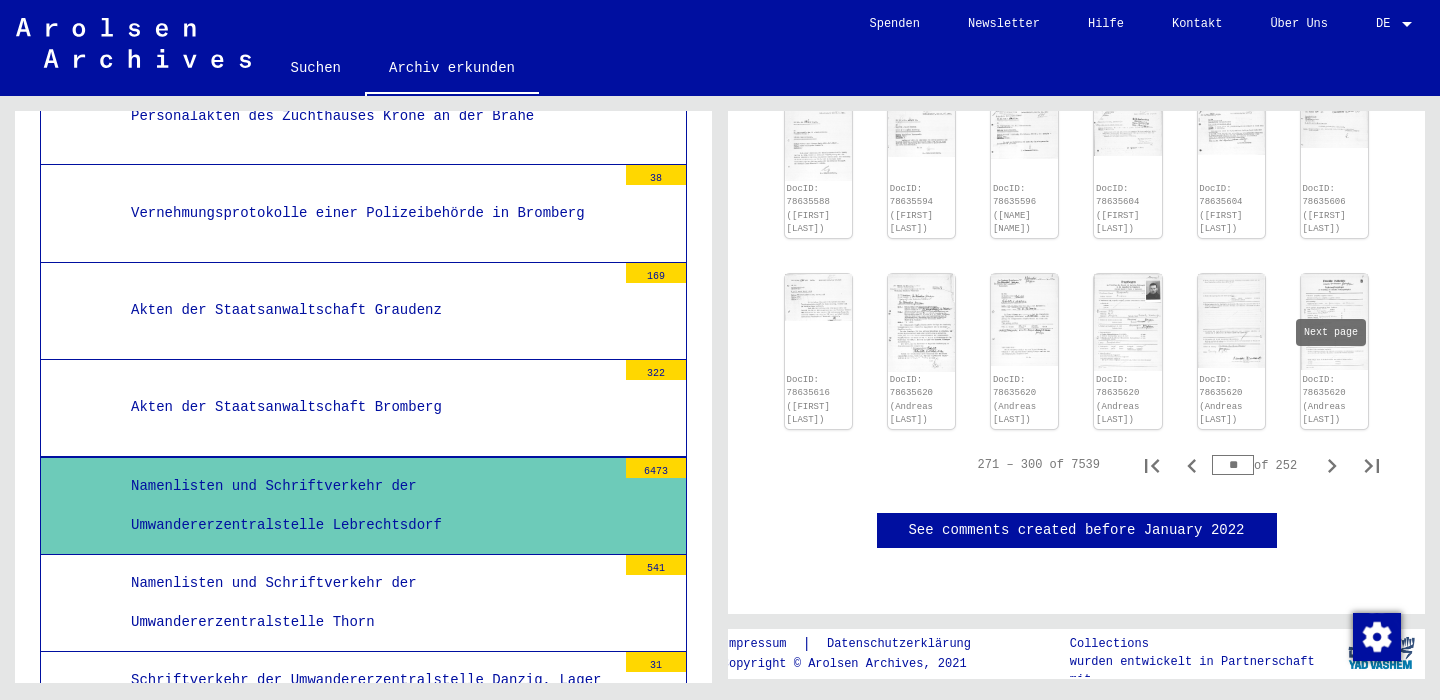 click 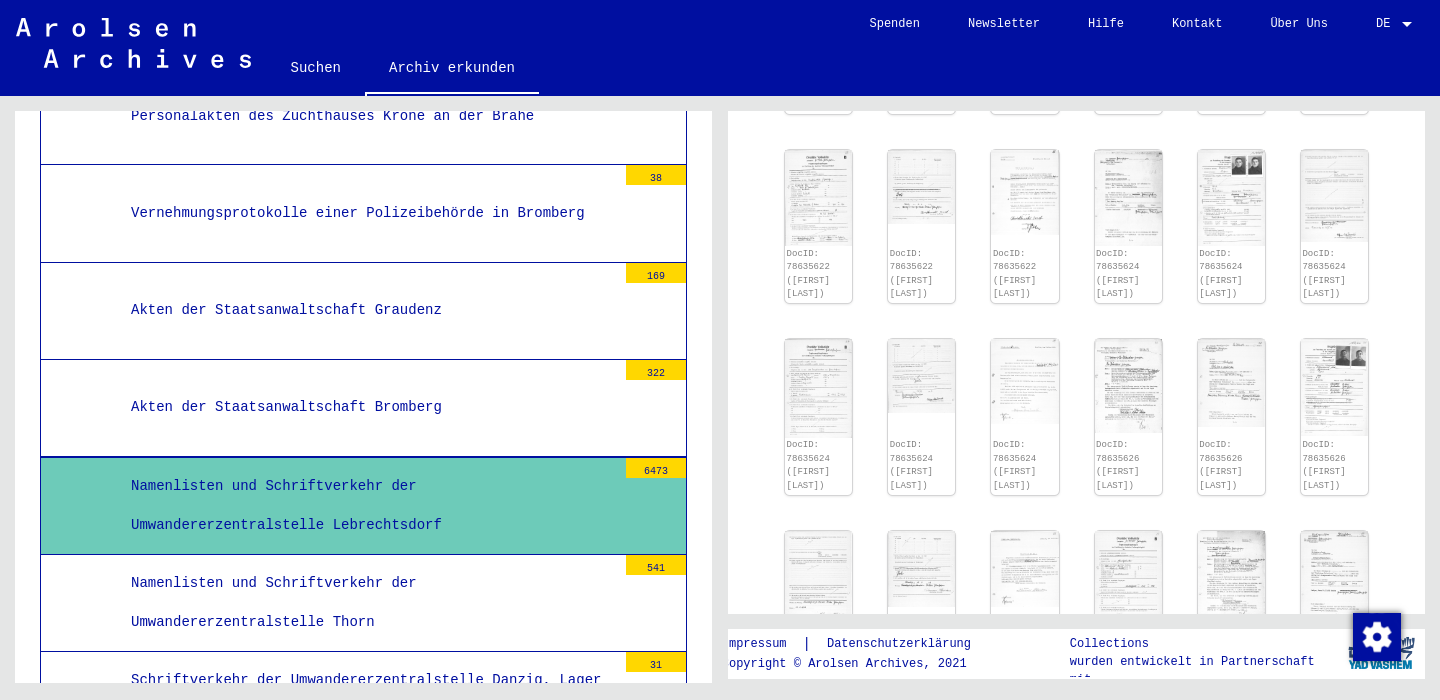 scroll, scrollTop: 779, scrollLeft: 0, axis: vertical 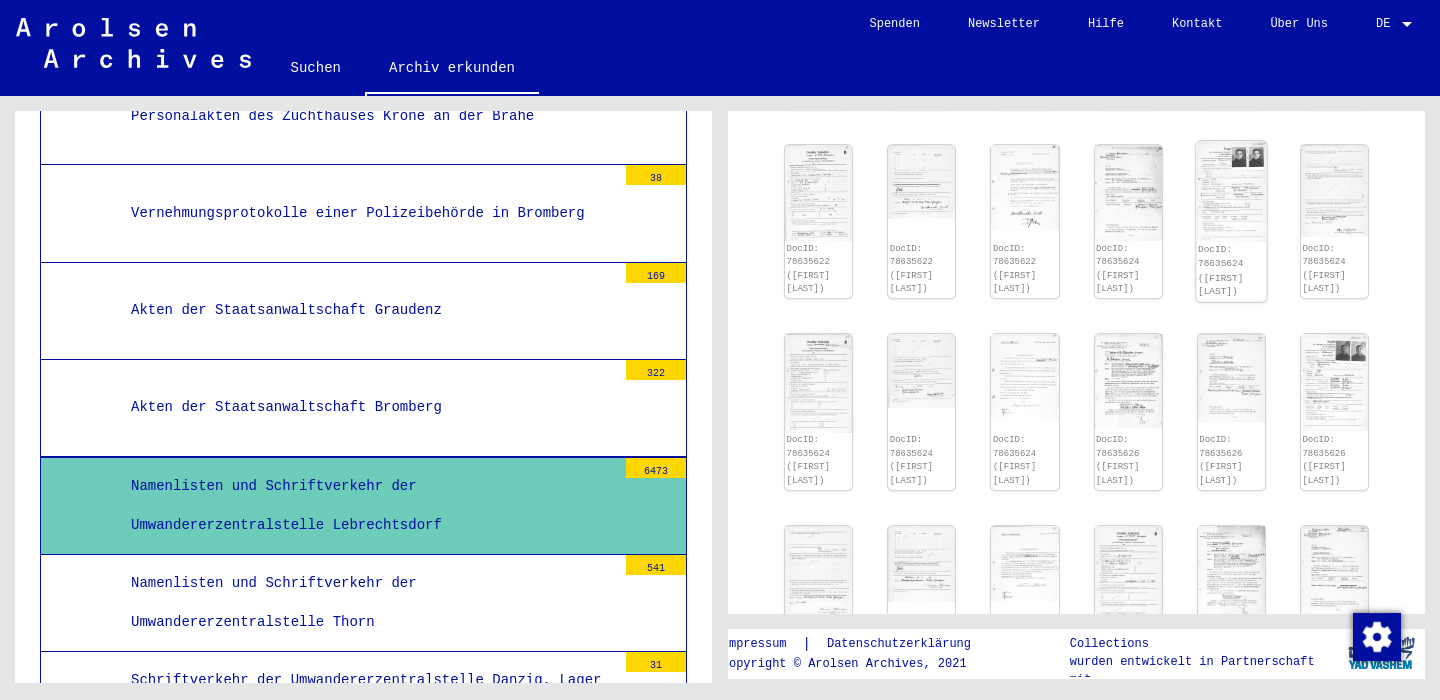 click 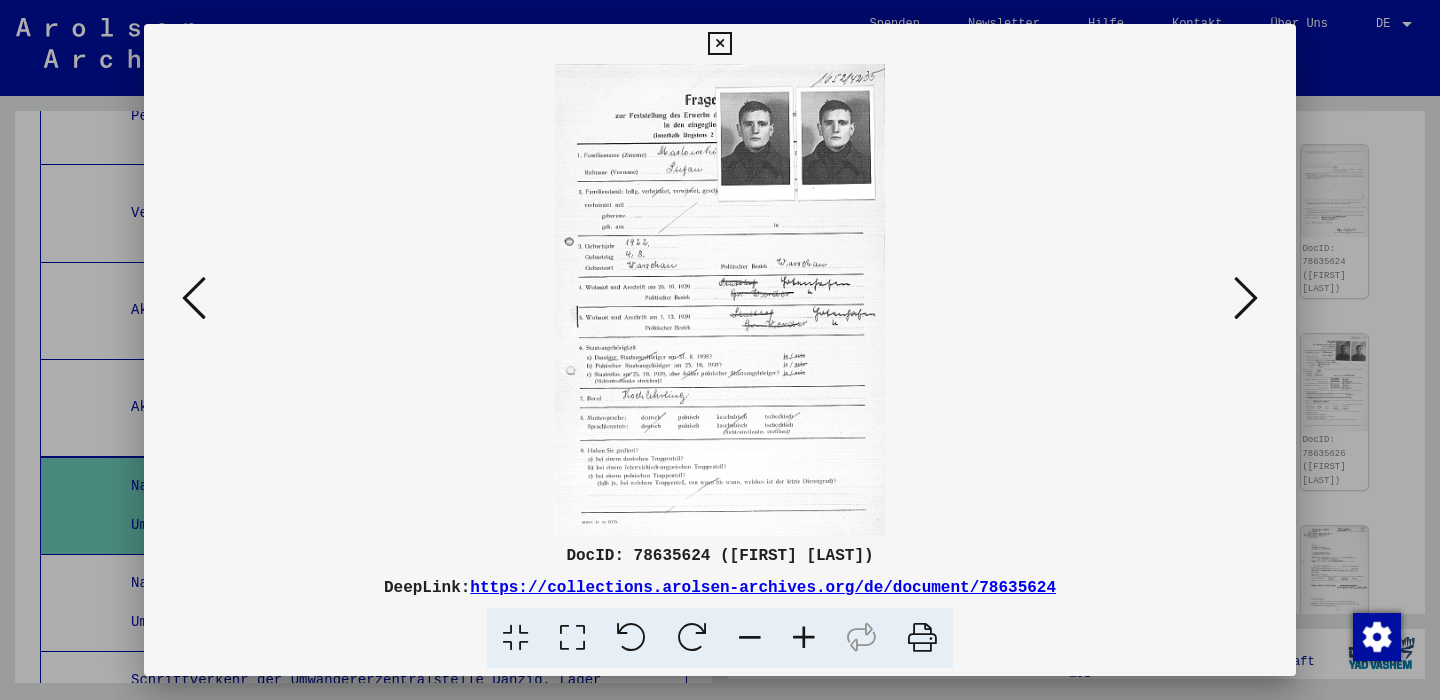 click at bounding box center [719, 44] 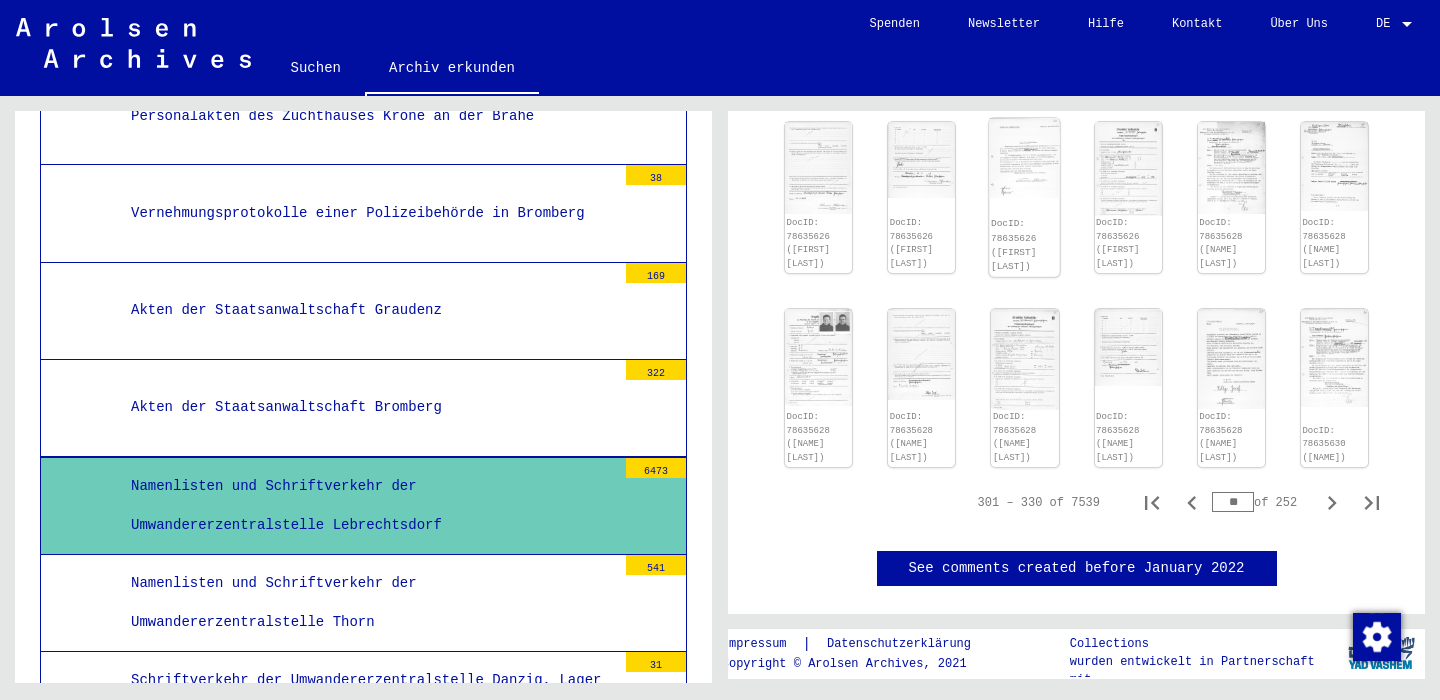 scroll, scrollTop: 1194, scrollLeft: 0, axis: vertical 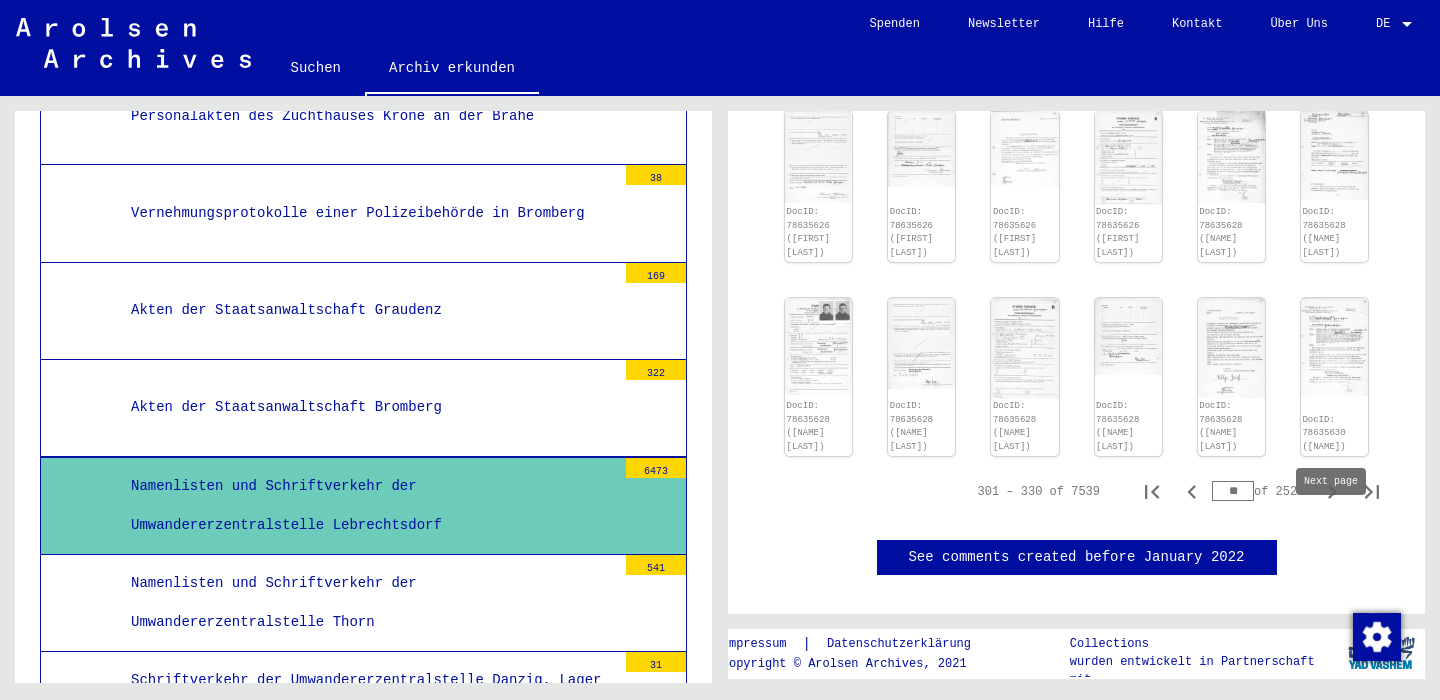click 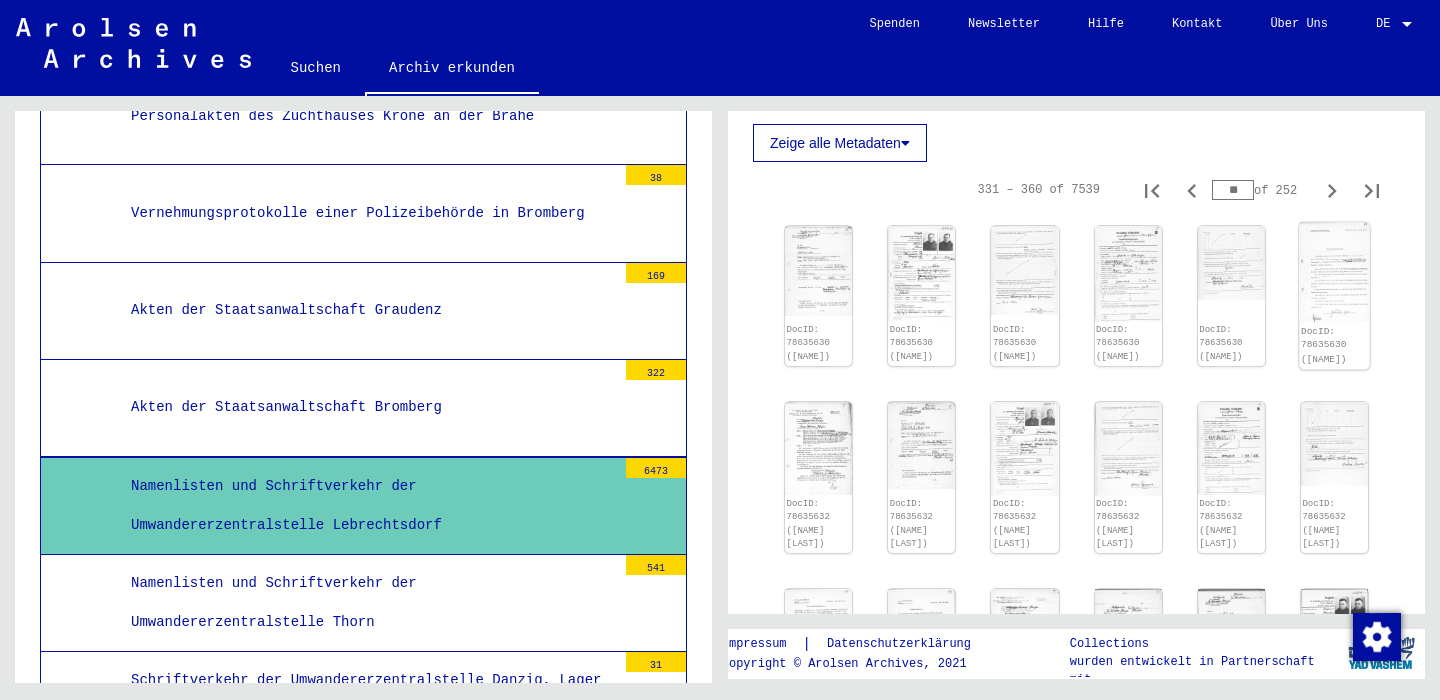 scroll, scrollTop: 525, scrollLeft: 0, axis: vertical 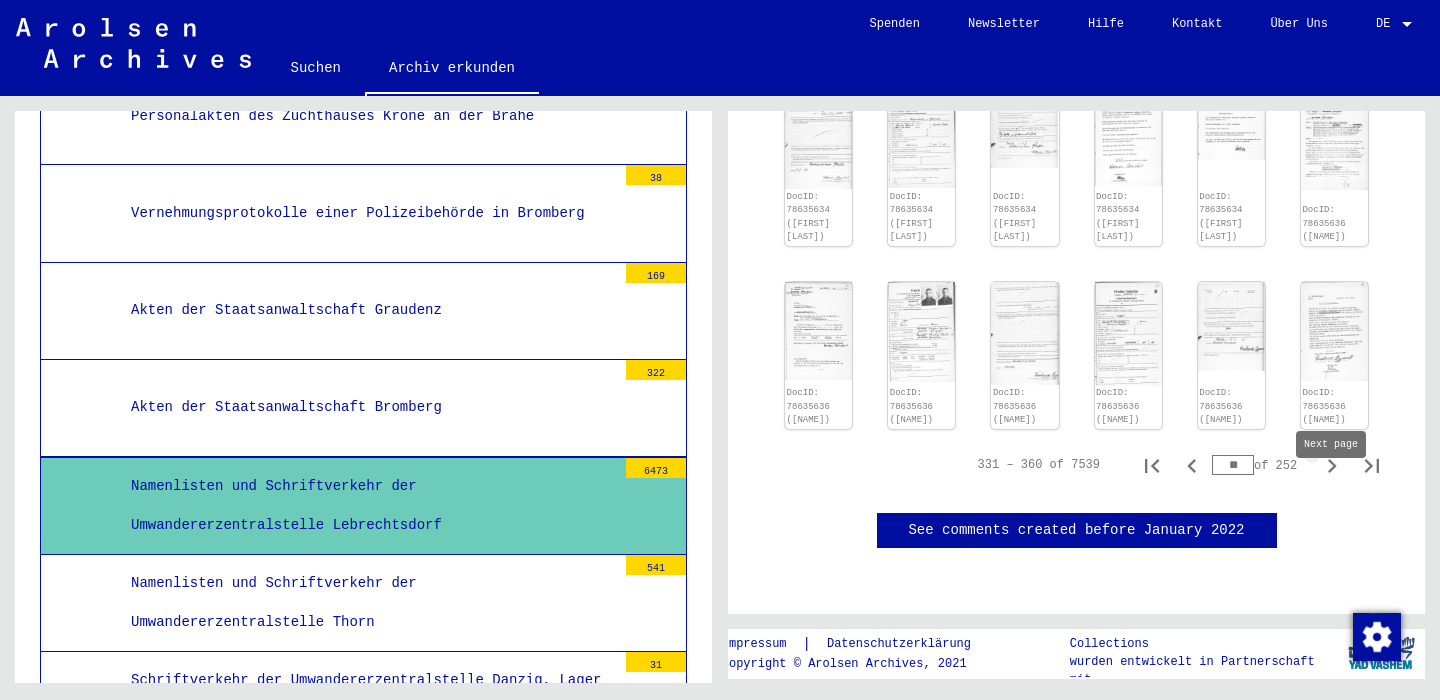 click 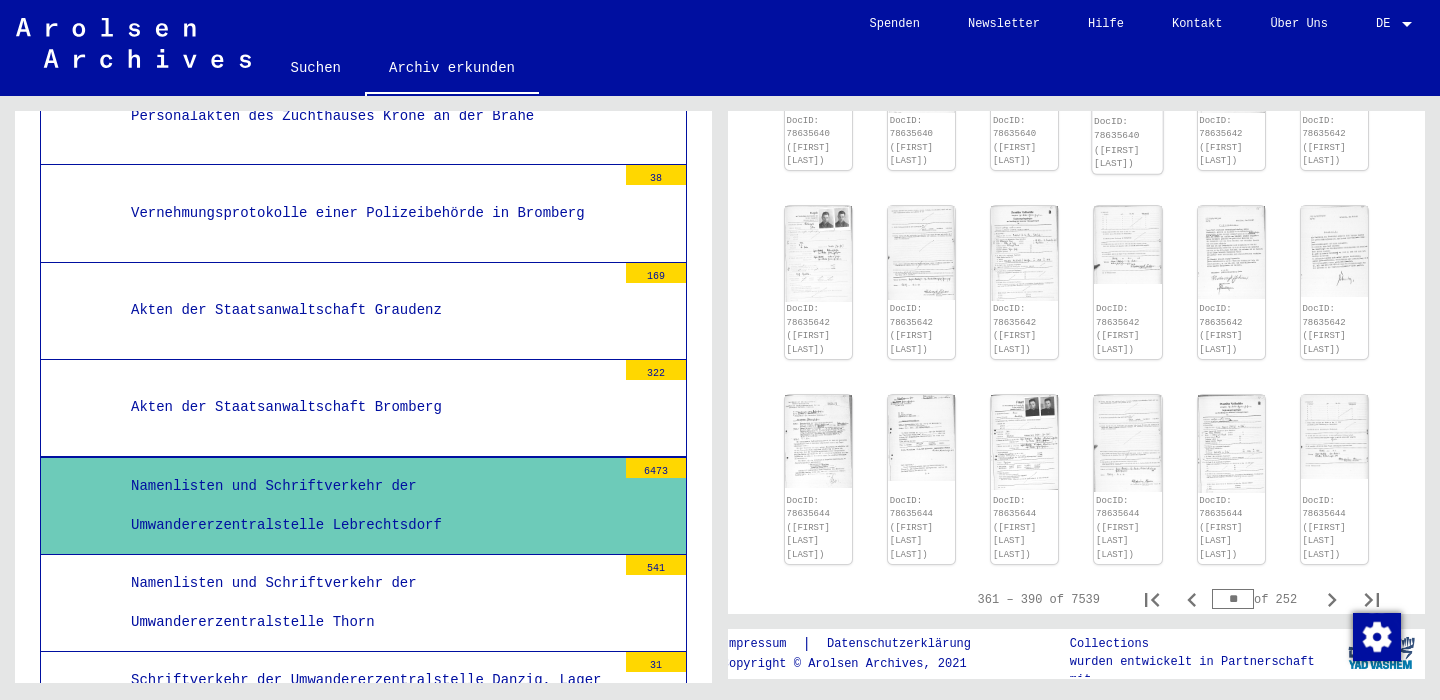 scroll, scrollTop: 1145, scrollLeft: 0, axis: vertical 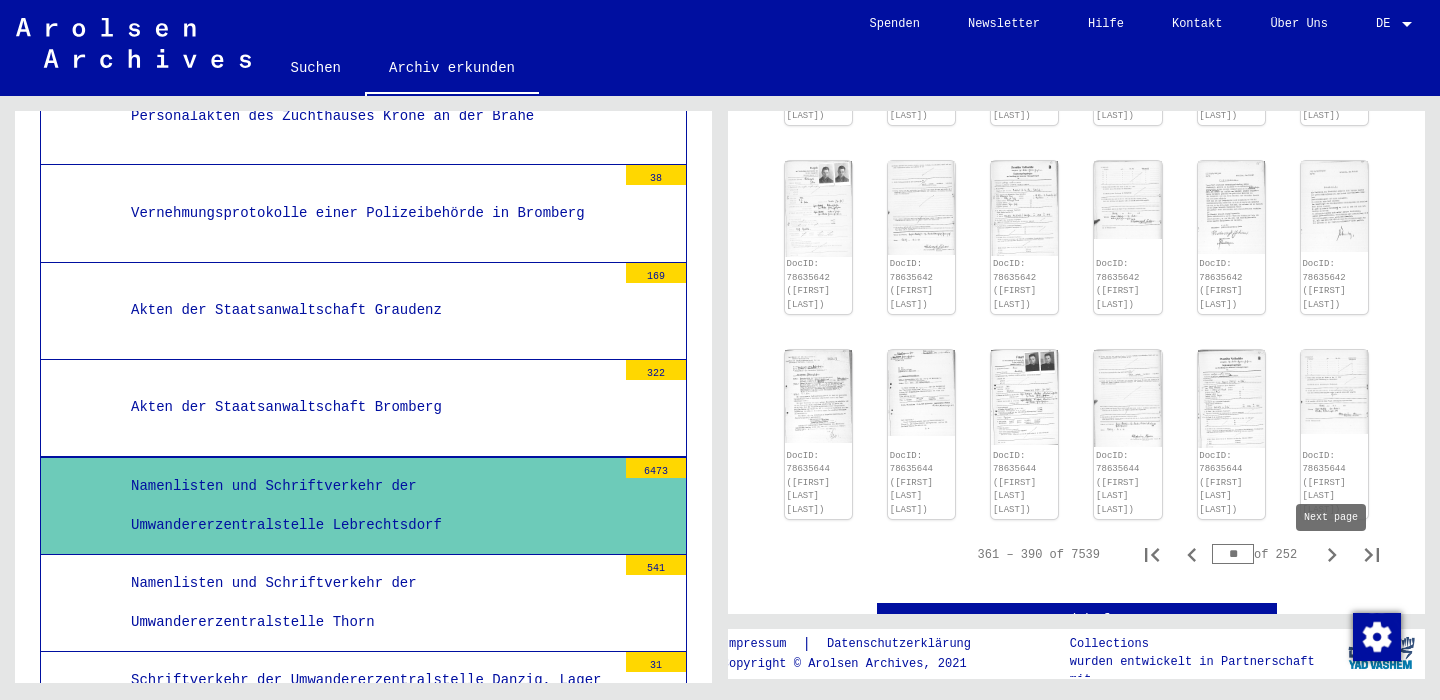 click 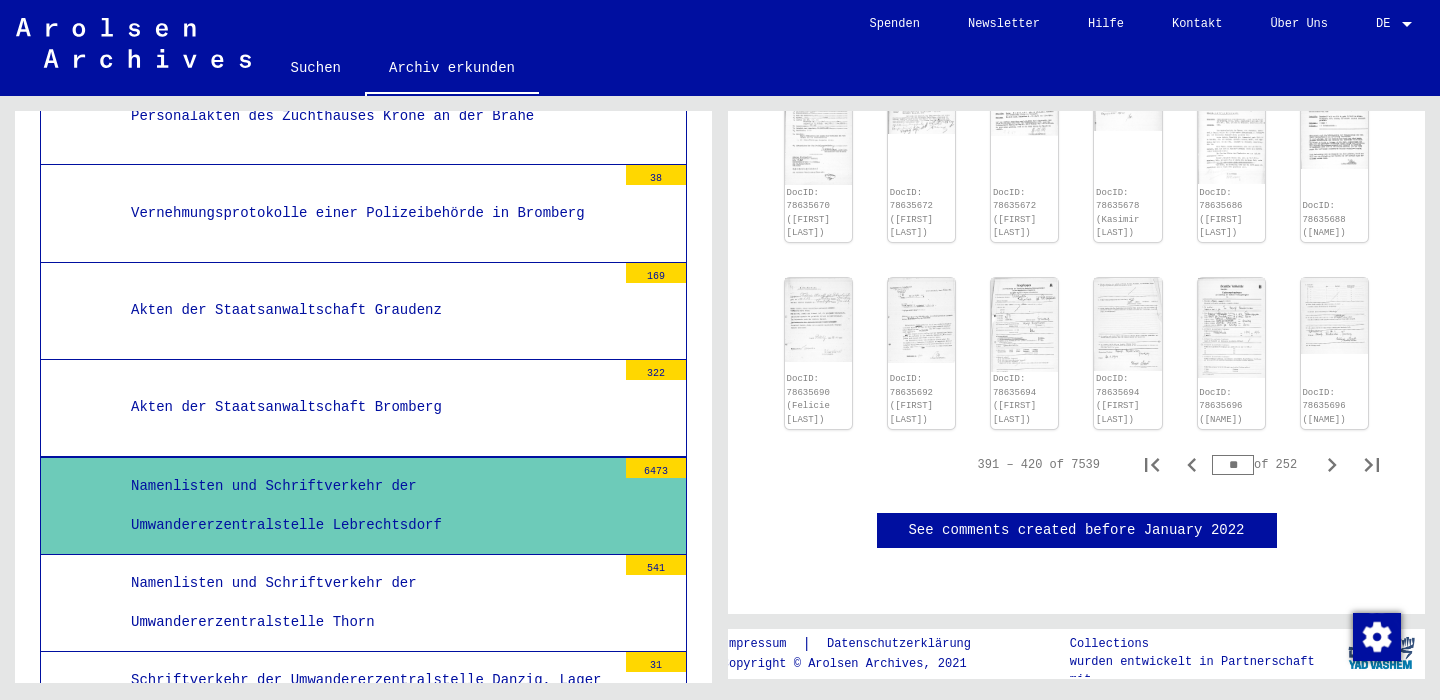 scroll, scrollTop: 1263, scrollLeft: 0, axis: vertical 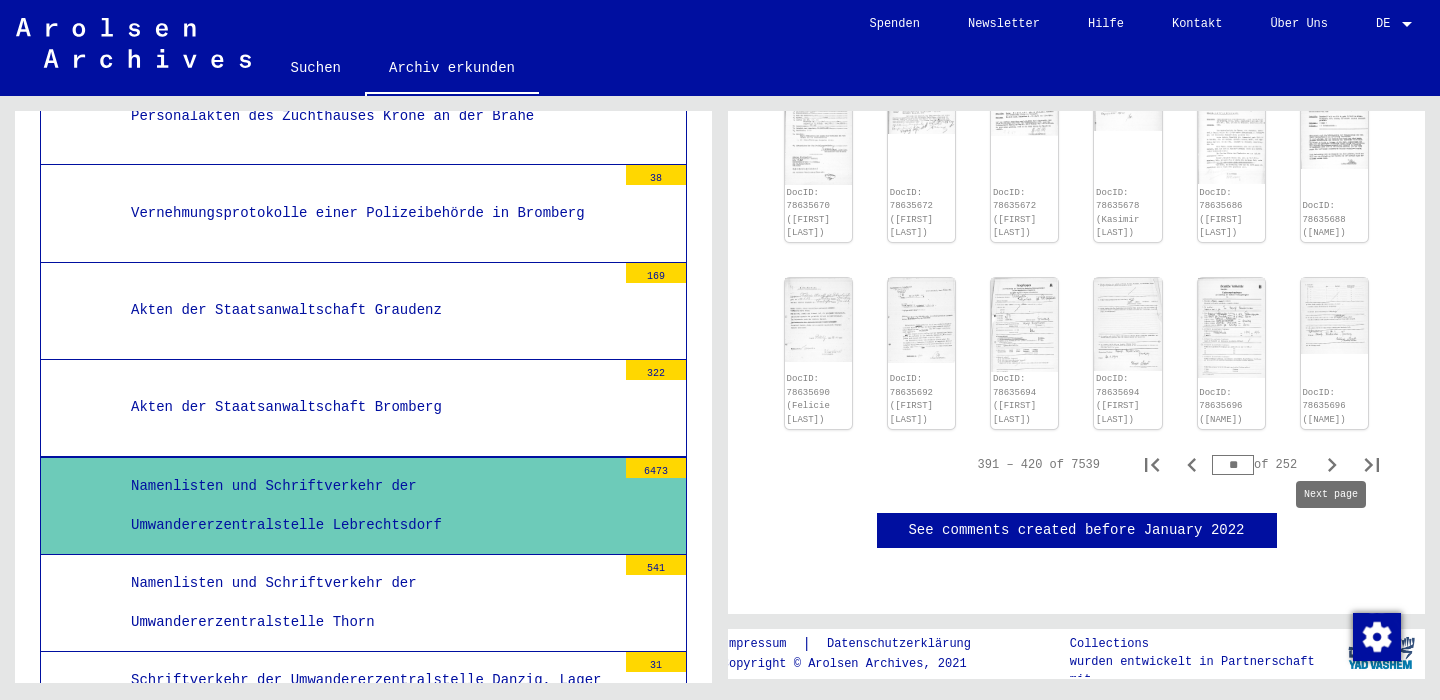 click 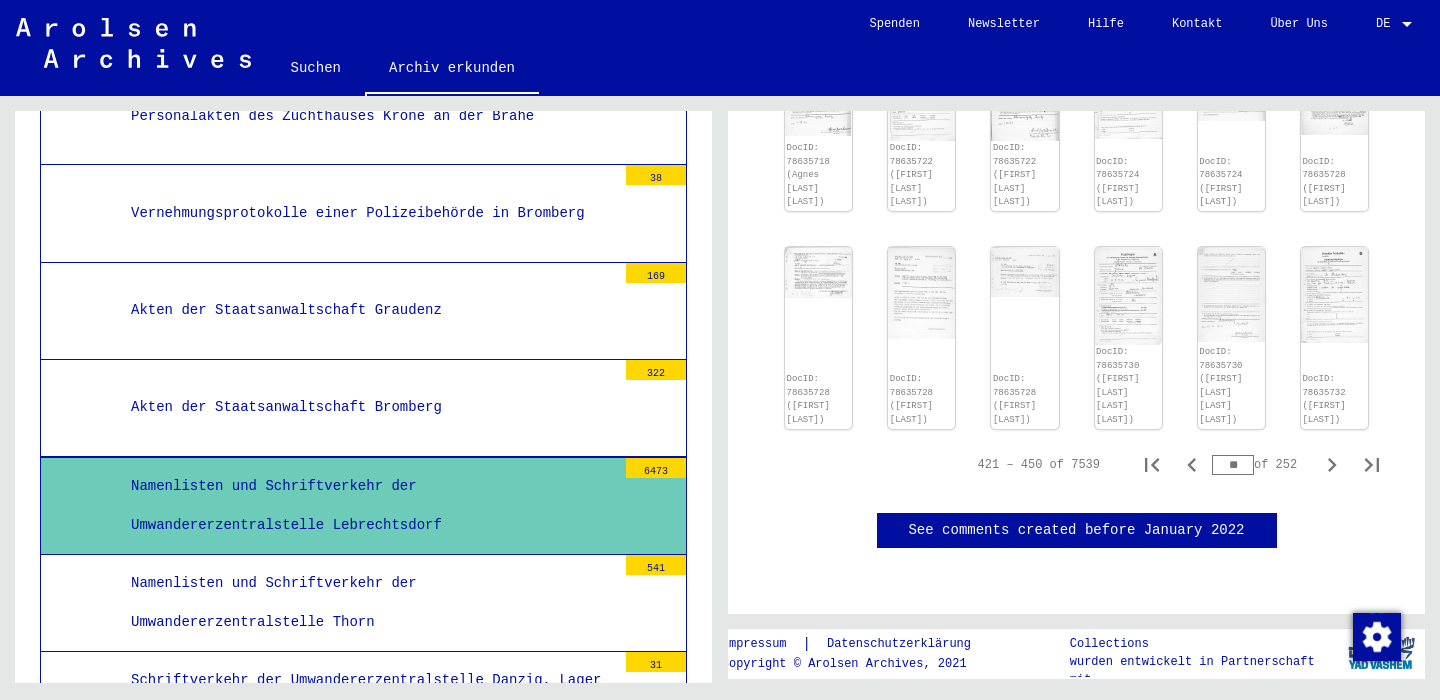 scroll, scrollTop: 1305, scrollLeft: 0, axis: vertical 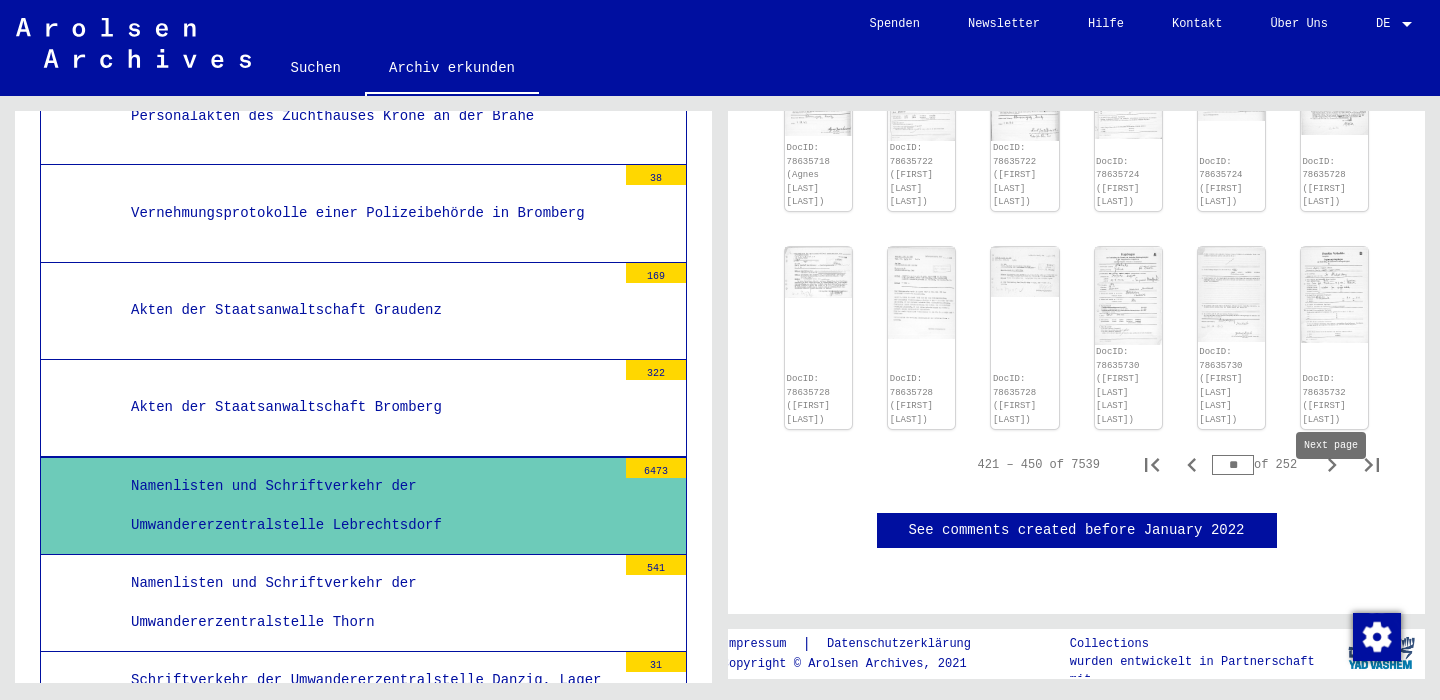 click 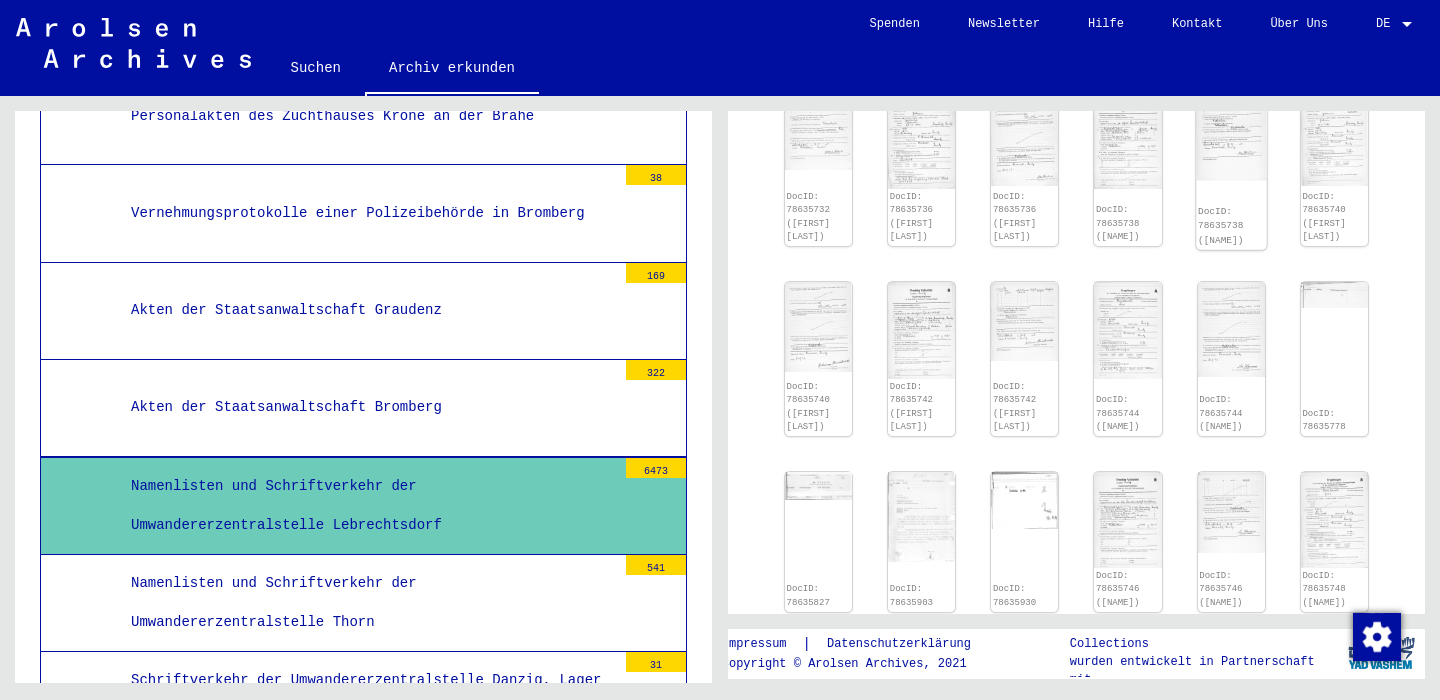 scroll, scrollTop: 660, scrollLeft: 0, axis: vertical 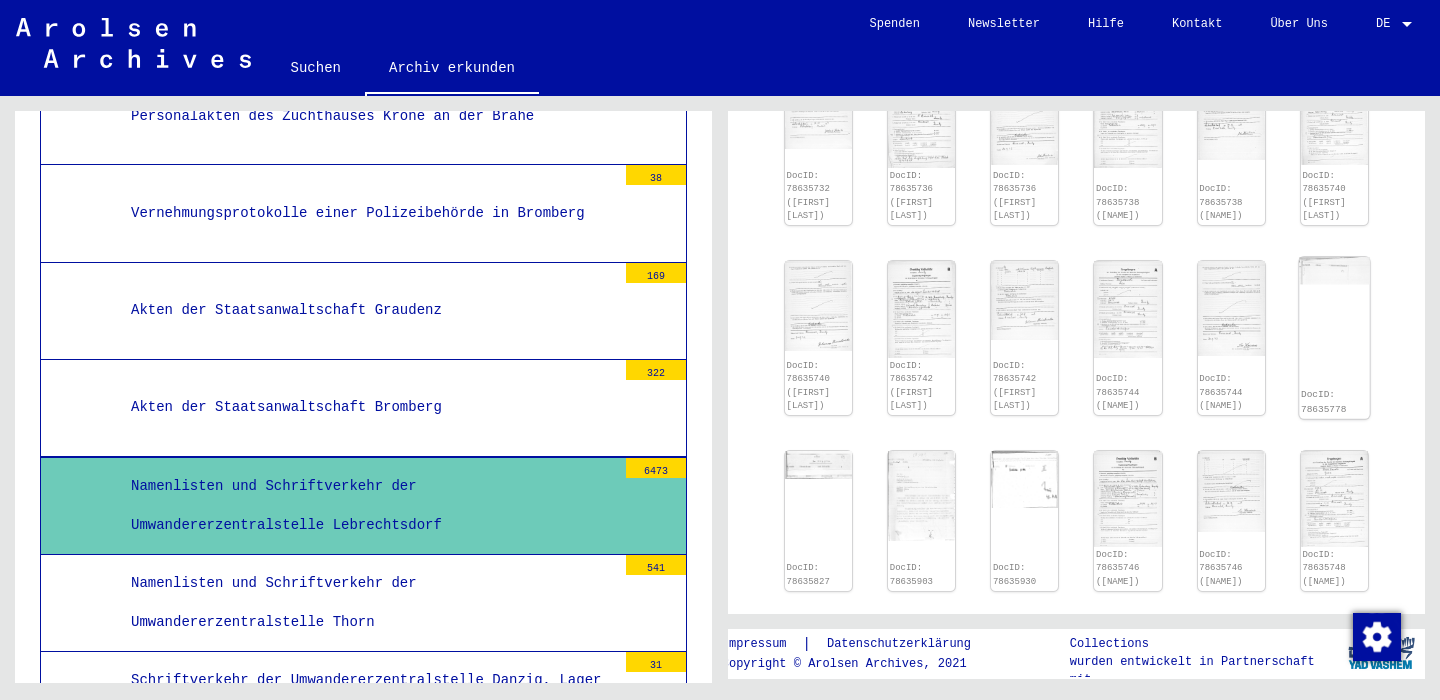click on "DocID: 78635778" 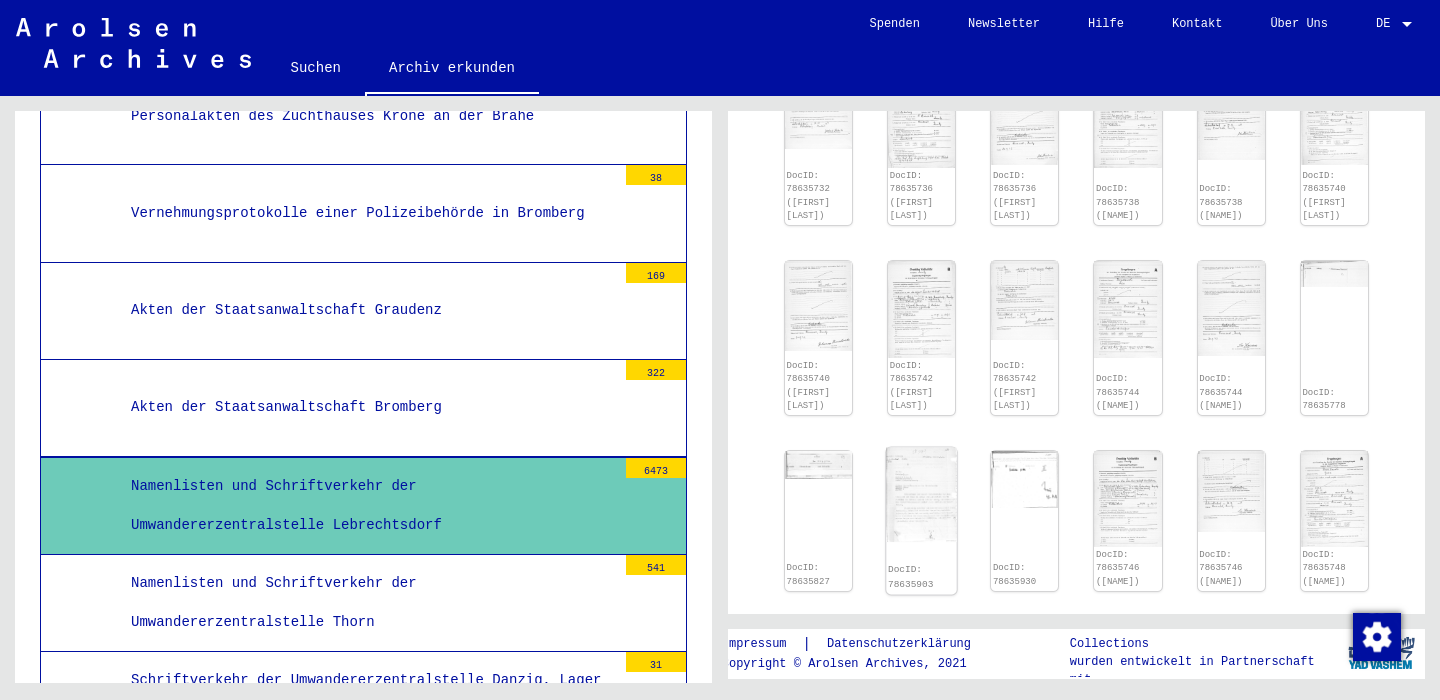 scroll, scrollTop: 726, scrollLeft: 0, axis: vertical 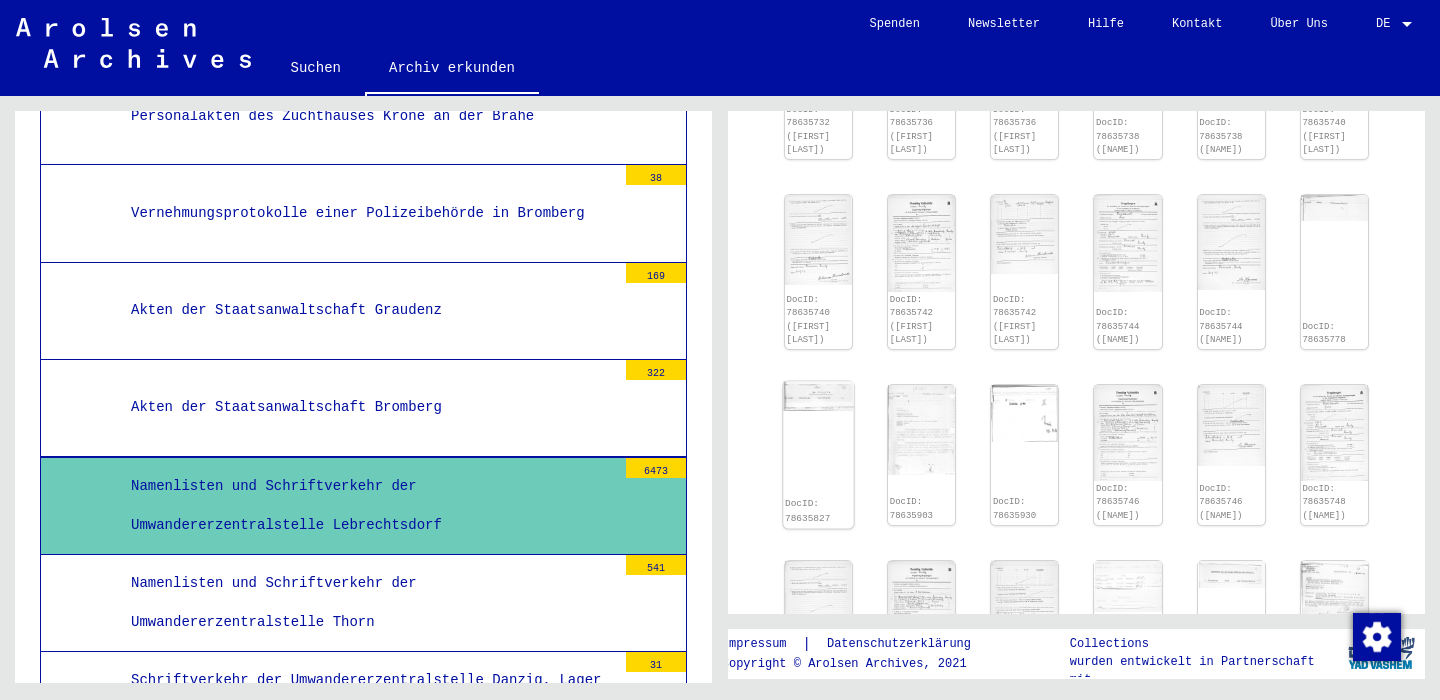 click on "DocID: 78635827" 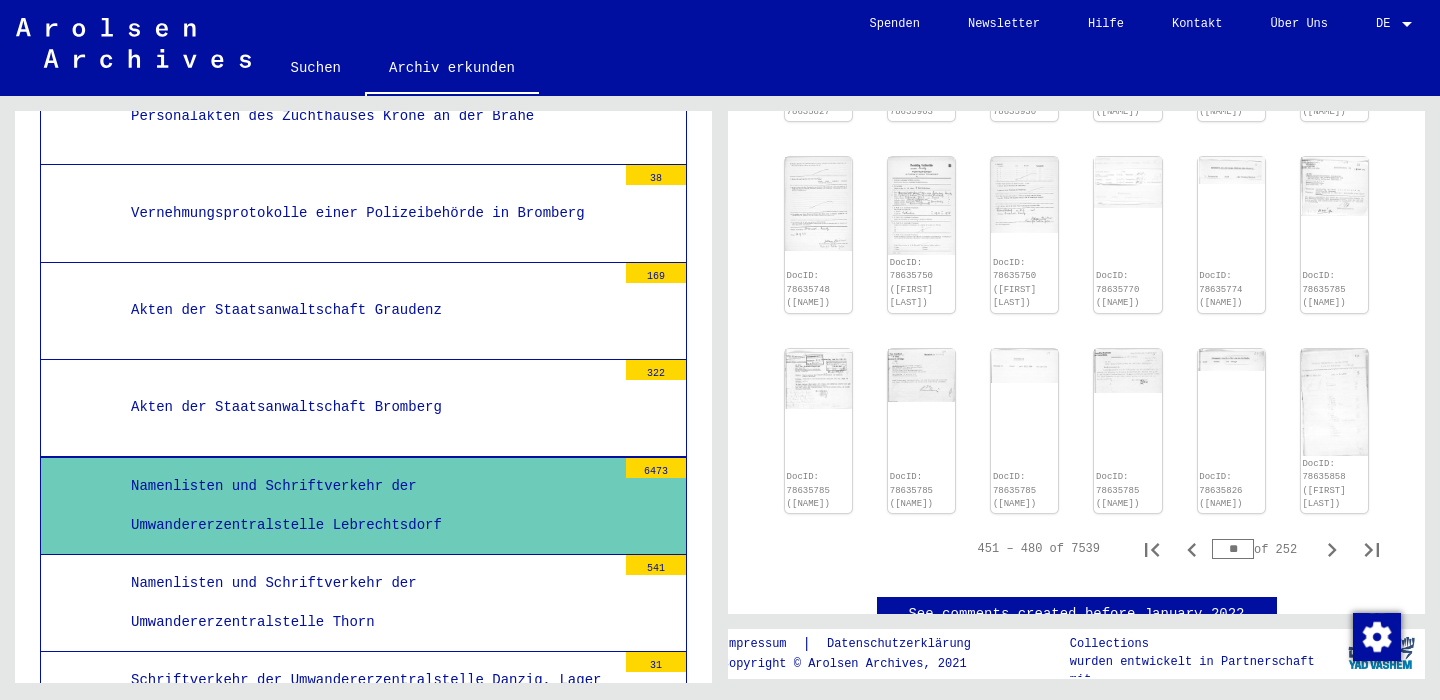 scroll, scrollTop: 789, scrollLeft: 0, axis: vertical 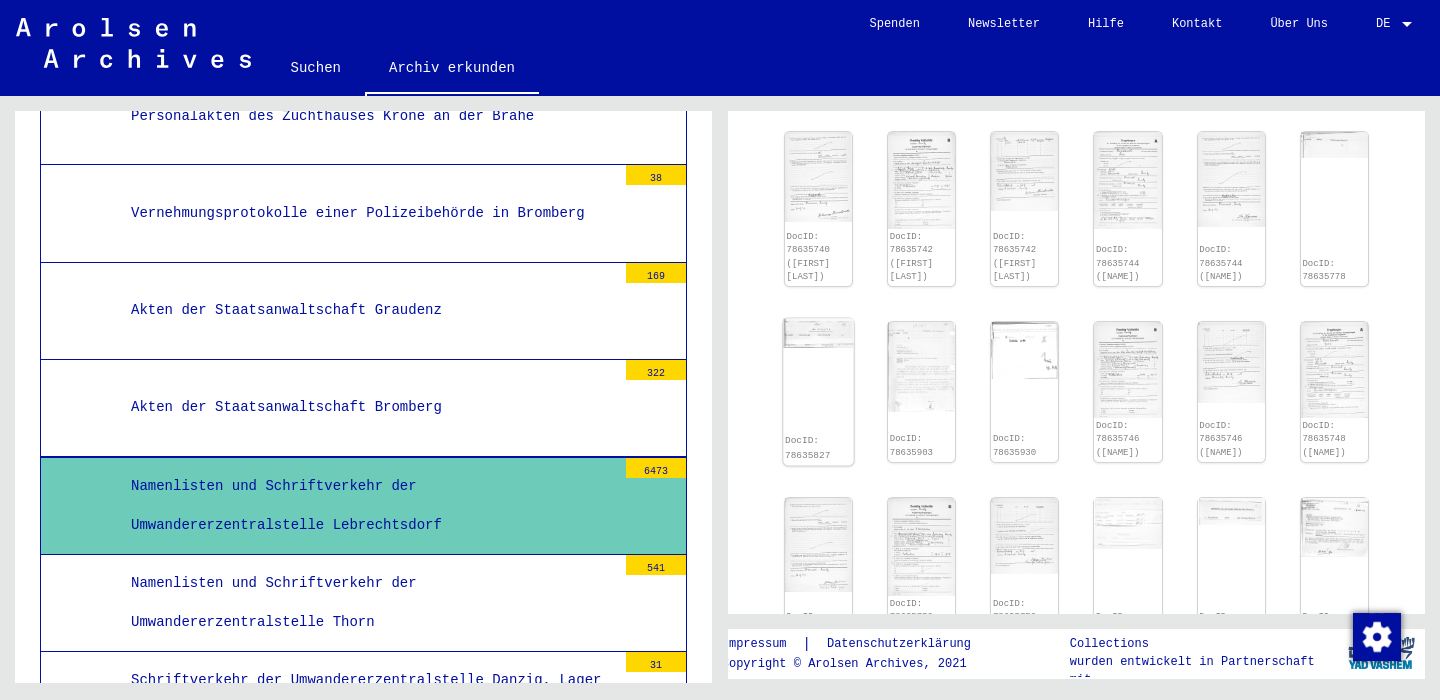 click on "DocID: 78635827" 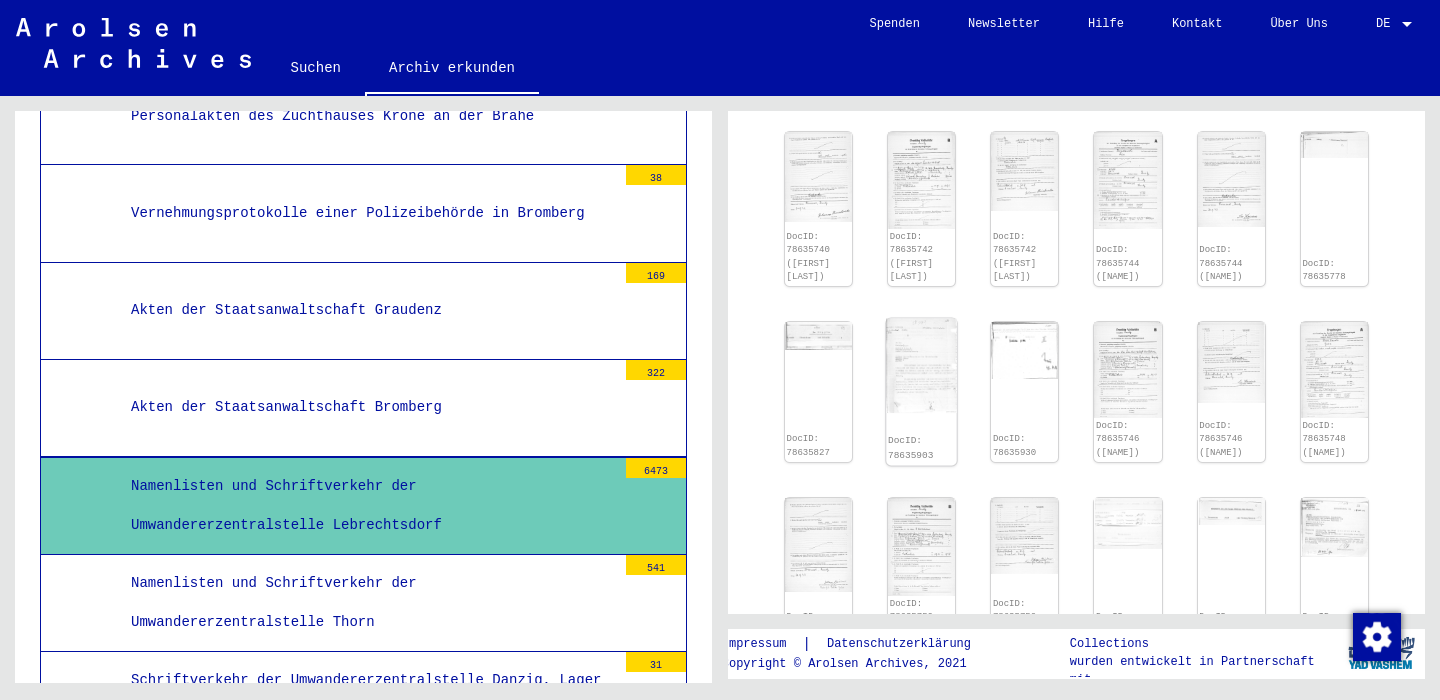 click 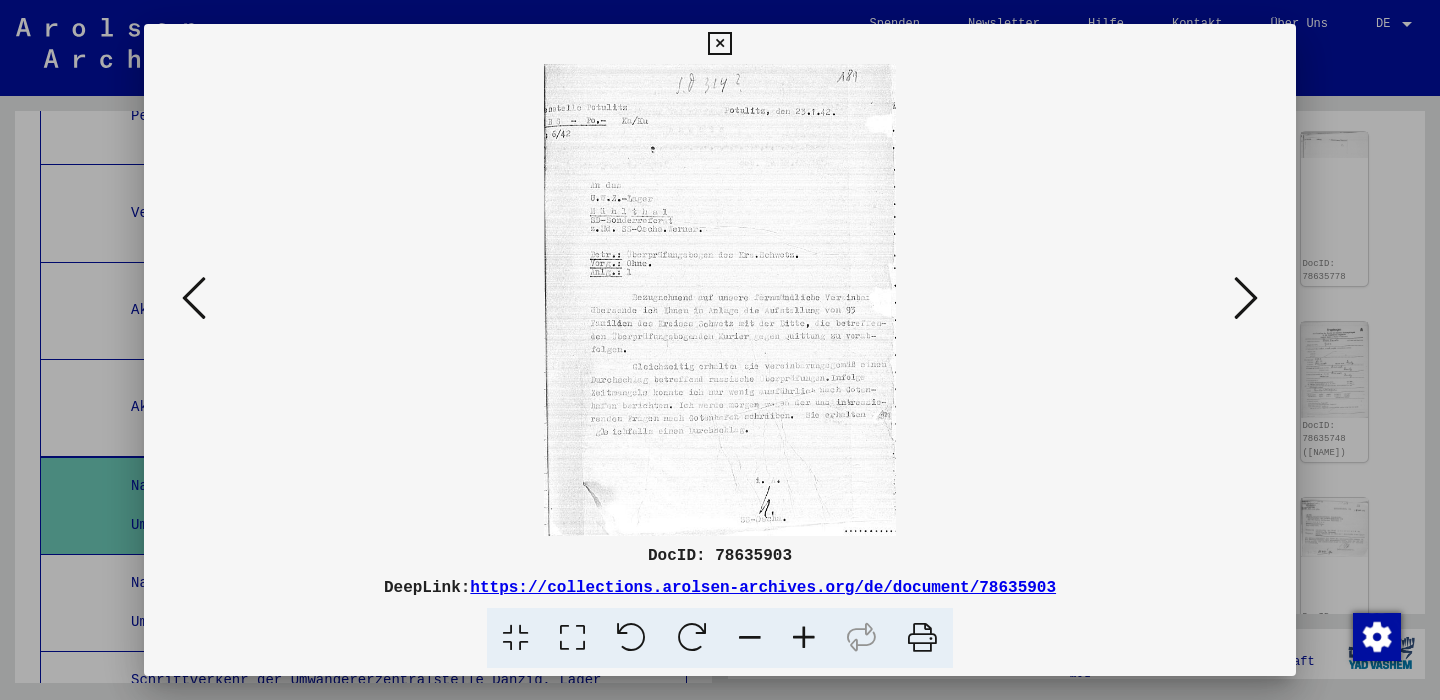 click at bounding box center [194, 298] 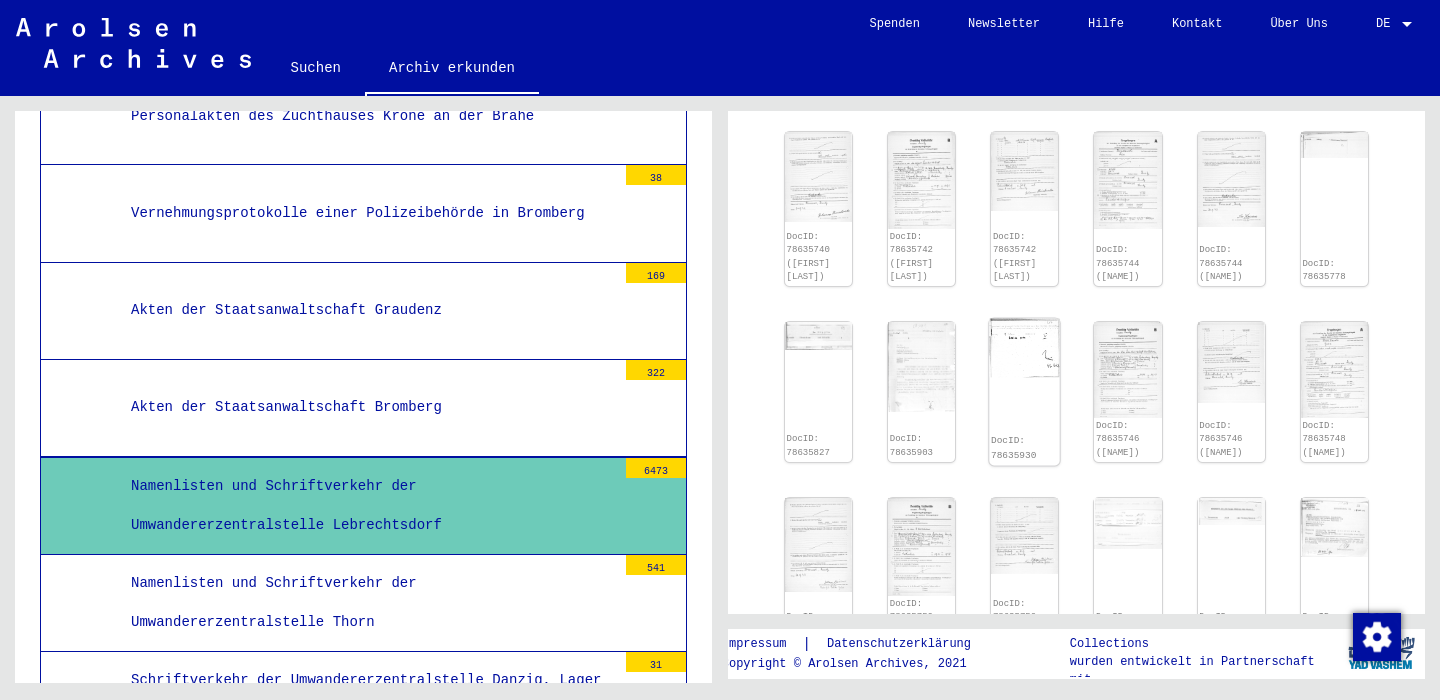 scroll, scrollTop: 1141, scrollLeft: 0, axis: vertical 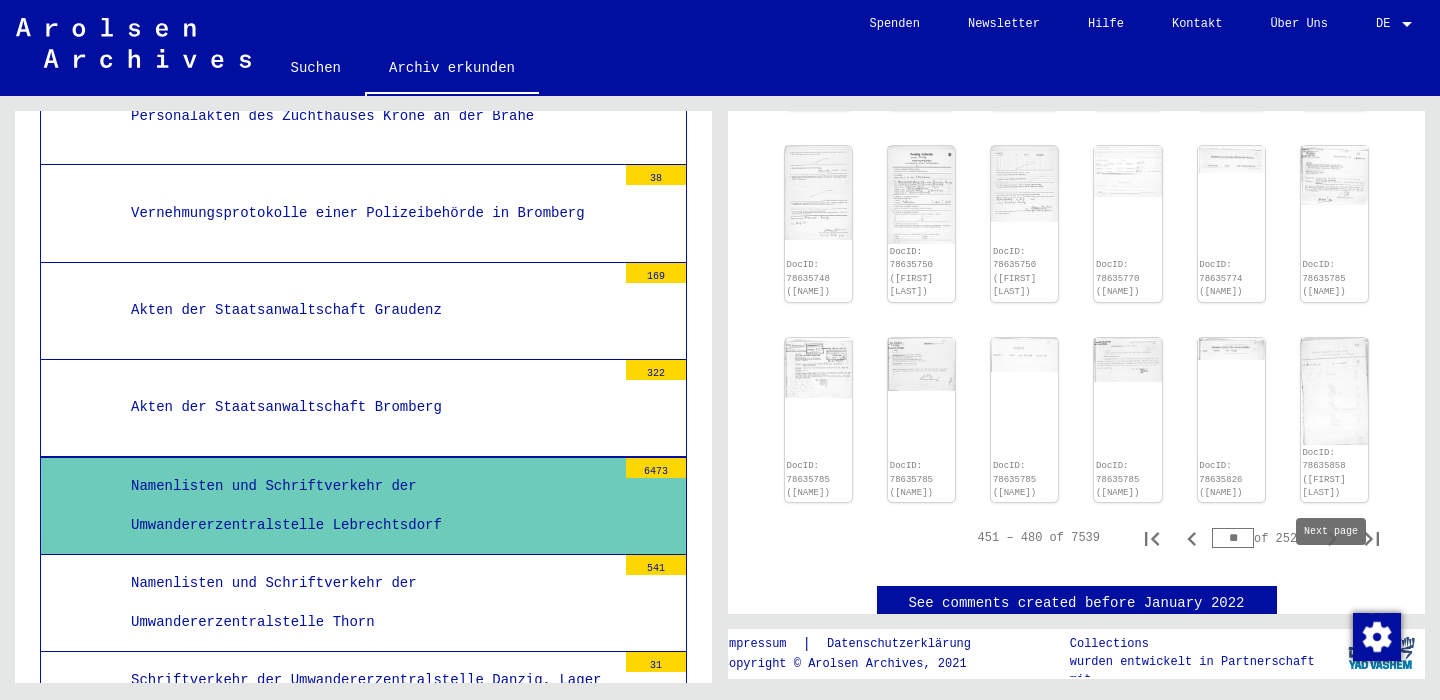 click 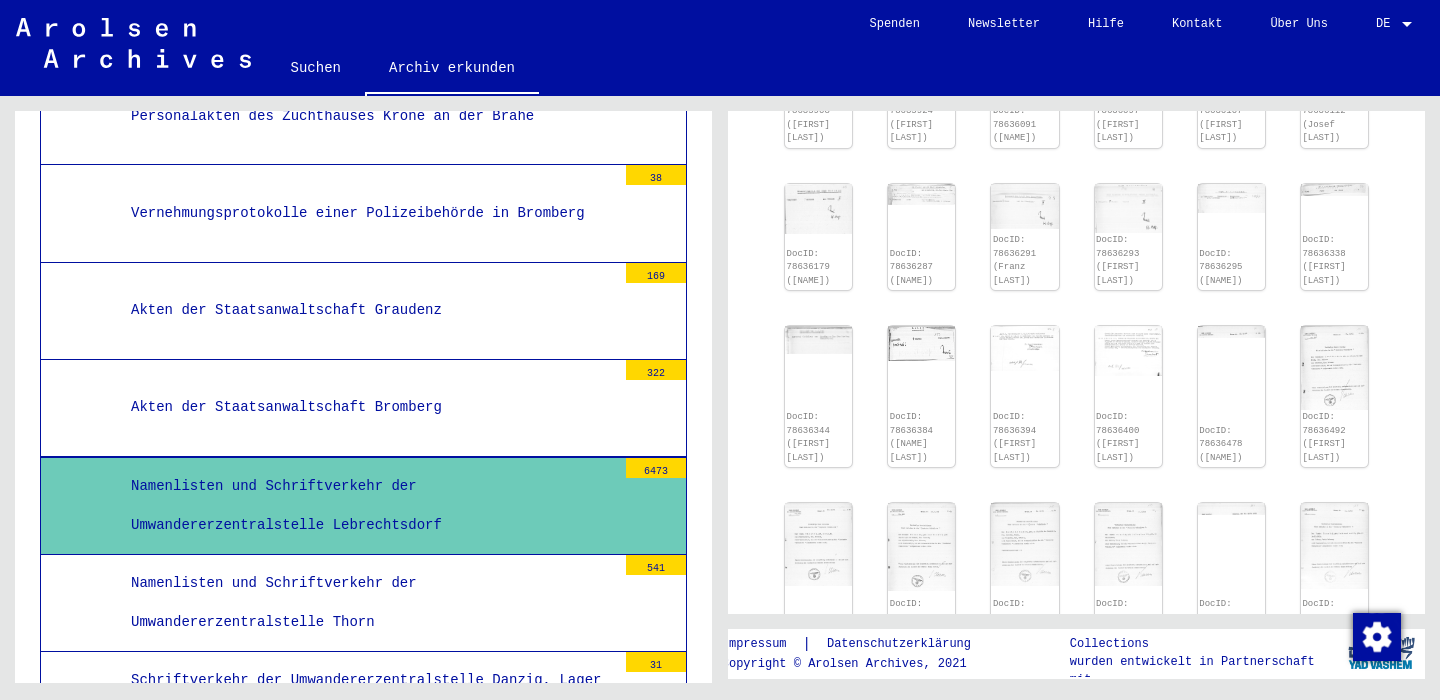 scroll, scrollTop: 697, scrollLeft: 0, axis: vertical 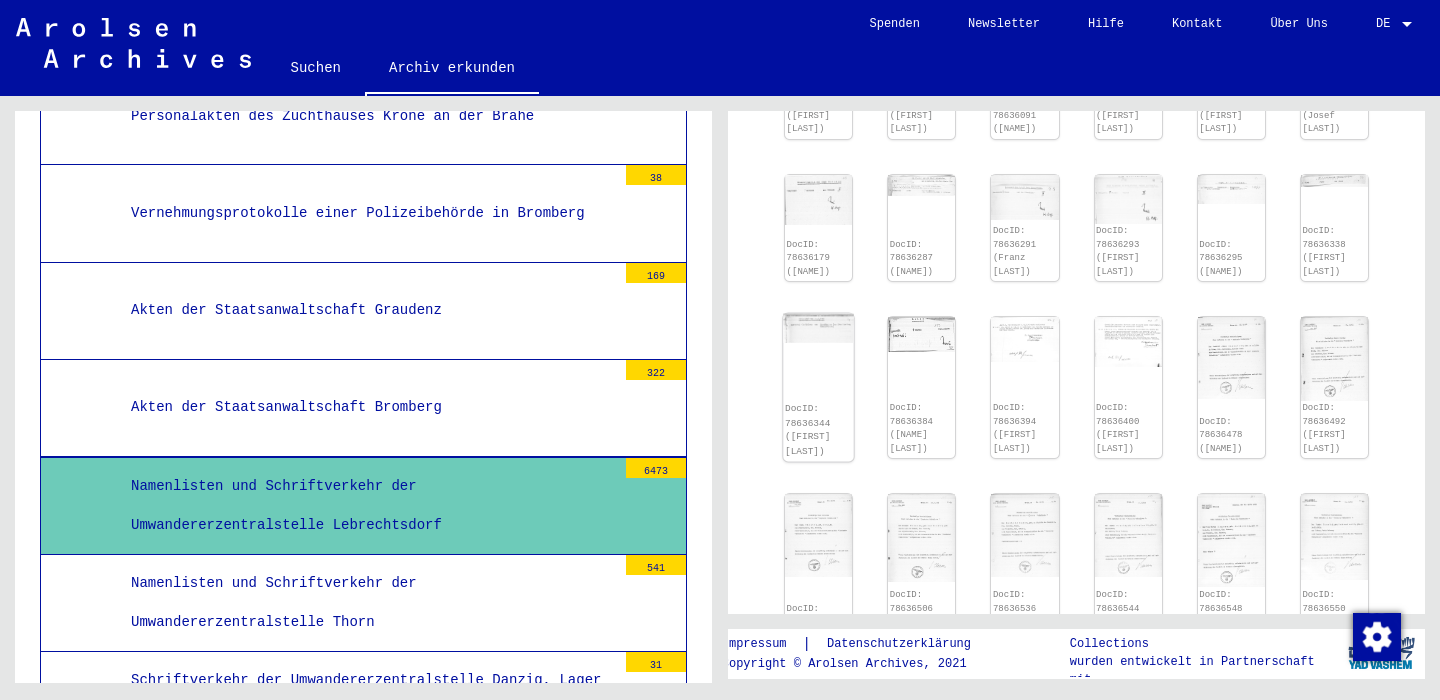 click on "DocID: 78636344 ([FIRST] [LAST])" 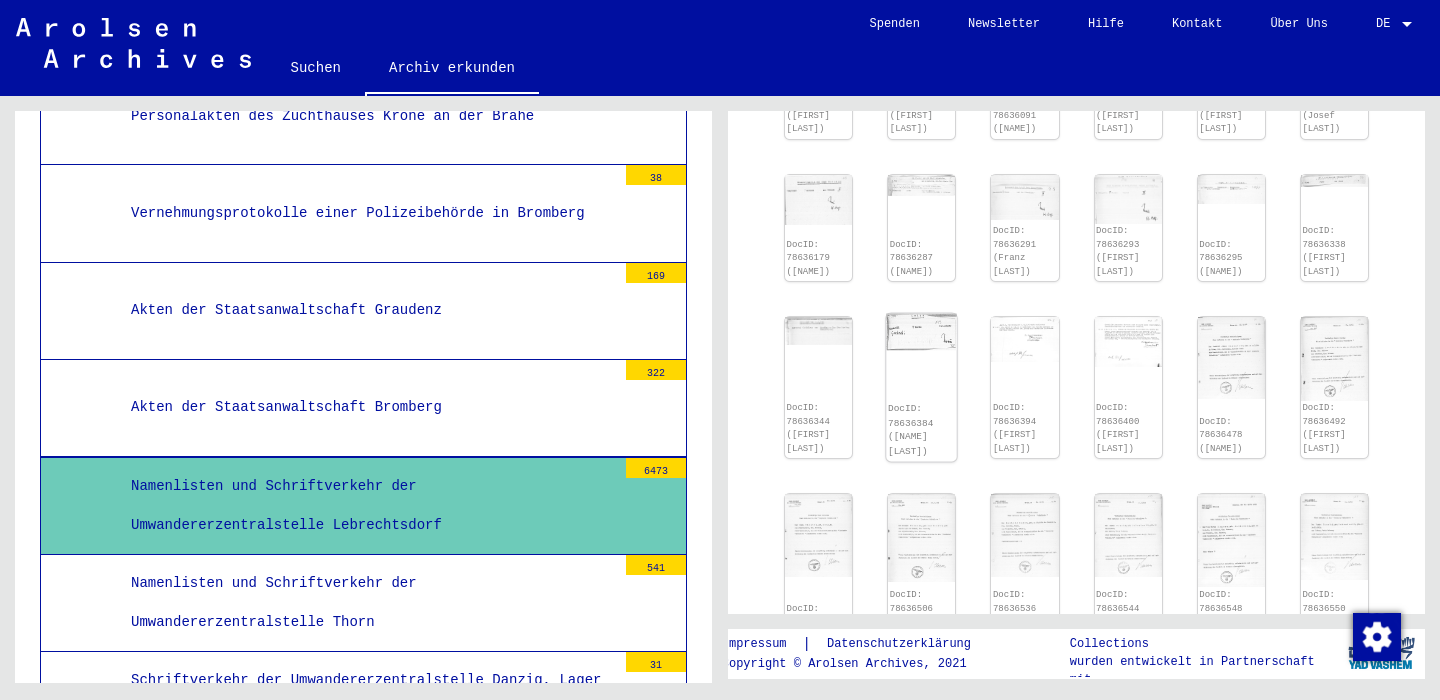 click 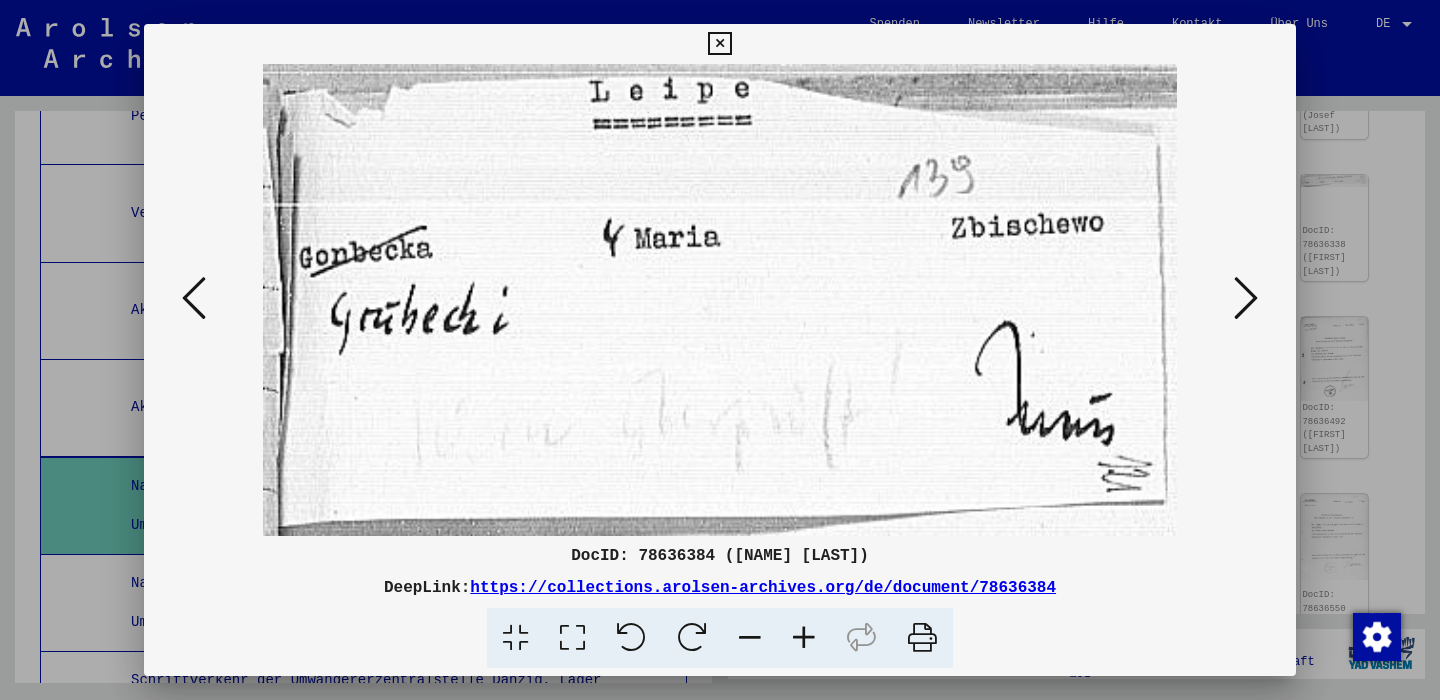 click at bounding box center [194, 298] 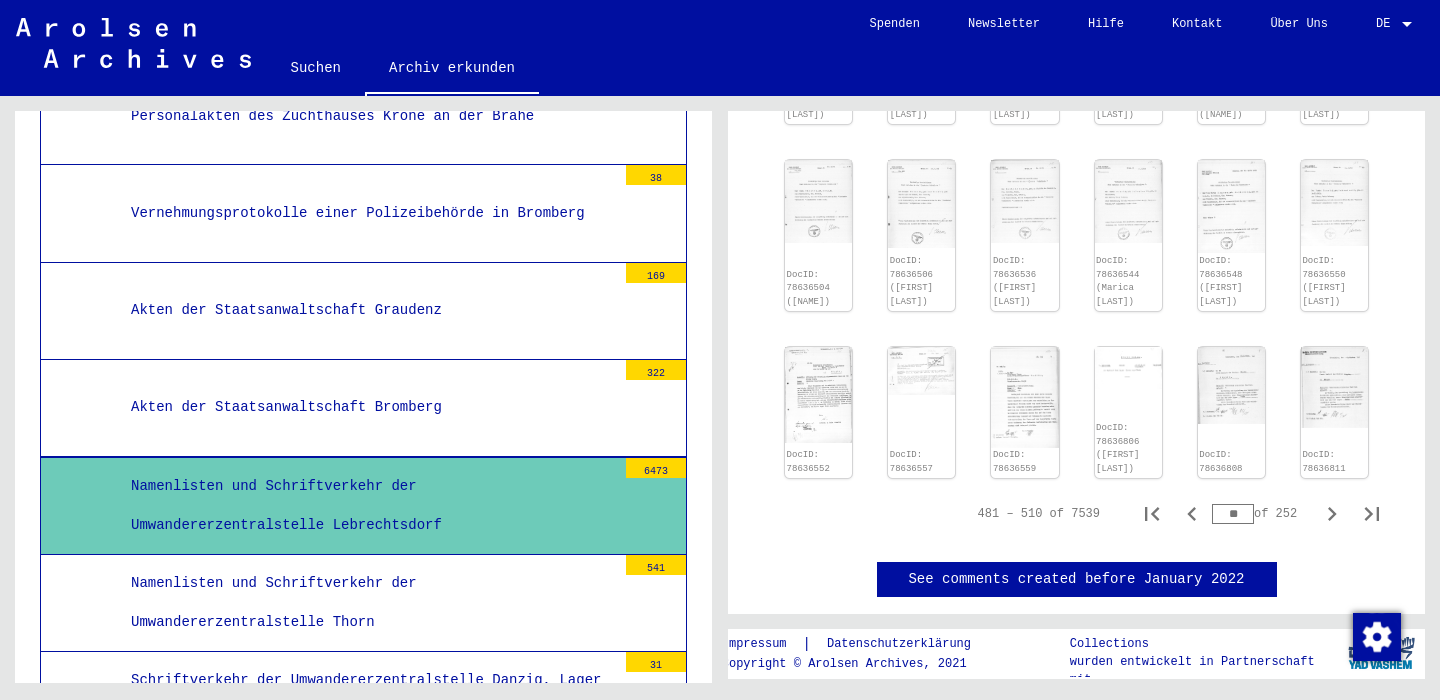 scroll, scrollTop: 1030, scrollLeft: 0, axis: vertical 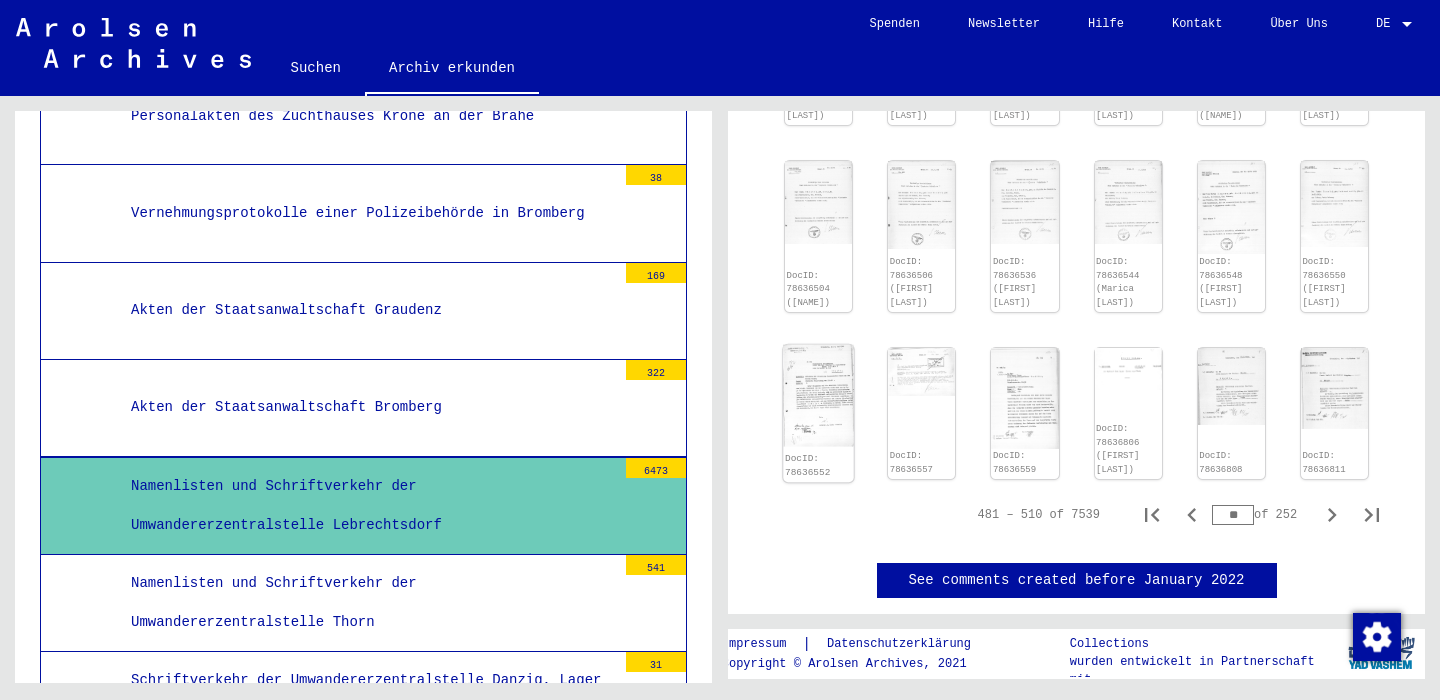click 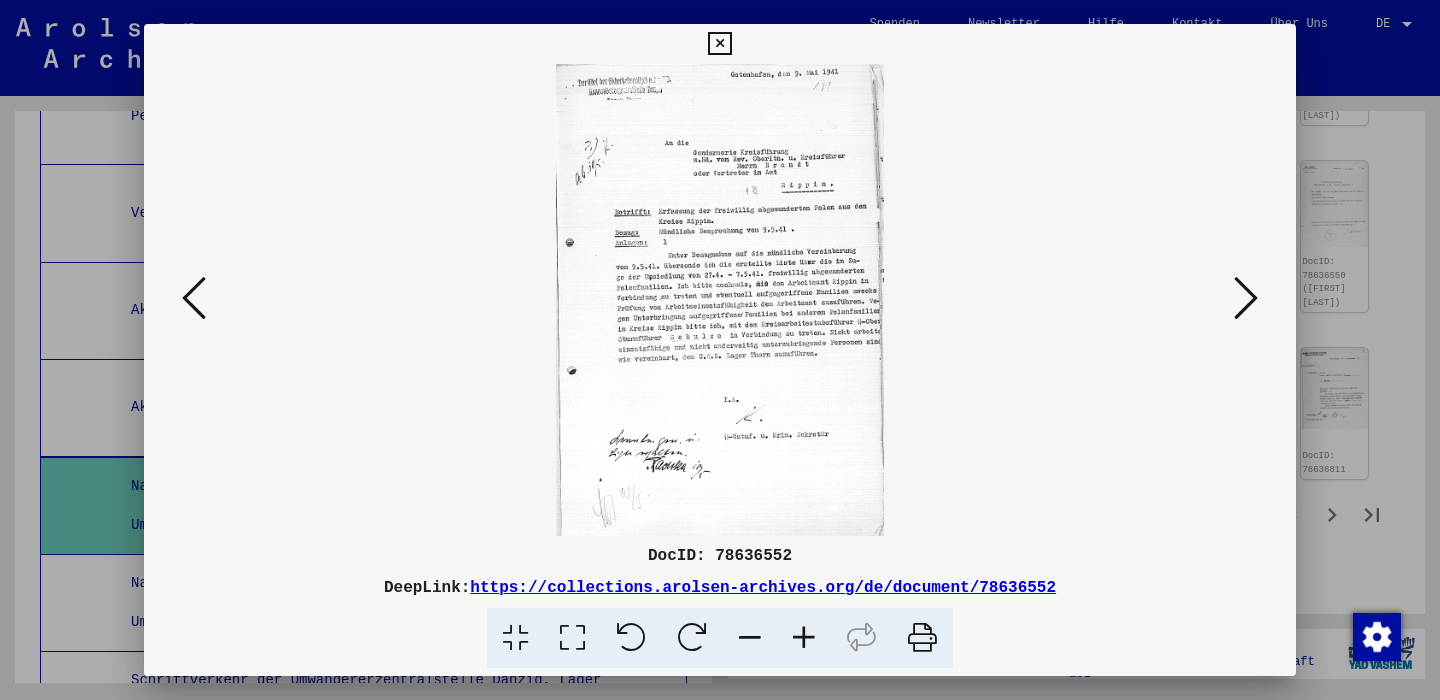 click at bounding box center [1246, 298] 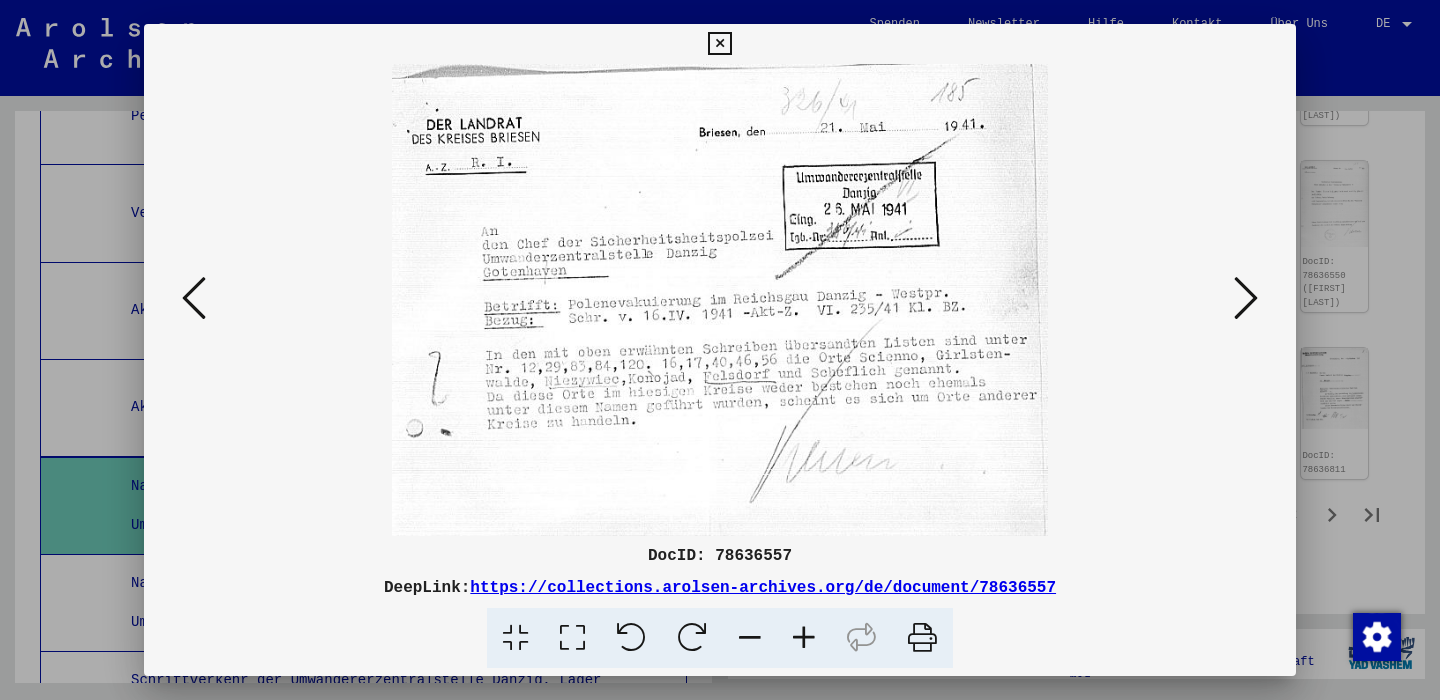 click at bounding box center [1246, 298] 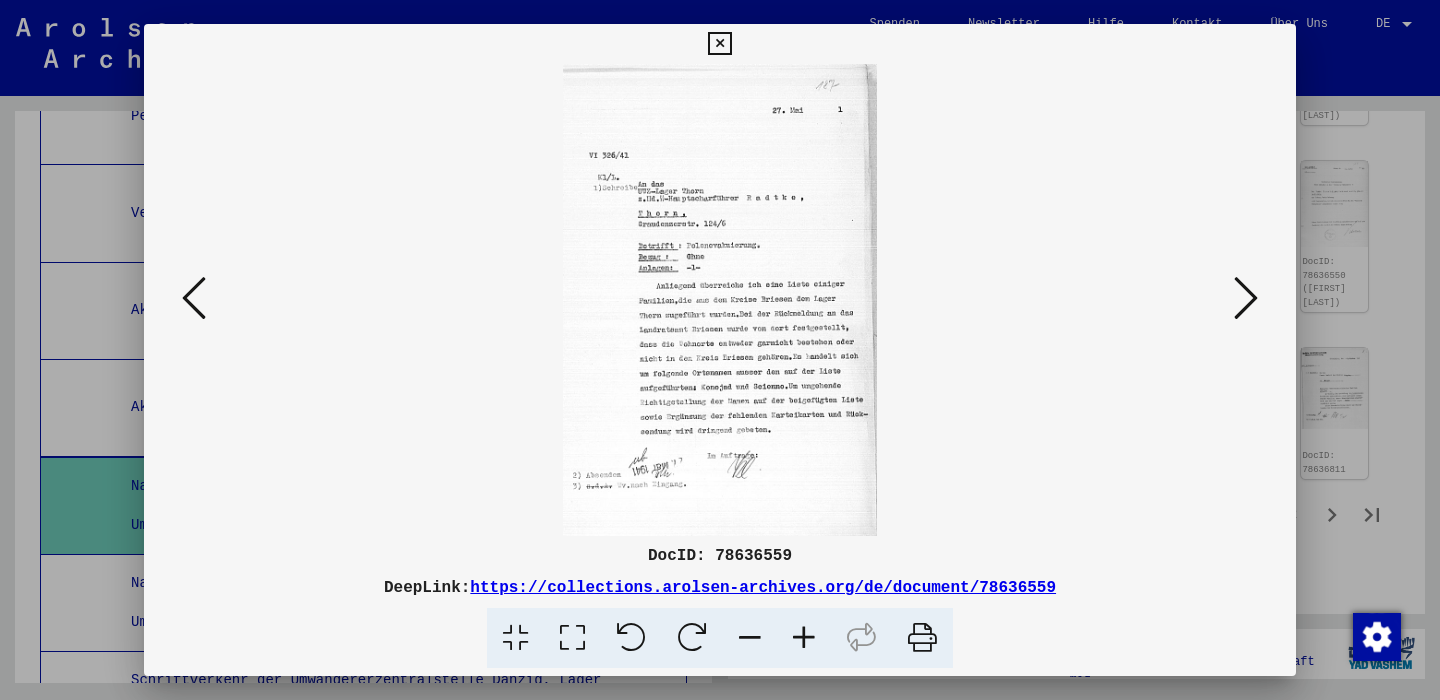 click at bounding box center [1246, 298] 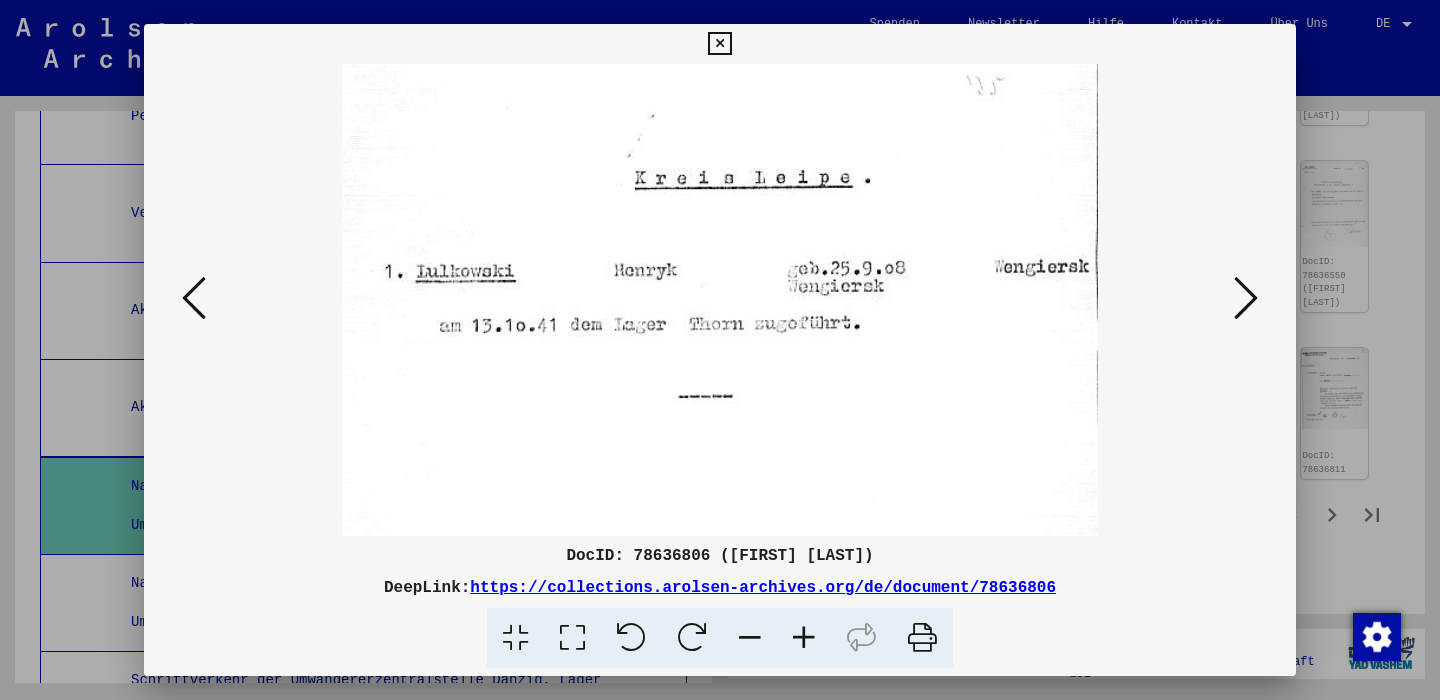 click at bounding box center (1246, 298) 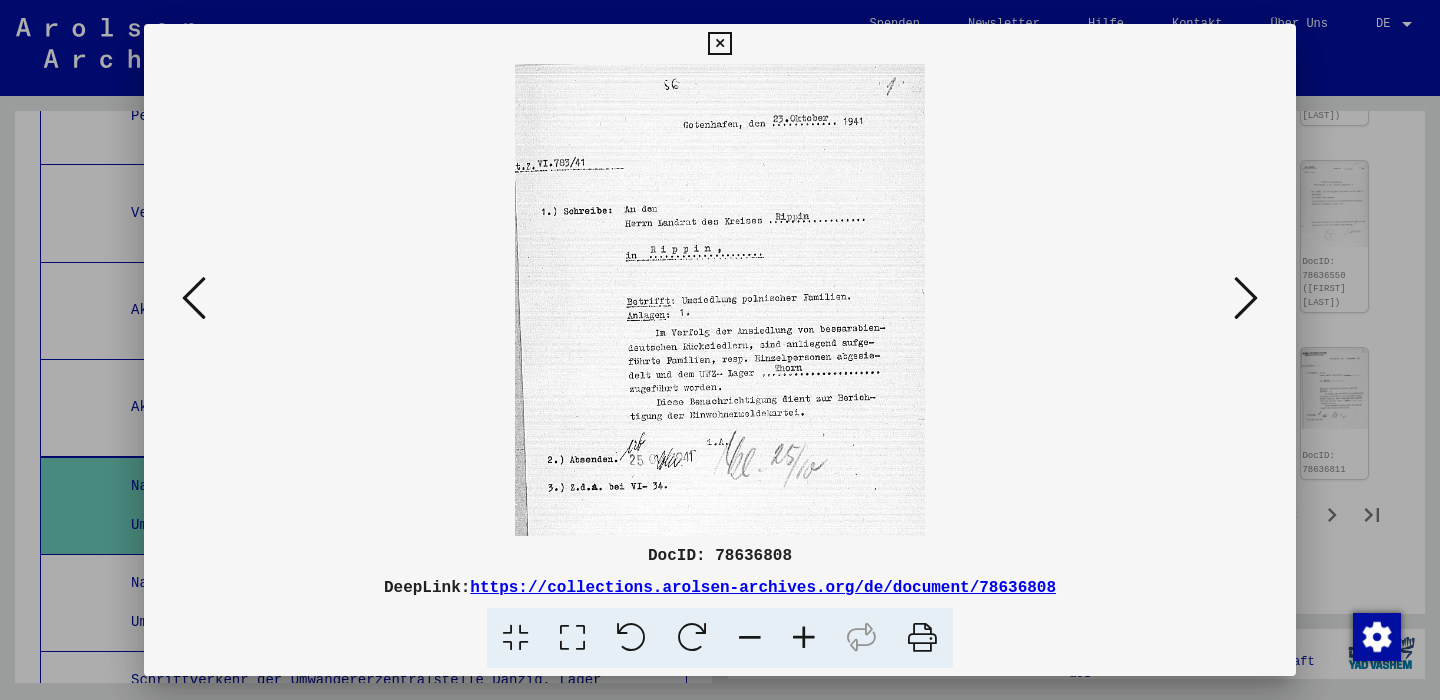 click at bounding box center (194, 298) 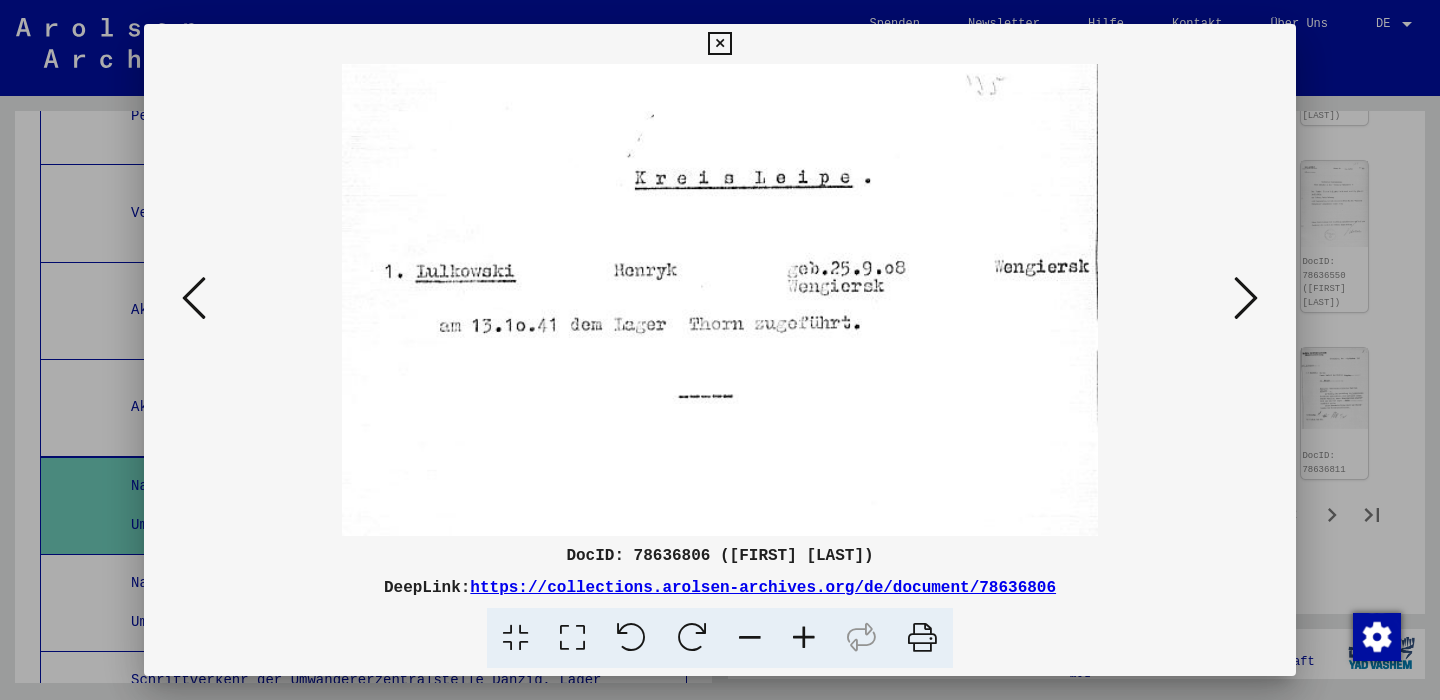 click at bounding box center [719, 44] 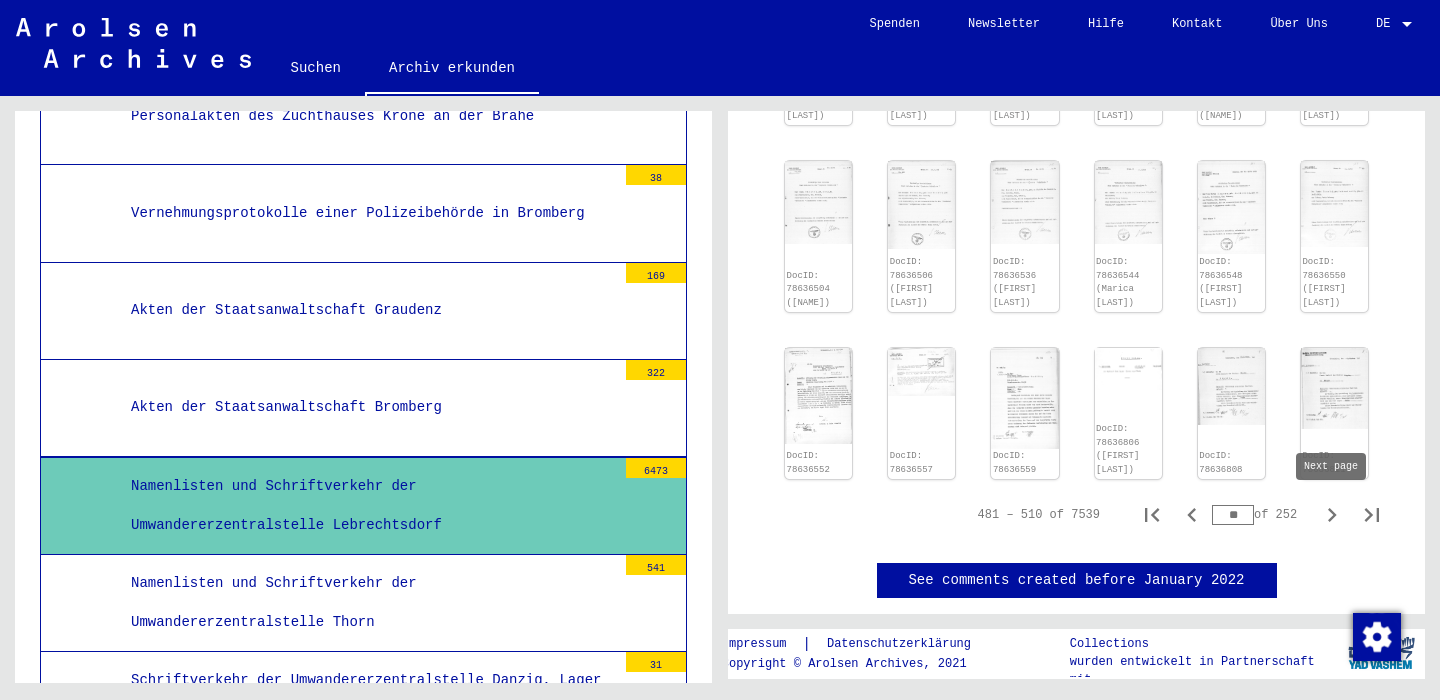 click 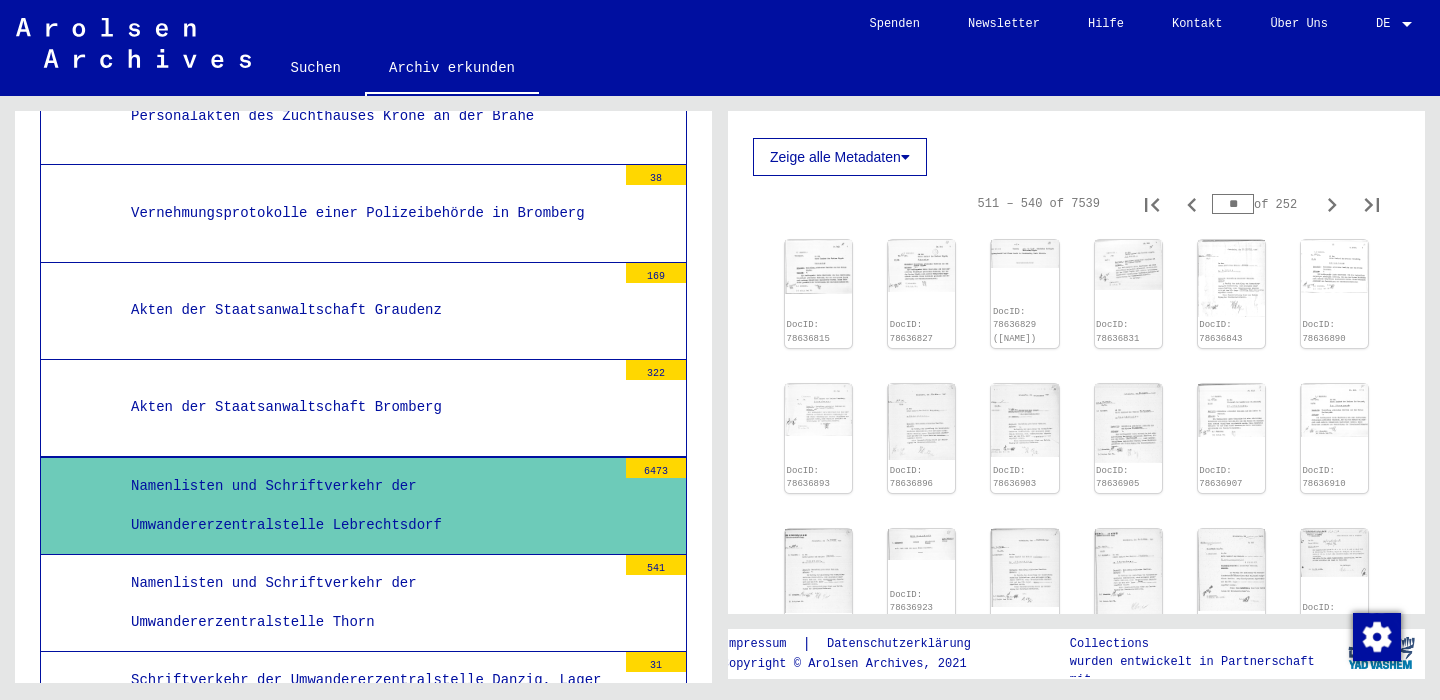 scroll, scrollTop: 483, scrollLeft: 0, axis: vertical 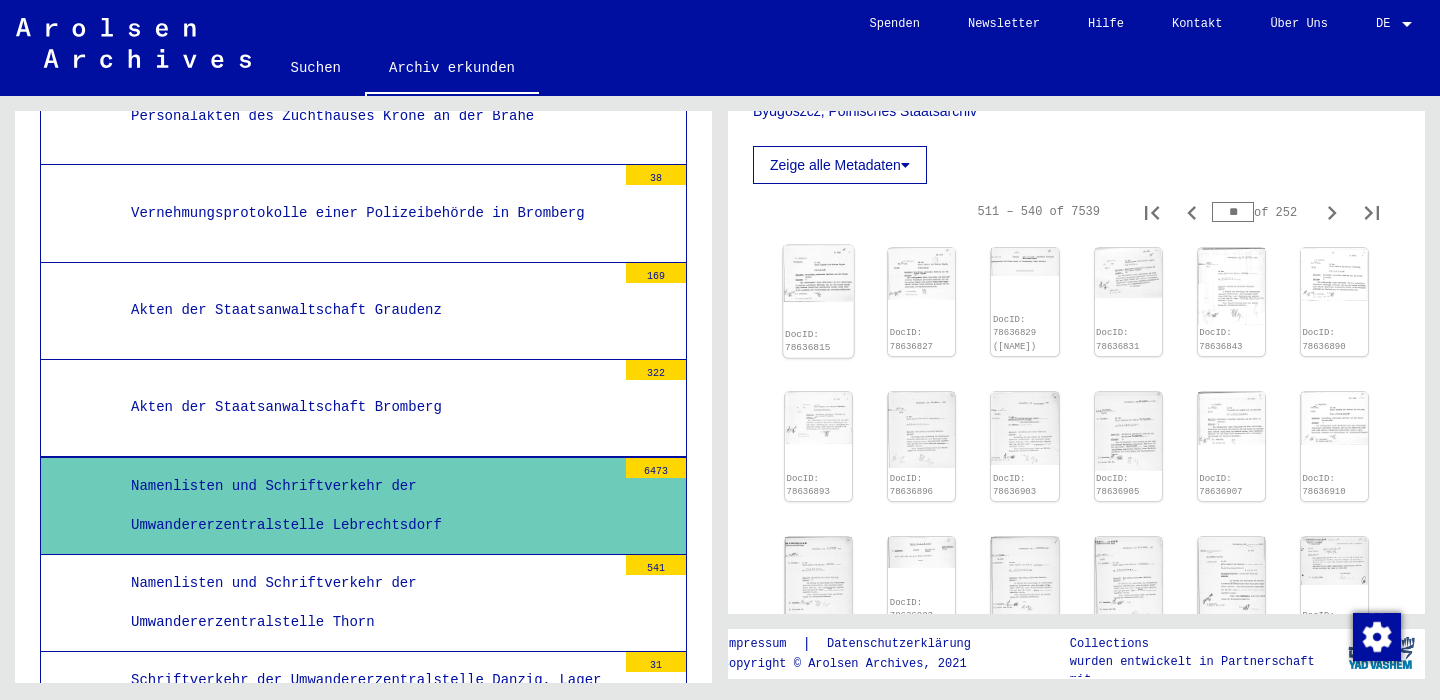 click 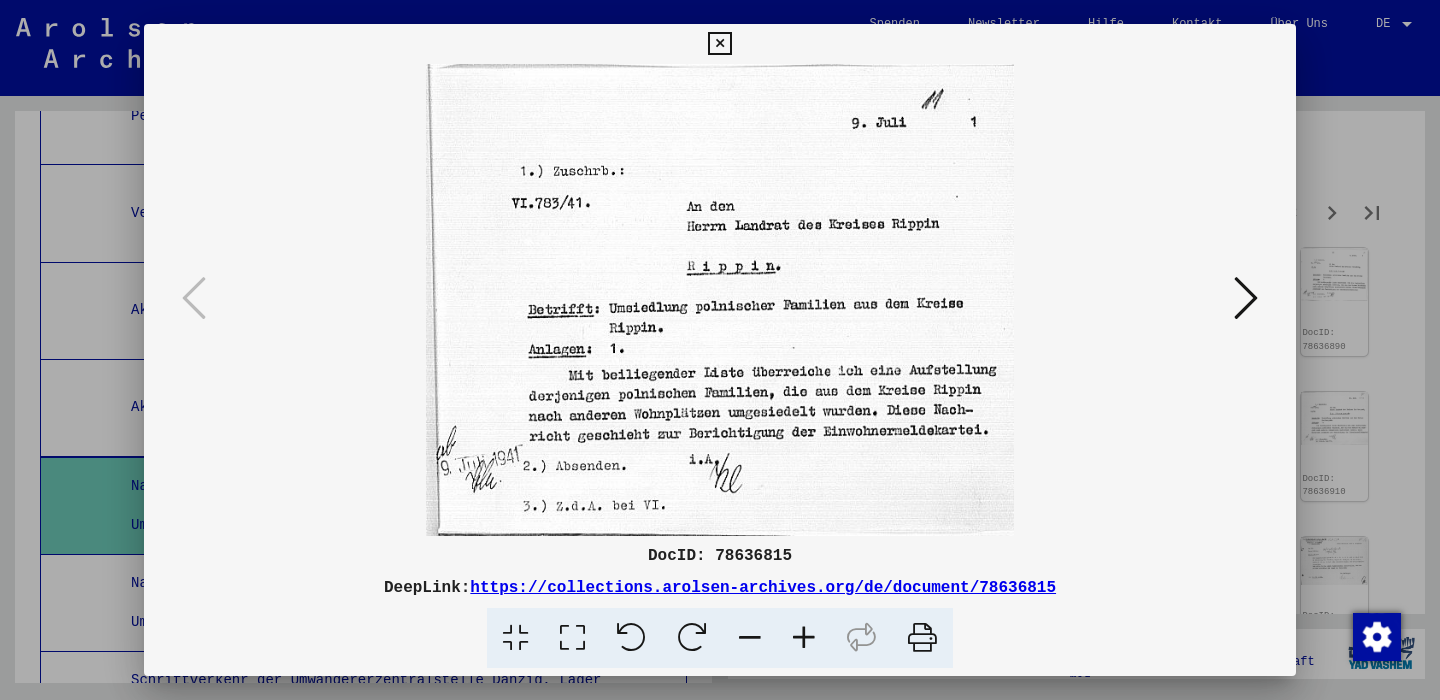 click at bounding box center [1246, 298] 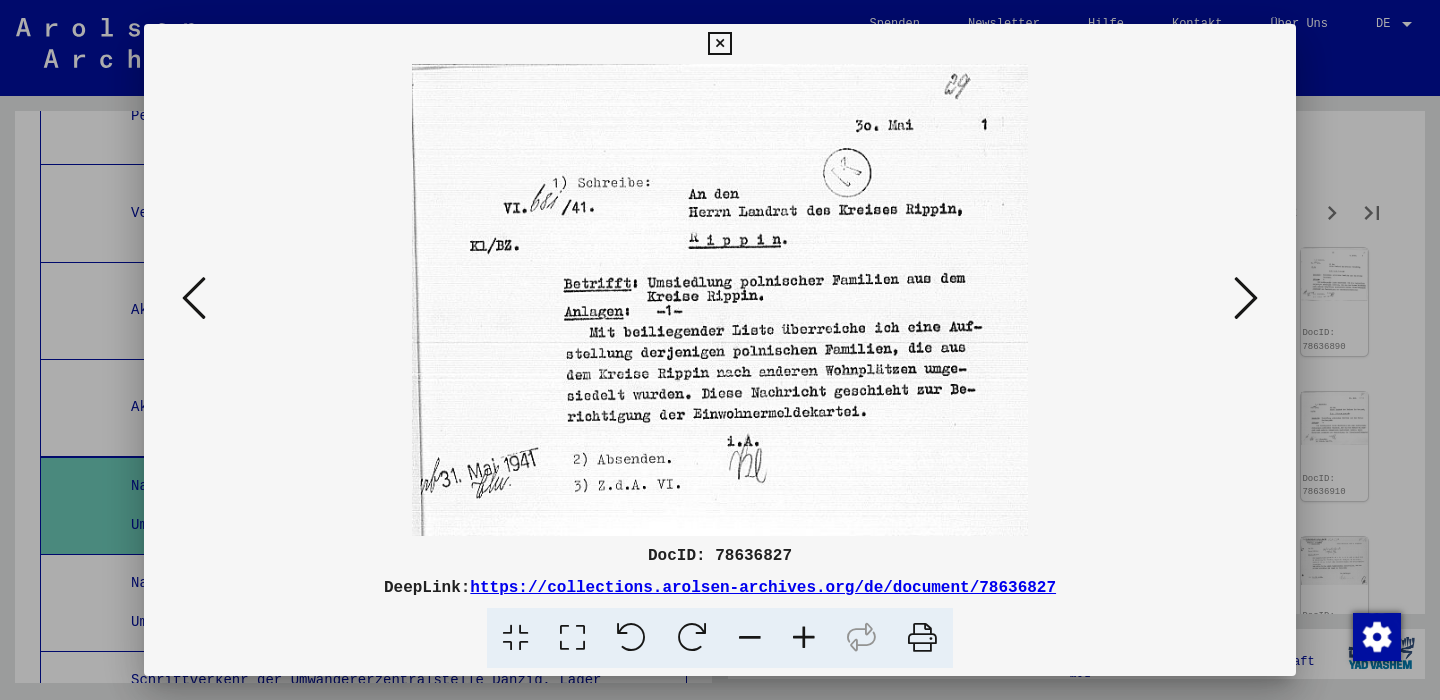 click at bounding box center [1246, 298] 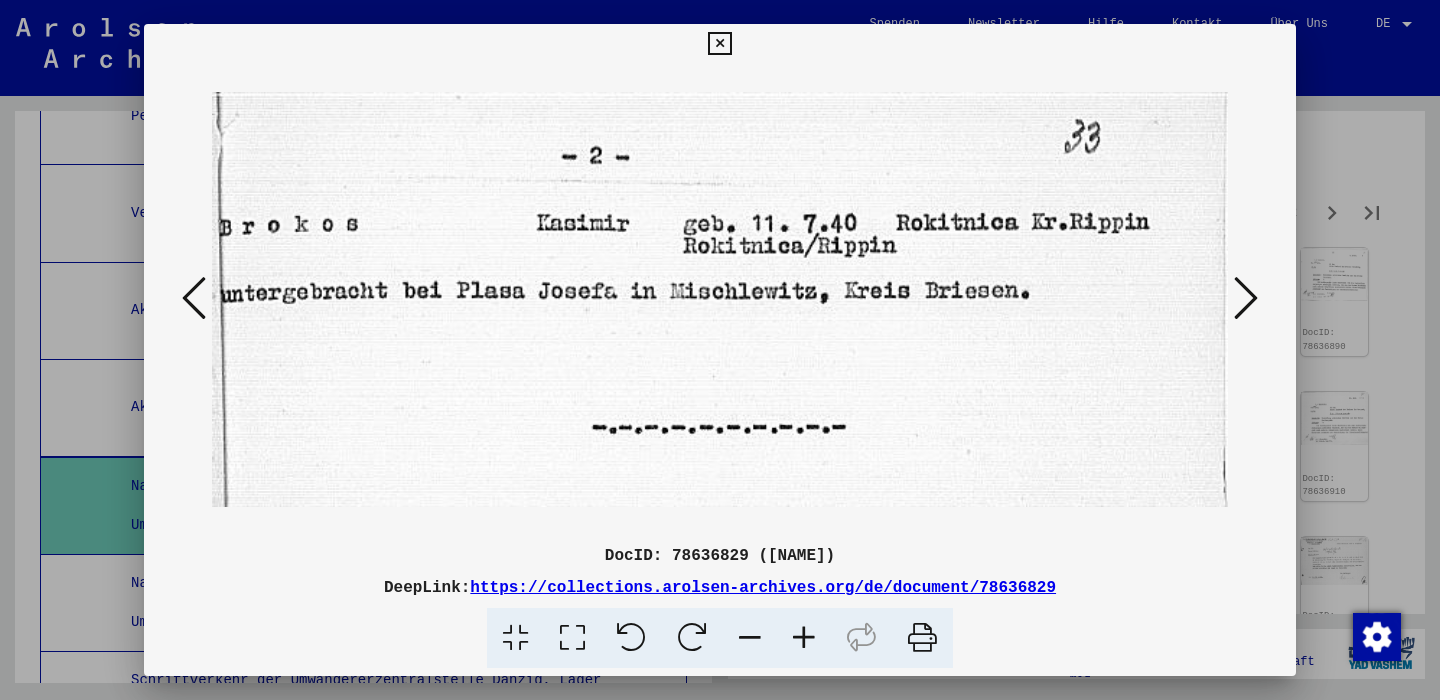 click at bounding box center [1246, 298] 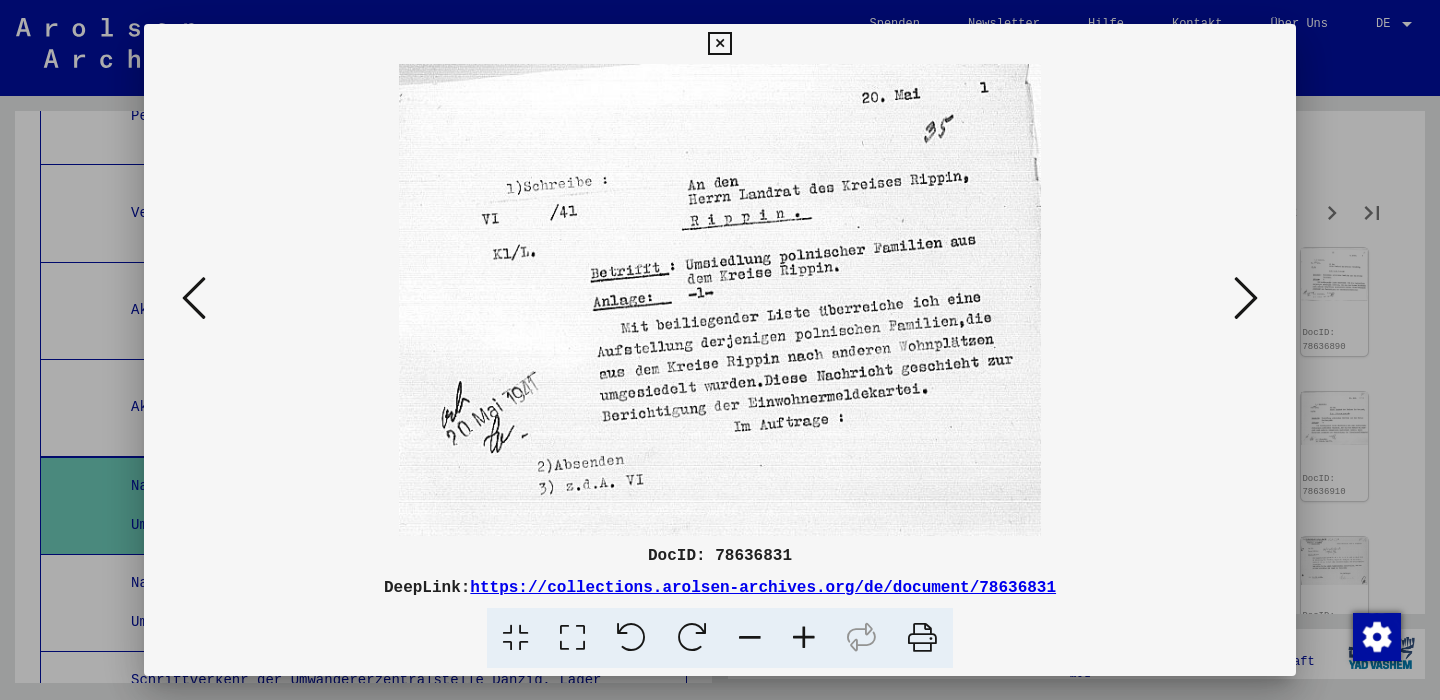 click at bounding box center [1246, 298] 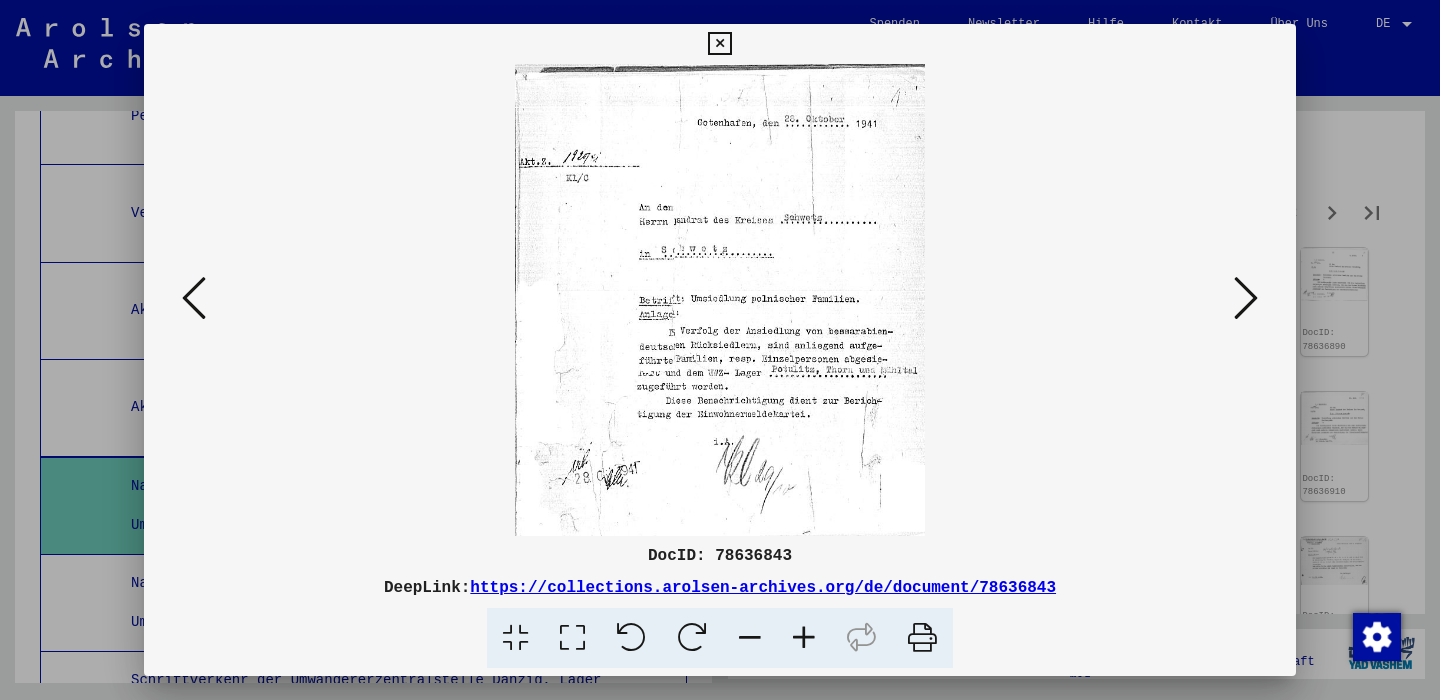 click at bounding box center [1246, 298] 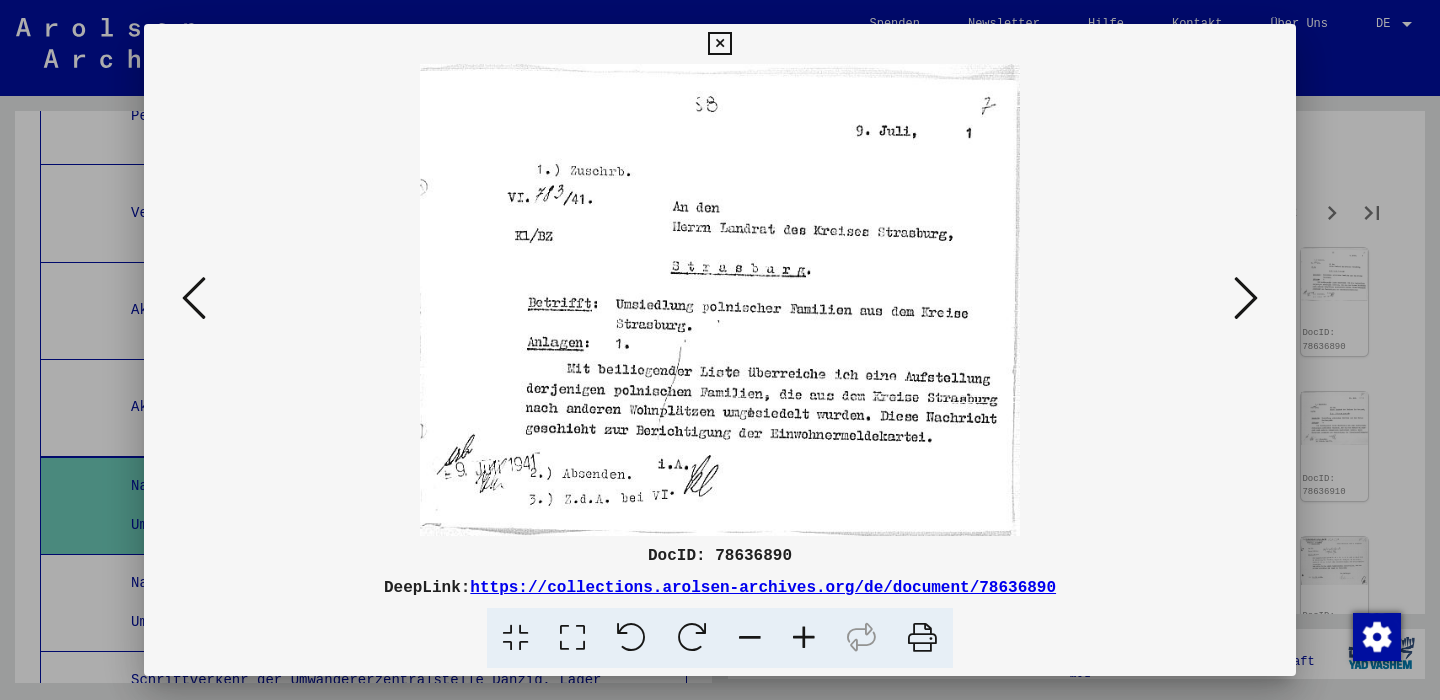 click at bounding box center (719, 44) 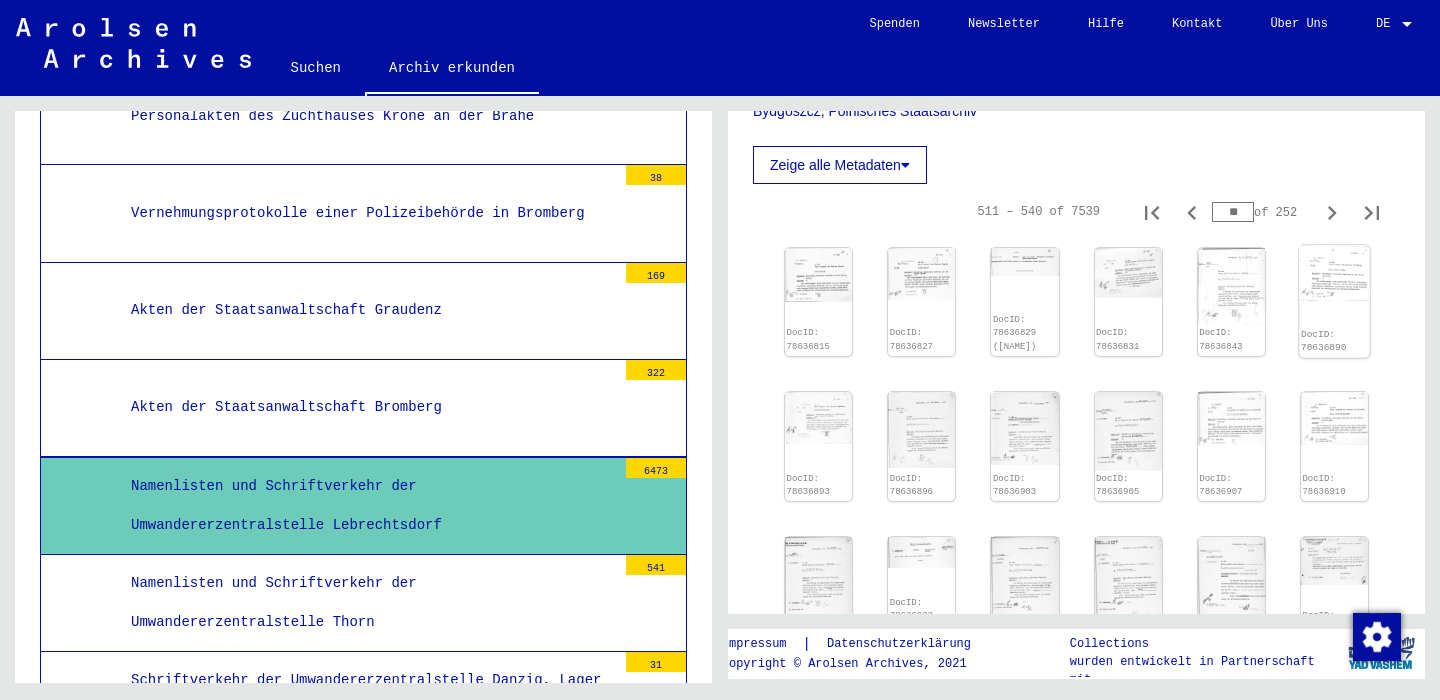 click 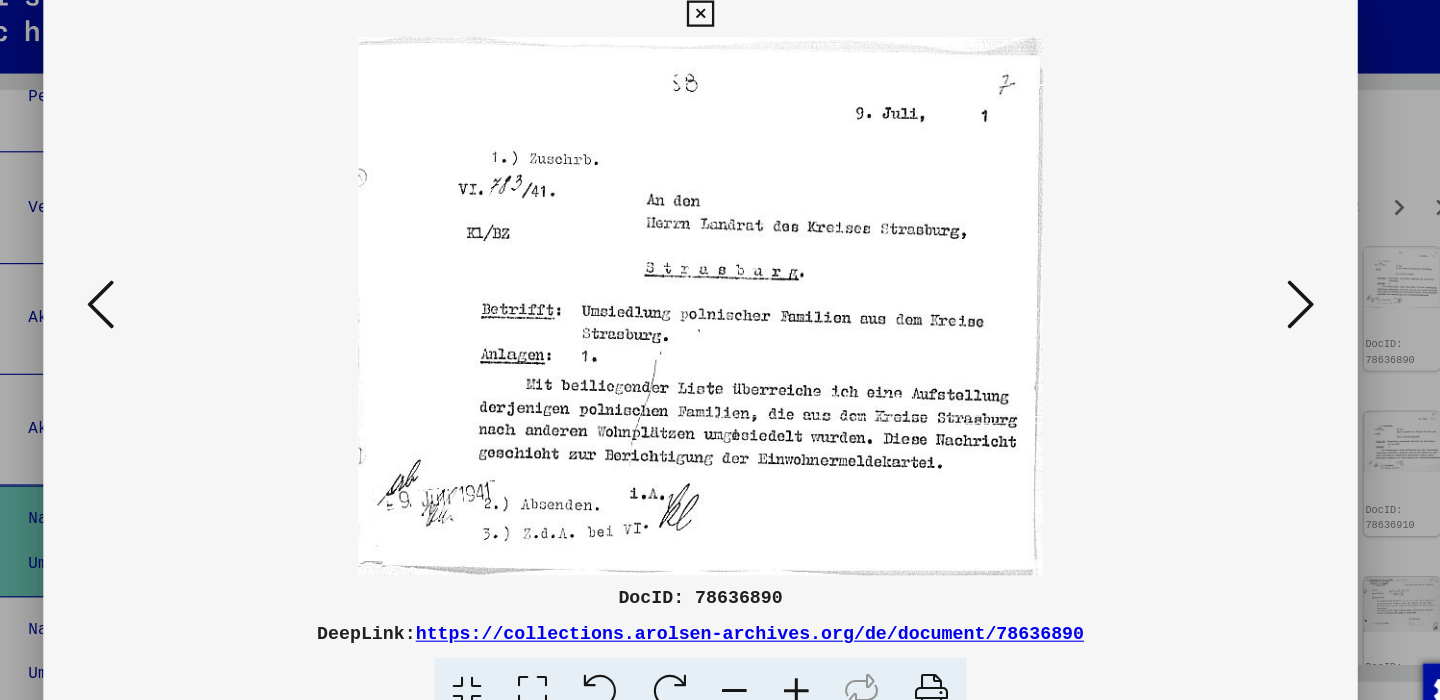 click at bounding box center [719, 44] 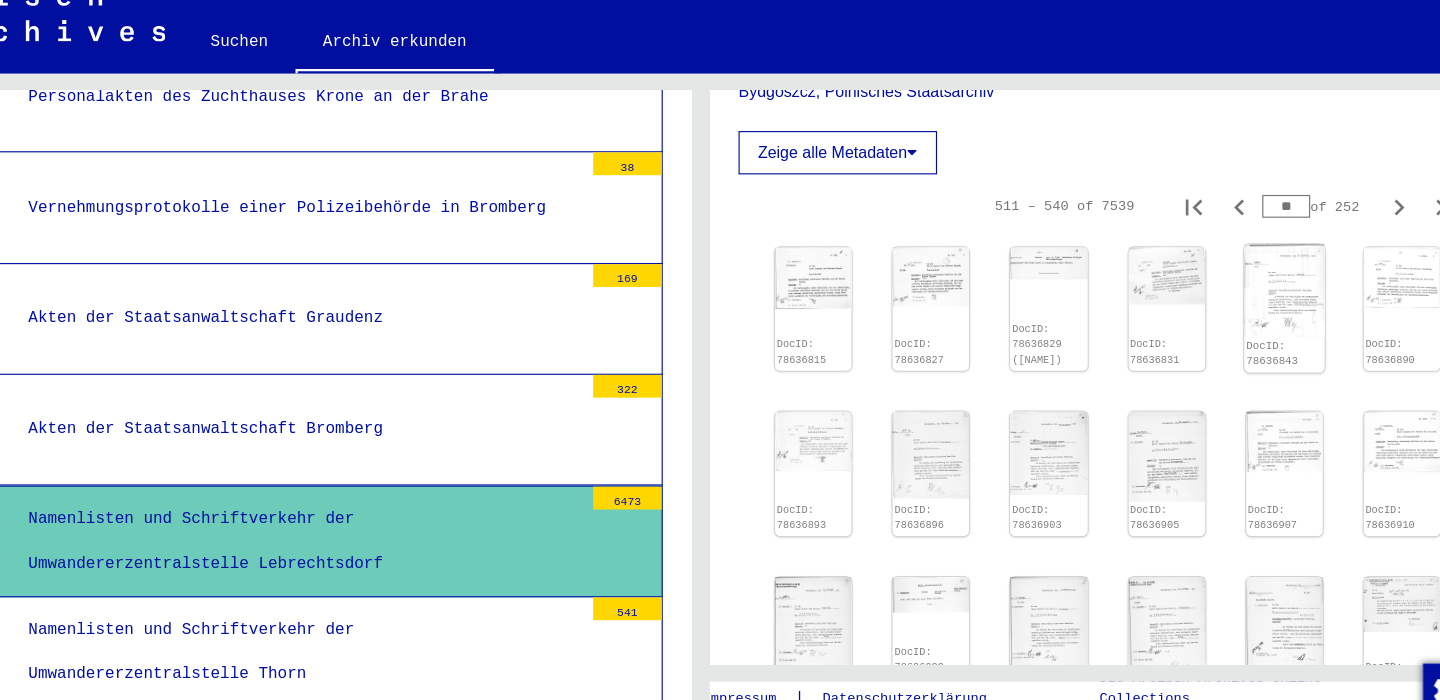 scroll, scrollTop: 529, scrollLeft: 0, axis: vertical 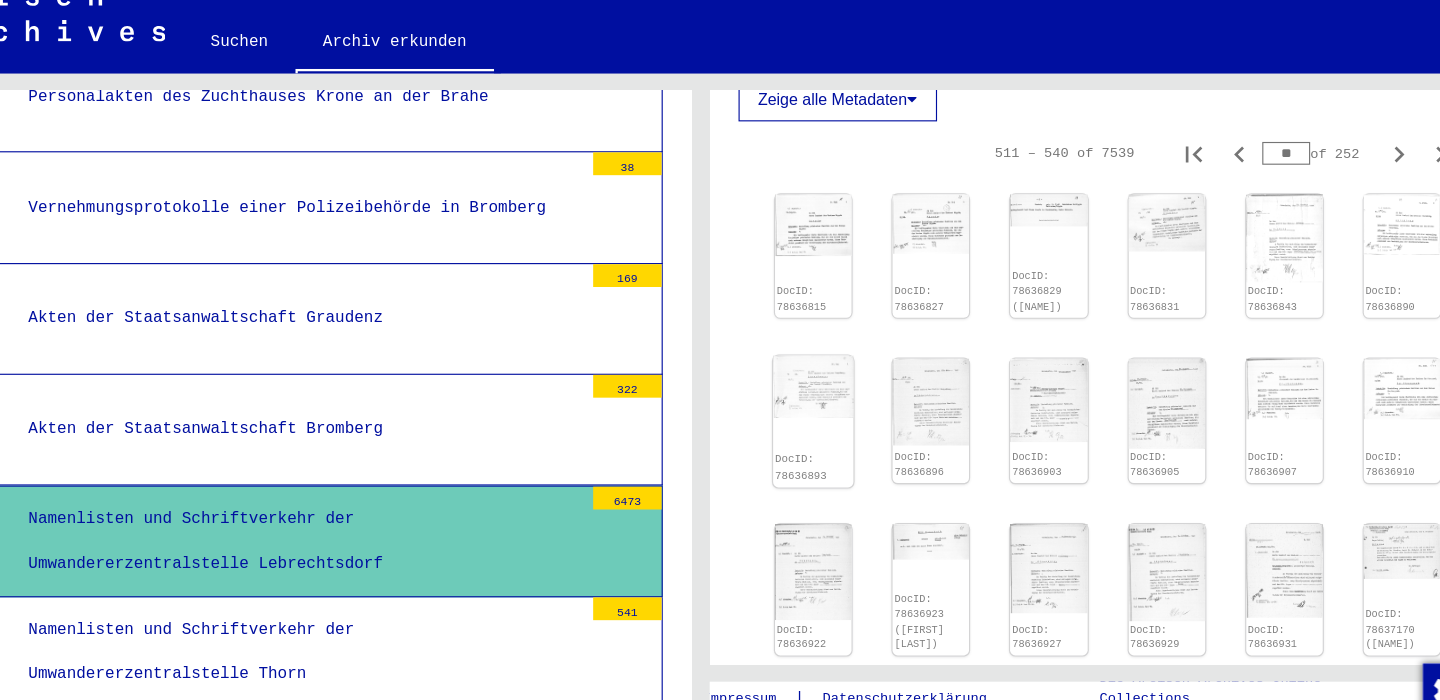 click 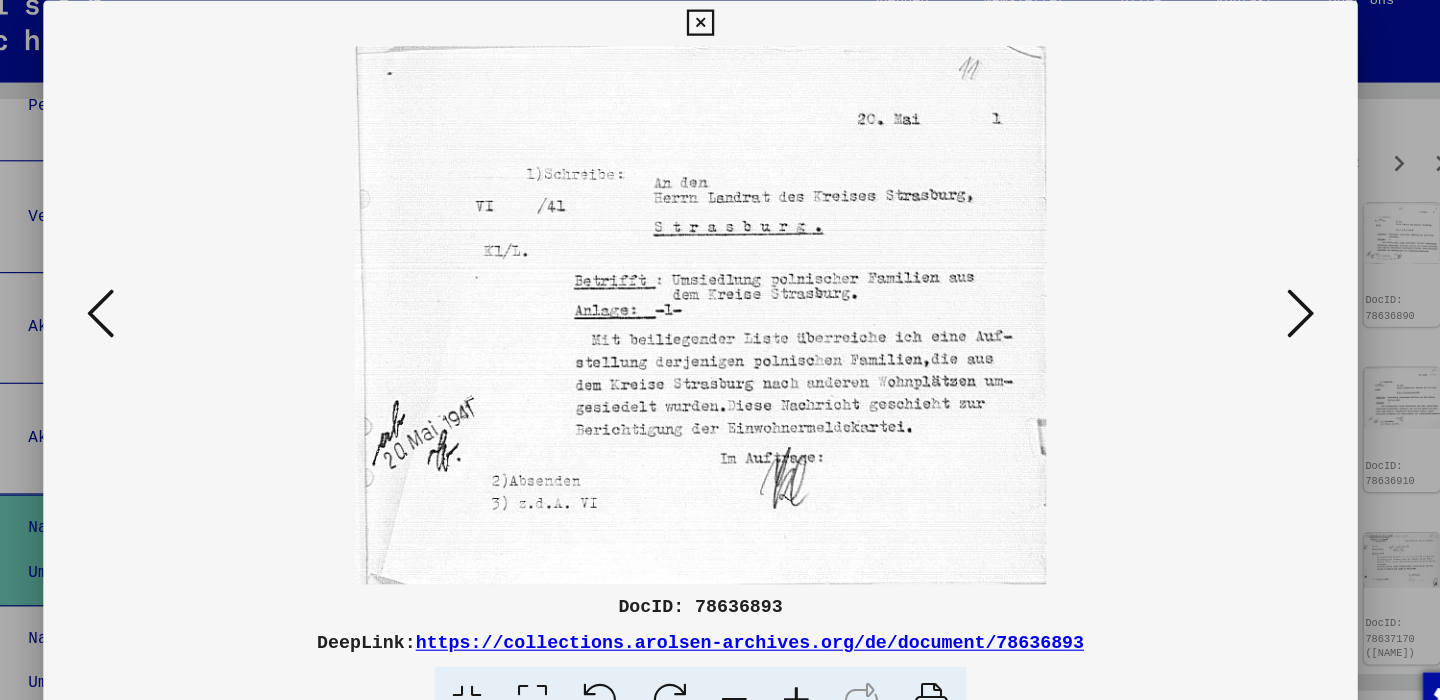 click at bounding box center (1246, 298) 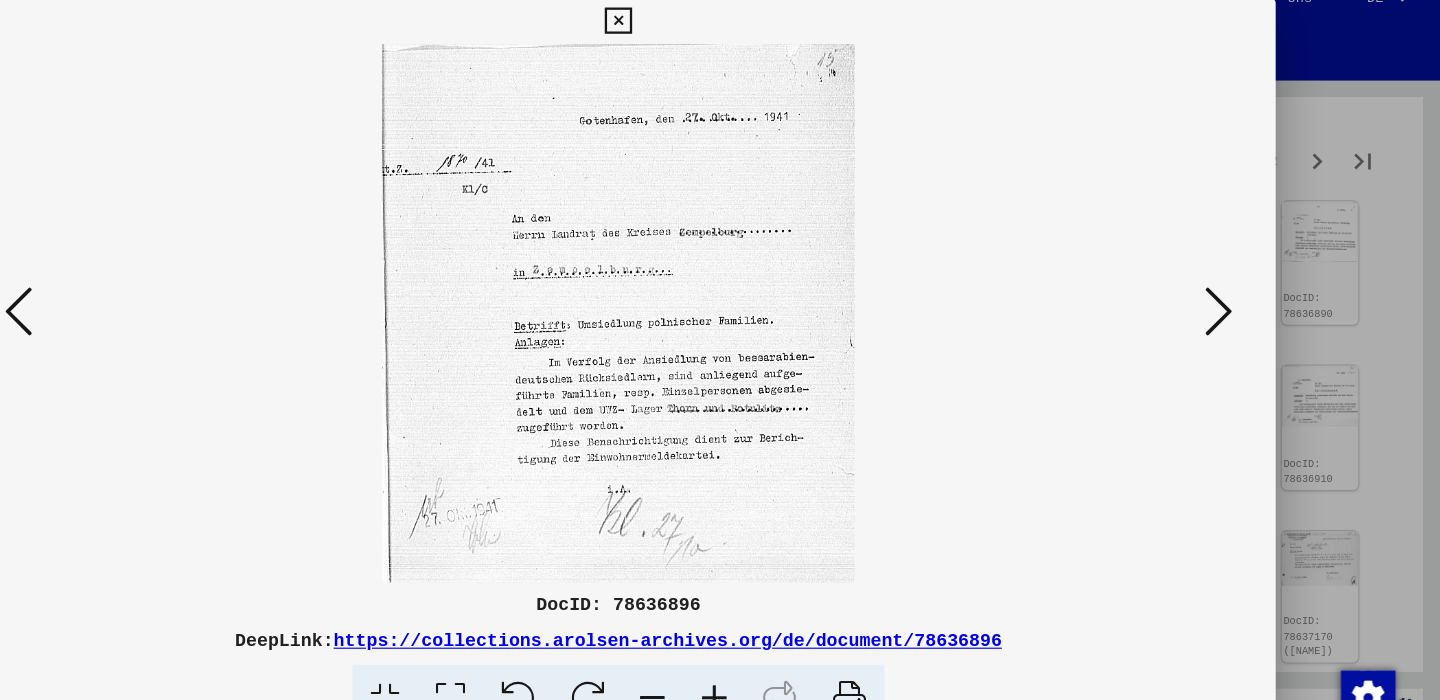 scroll, scrollTop: 0, scrollLeft: 0, axis: both 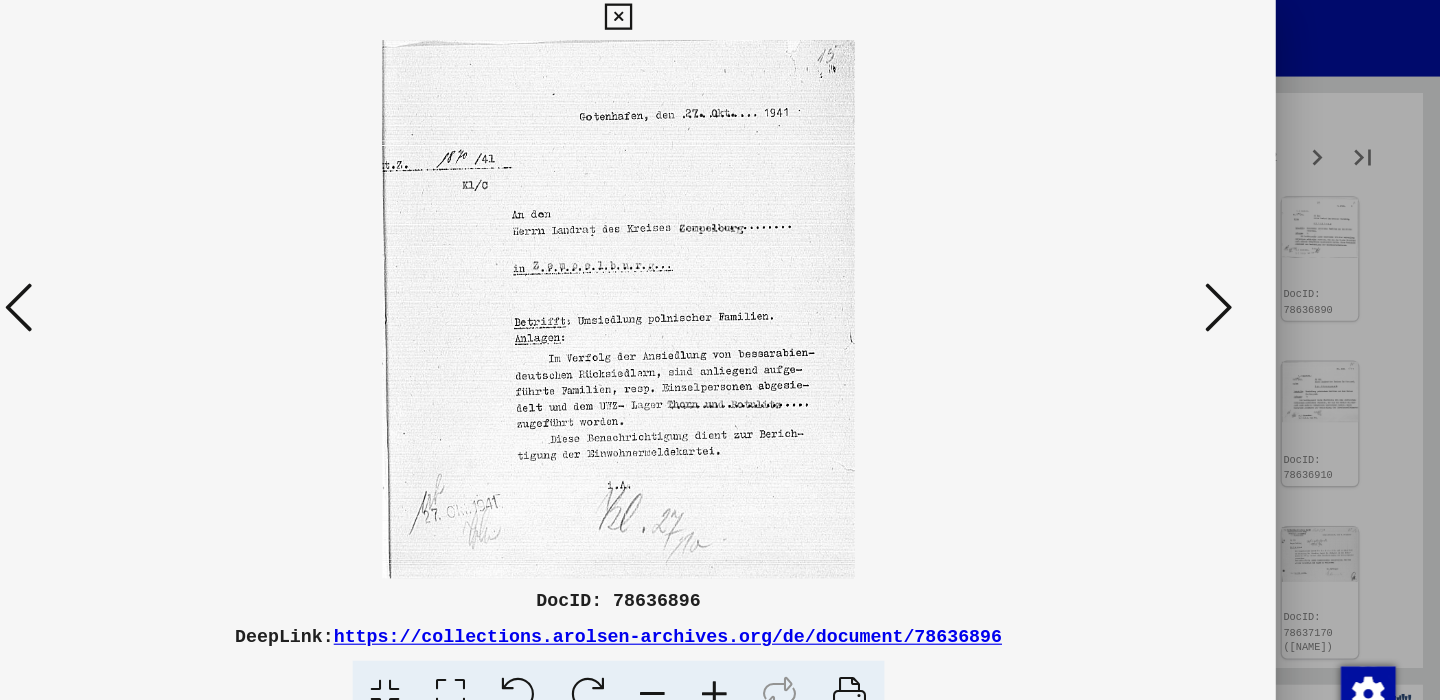 click at bounding box center [1246, 299] 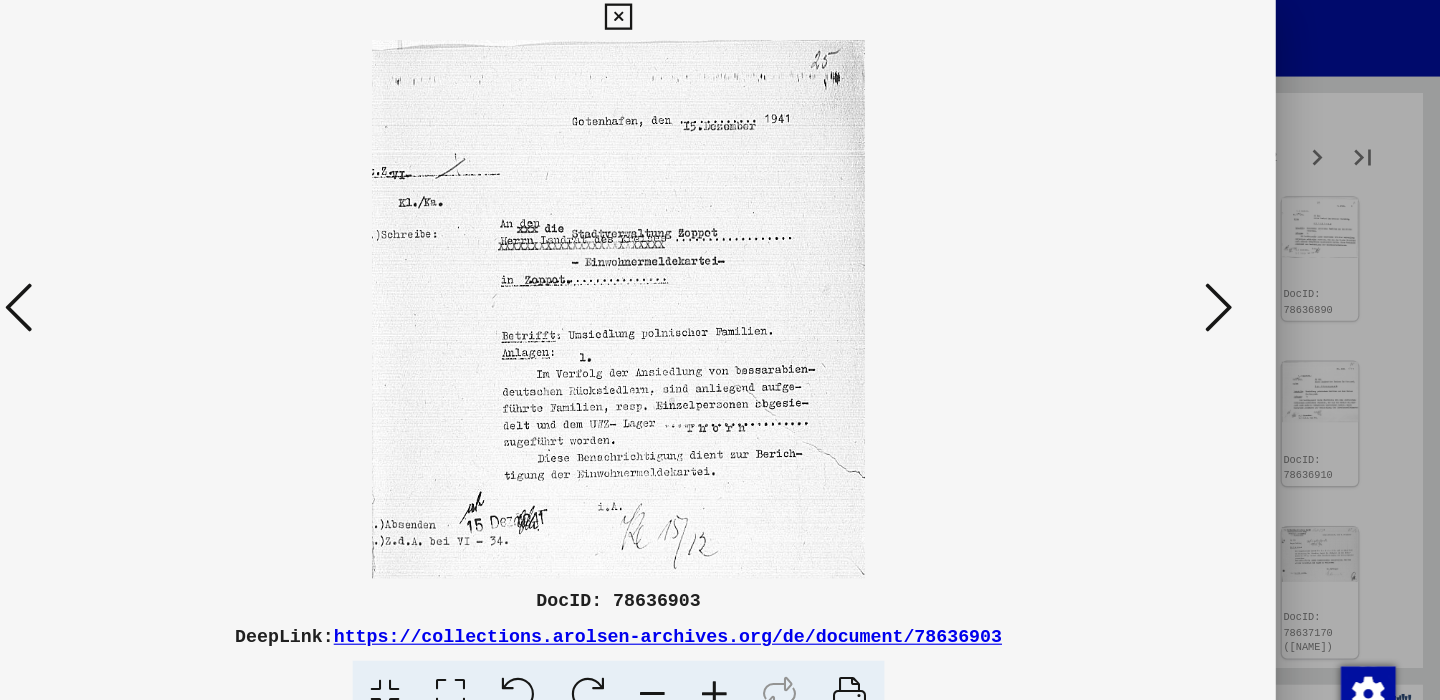 click at bounding box center (1246, 298) 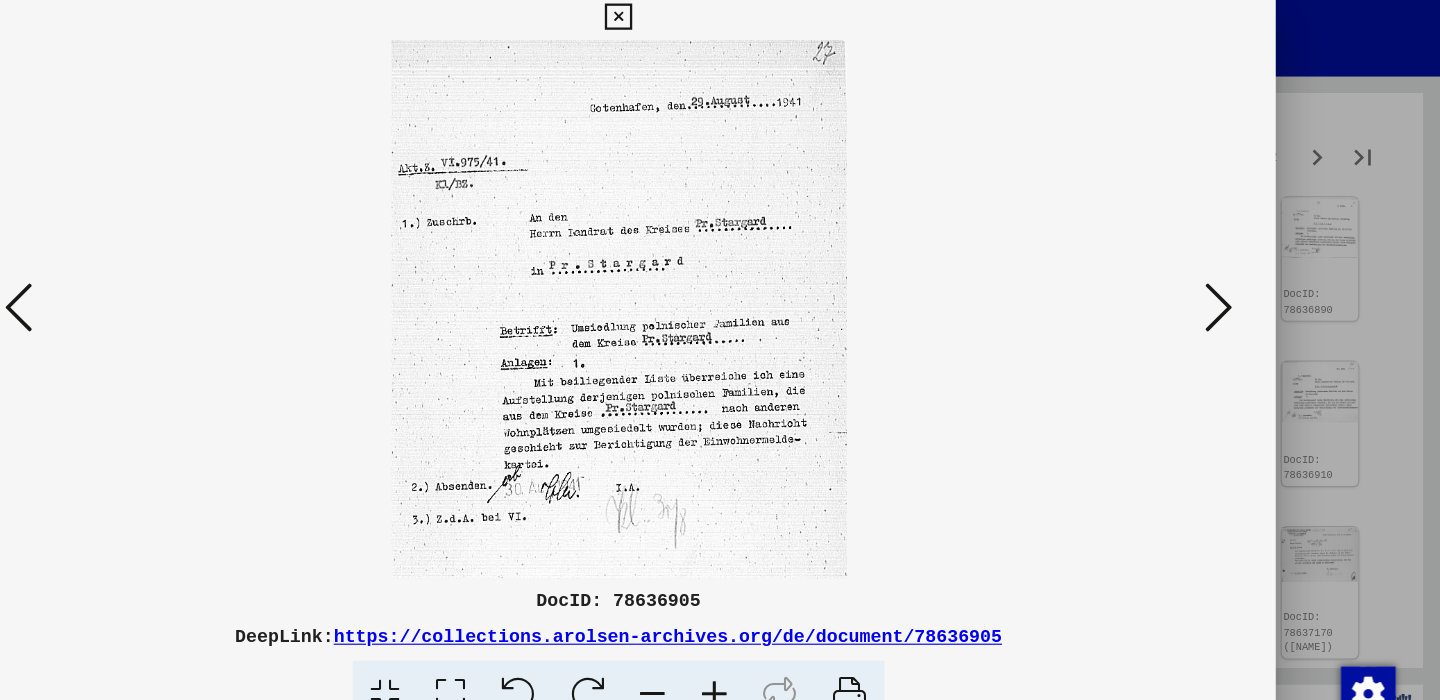click at bounding box center [1246, 298] 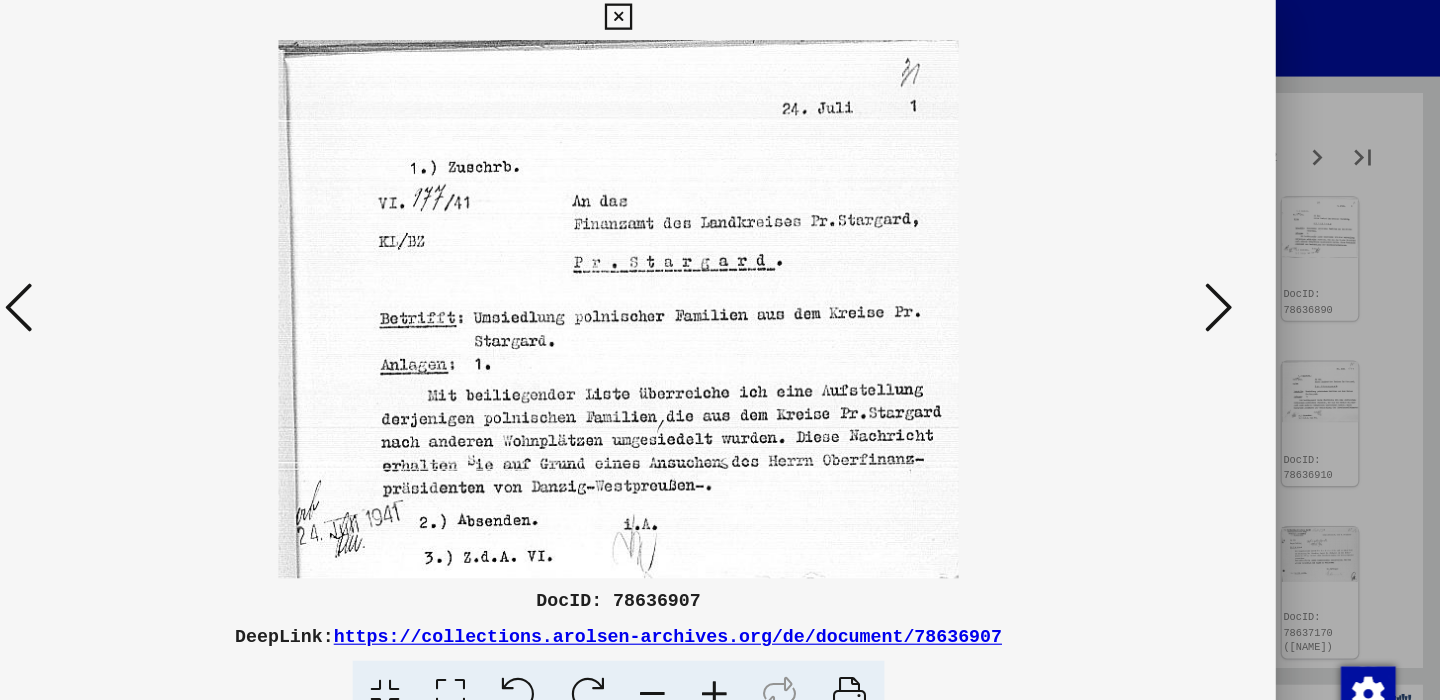 click at bounding box center (1246, 298) 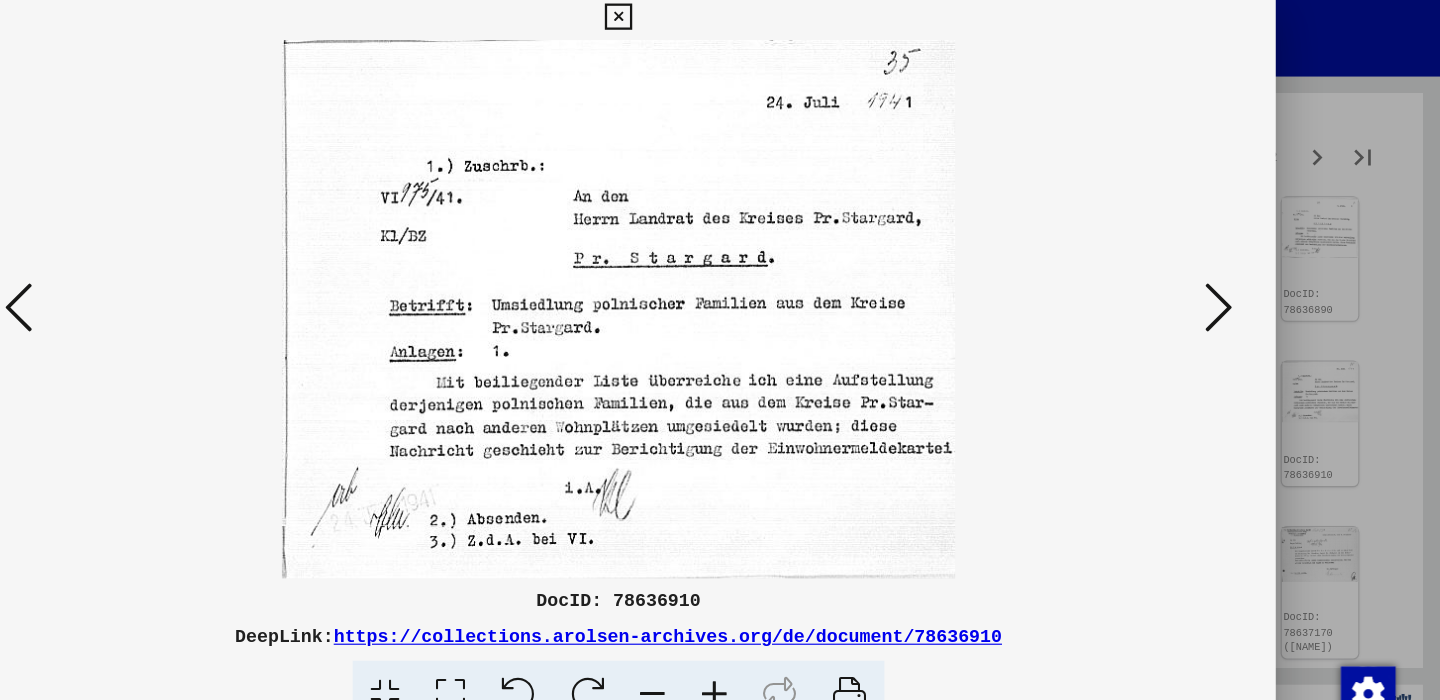 click at bounding box center [1246, 298] 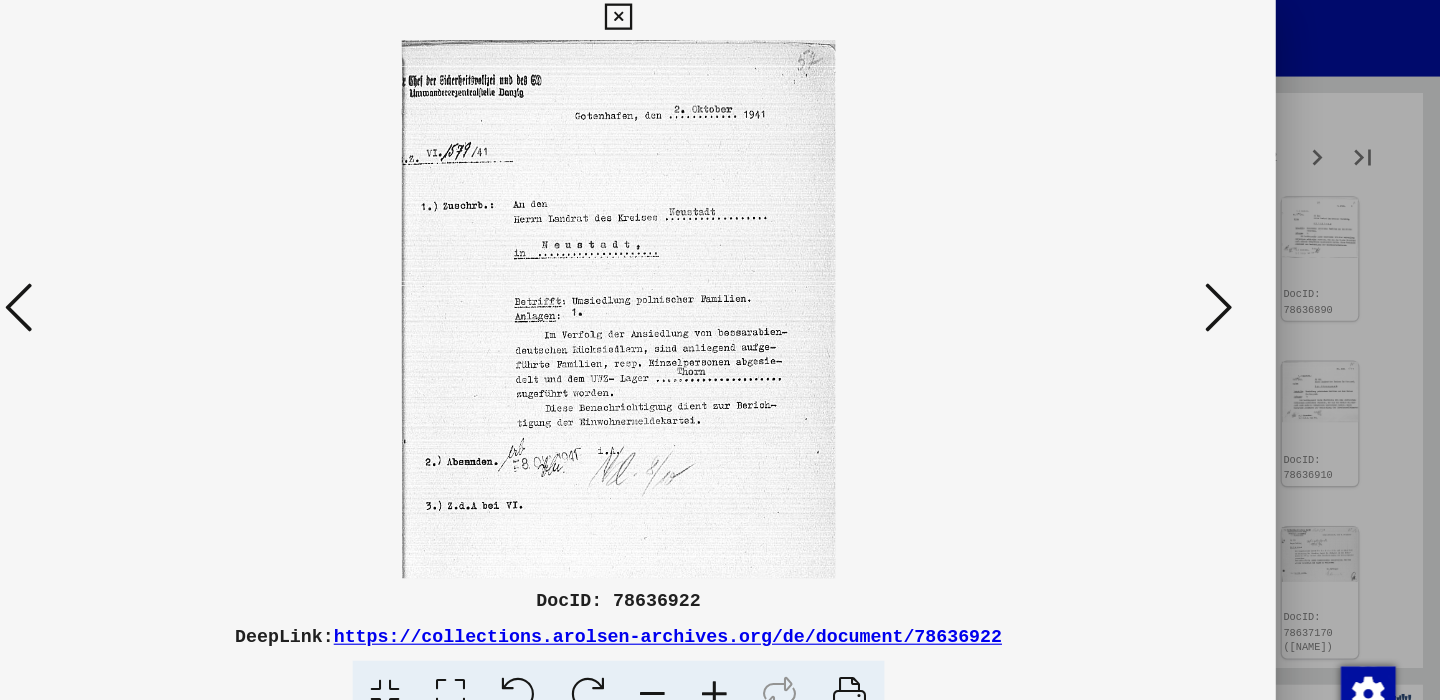 click at bounding box center [1246, 298] 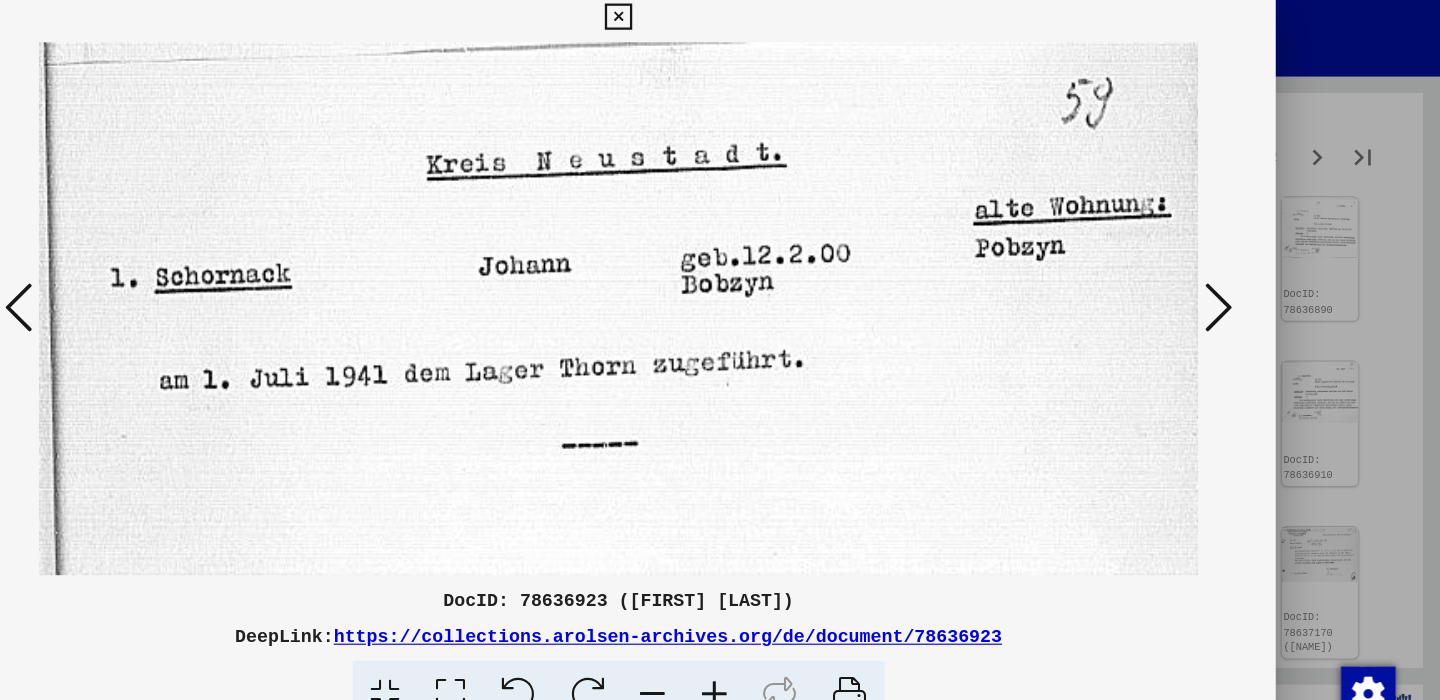 click at bounding box center [1246, 298] 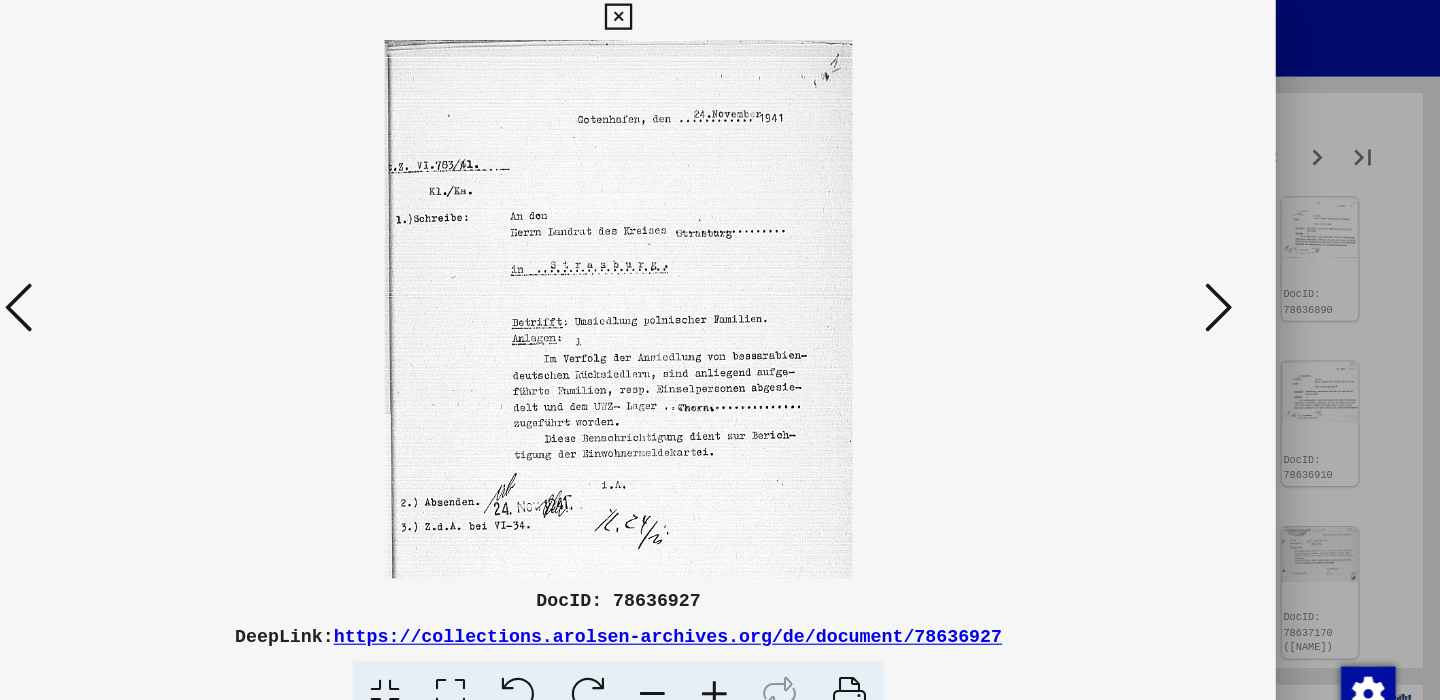 click at bounding box center (720, 300) 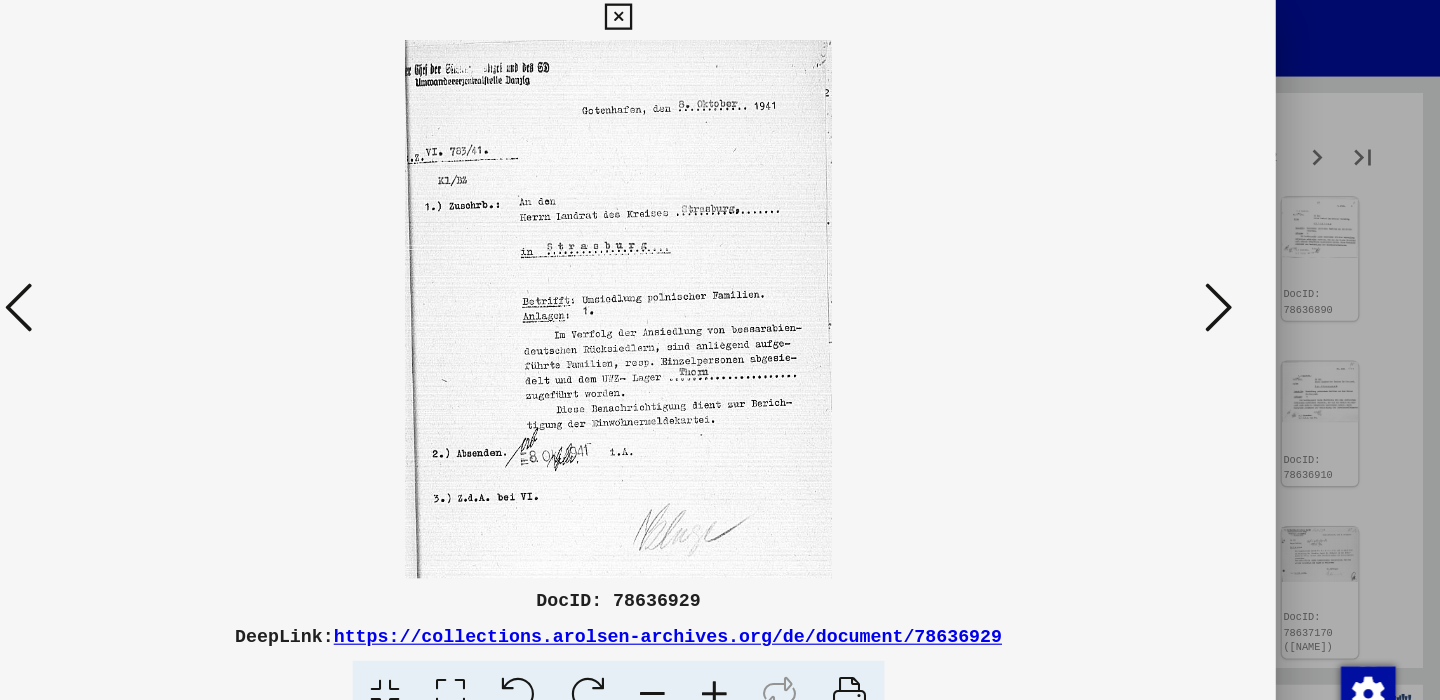 click at bounding box center (1246, 298) 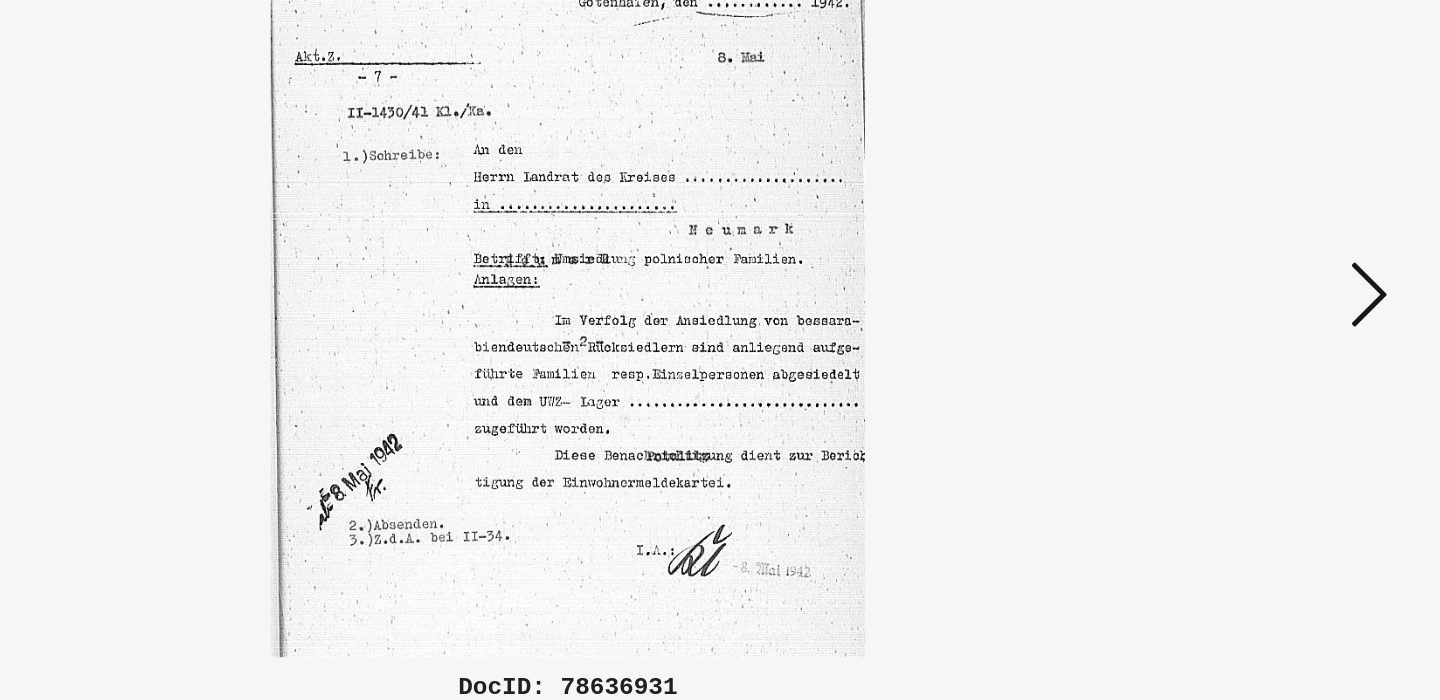 click at bounding box center (1246, 298) 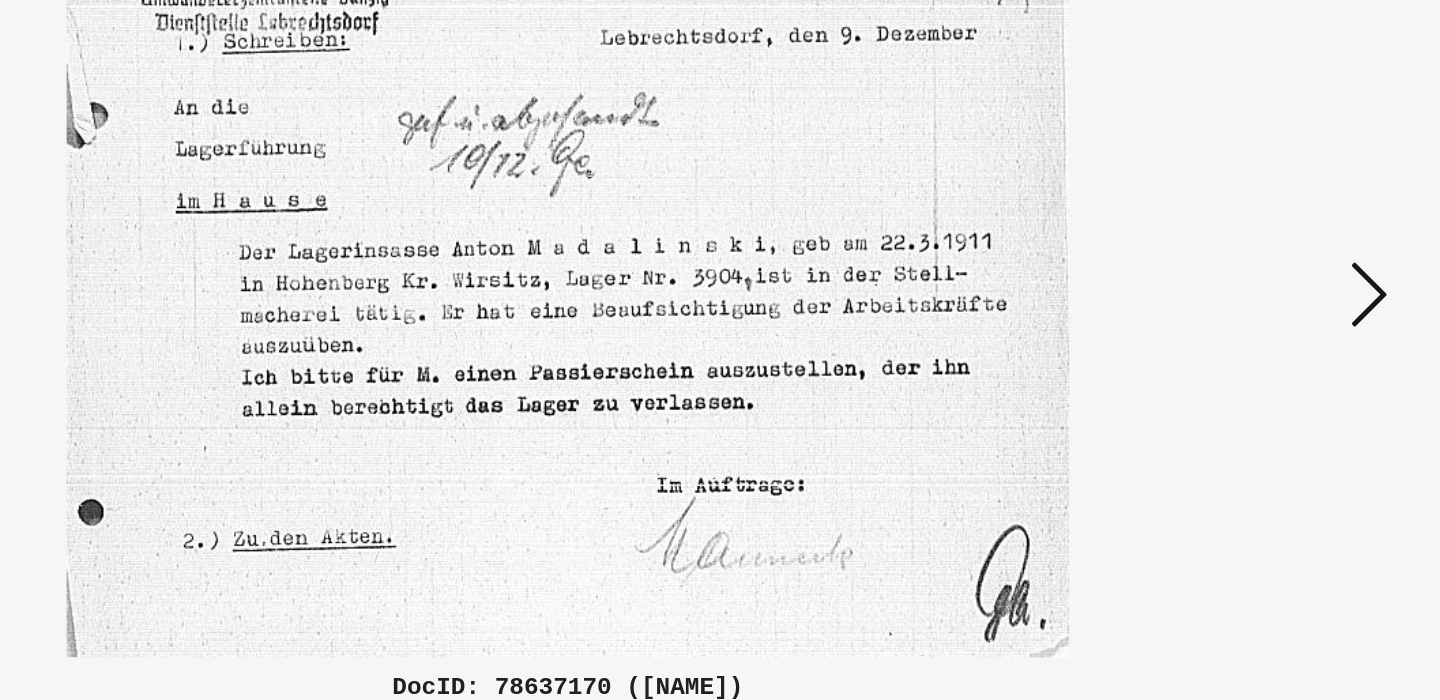 click at bounding box center [1246, 298] 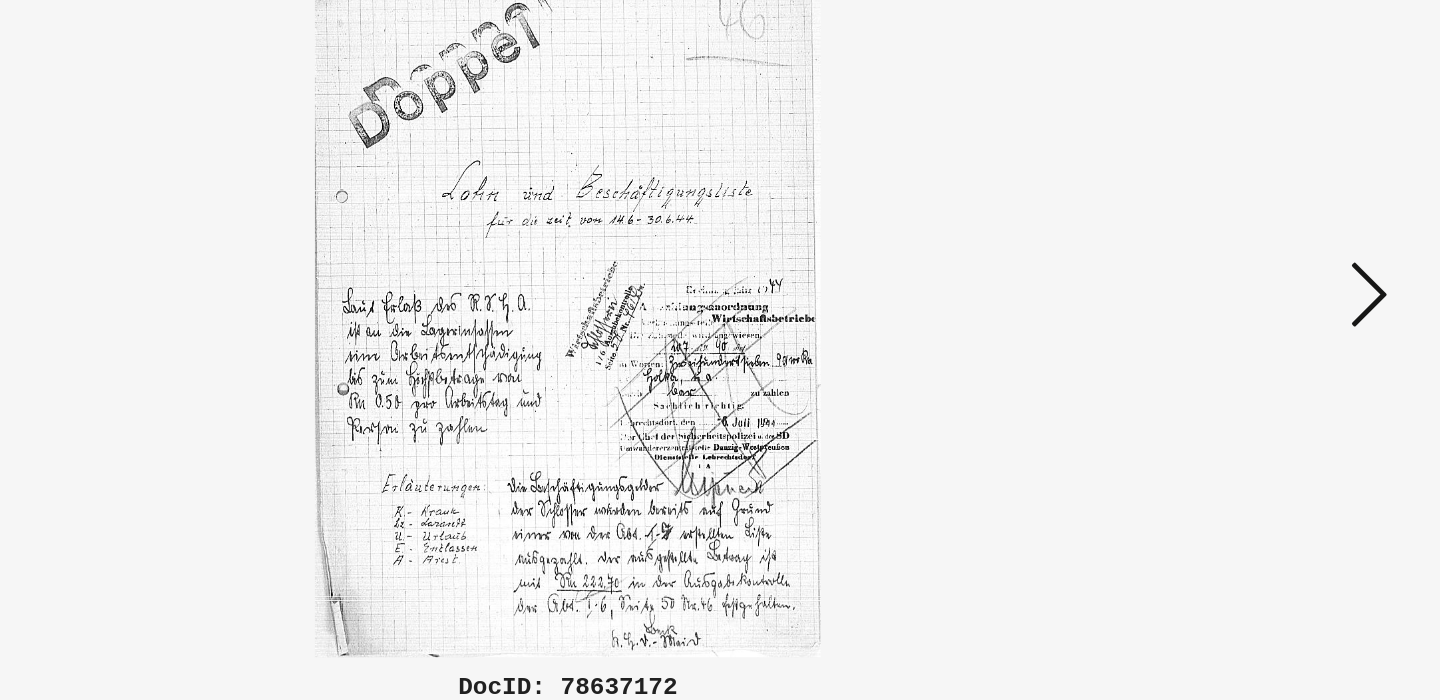 click at bounding box center [1246, 298] 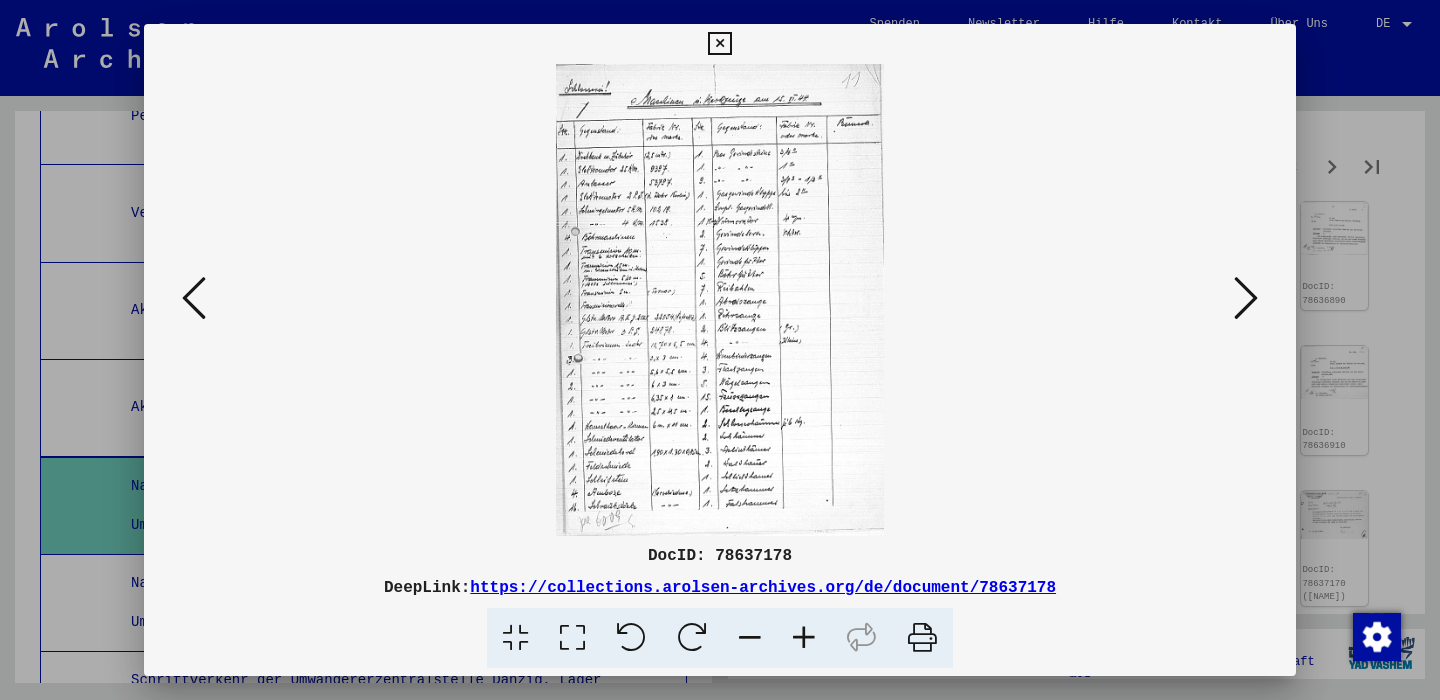 click at bounding box center (1246, 298) 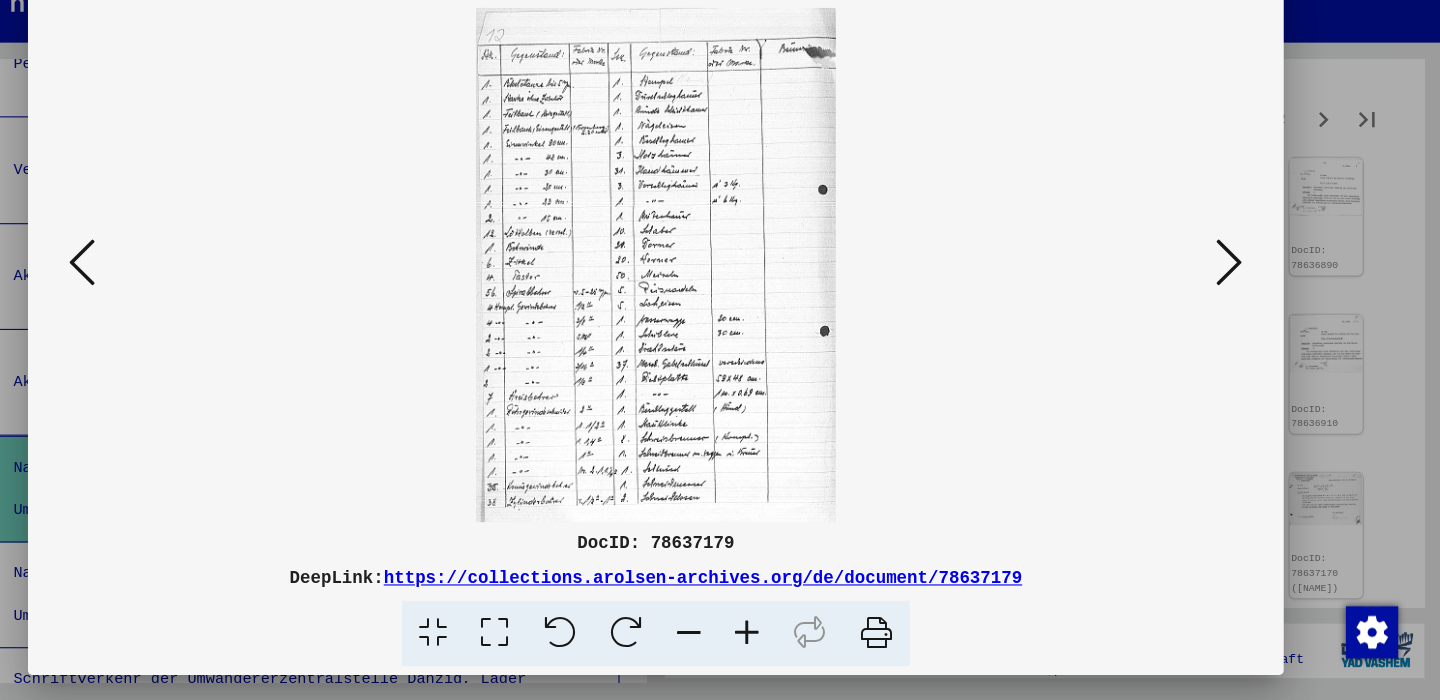 click at bounding box center [1246, 298] 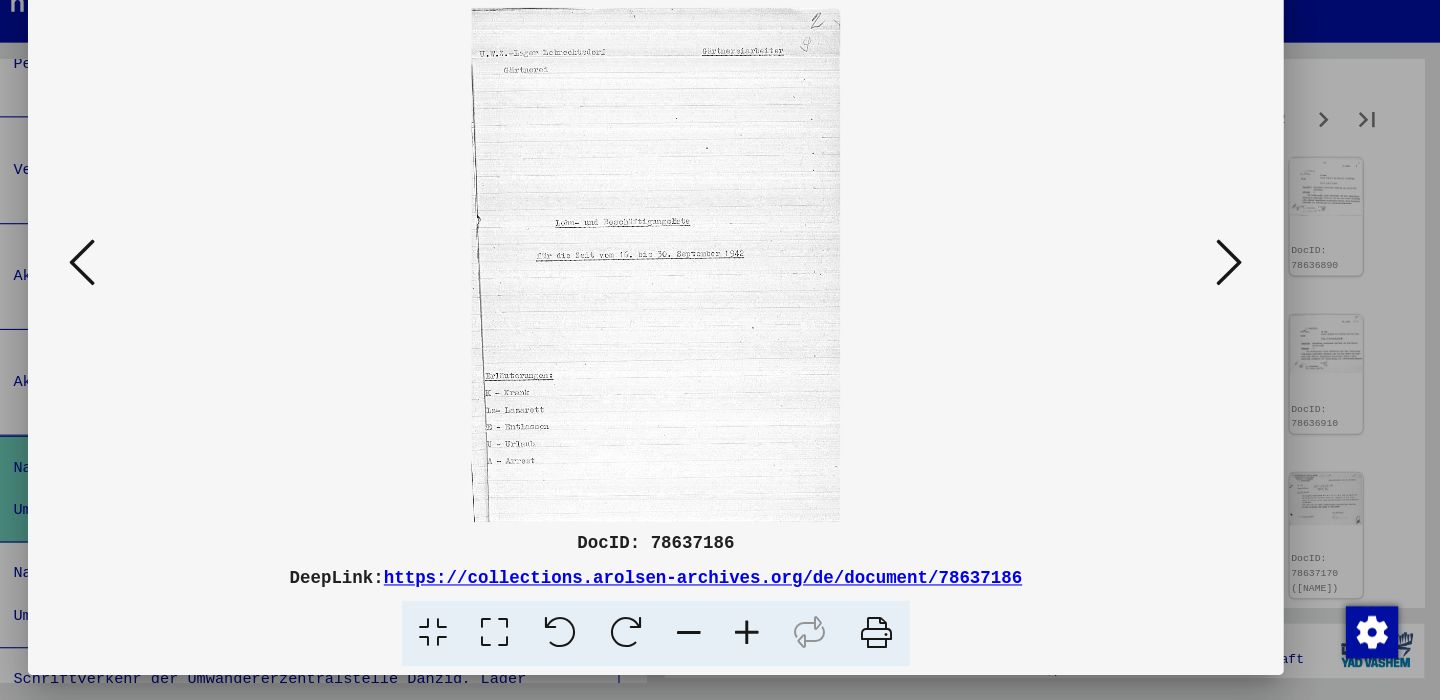 click at bounding box center [1246, 298] 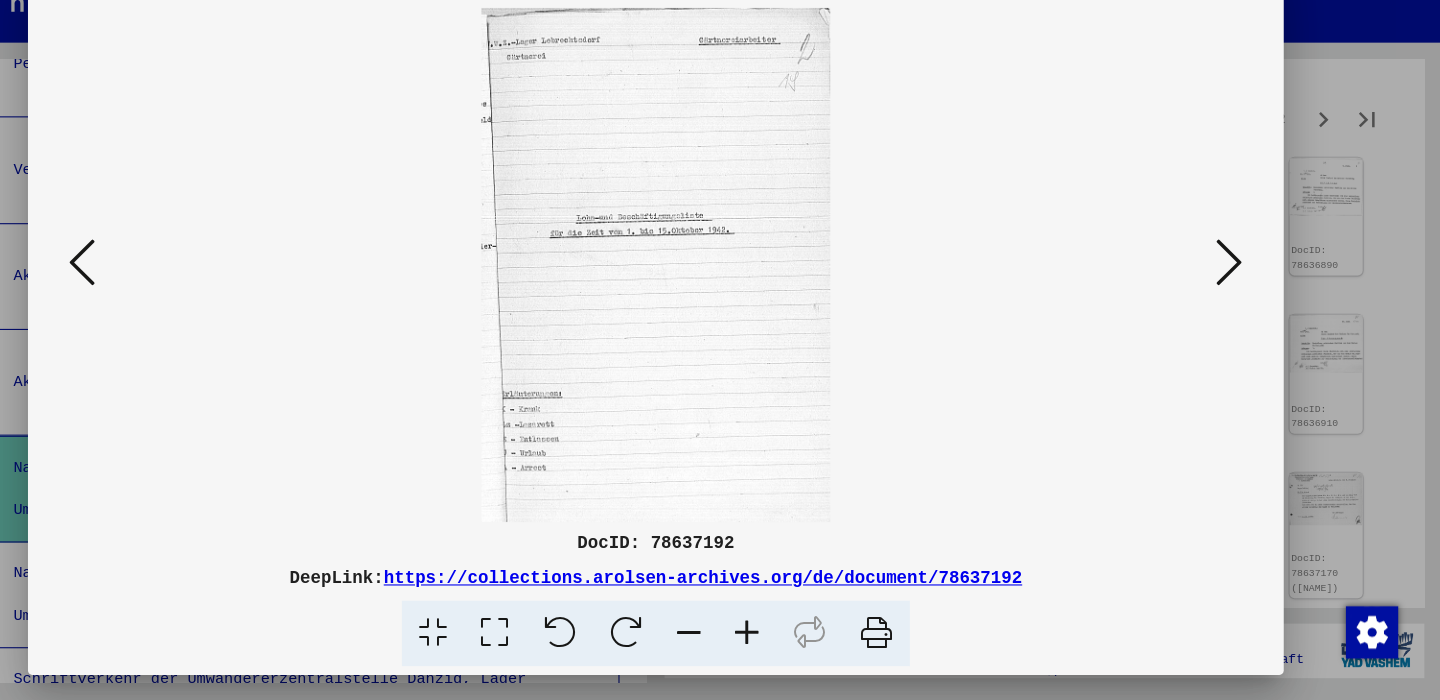 click at bounding box center (1246, 298) 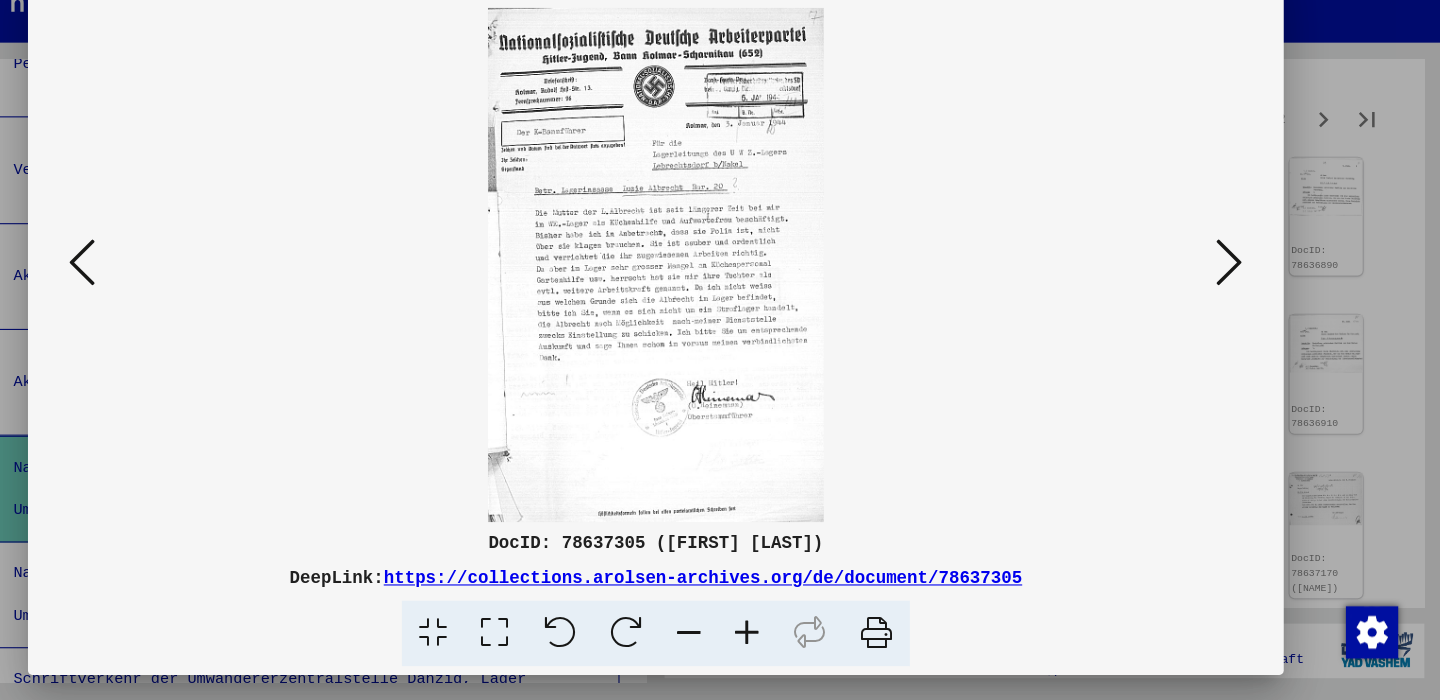 click at bounding box center (1246, 298) 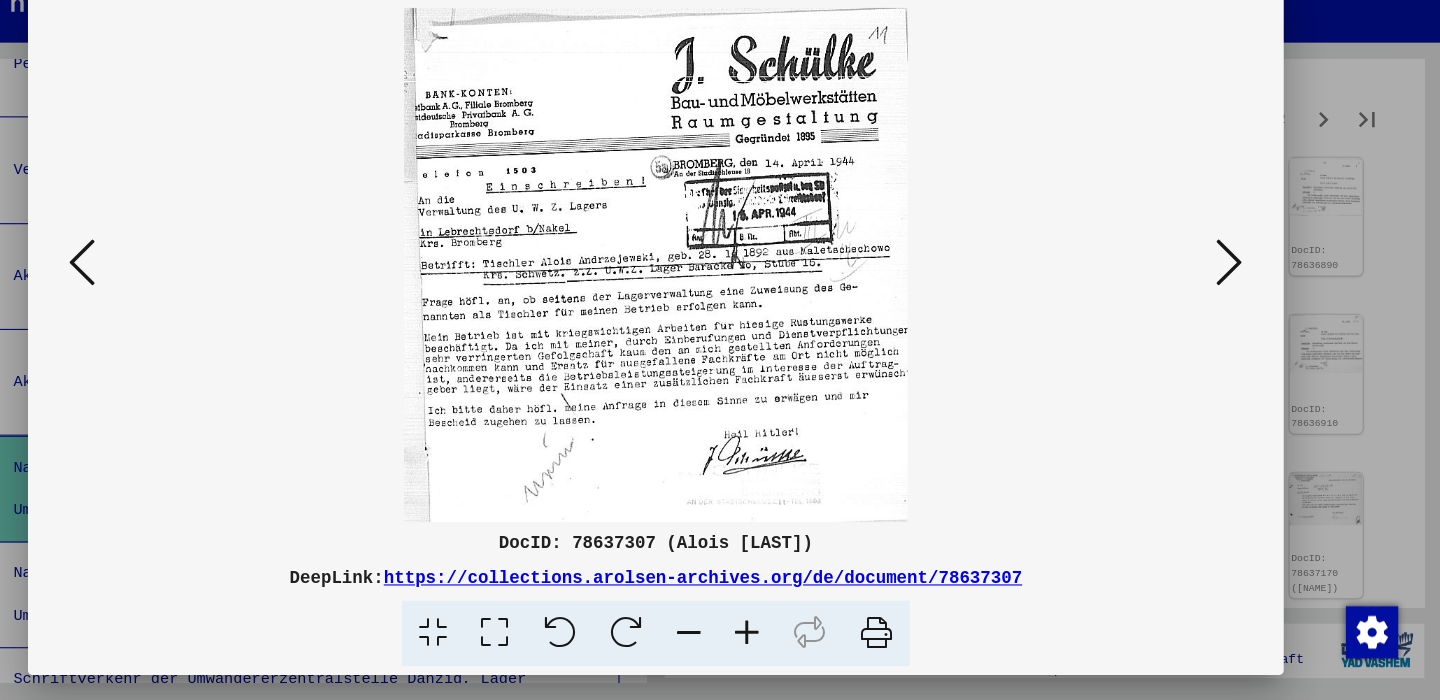 click at bounding box center [1246, 298] 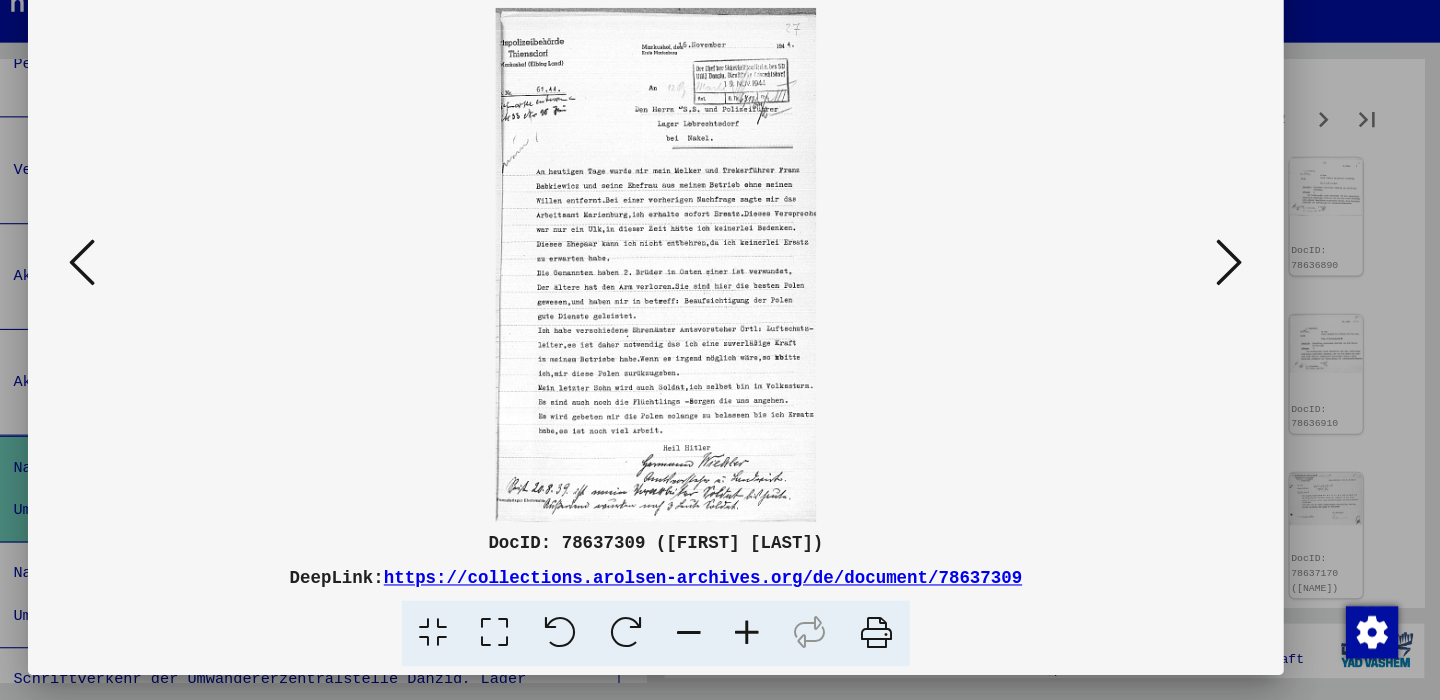 click at bounding box center (1246, 298) 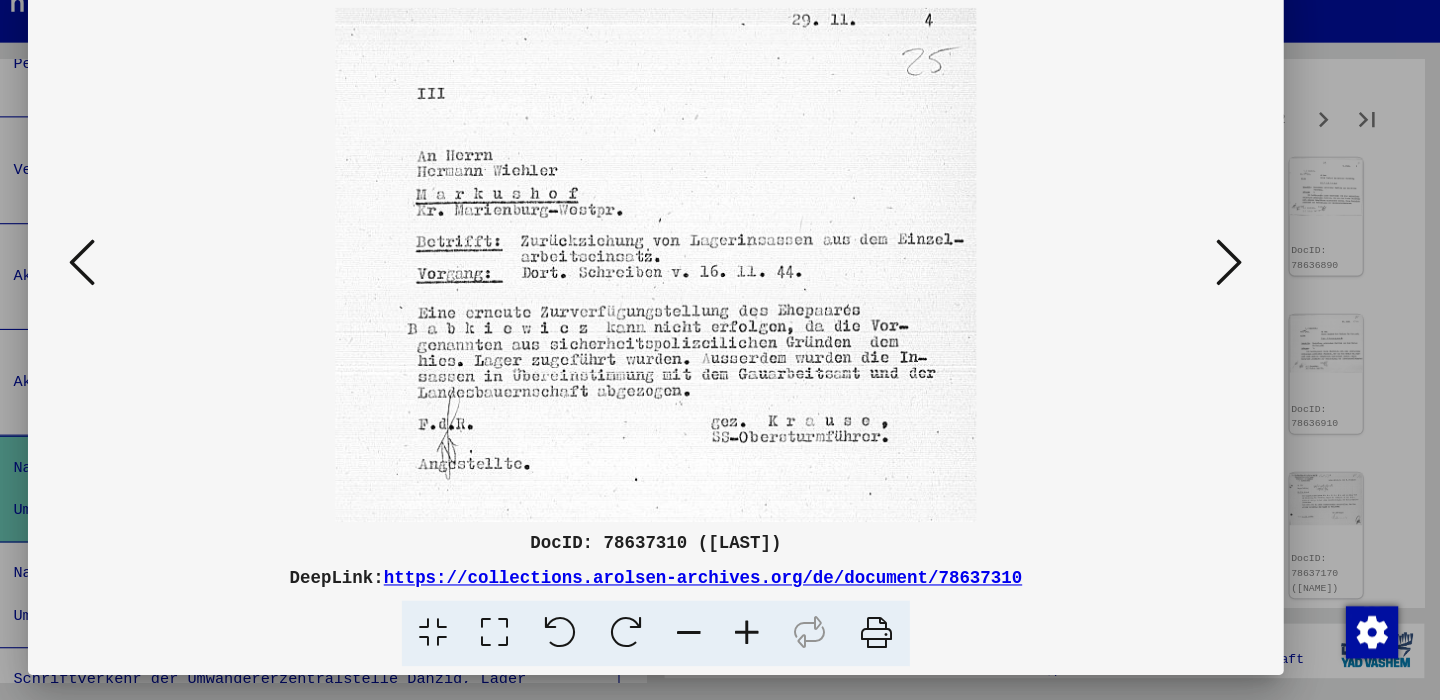 click at bounding box center [1246, 298] 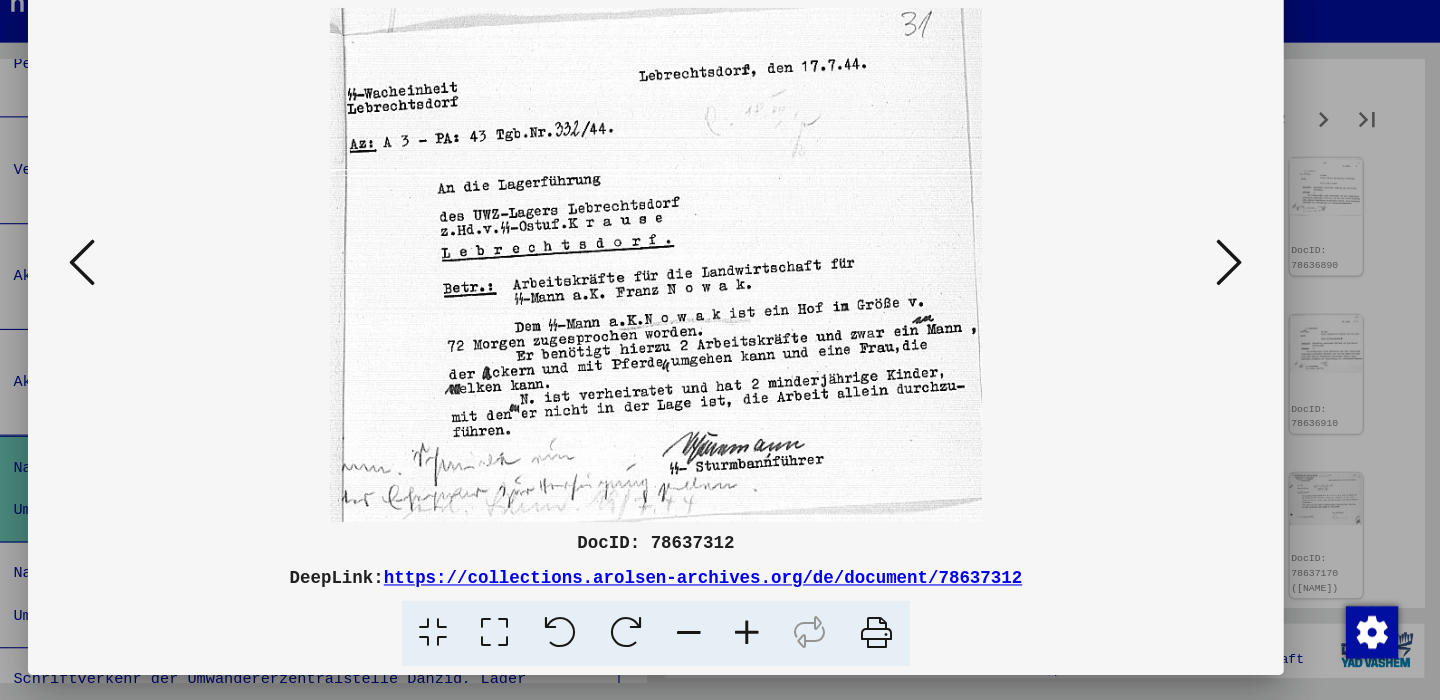 click at bounding box center (1246, 298) 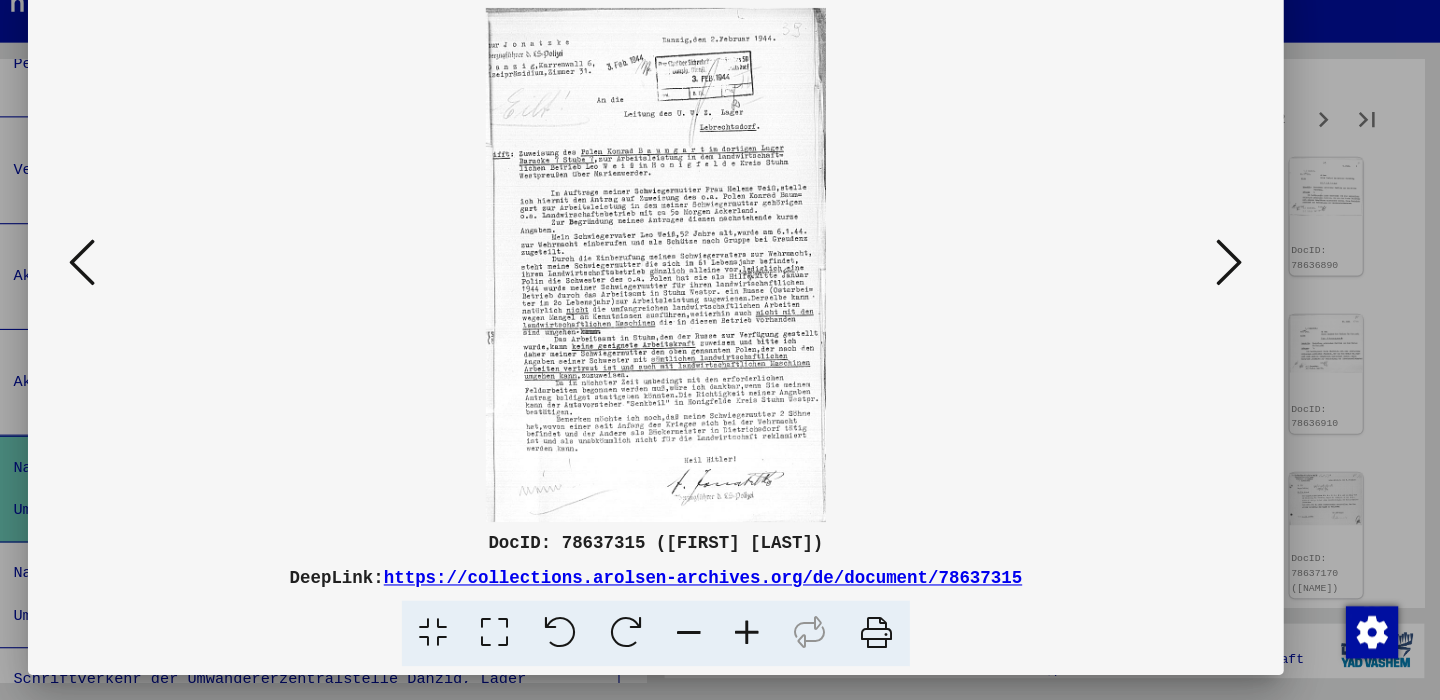 click at bounding box center [1246, 298] 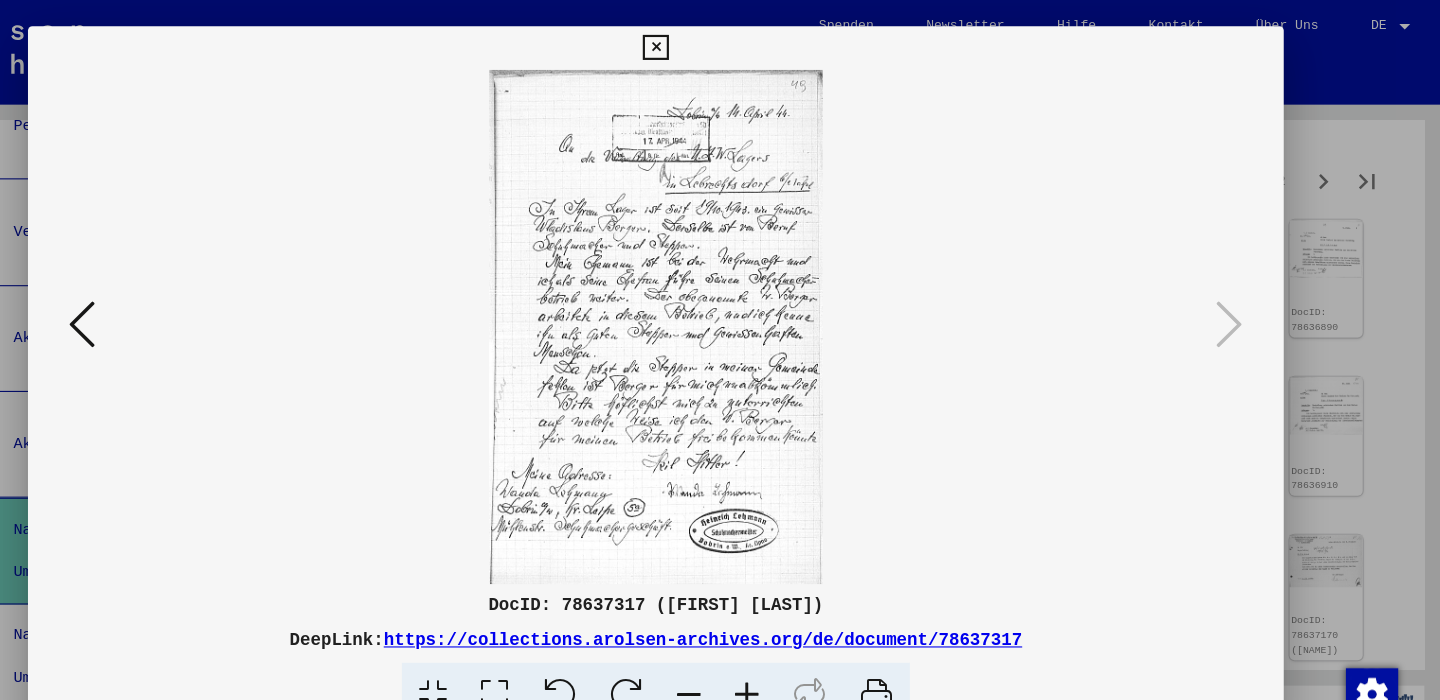 scroll, scrollTop: 0, scrollLeft: 0, axis: both 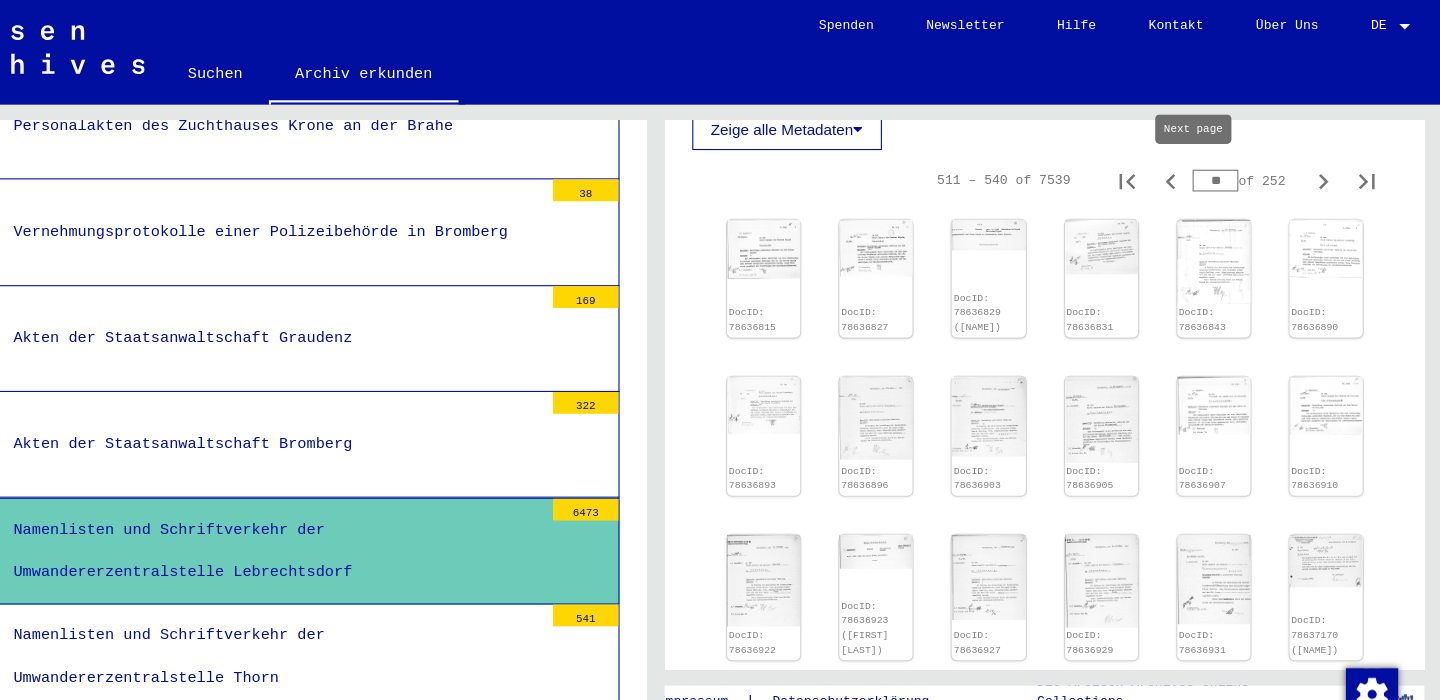 click 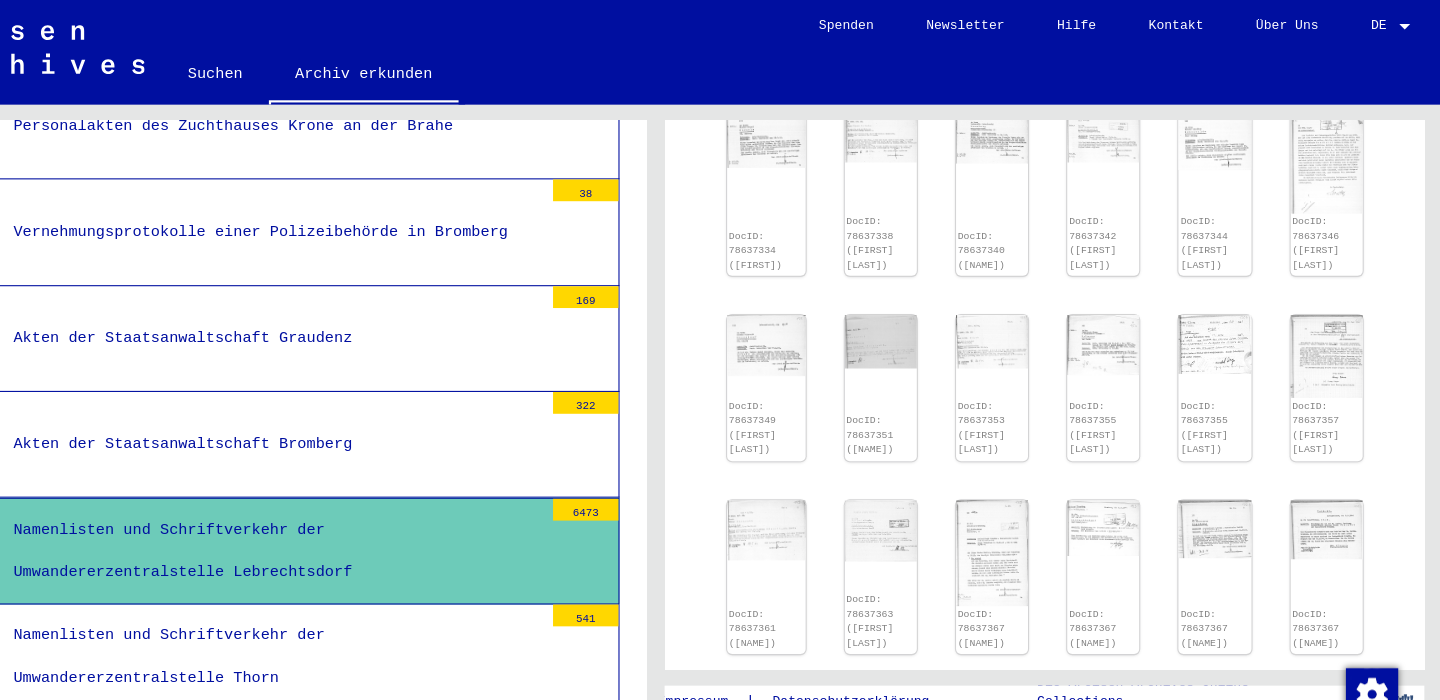 scroll, scrollTop: 823, scrollLeft: 0, axis: vertical 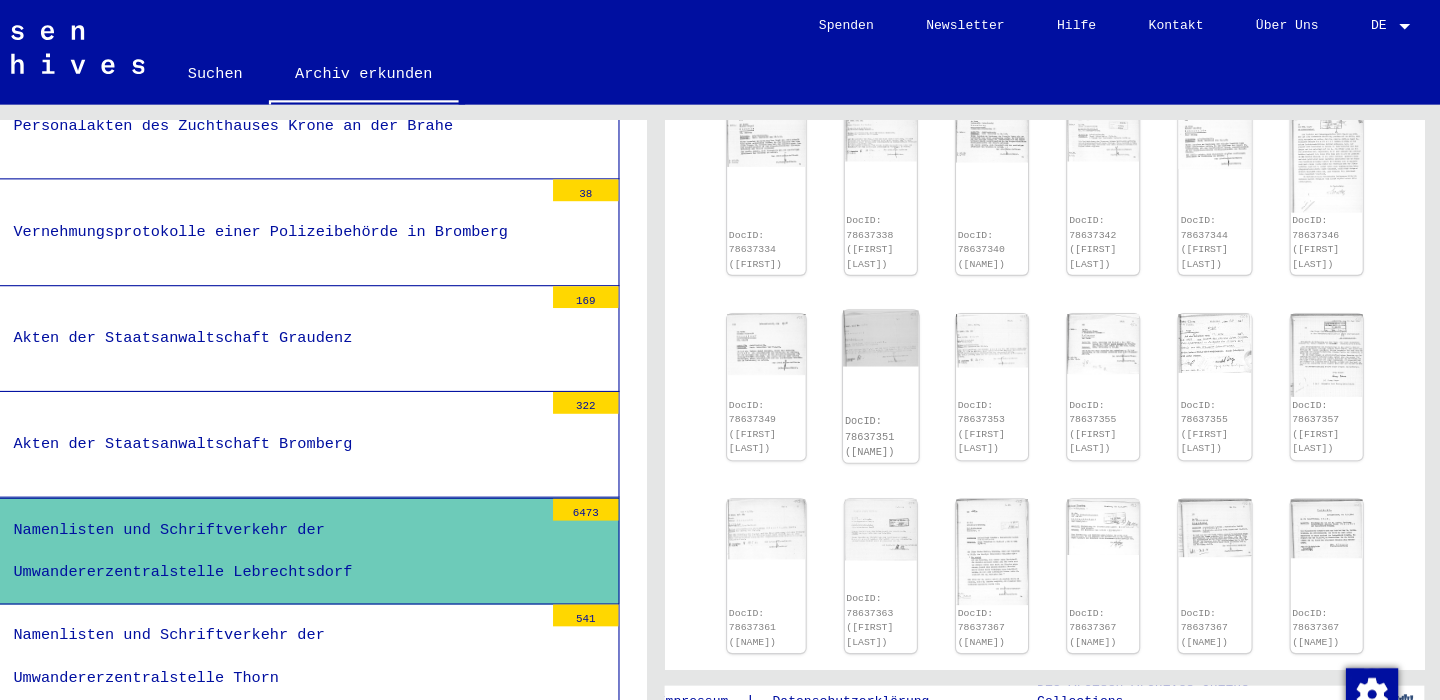 click 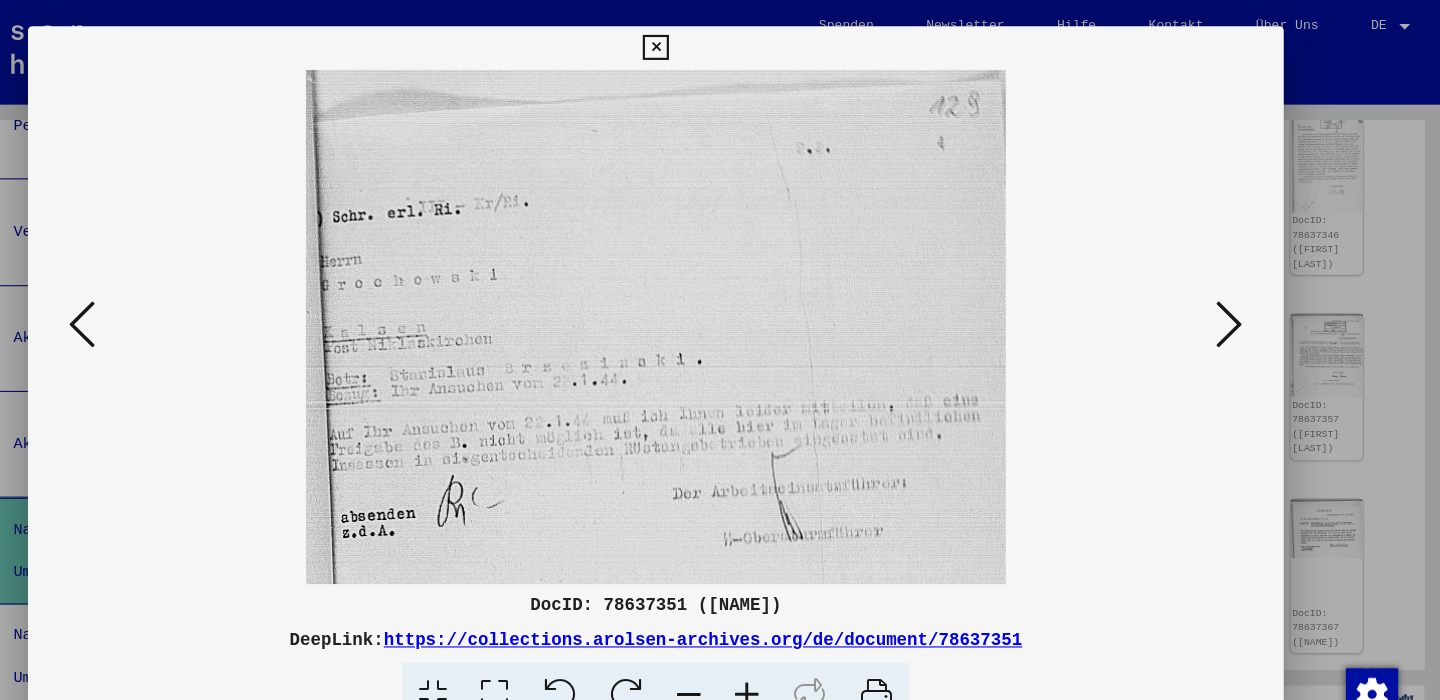 type 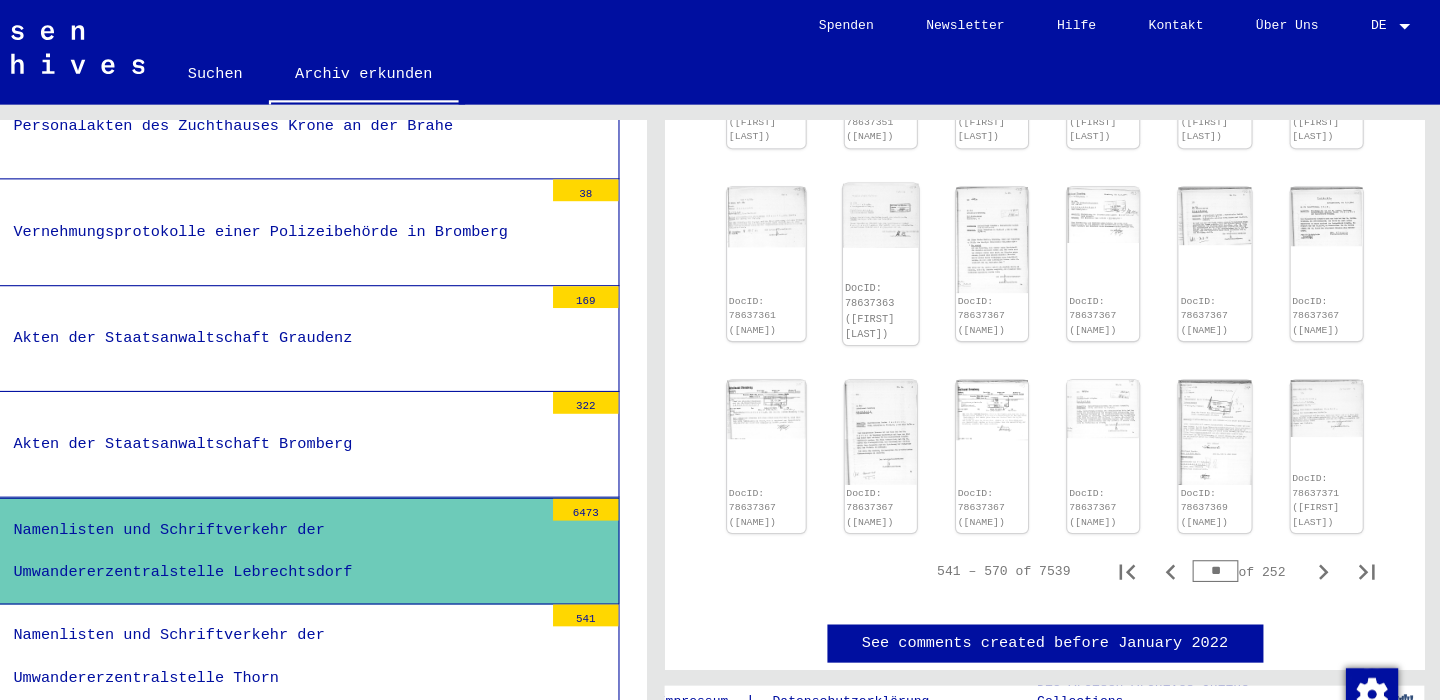 scroll, scrollTop: 1116, scrollLeft: 0, axis: vertical 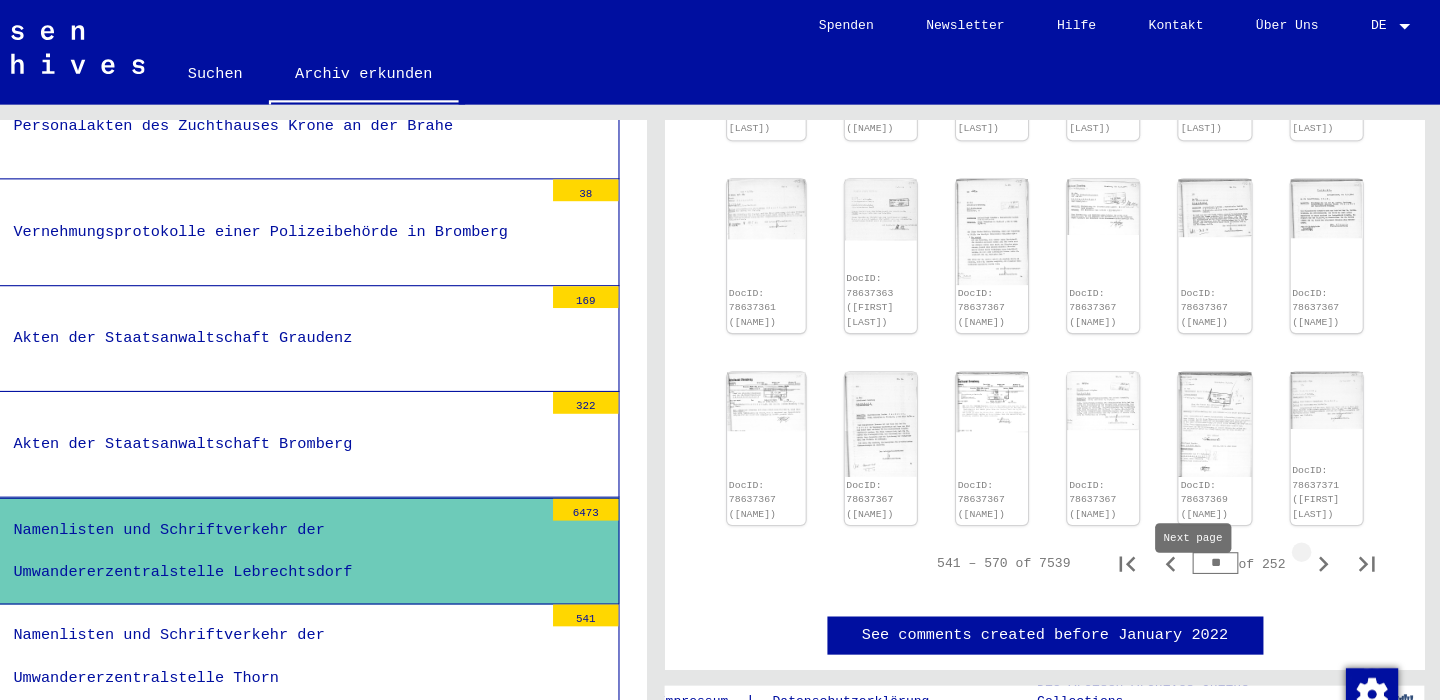 click 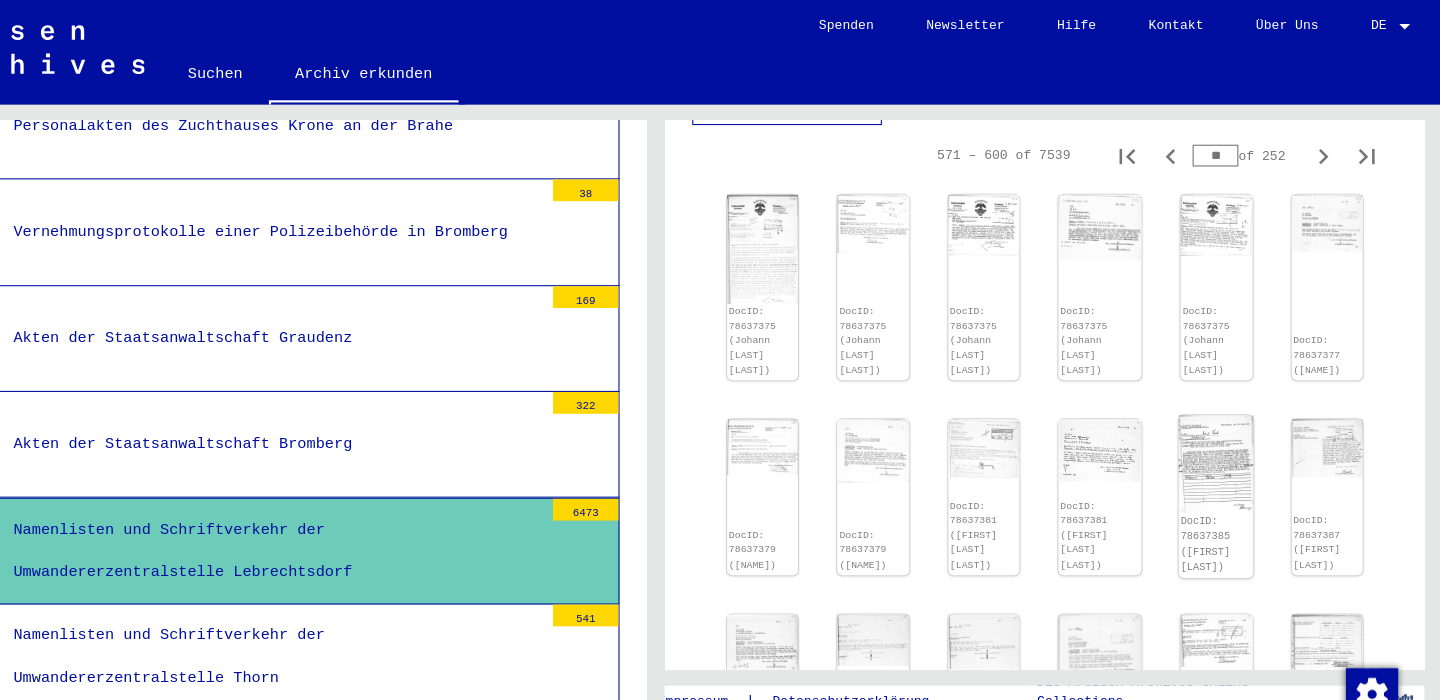 scroll, scrollTop: 553, scrollLeft: 0, axis: vertical 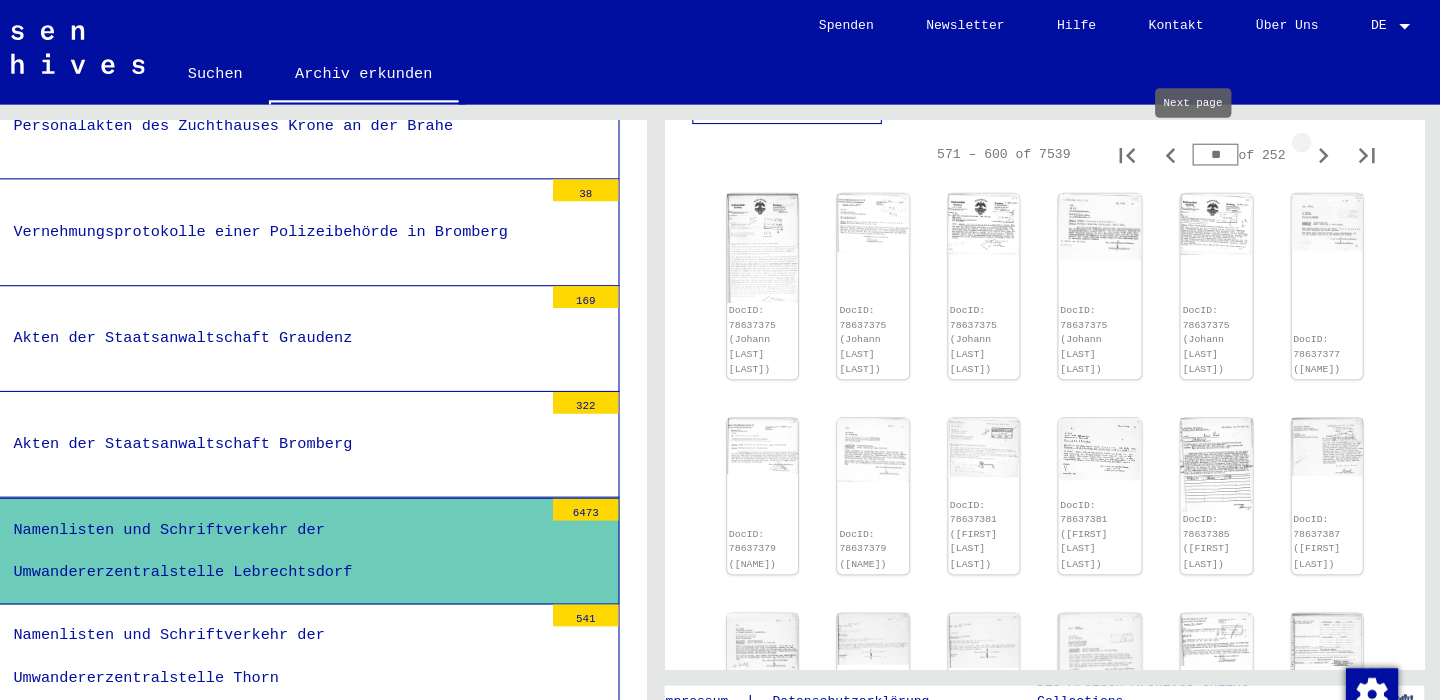 click 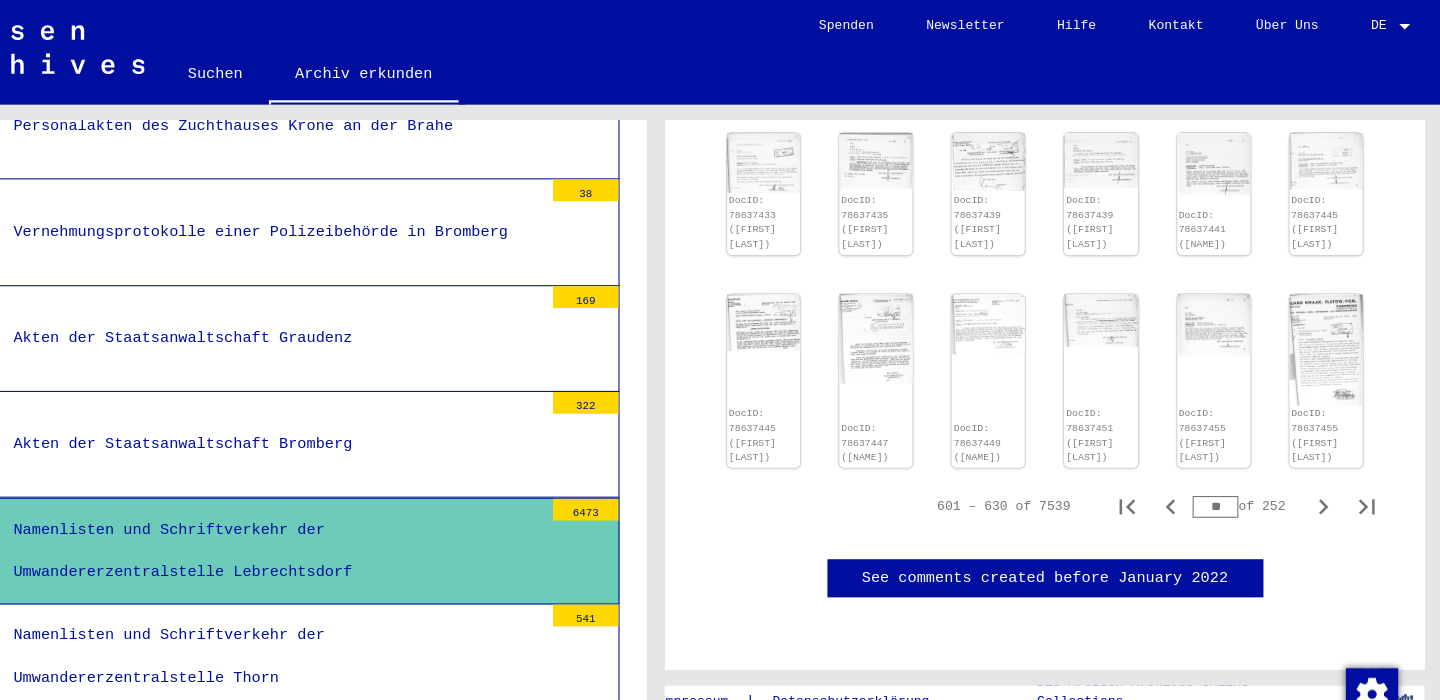 scroll, scrollTop: 1193, scrollLeft: 0, axis: vertical 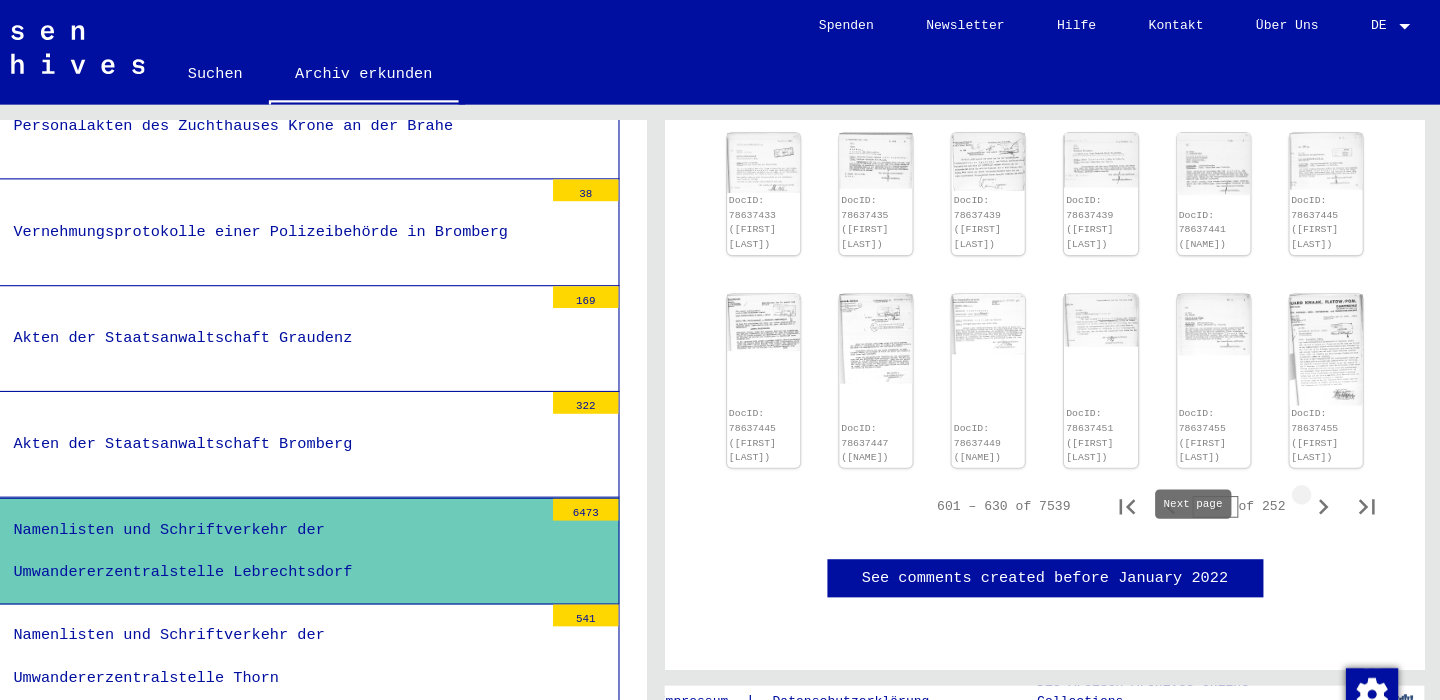 click 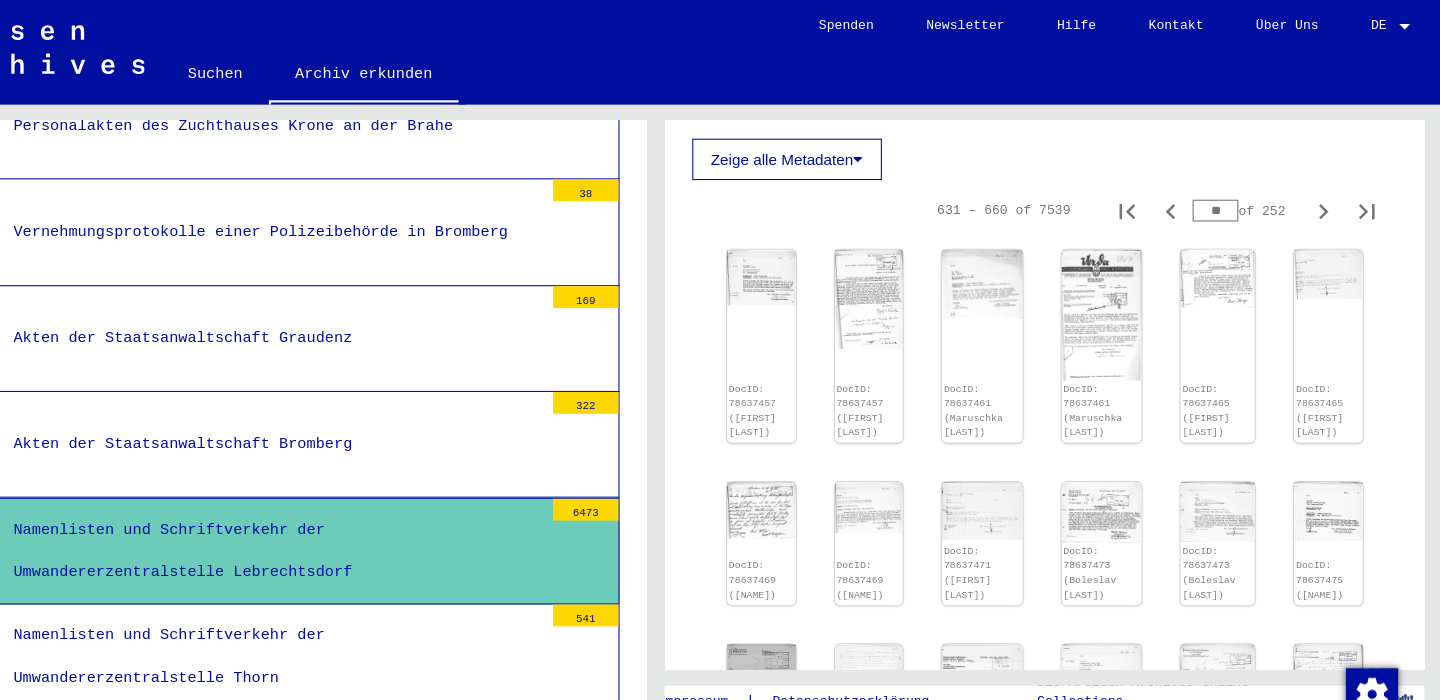 scroll, scrollTop: 505, scrollLeft: 0, axis: vertical 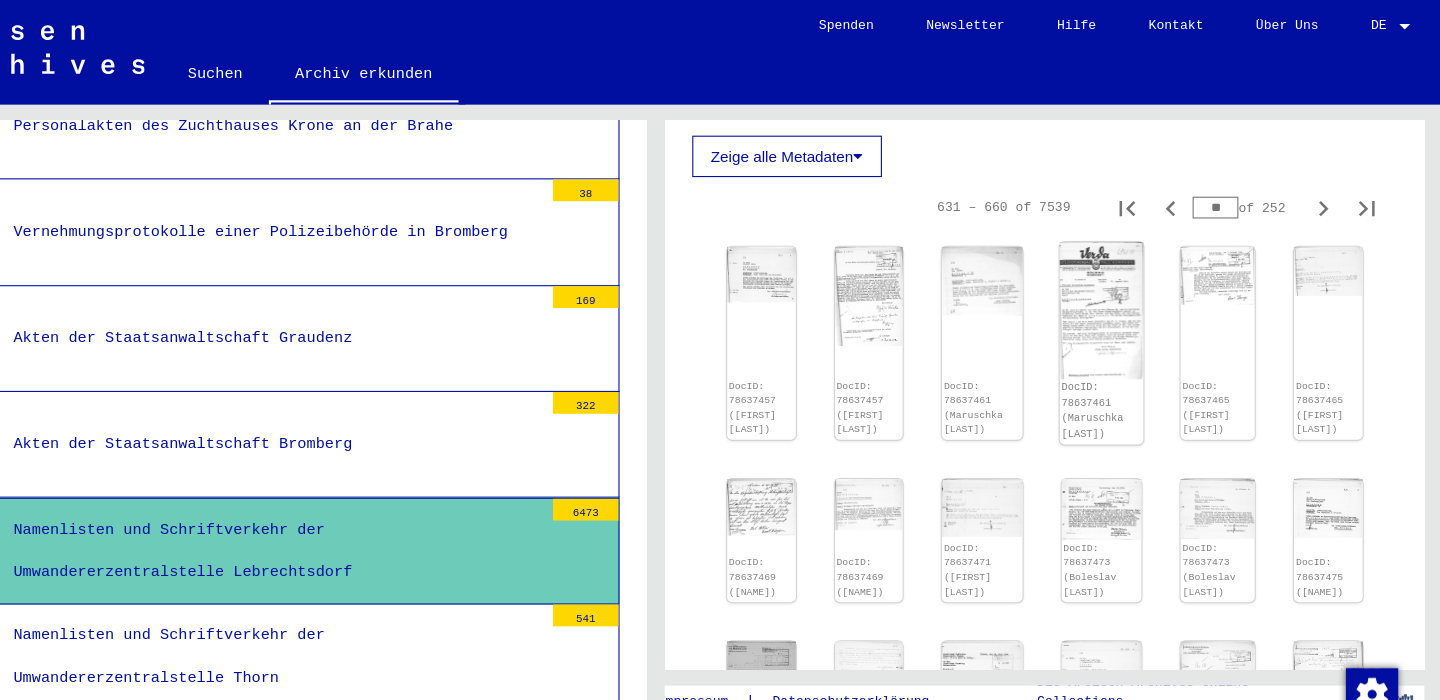 click 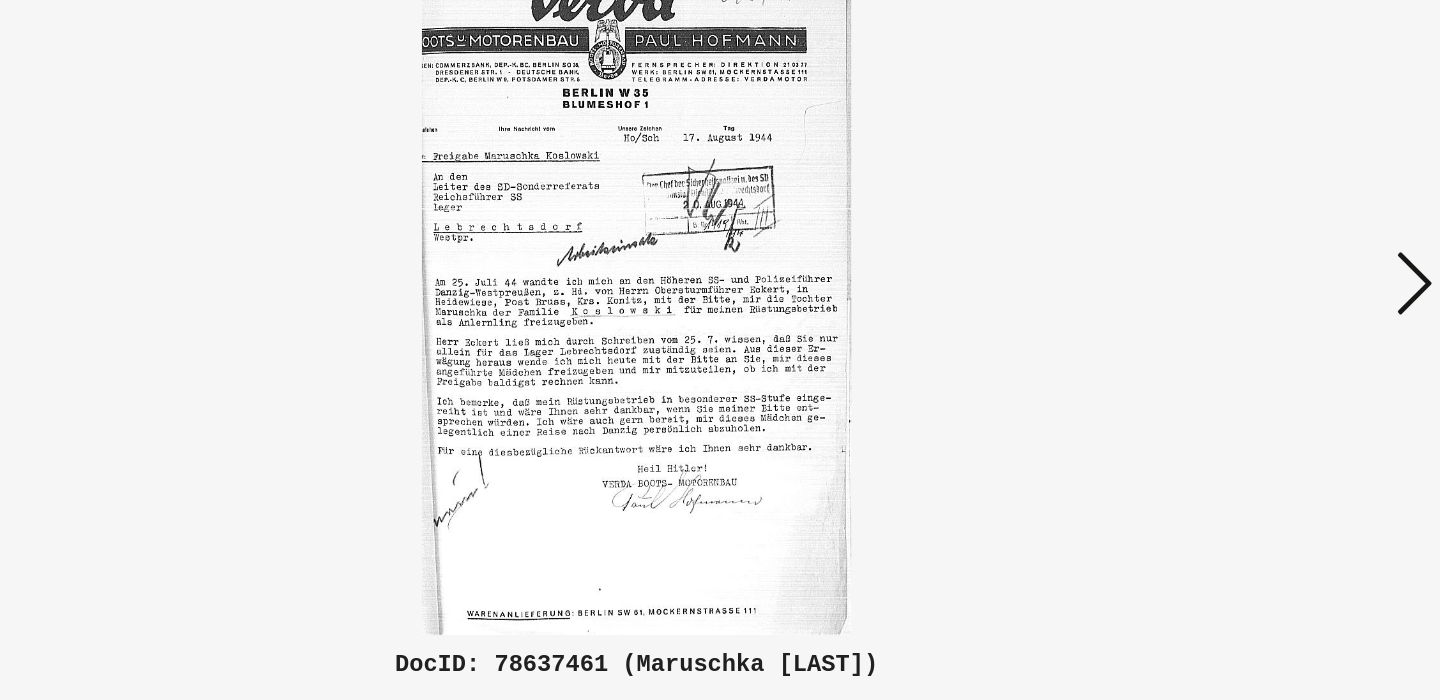 type 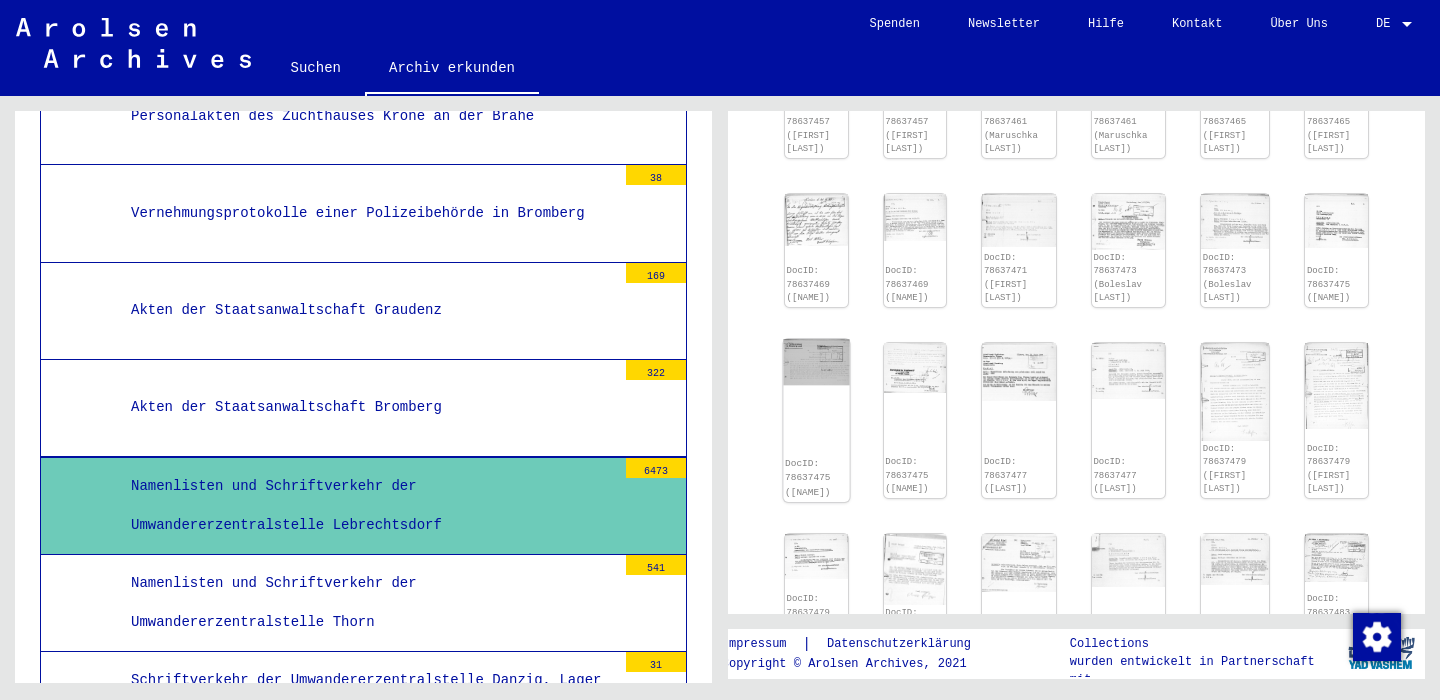 scroll, scrollTop: 817, scrollLeft: 0, axis: vertical 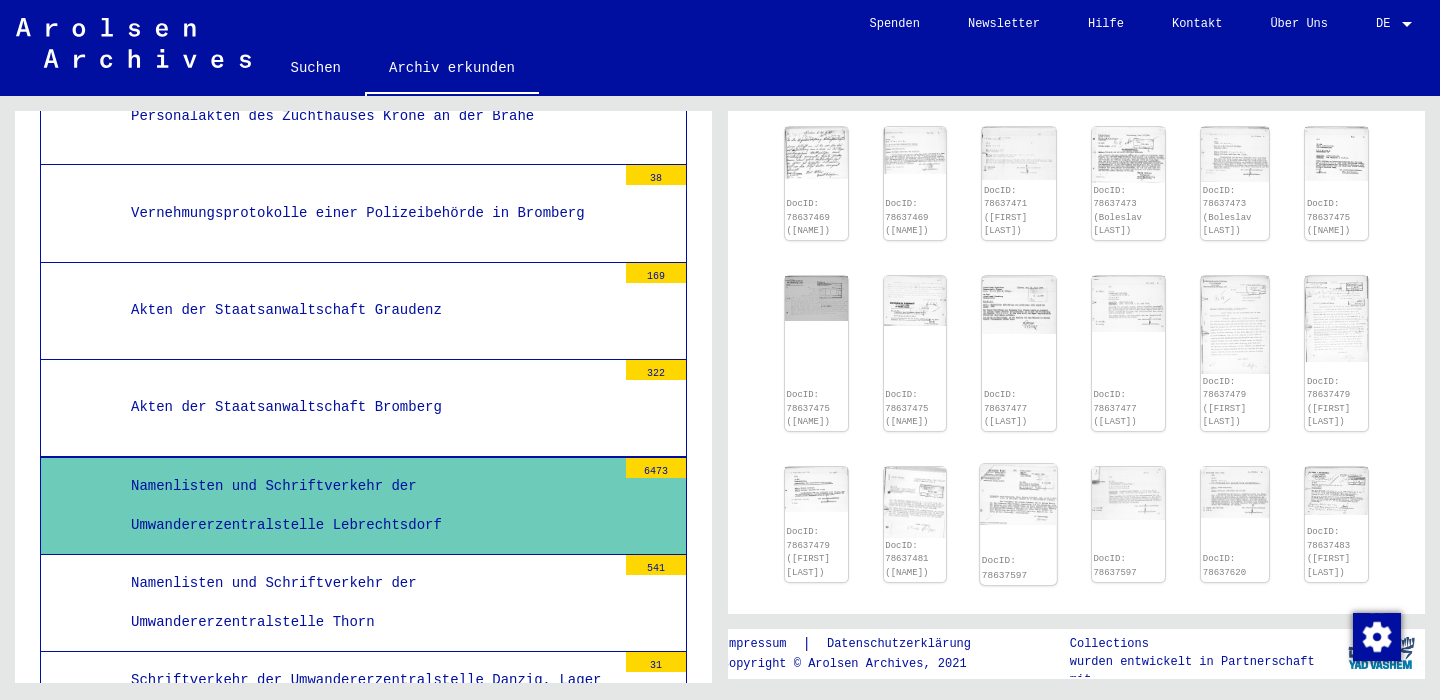 click 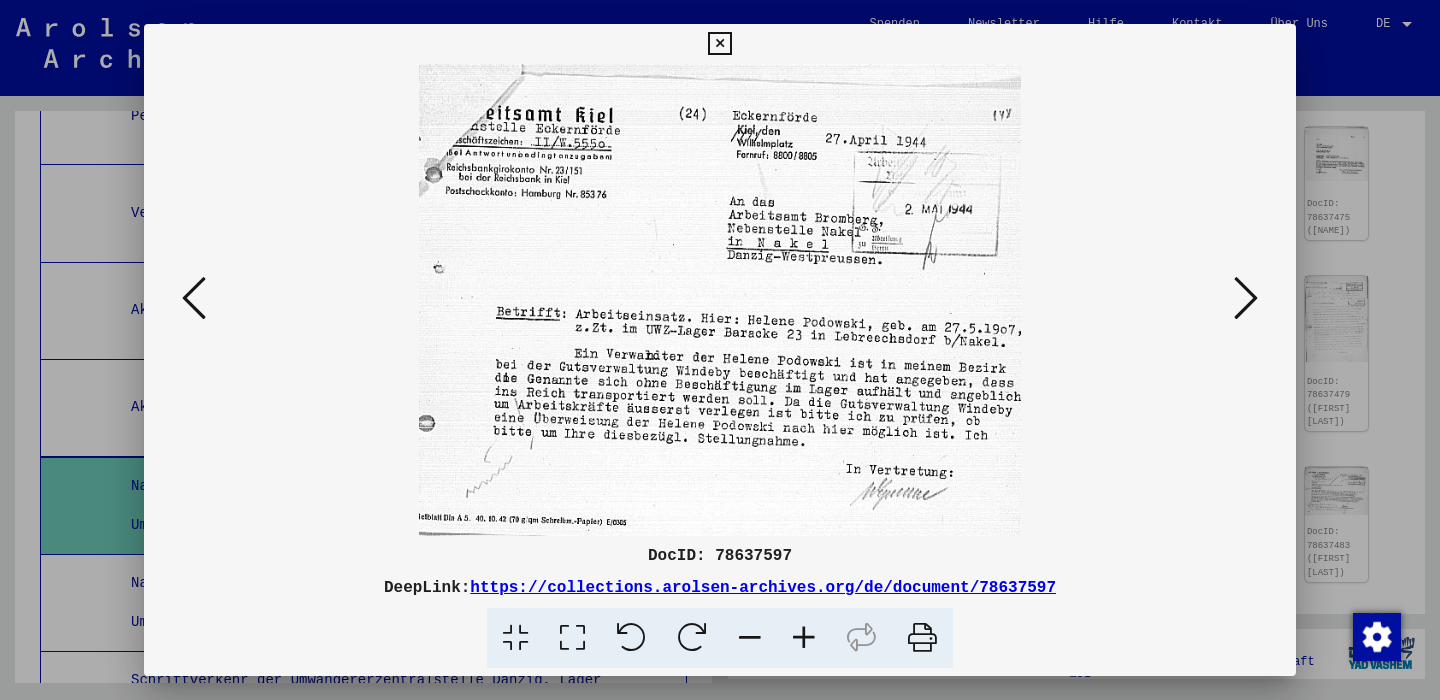 click at bounding box center [1246, 298] 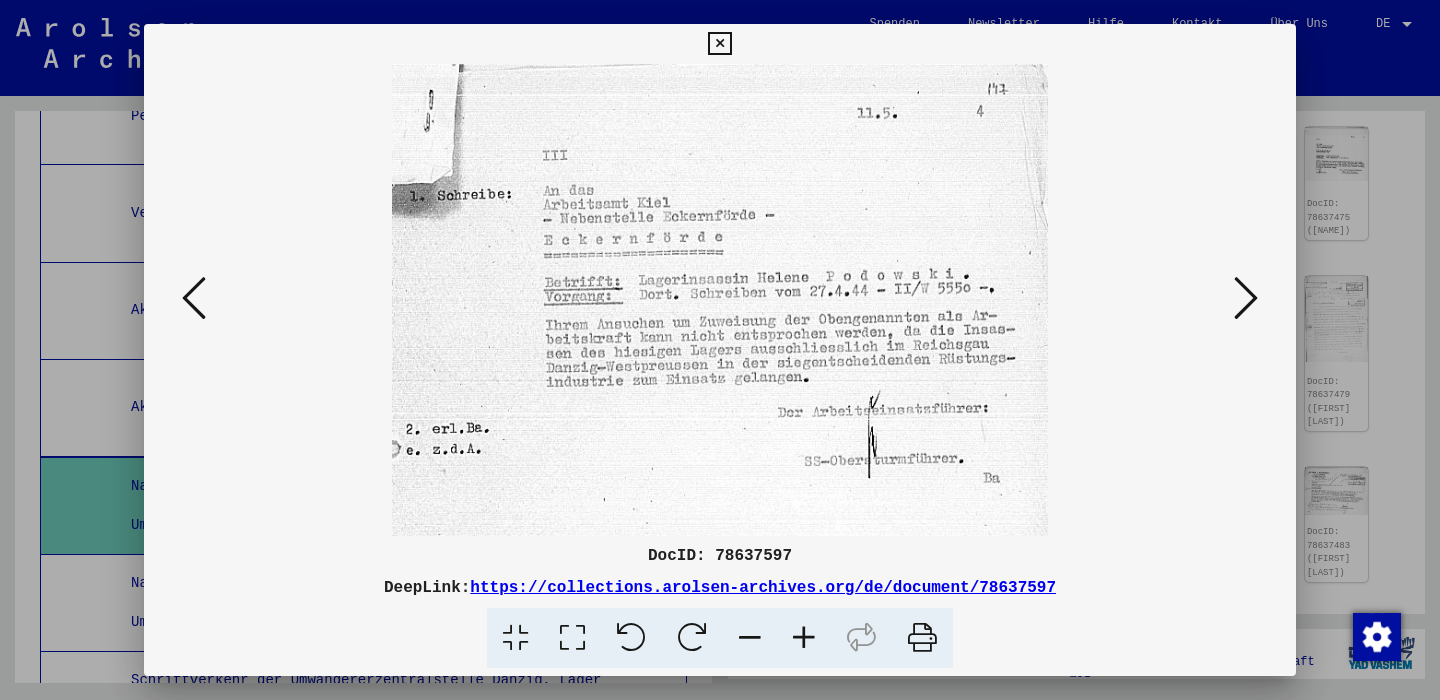click at bounding box center (1246, 298) 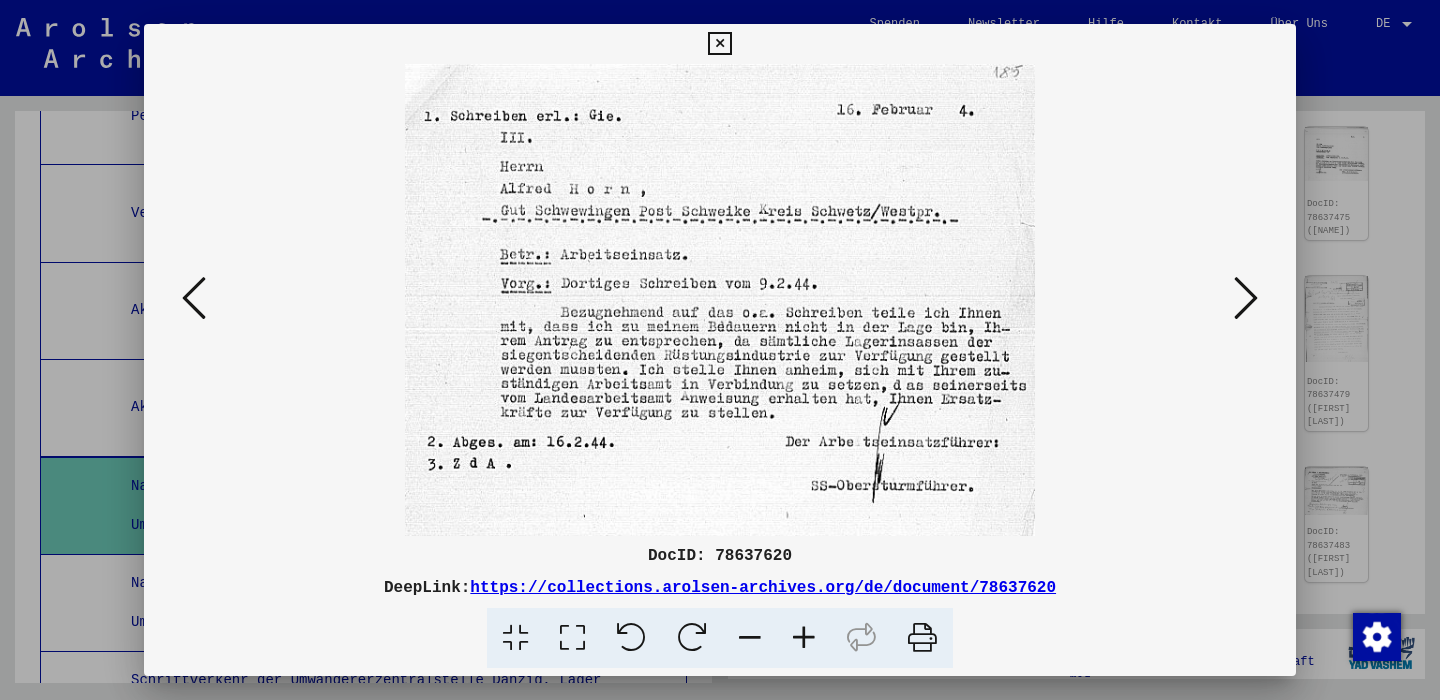 click at bounding box center [719, 44] 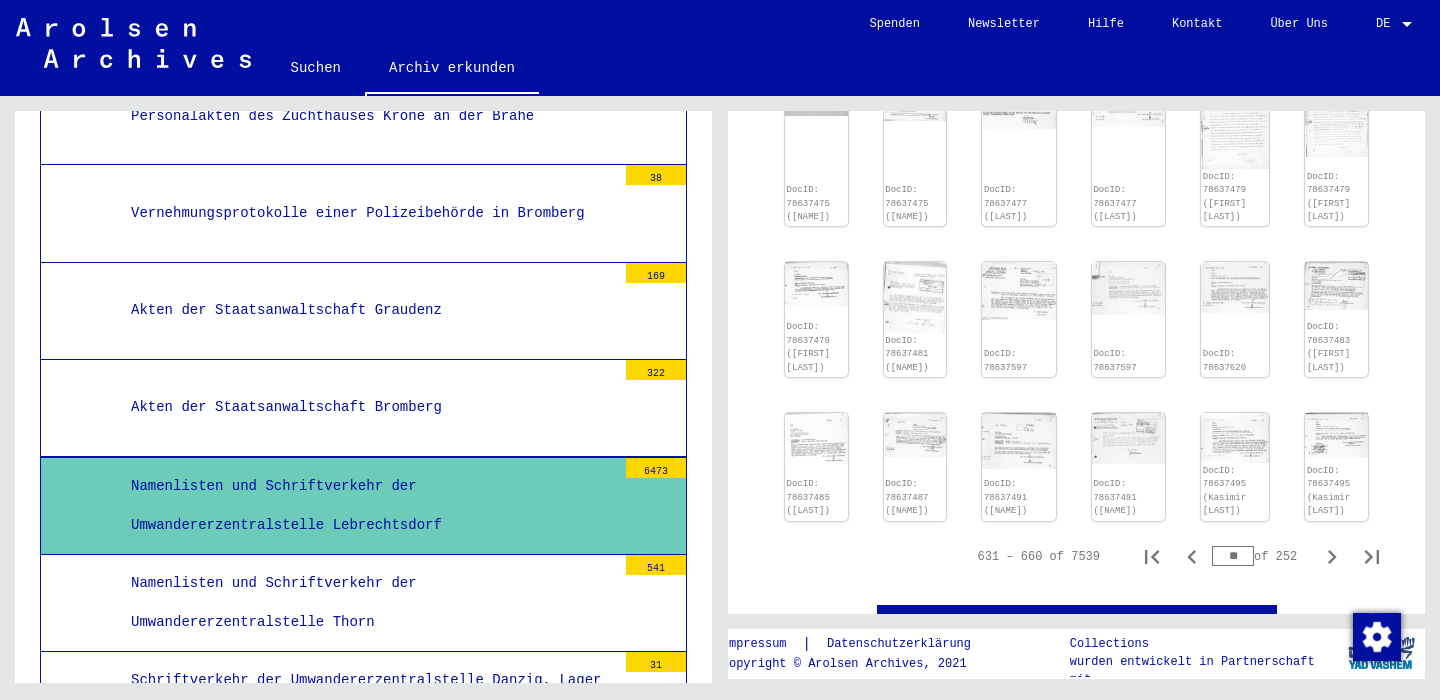 scroll, scrollTop: 1018, scrollLeft: 0, axis: vertical 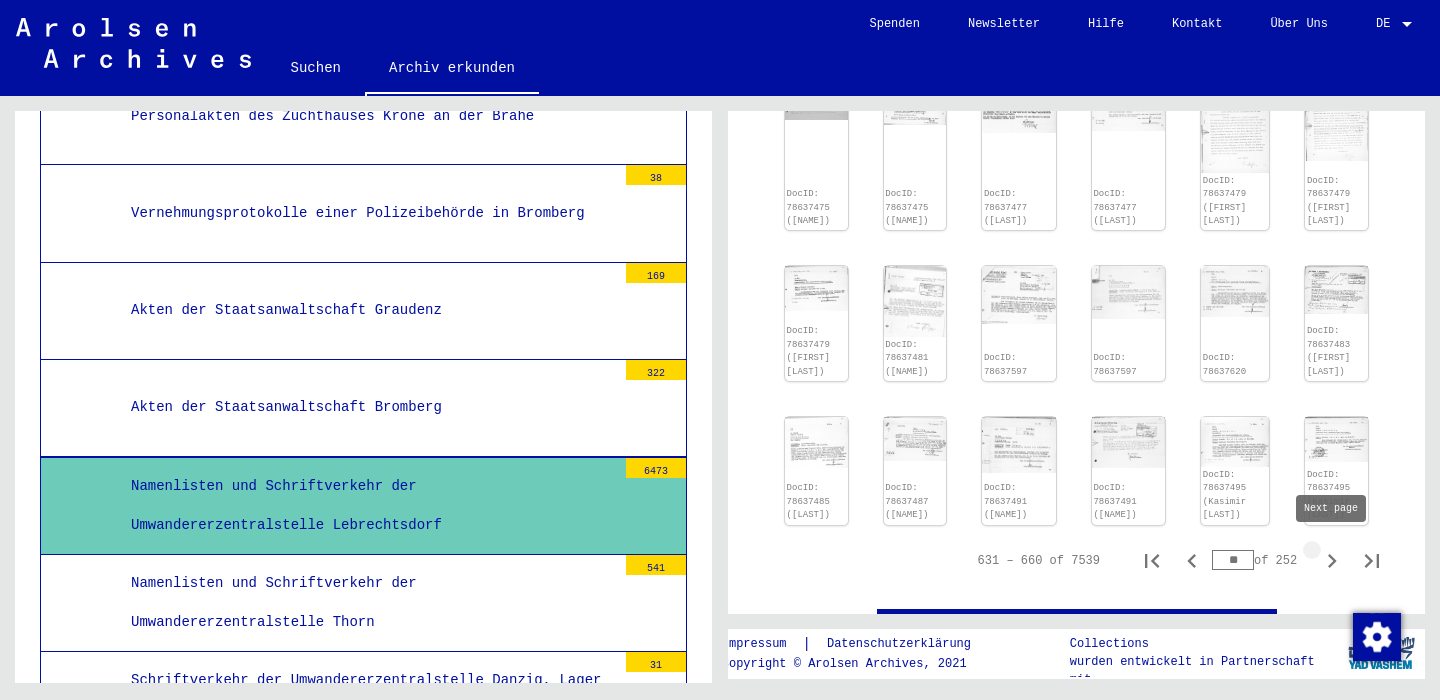 click 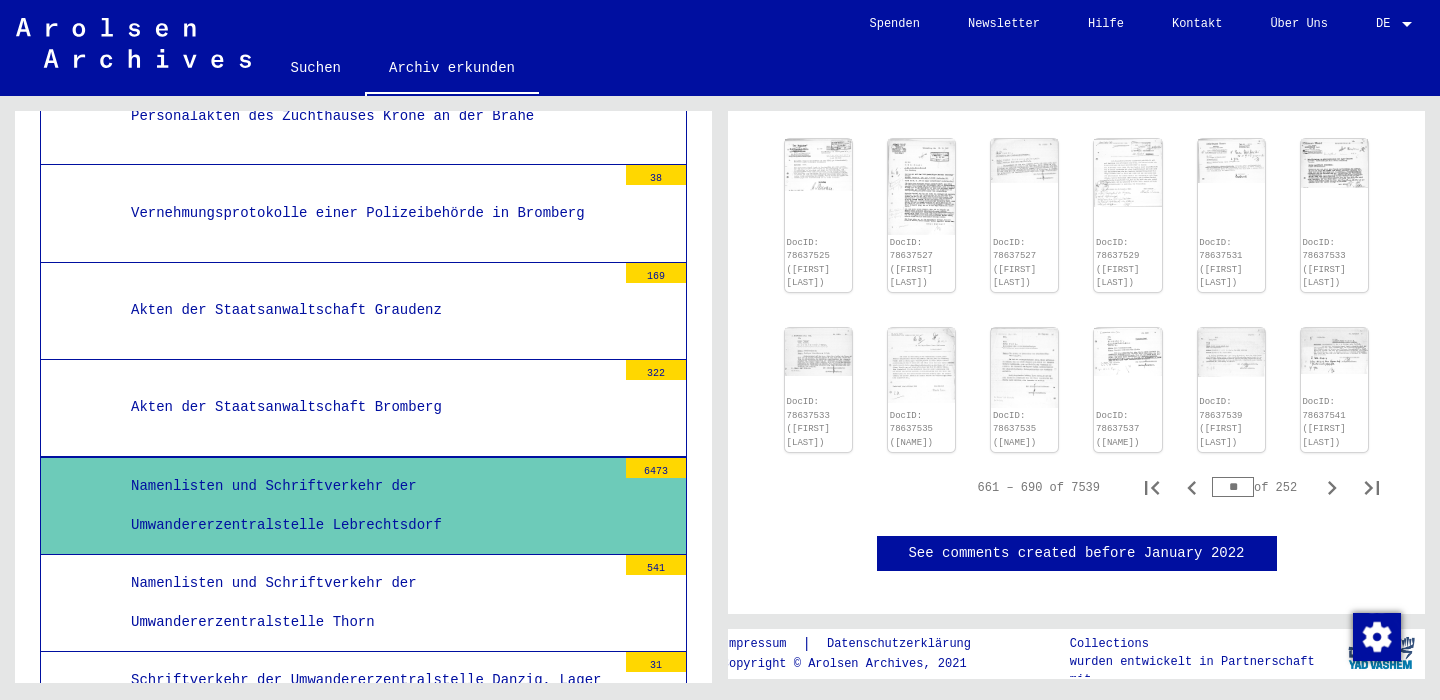 scroll, scrollTop: 1199, scrollLeft: 0, axis: vertical 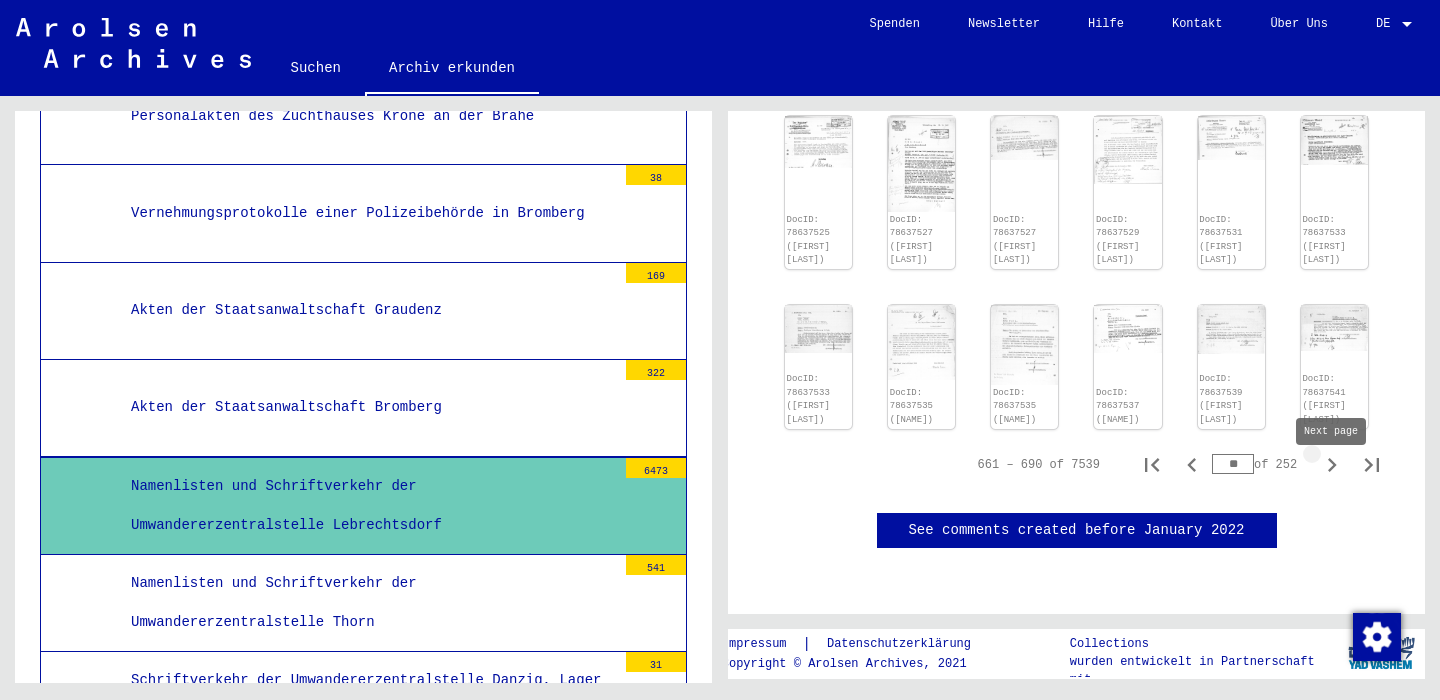 click at bounding box center (1332, 465) 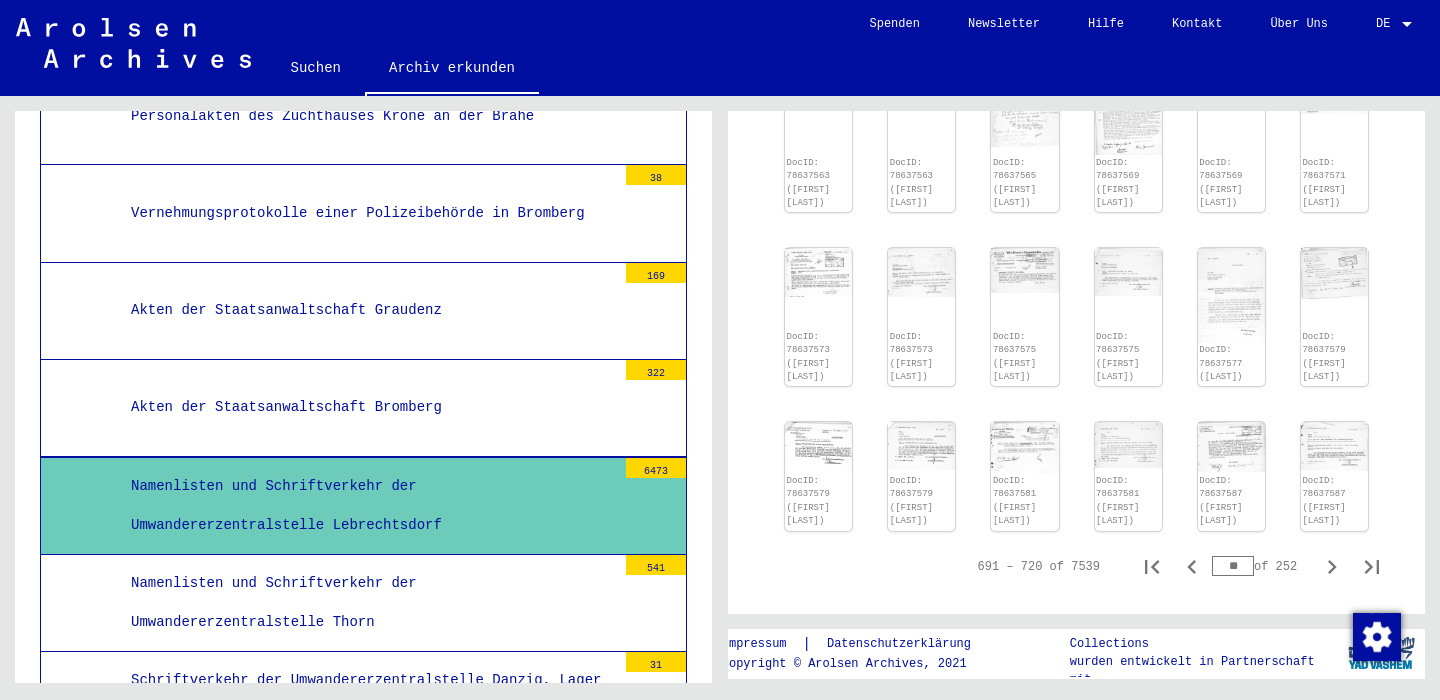 scroll, scrollTop: 1107, scrollLeft: 0, axis: vertical 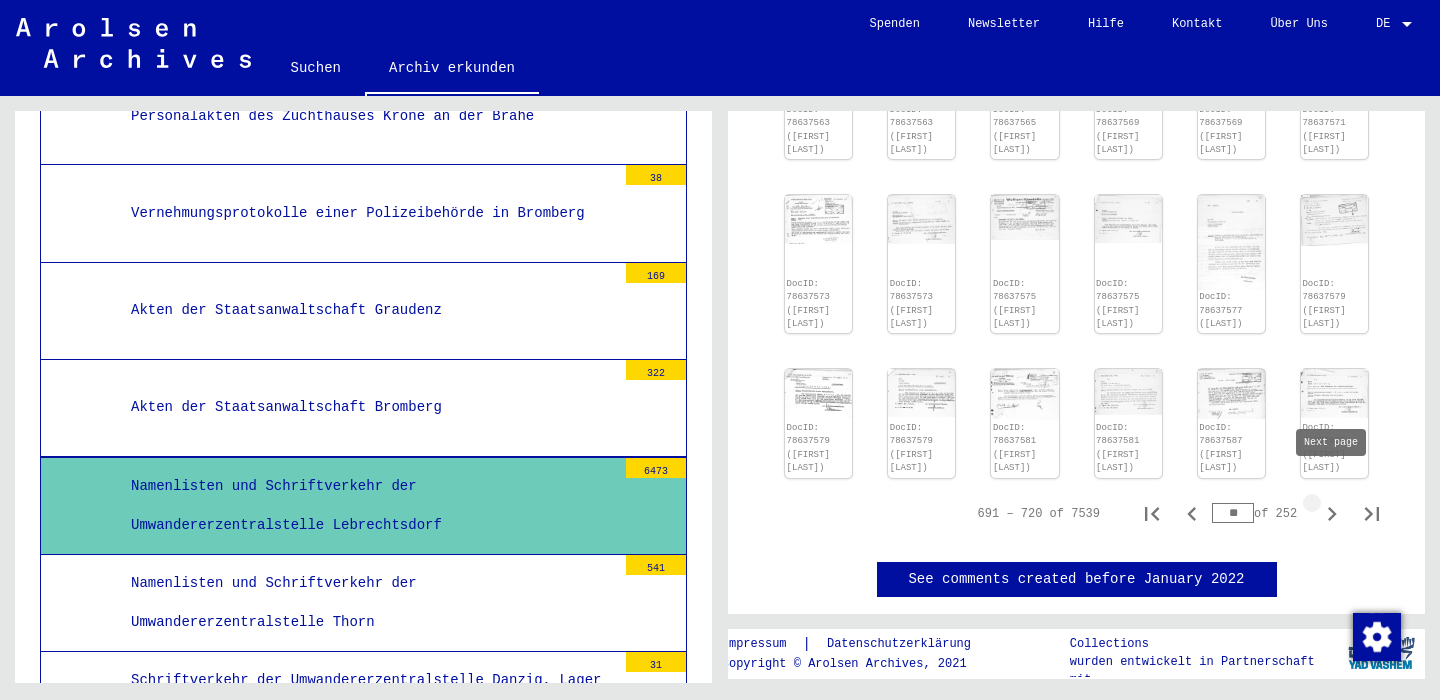 click 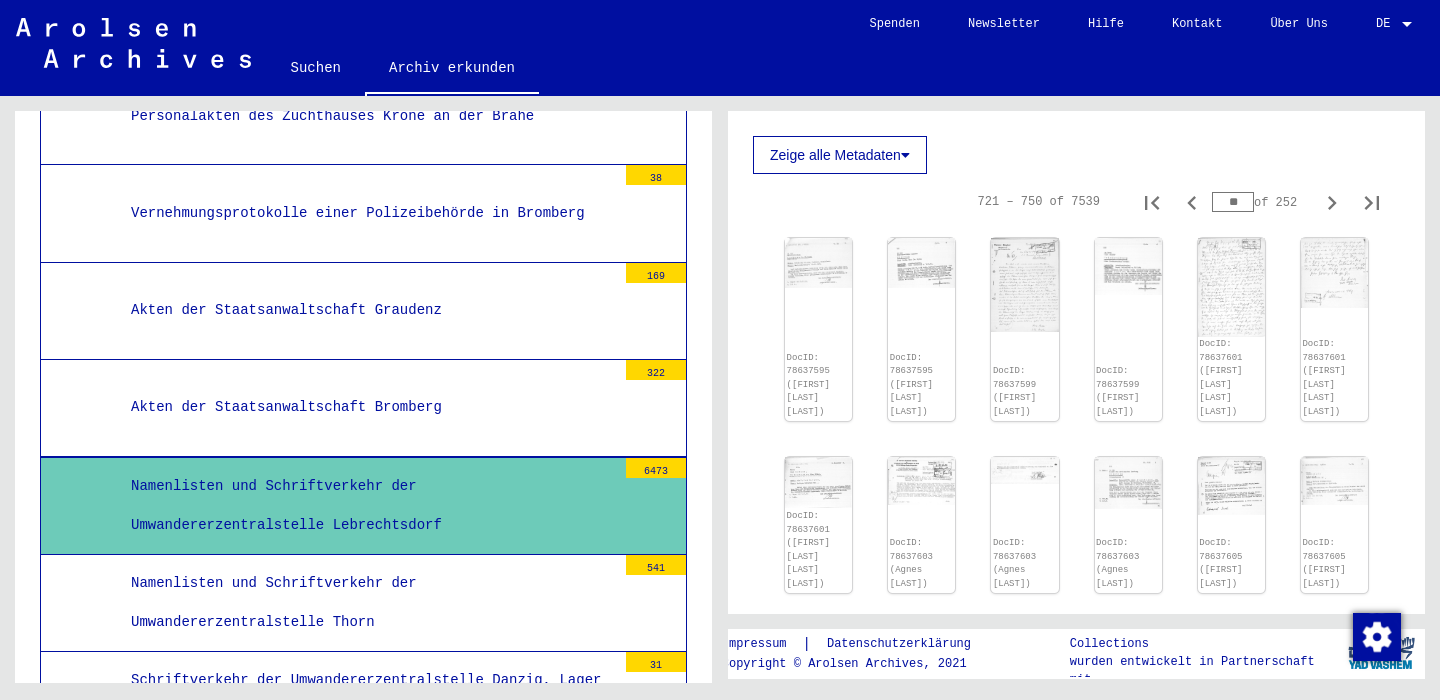 scroll, scrollTop: 493, scrollLeft: 4, axis: both 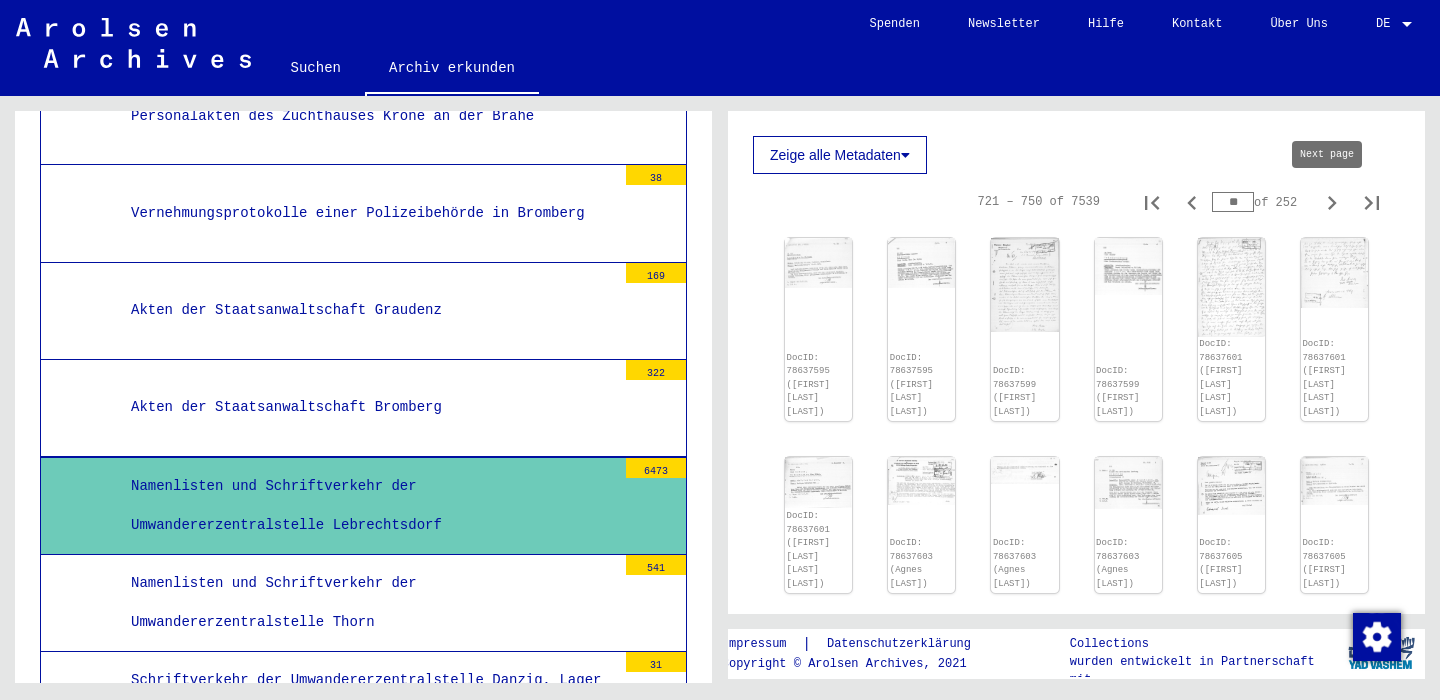 click 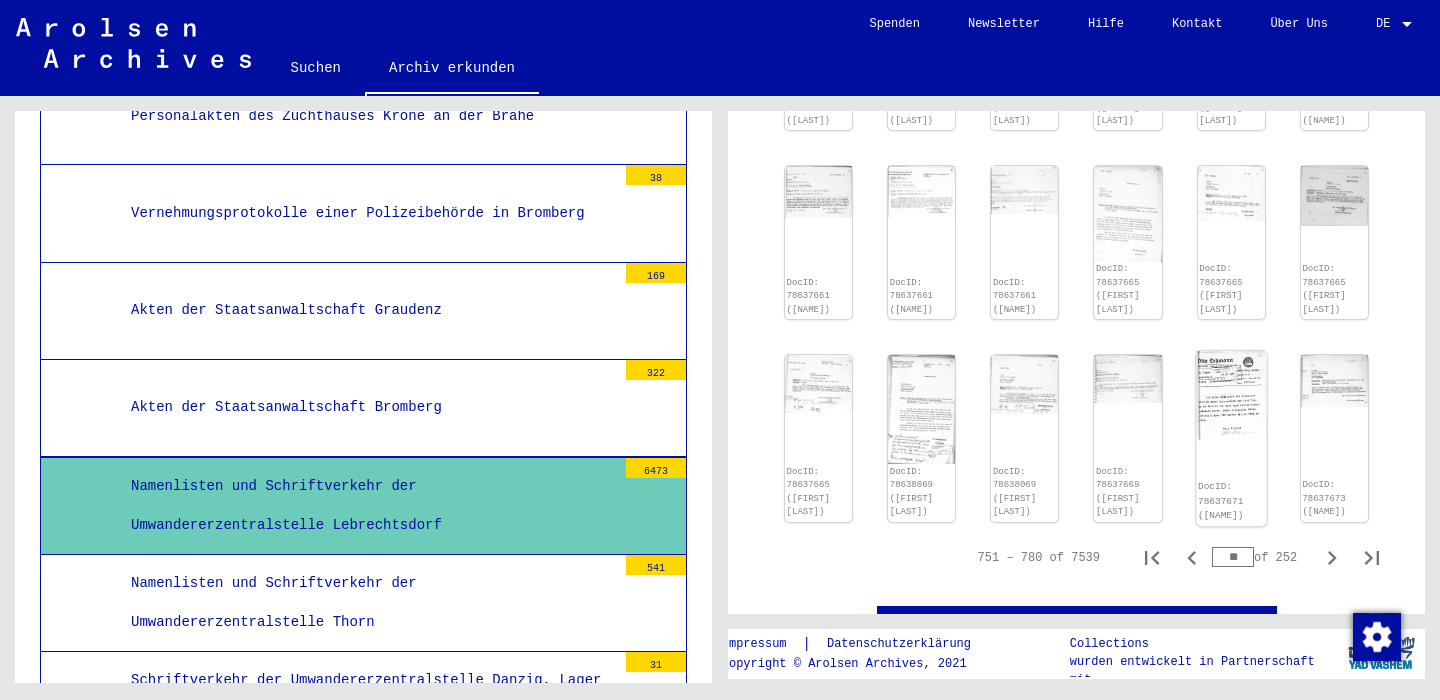 scroll, scrollTop: 1095, scrollLeft: 0, axis: vertical 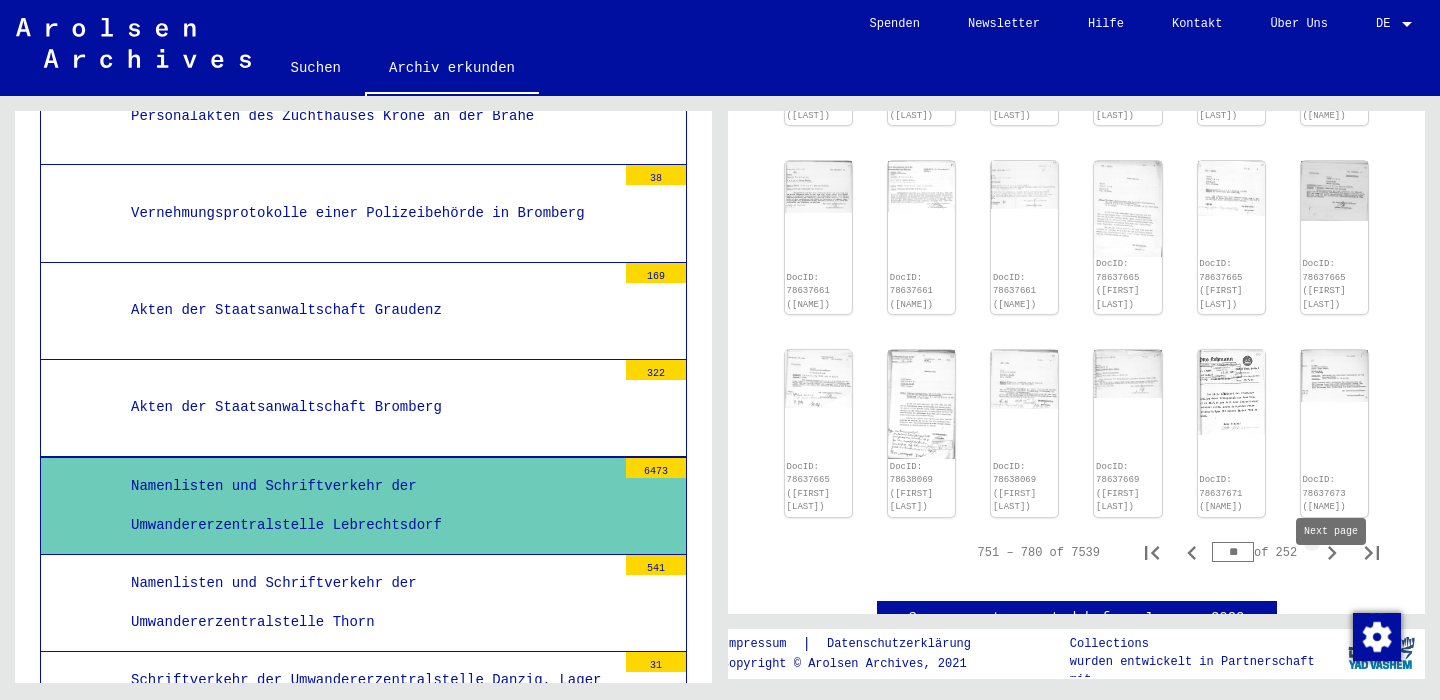 click 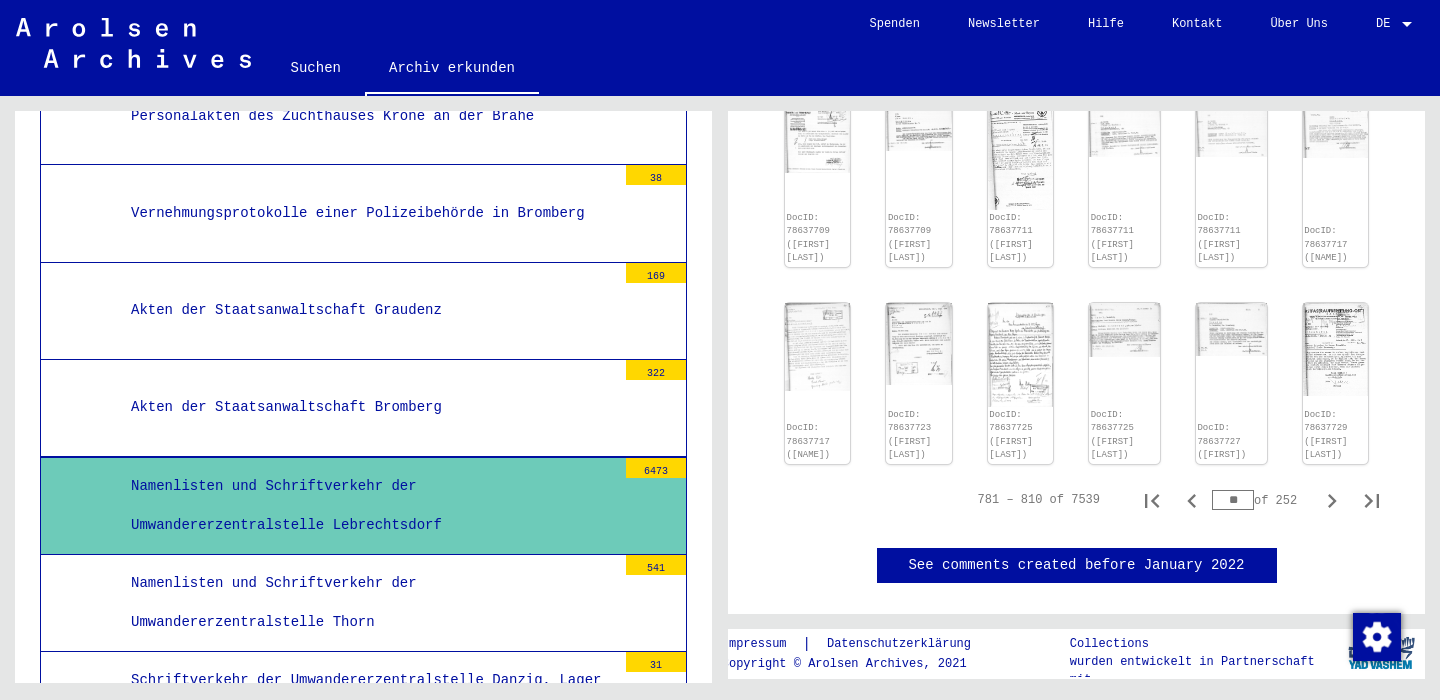 scroll, scrollTop: 1179, scrollLeft: 0, axis: vertical 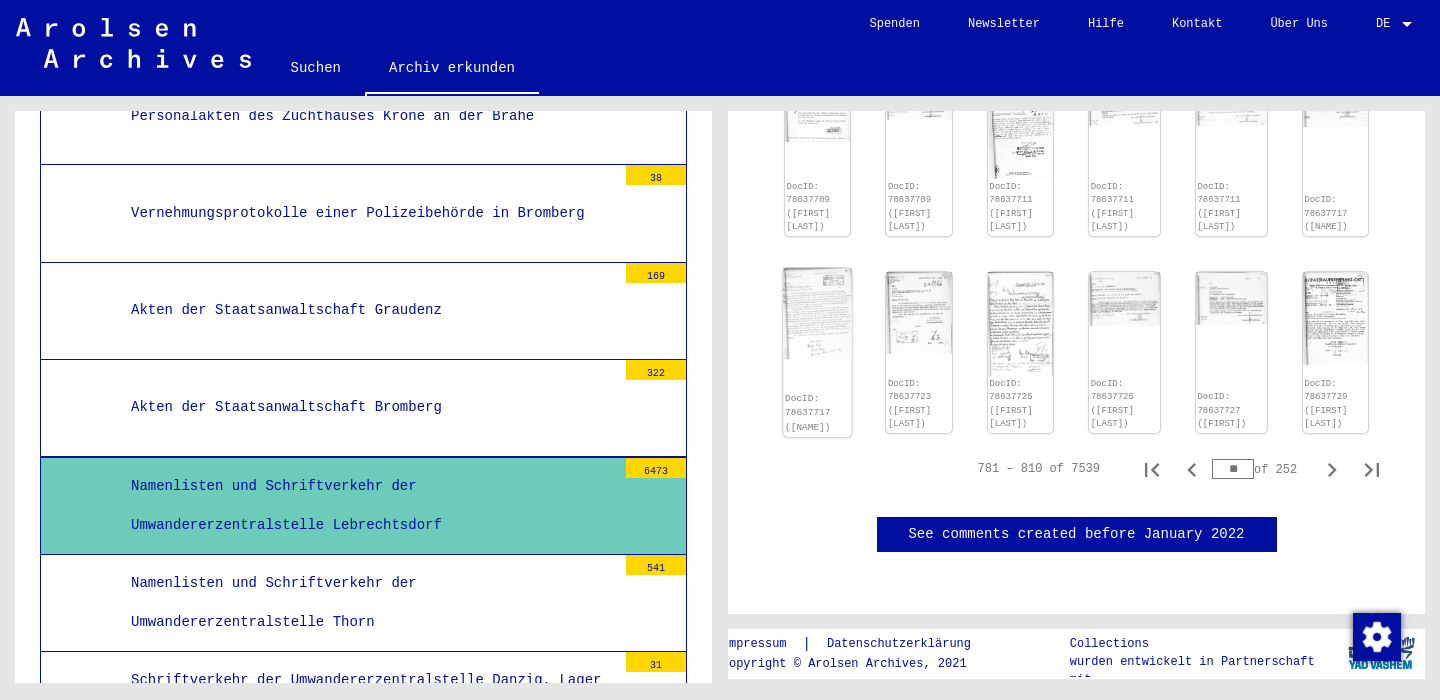 click 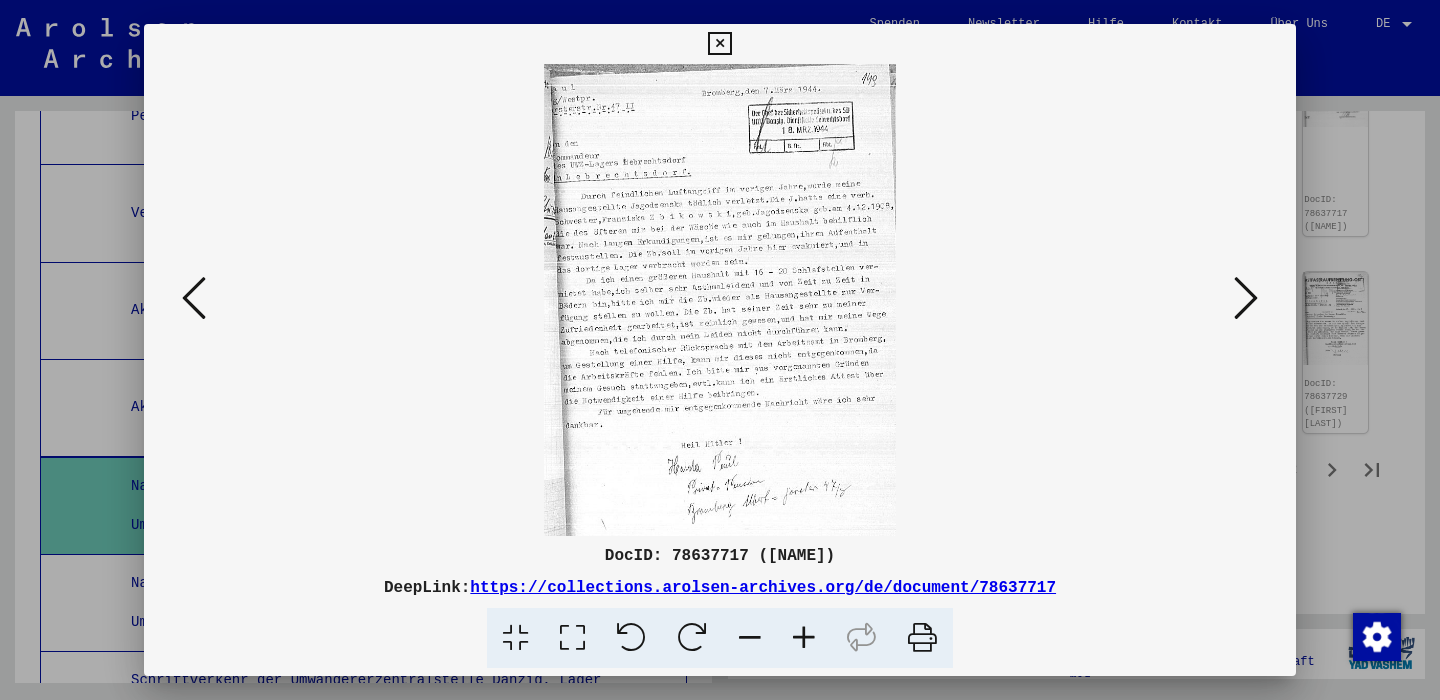 click at bounding box center [719, 44] 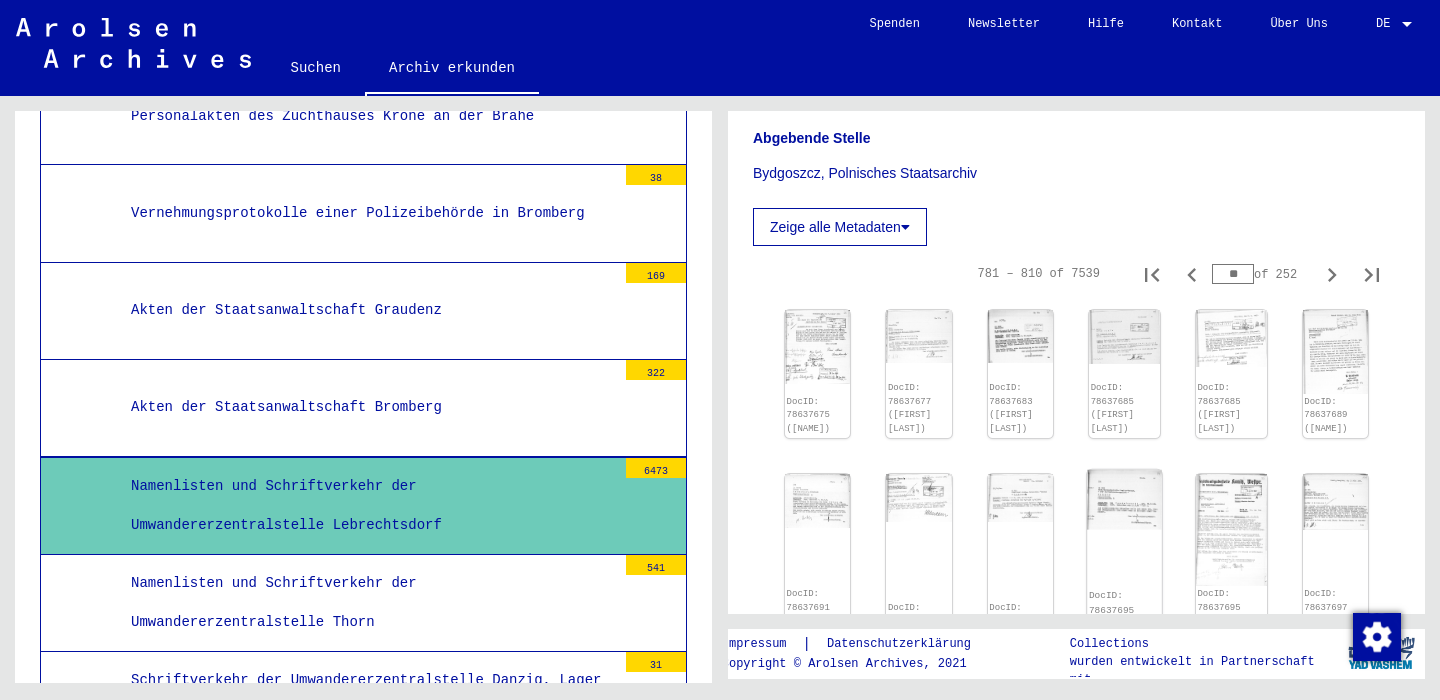 scroll, scrollTop: 355, scrollLeft: 0, axis: vertical 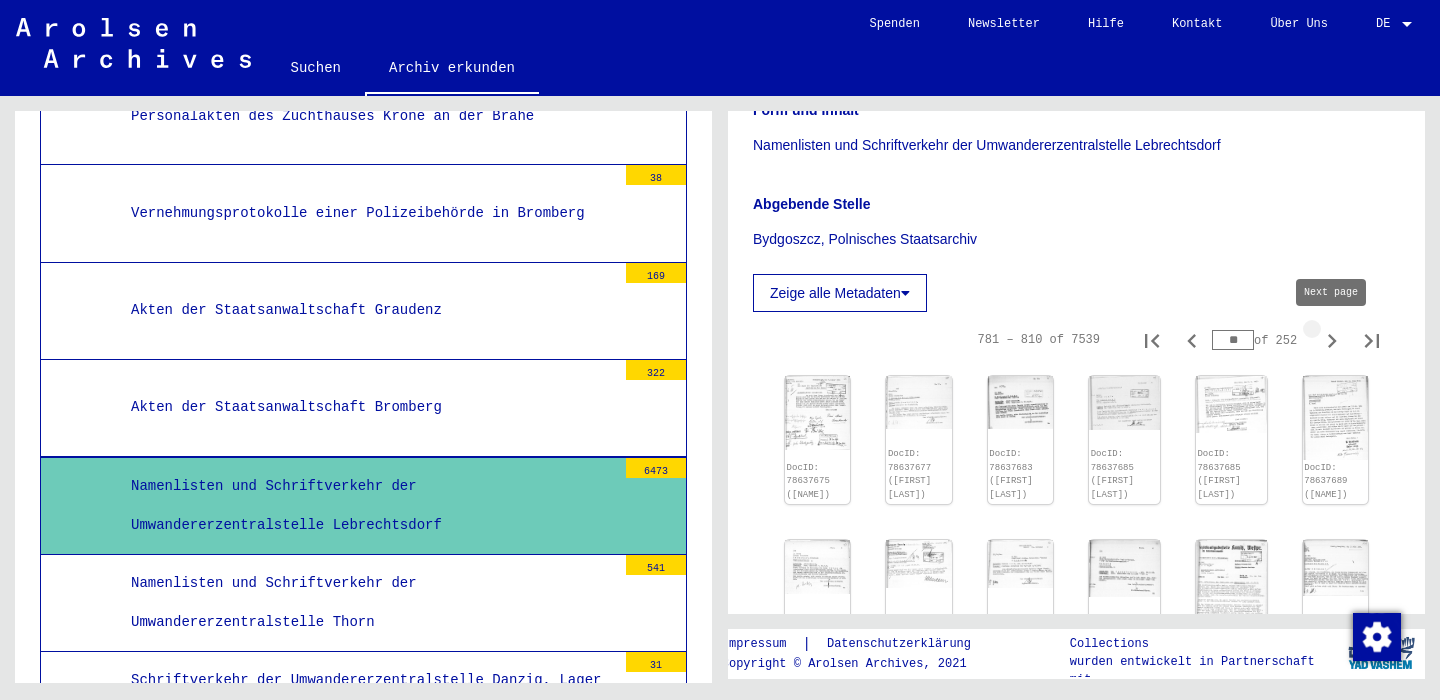 click 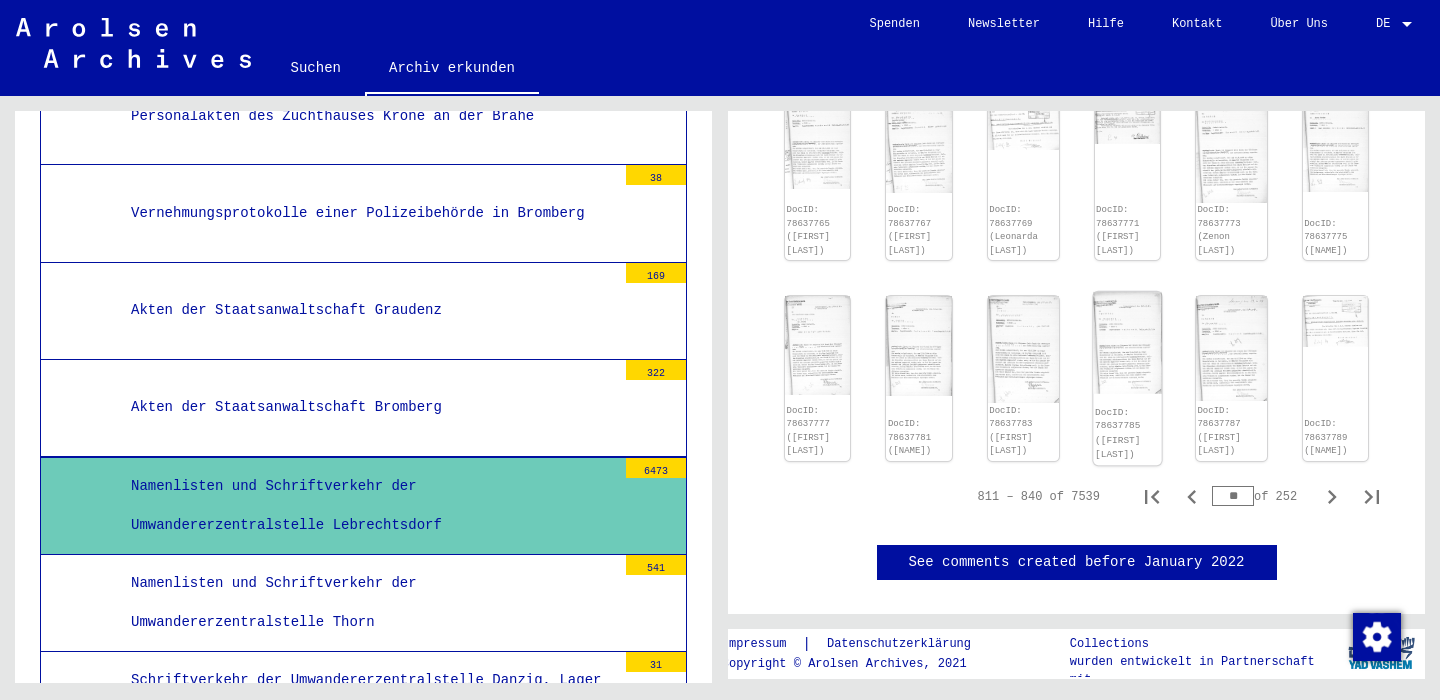 scroll, scrollTop: 1243, scrollLeft: 0, axis: vertical 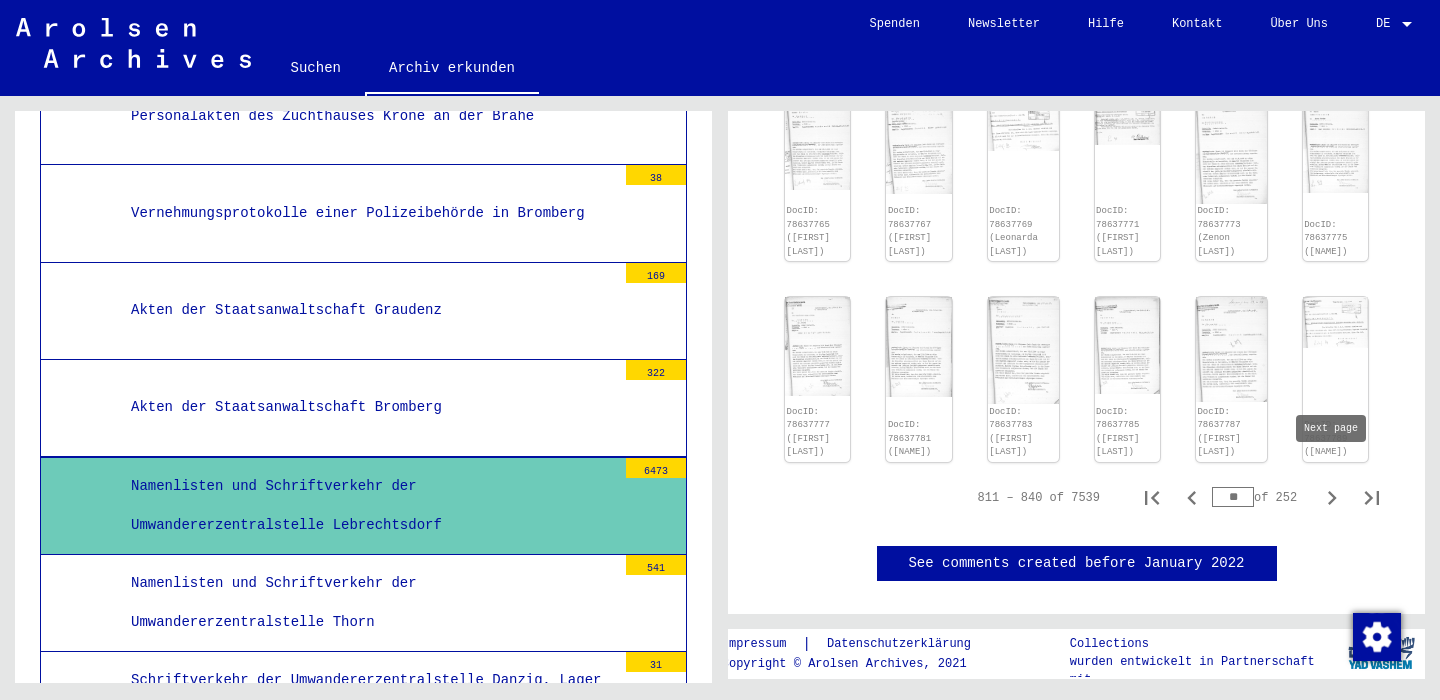 click 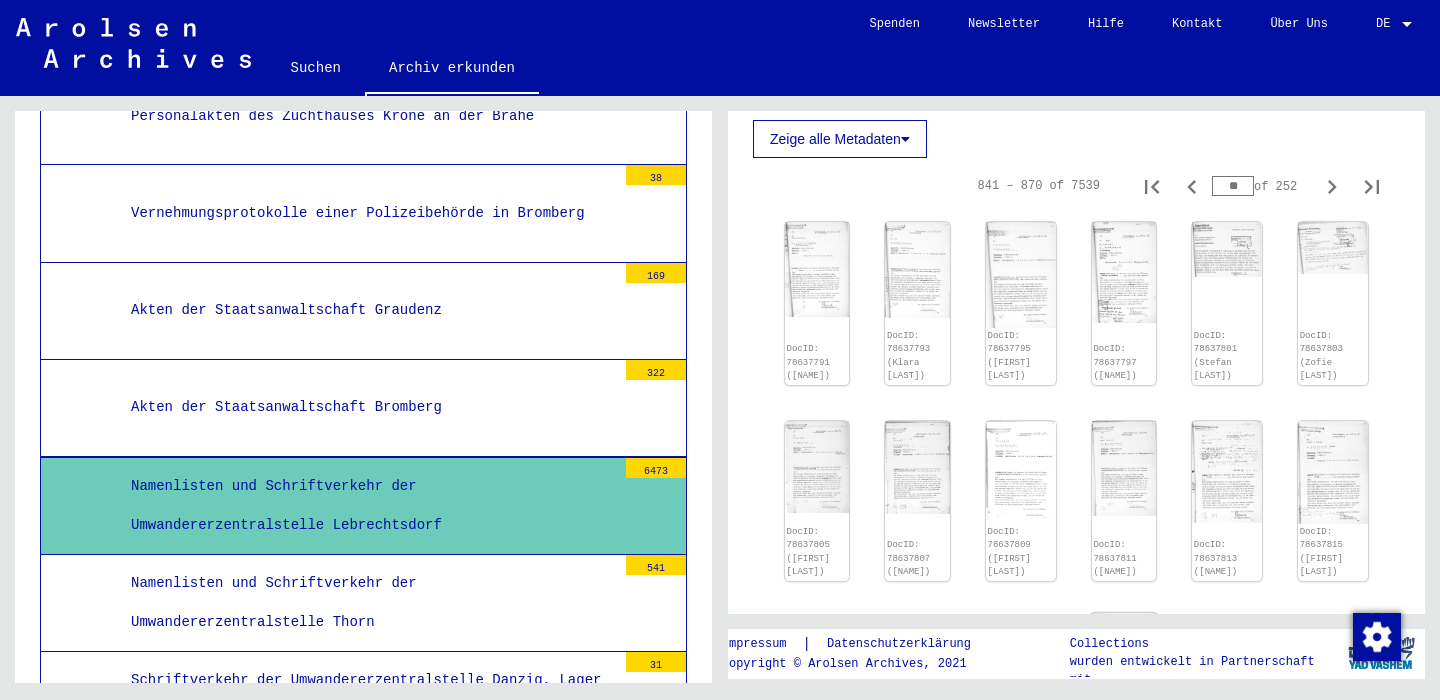 scroll, scrollTop: 492, scrollLeft: 0, axis: vertical 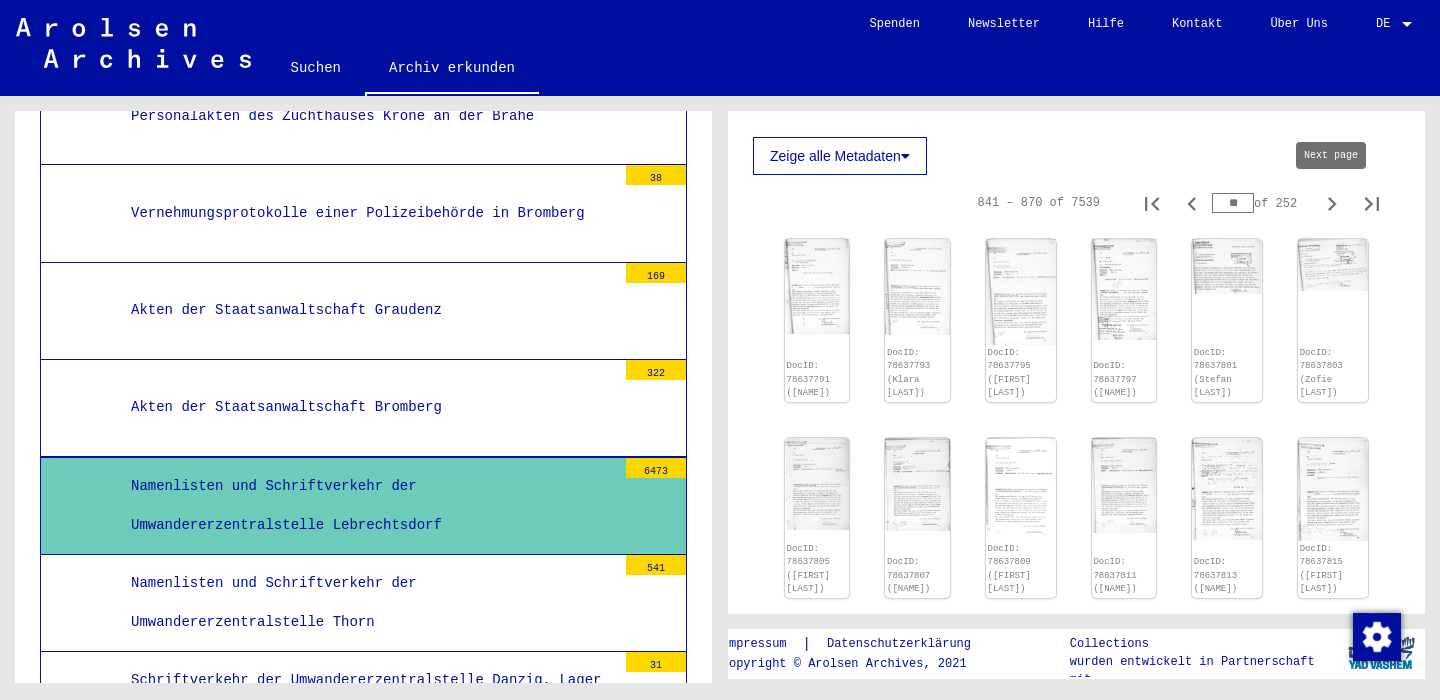 click 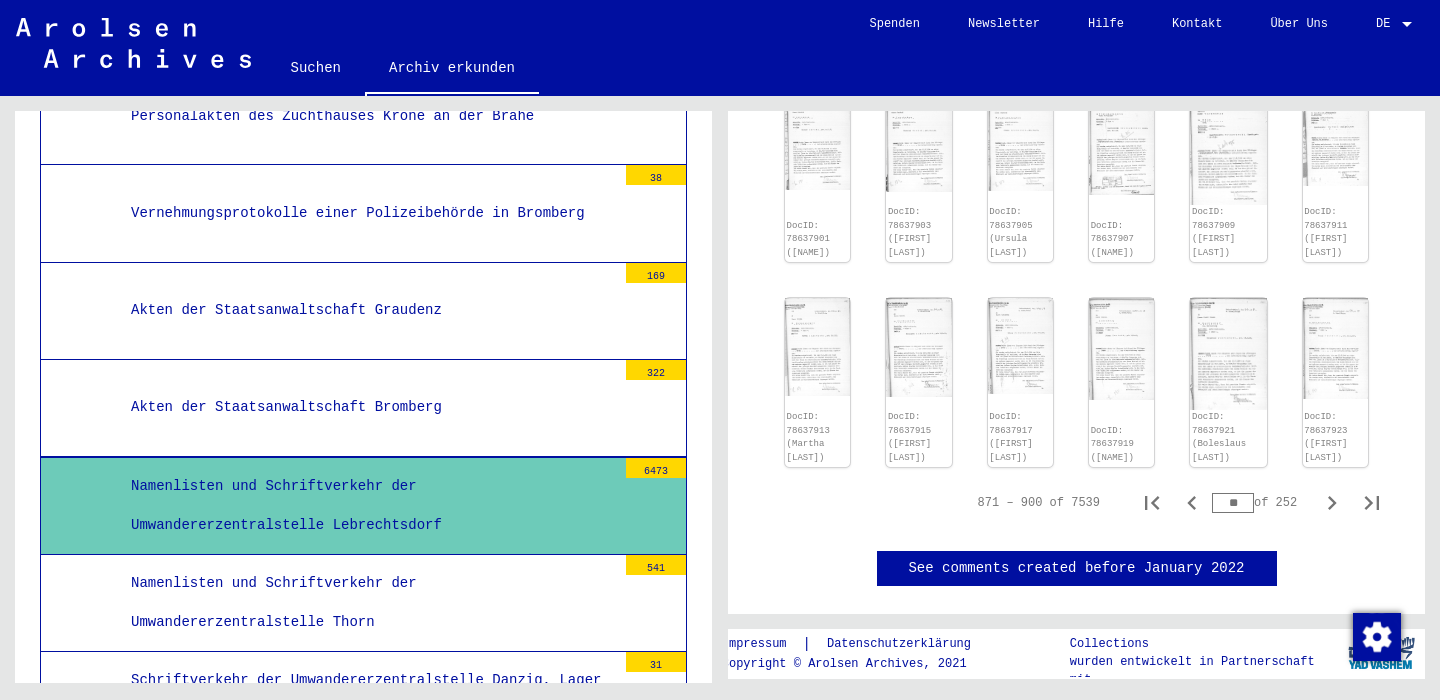 scroll, scrollTop: 1251, scrollLeft: 0, axis: vertical 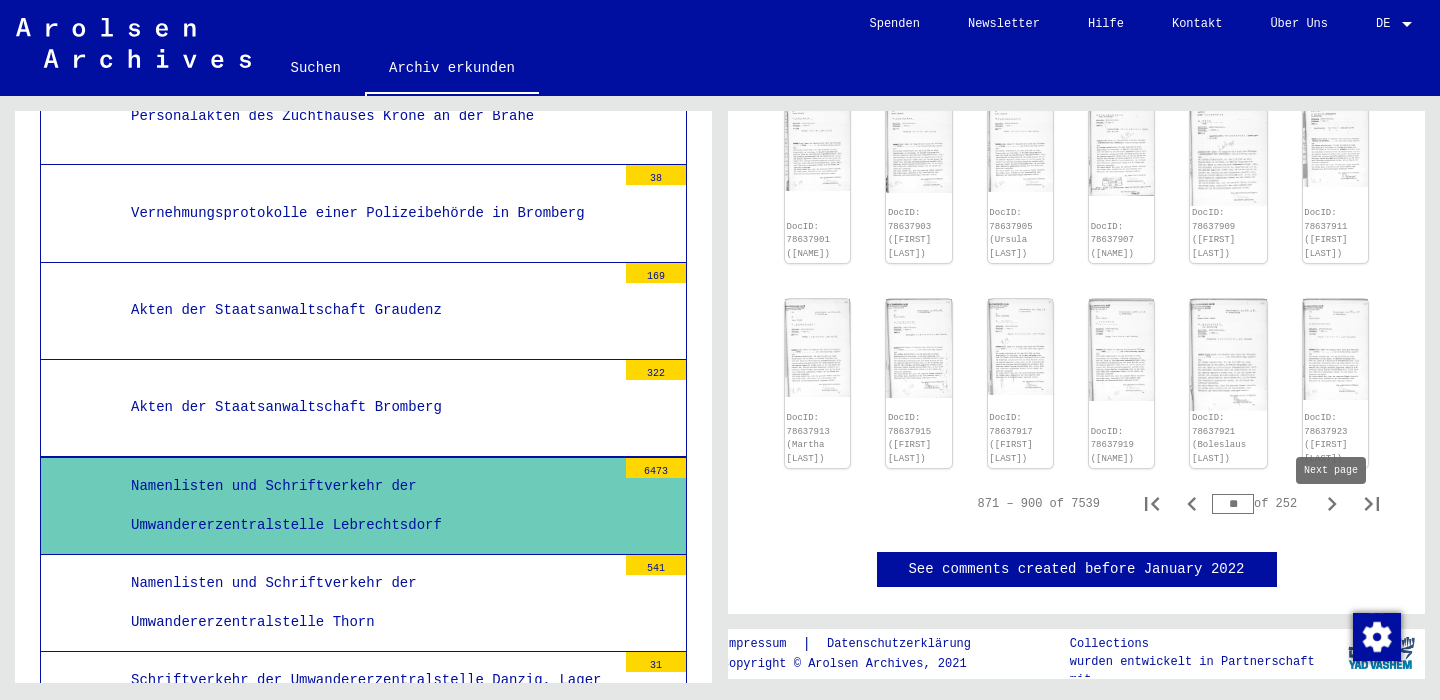 click 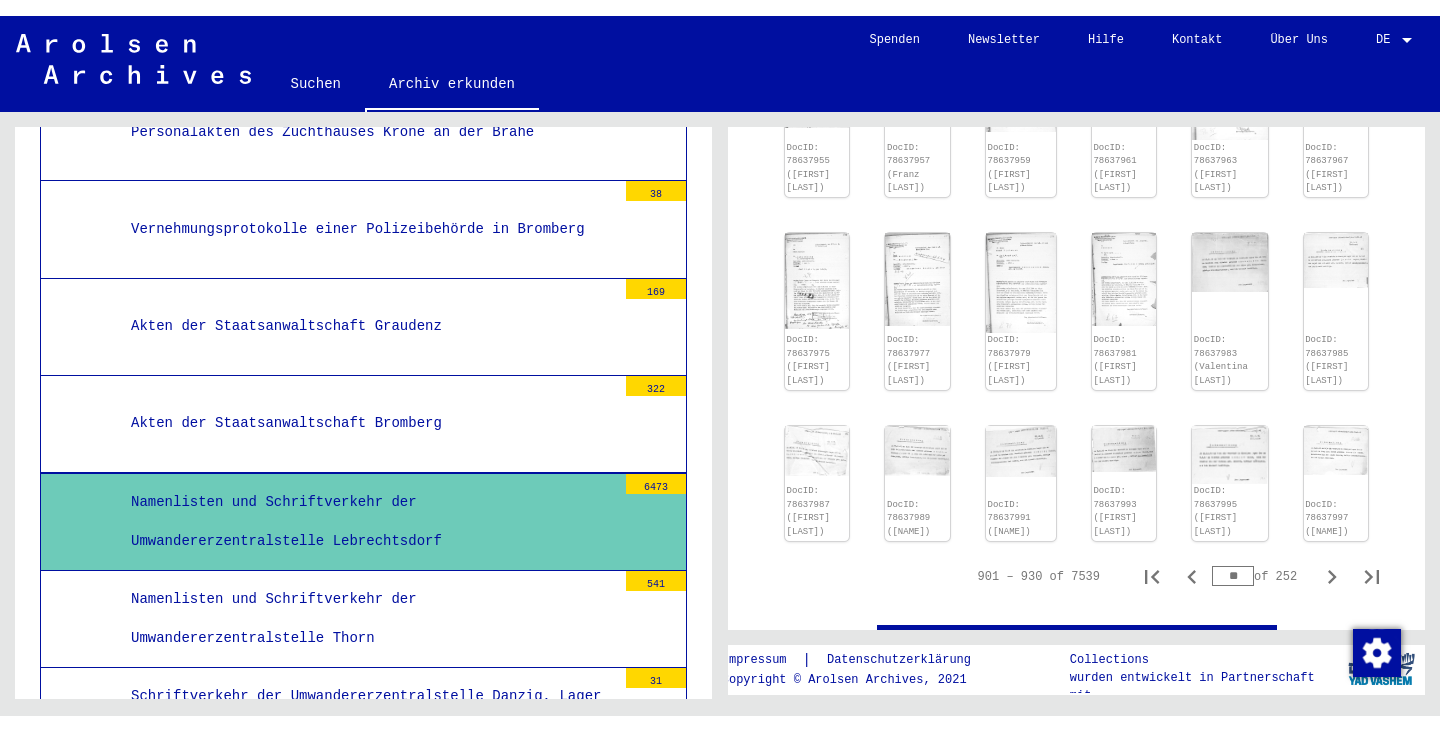 scroll, scrollTop: 1128, scrollLeft: 0, axis: vertical 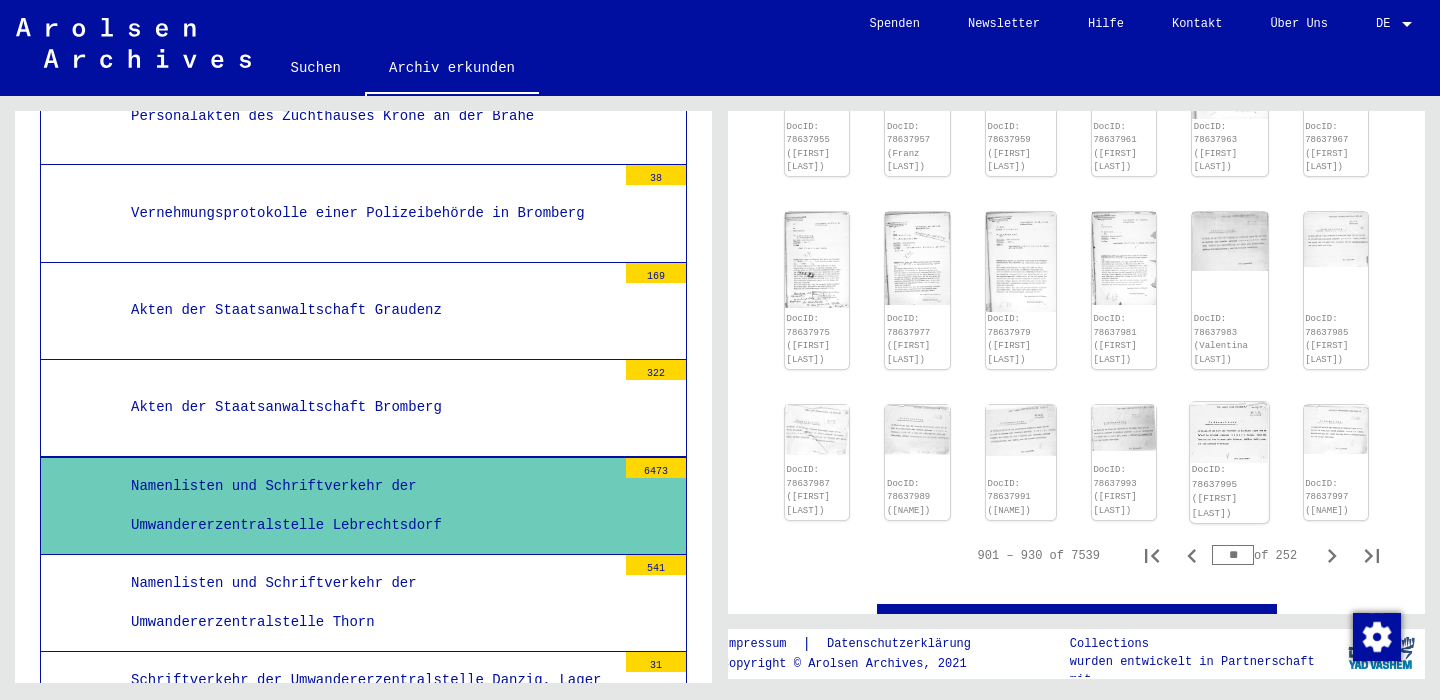 click on "DocID: 78637995 ([FIRST] [LAST])" 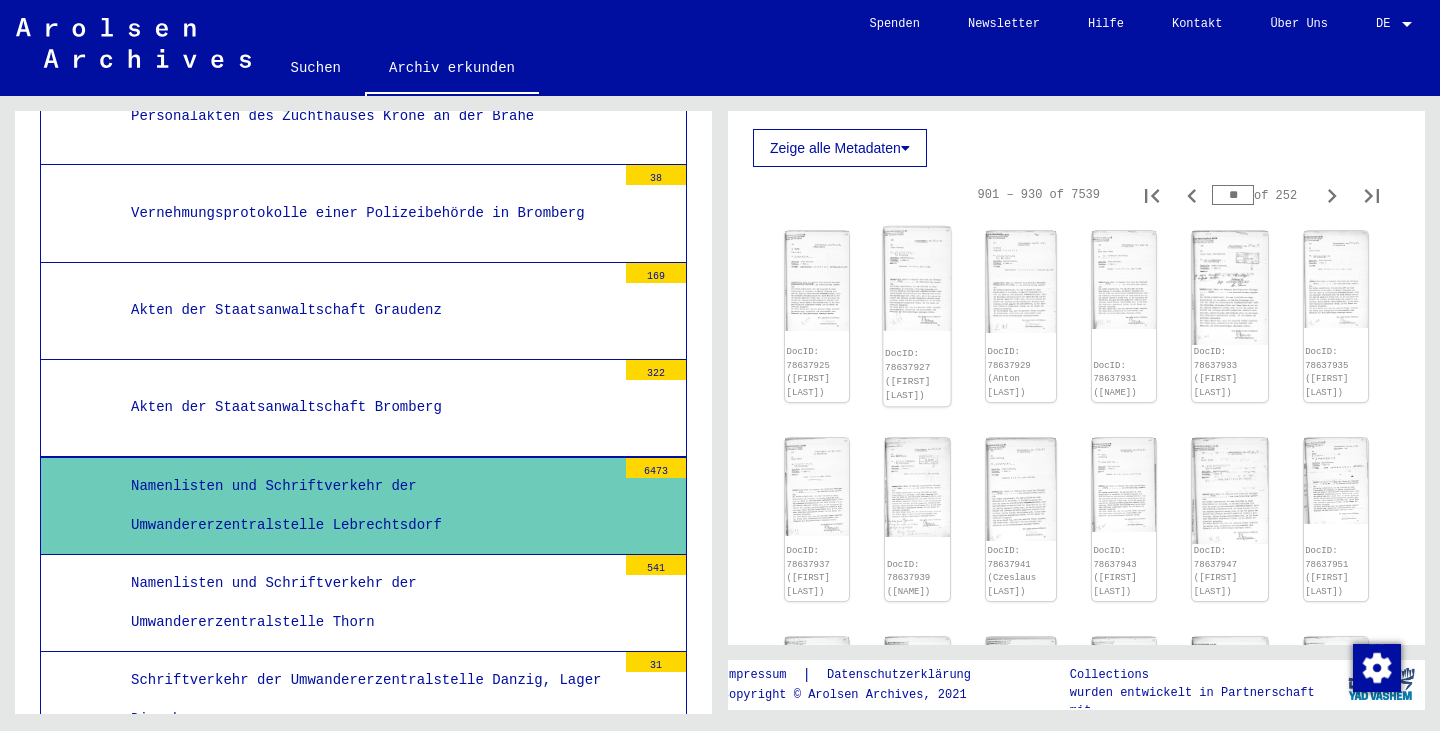 scroll, scrollTop: 496, scrollLeft: 0, axis: vertical 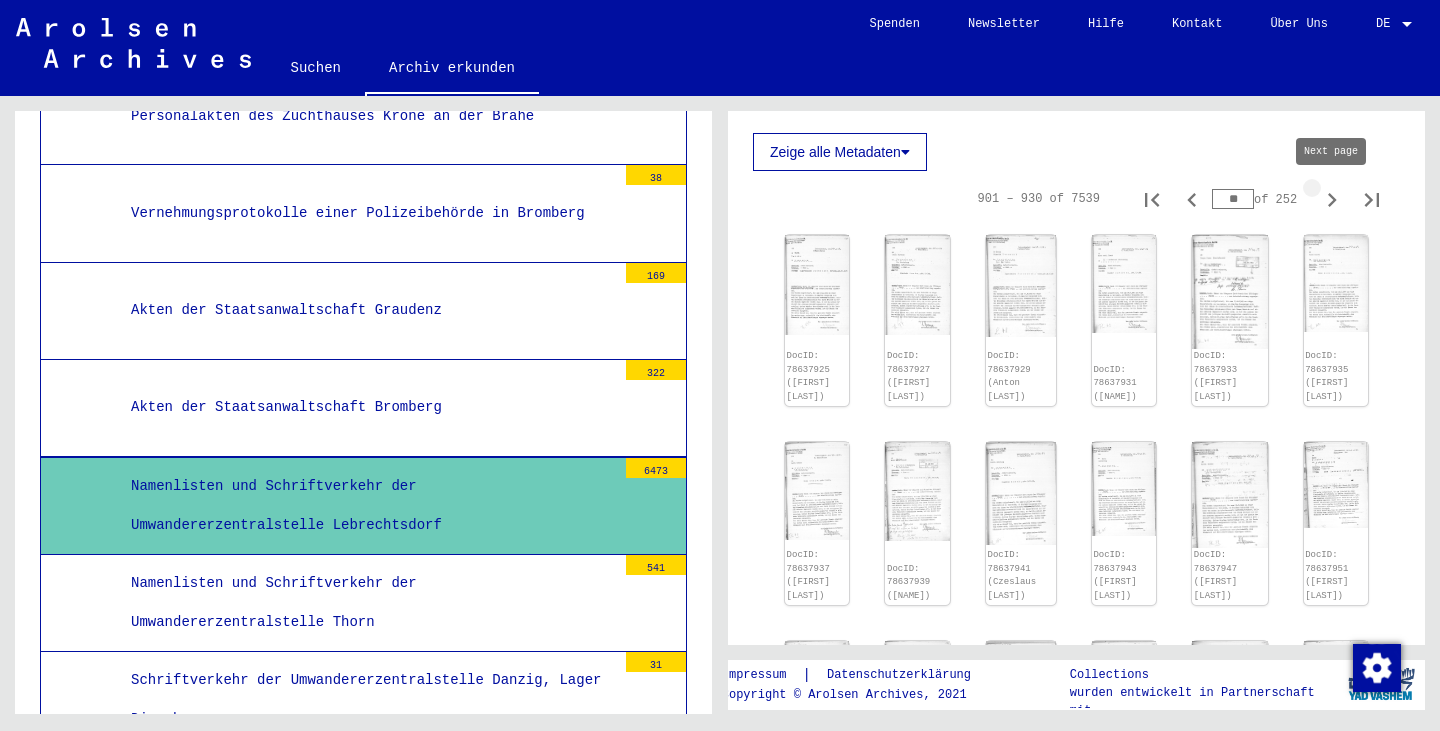 click 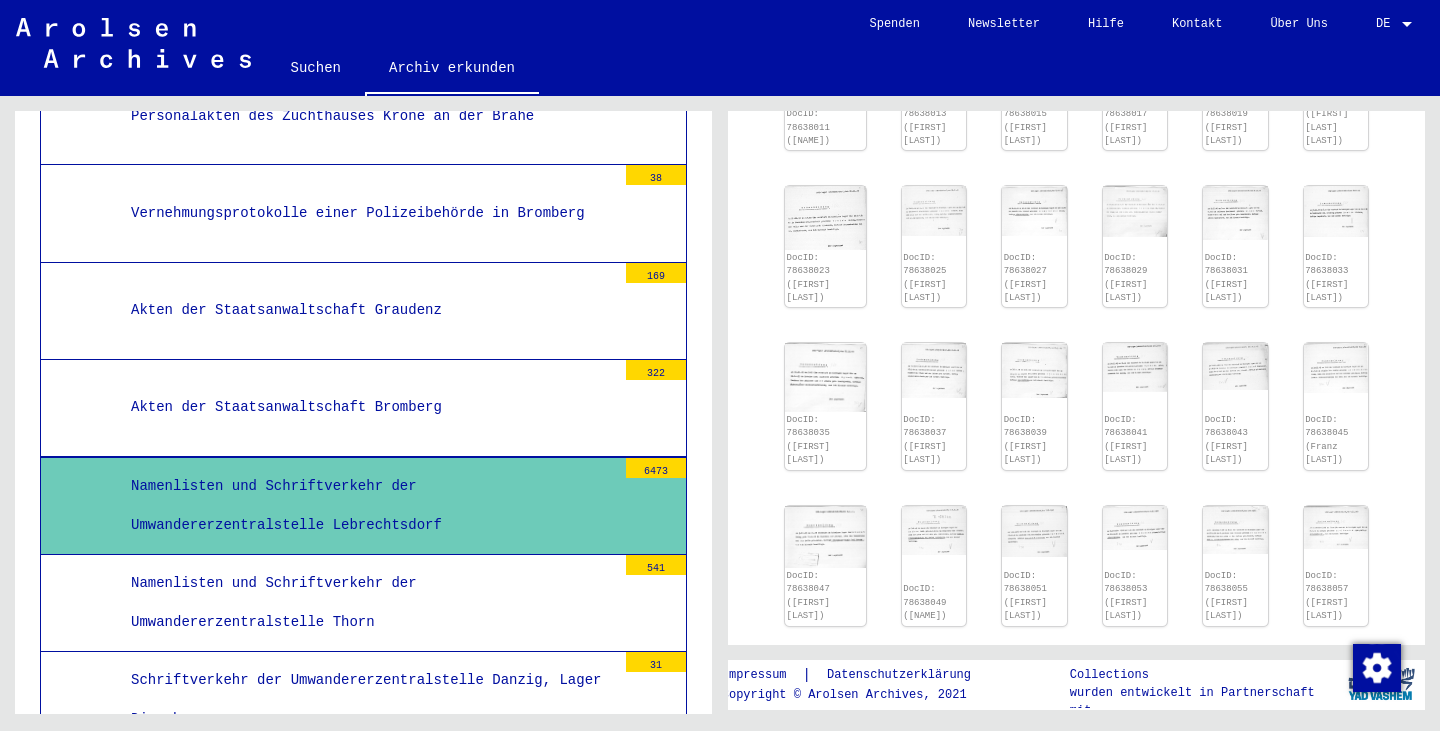 scroll, scrollTop: 920, scrollLeft: 0, axis: vertical 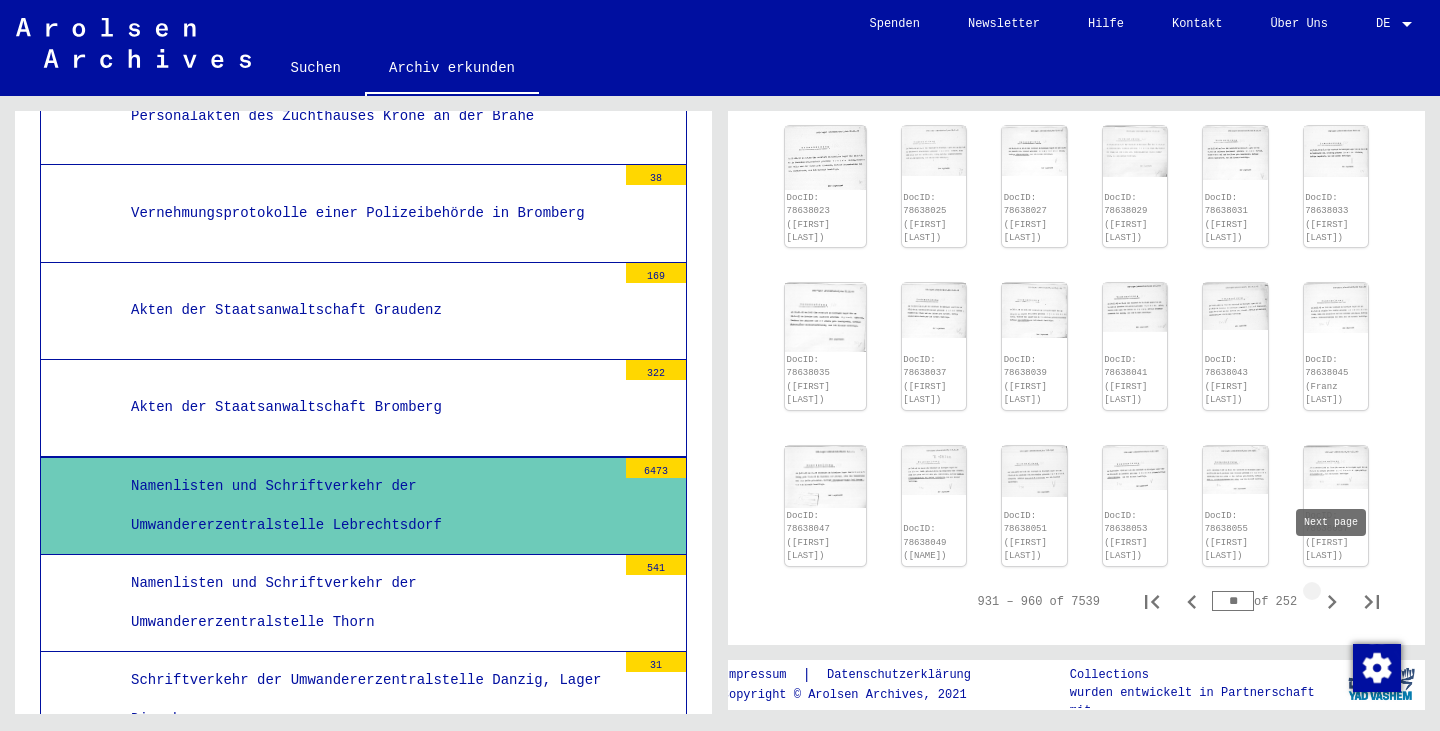 click 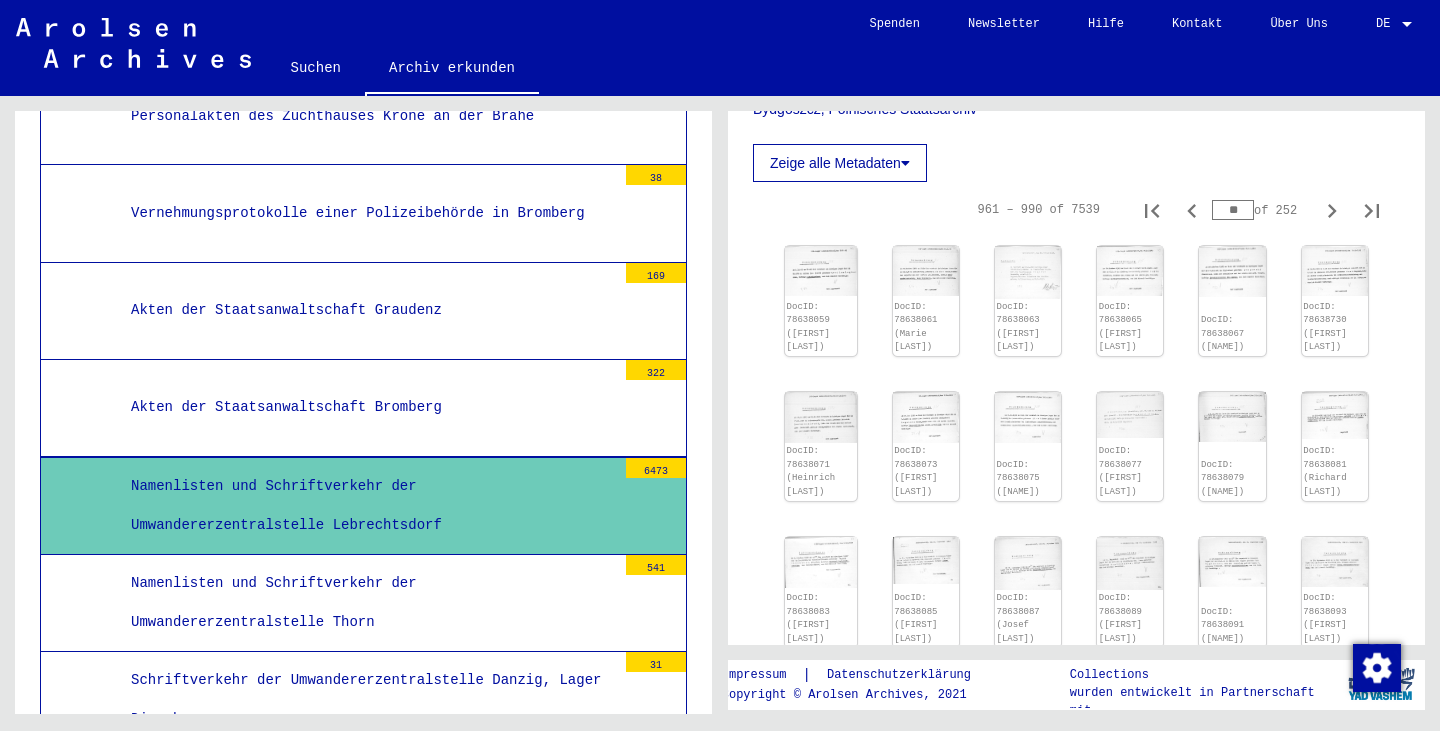 scroll, scrollTop: 448, scrollLeft: 0, axis: vertical 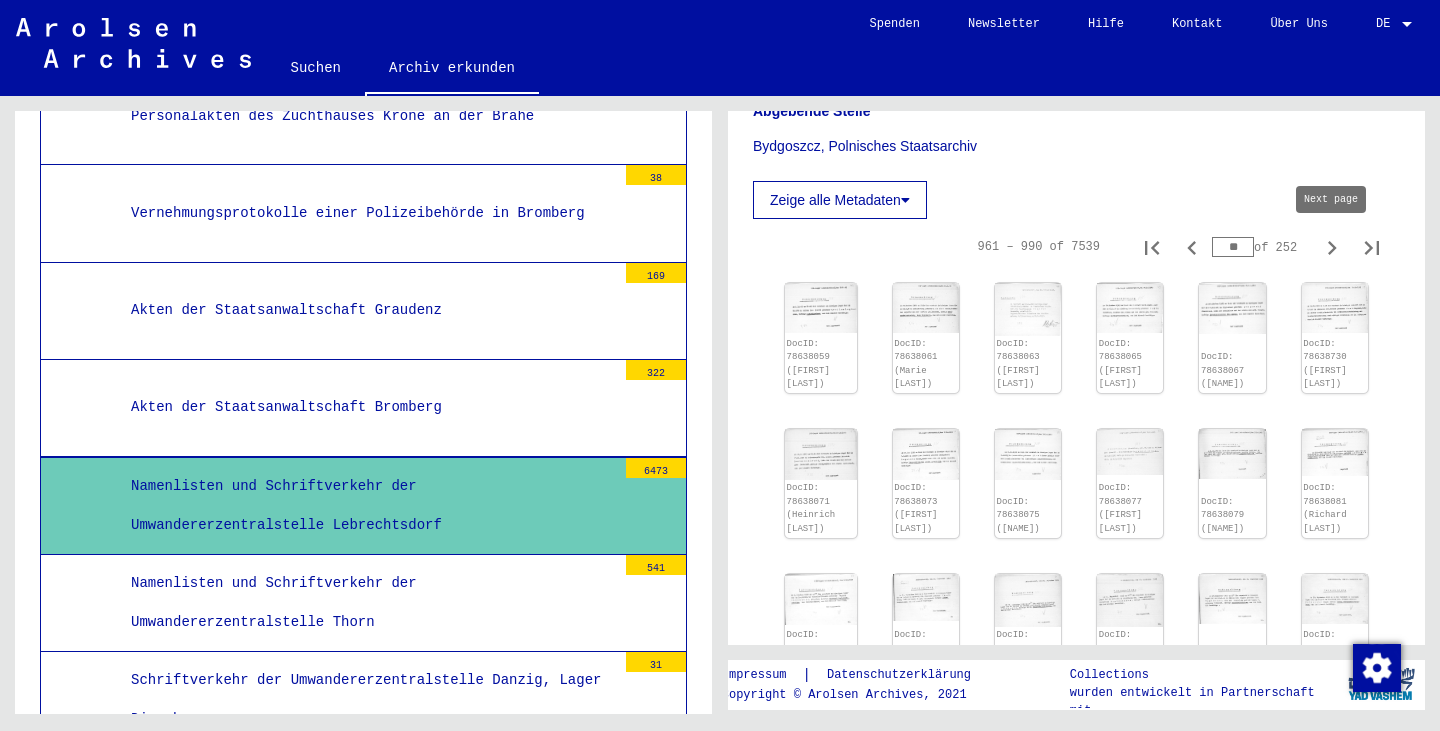 click 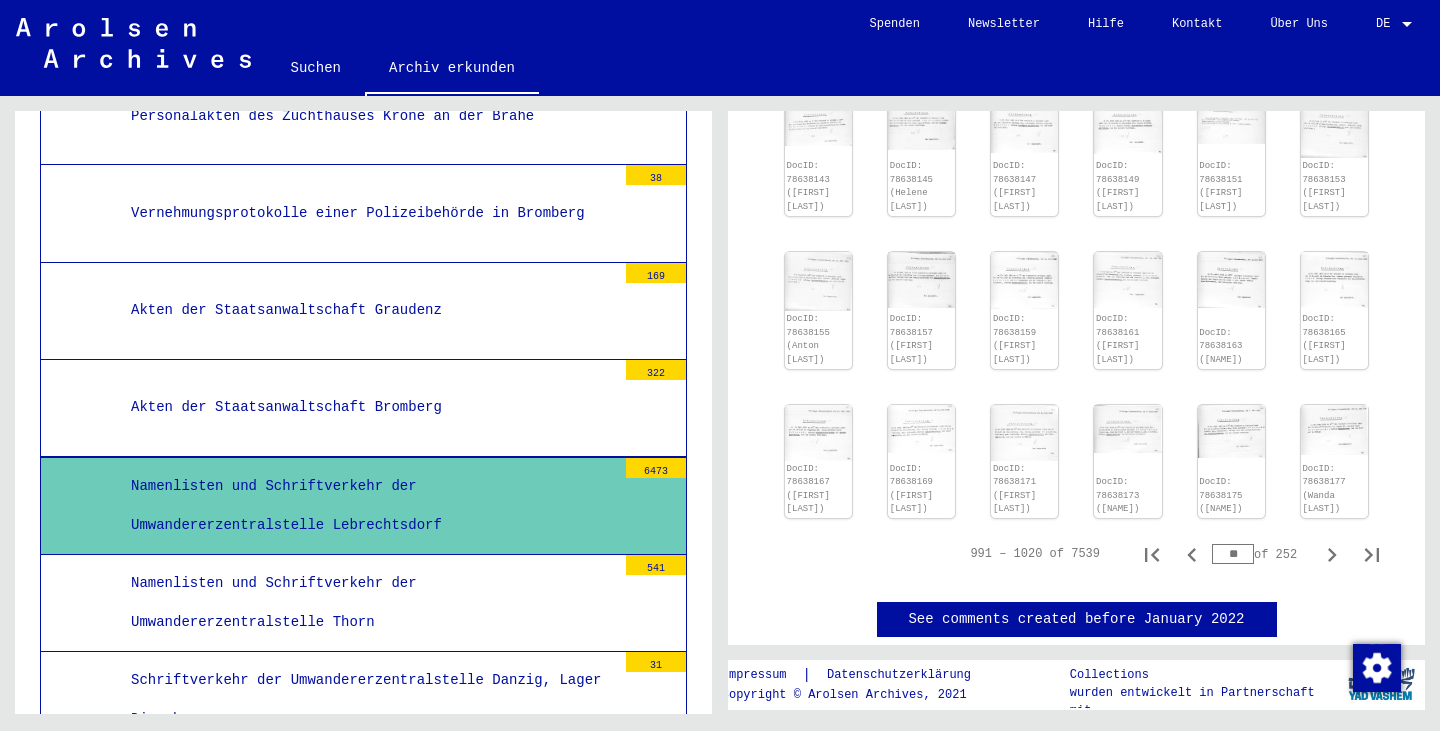 scroll, scrollTop: 958, scrollLeft: 0, axis: vertical 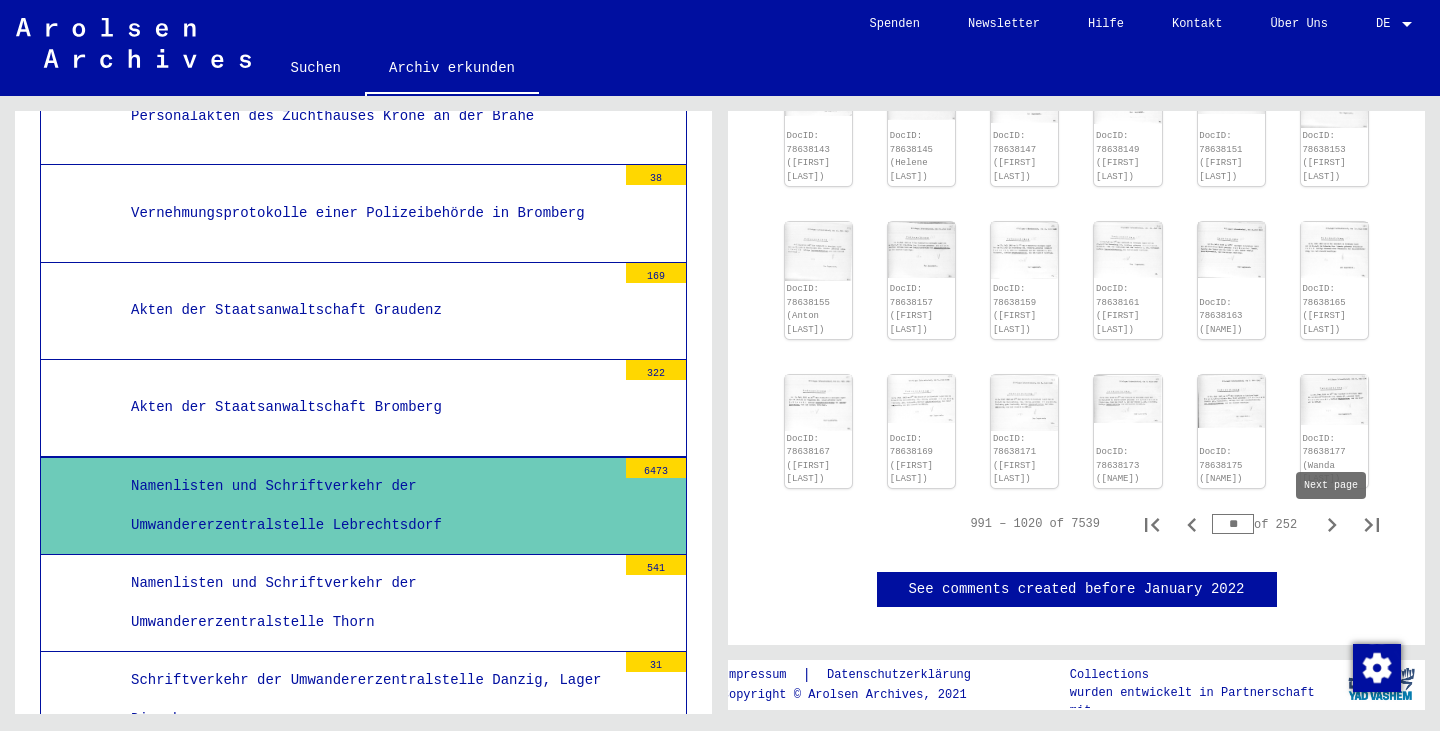 click 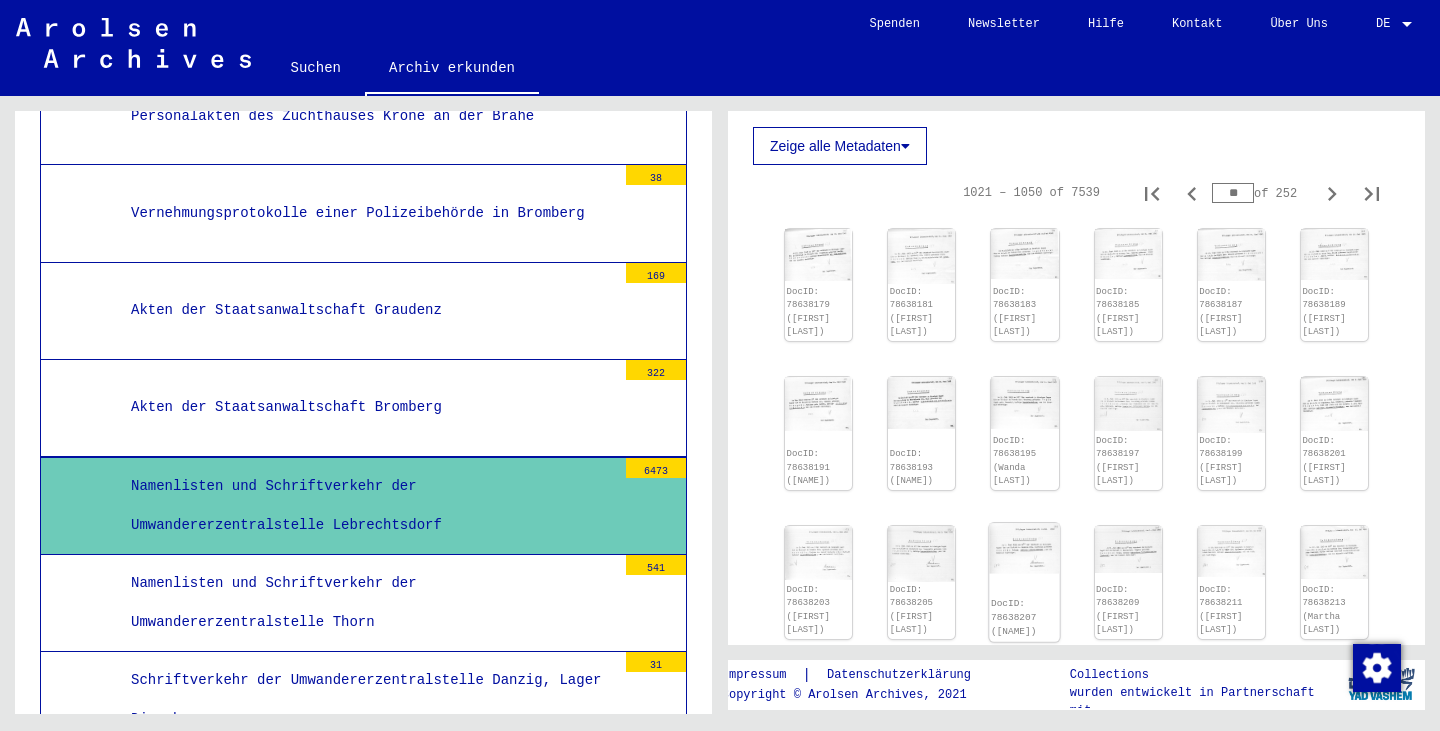 scroll, scrollTop: 491, scrollLeft: 0, axis: vertical 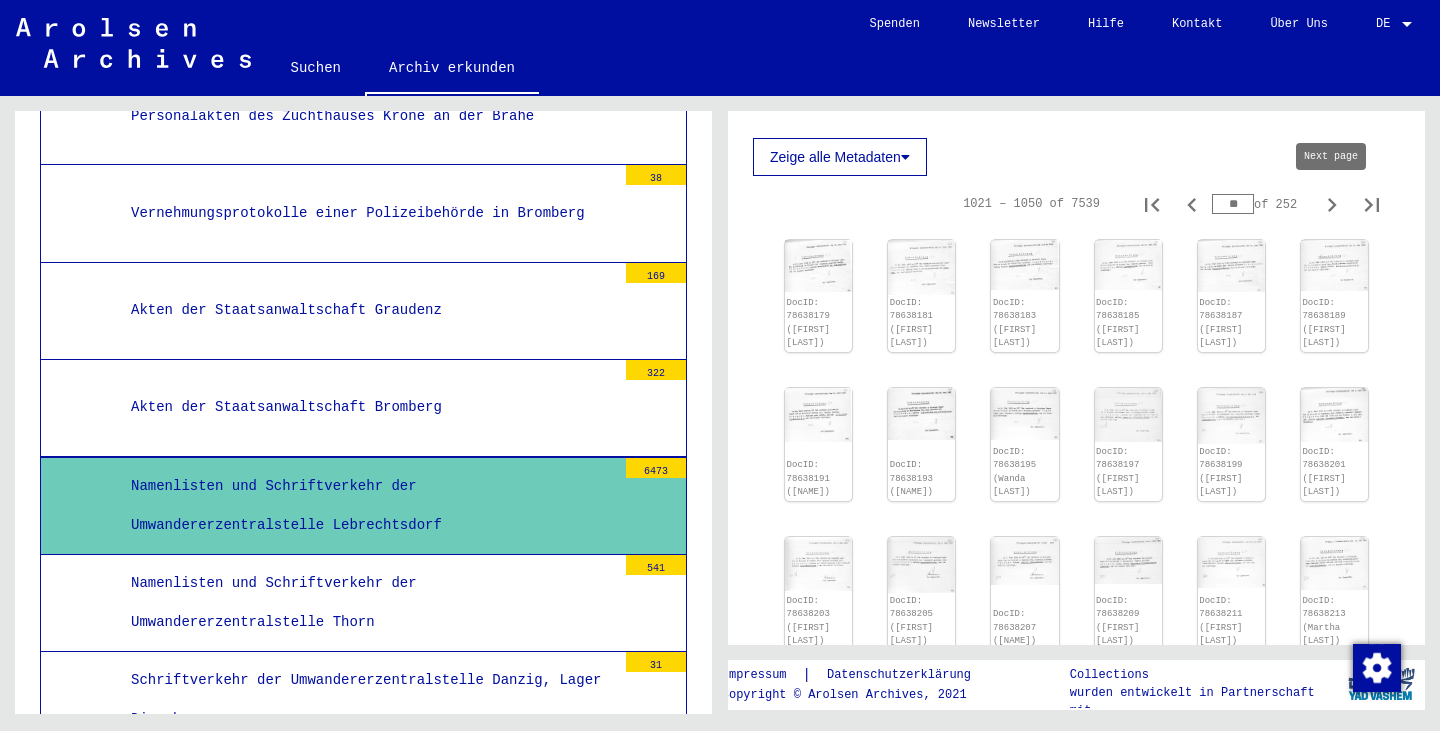 click at bounding box center [1332, 204] 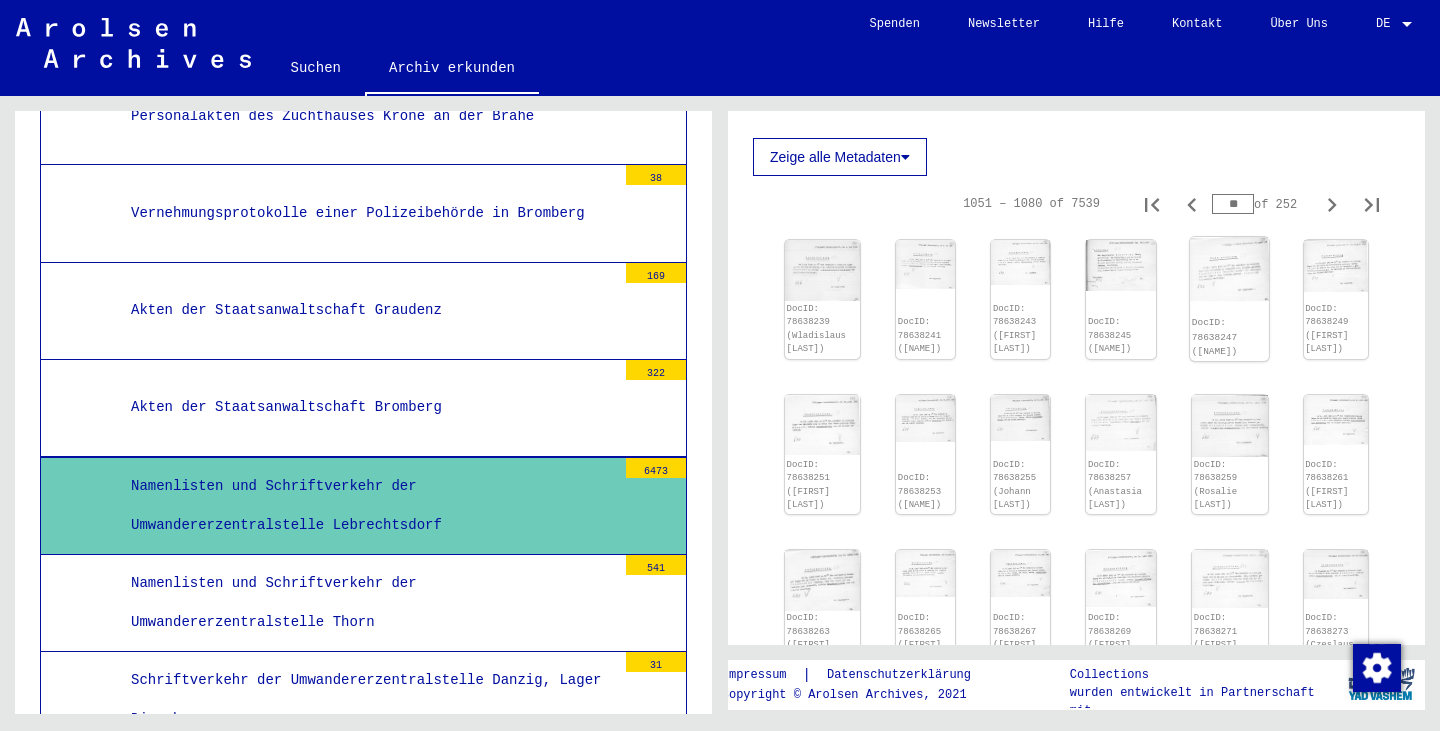 click 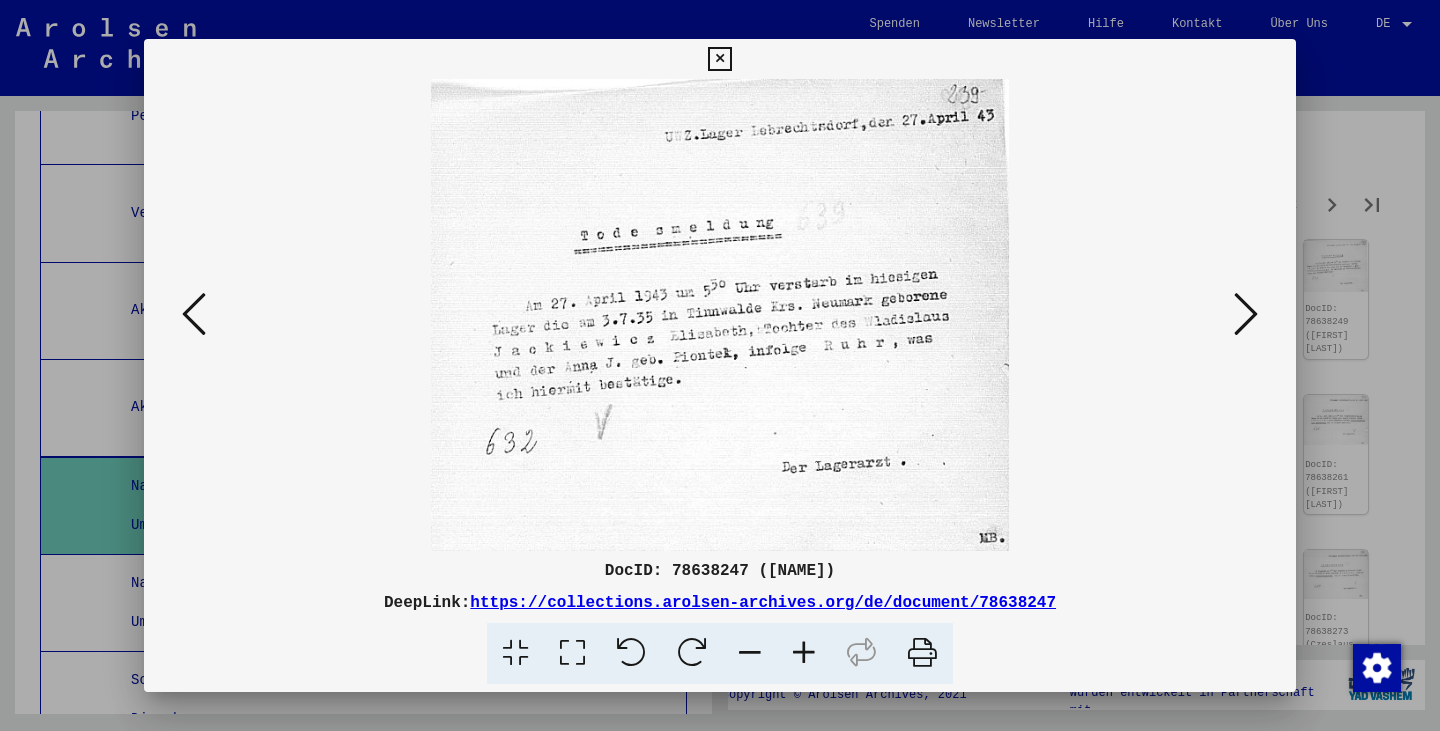 click at bounding box center [719, 59] 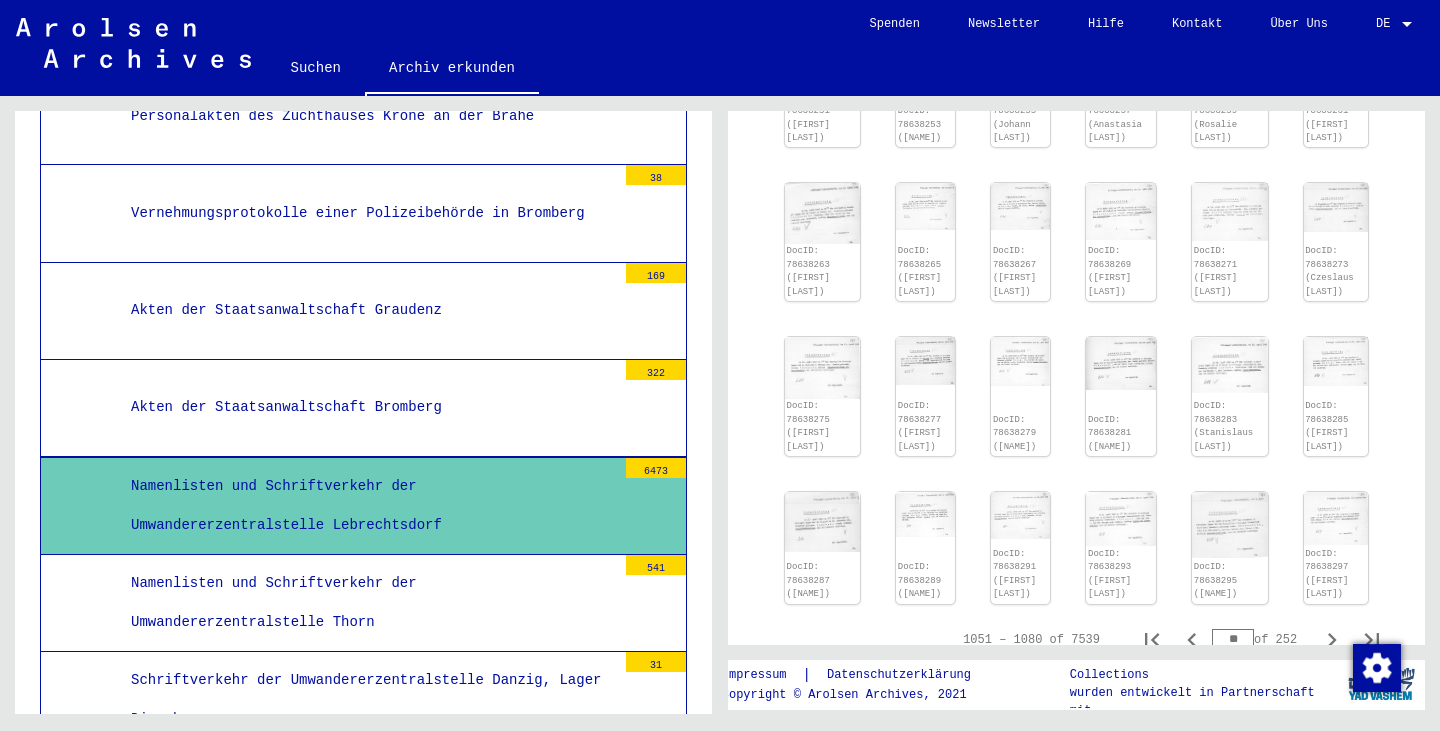 scroll, scrollTop: 882, scrollLeft: 0, axis: vertical 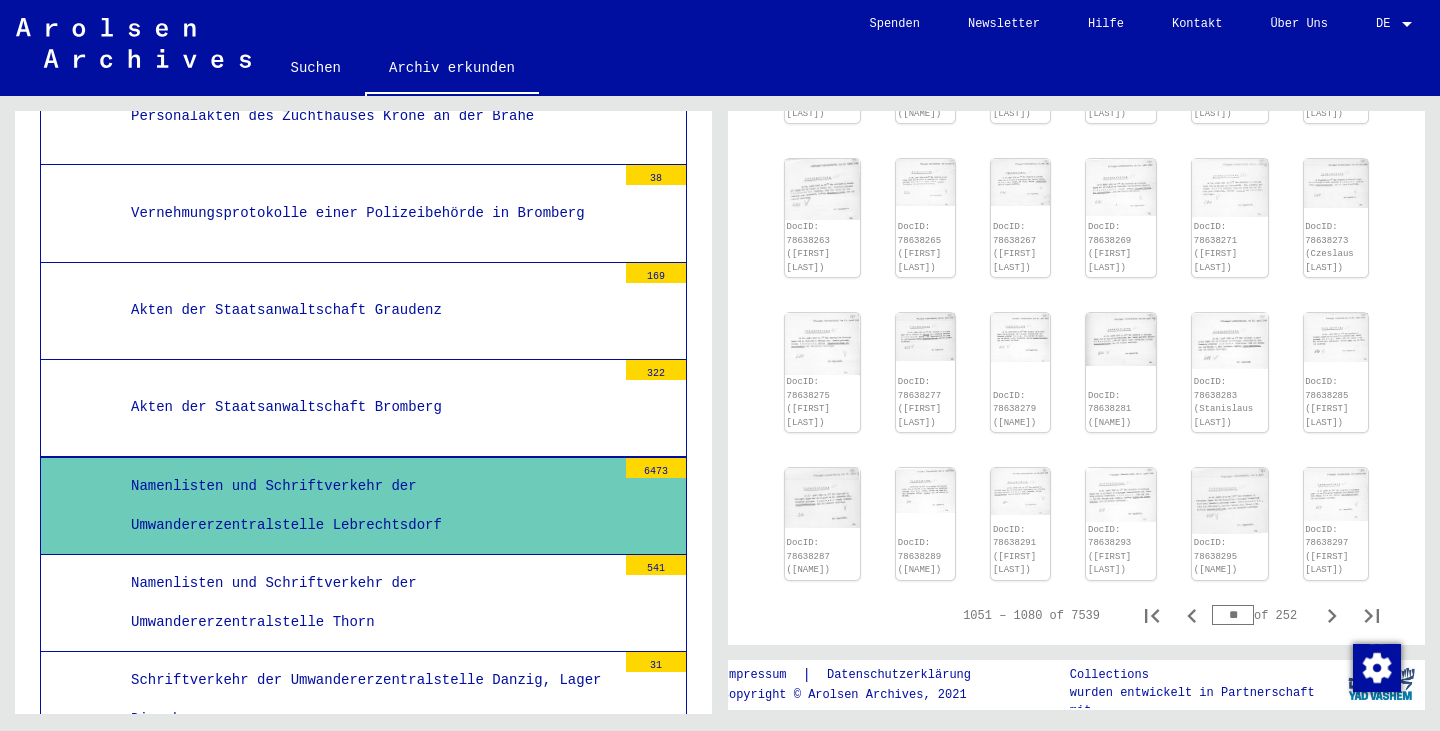 click 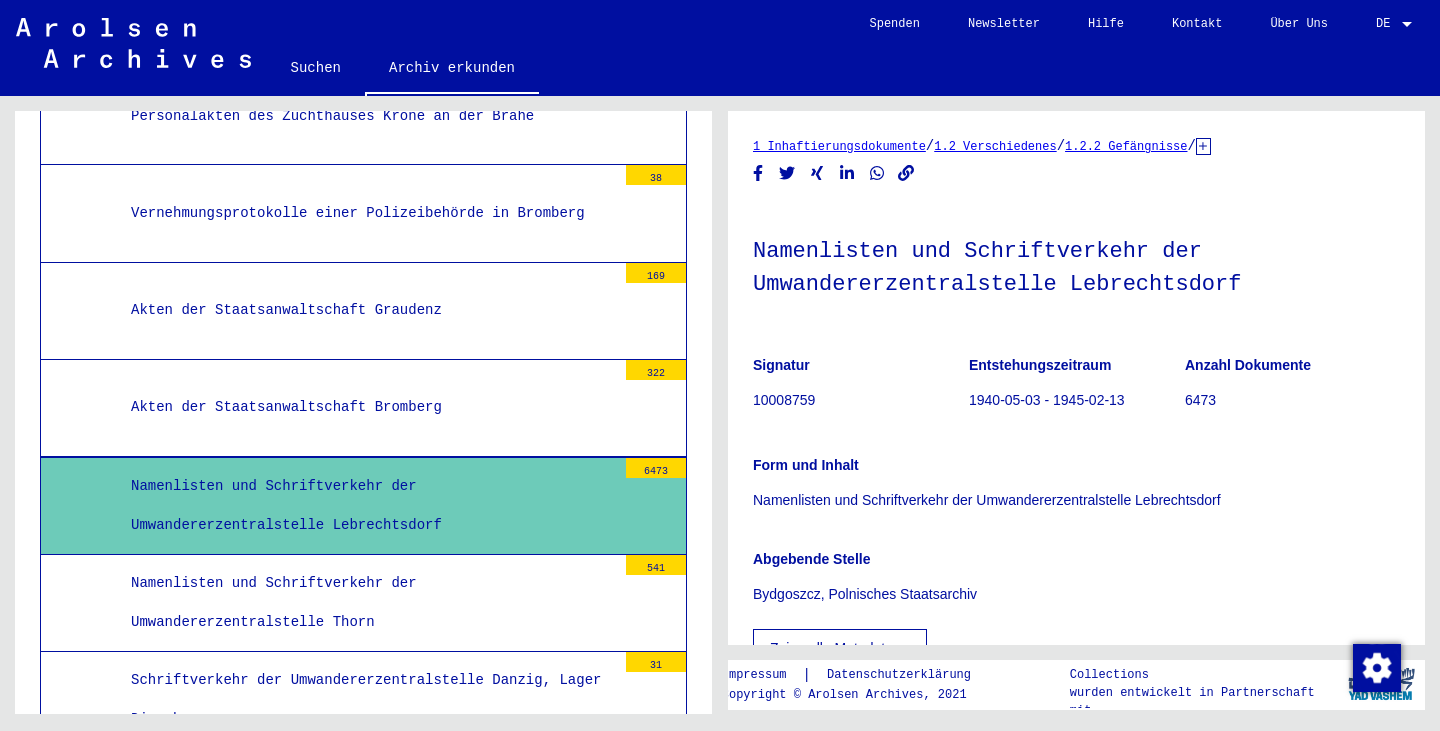 scroll, scrollTop: 0, scrollLeft: 0, axis: both 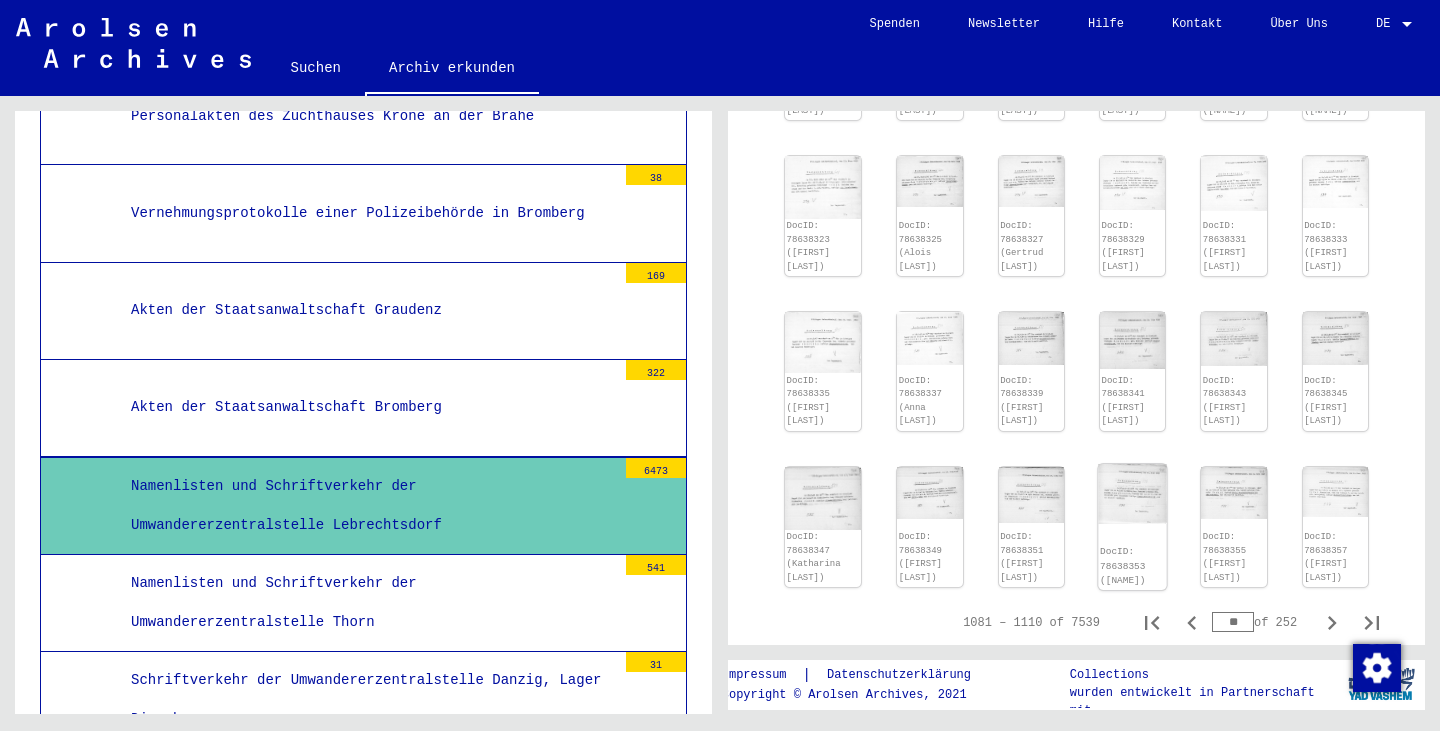 click 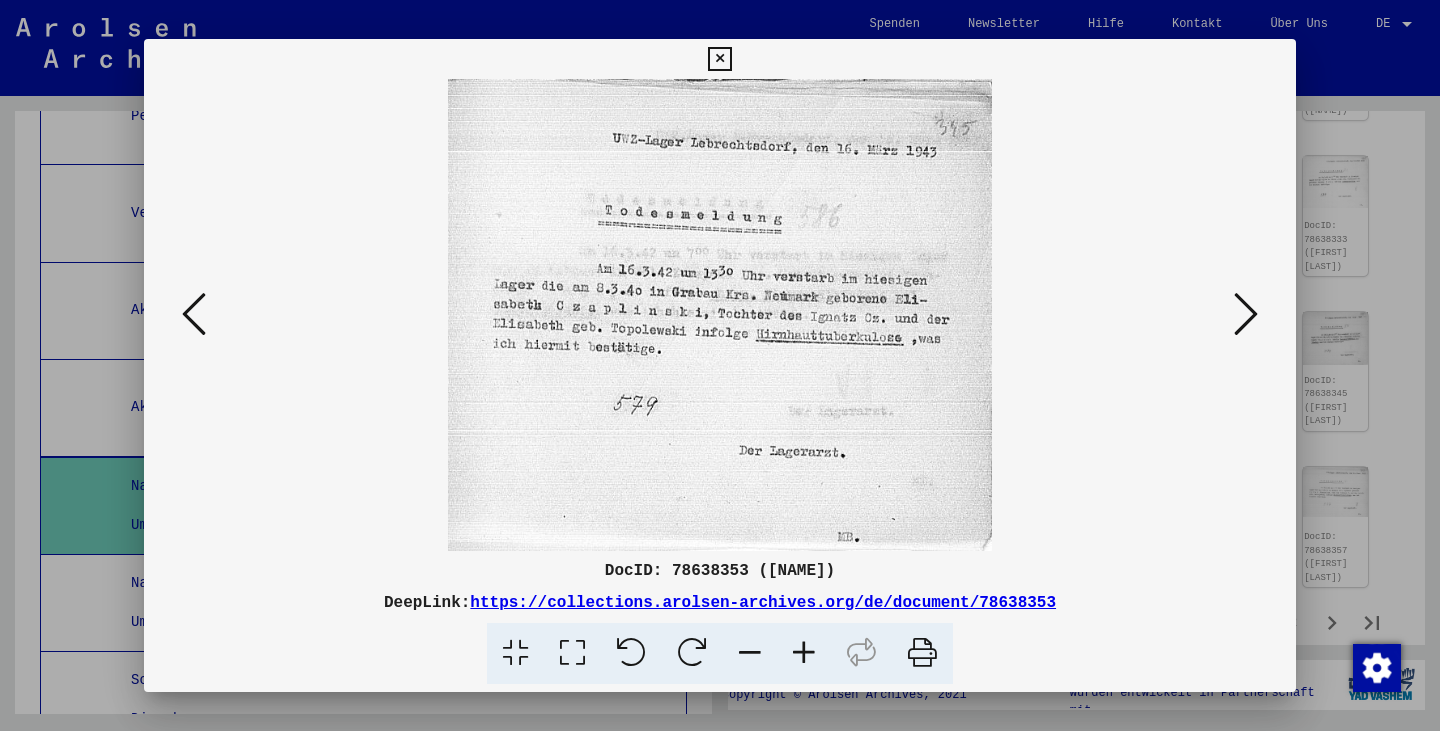 click at bounding box center [719, 59] 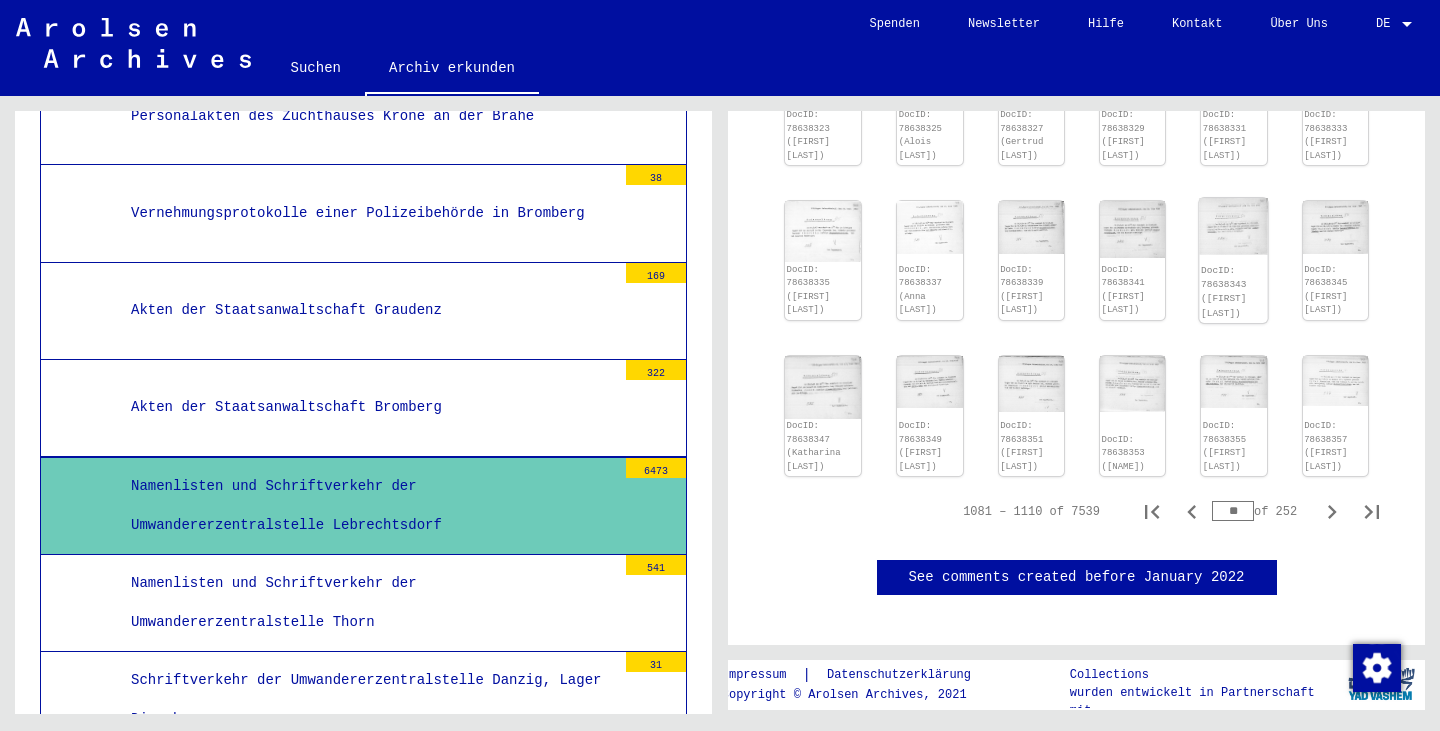 scroll, scrollTop: 997, scrollLeft: 0, axis: vertical 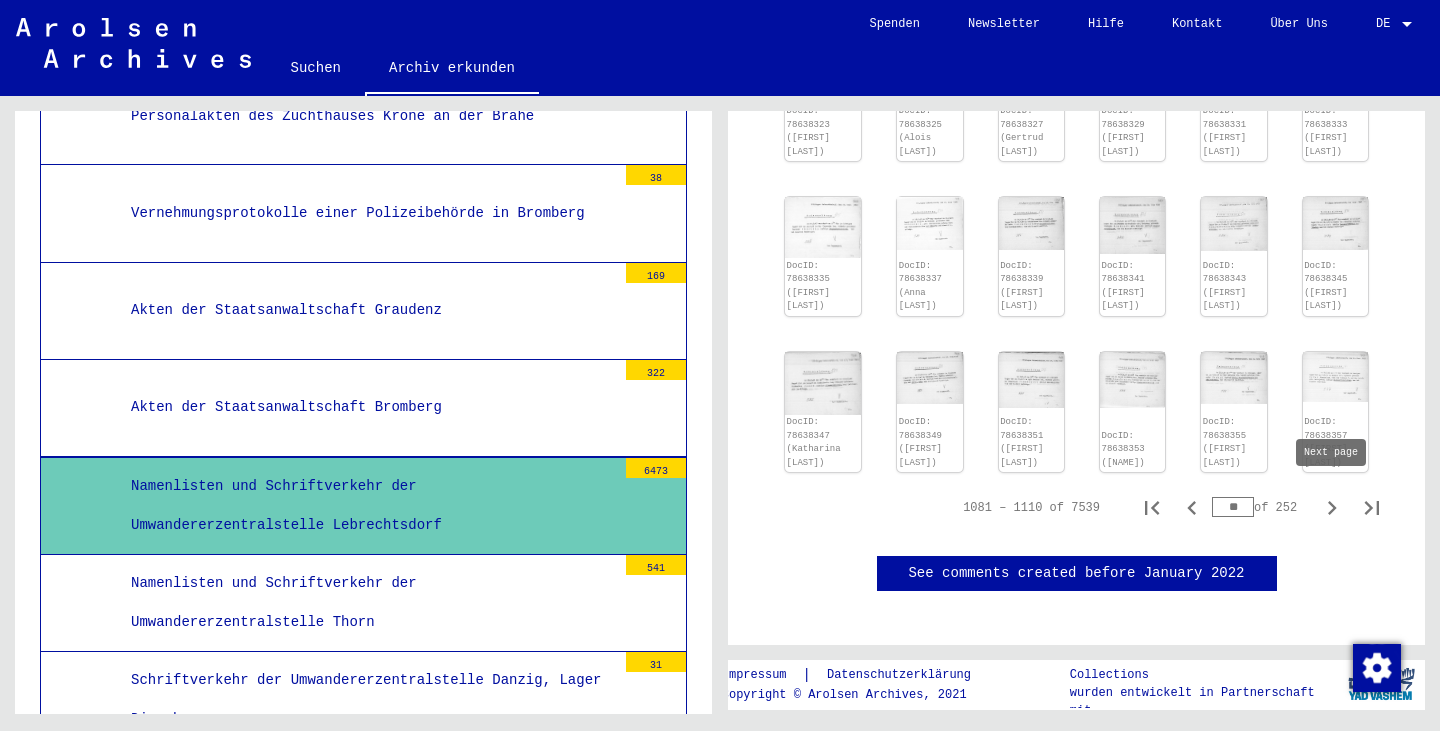 click 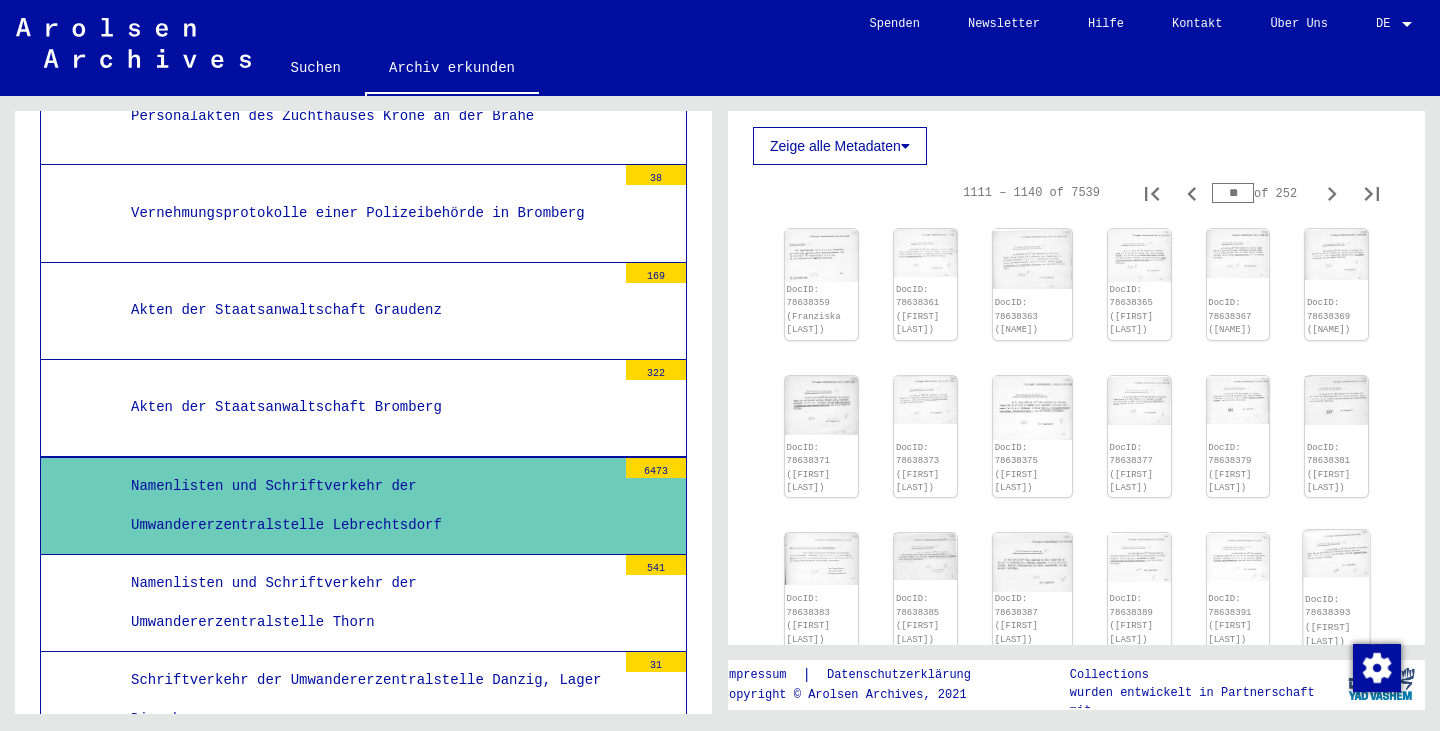 scroll, scrollTop: 481, scrollLeft: 0, axis: vertical 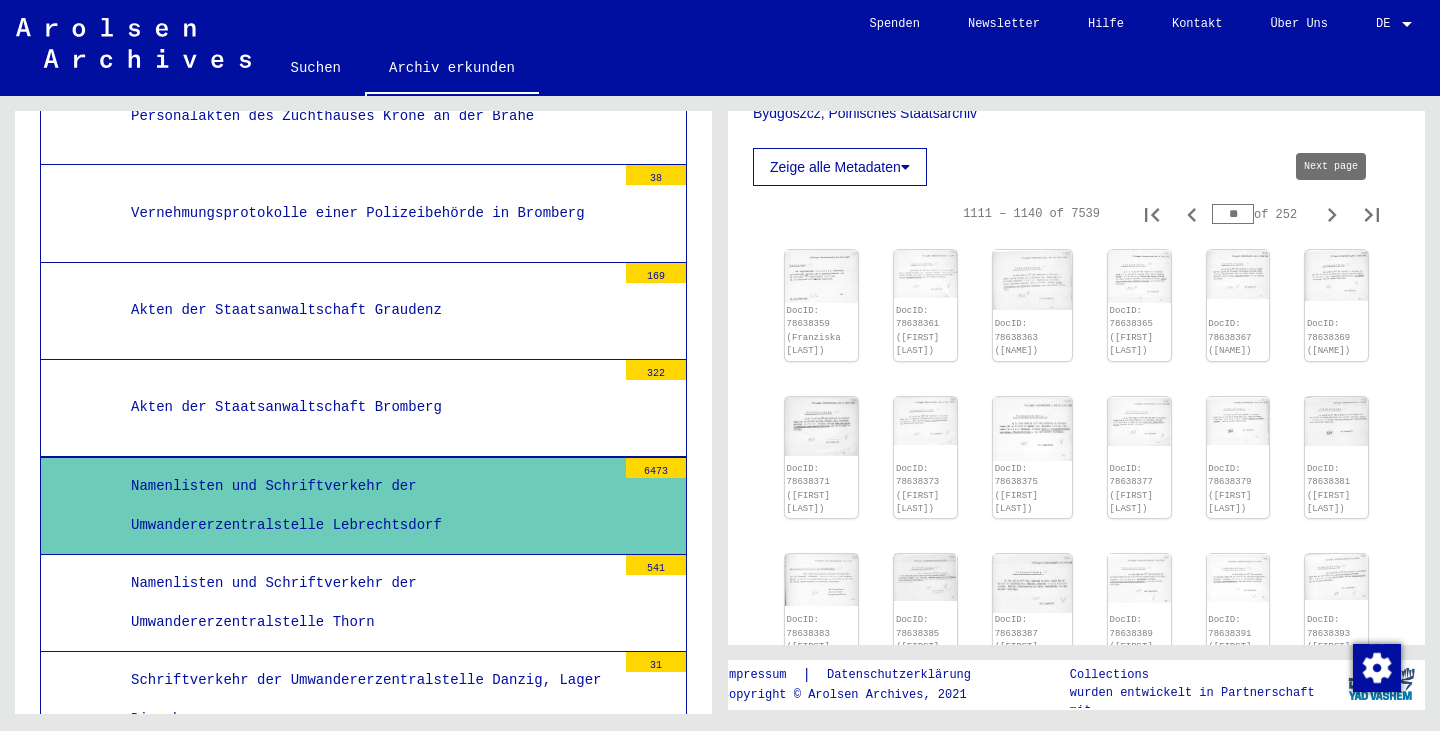 click 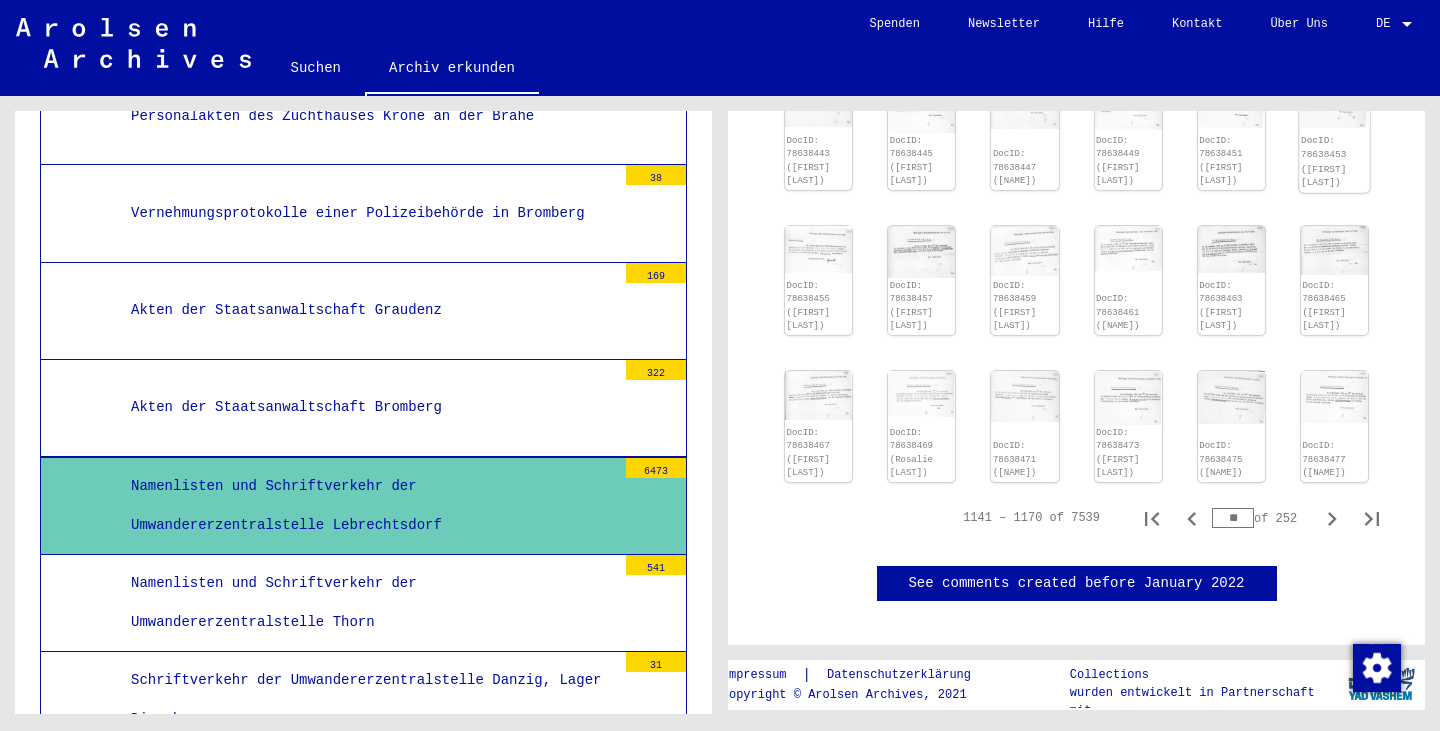 scroll, scrollTop: 949, scrollLeft: 0, axis: vertical 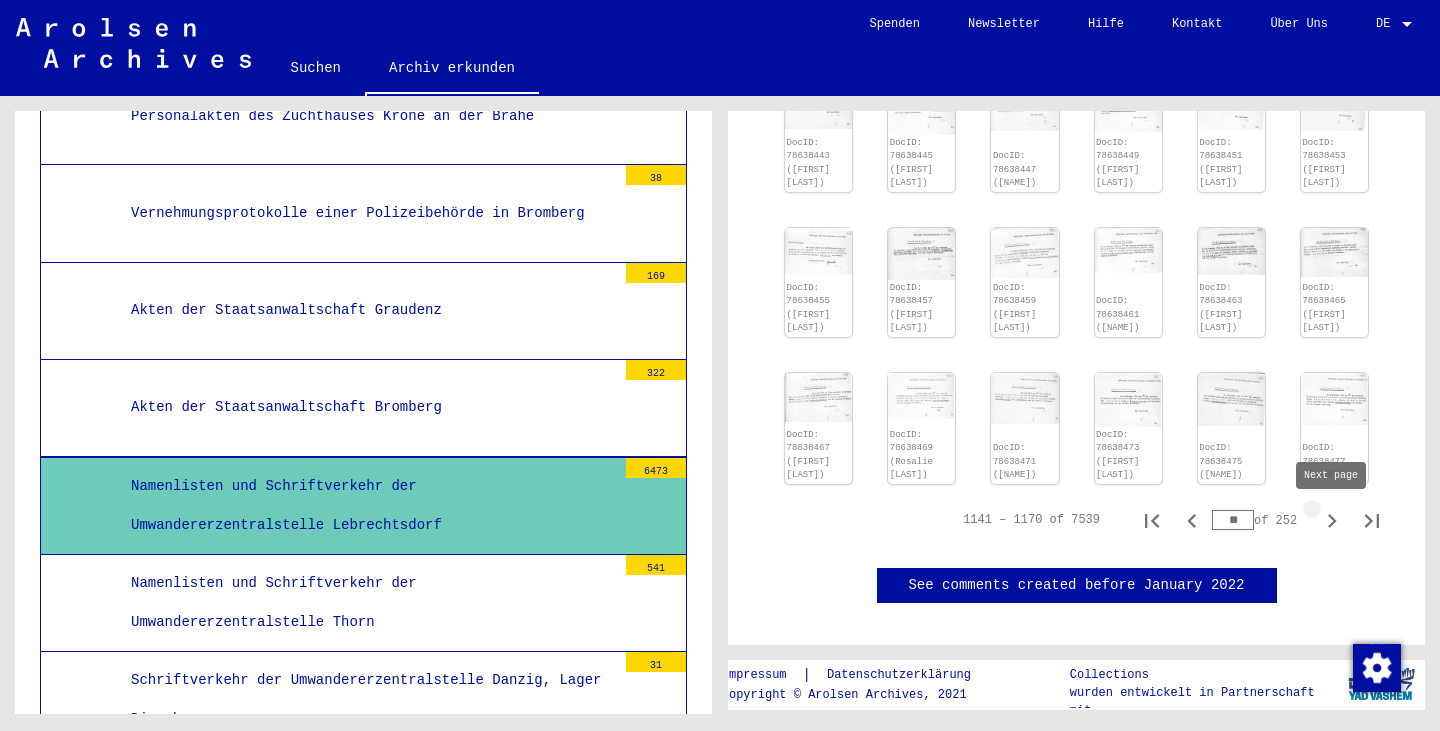 click 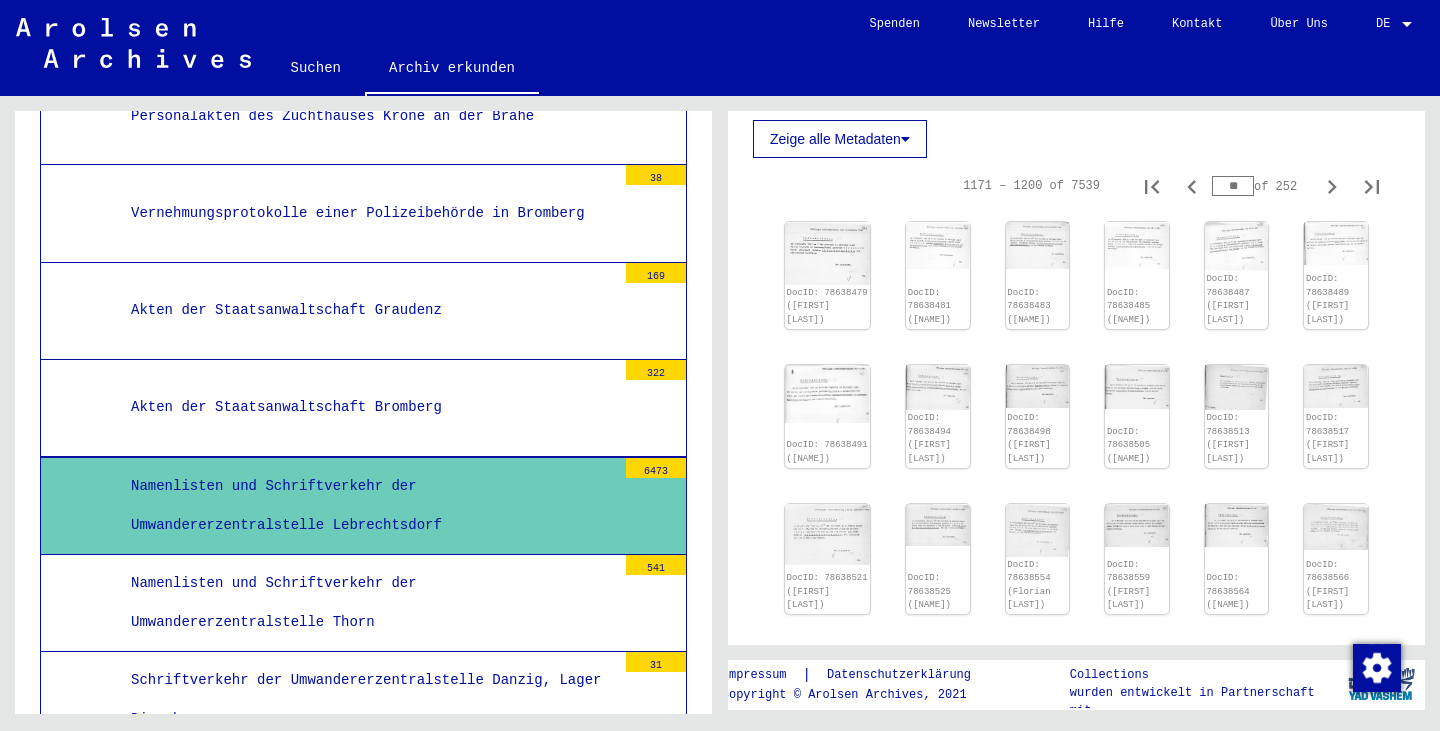 scroll, scrollTop: 507, scrollLeft: 0, axis: vertical 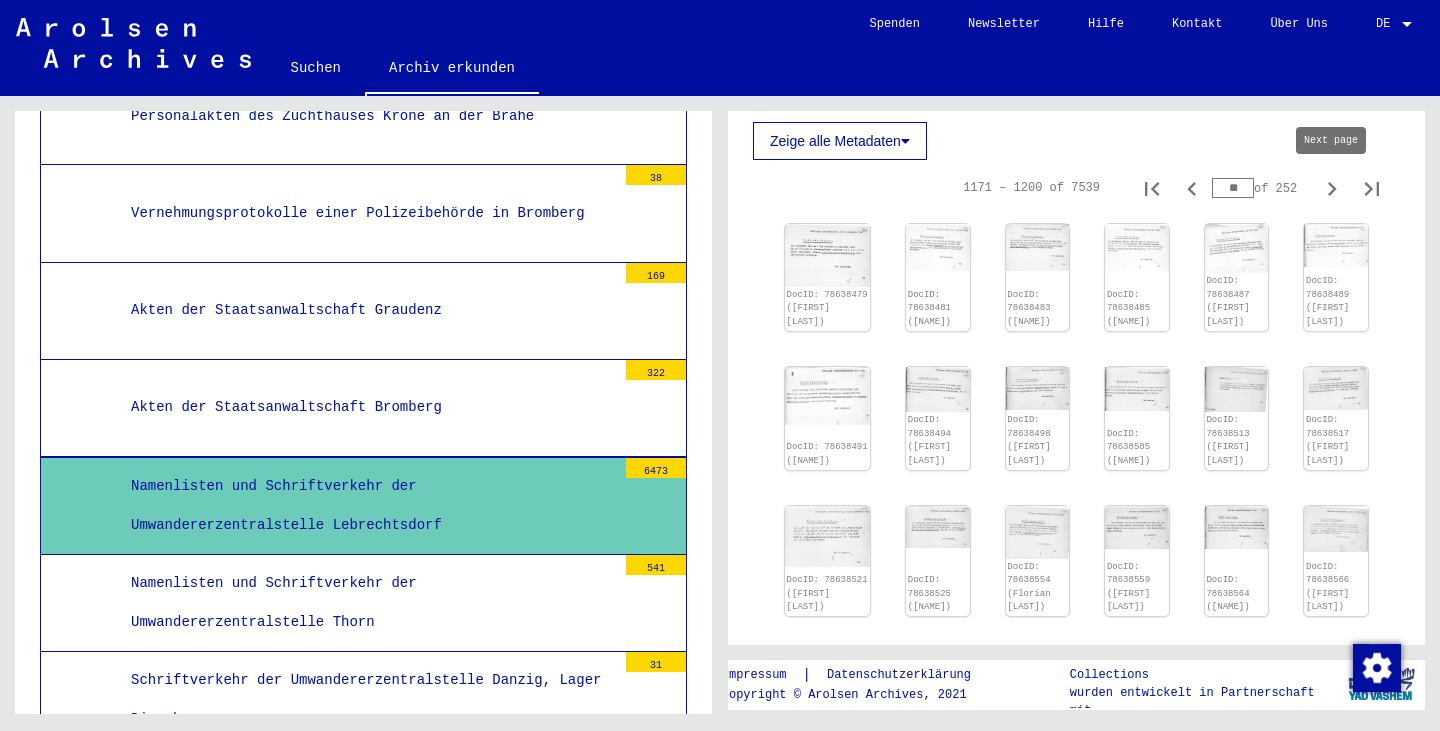 click 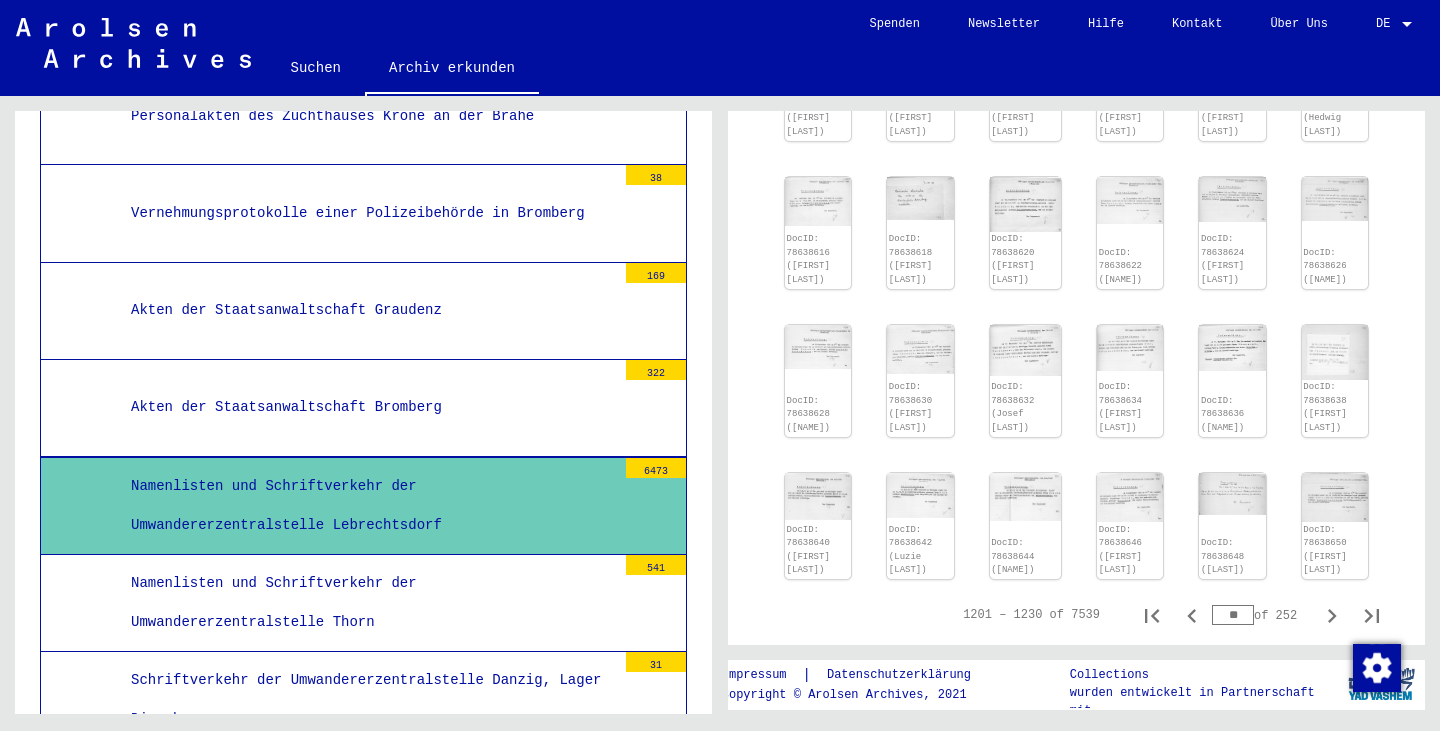 scroll, scrollTop: 938, scrollLeft: 0, axis: vertical 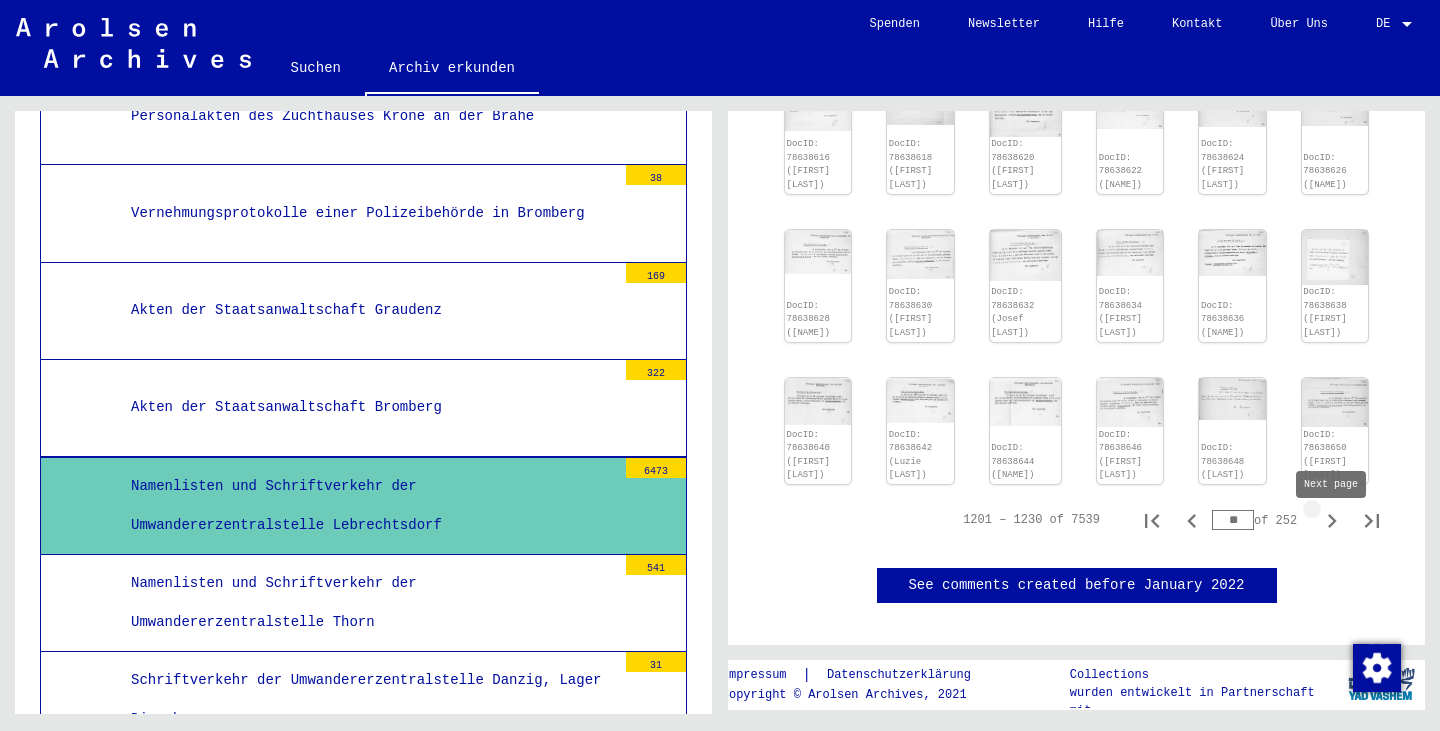 click 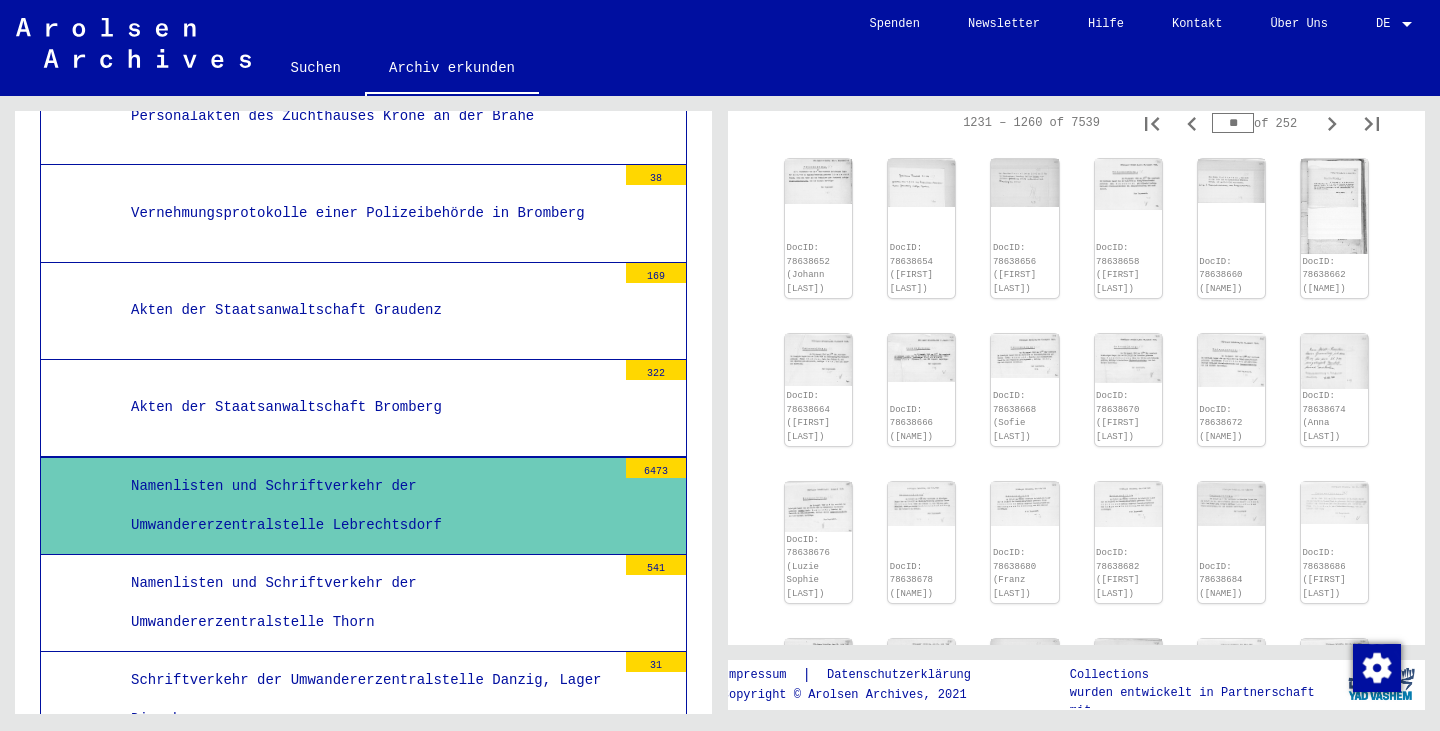 scroll, scrollTop: 573, scrollLeft: 0, axis: vertical 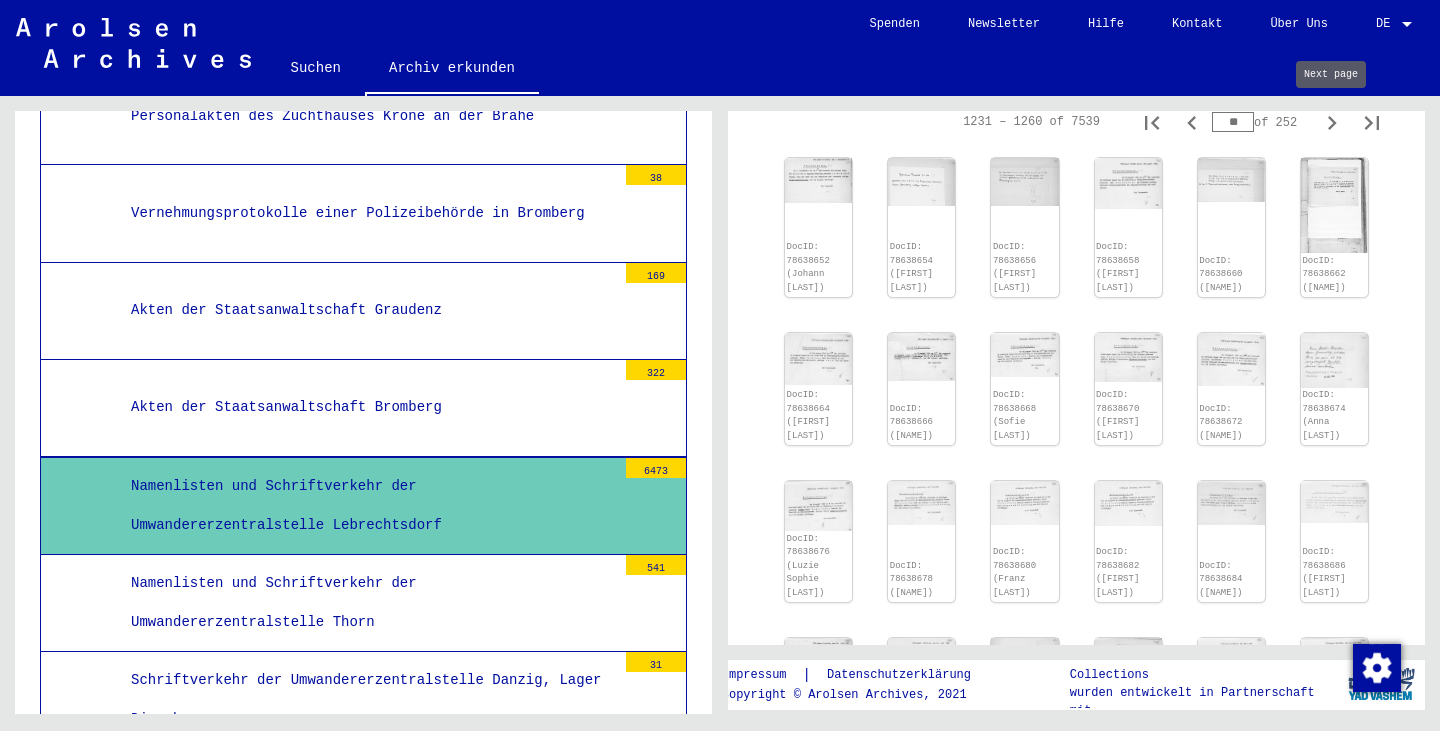 click 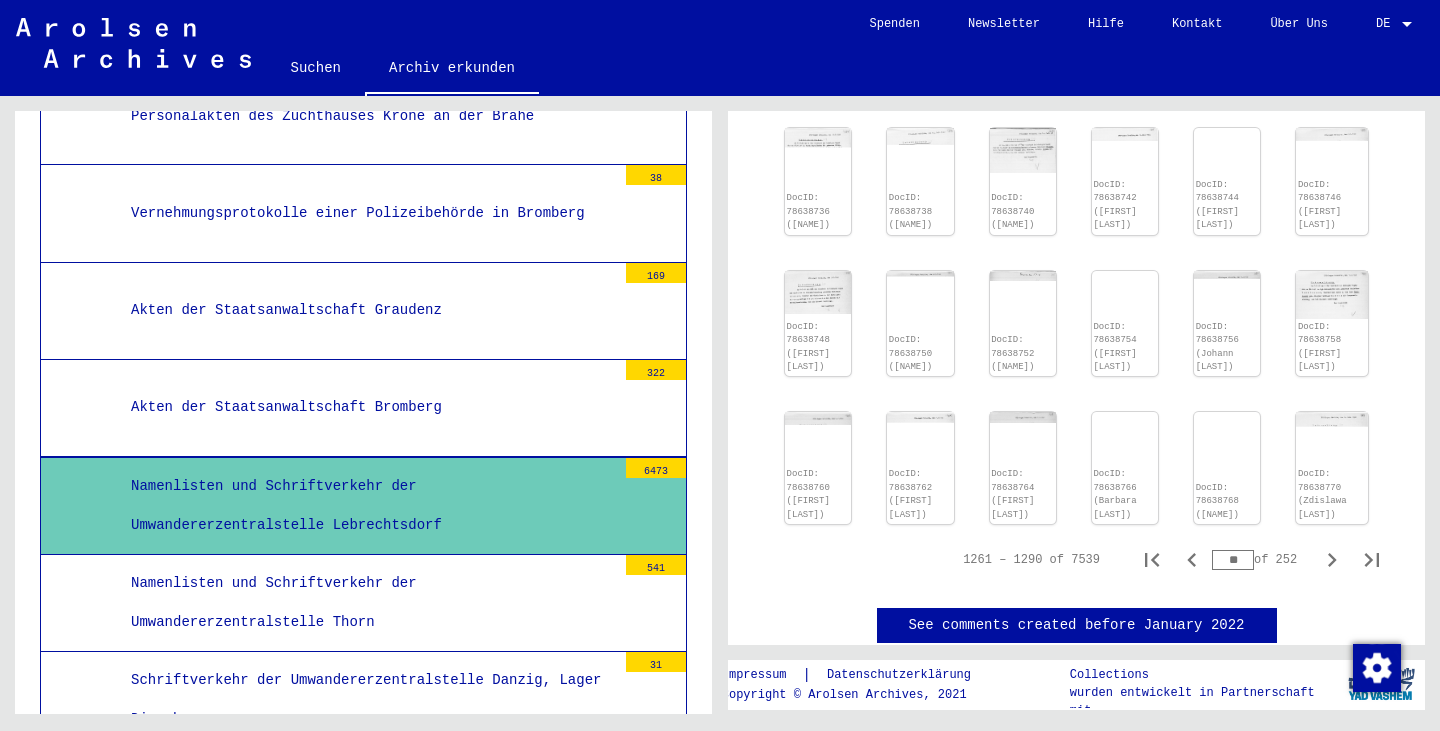 scroll, scrollTop: 895, scrollLeft: 0, axis: vertical 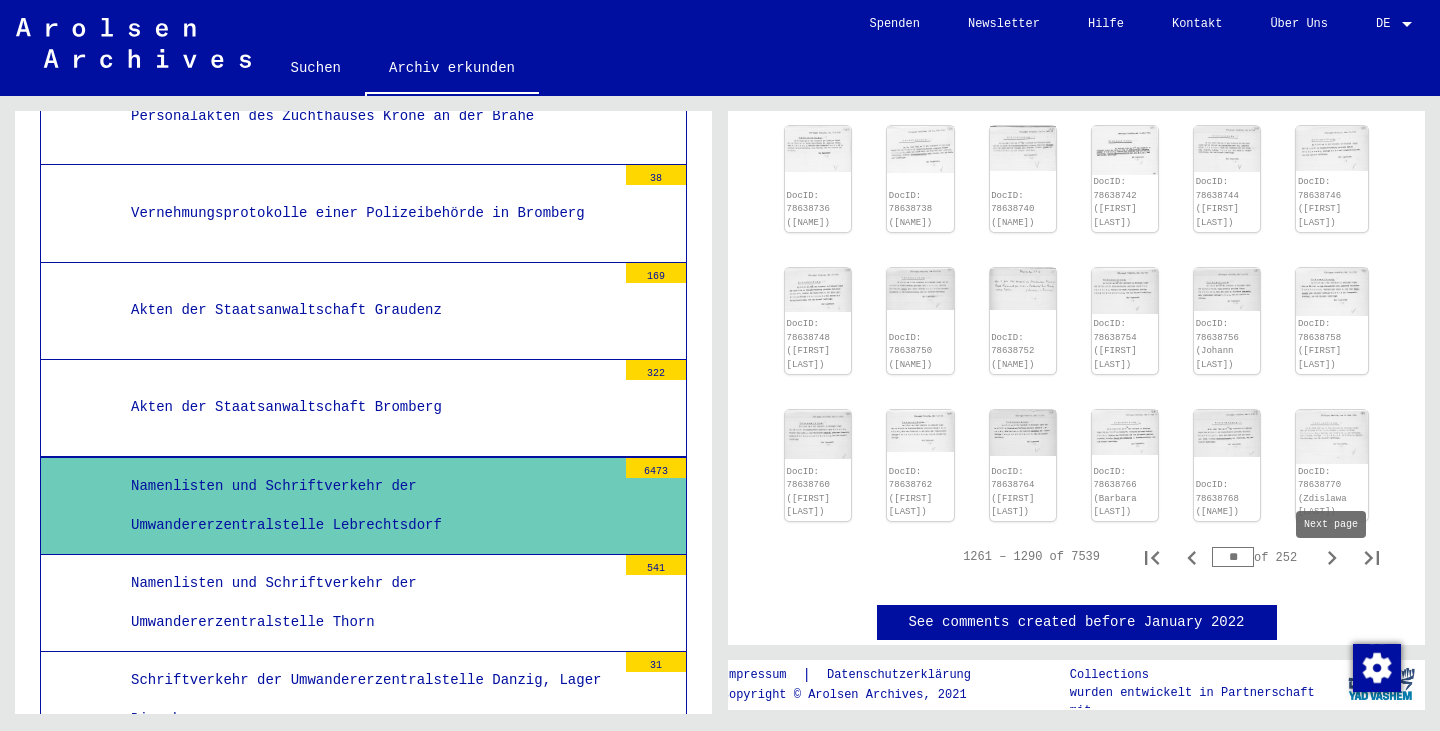 click 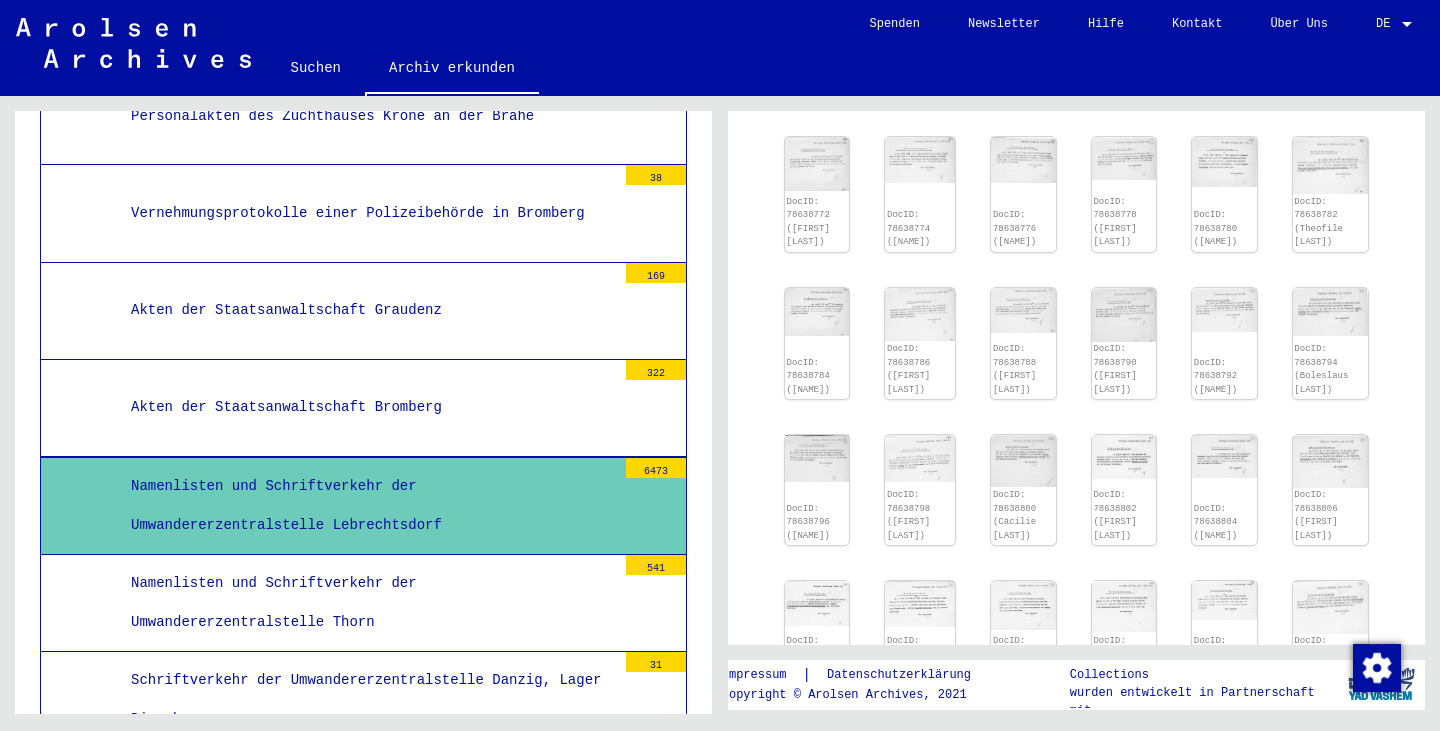 scroll, scrollTop: 514, scrollLeft: 0, axis: vertical 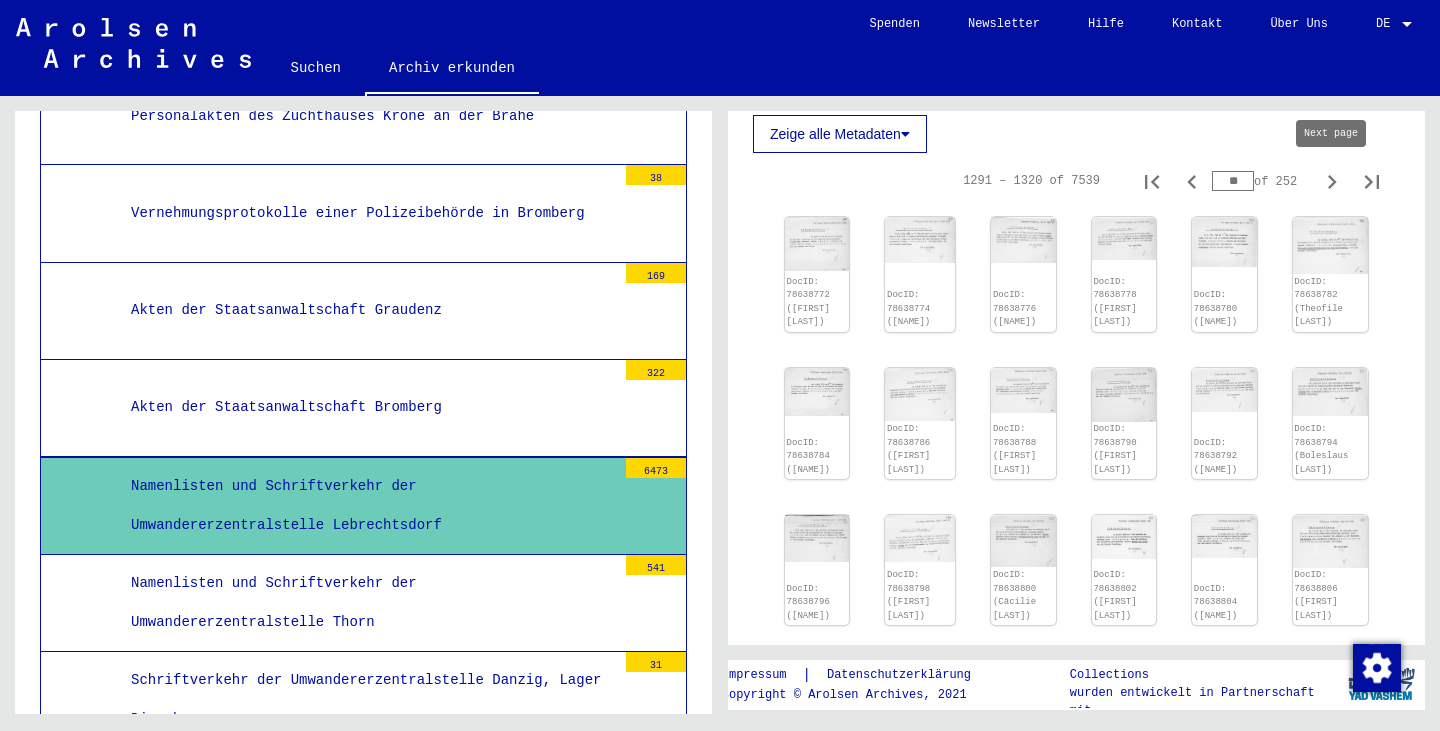 click 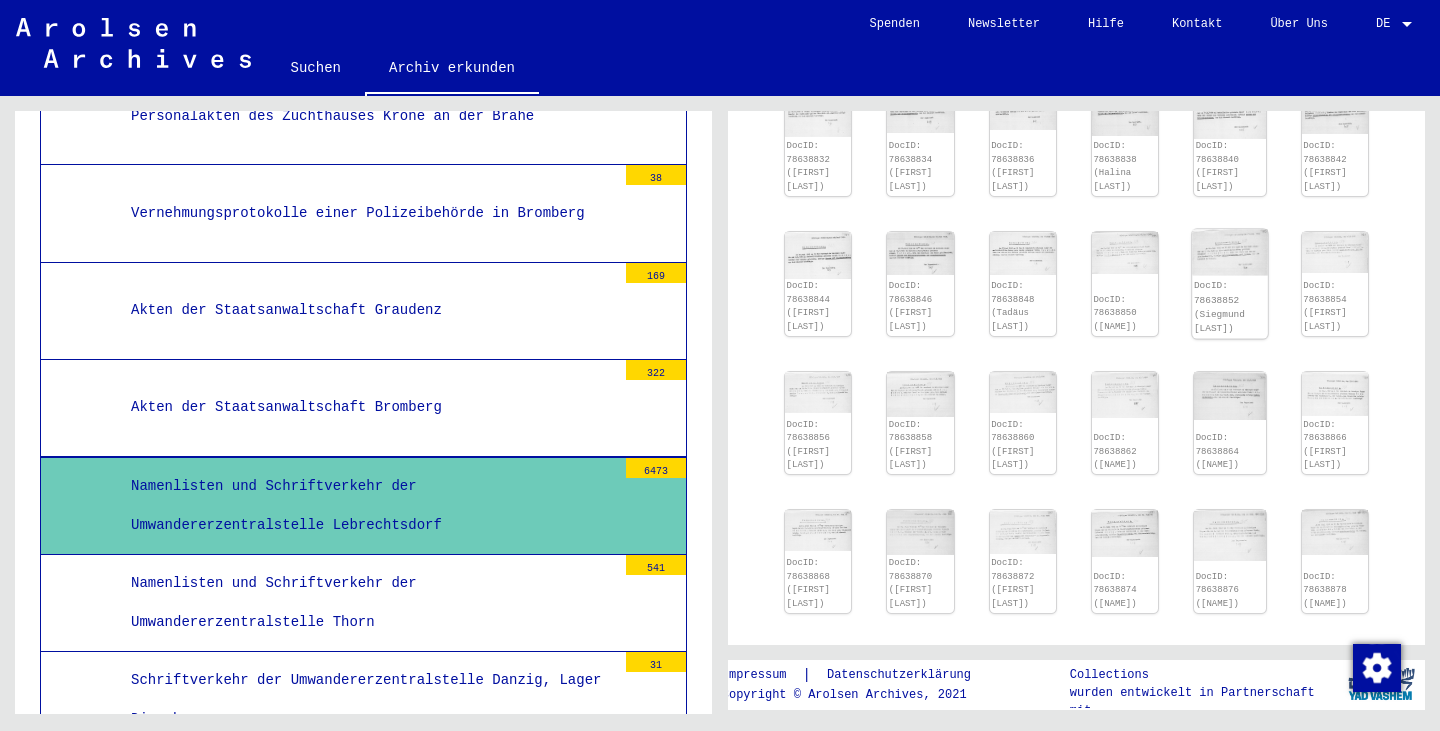 scroll, scrollTop: 659, scrollLeft: 0, axis: vertical 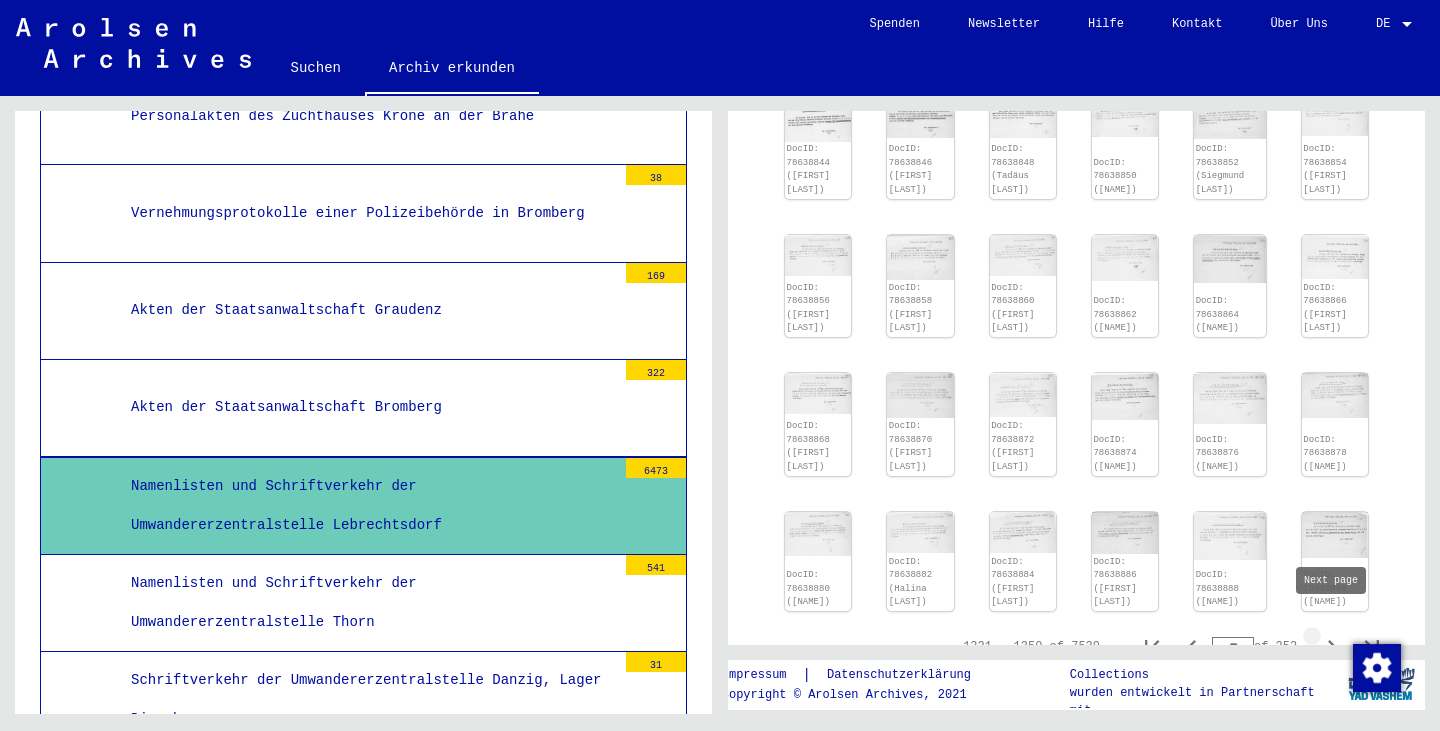 click 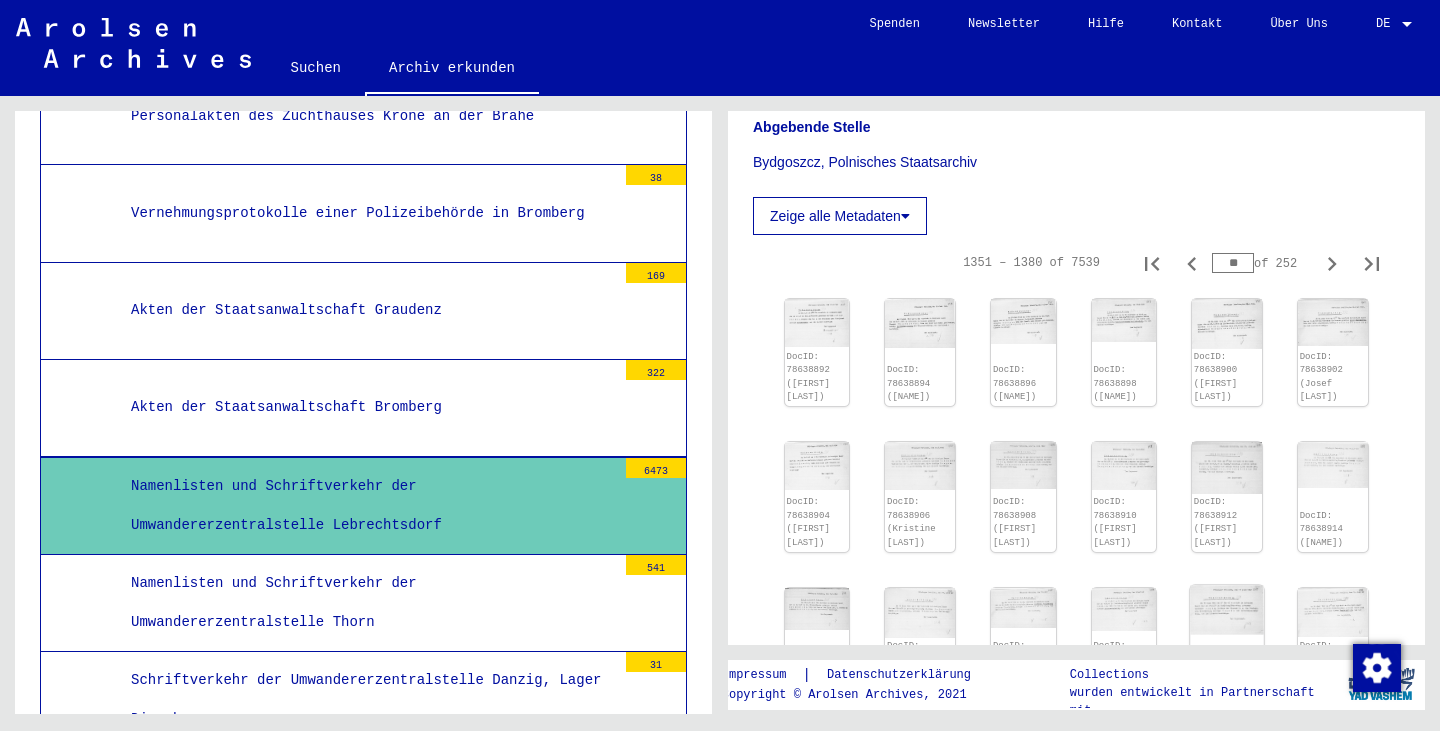 scroll, scrollTop: 410, scrollLeft: 0, axis: vertical 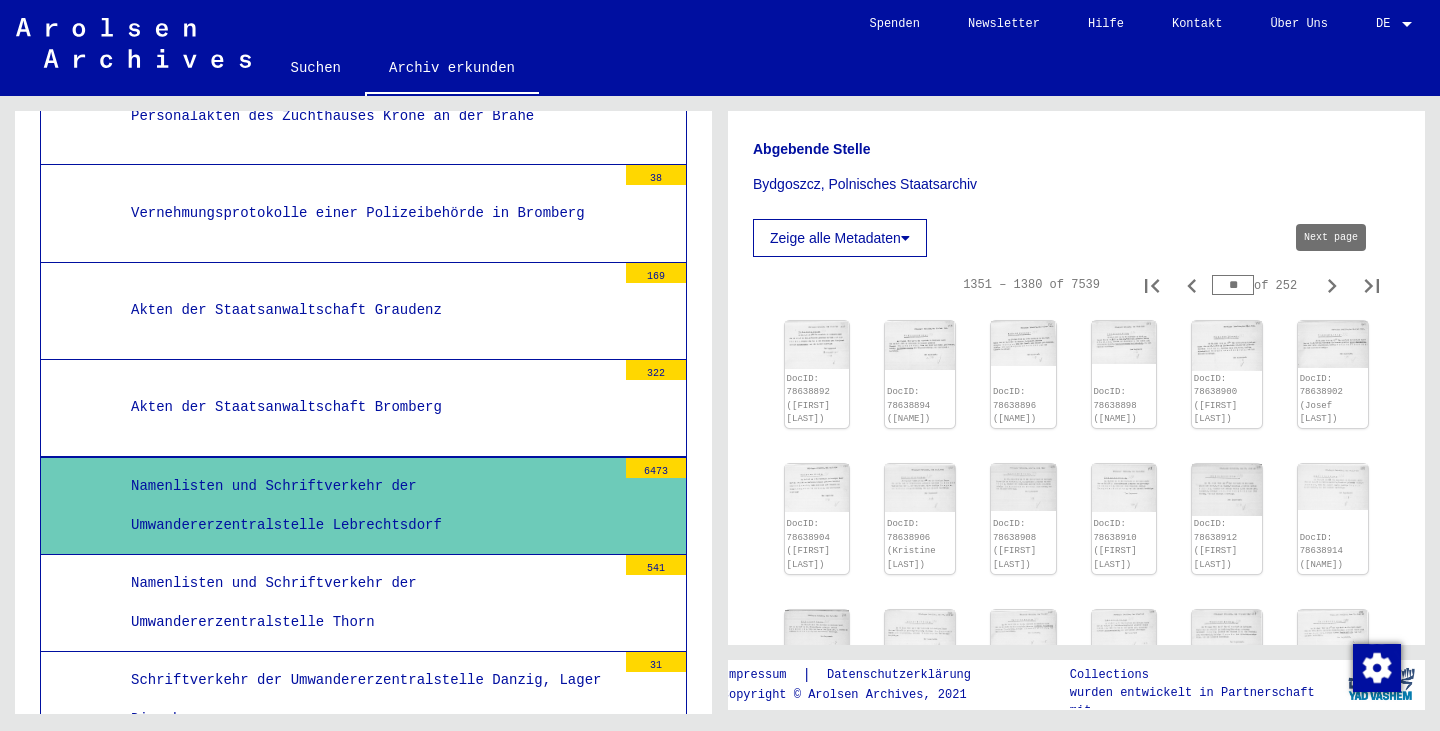 click 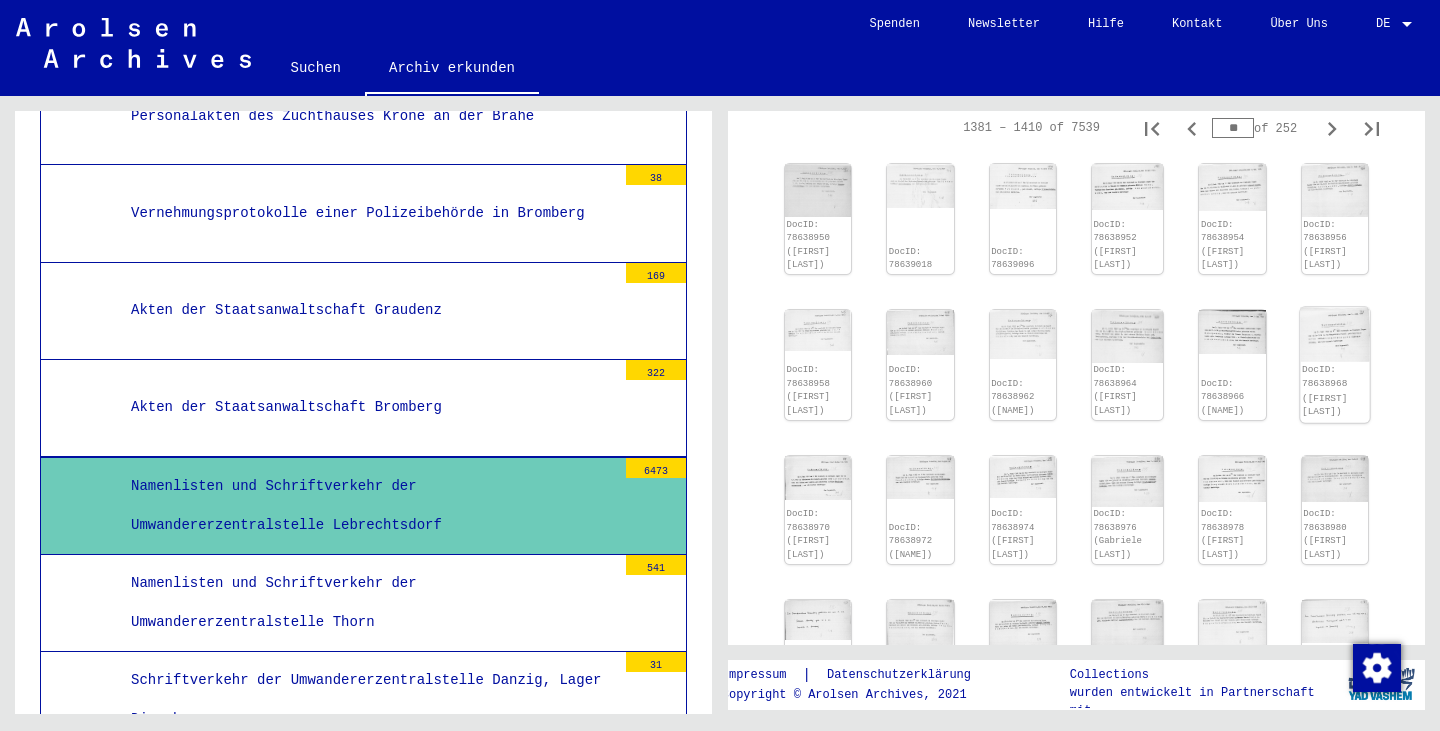 scroll, scrollTop: 568, scrollLeft: 0, axis: vertical 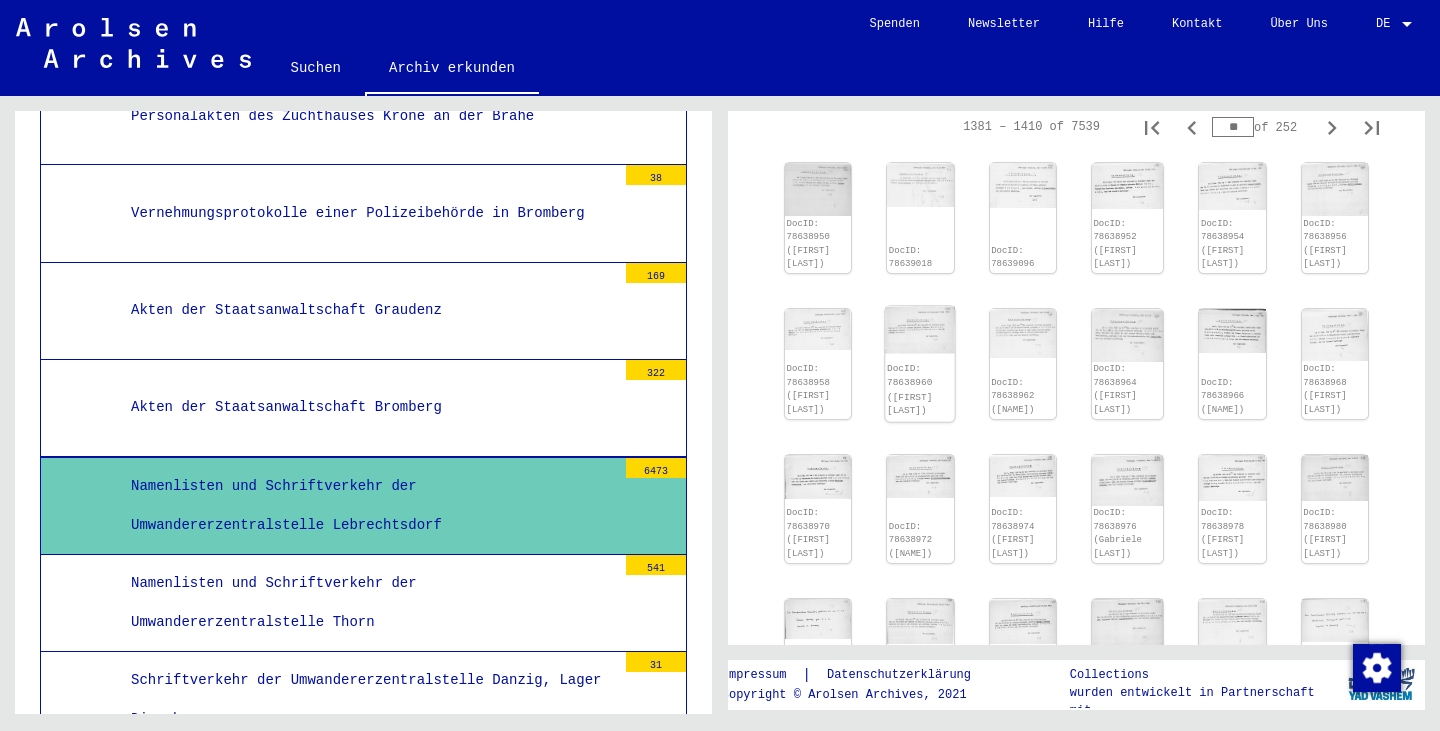 click 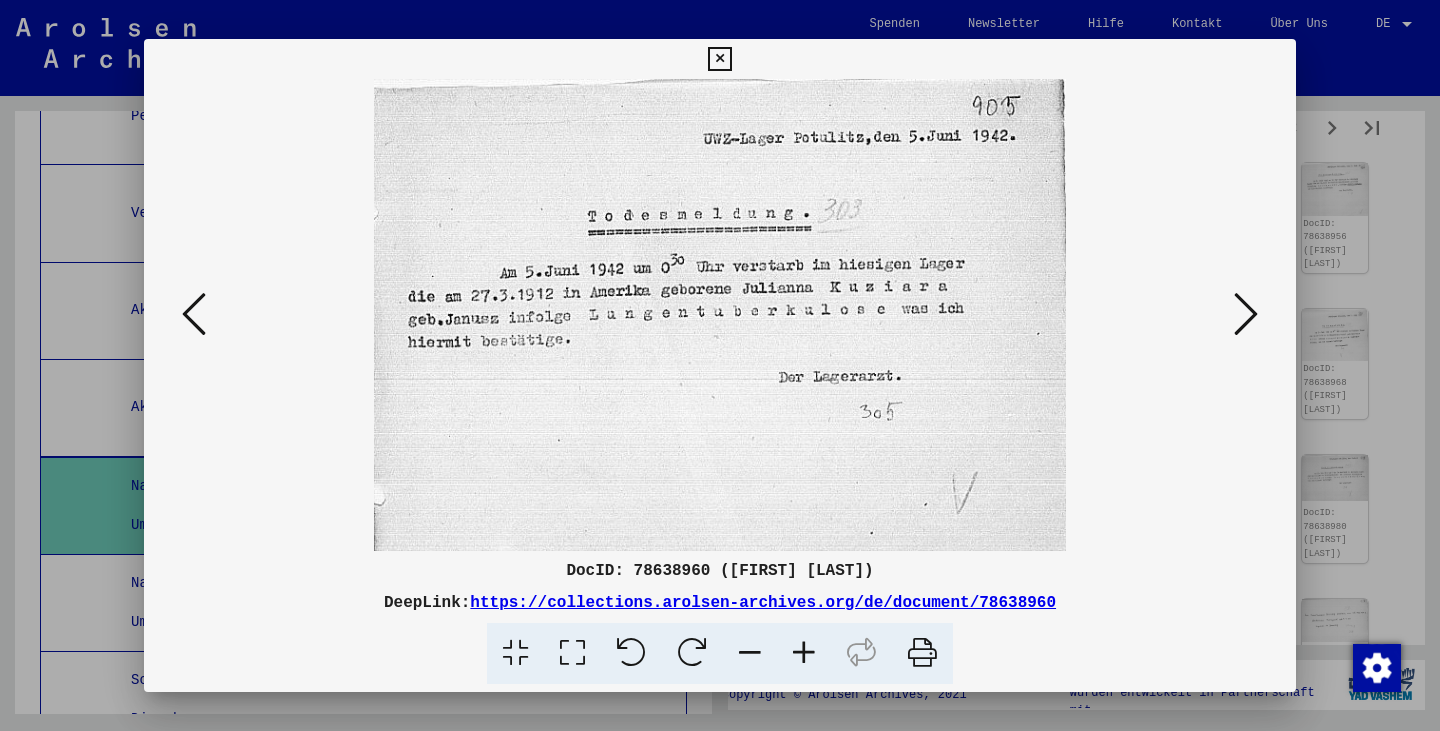 click at bounding box center (719, 59) 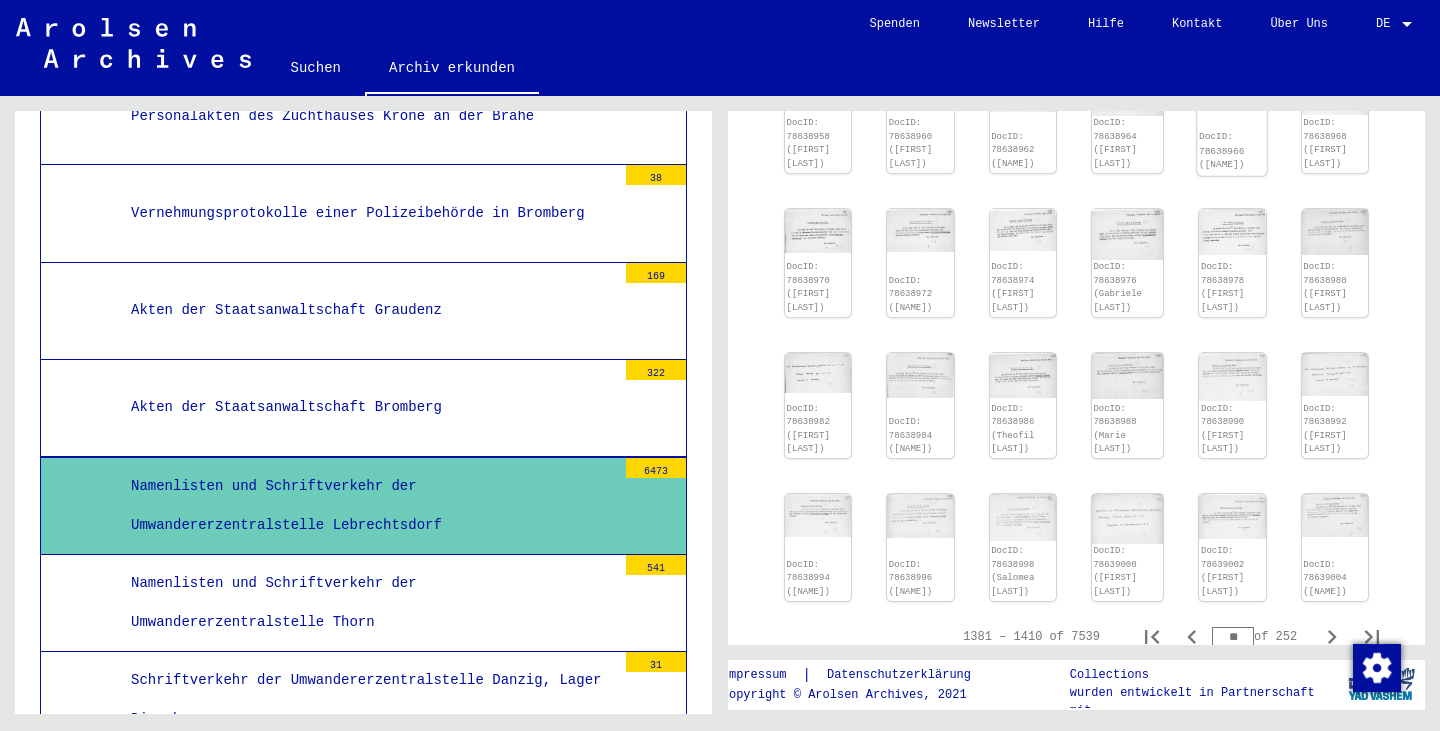 scroll, scrollTop: 876, scrollLeft: 0, axis: vertical 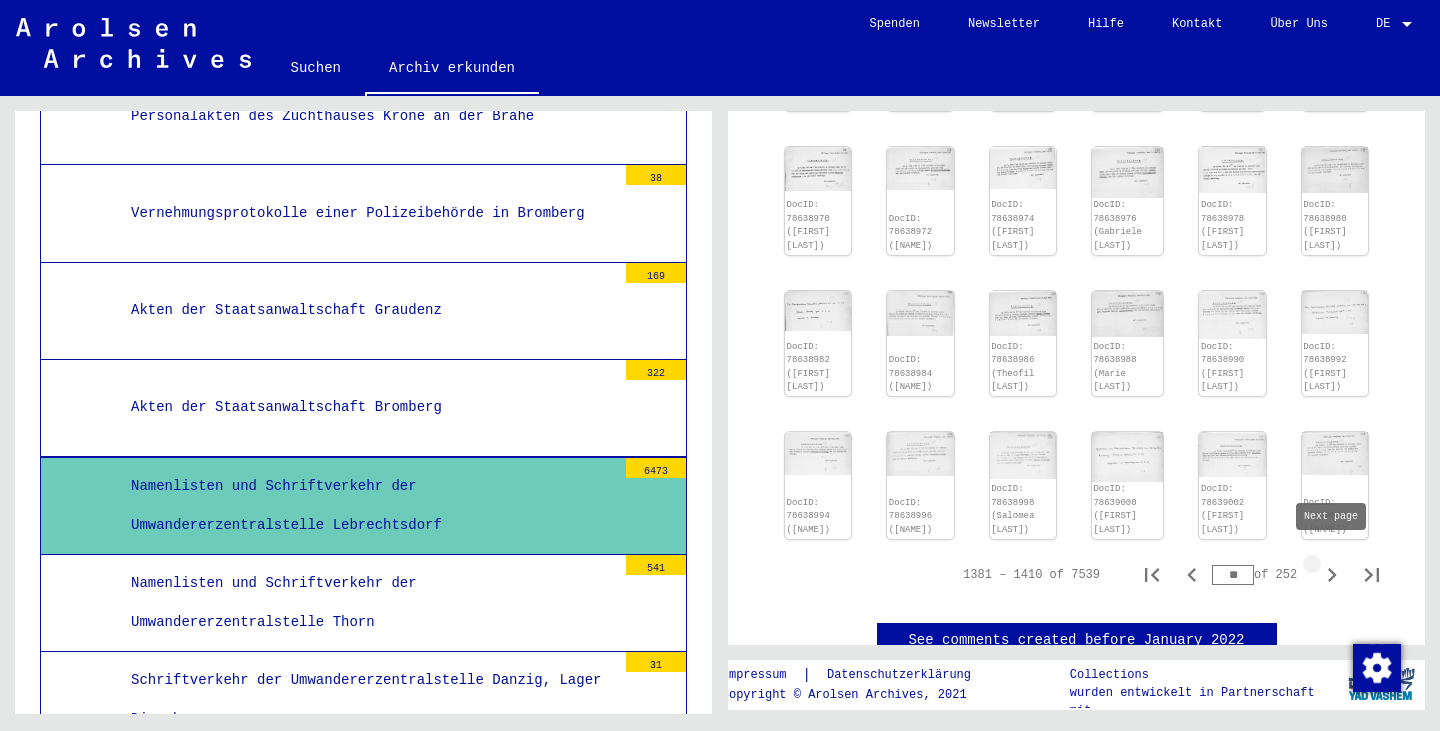 click 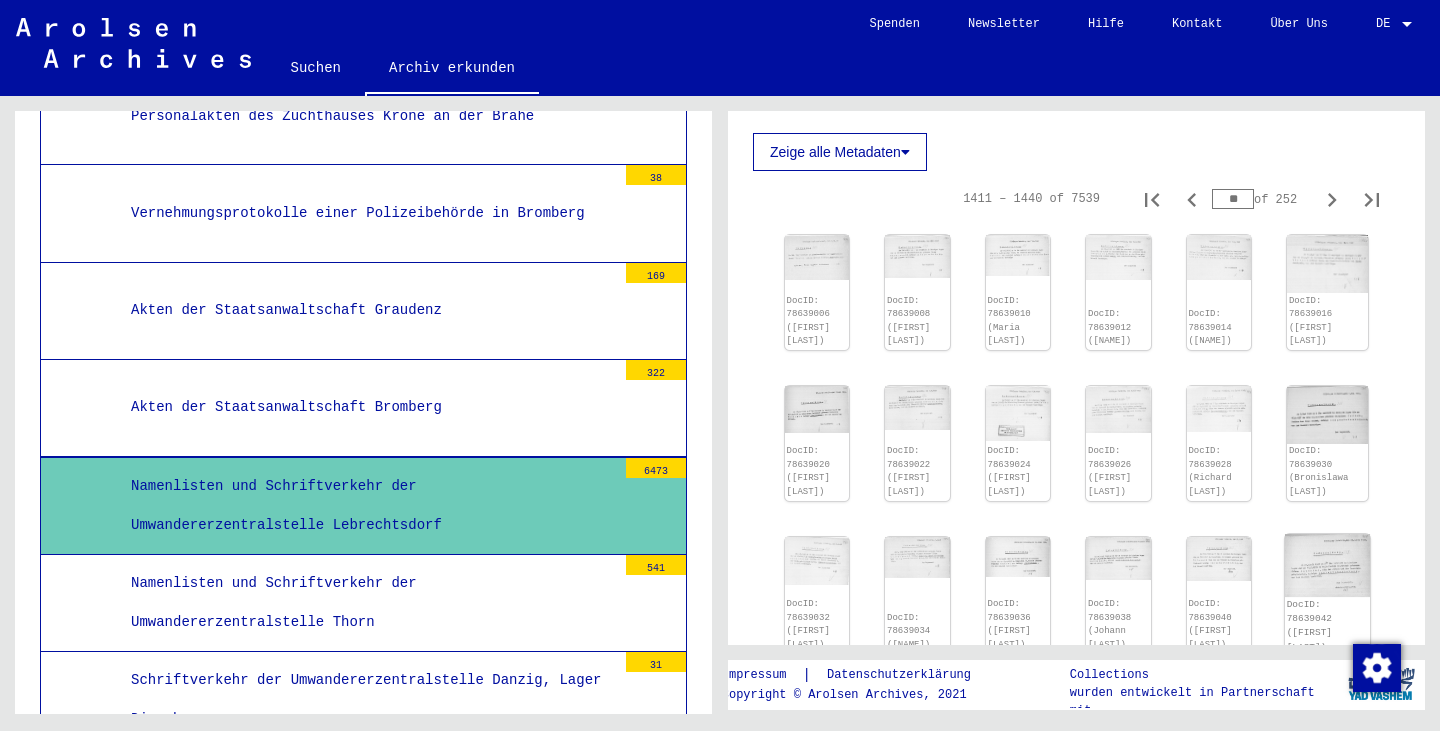 scroll, scrollTop: 472, scrollLeft: 0, axis: vertical 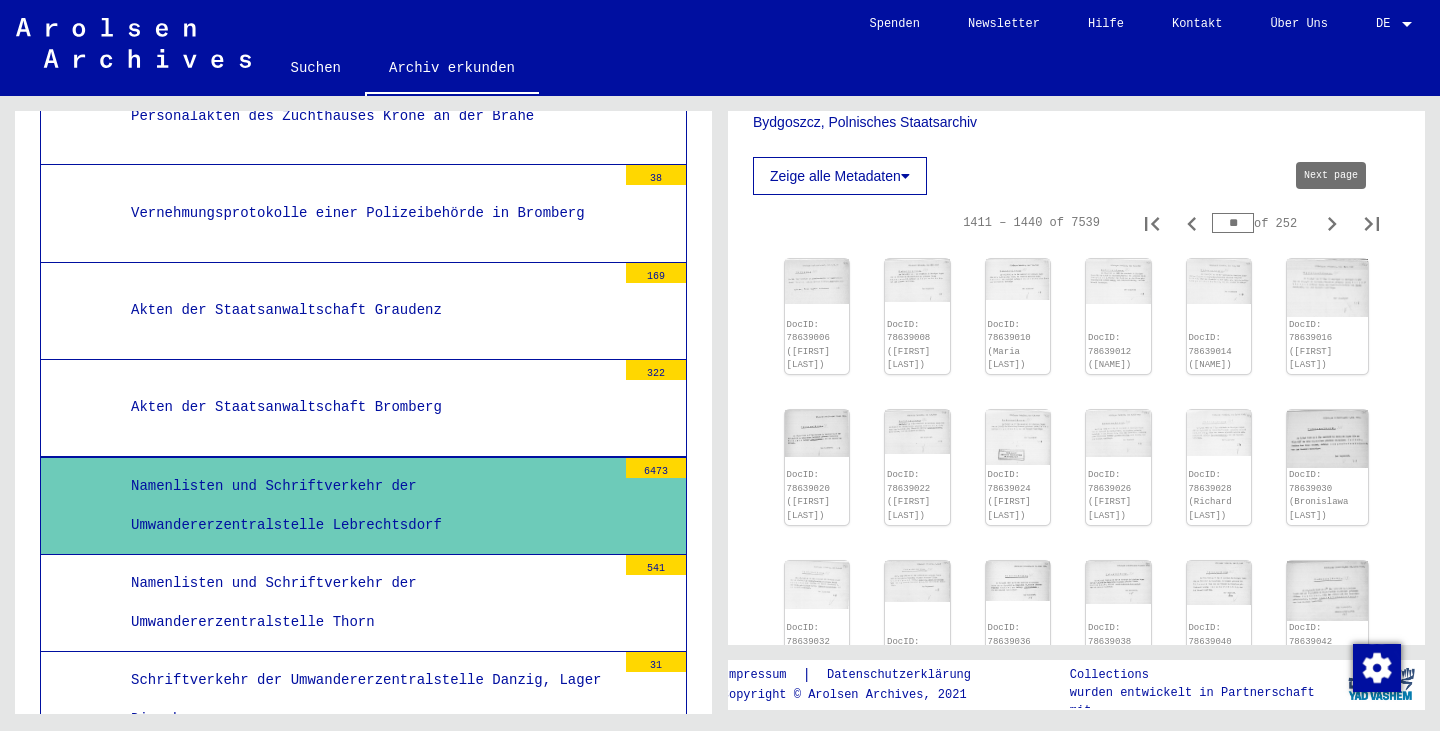 click 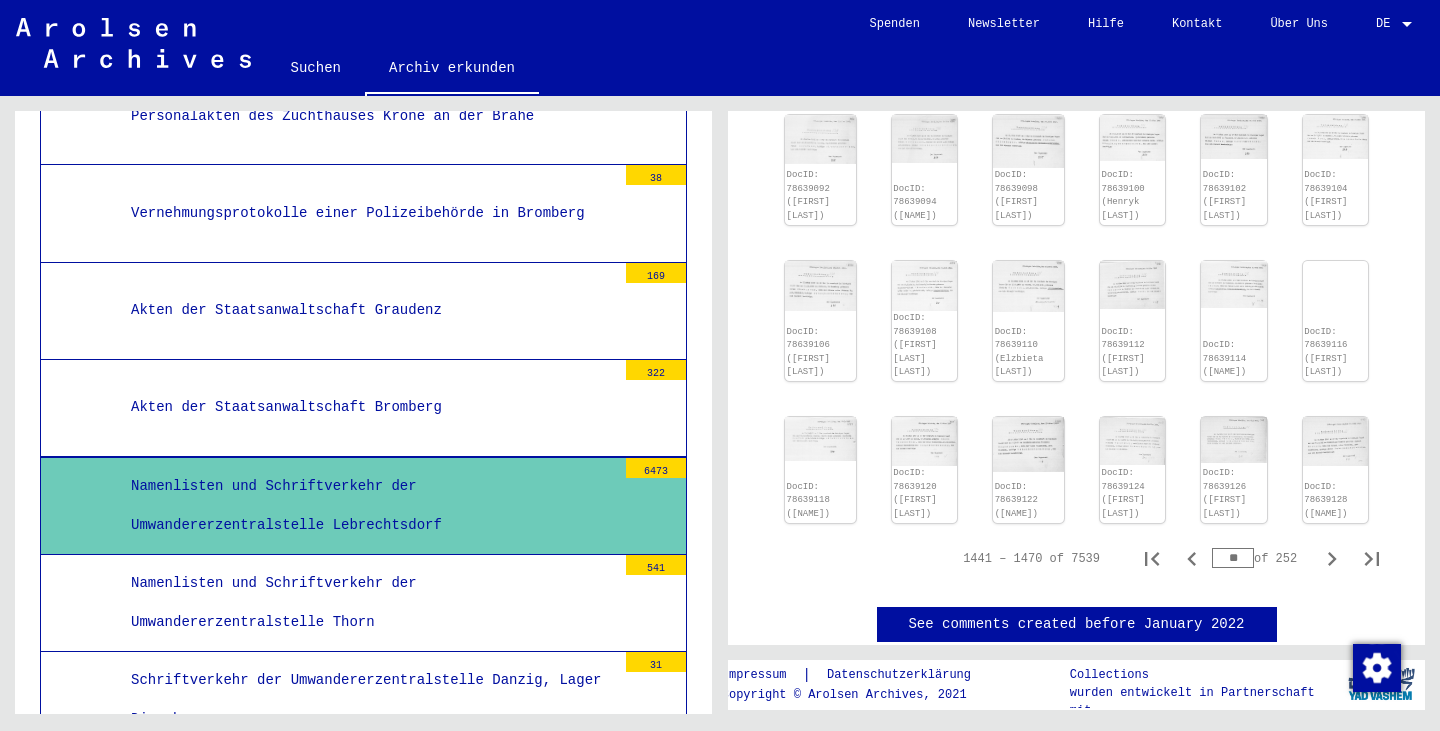 scroll, scrollTop: 920, scrollLeft: 0, axis: vertical 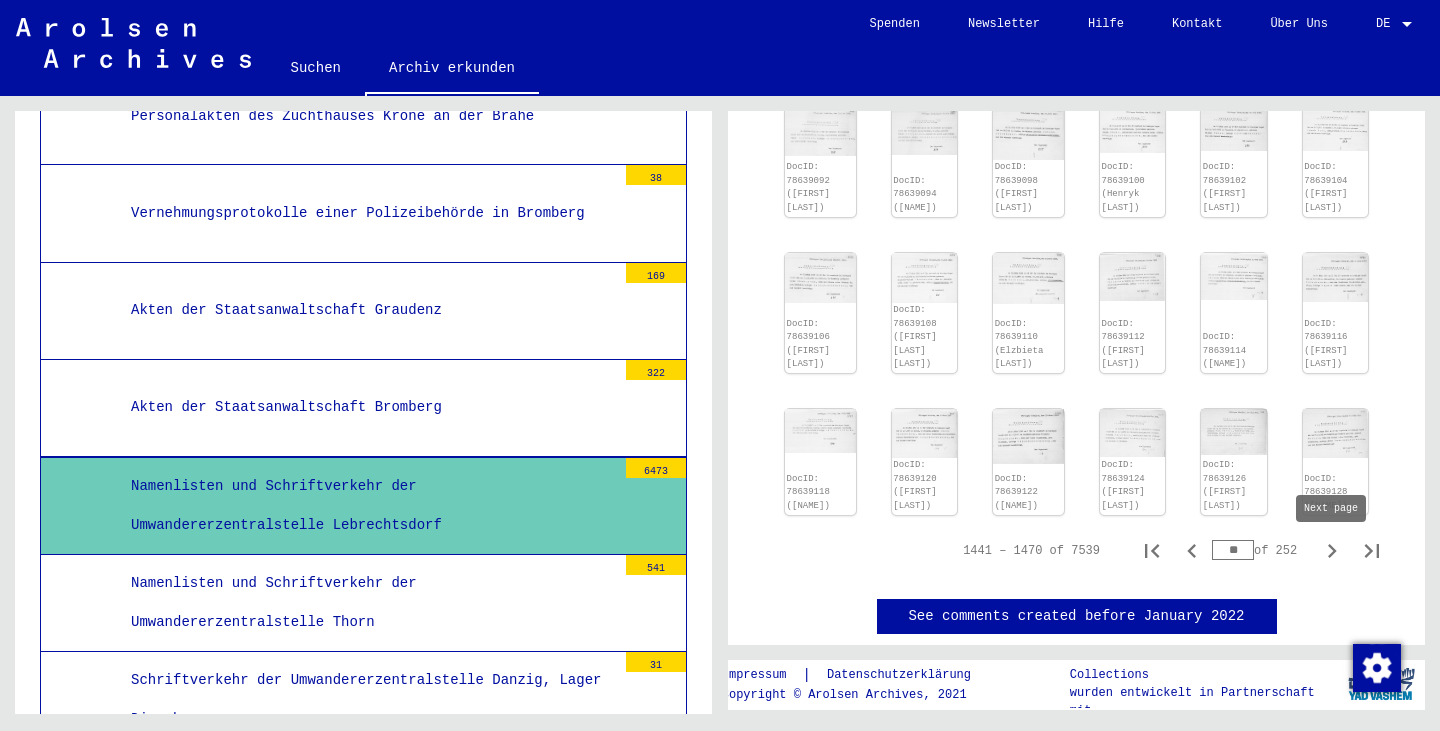 click 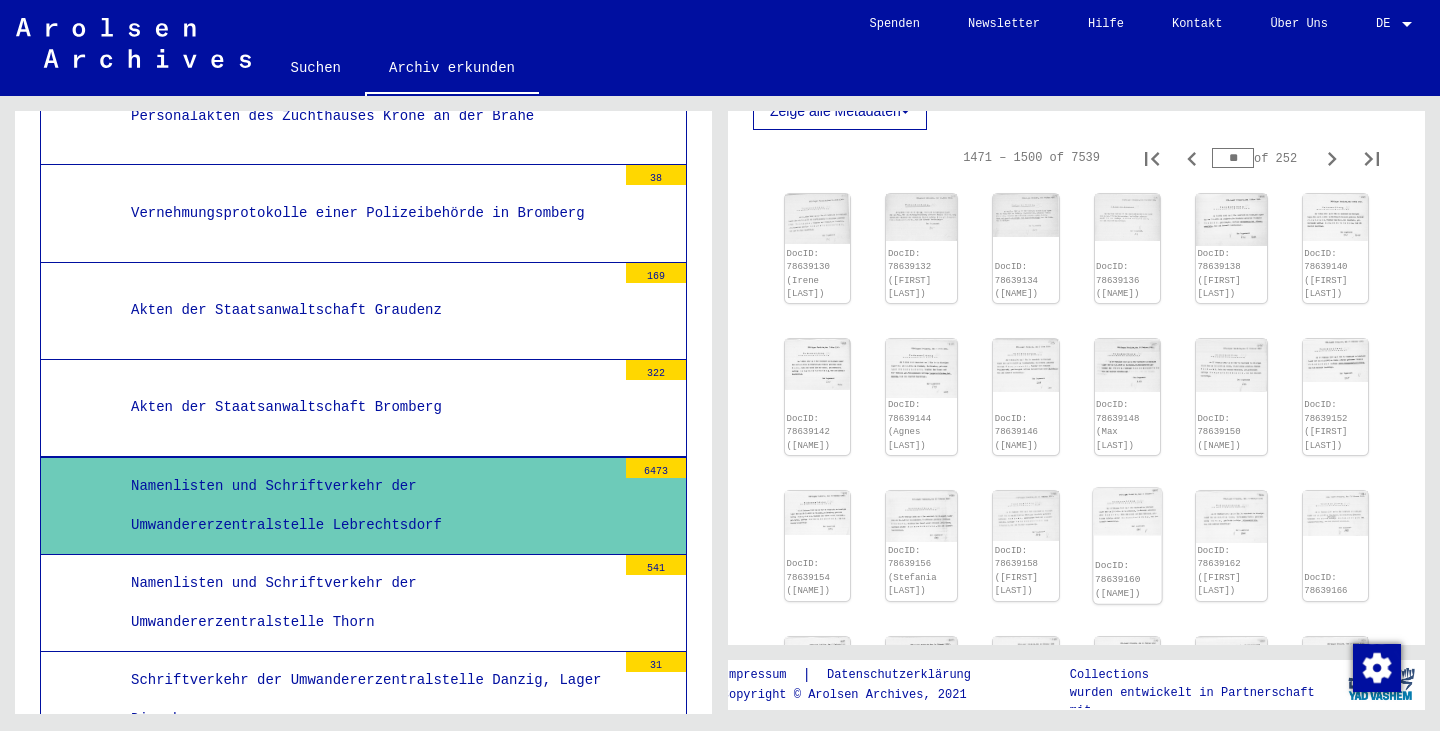 scroll, scrollTop: 535, scrollLeft: 0, axis: vertical 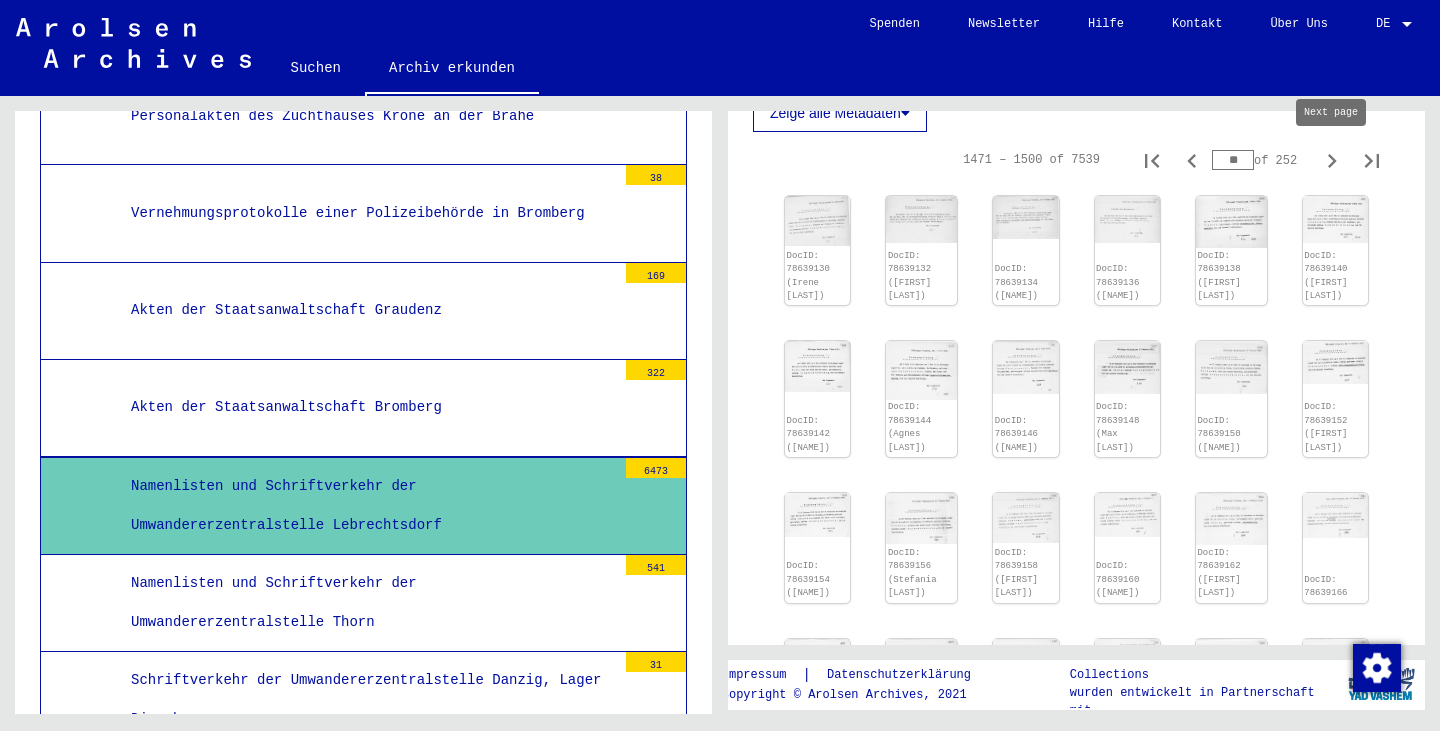 click 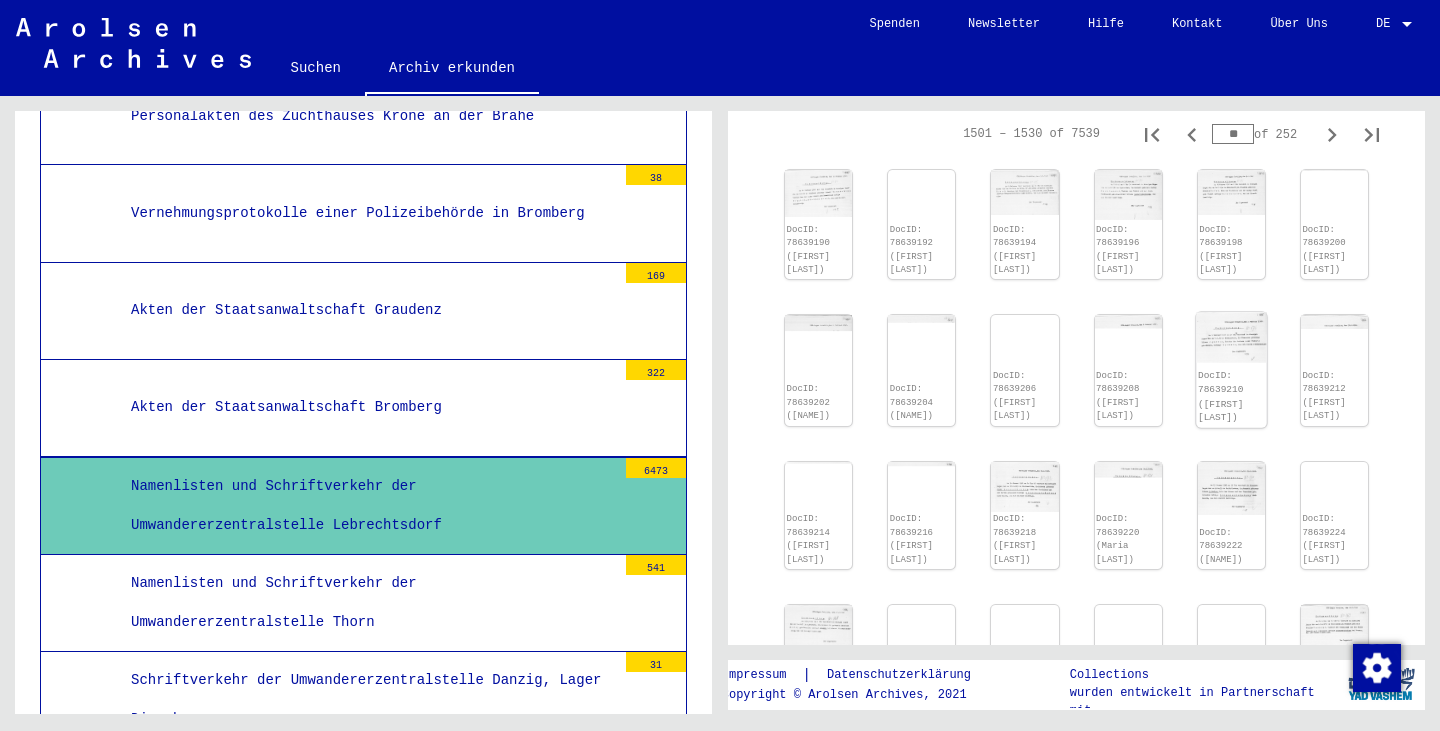 scroll, scrollTop: 568, scrollLeft: 0, axis: vertical 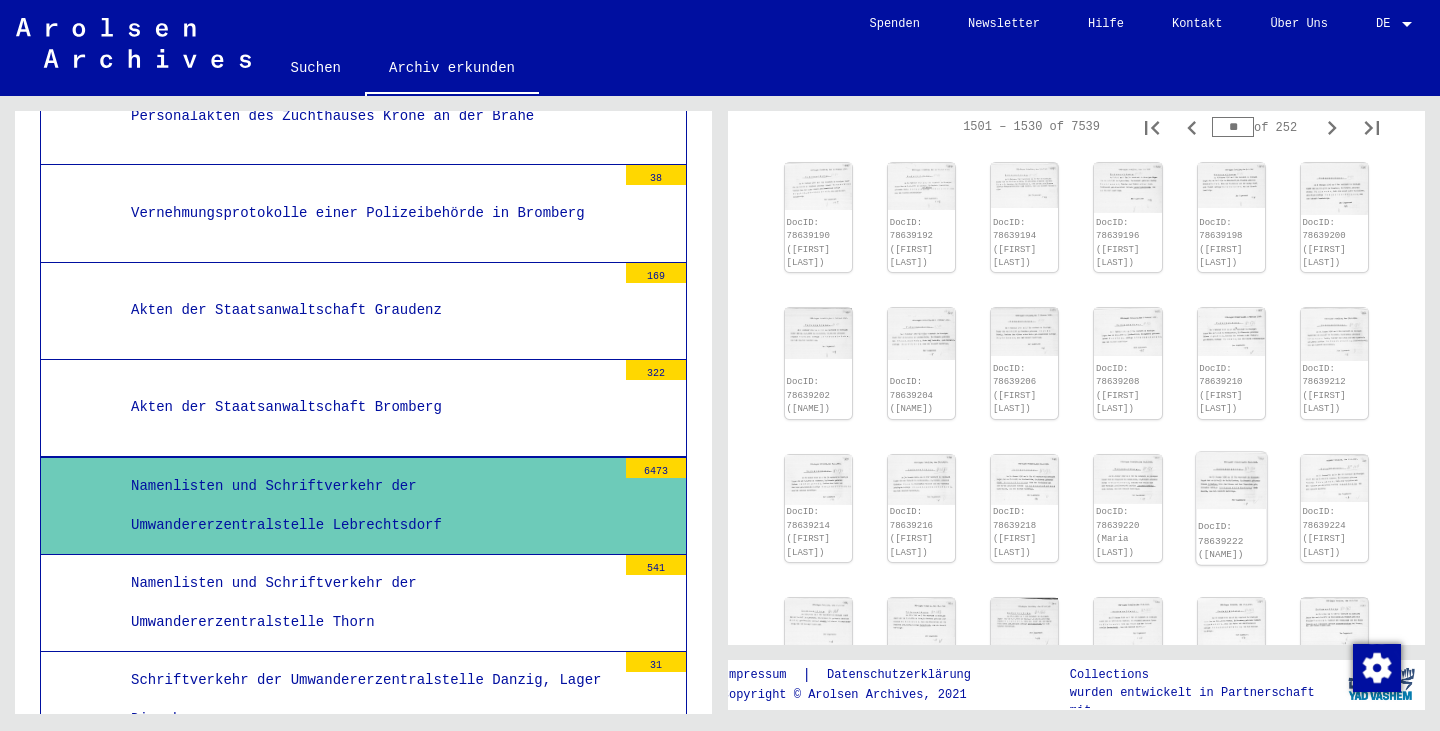click 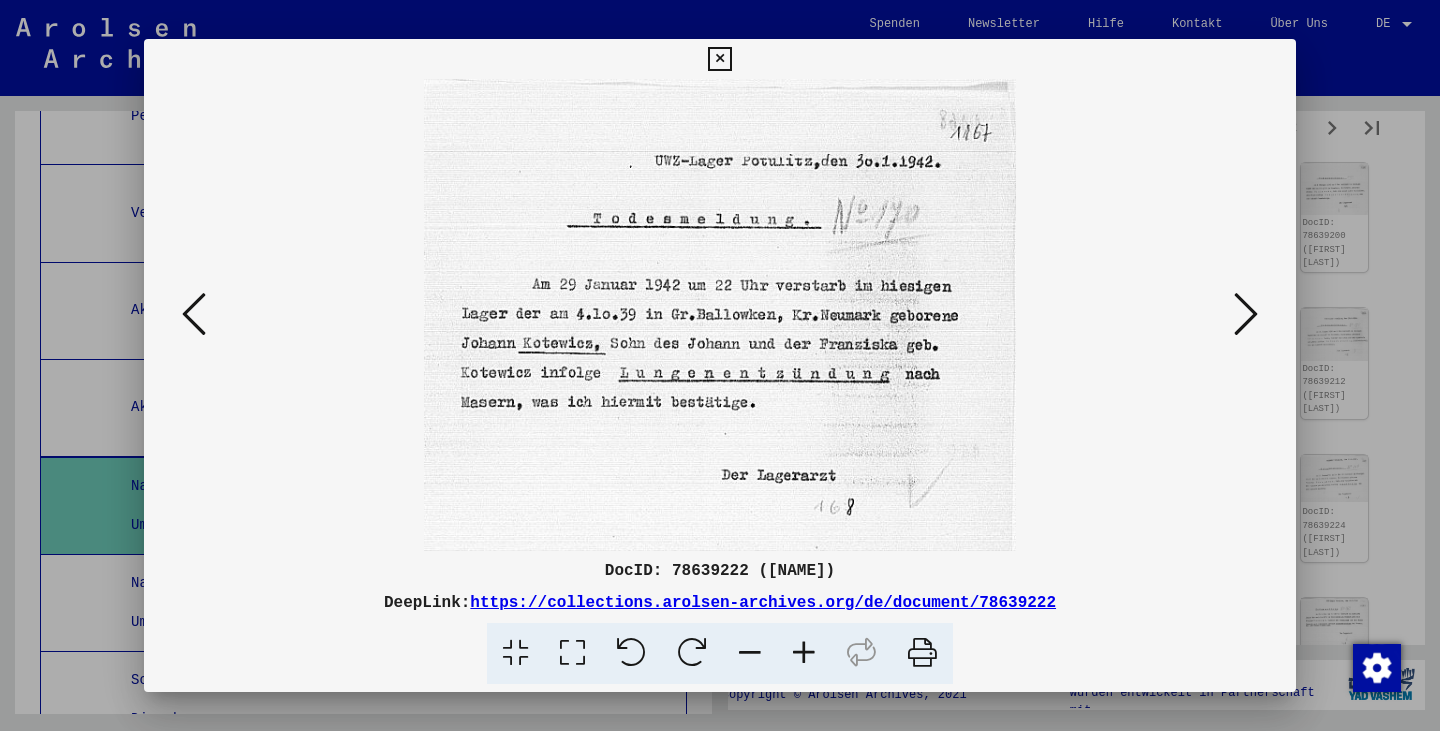 click at bounding box center [719, 59] 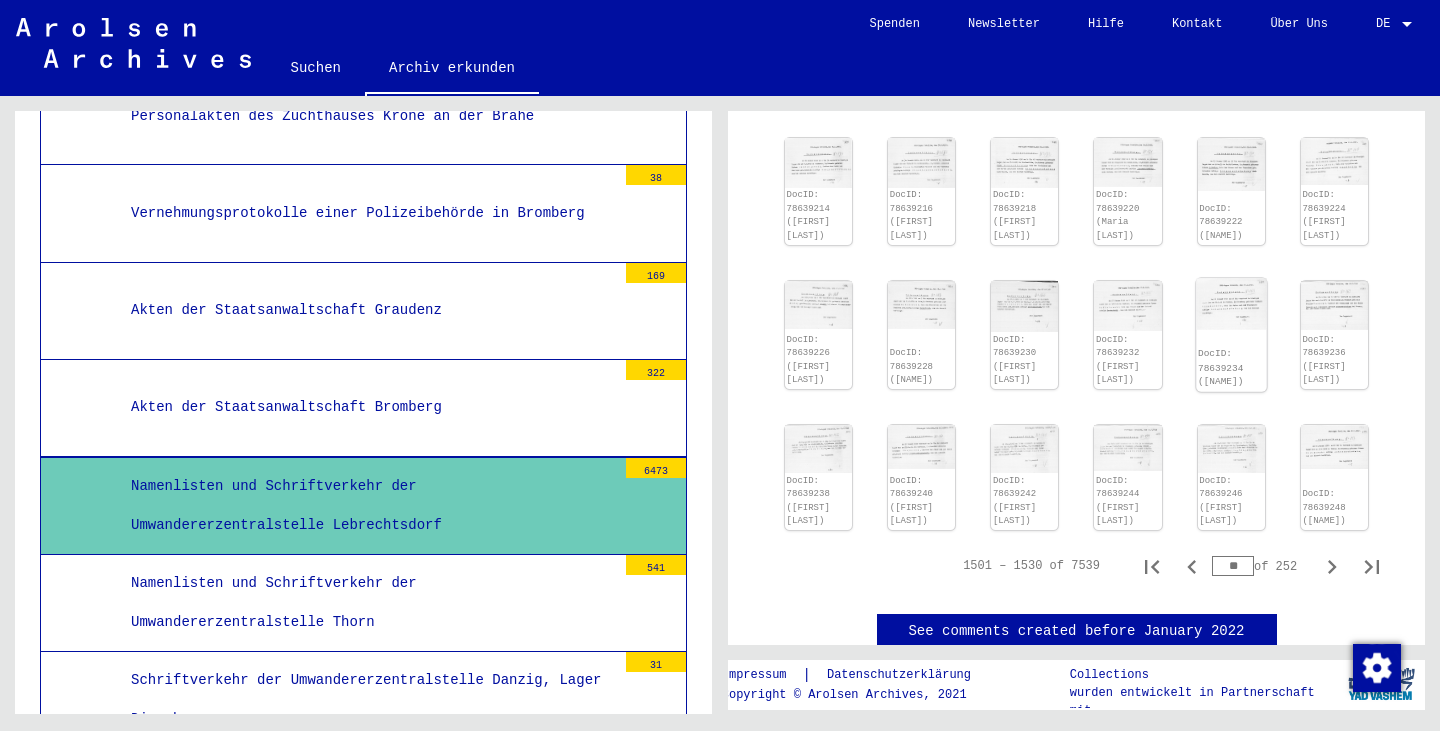 scroll, scrollTop: 908, scrollLeft: 0, axis: vertical 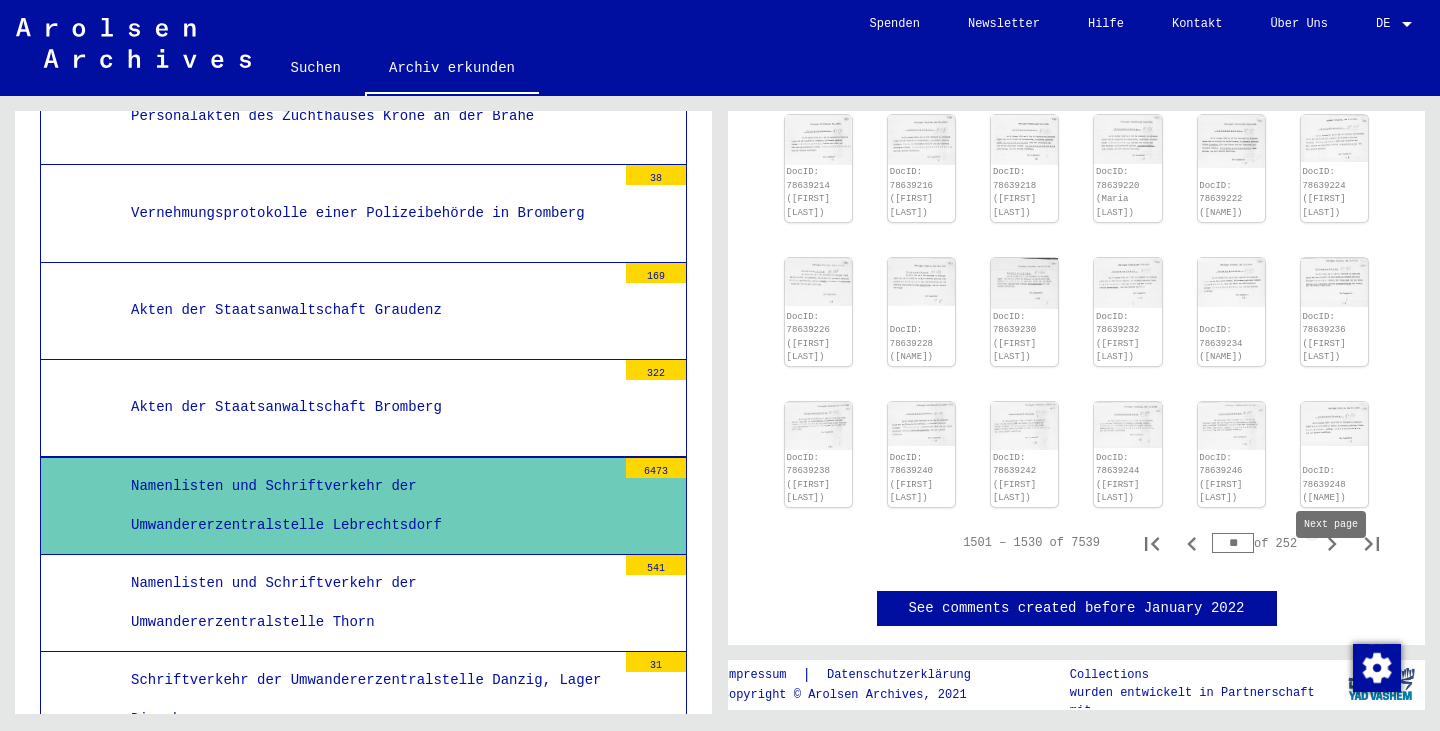 click 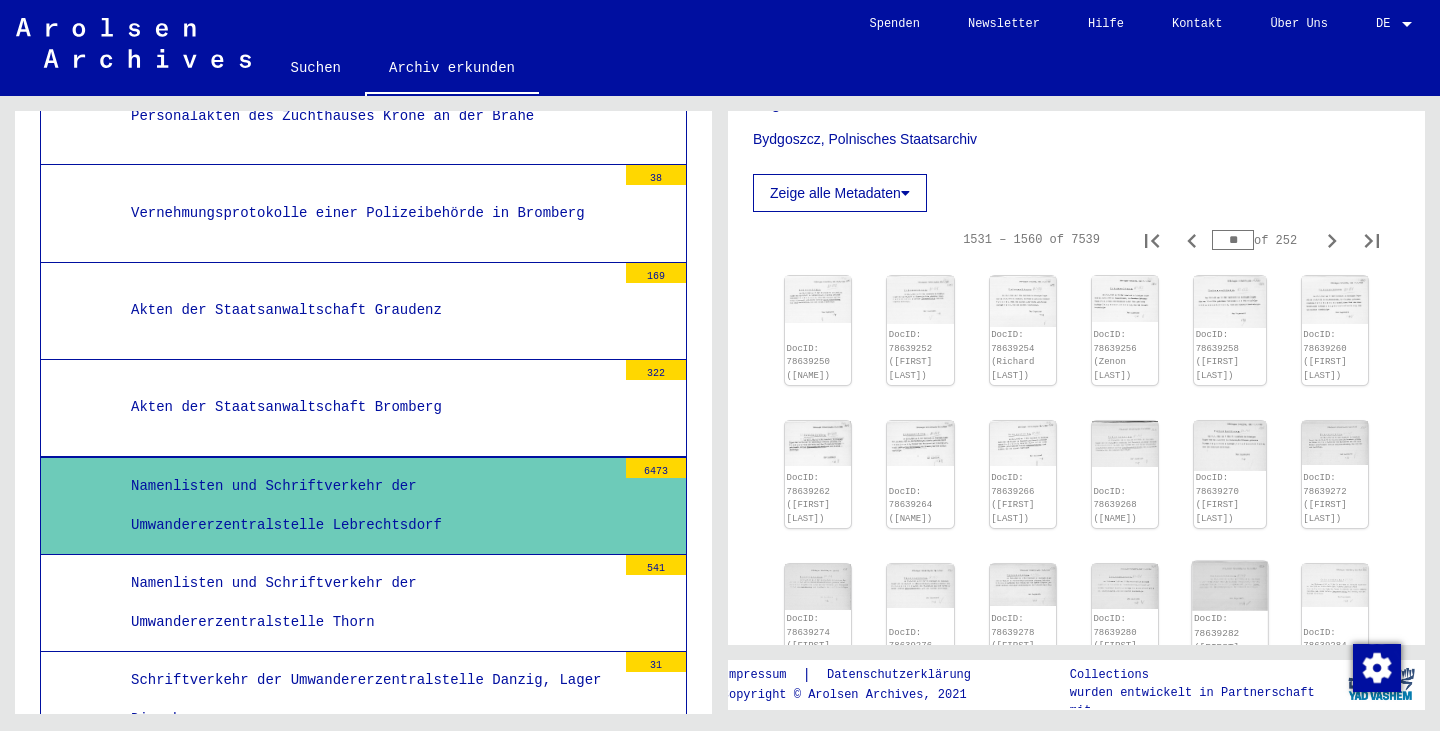 scroll, scrollTop: 452, scrollLeft: 0, axis: vertical 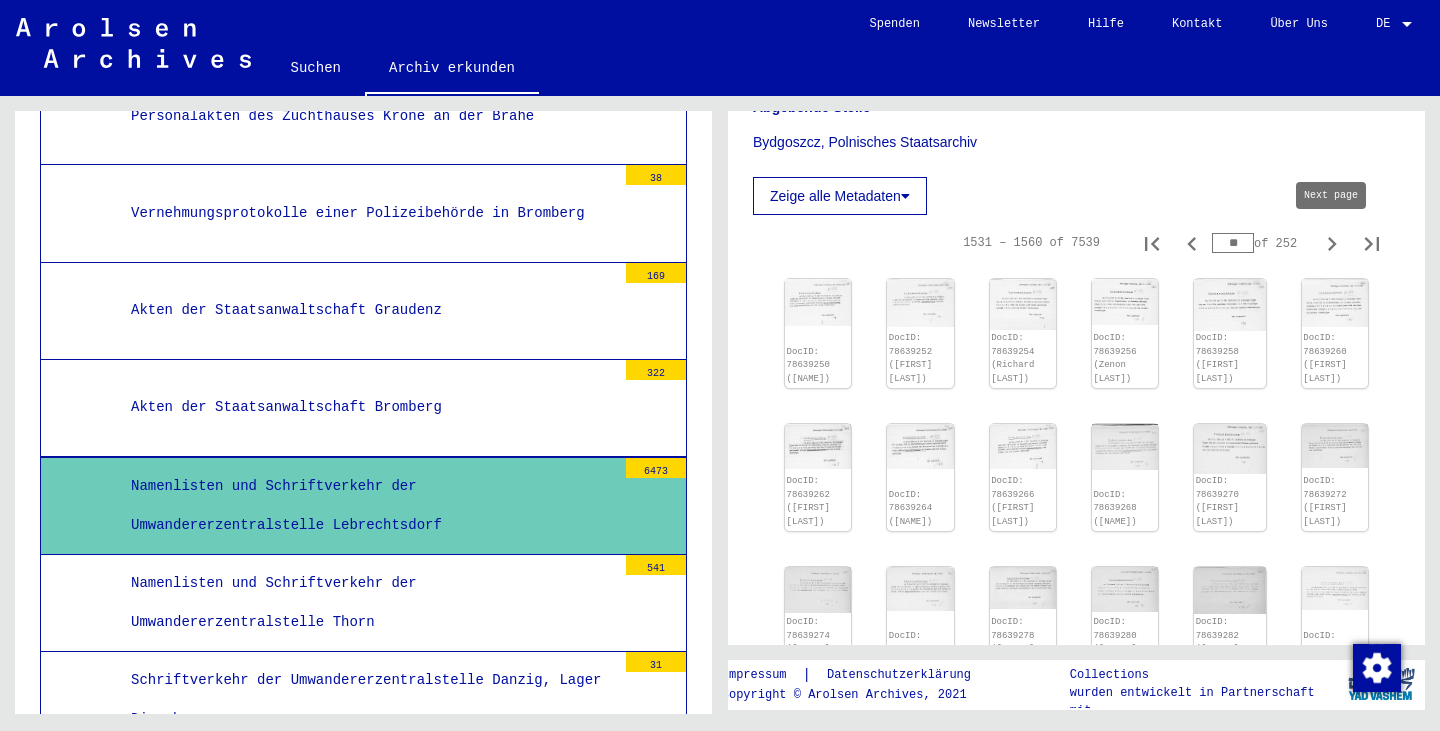 click 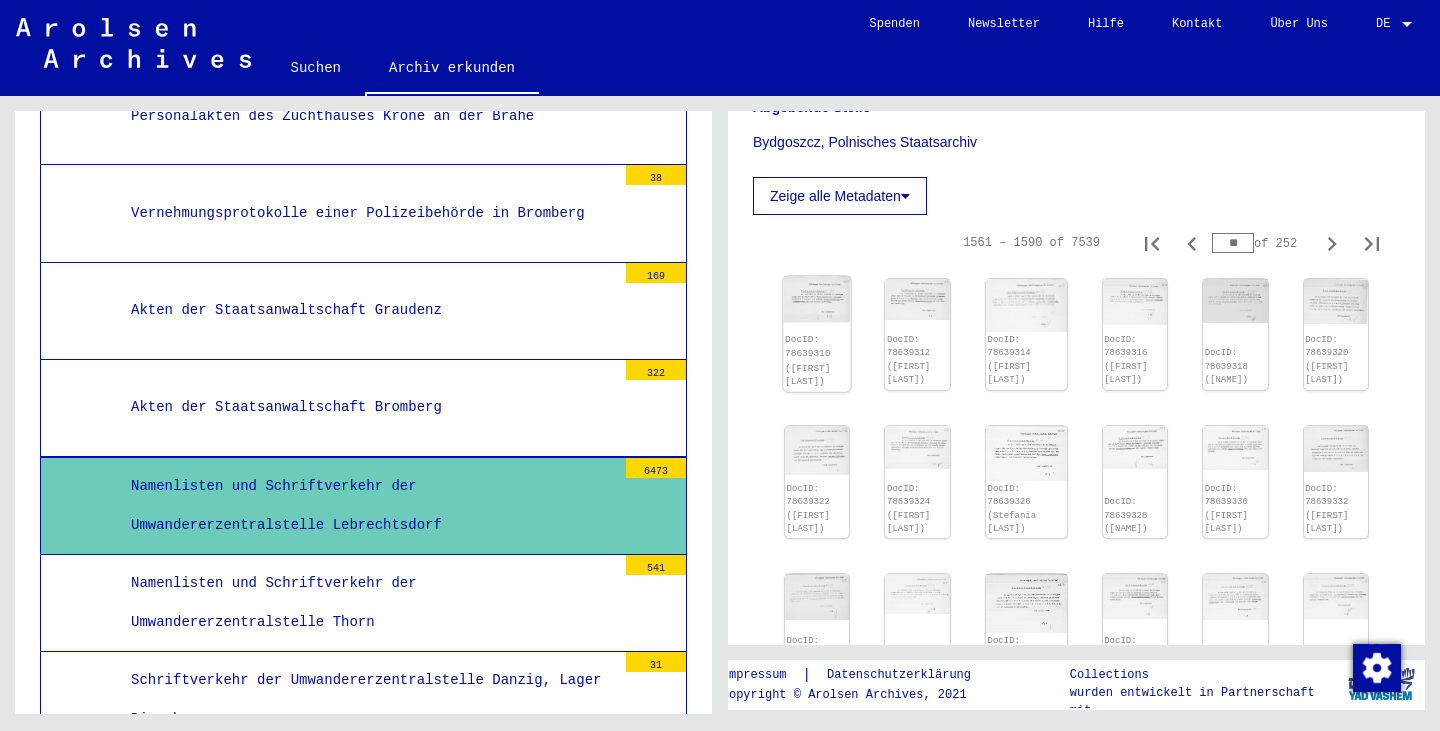 click 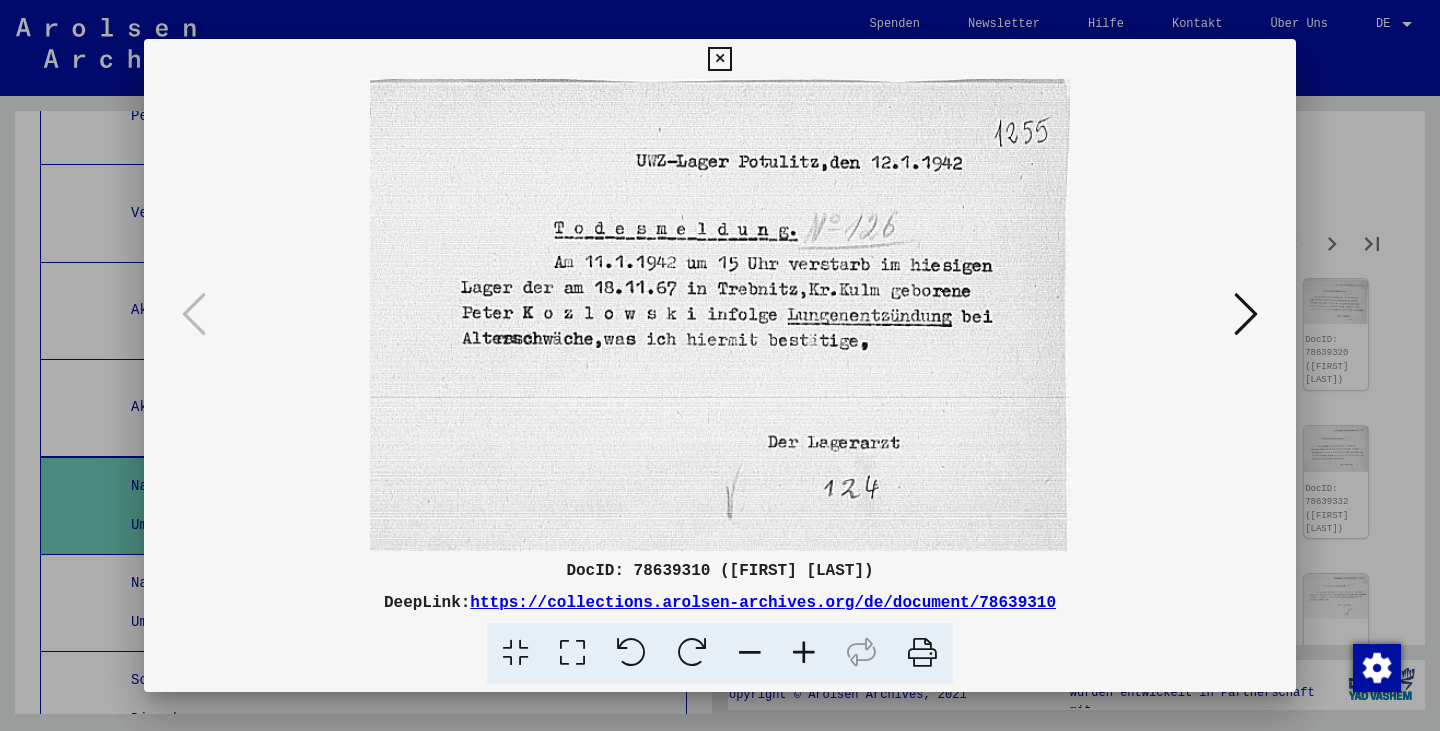 click at bounding box center (719, 59) 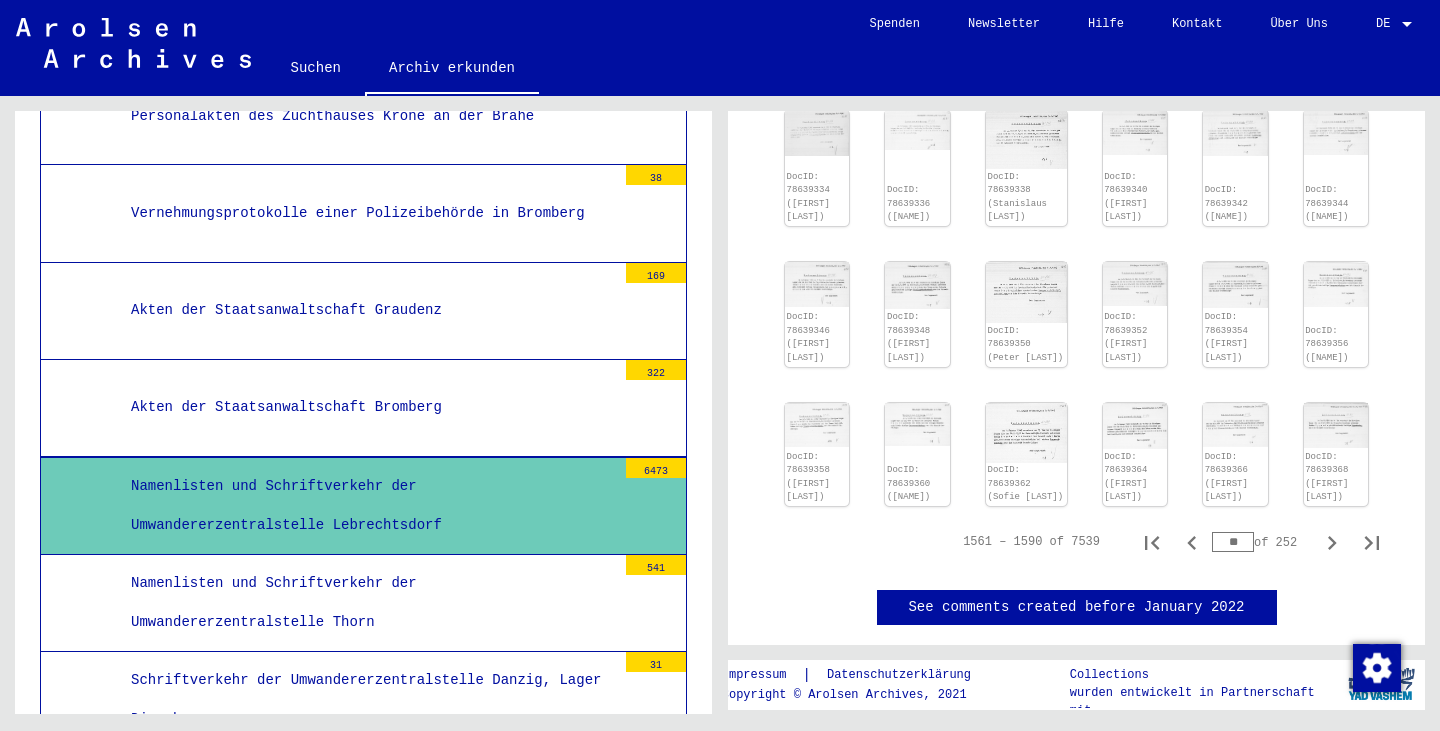 scroll, scrollTop: 938, scrollLeft: 0, axis: vertical 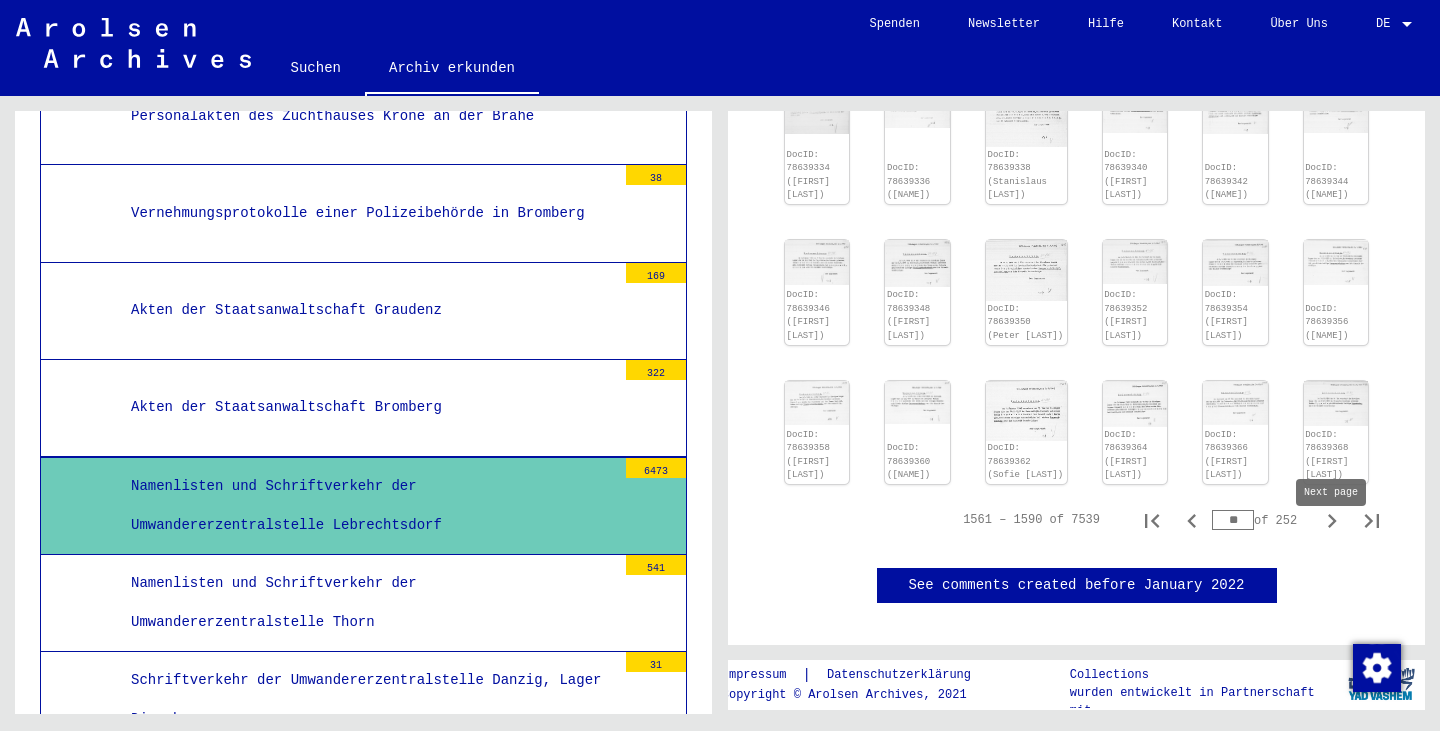 click 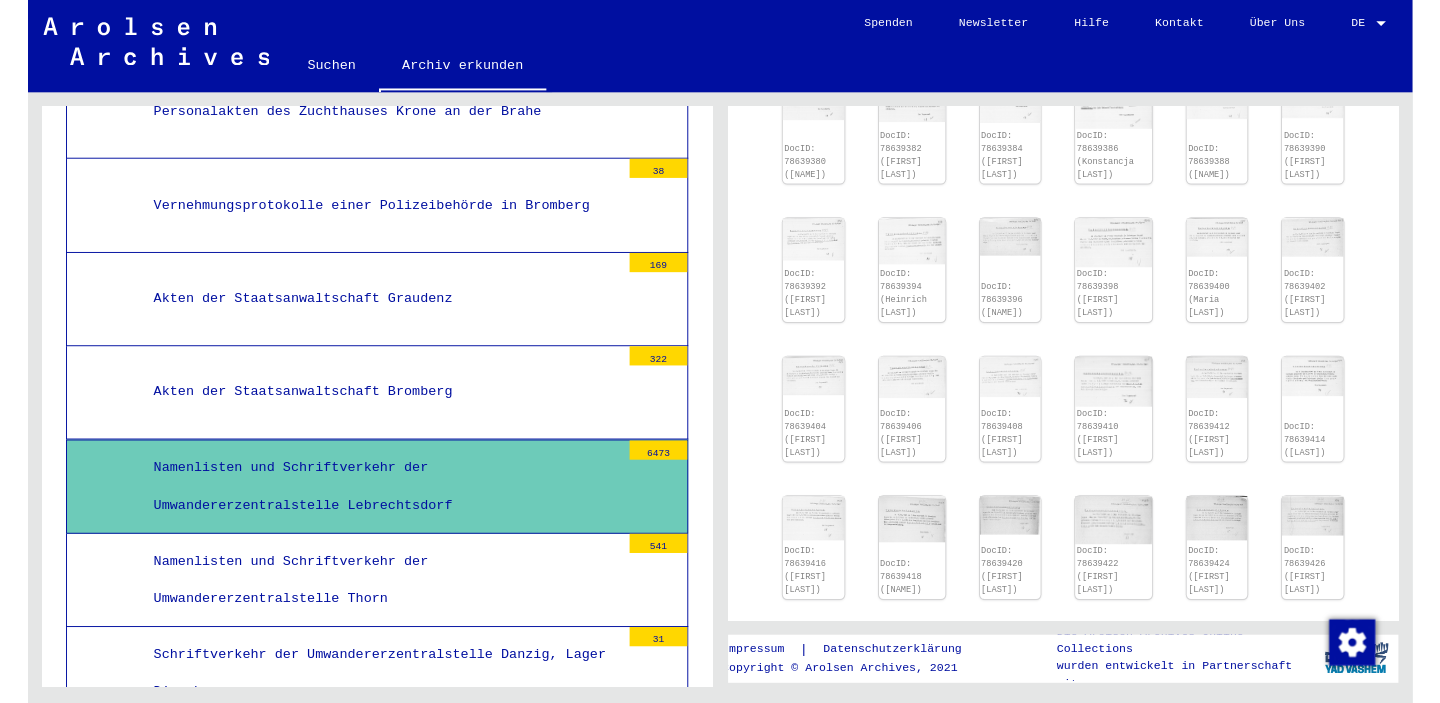 scroll, scrollTop: 754, scrollLeft: 0, axis: vertical 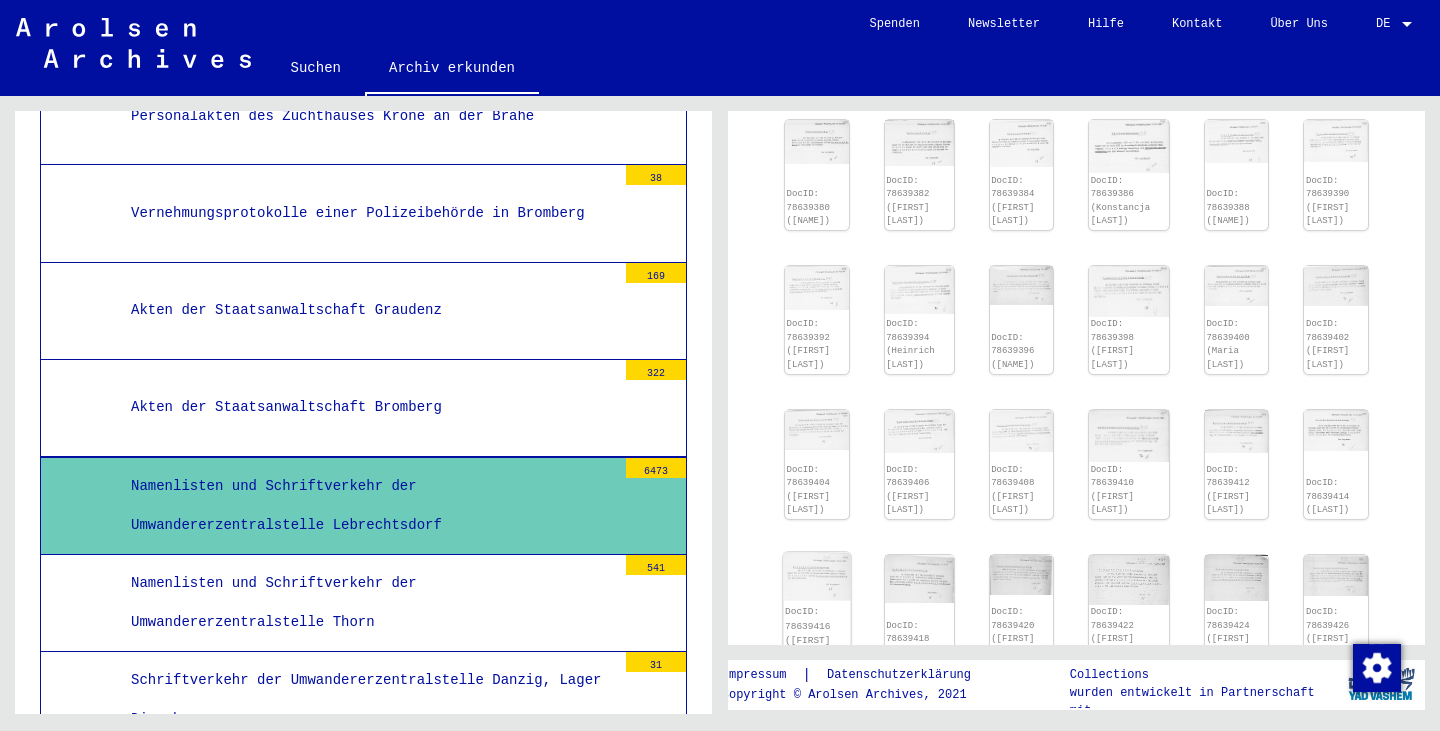 click on "DocID: 78639416 ([FIRST] [LAST])" 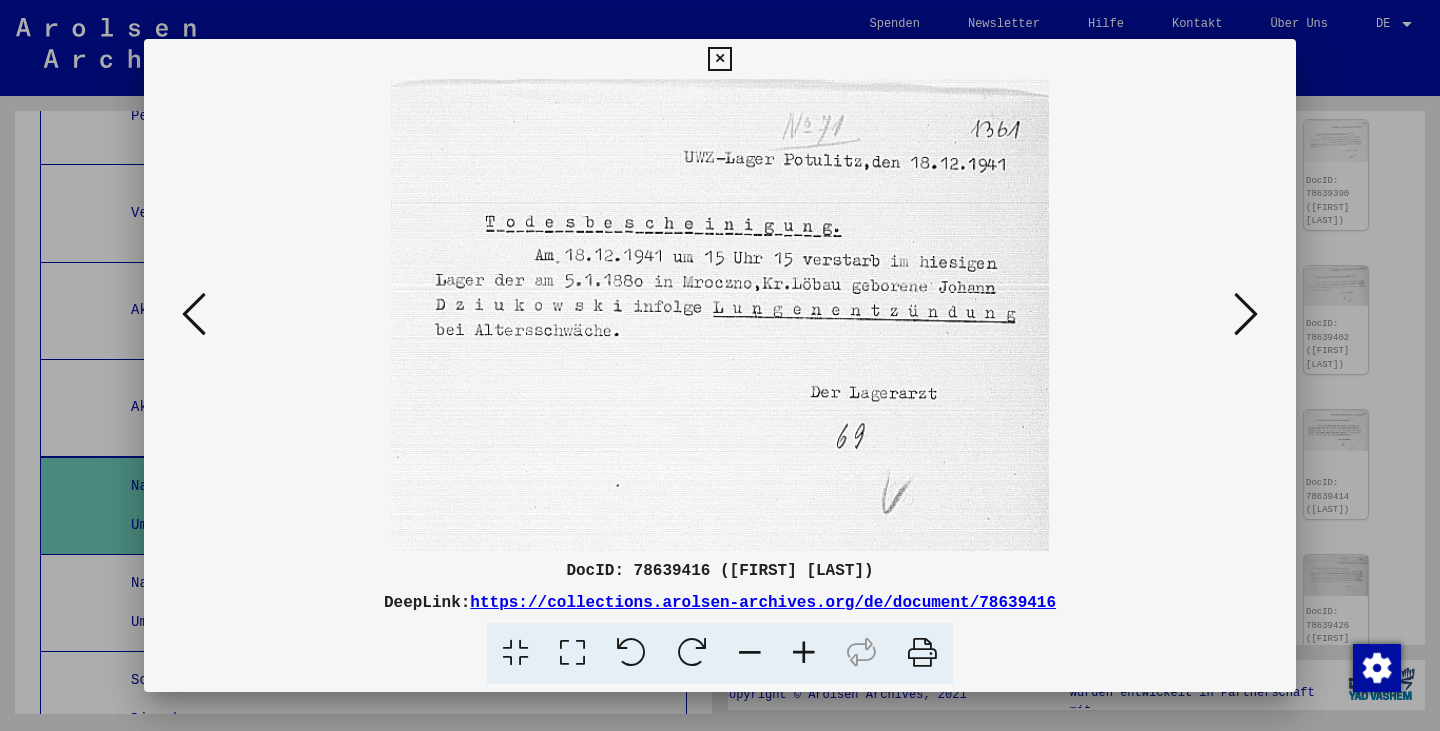 type 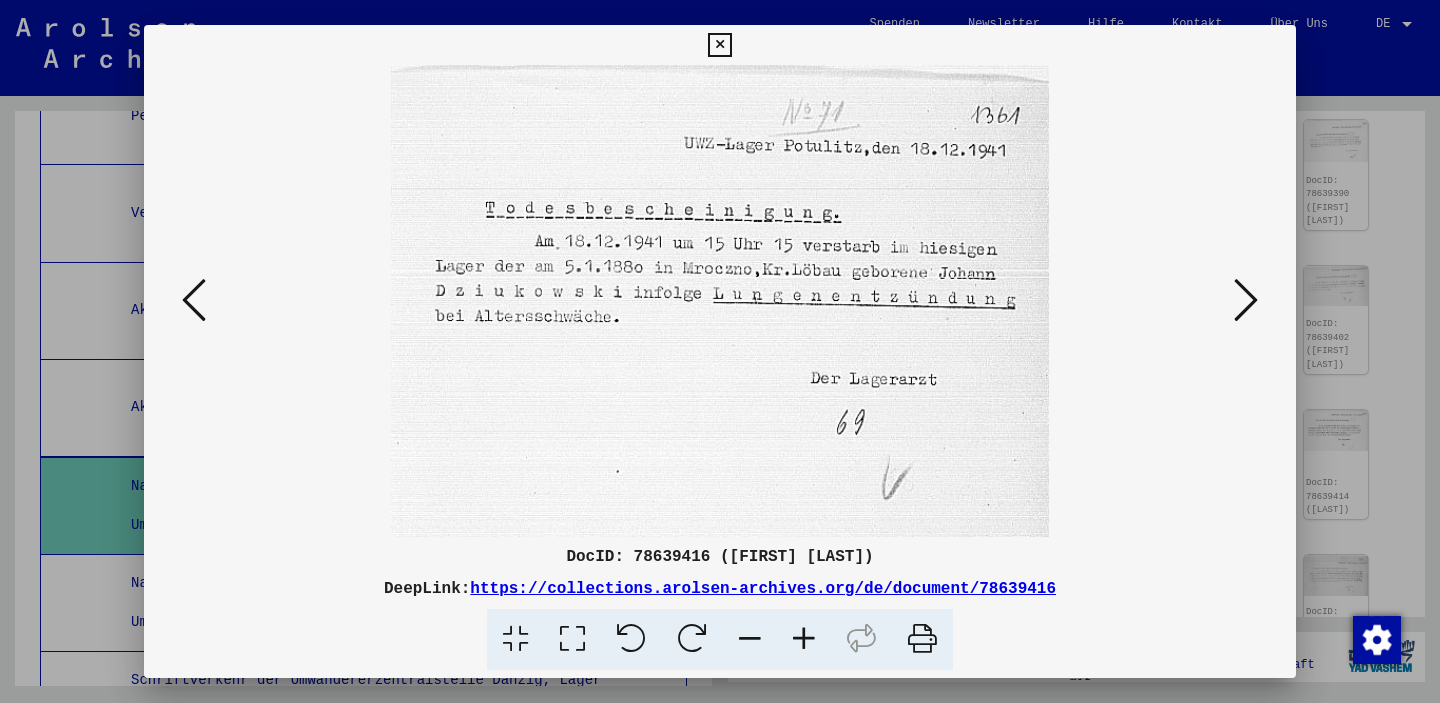 click at bounding box center [719, 45] 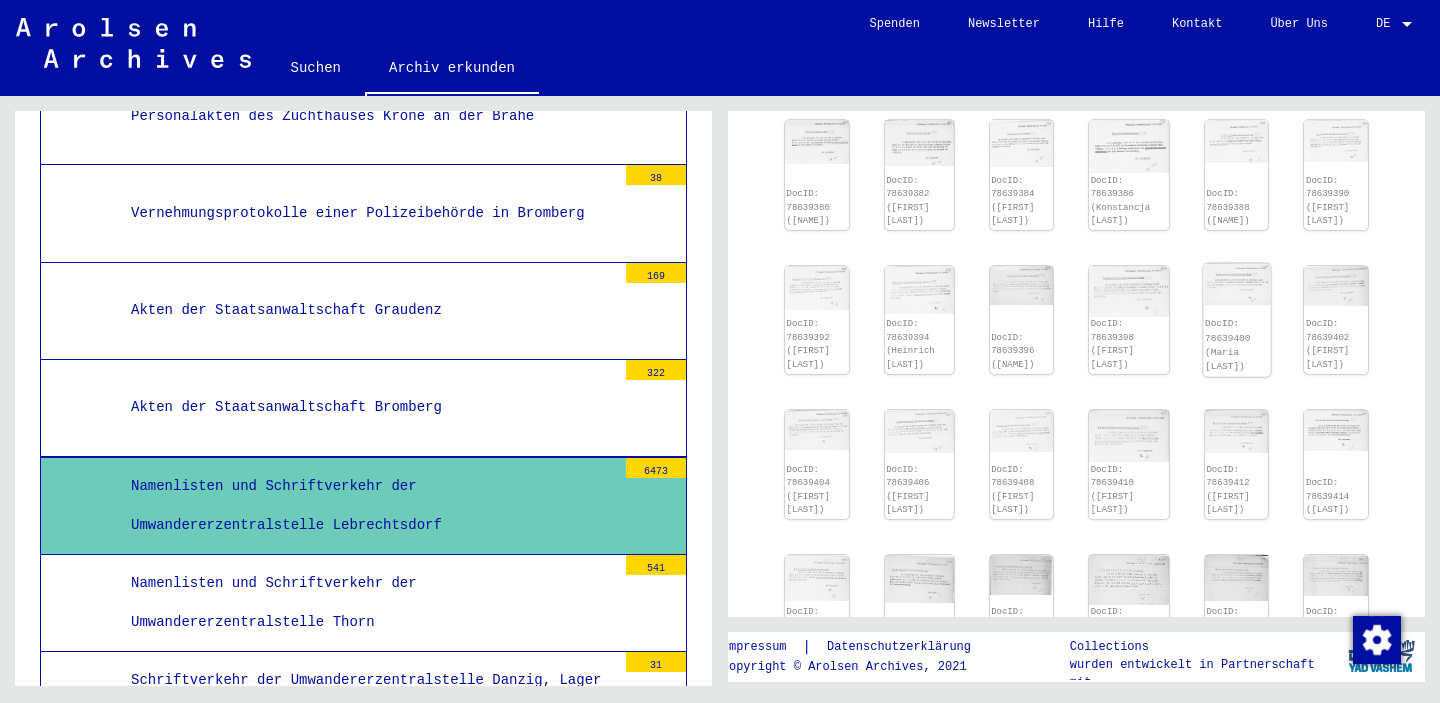 scroll, scrollTop: 746, scrollLeft: 0, axis: vertical 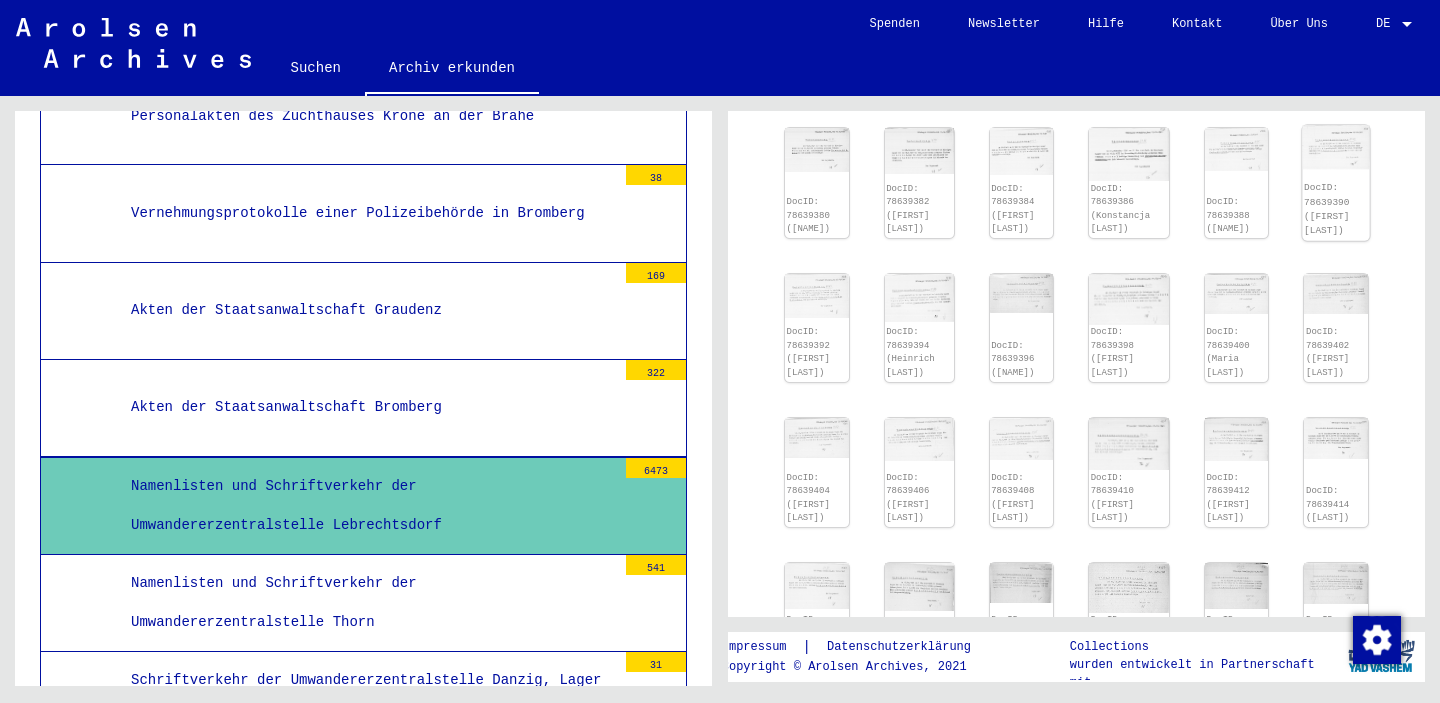 click 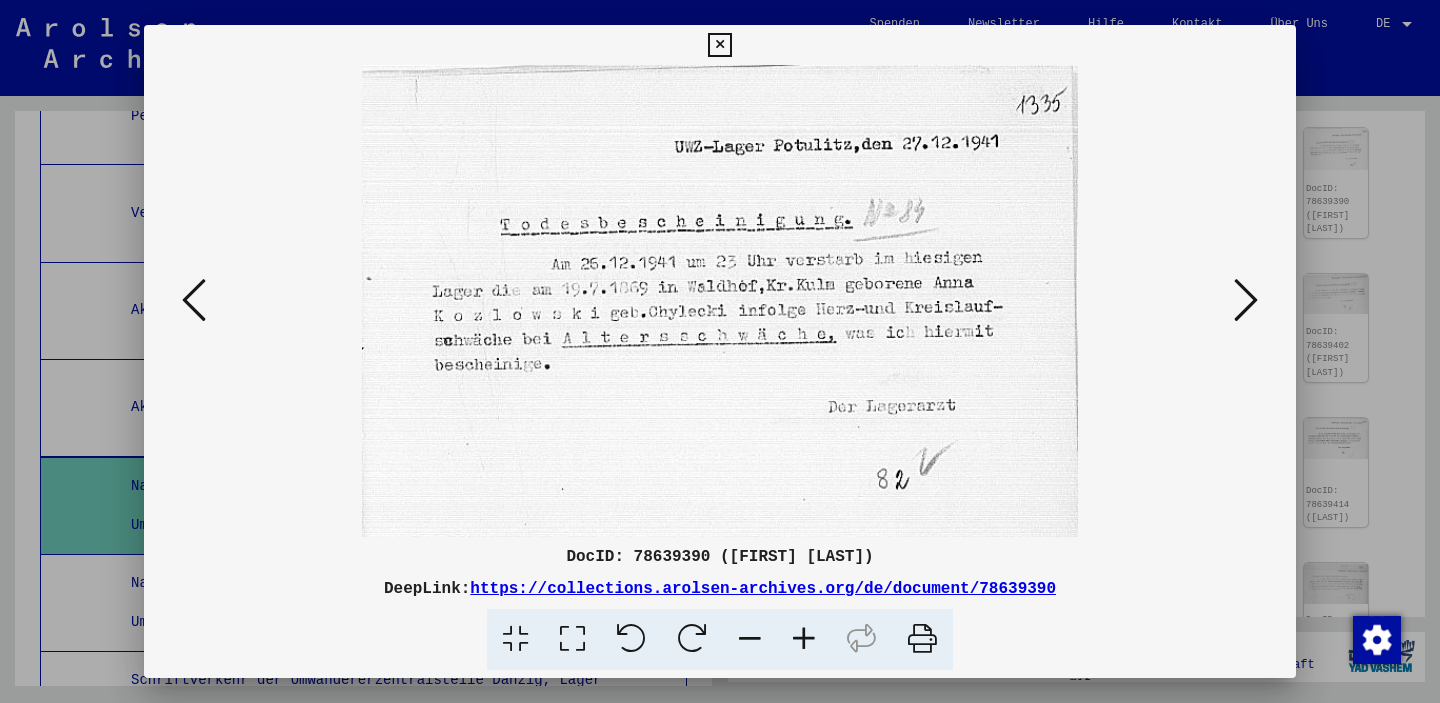 click at bounding box center (719, 45) 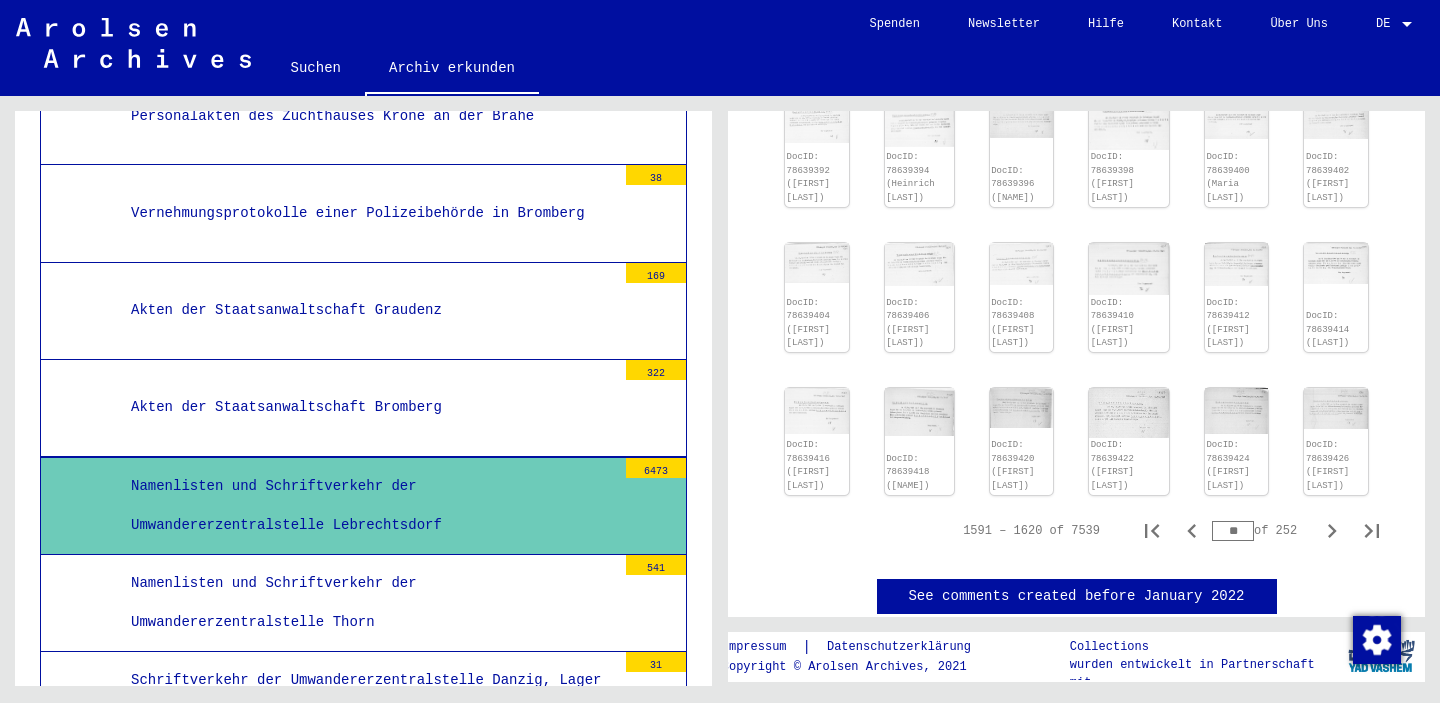 scroll, scrollTop: 987, scrollLeft: 0, axis: vertical 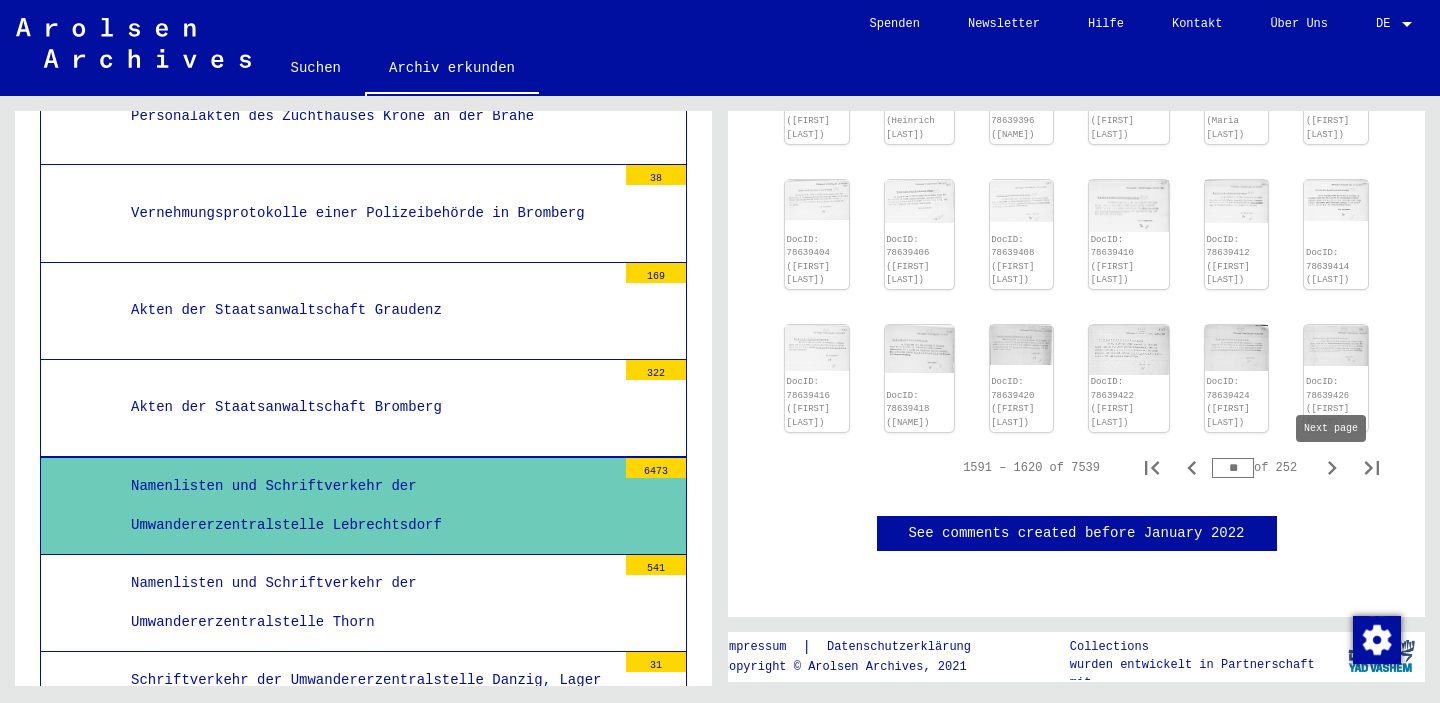 click 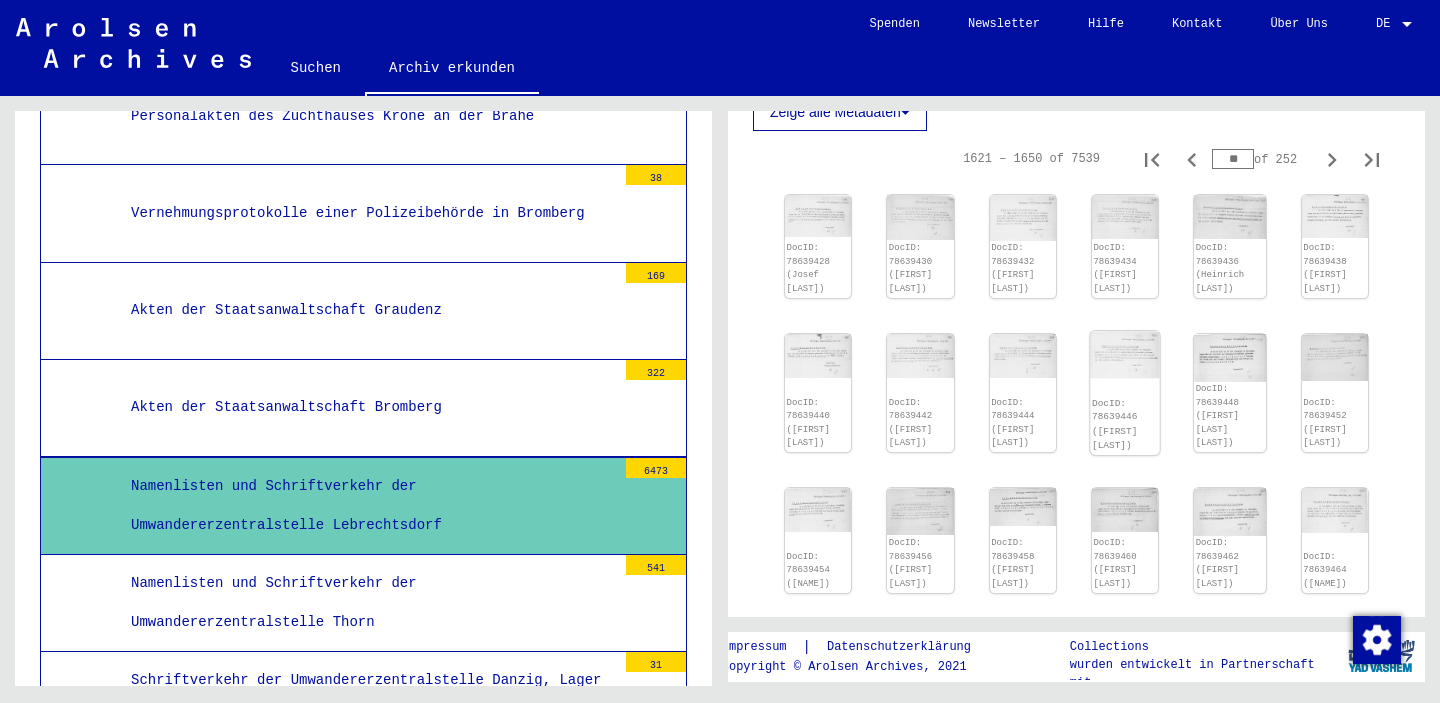 scroll, scrollTop: 509, scrollLeft: 0, axis: vertical 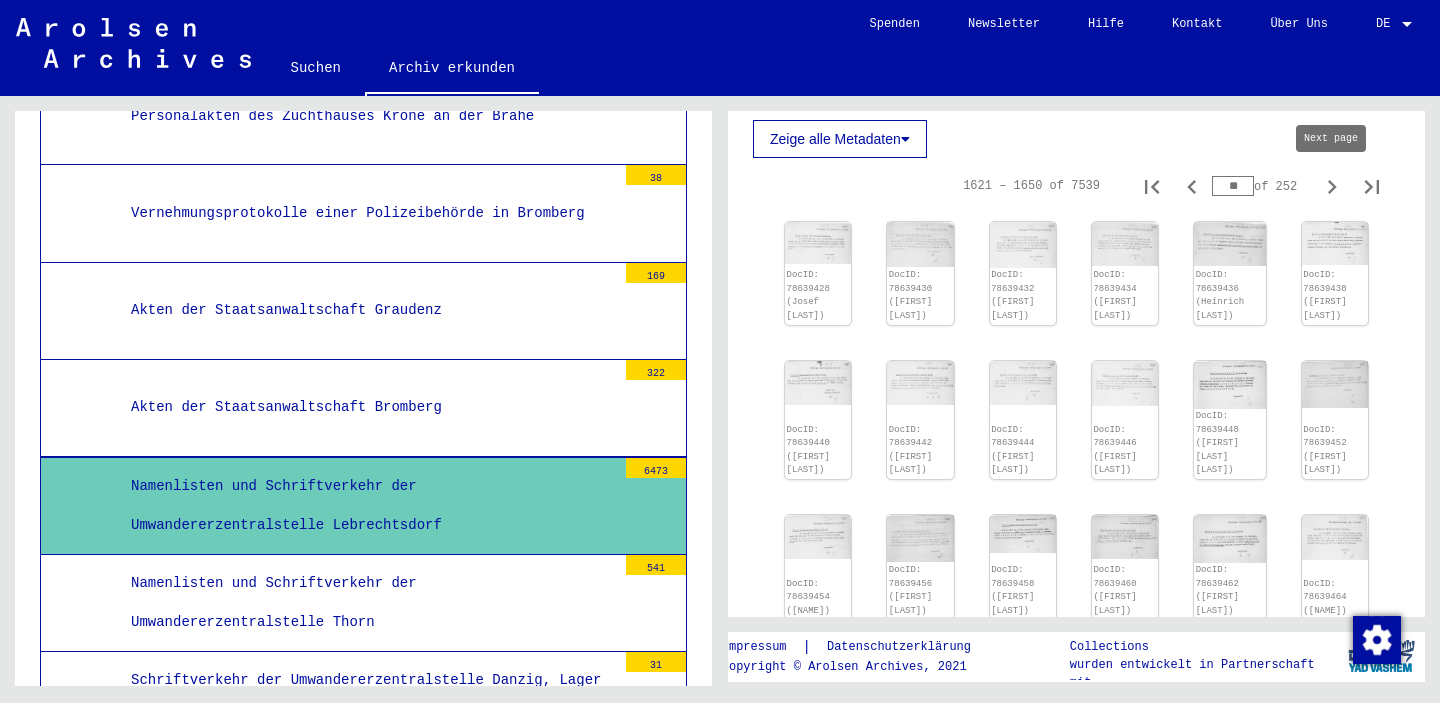 click 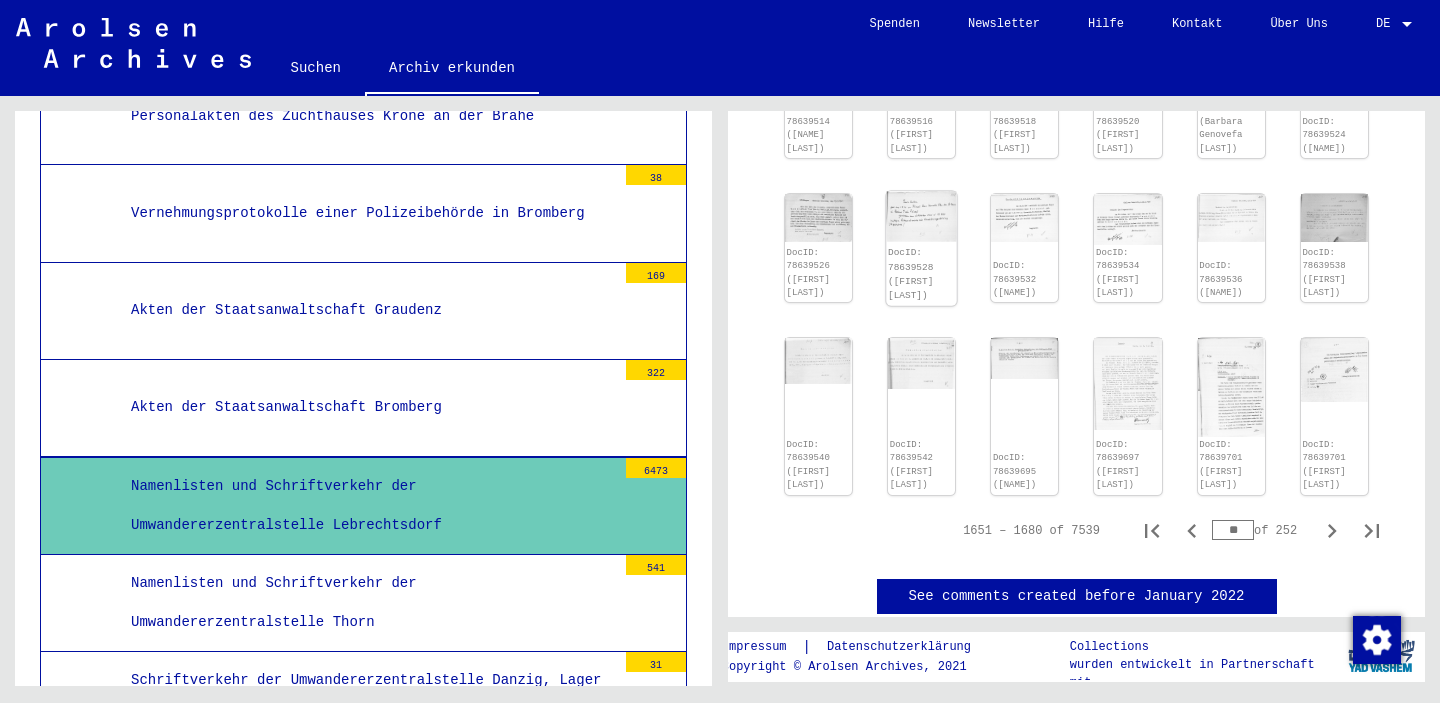 scroll, scrollTop: 1013, scrollLeft: 0, axis: vertical 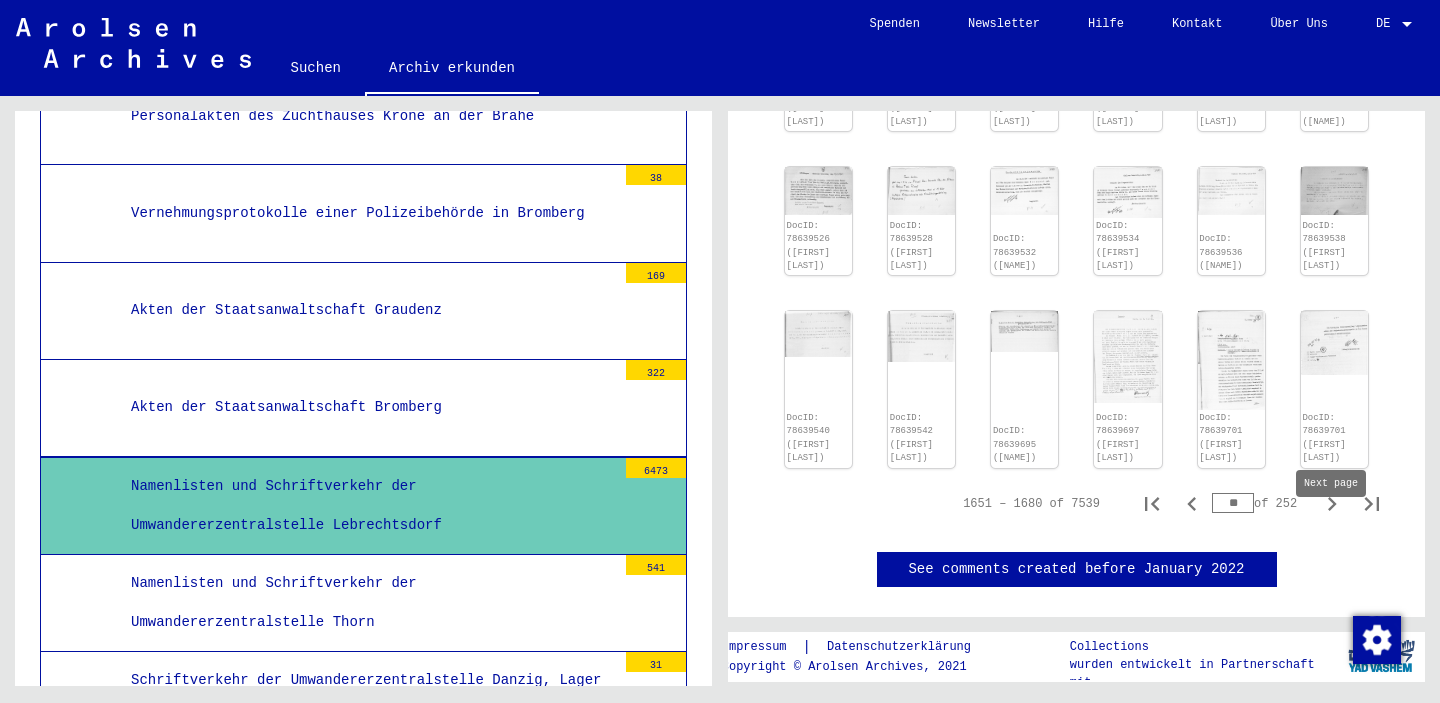 click at bounding box center [1332, 504] 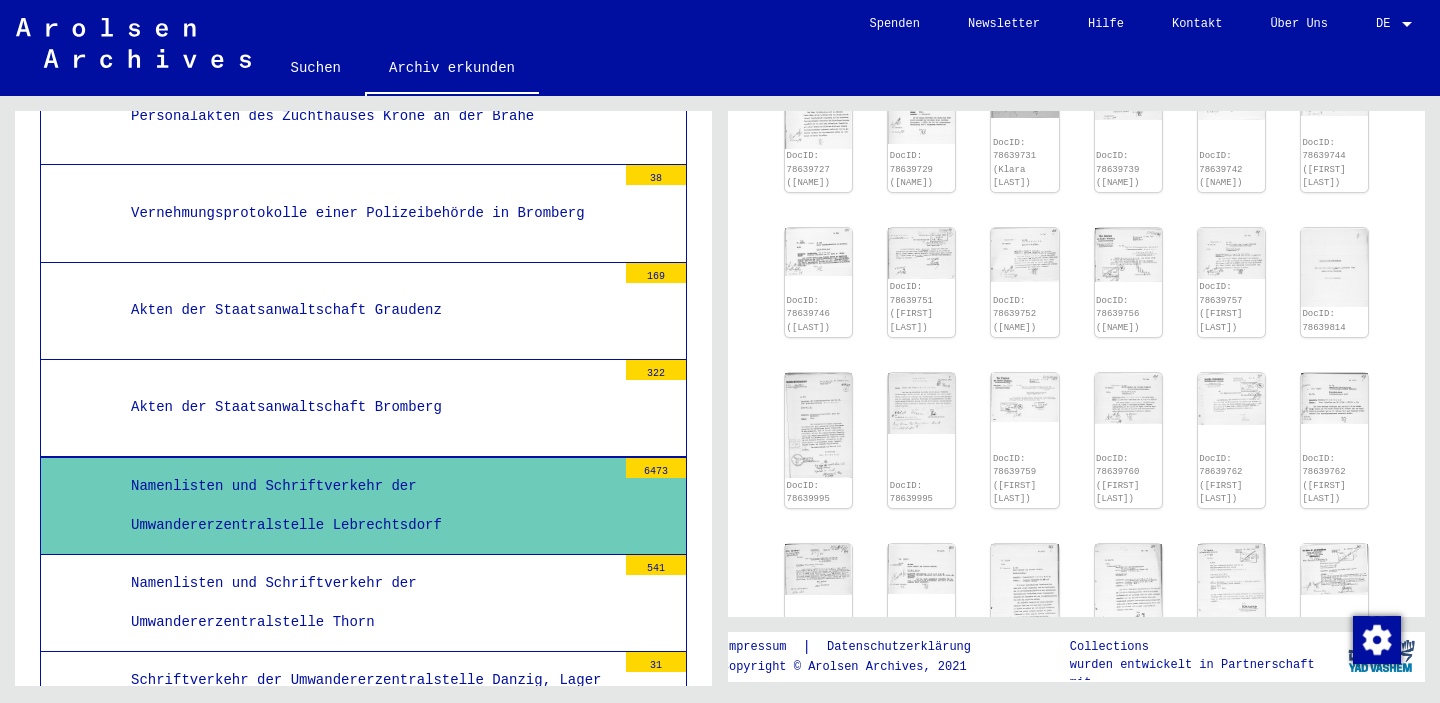 scroll, scrollTop: 823, scrollLeft: 0, axis: vertical 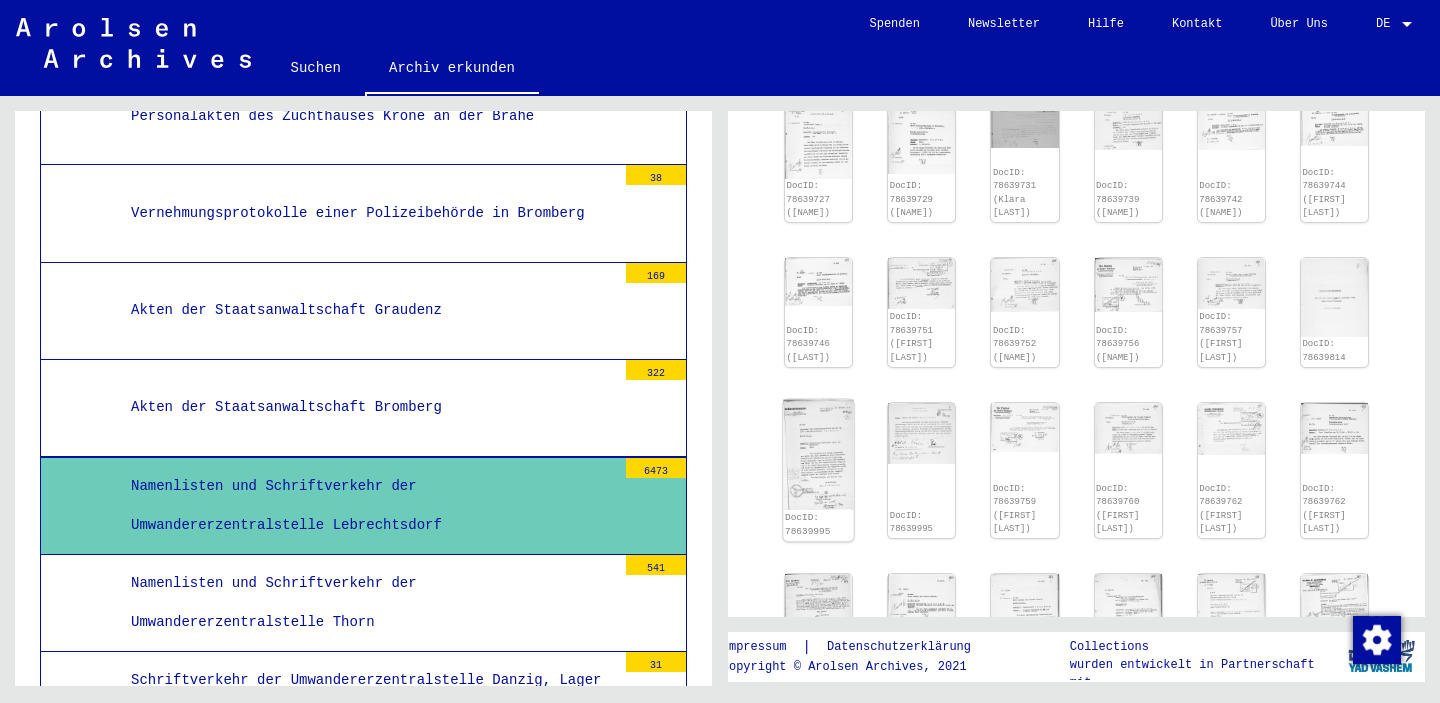 click 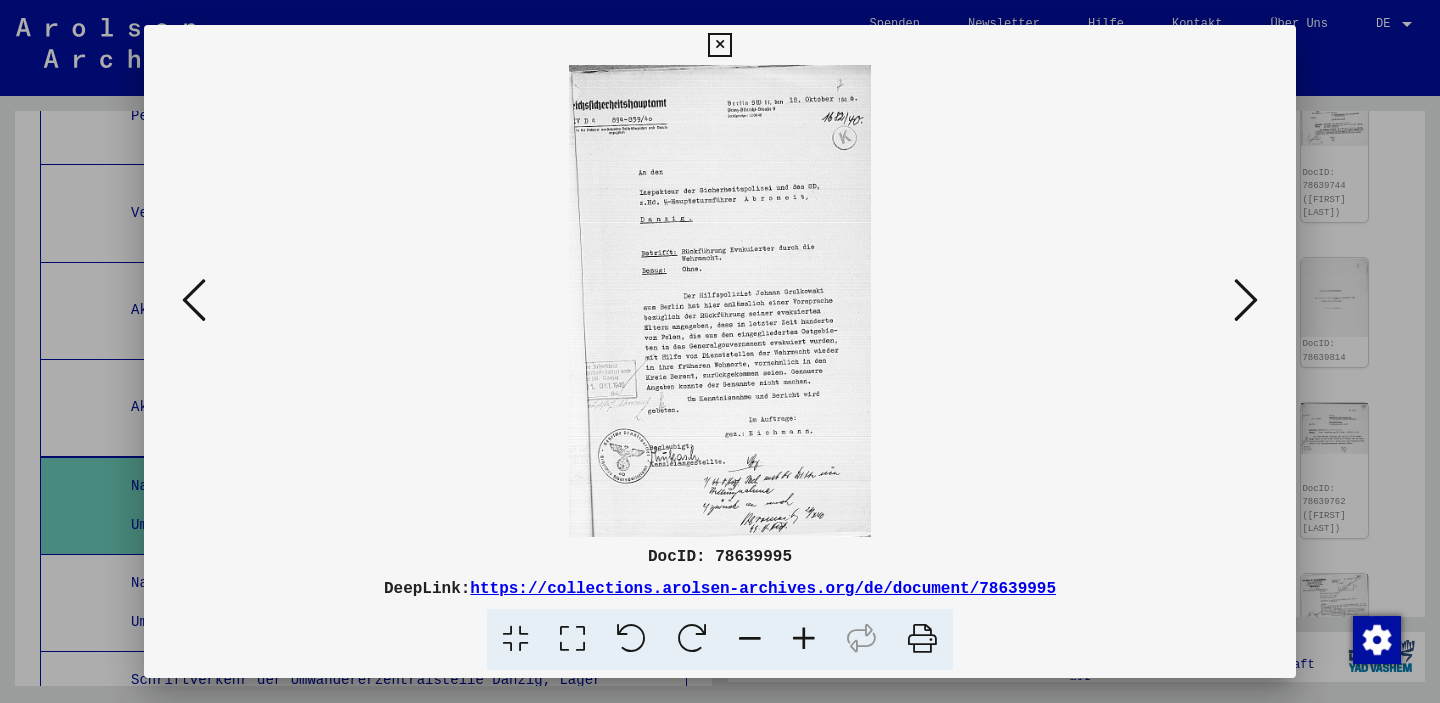 click at bounding box center [1246, 301] 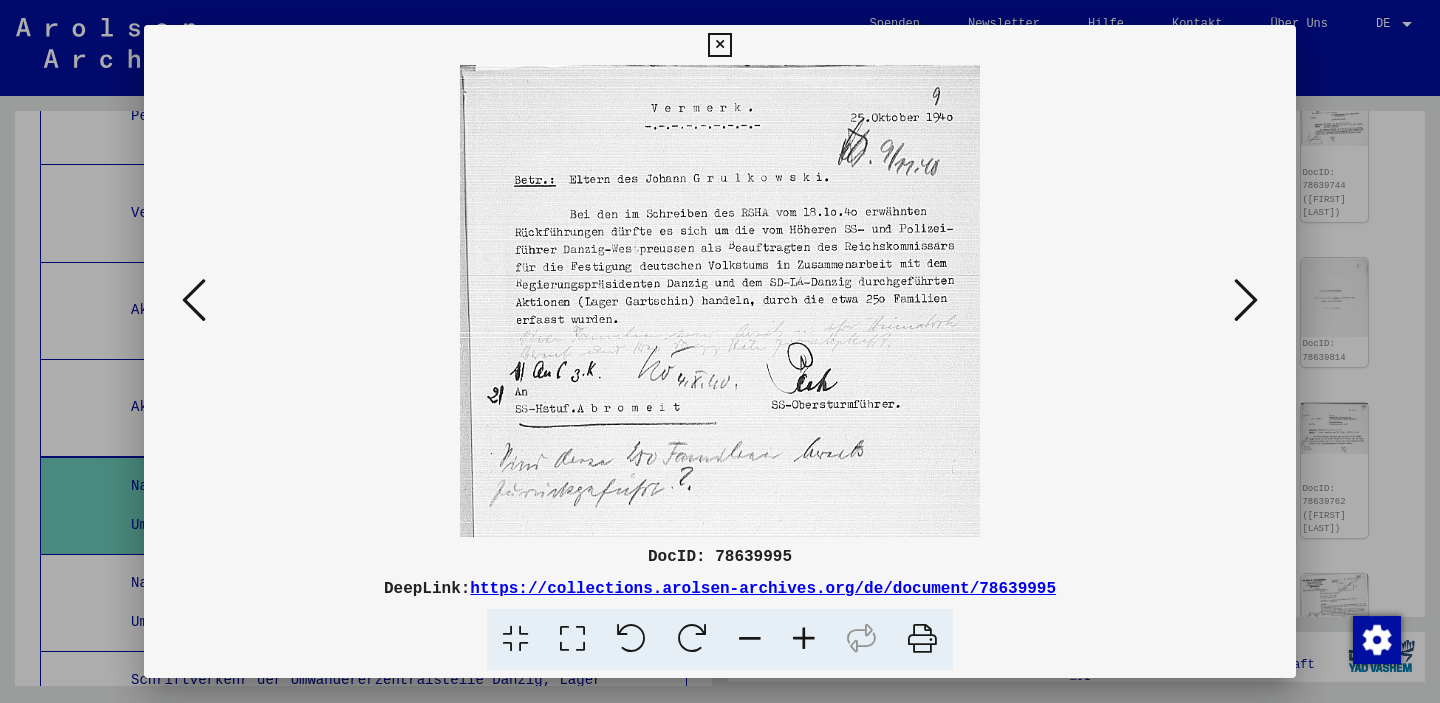 click at bounding box center (719, 45) 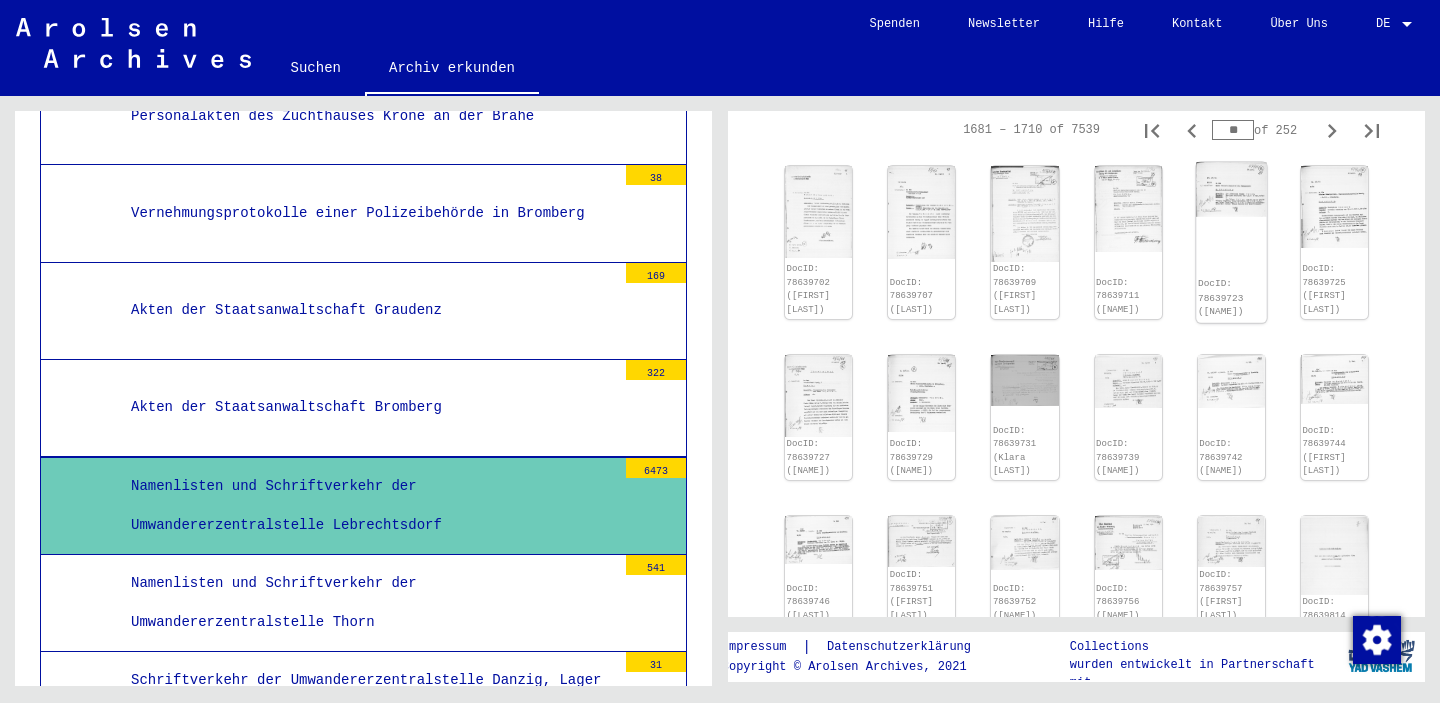 scroll, scrollTop: 570, scrollLeft: 0, axis: vertical 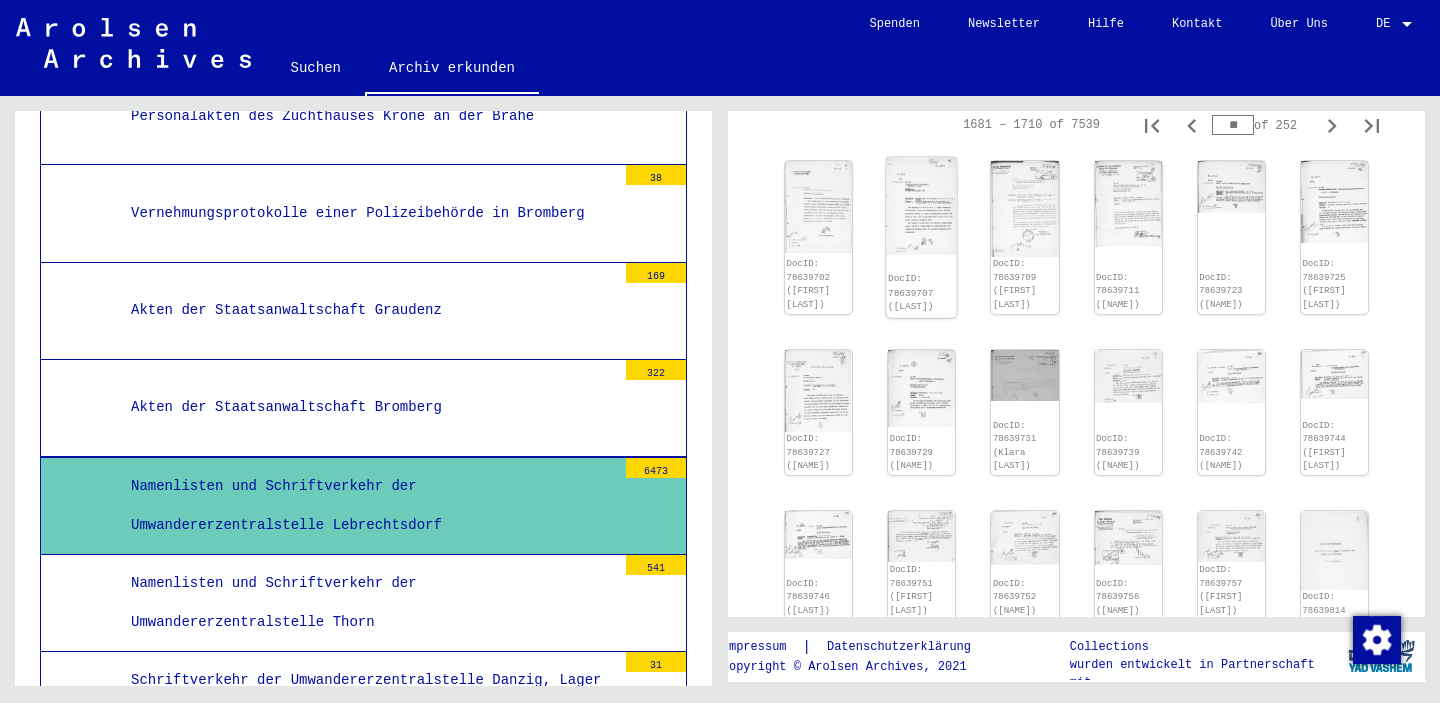 click 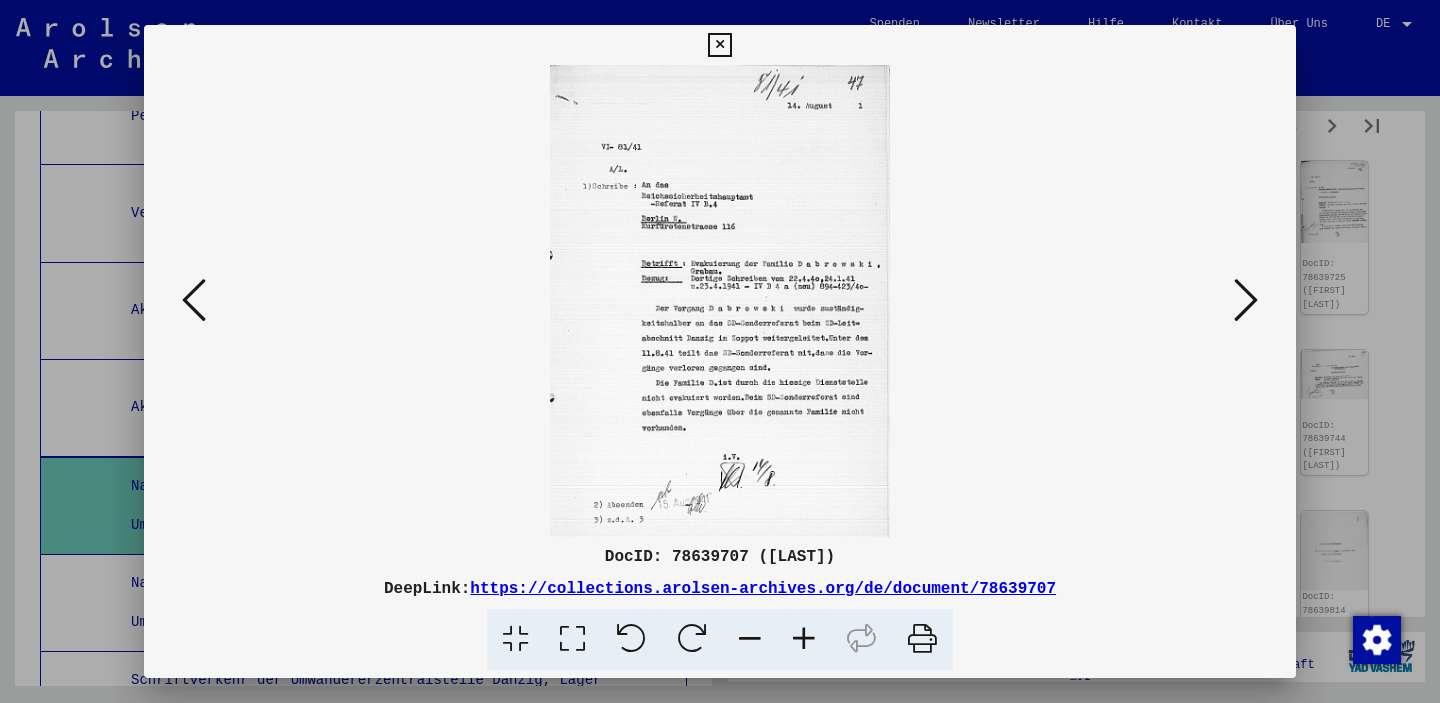 click at bounding box center (719, 45) 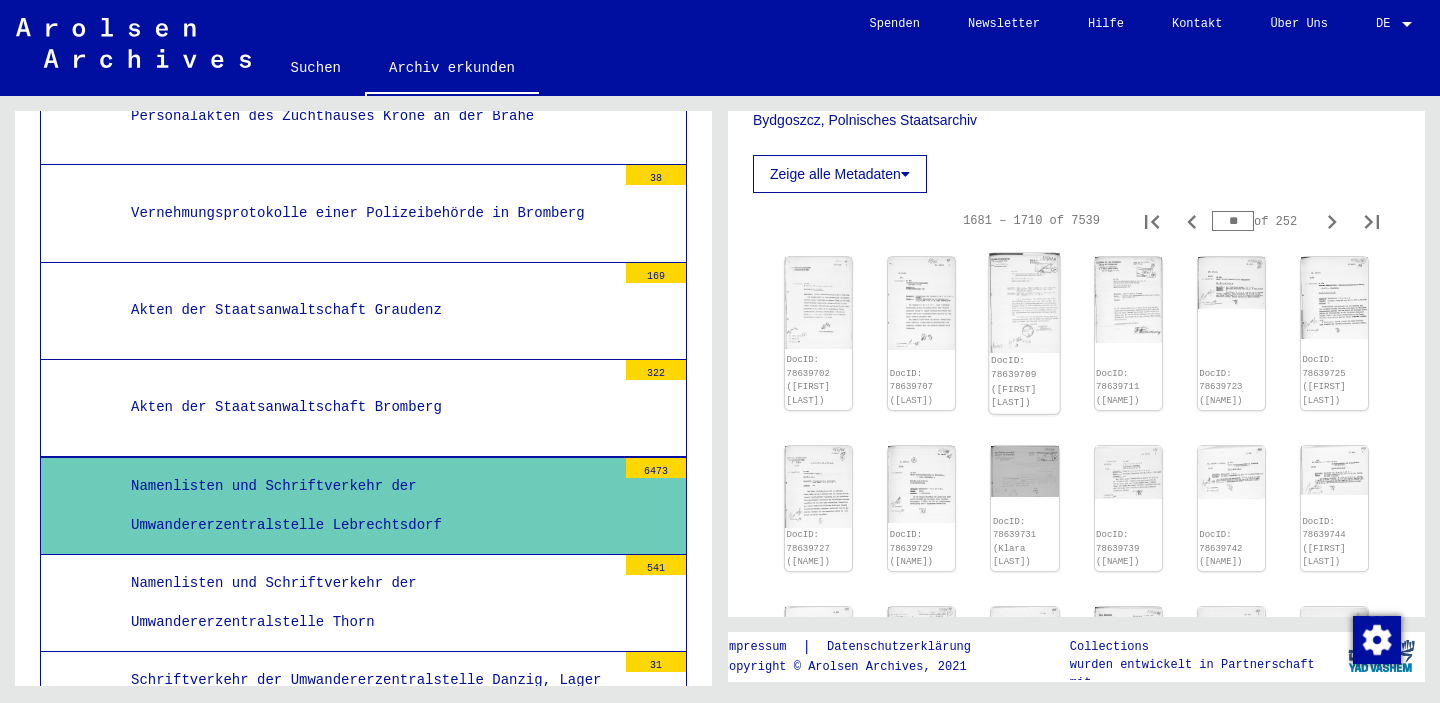scroll, scrollTop: 445, scrollLeft: 0, axis: vertical 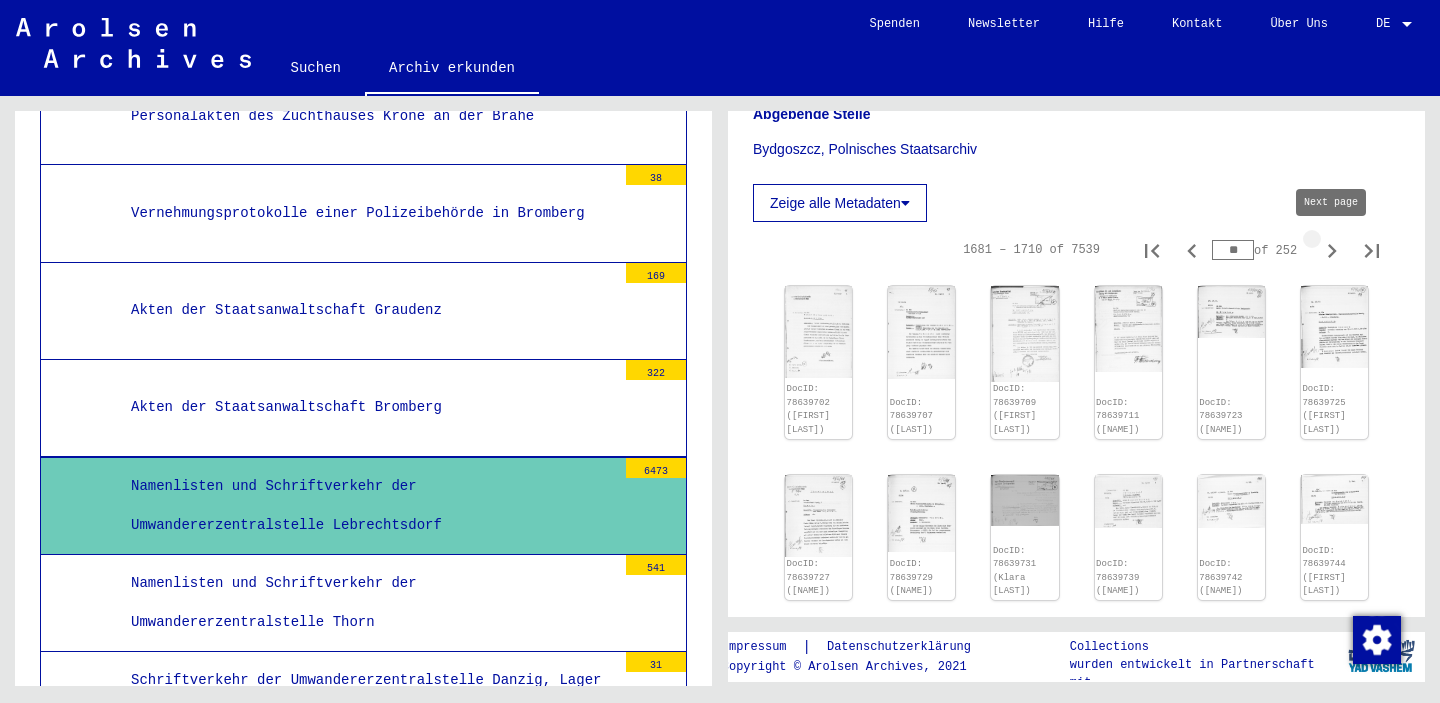 click 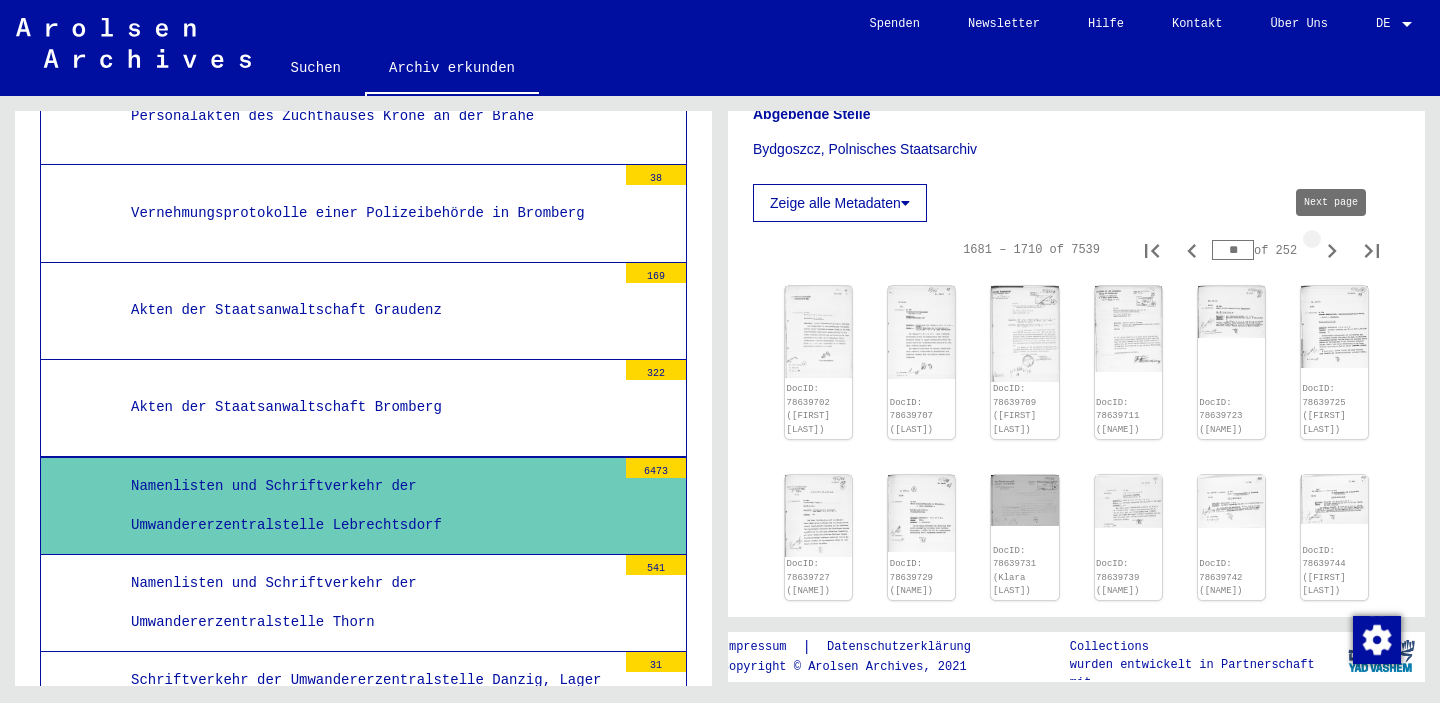 type on "**" 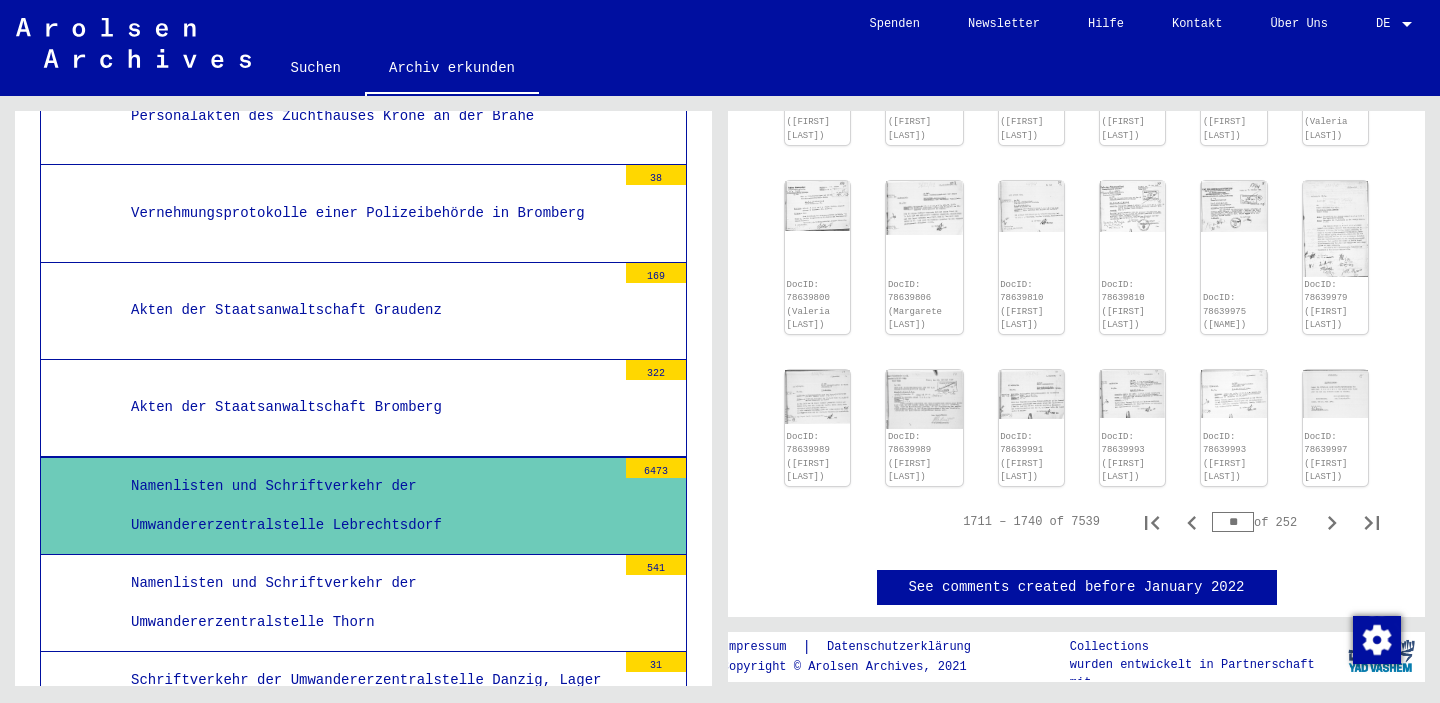 scroll, scrollTop: 1141, scrollLeft: 0, axis: vertical 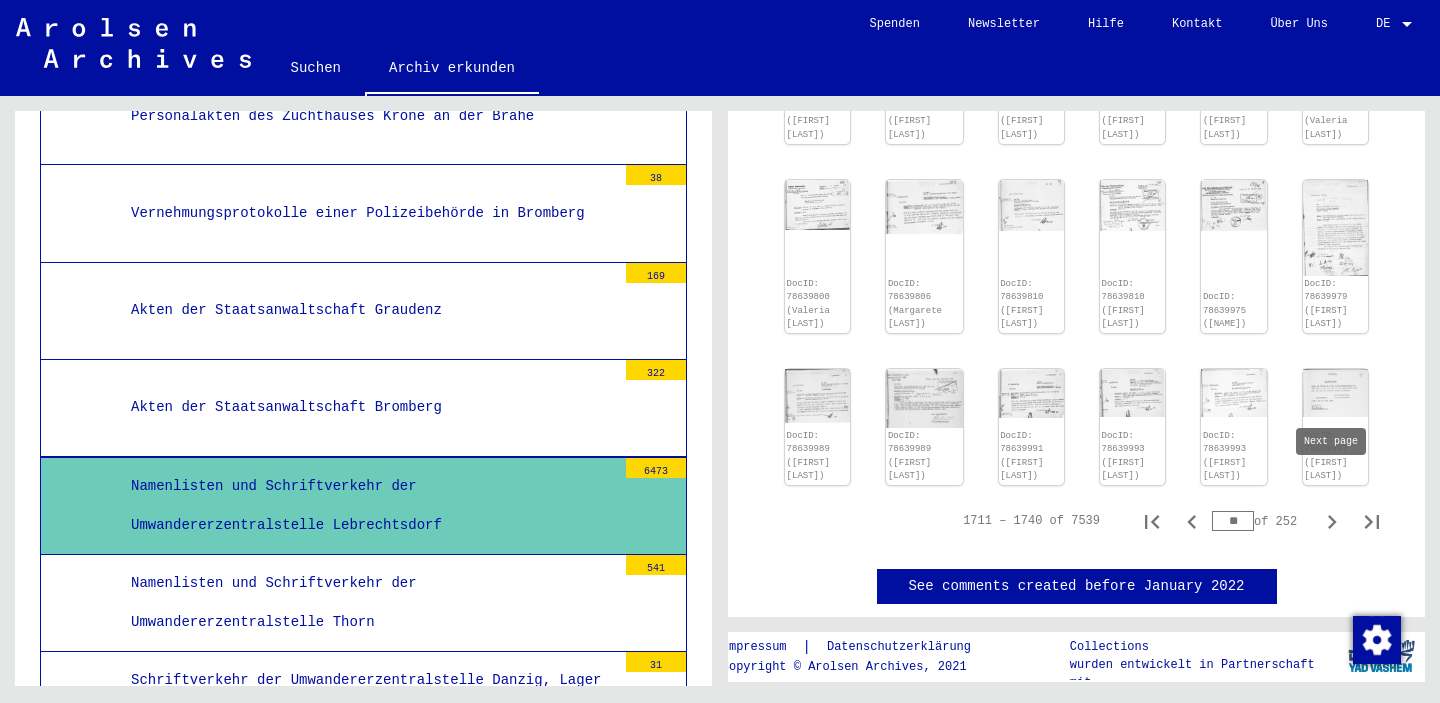 click 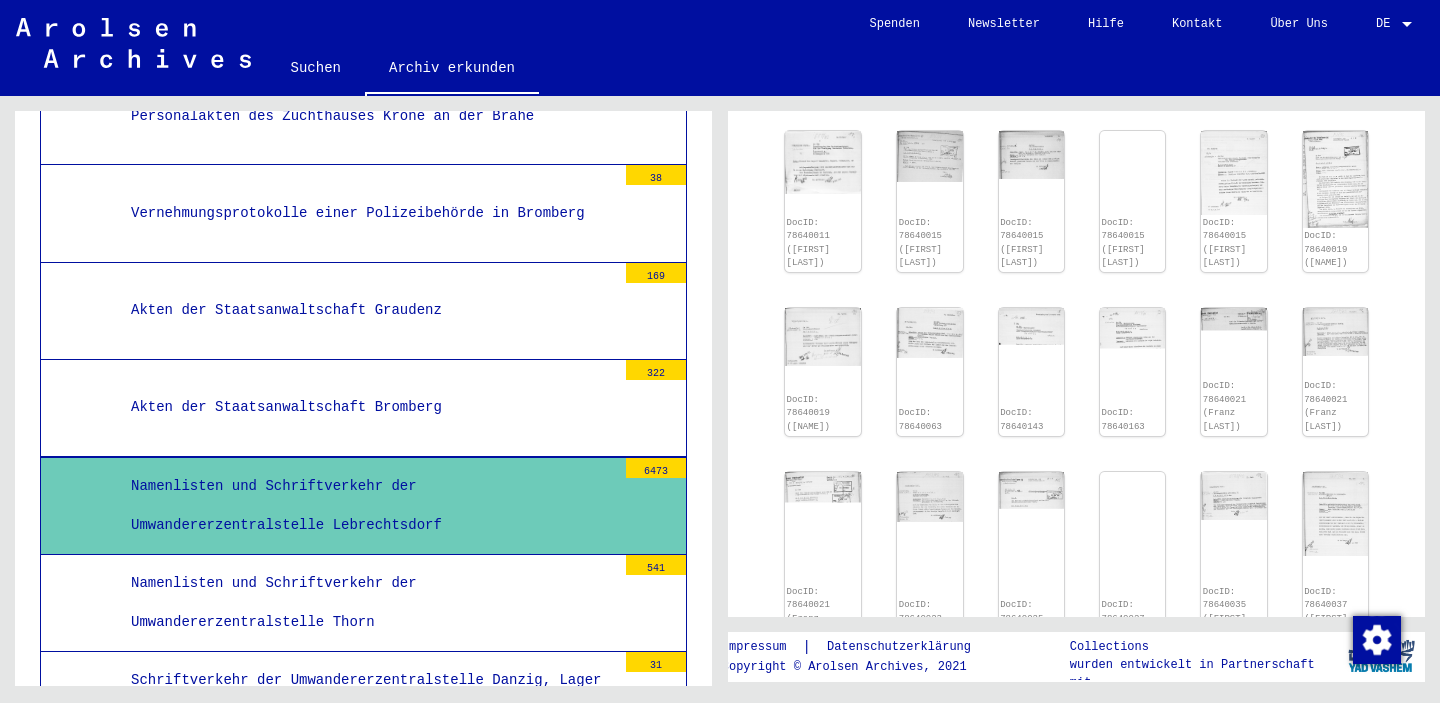 scroll, scrollTop: 798, scrollLeft: 0, axis: vertical 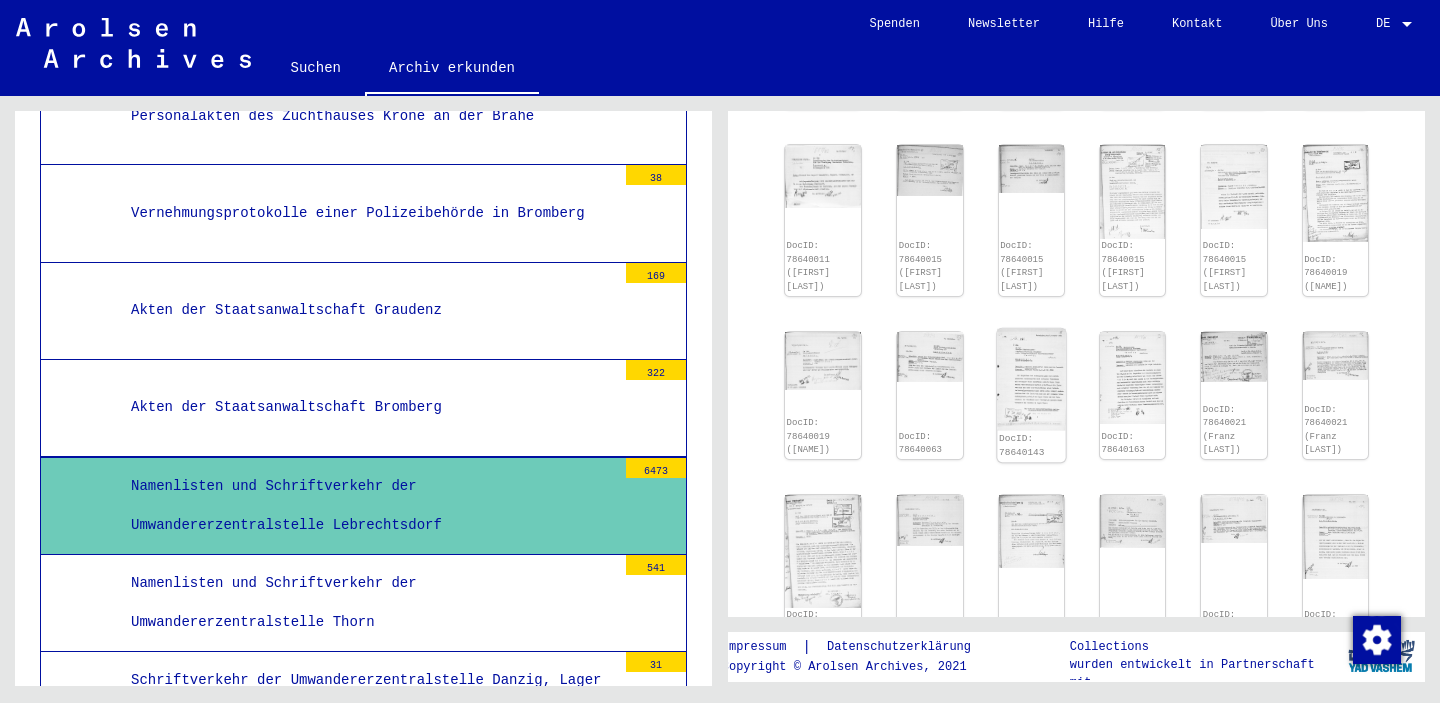 click 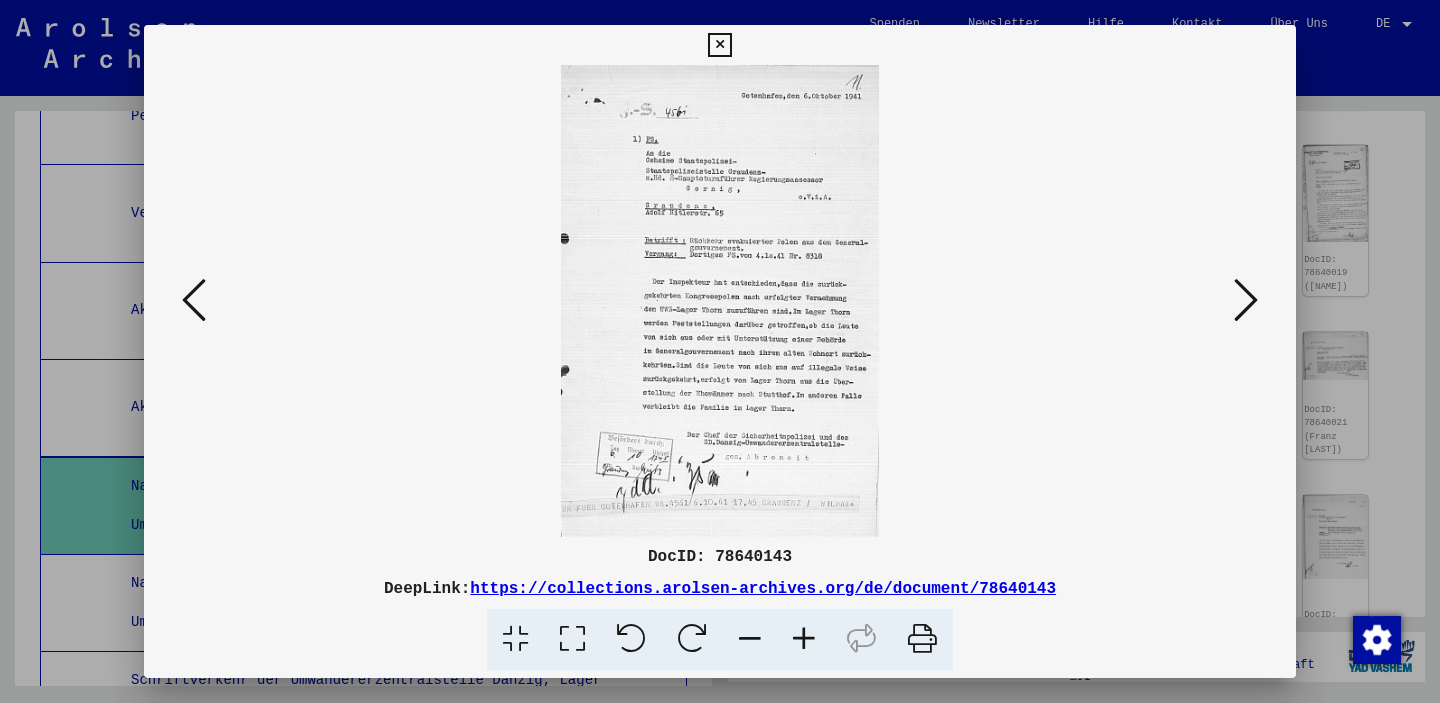 click at bounding box center [1246, 300] 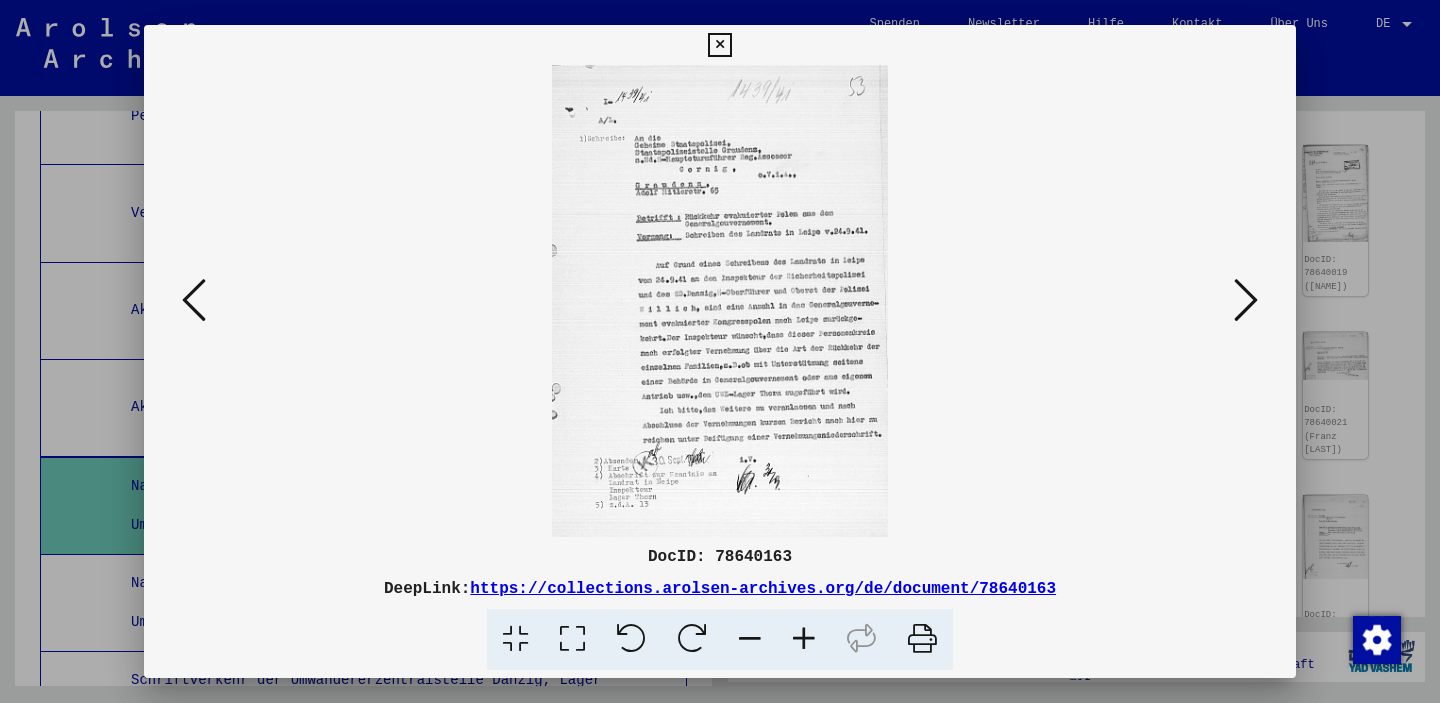 click at bounding box center (719, 45) 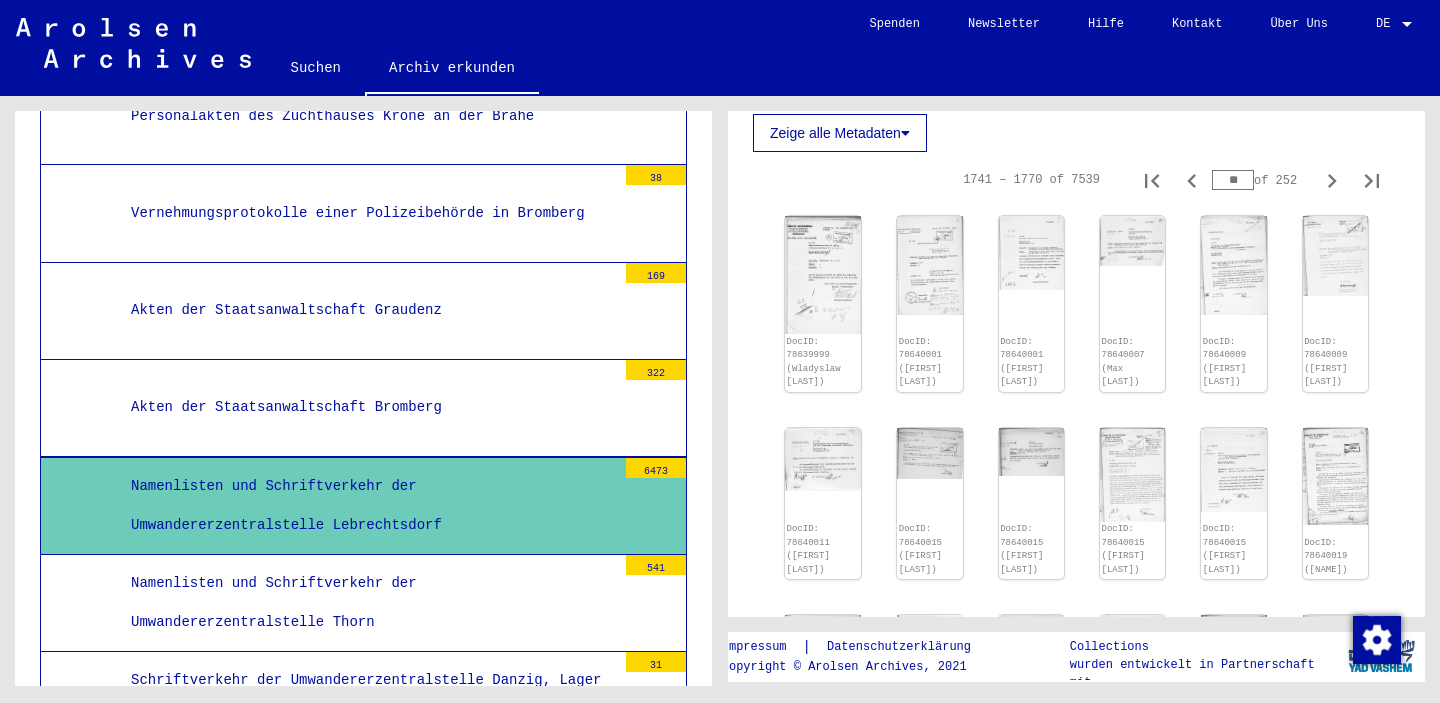 scroll, scrollTop: 488, scrollLeft: 0, axis: vertical 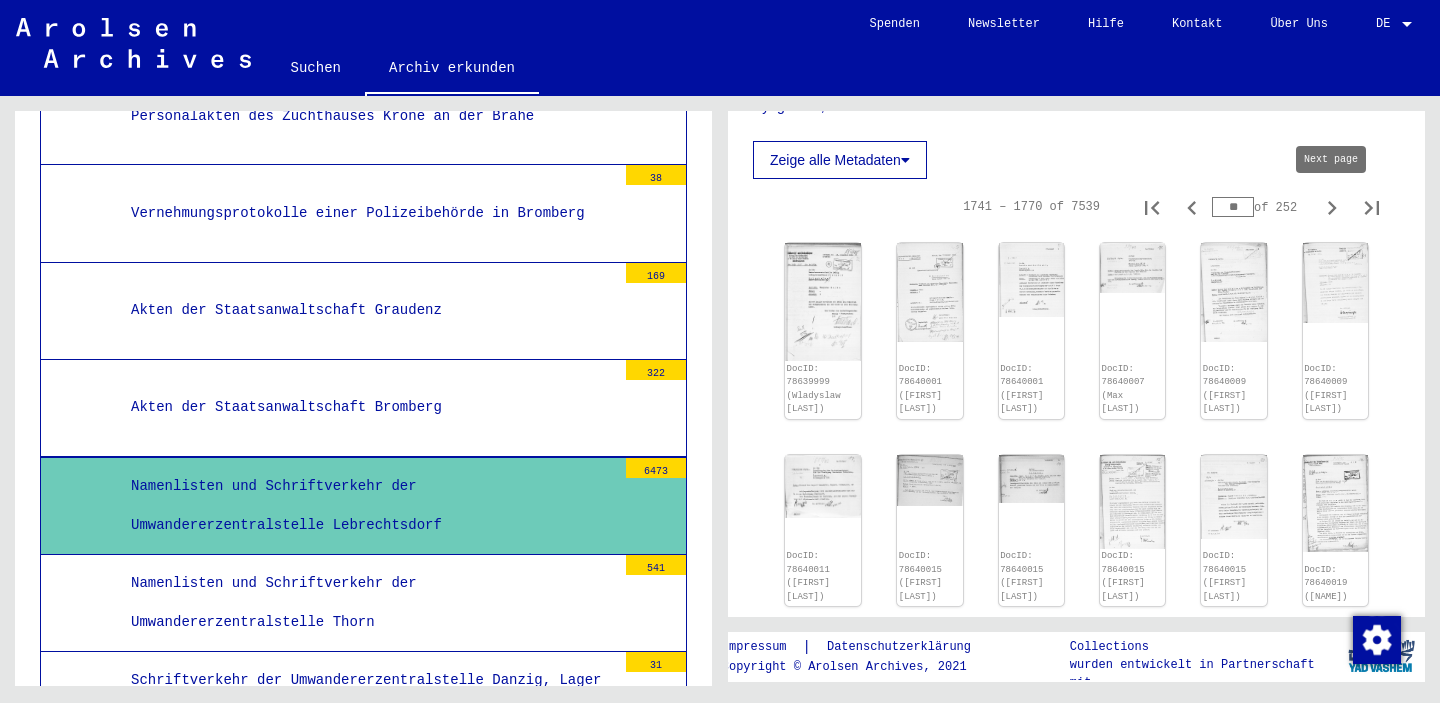 click 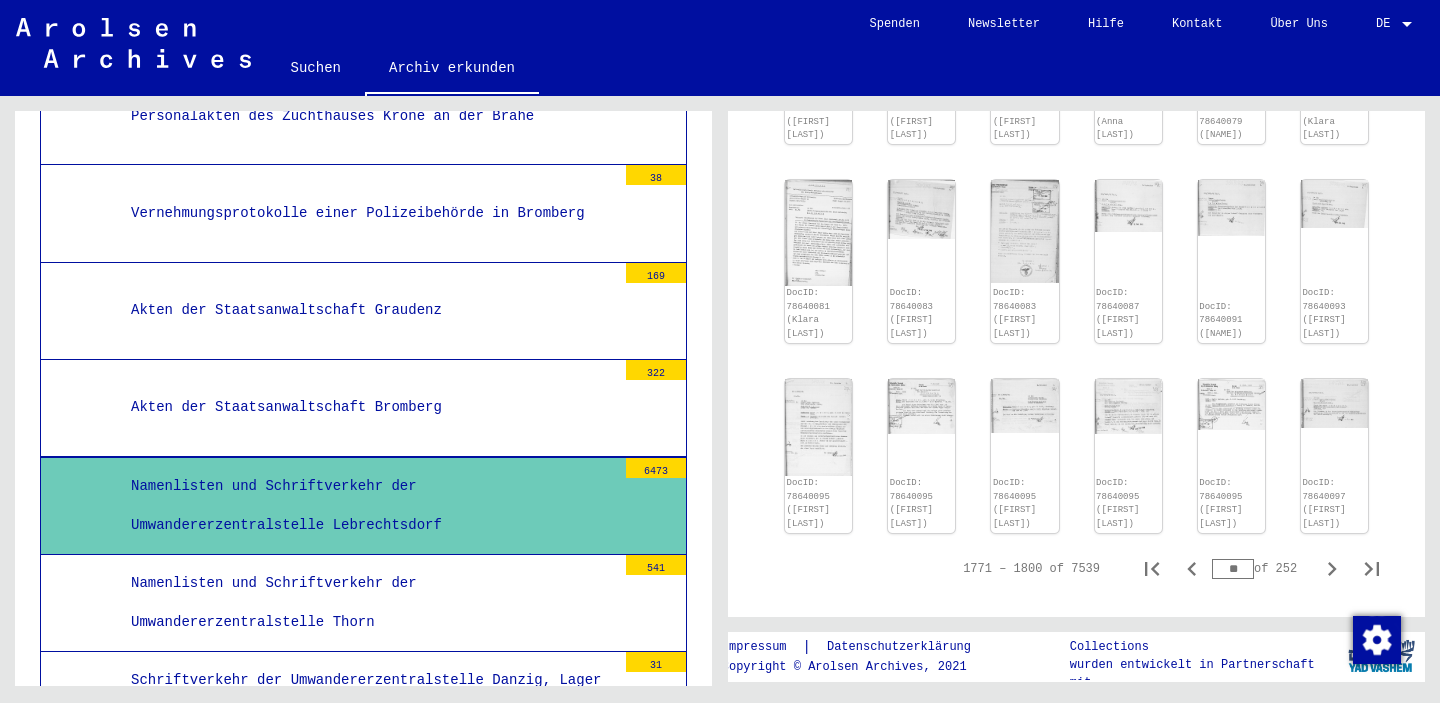scroll, scrollTop: 1110, scrollLeft: 0, axis: vertical 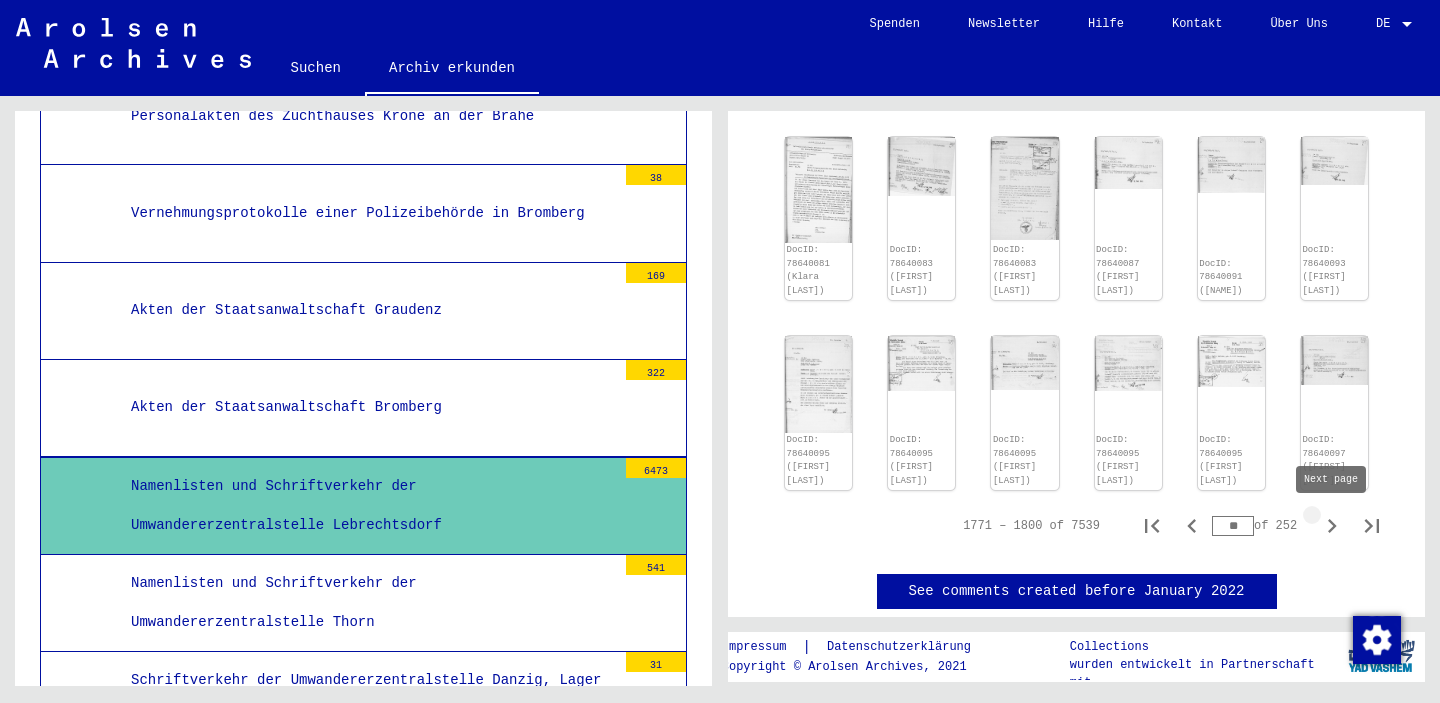 click 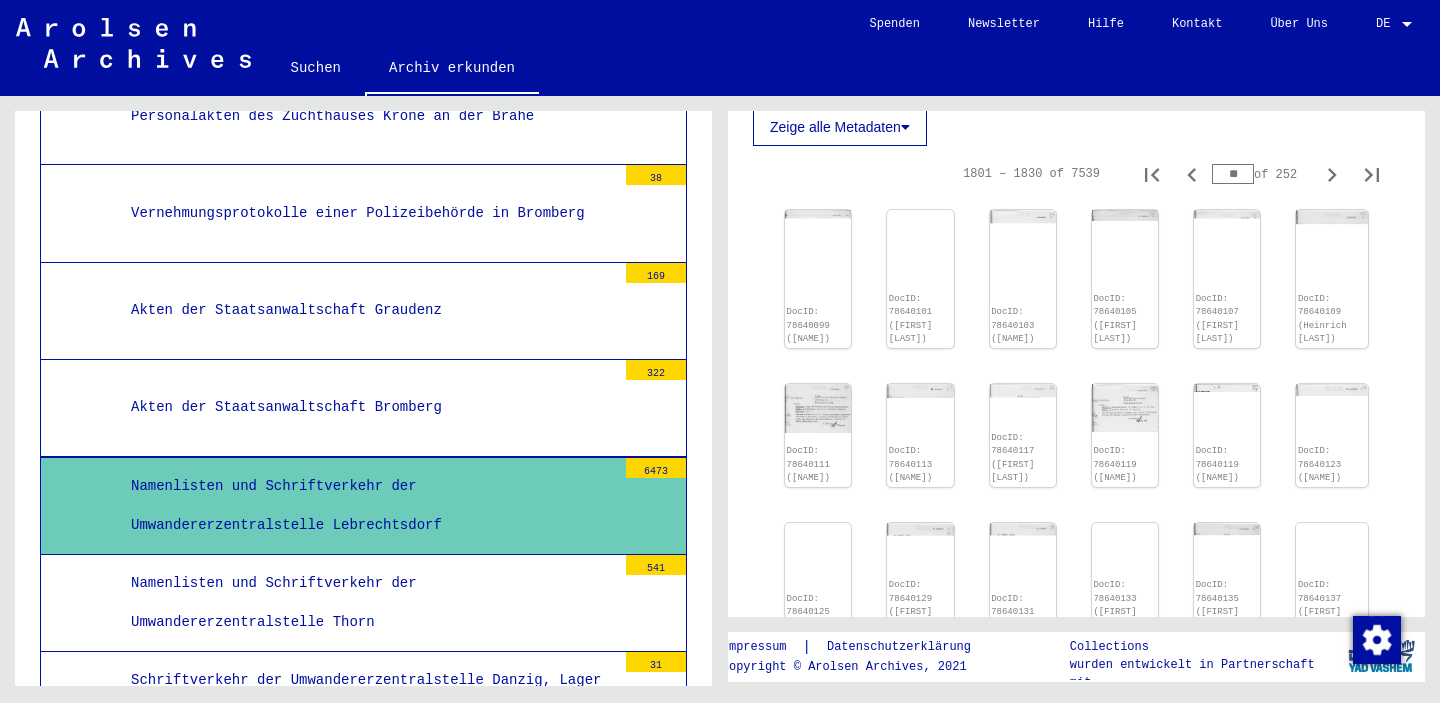 scroll, scrollTop: 455, scrollLeft: 0, axis: vertical 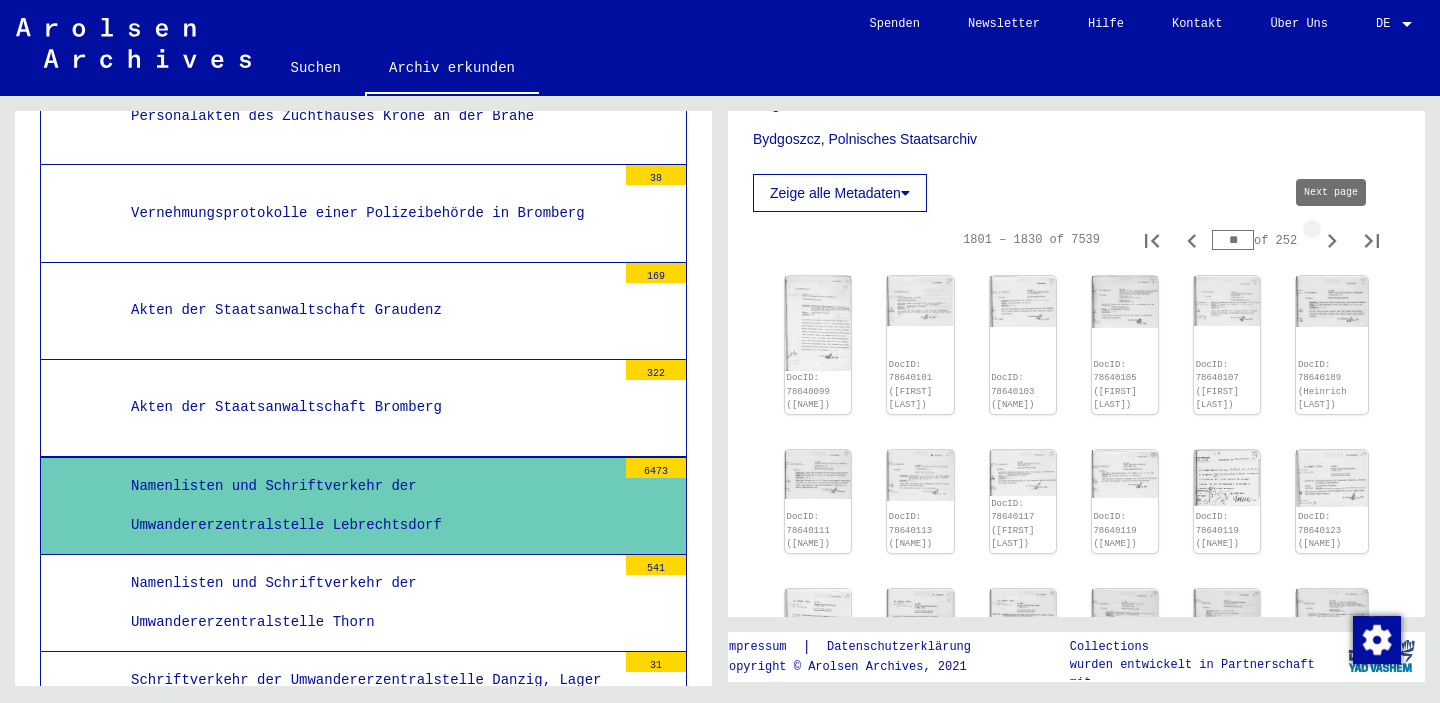 click 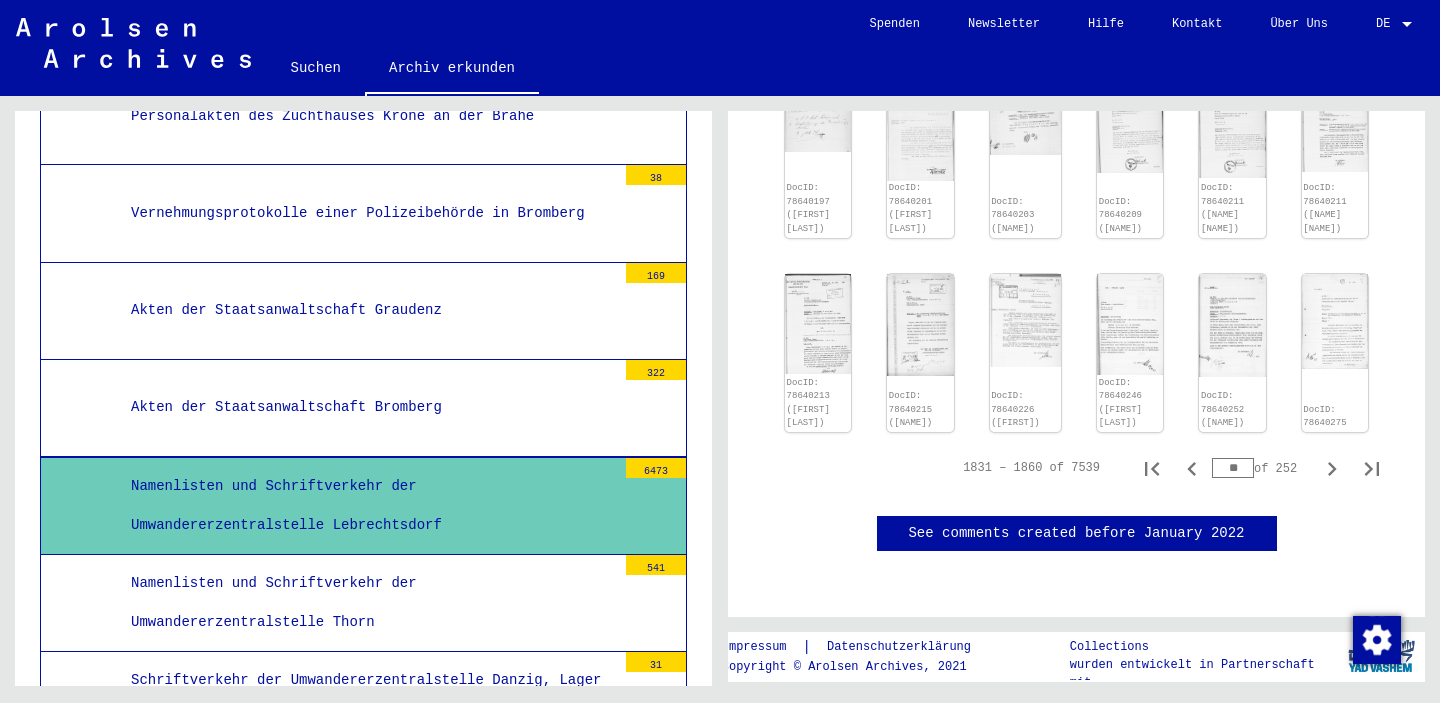 scroll, scrollTop: 1319, scrollLeft: 0, axis: vertical 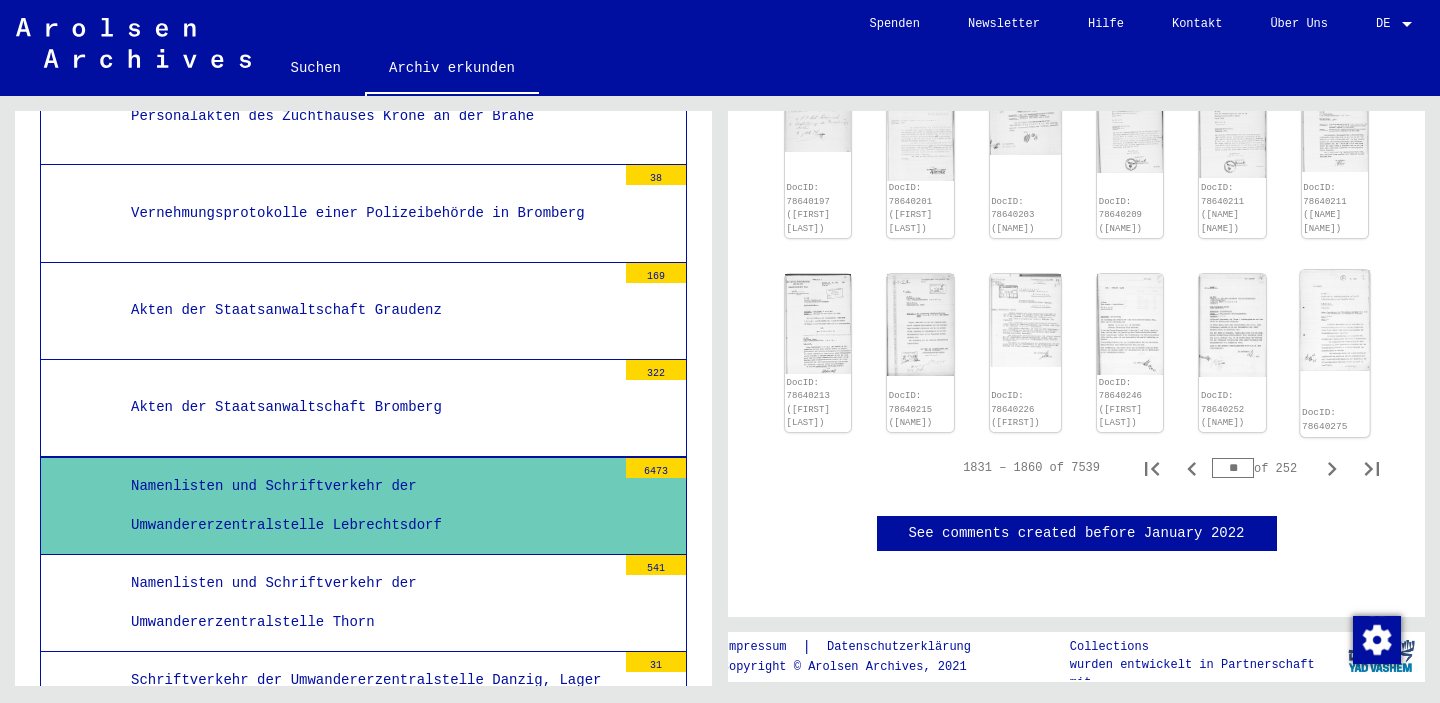 click 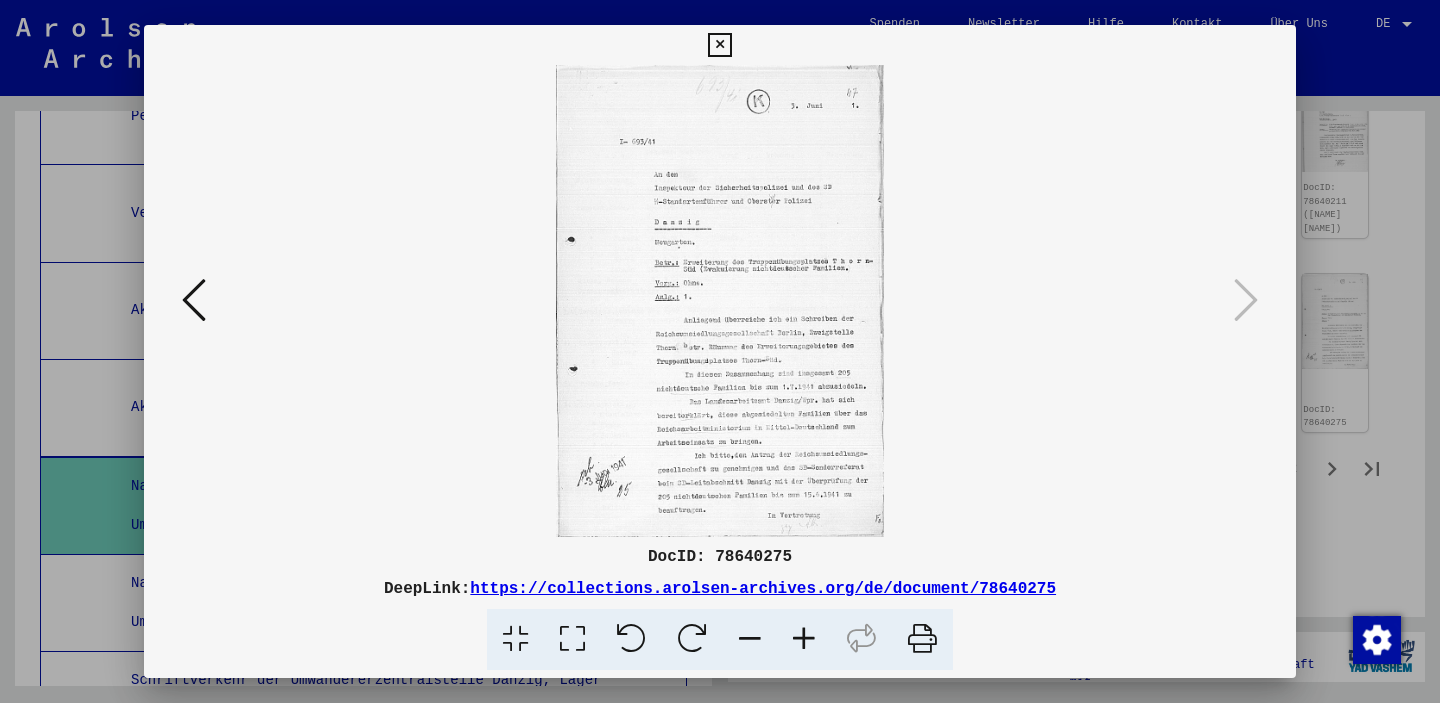 click at bounding box center [719, 45] 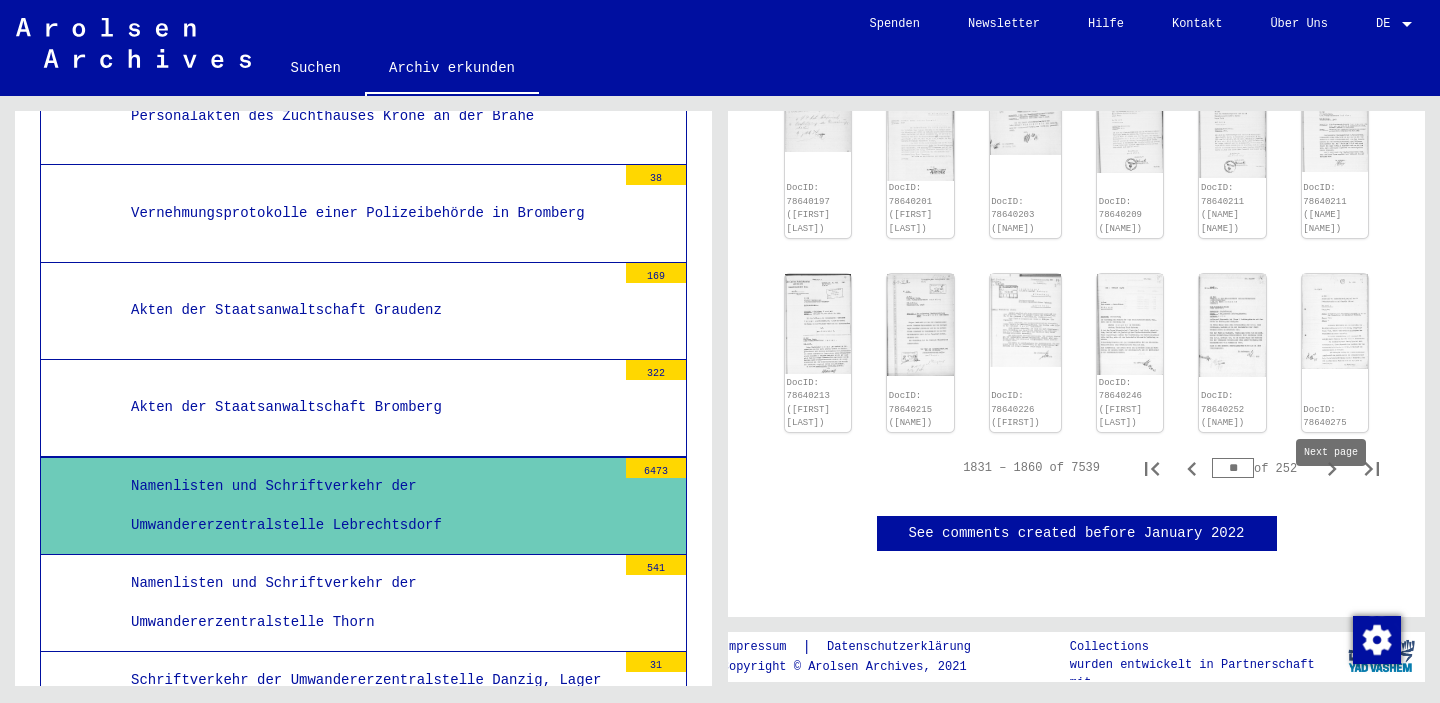 click 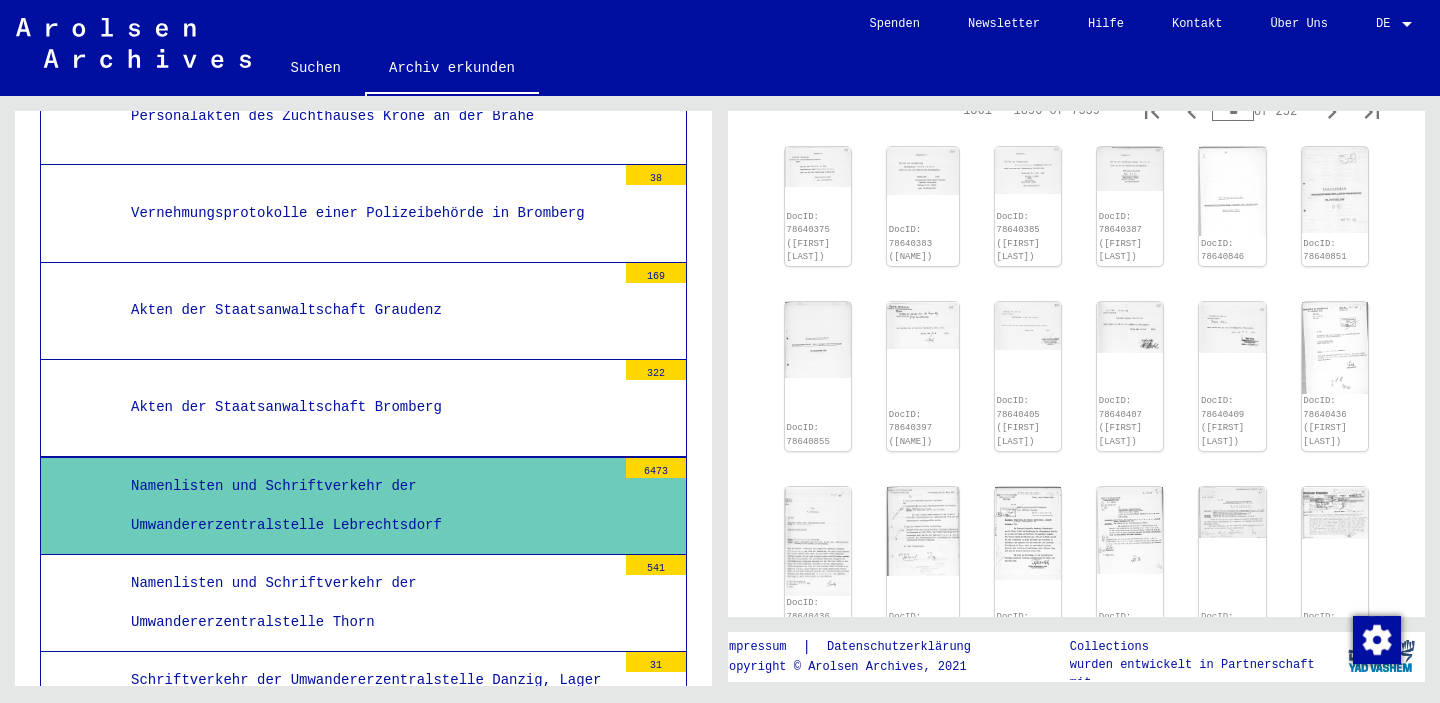 scroll, scrollTop: 505, scrollLeft: 0, axis: vertical 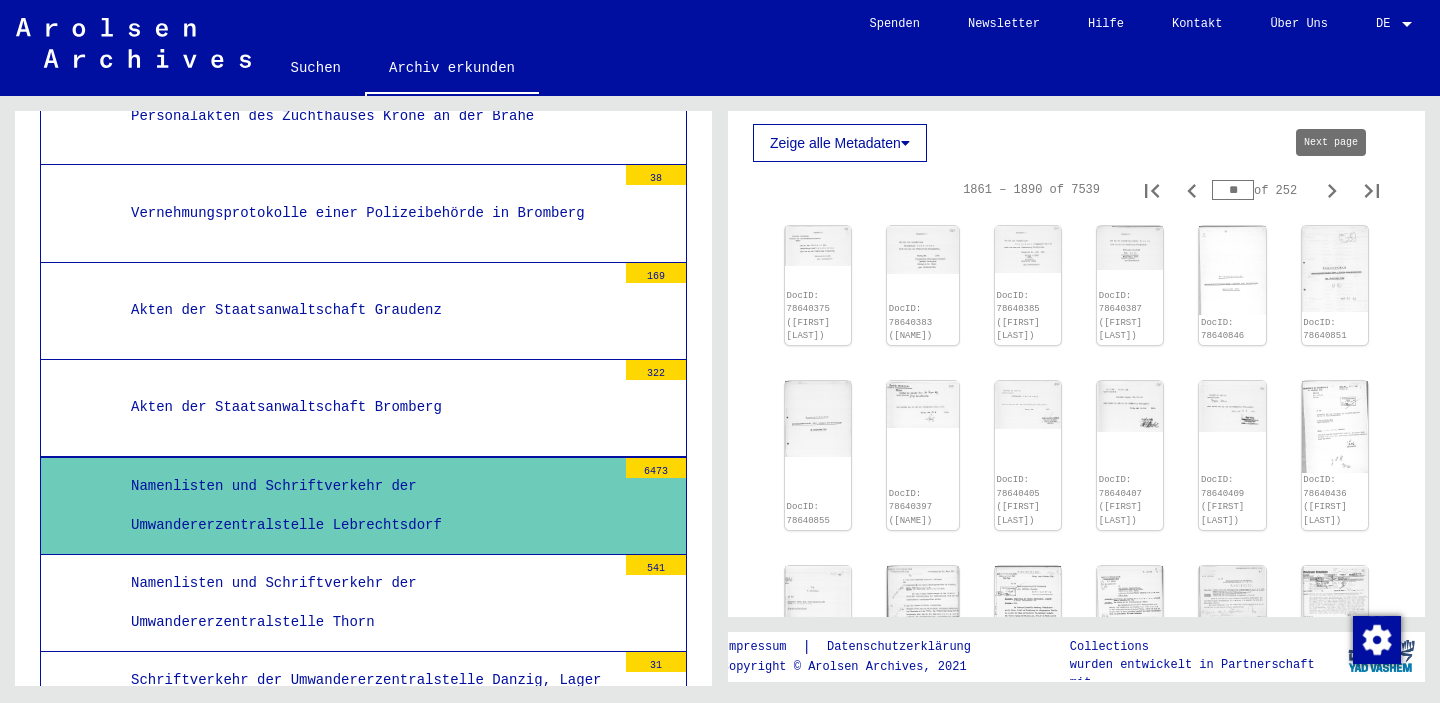 click 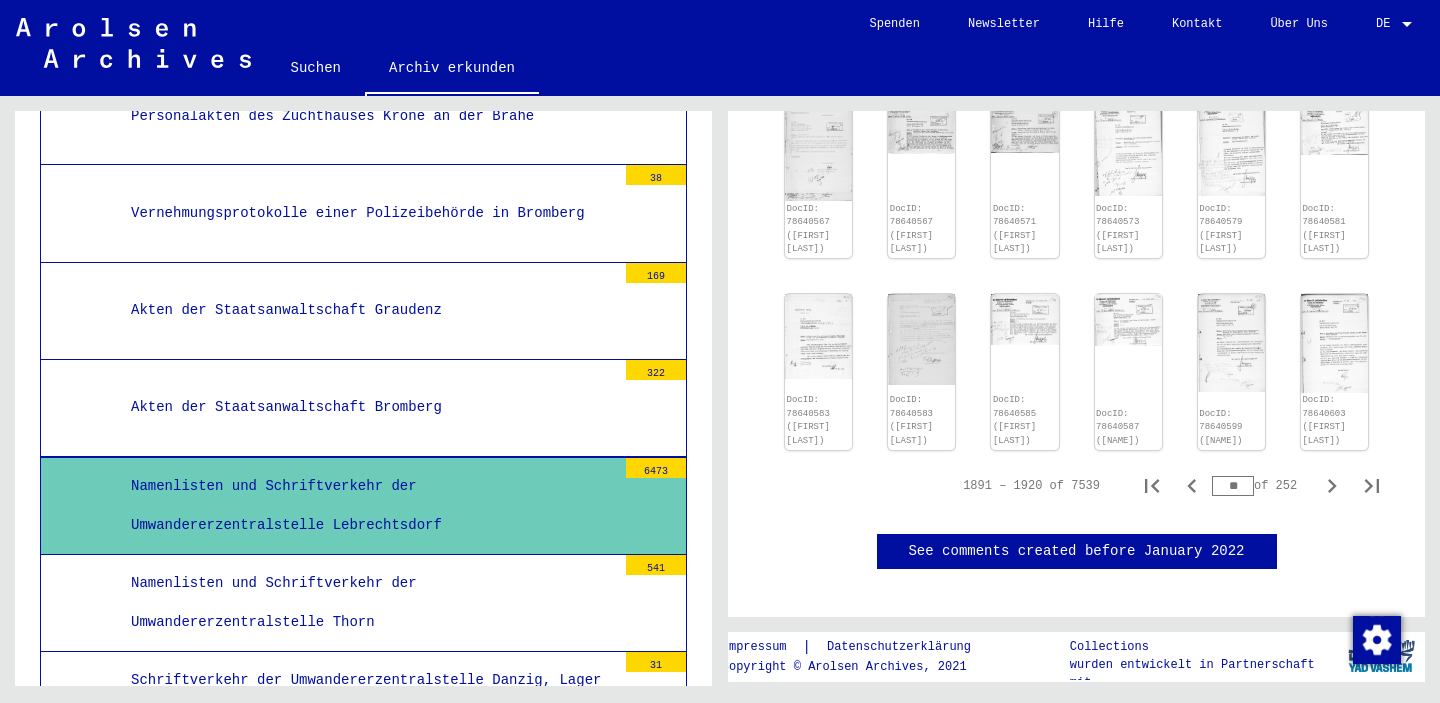 scroll, scrollTop: 1141, scrollLeft: 0, axis: vertical 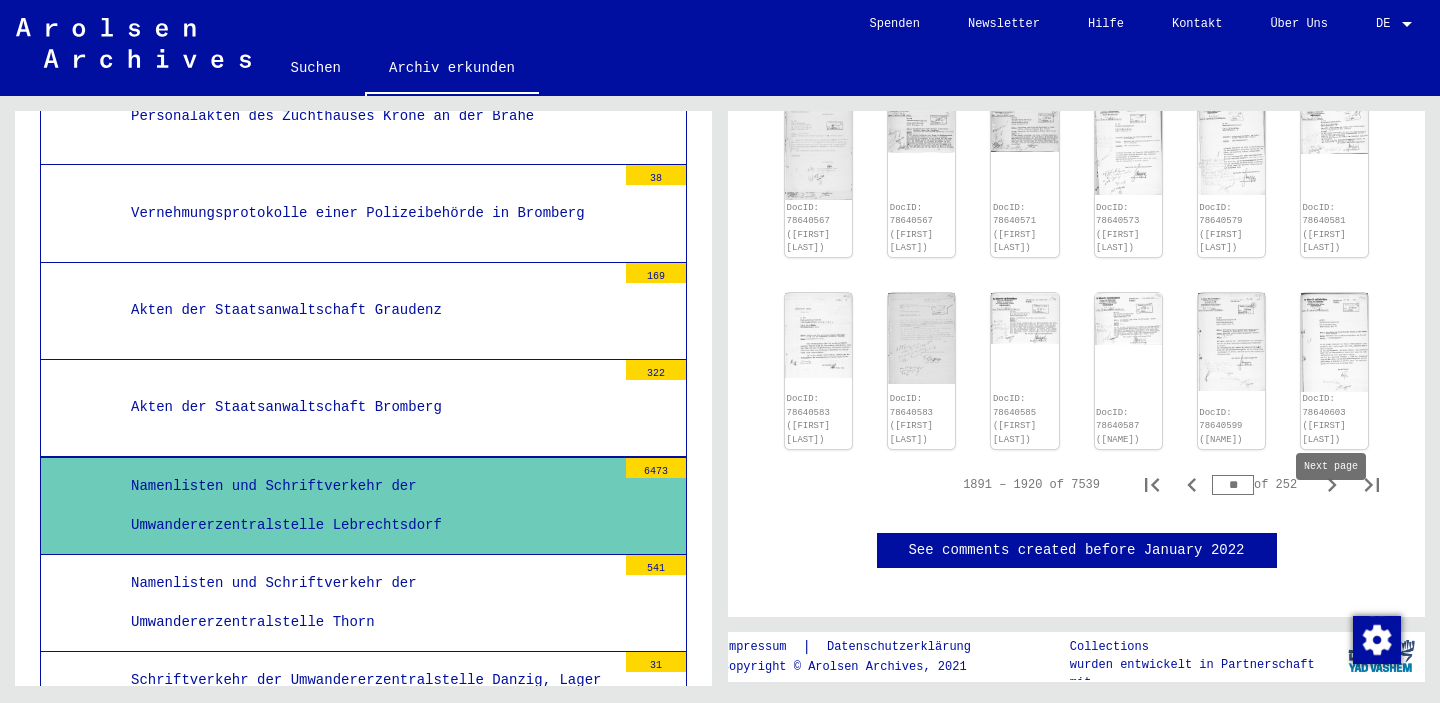 click 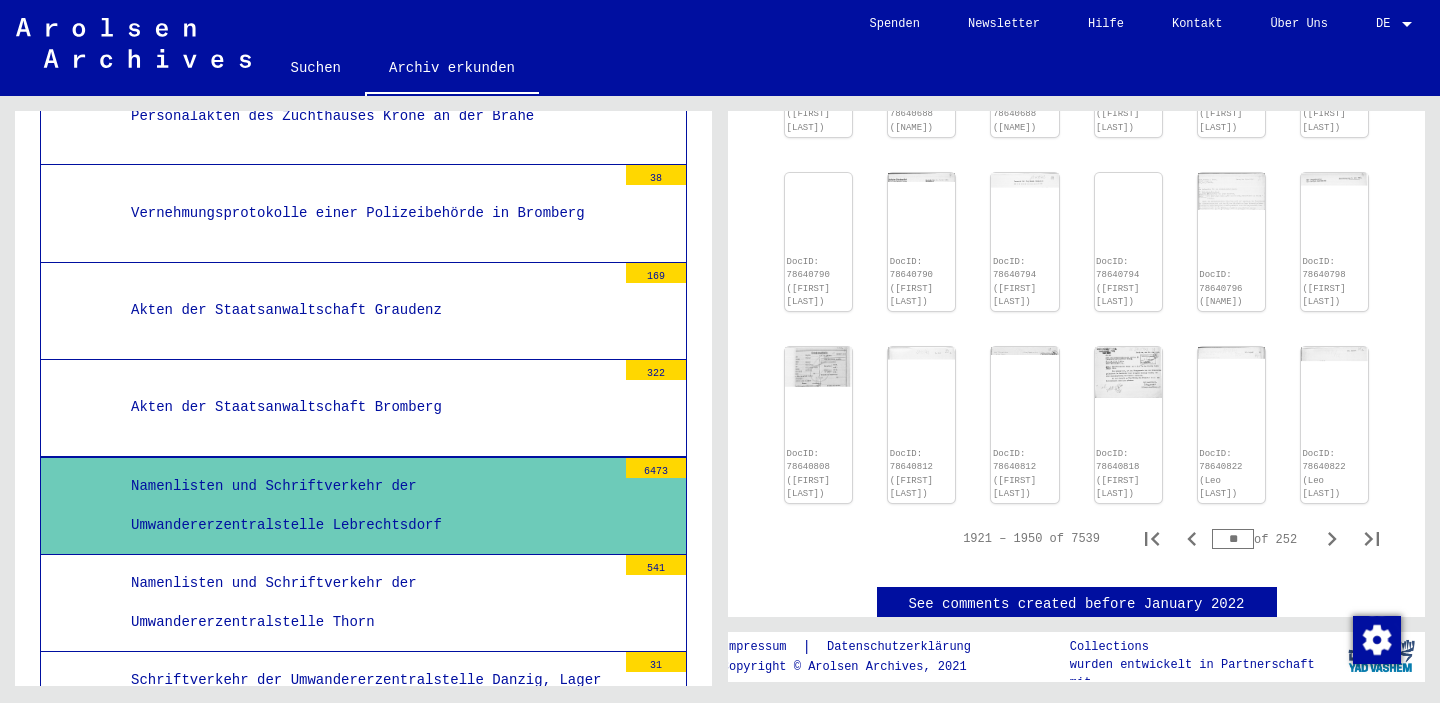 scroll, scrollTop: 1035, scrollLeft: 0, axis: vertical 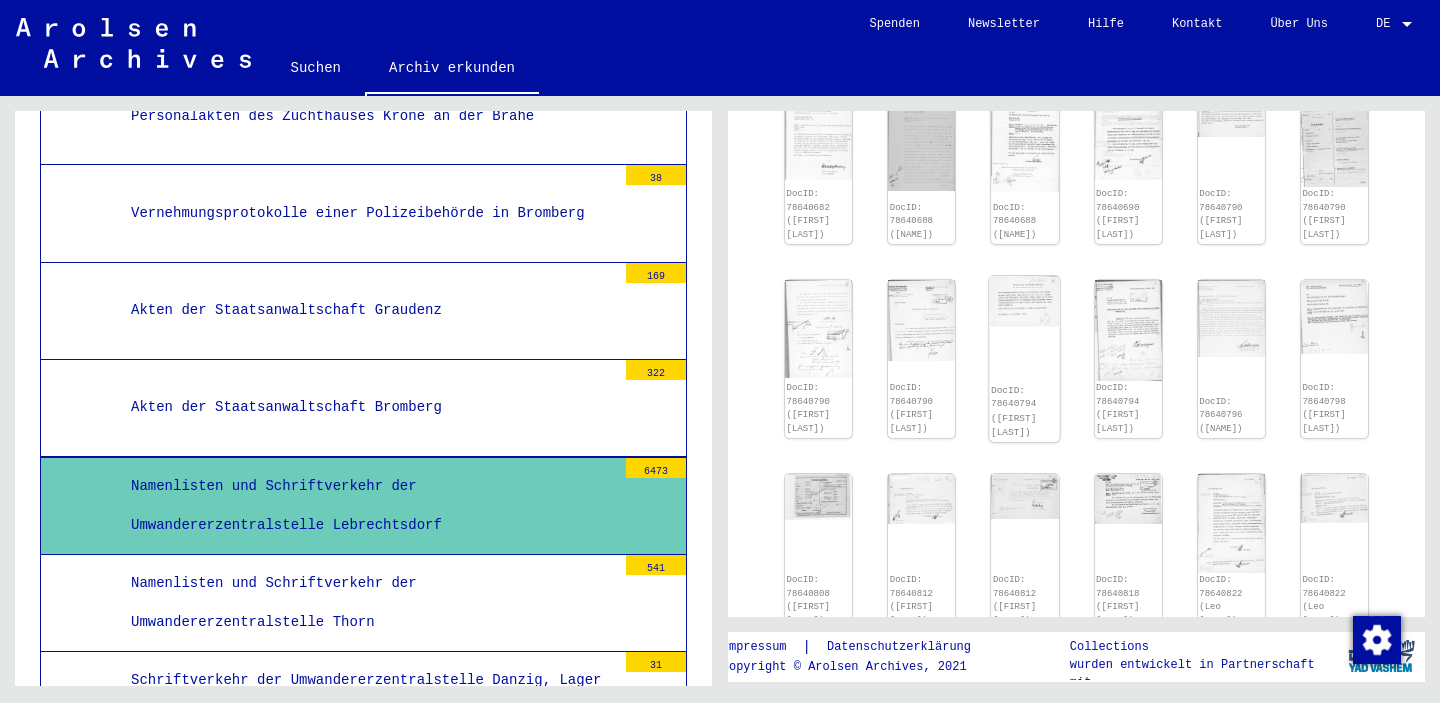 click on "DocID: 78640794 ([FIRST] [LAST])" 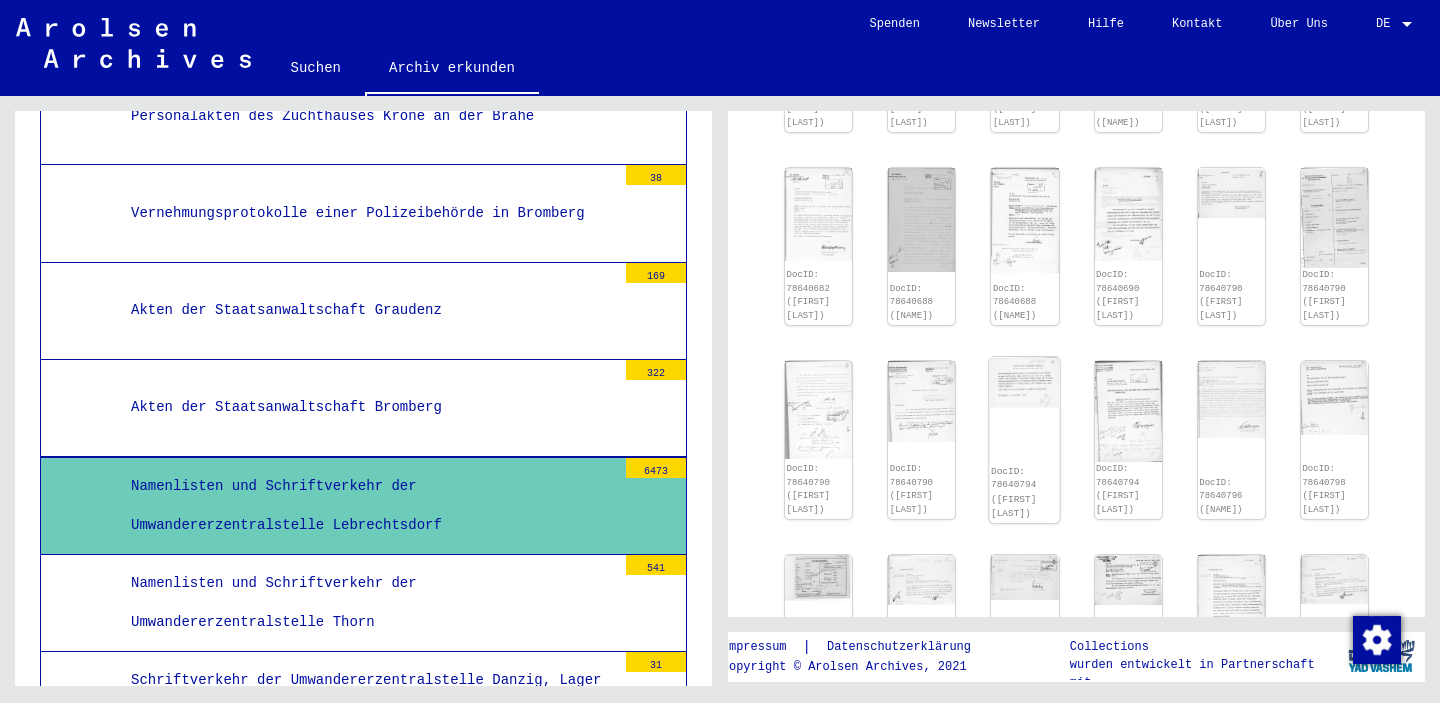 scroll, scrollTop: 907, scrollLeft: 0, axis: vertical 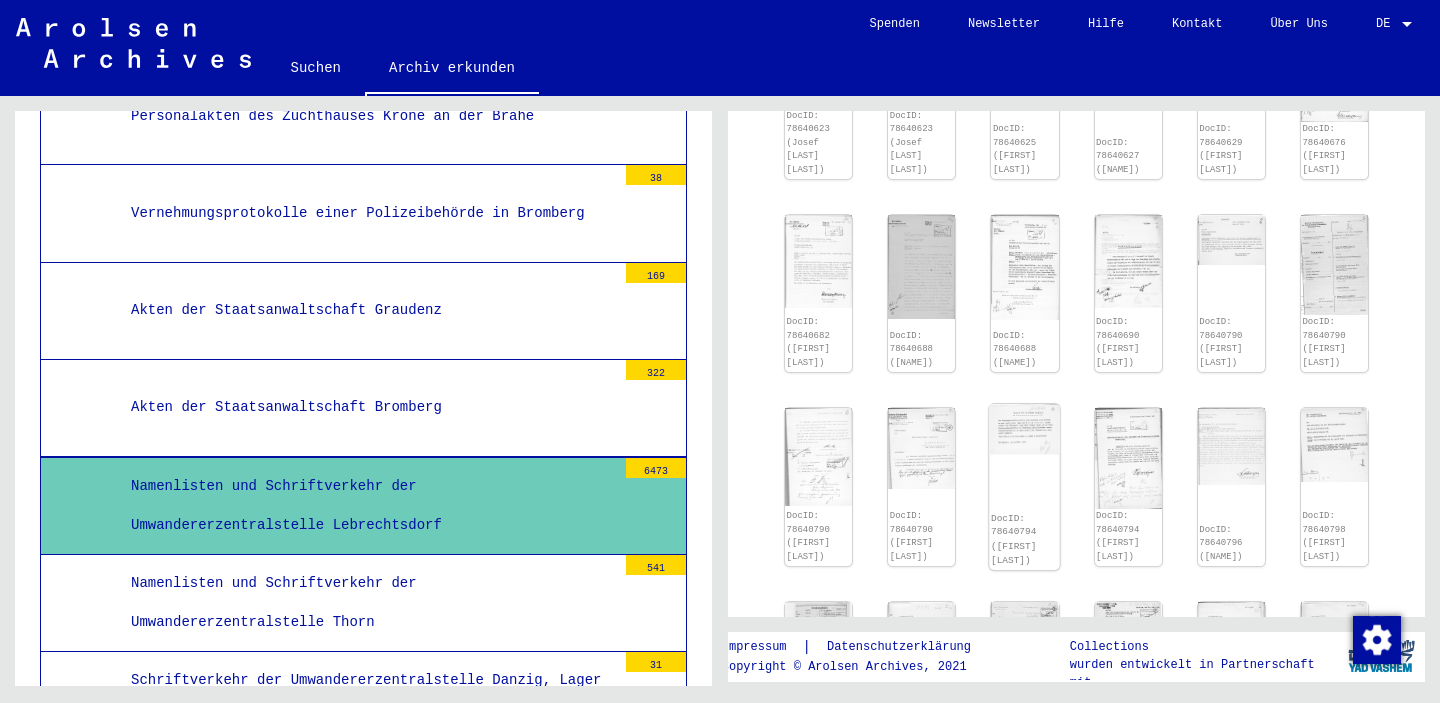 click 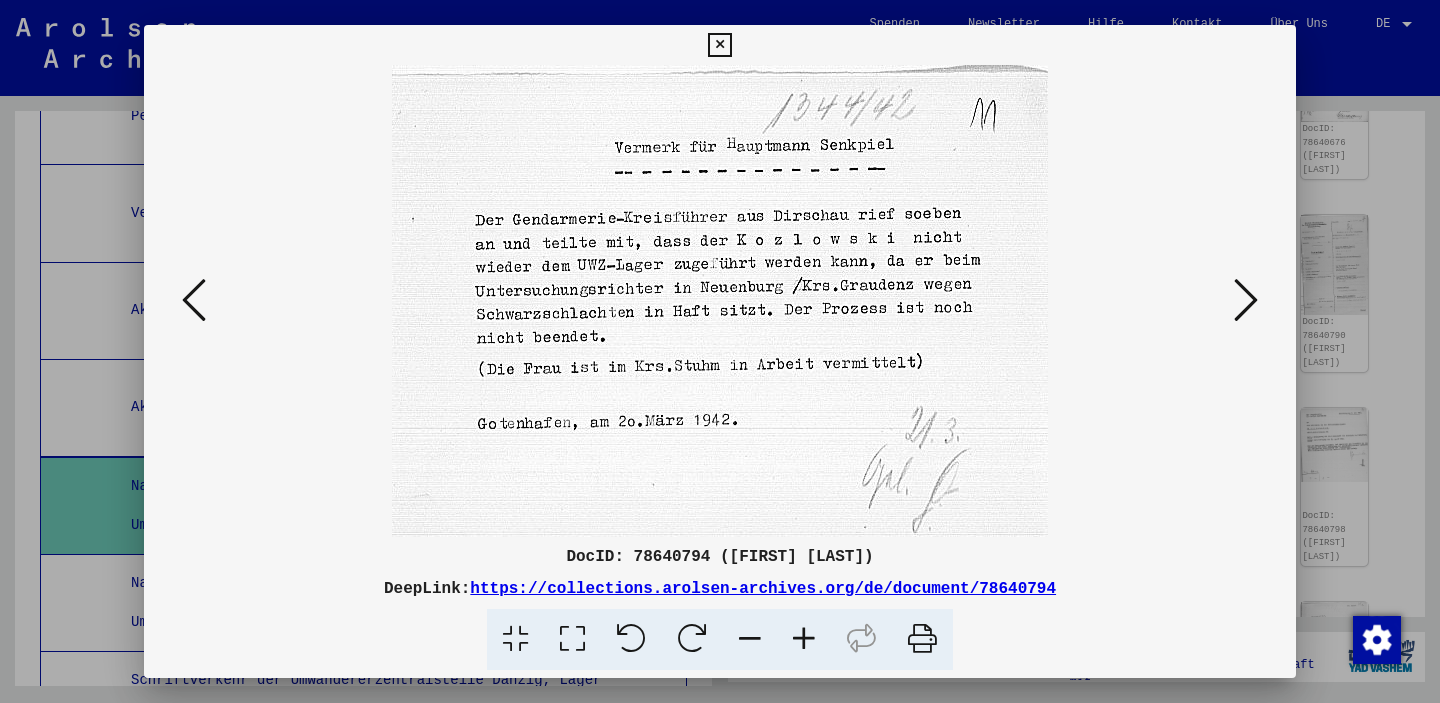 click at bounding box center [719, 45] 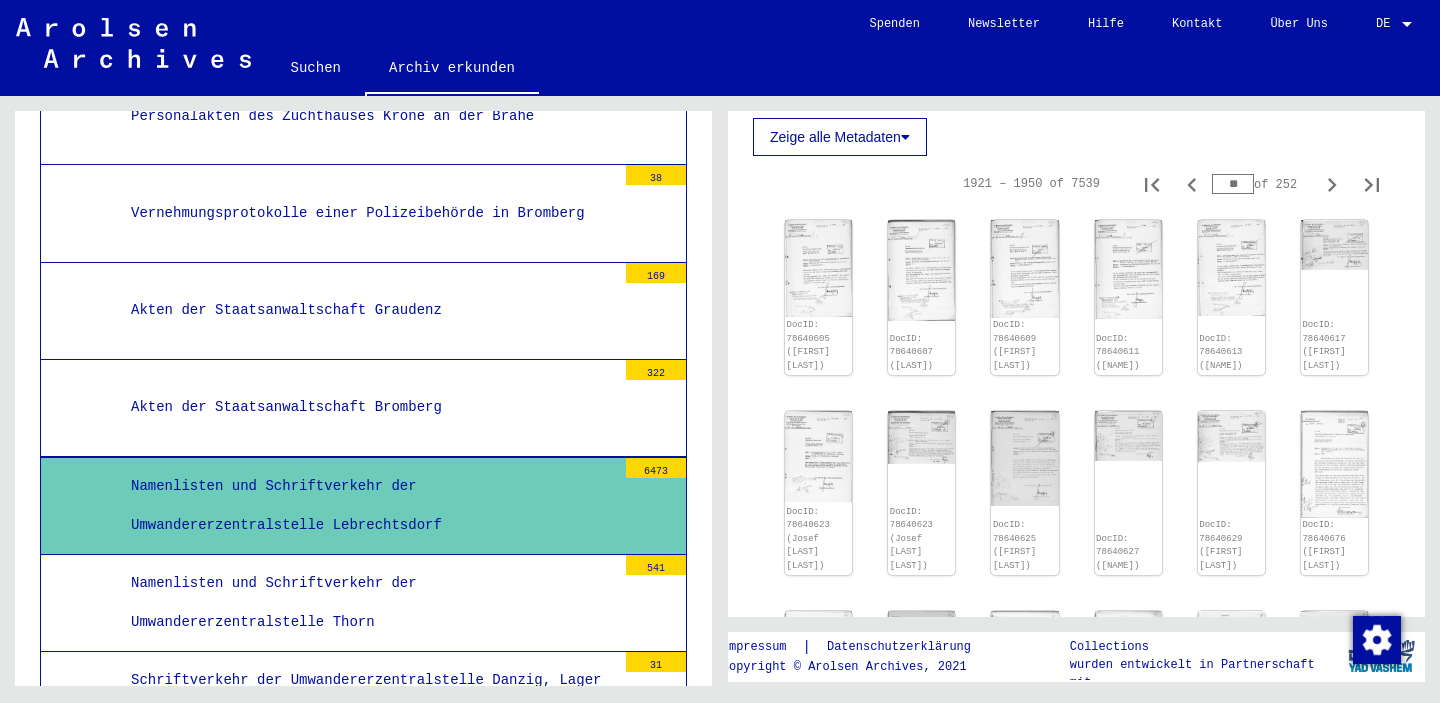 scroll, scrollTop: 508, scrollLeft: 0, axis: vertical 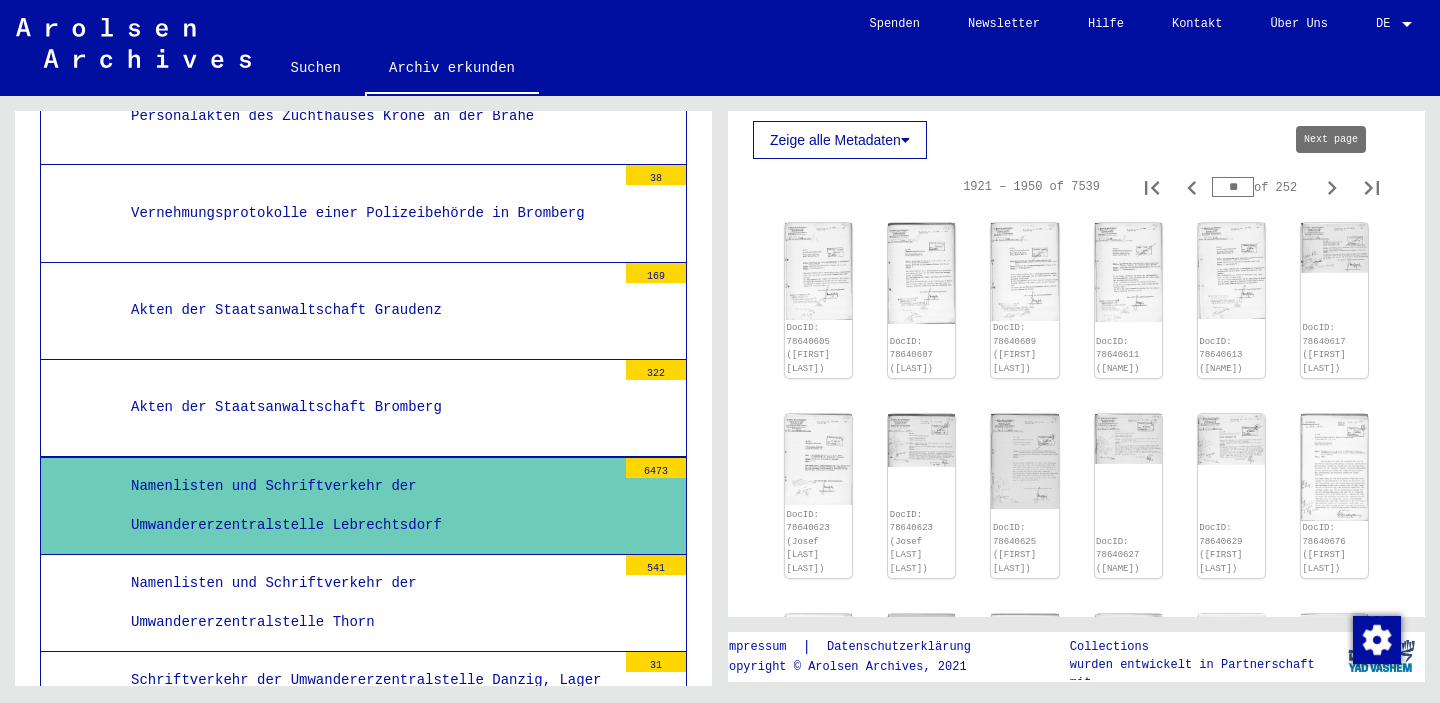 click 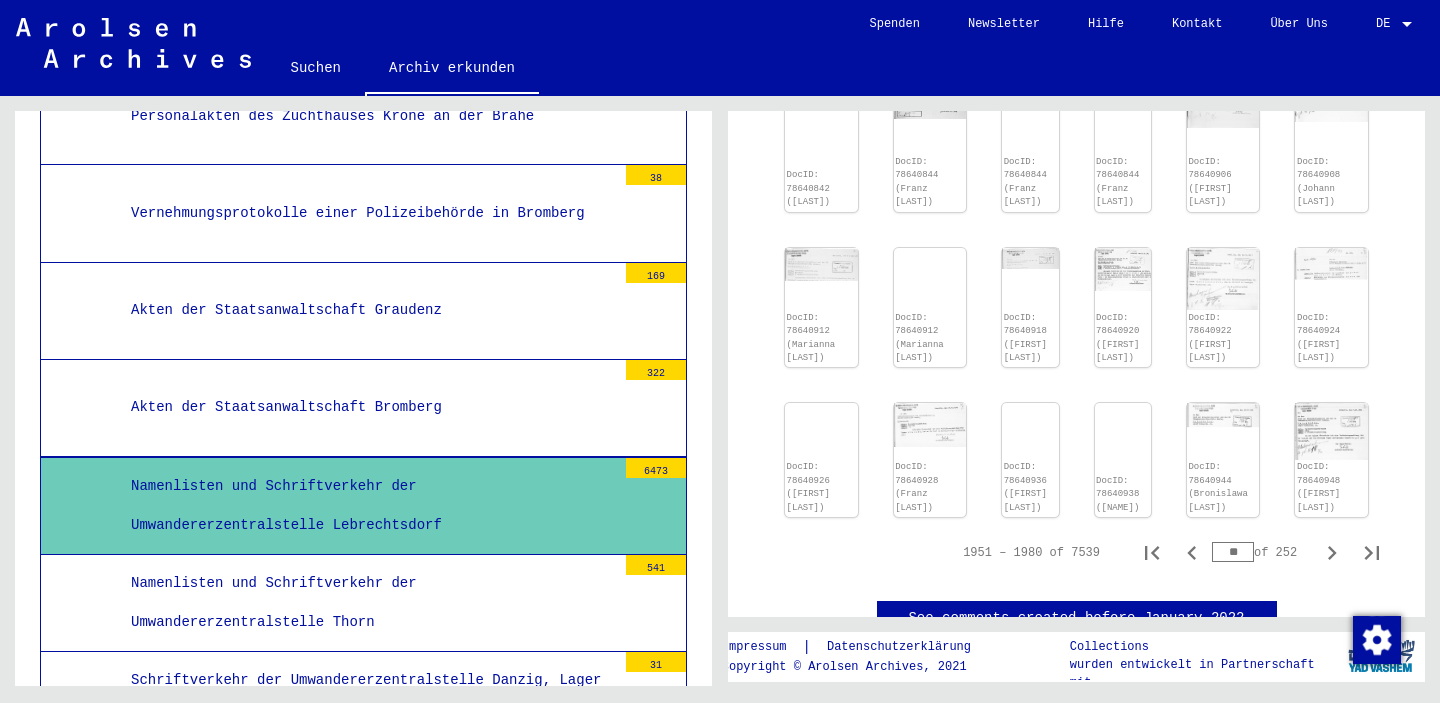 scroll, scrollTop: 1091, scrollLeft: 0, axis: vertical 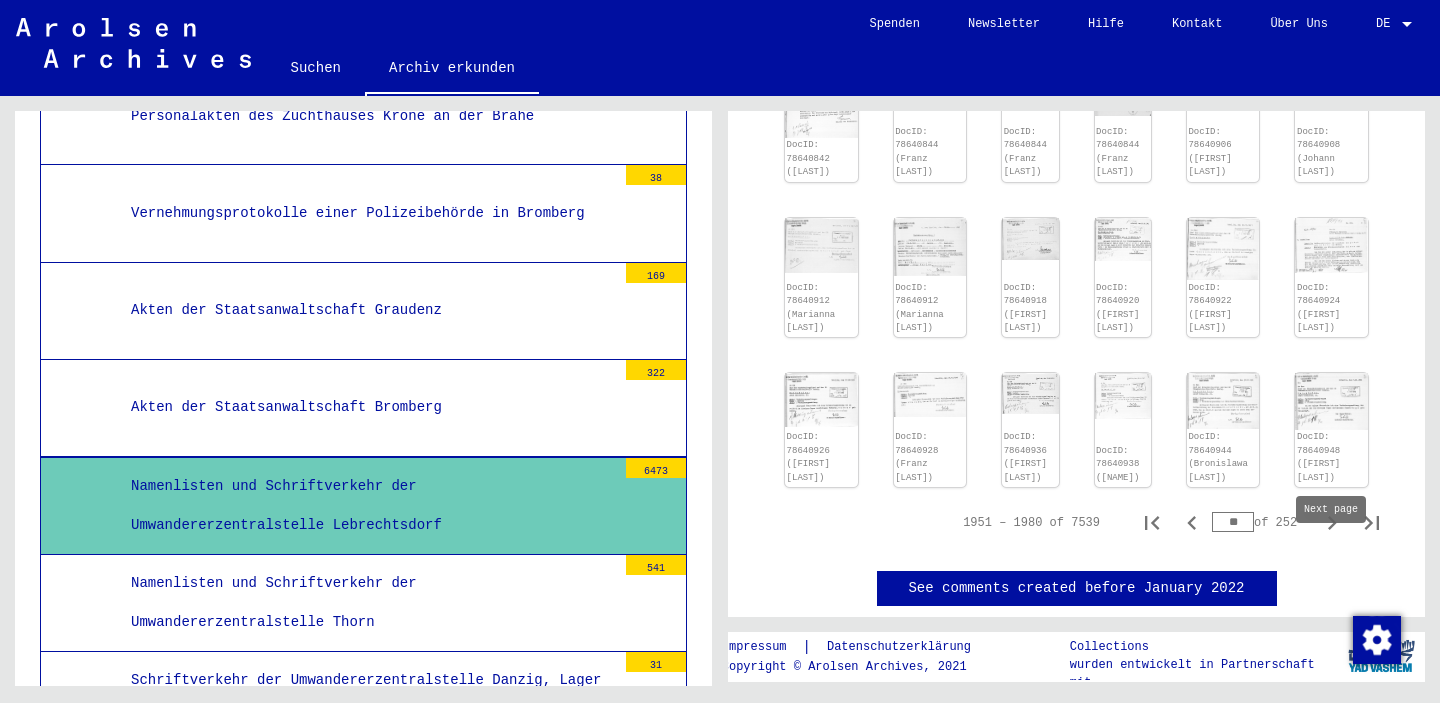 click 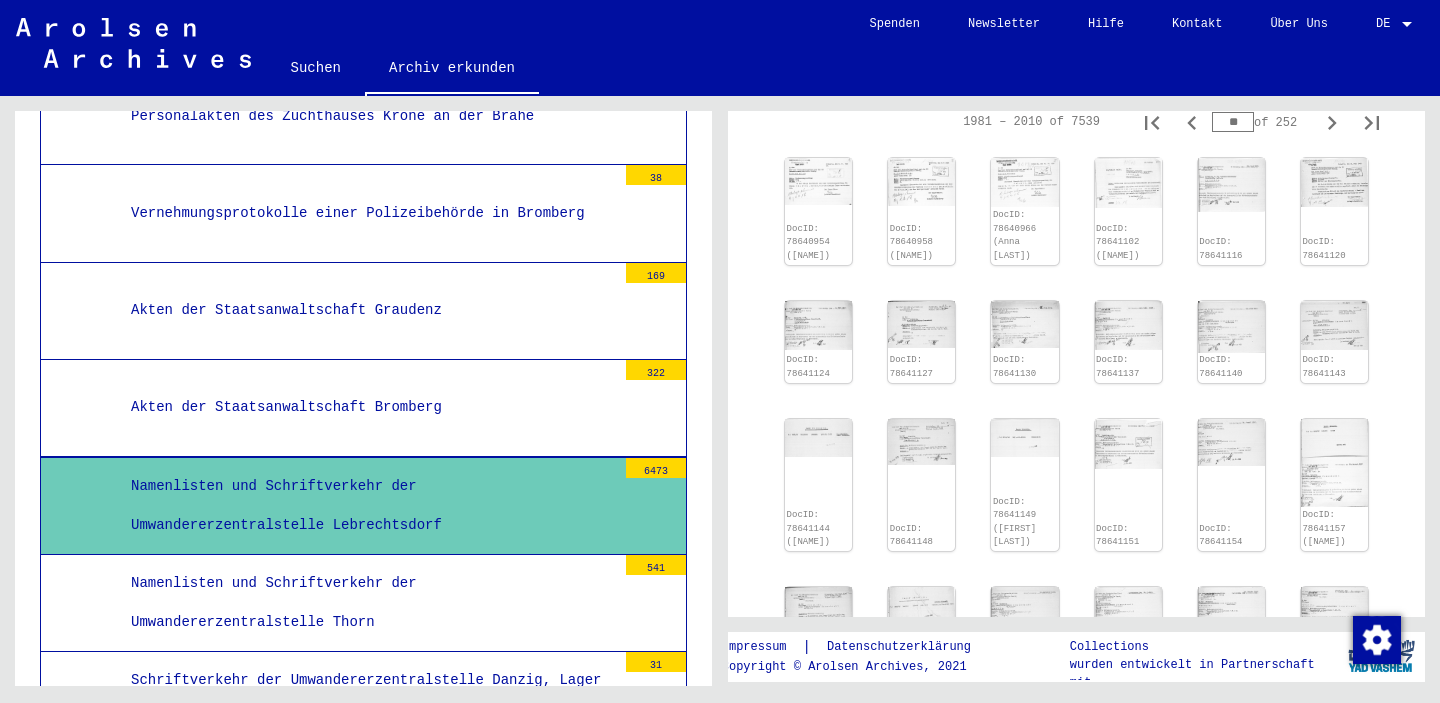 scroll, scrollTop: 519, scrollLeft: 0, axis: vertical 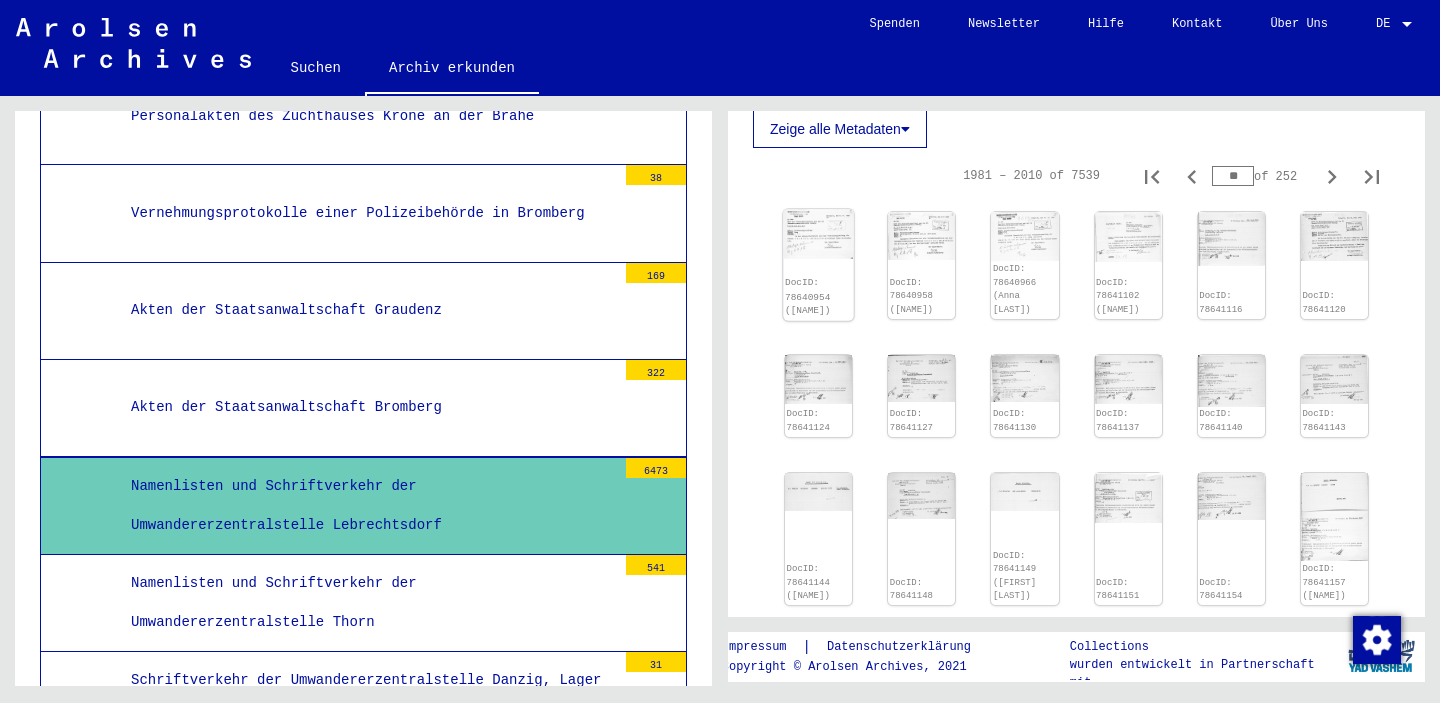 click 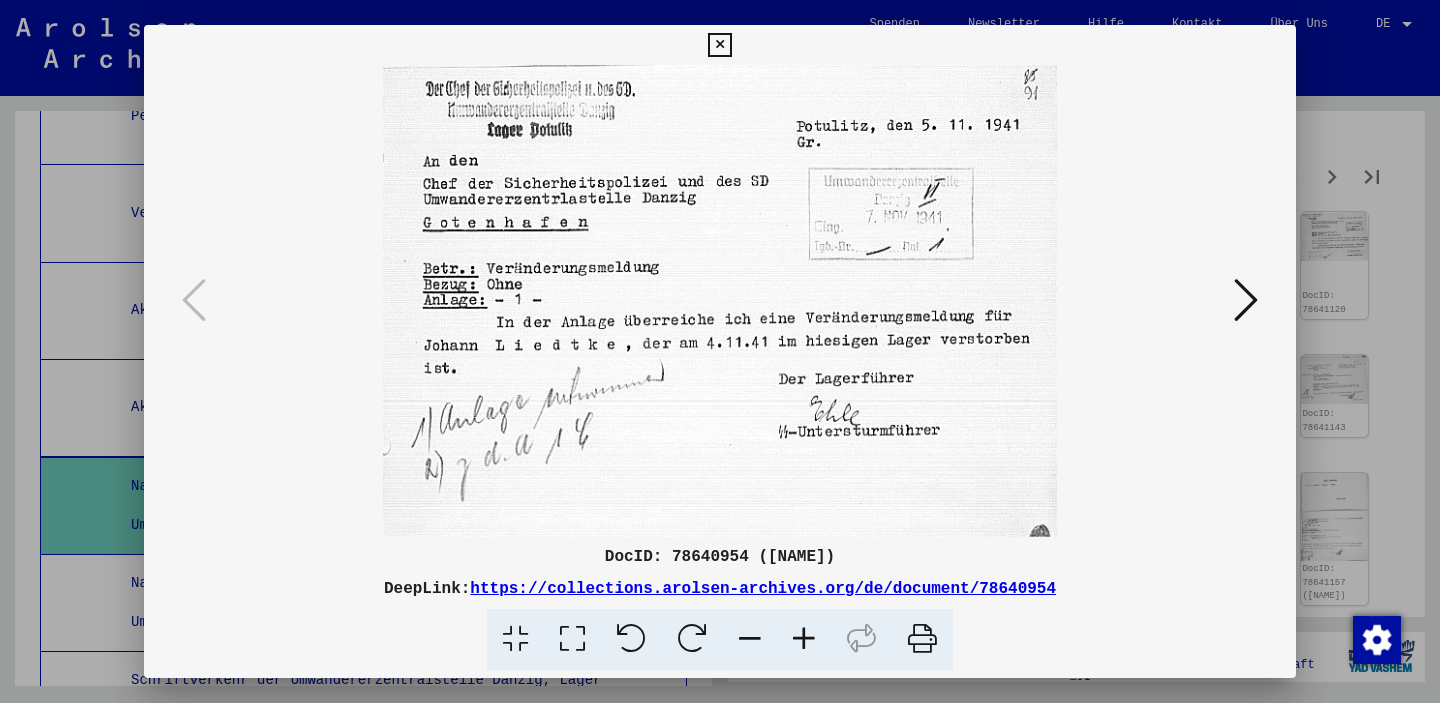 click at bounding box center [1246, 301] 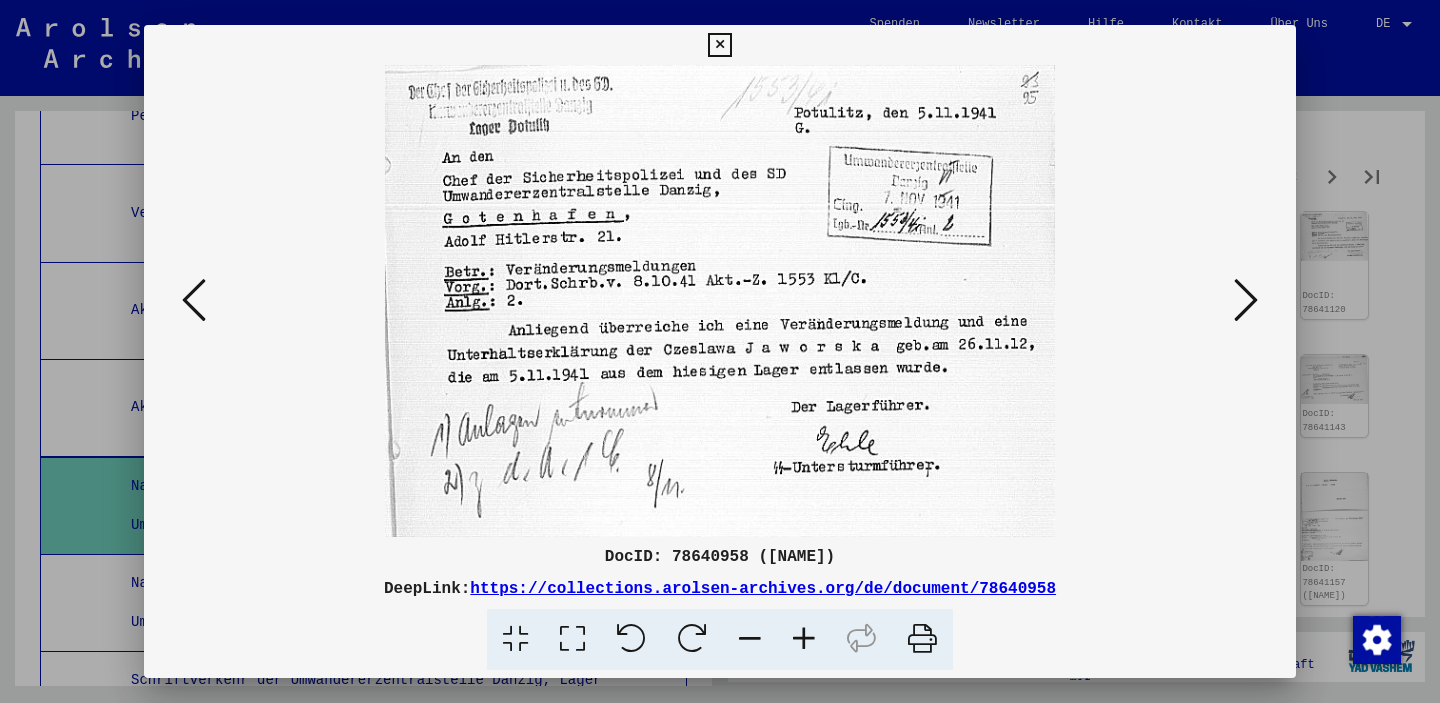 click at bounding box center [1246, 301] 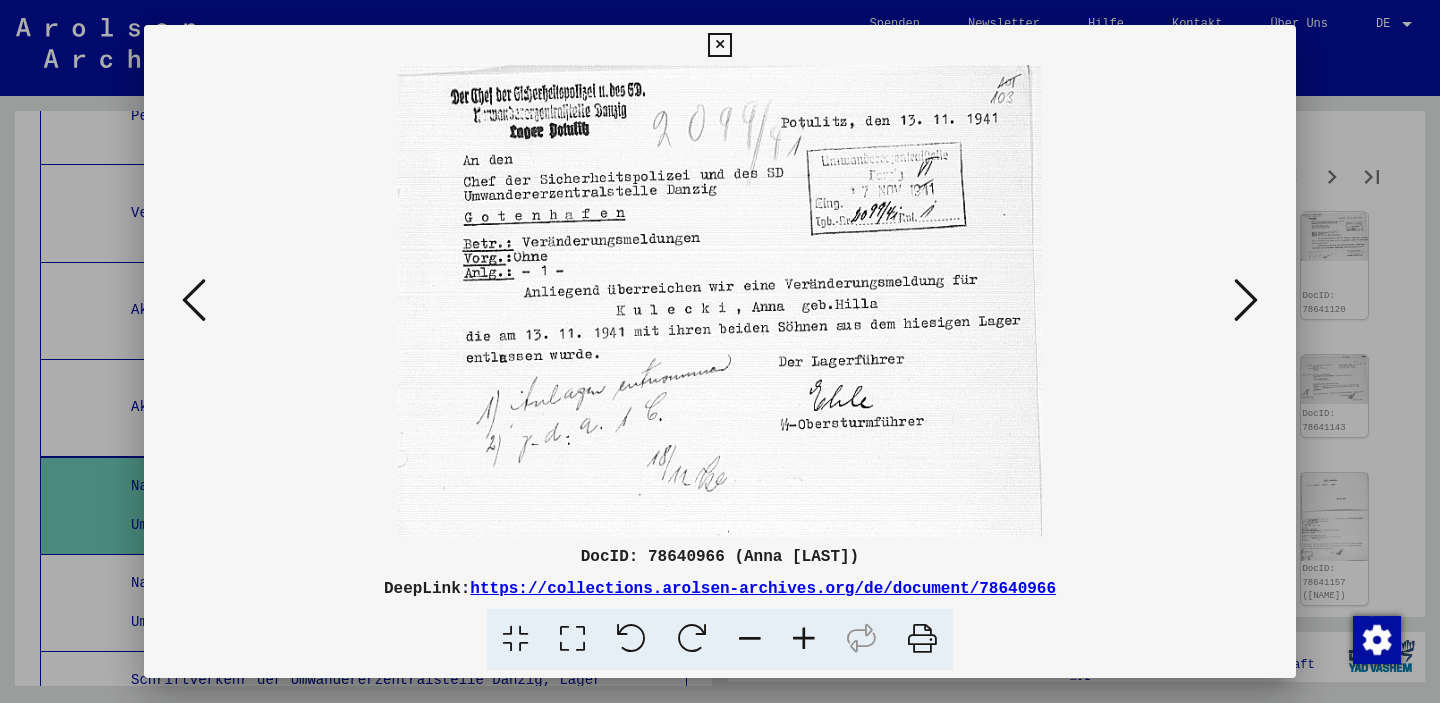 click at bounding box center (1246, 301) 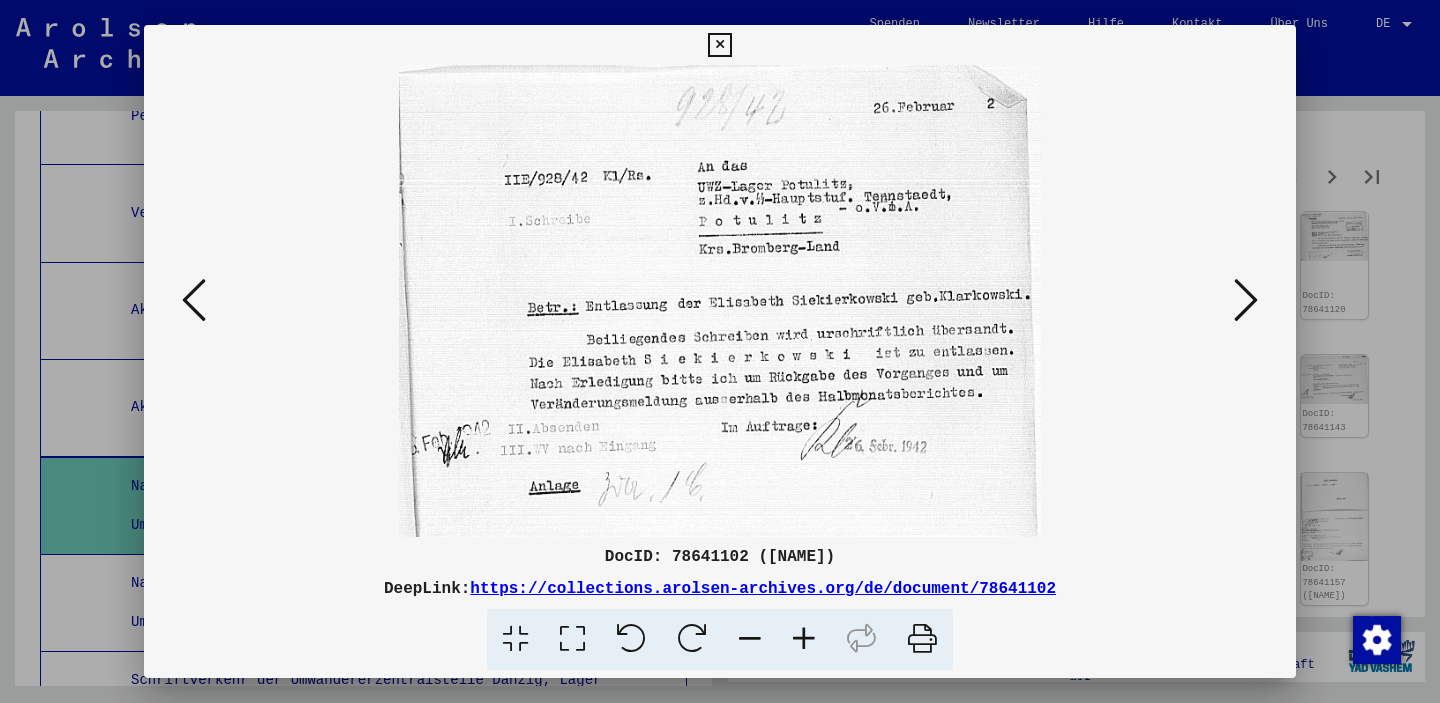 click at bounding box center [1246, 300] 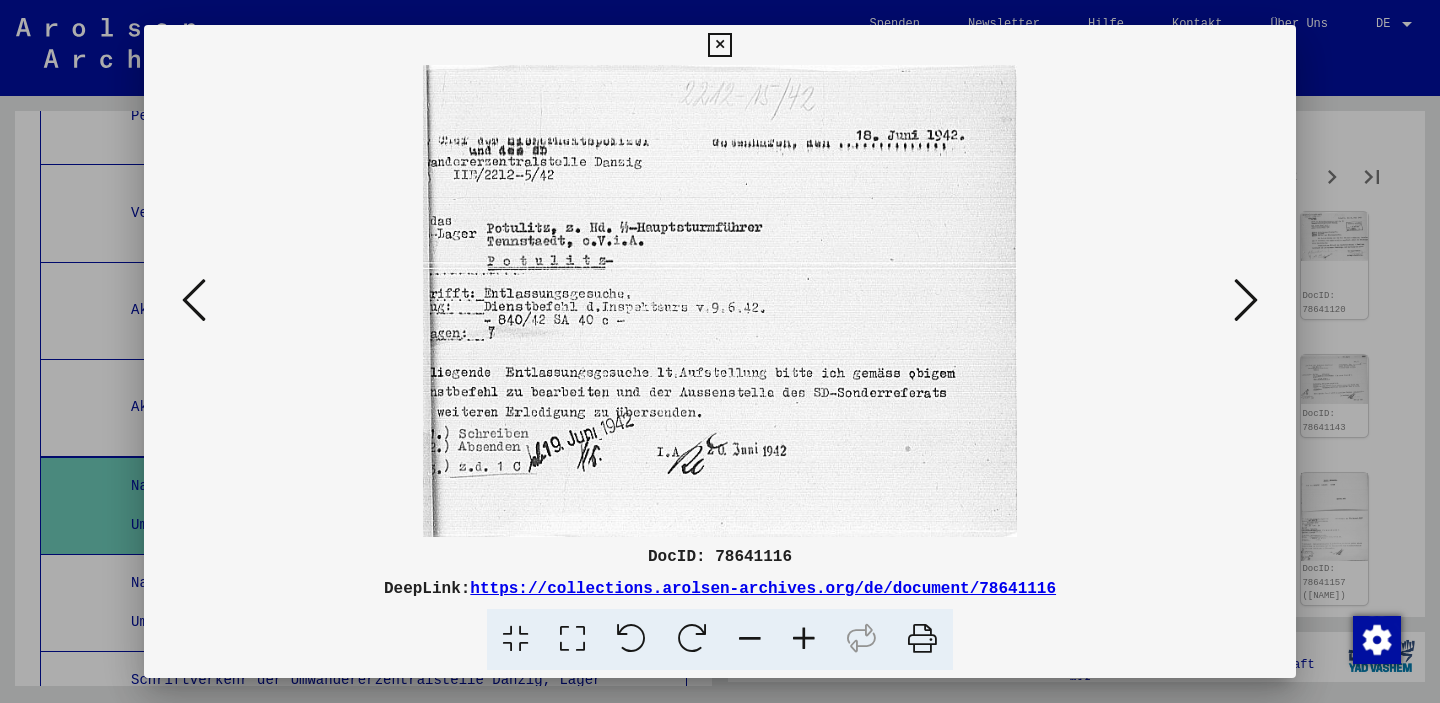 click at bounding box center [1246, 300] 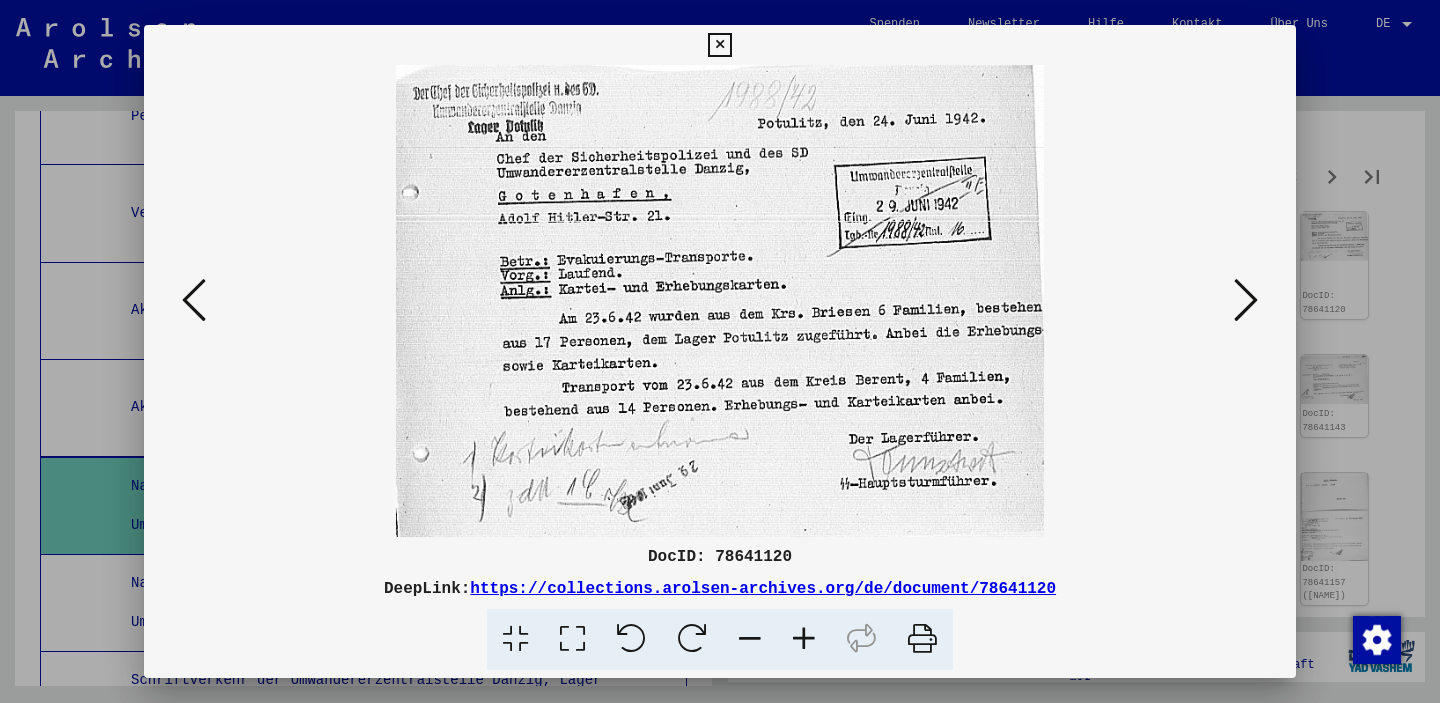 click at bounding box center [1246, 300] 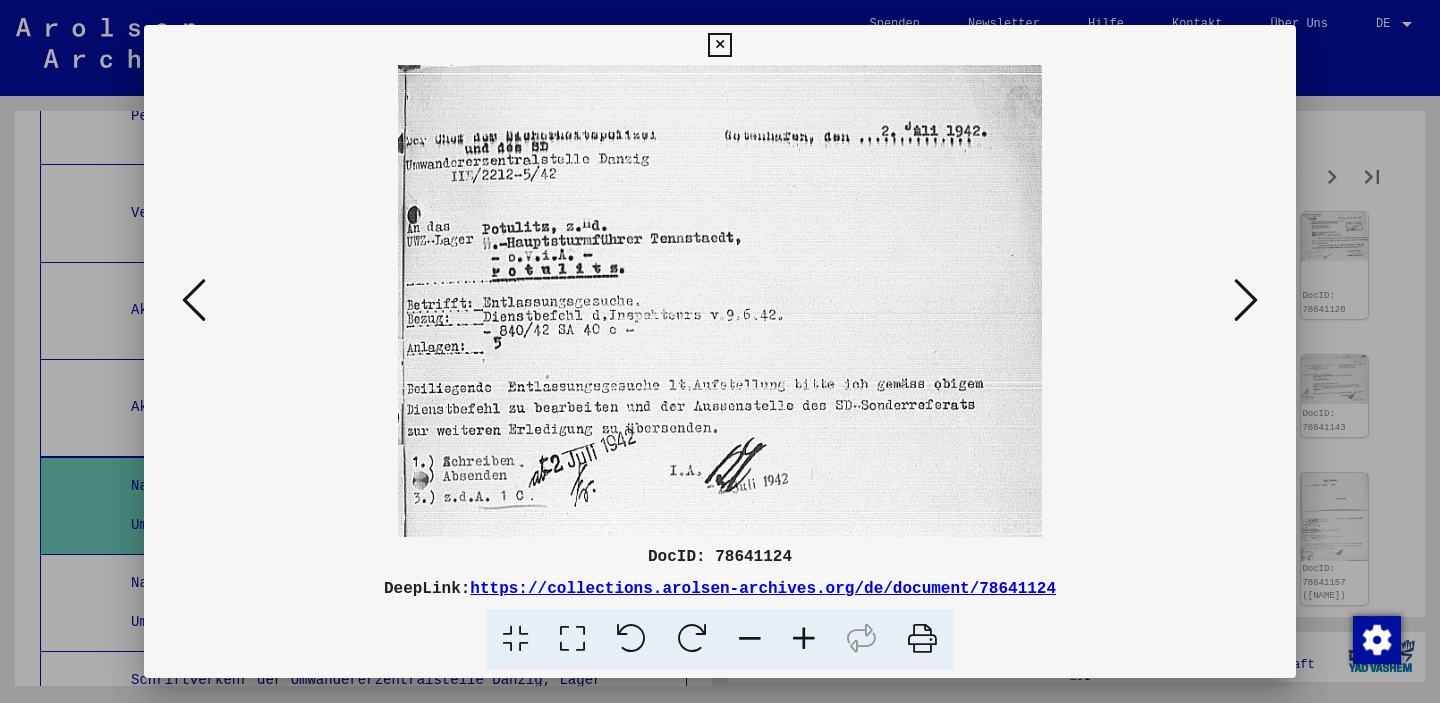 click at bounding box center [1246, 300] 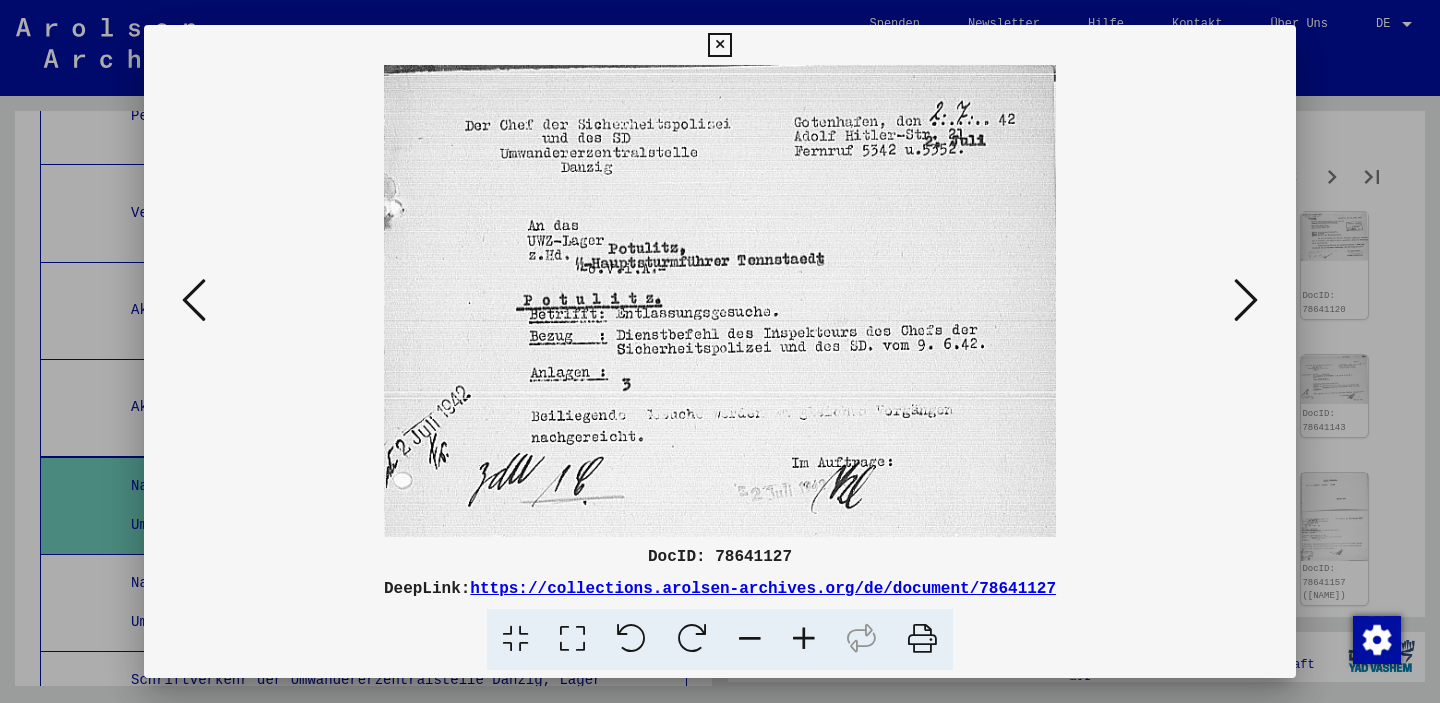 click at bounding box center (1246, 300) 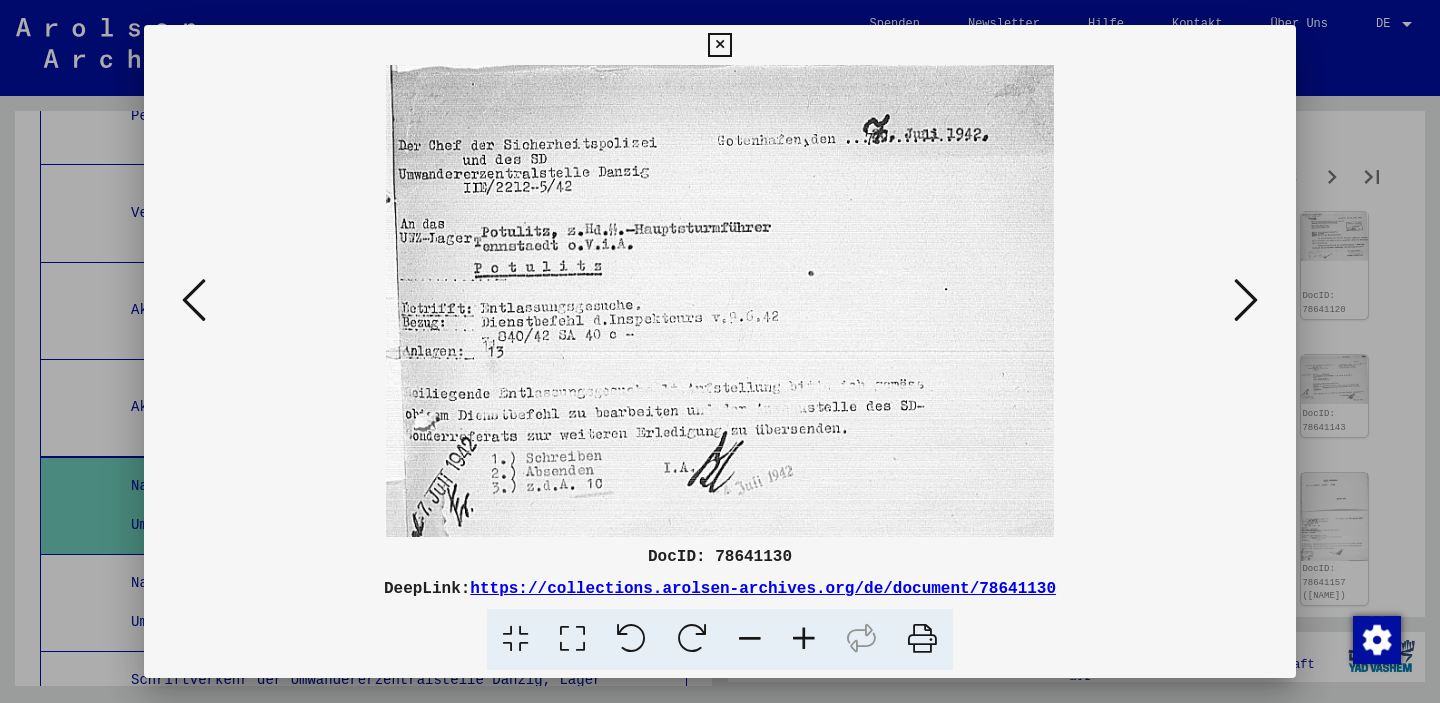 click at bounding box center [719, 45] 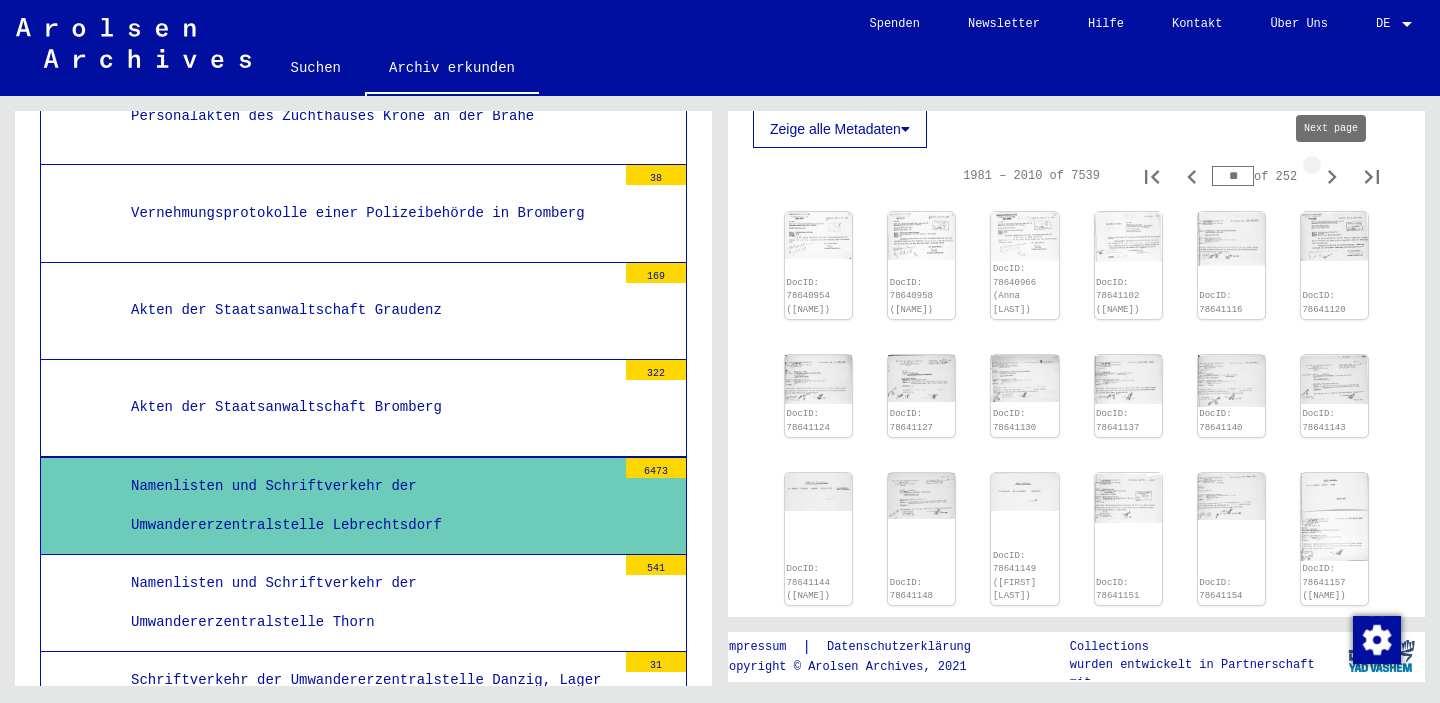 click 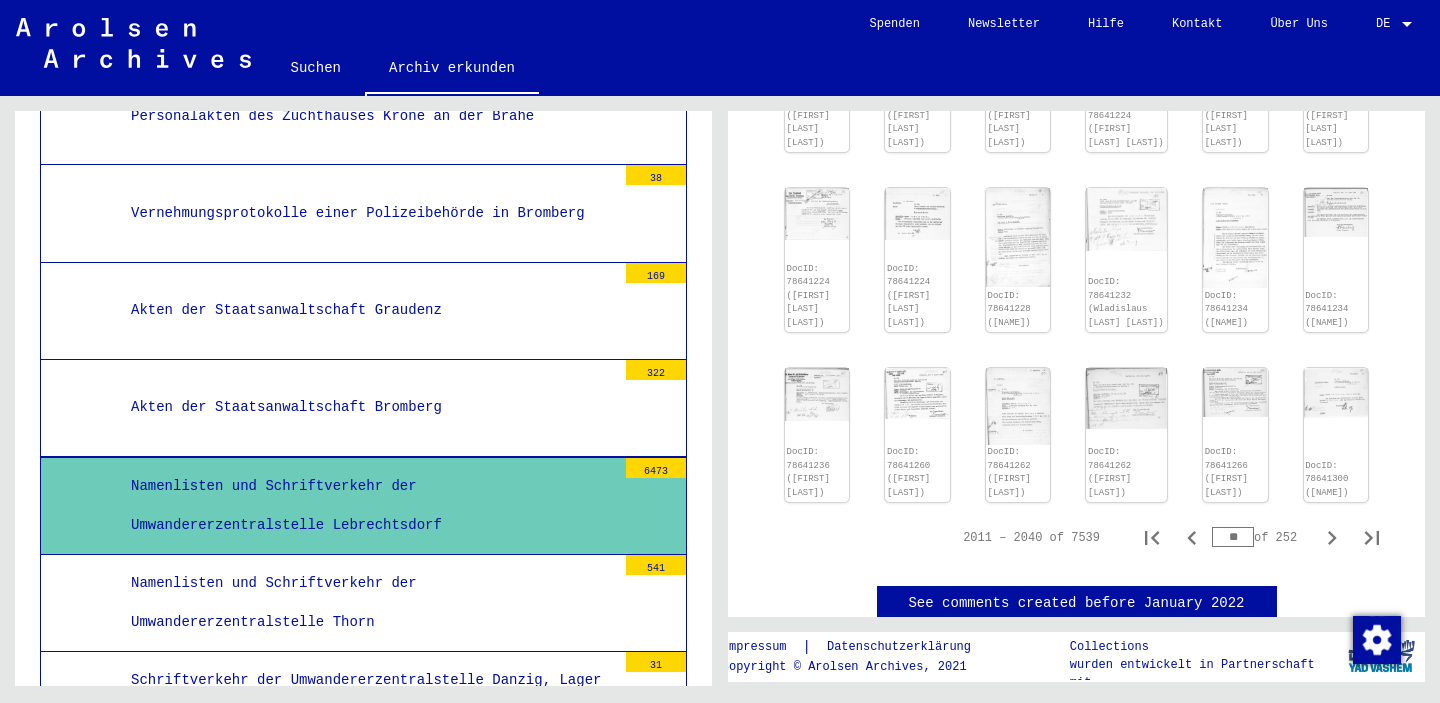 scroll, scrollTop: 1125, scrollLeft: 0, axis: vertical 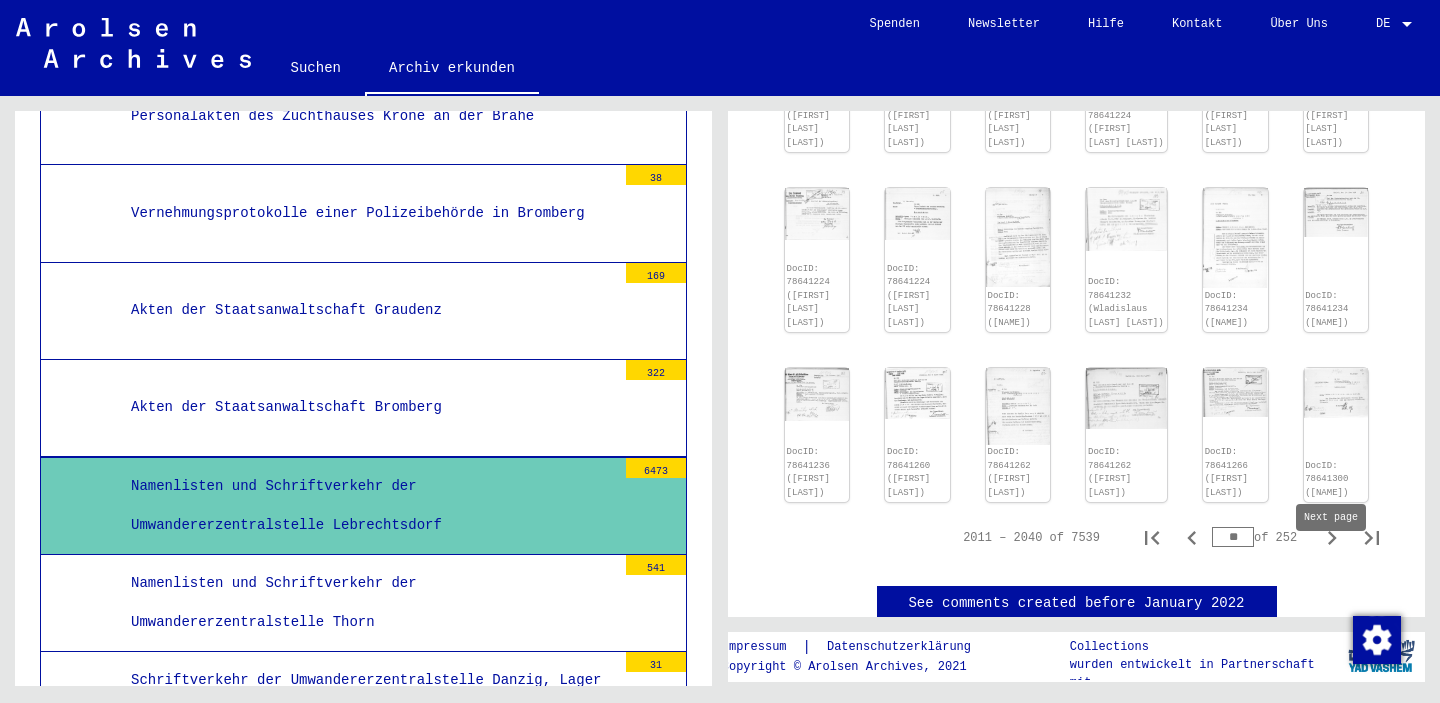 click 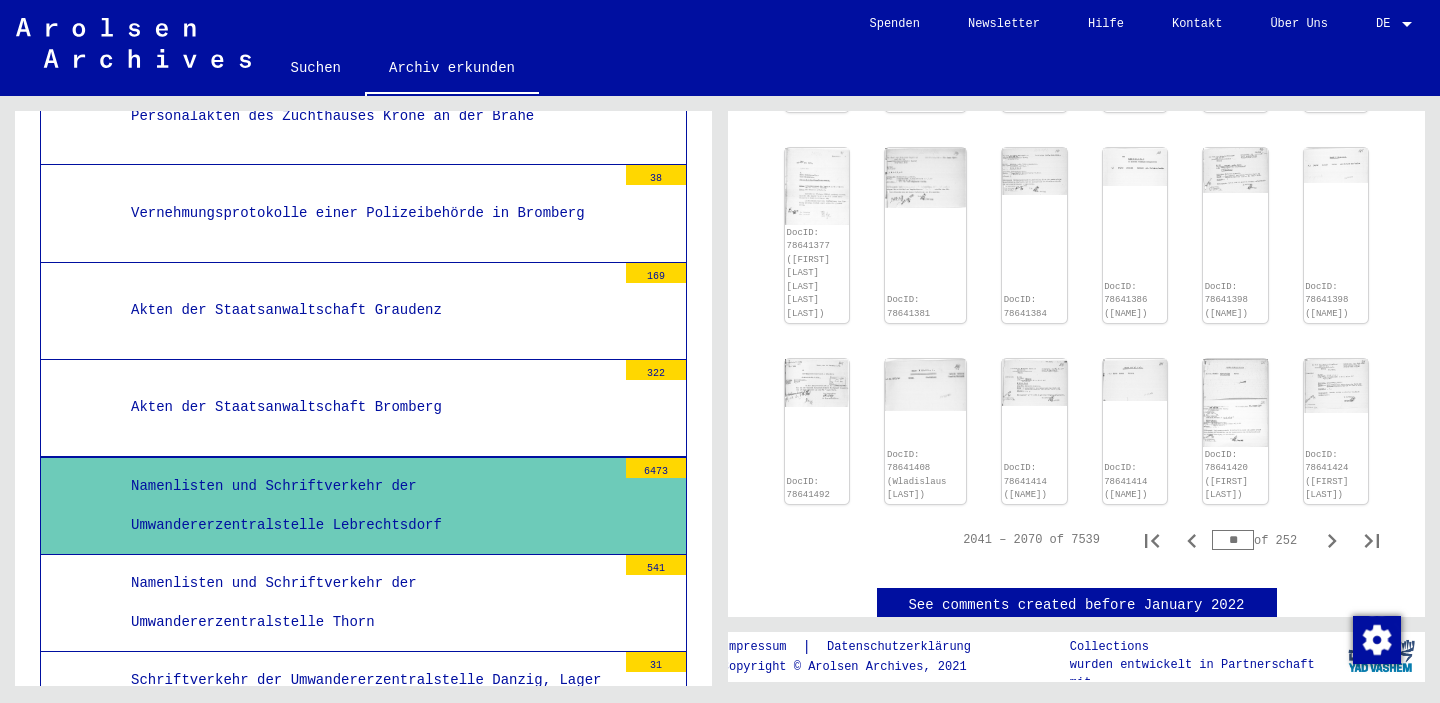 scroll, scrollTop: 1225, scrollLeft: 0, axis: vertical 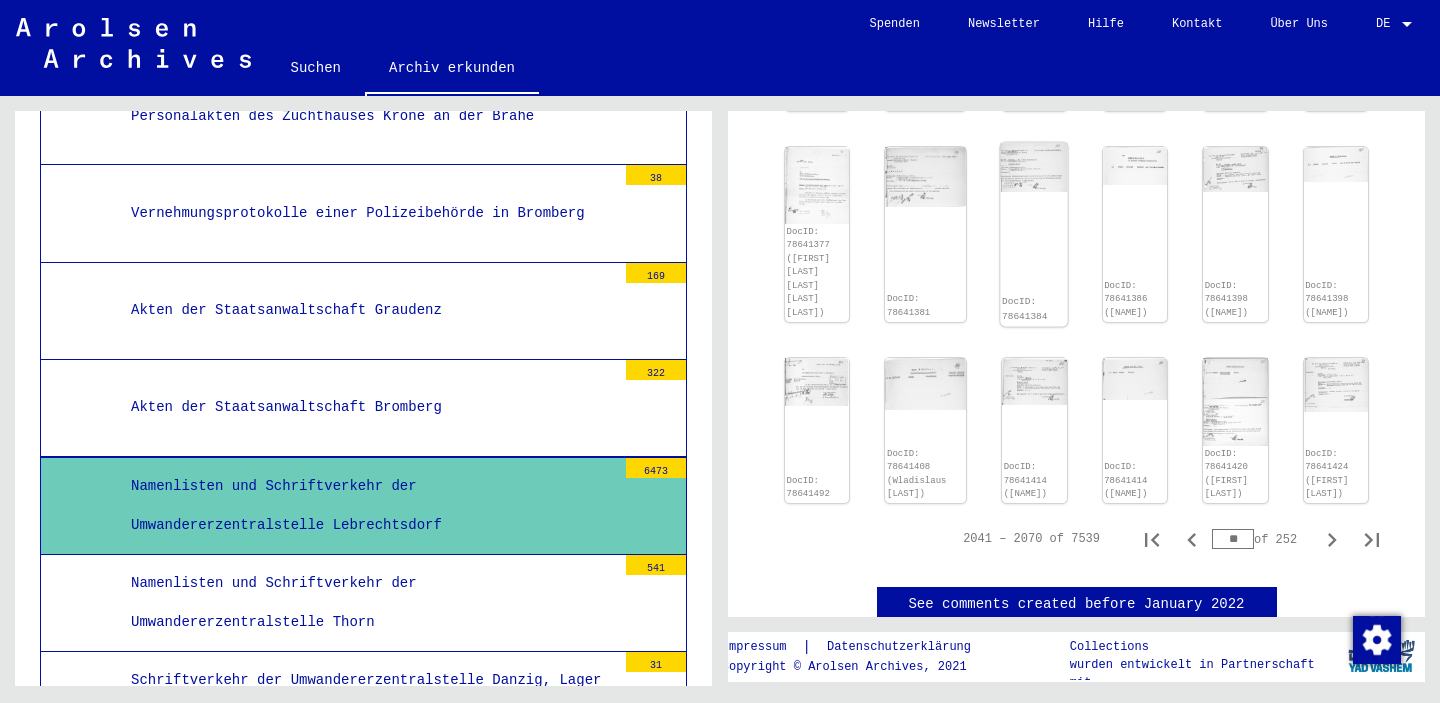 click on "DocID: 78641384" 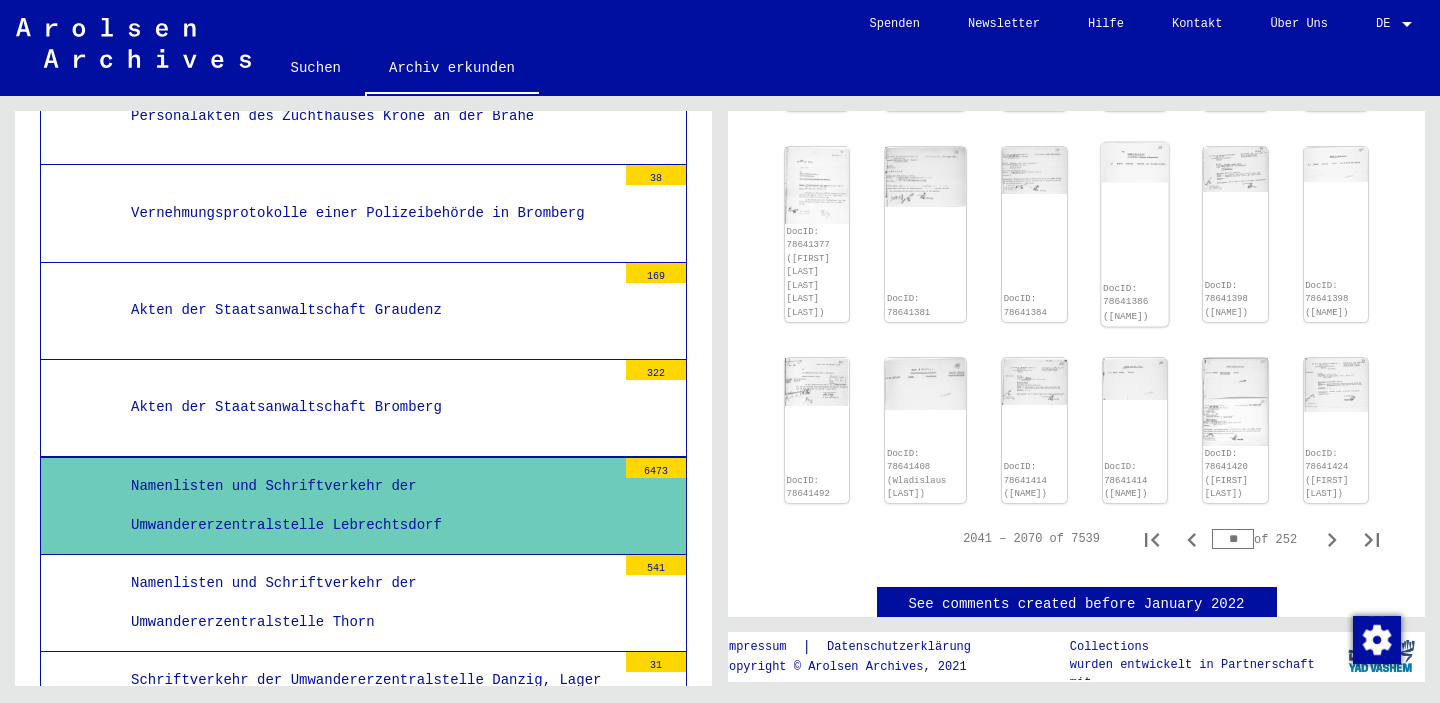 click 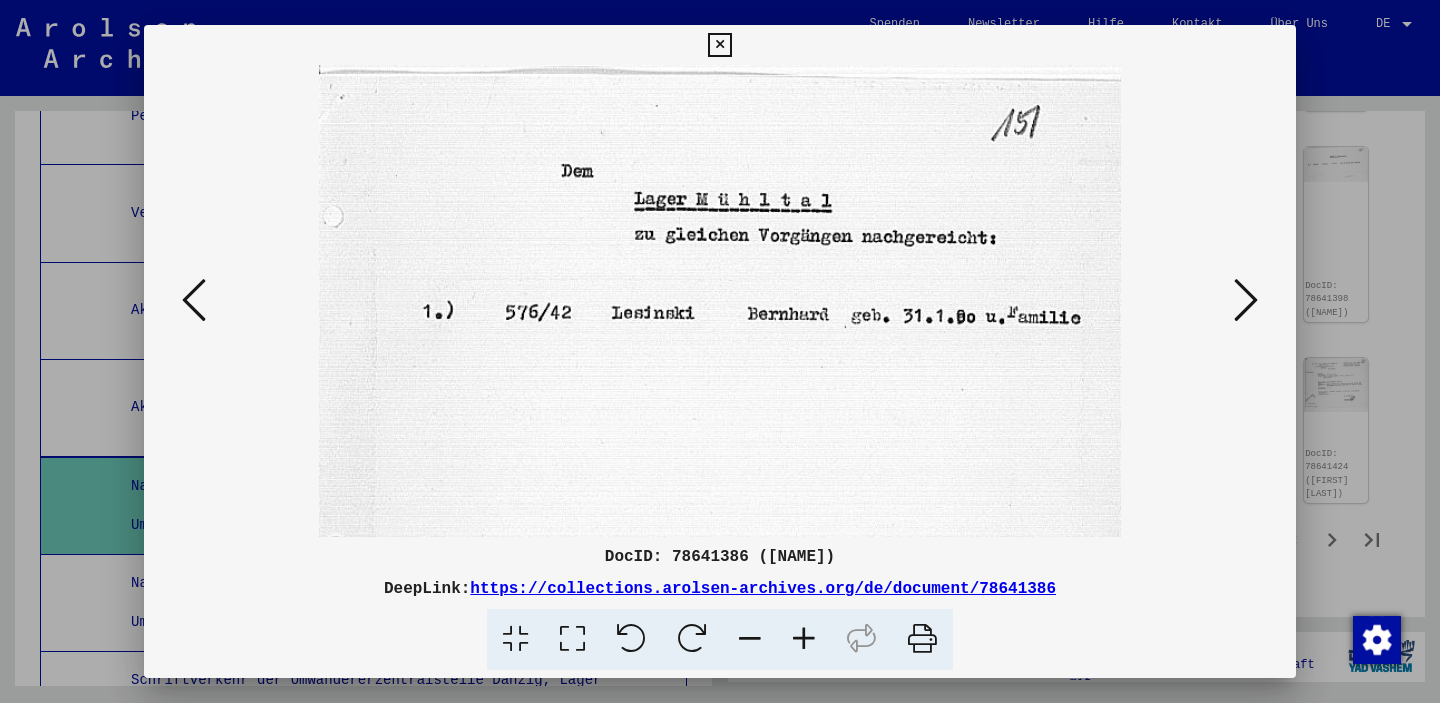 click at bounding box center [194, 301] 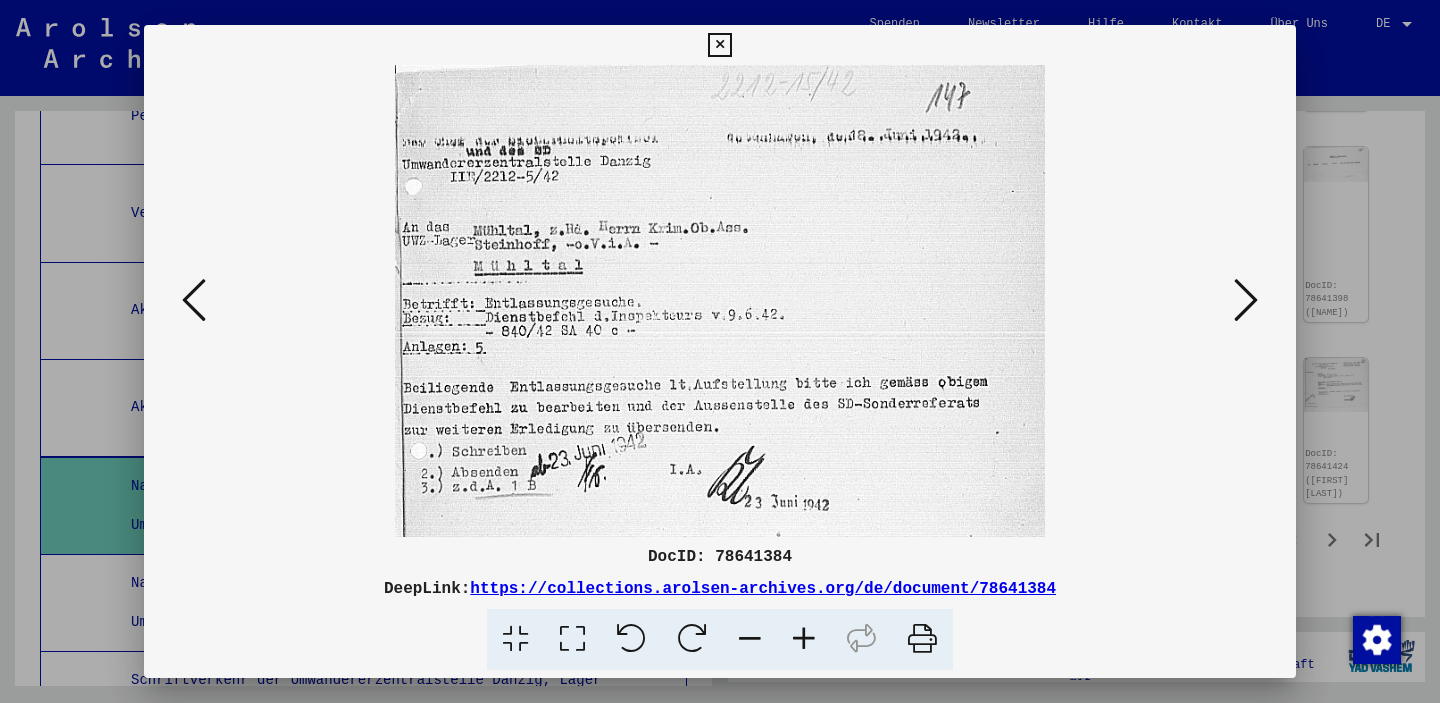 click at bounding box center [194, 301] 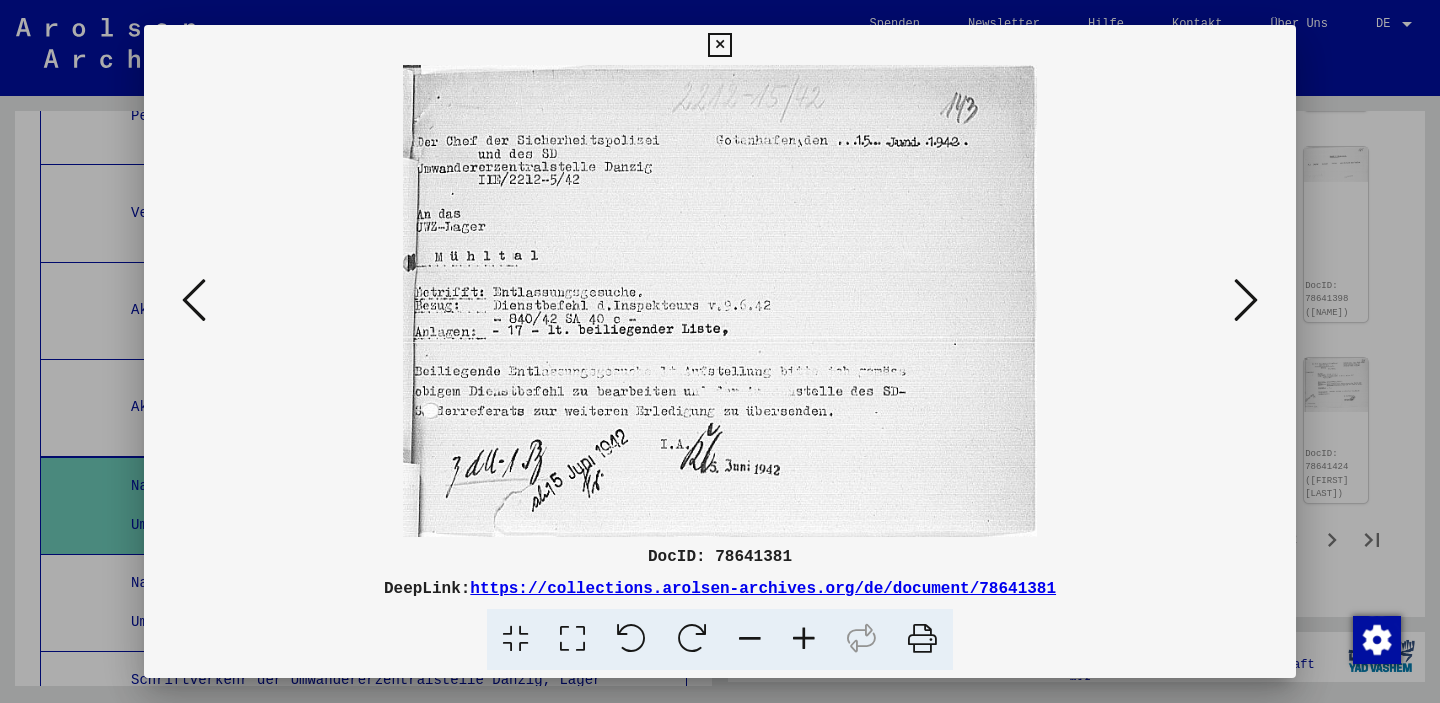 click at bounding box center [1246, 300] 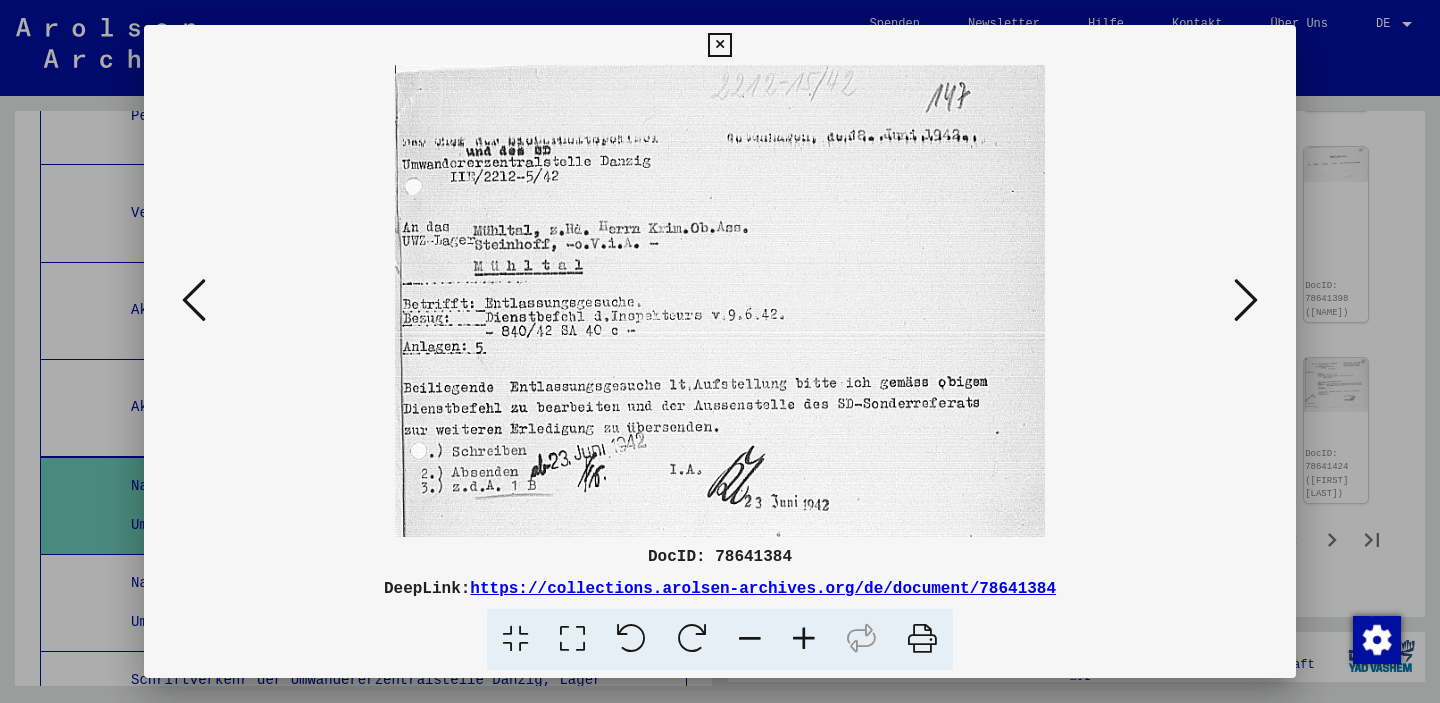 click at bounding box center [719, 45] 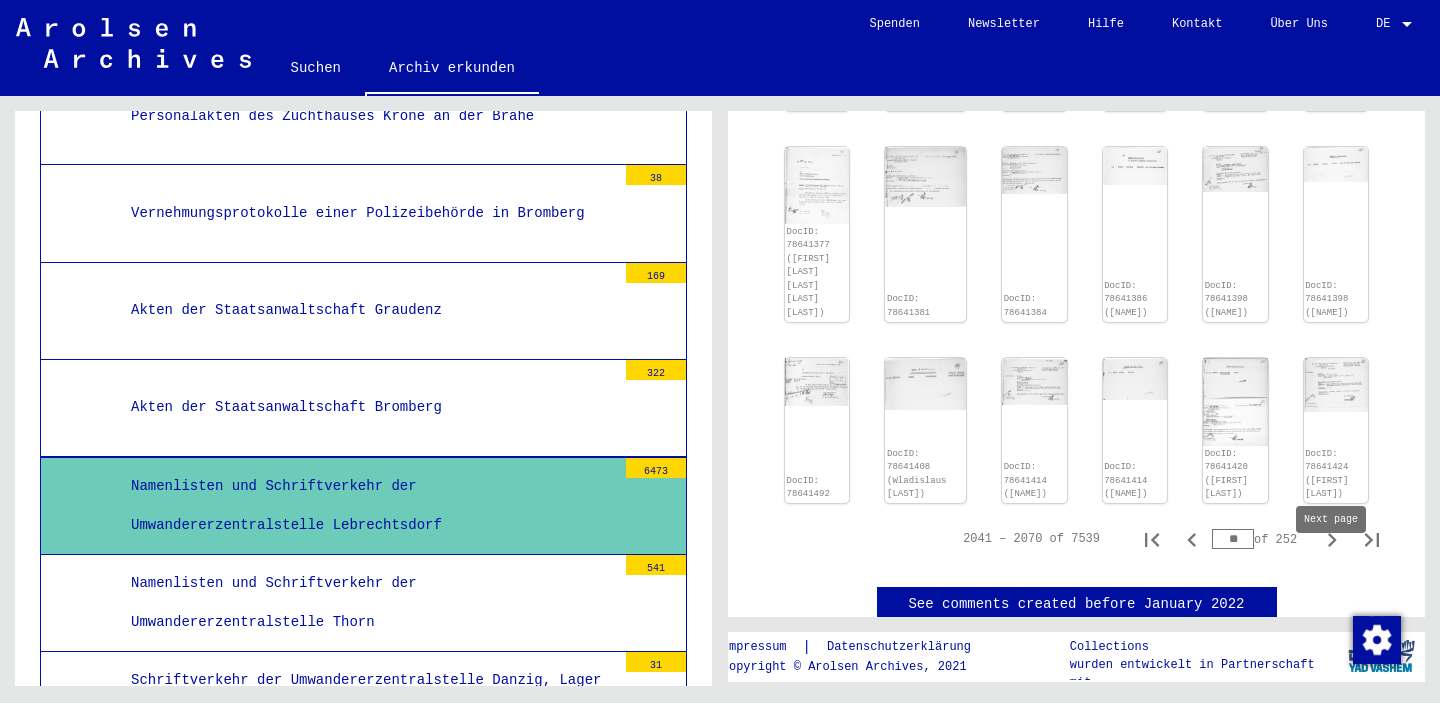 click 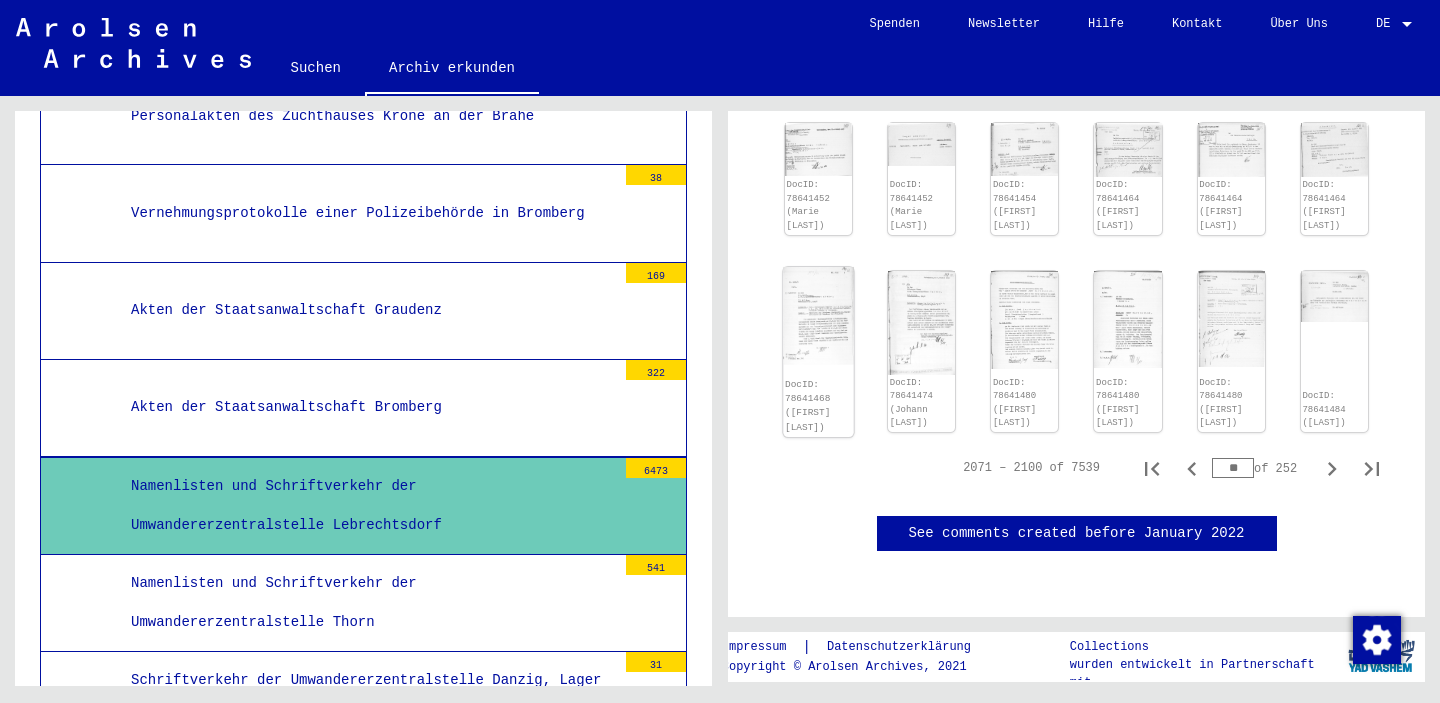 scroll, scrollTop: 1123, scrollLeft: 0, axis: vertical 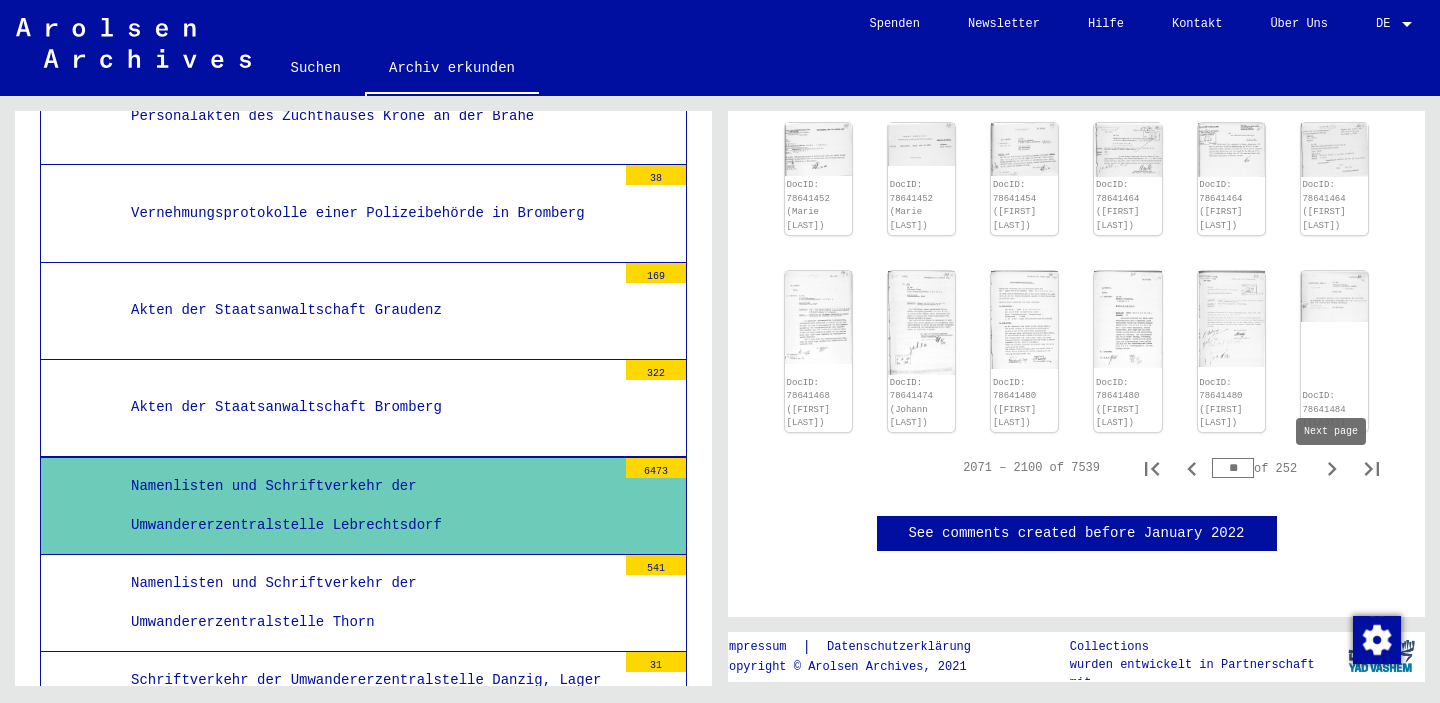 click 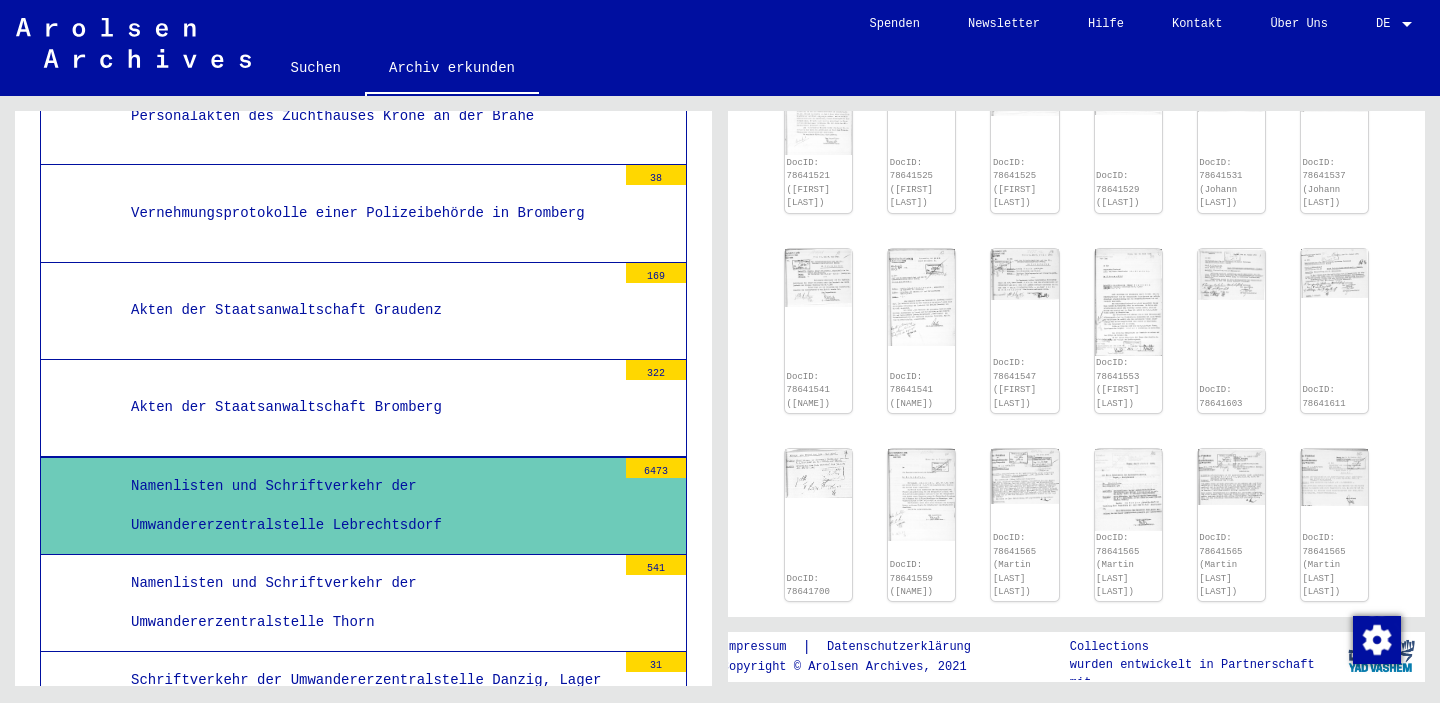 scroll, scrollTop: 1140, scrollLeft: 0, axis: vertical 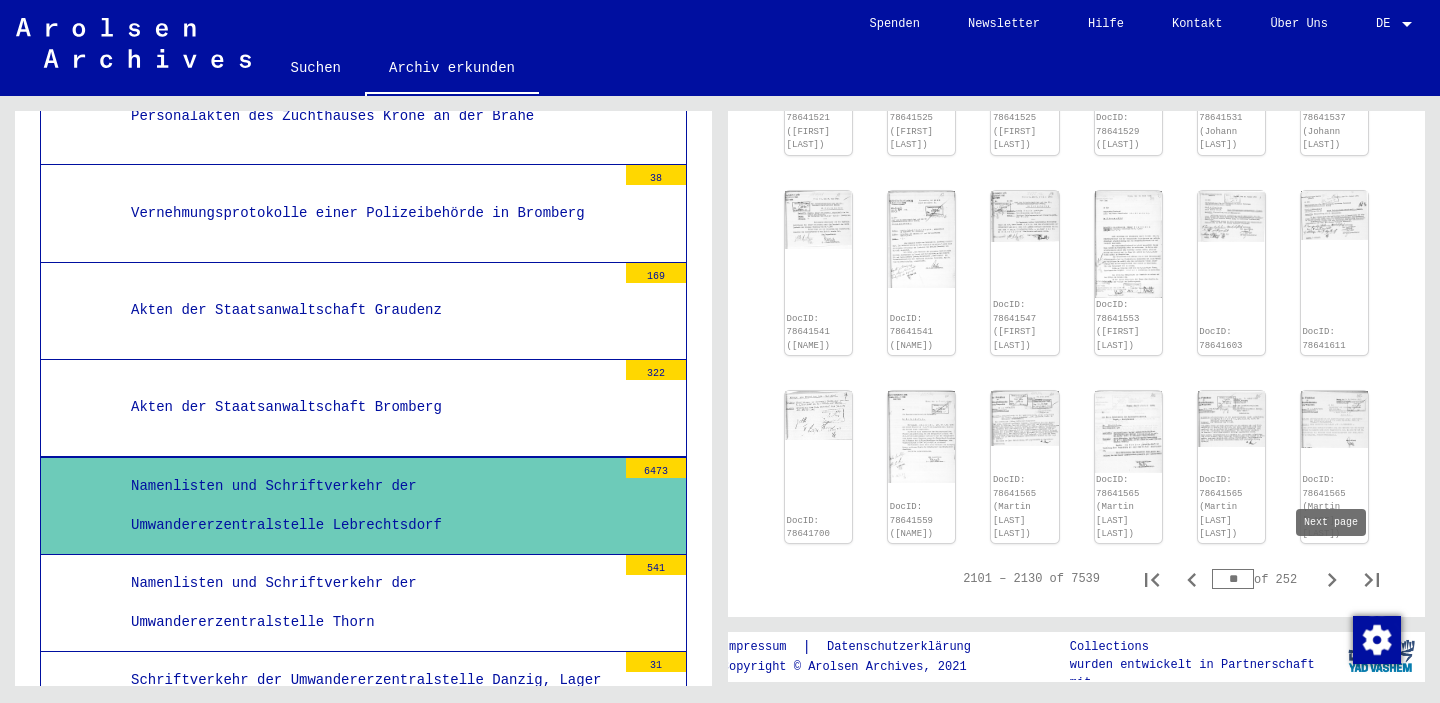 click 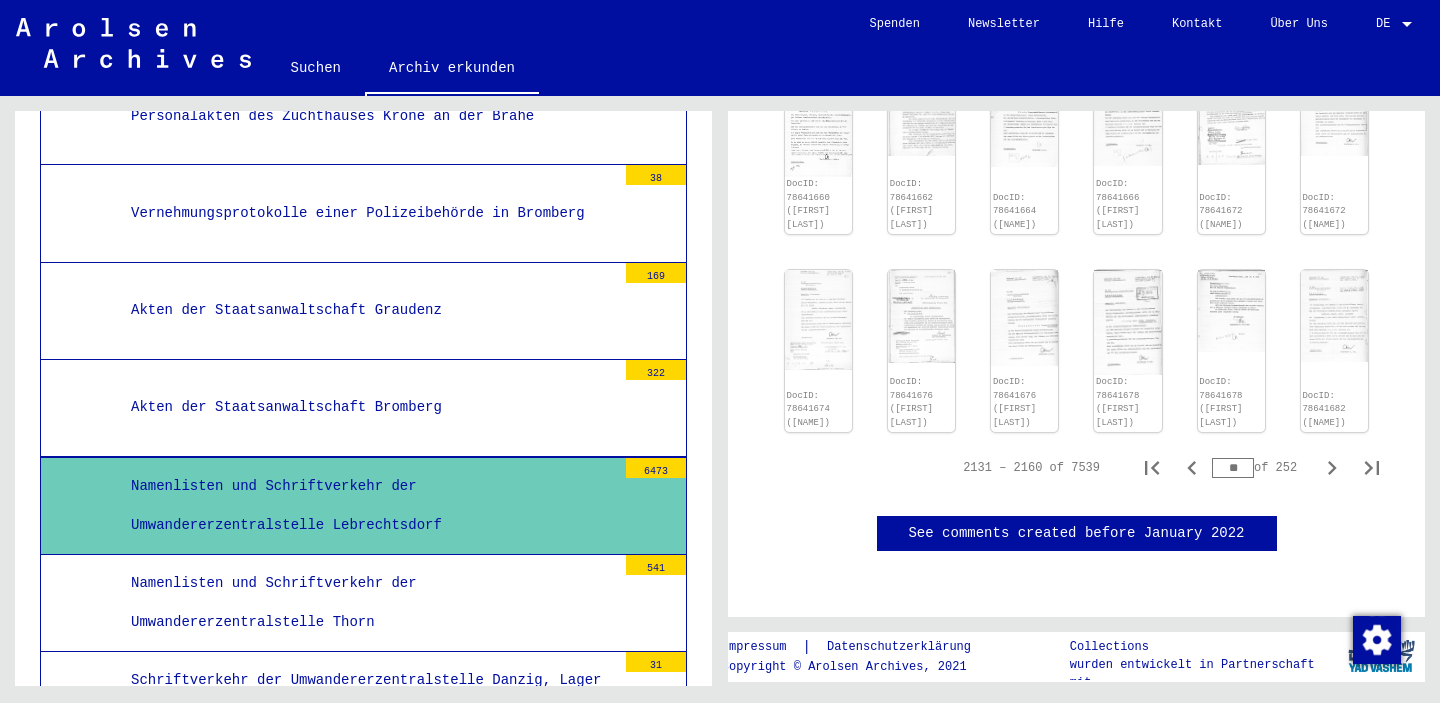 scroll, scrollTop: 1454, scrollLeft: 0, axis: vertical 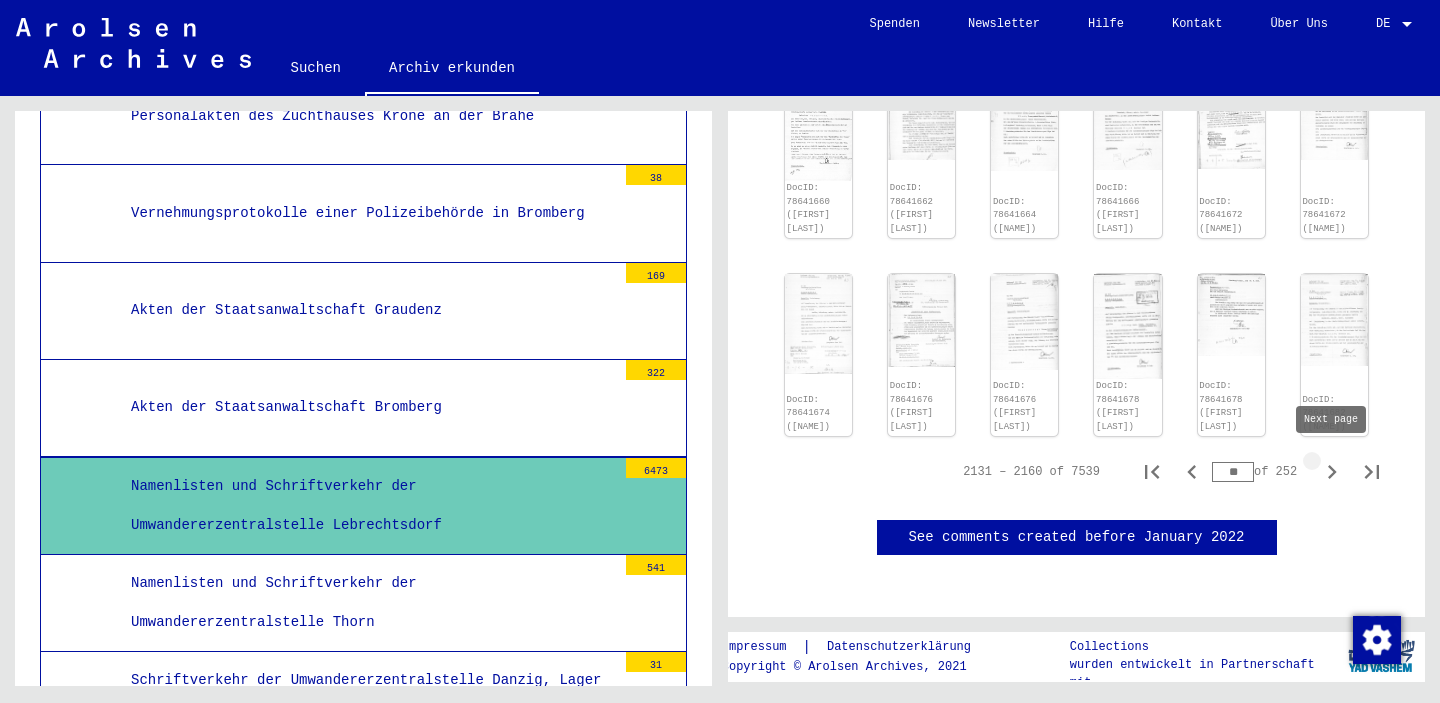 click at bounding box center (1332, 472) 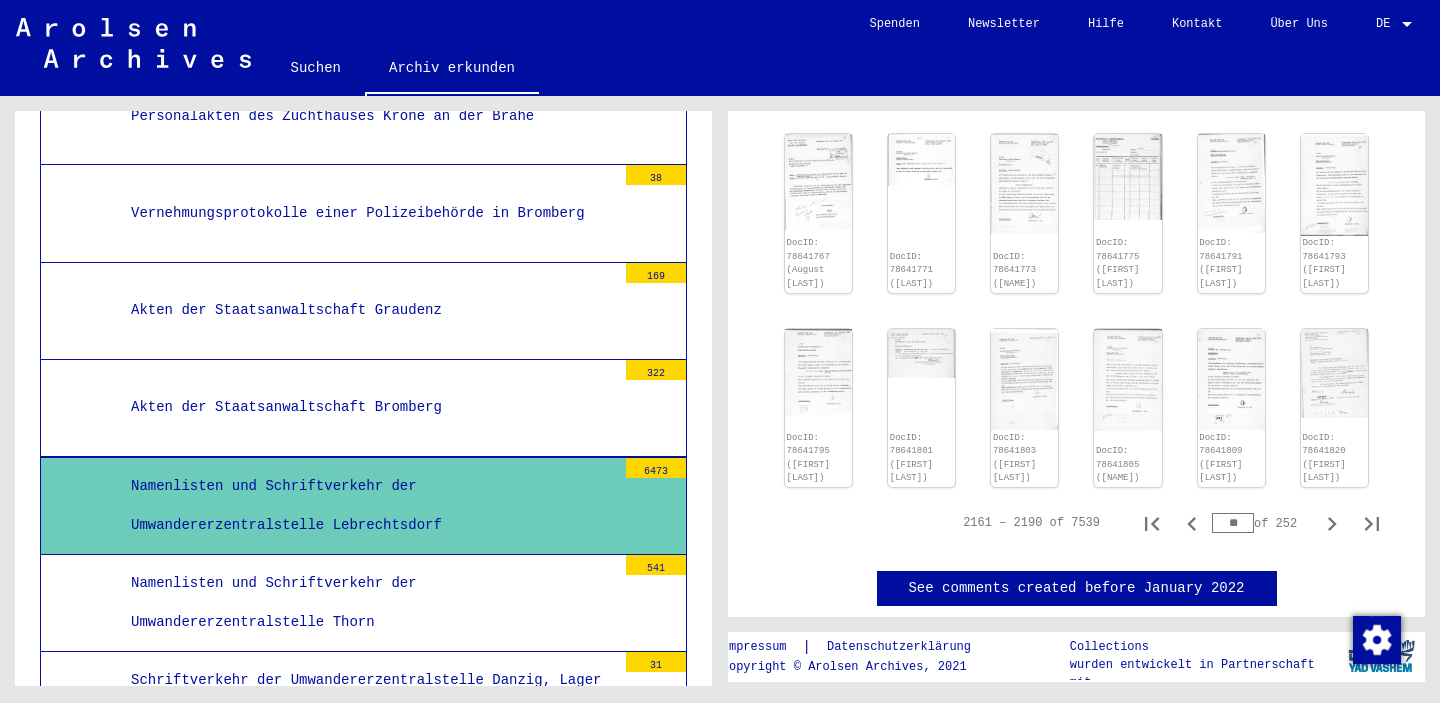 scroll, scrollTop: 1177, scrollLeft: 0, axis: vertical 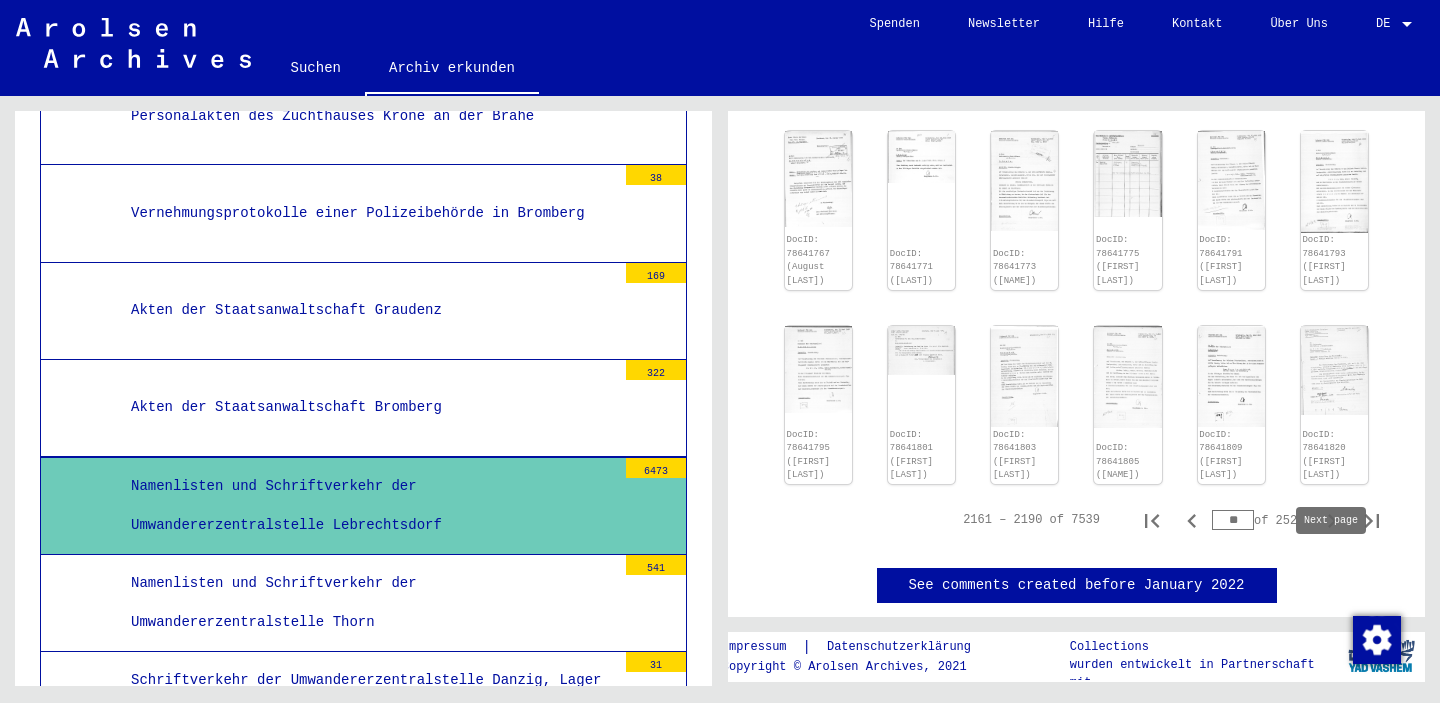 click 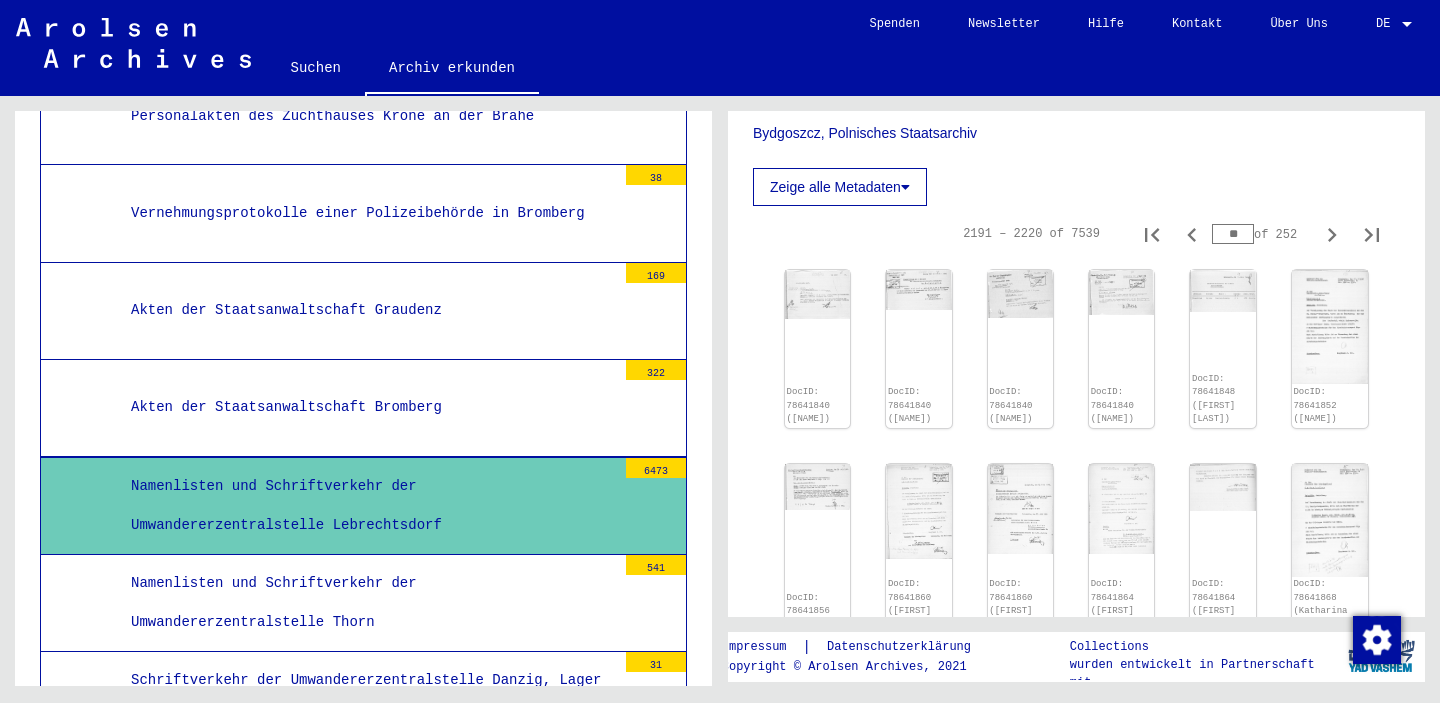 scroll, scrollTop: 457, scrollLeft: 0, axis: vertical 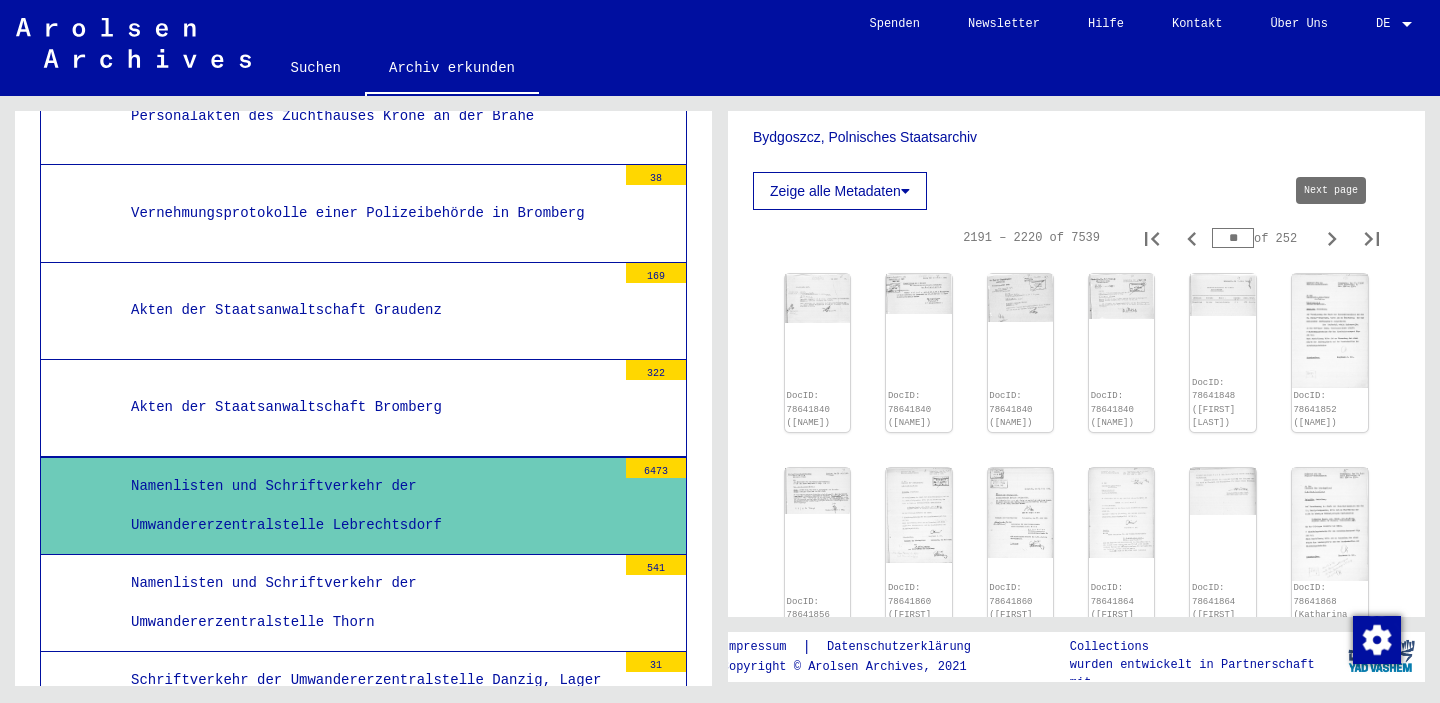 click 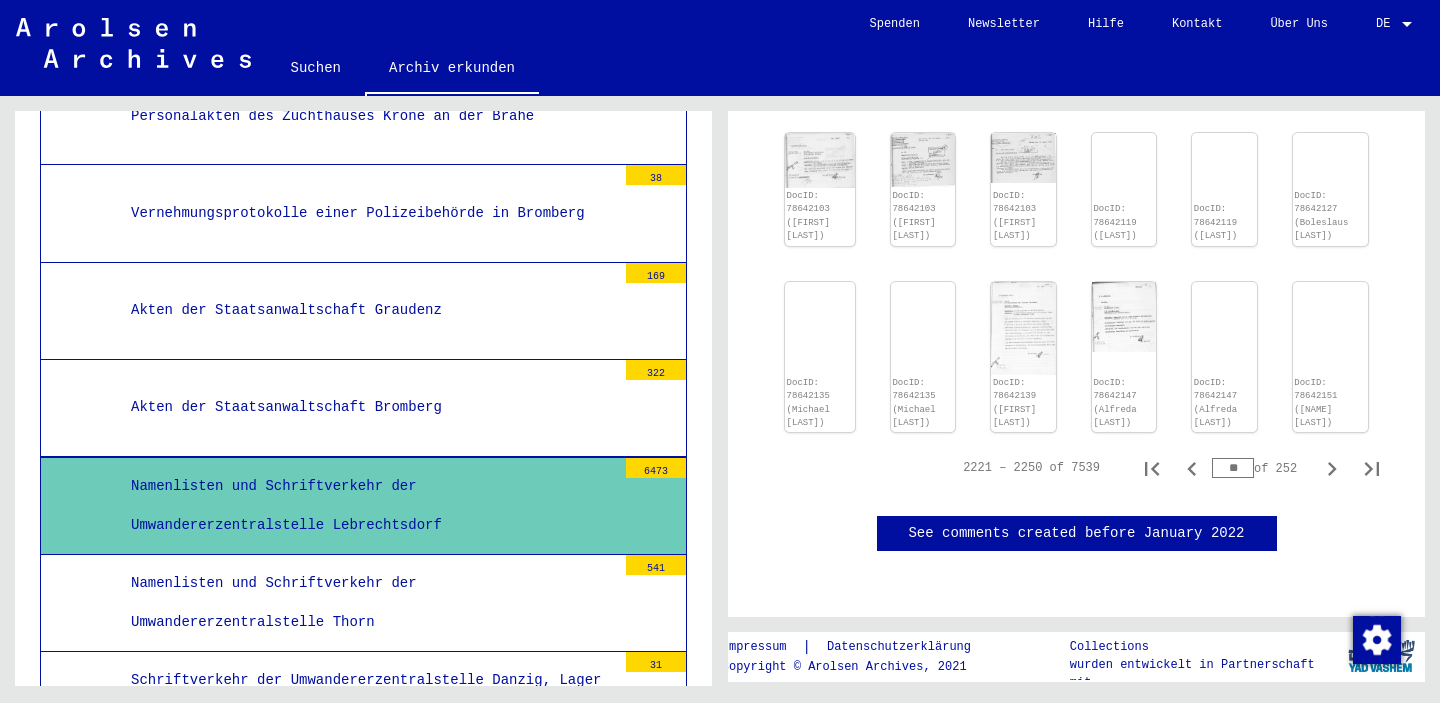 scroll, scrollTop: 1253, scrollLeft: 0, axis: vertical 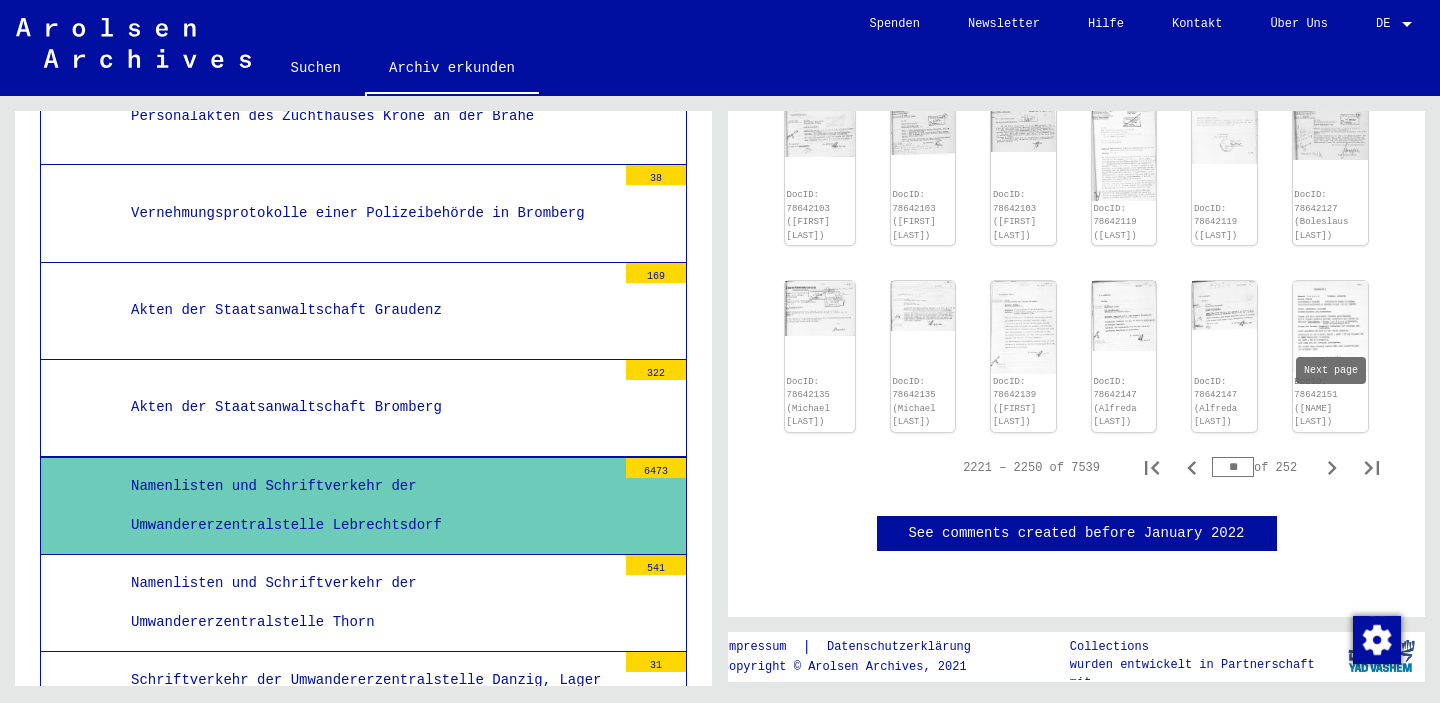 click 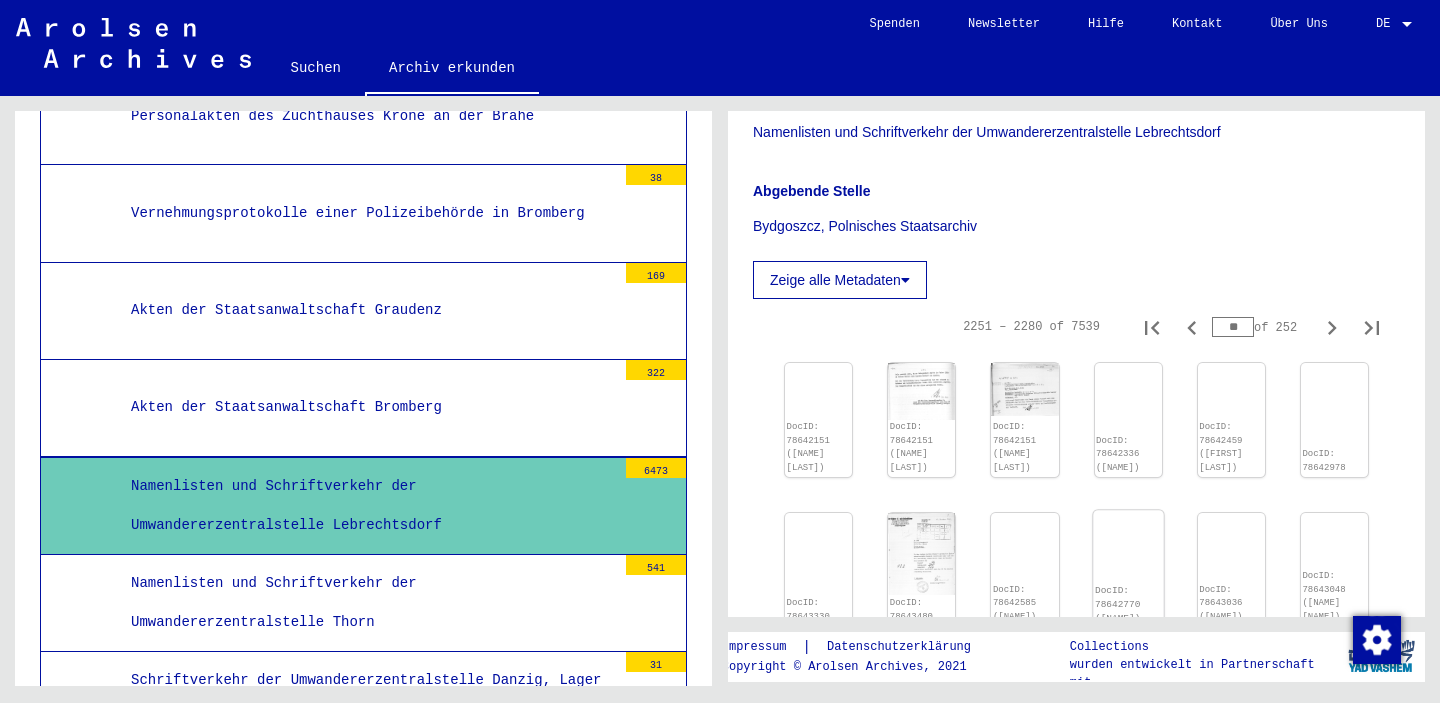 scroll, scrollTop: 366, scrollLeft: 3, axis: both 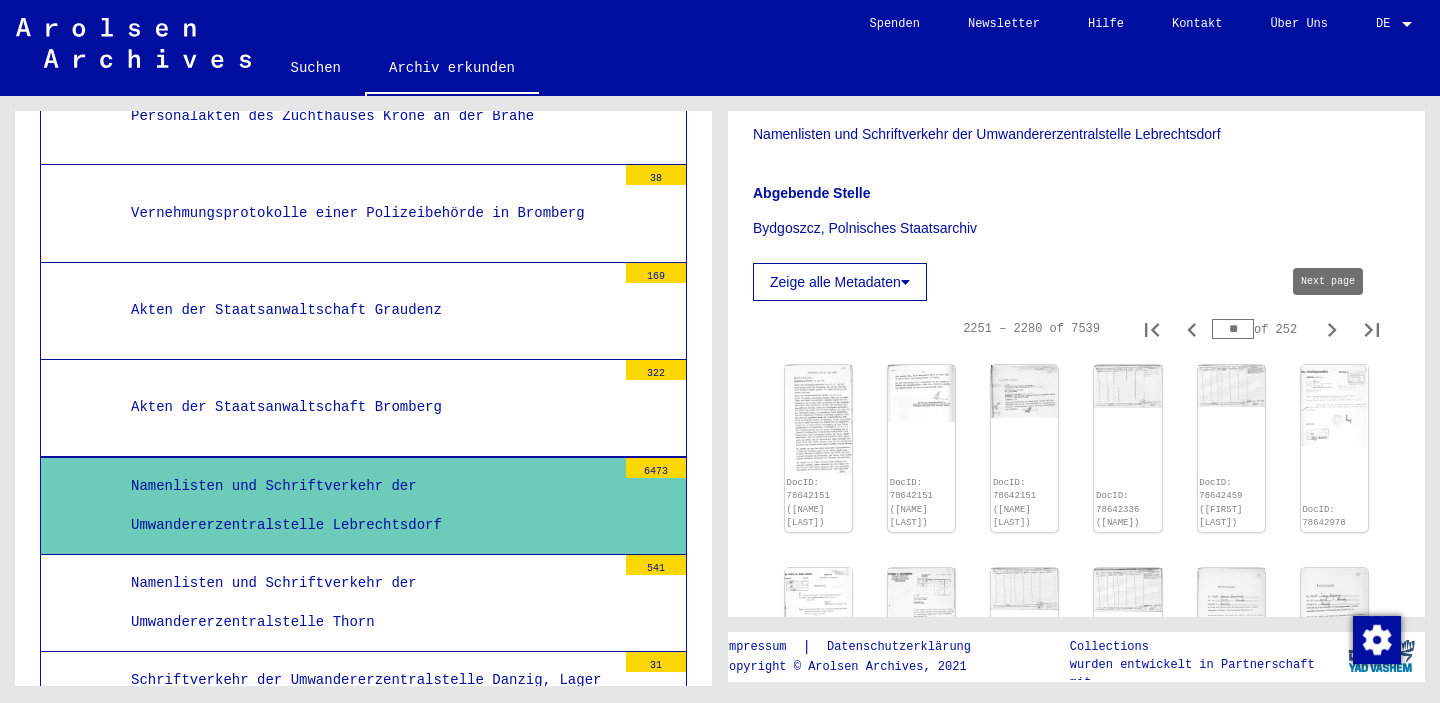 click 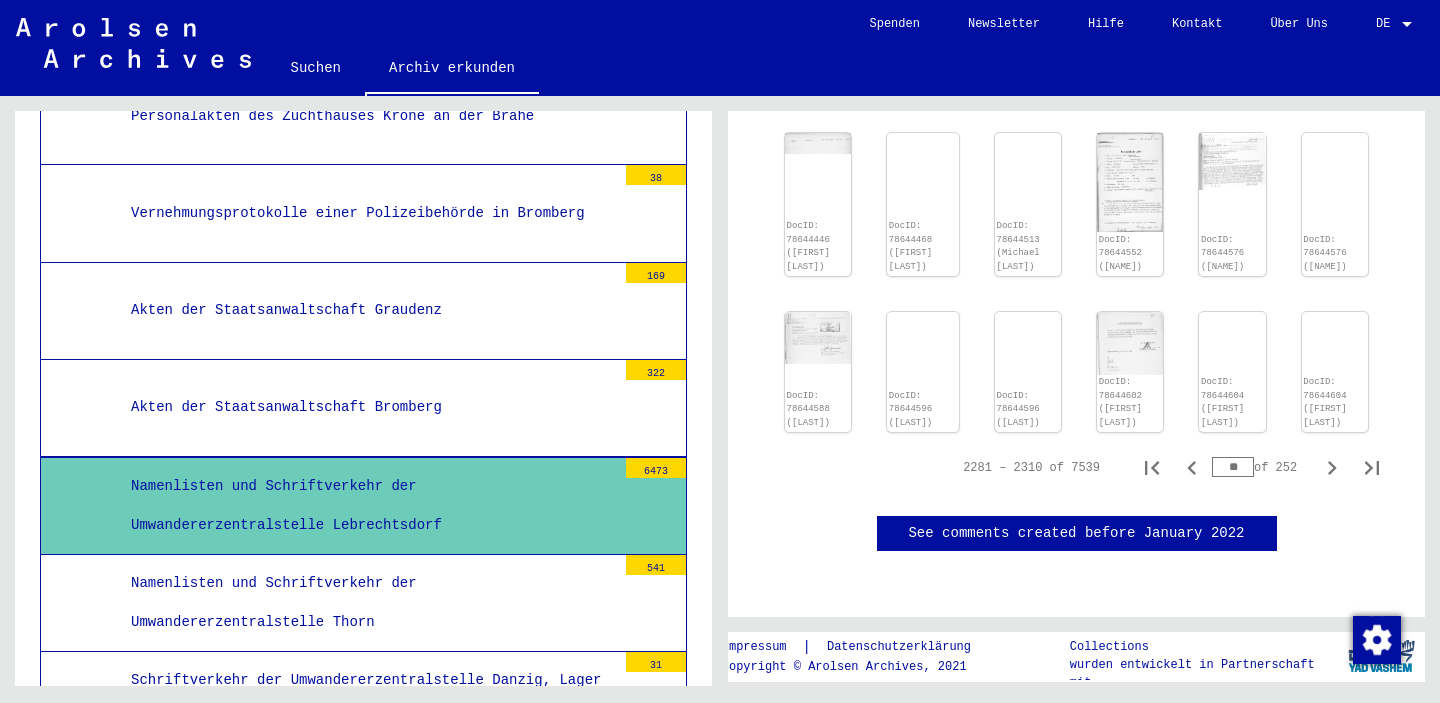 scroll, scrollTop: 1220, scrollLeft: 0, axis: vertical 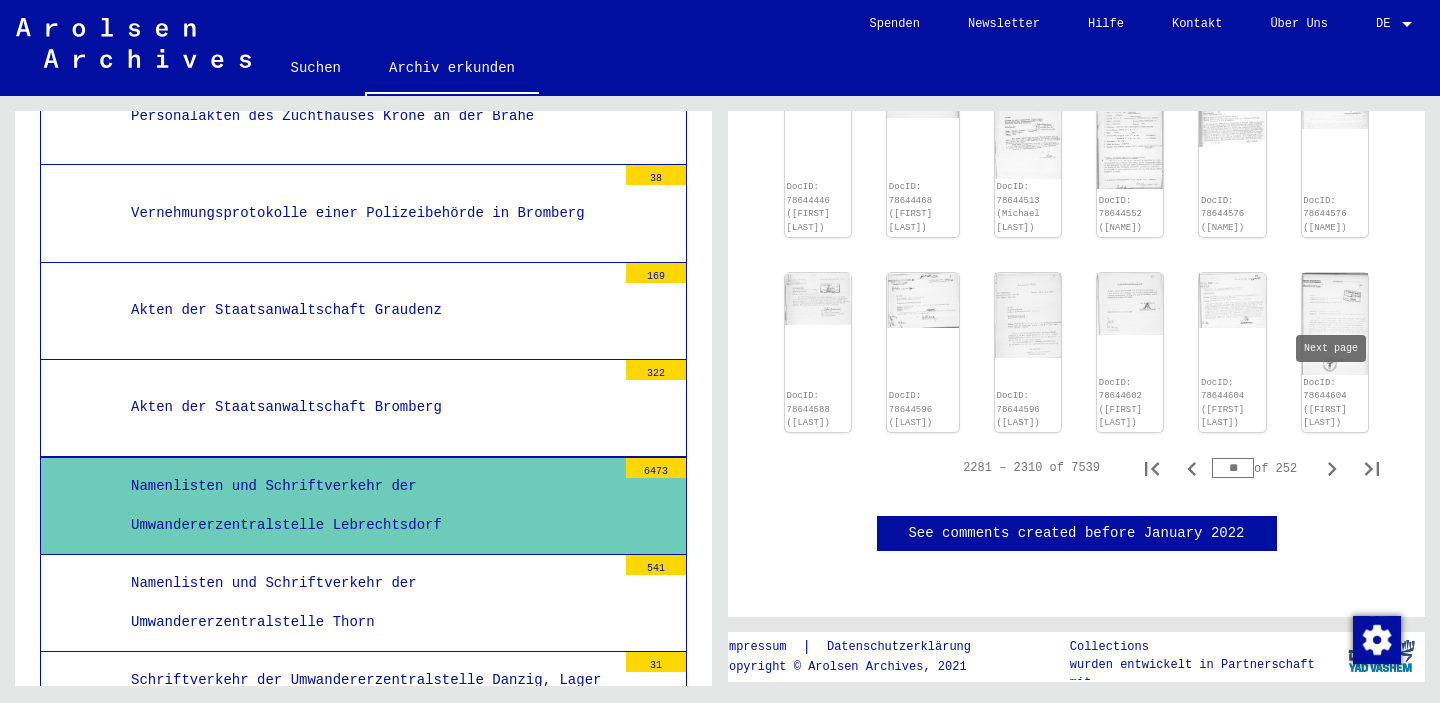 click 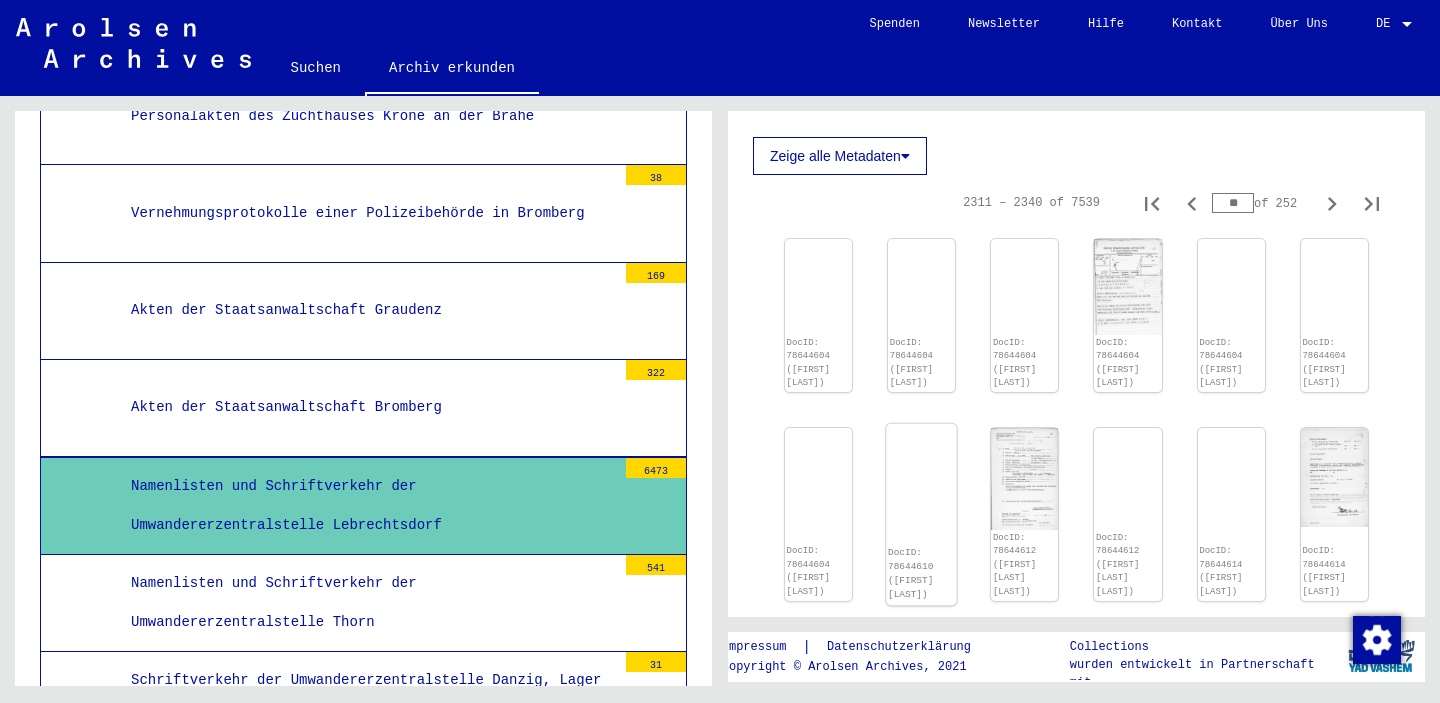 scroll, scrollTop: 491, scrollLeft: 0, axis: vertical 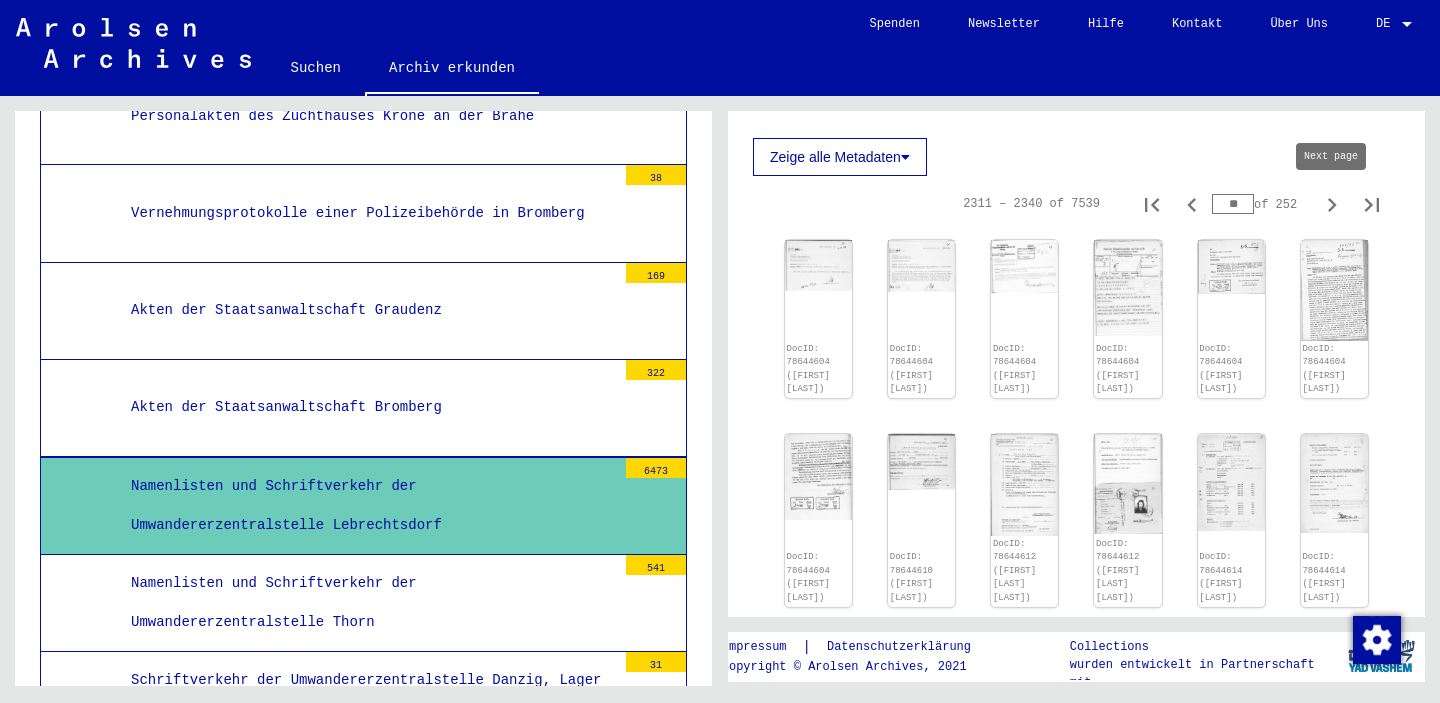 click 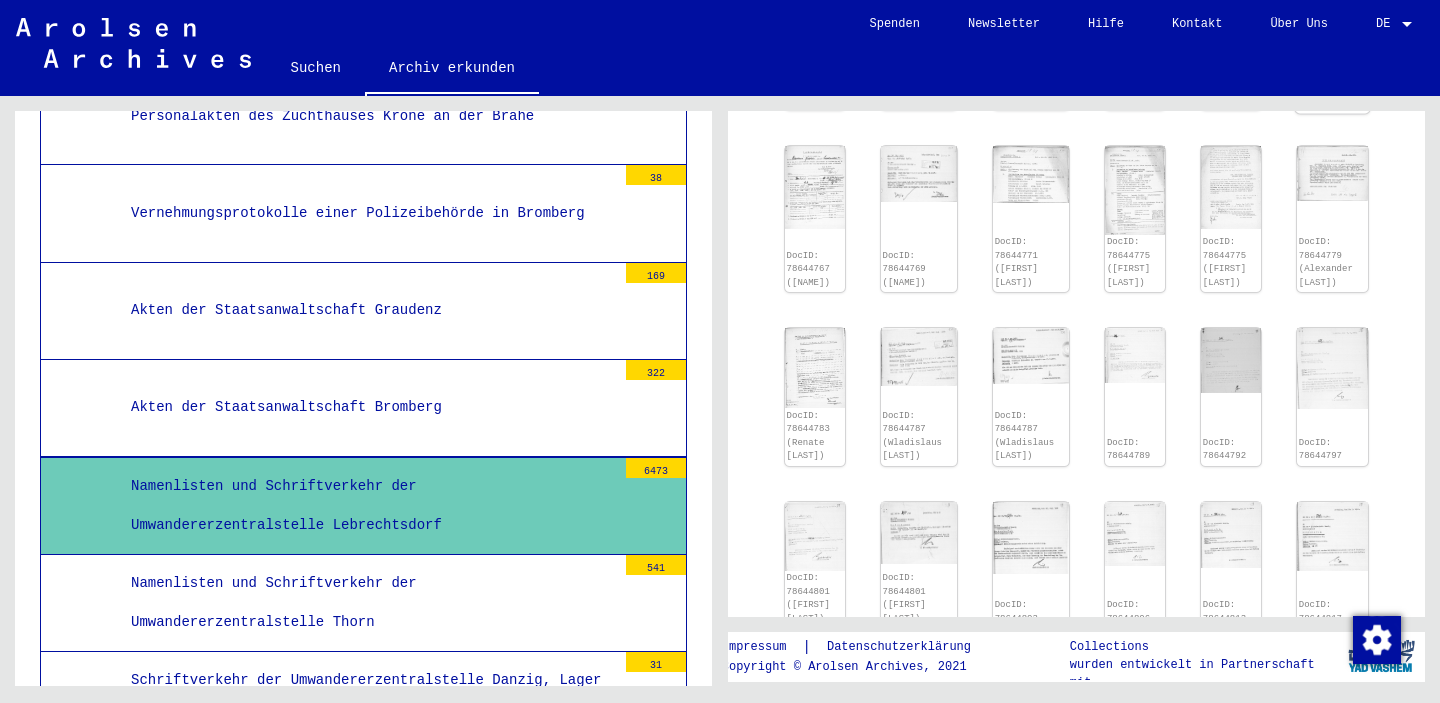 scroll, scrollTop: 952, scrollLeft: 0, axis: vertical 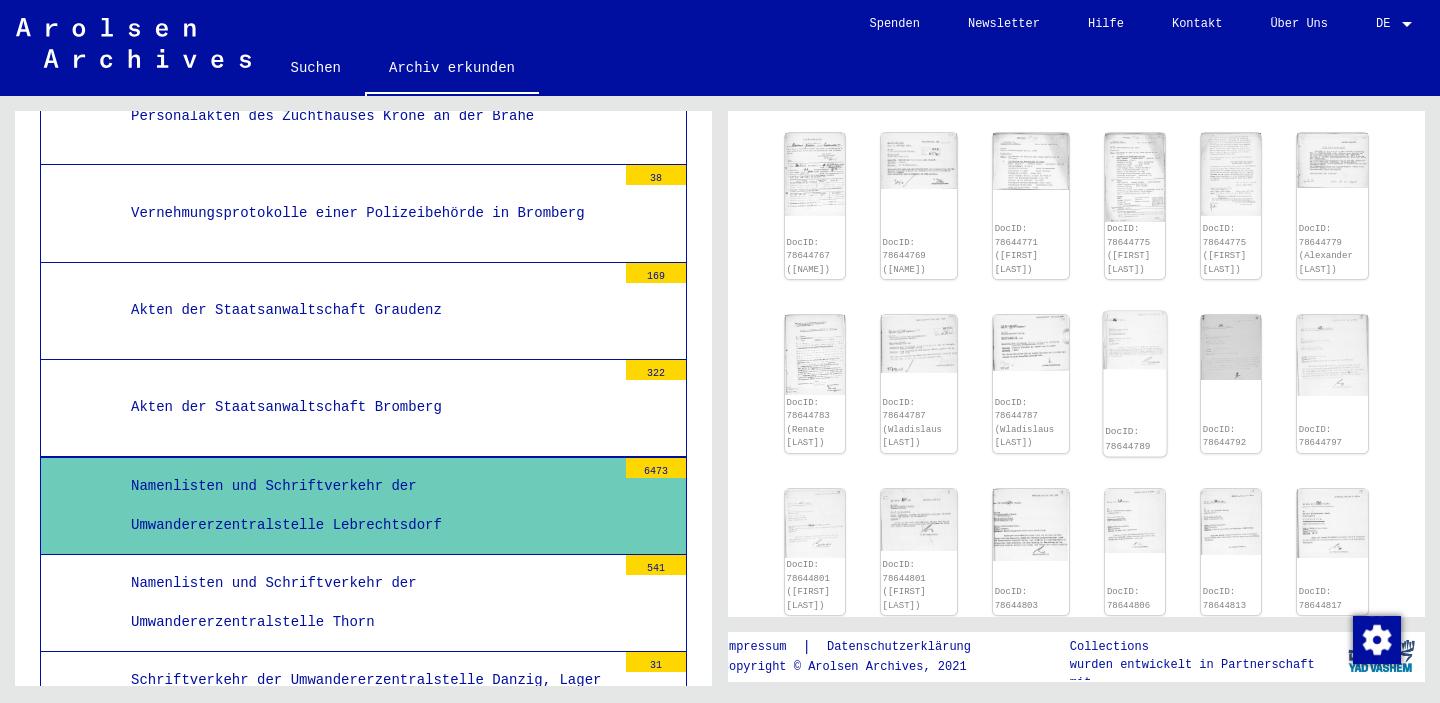 click 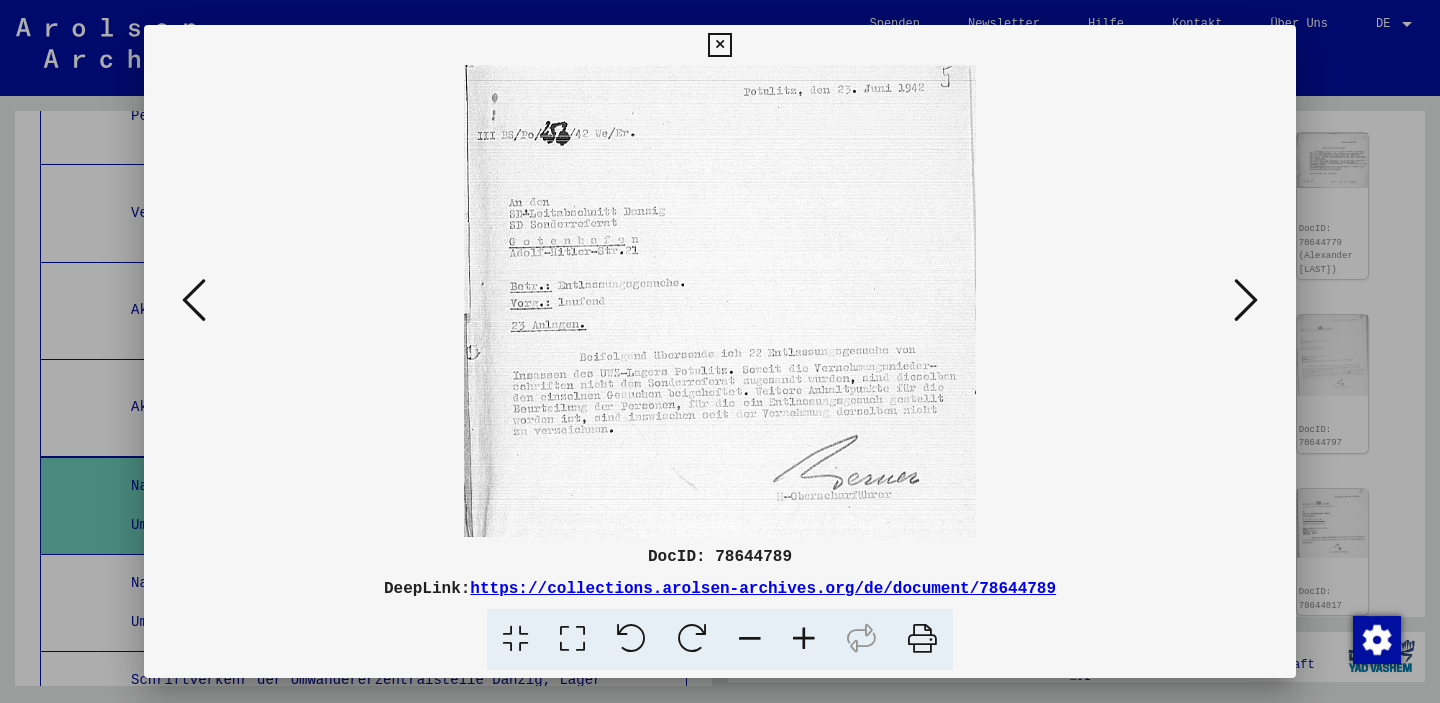 click at bounding box center (1246, 300) 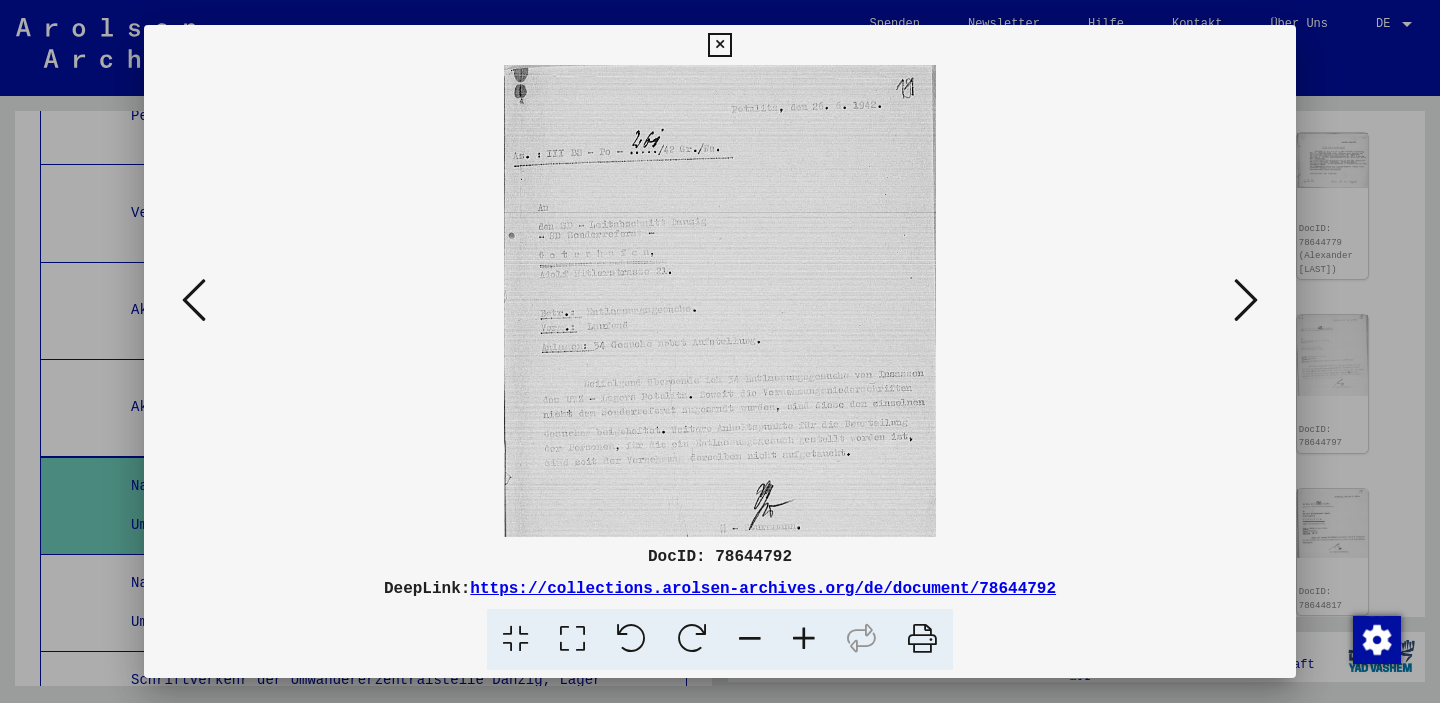 click at bounding box center (1246, 300) 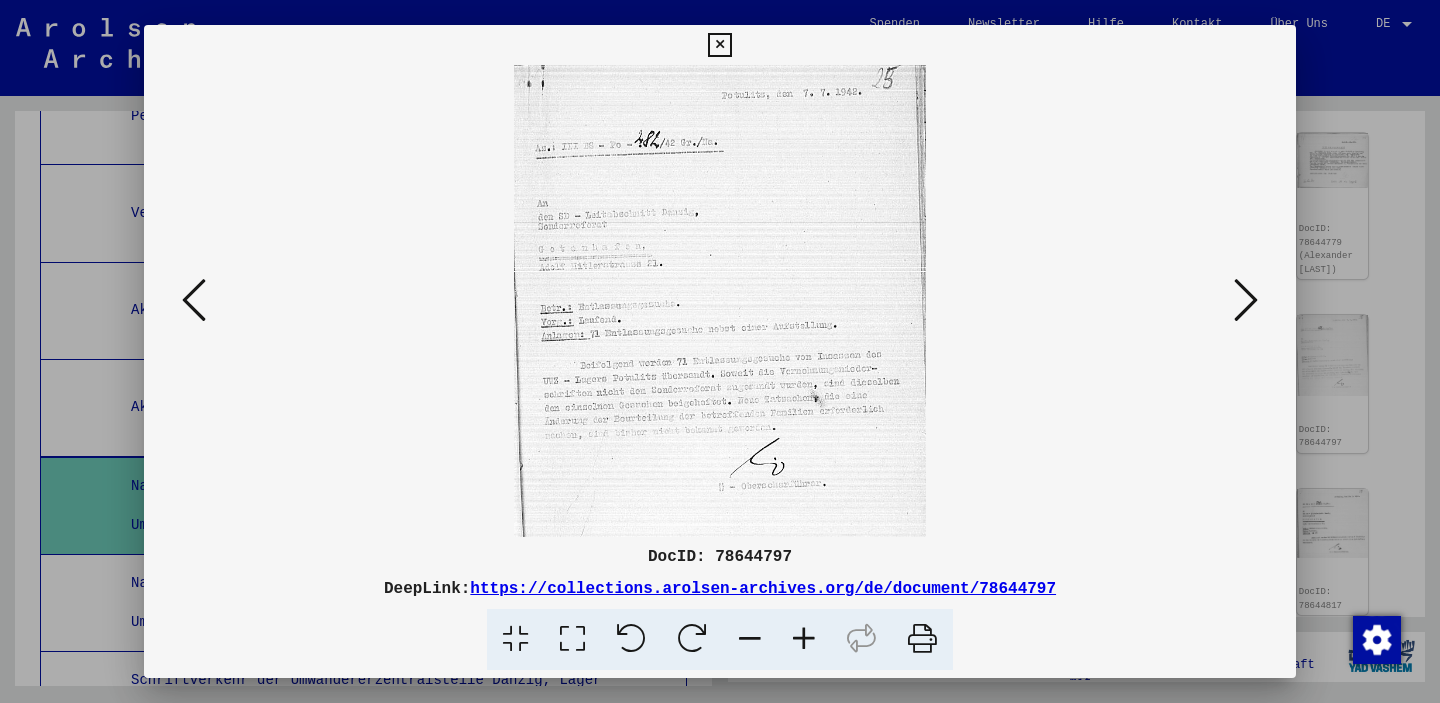click at bounding box center [719, 45] 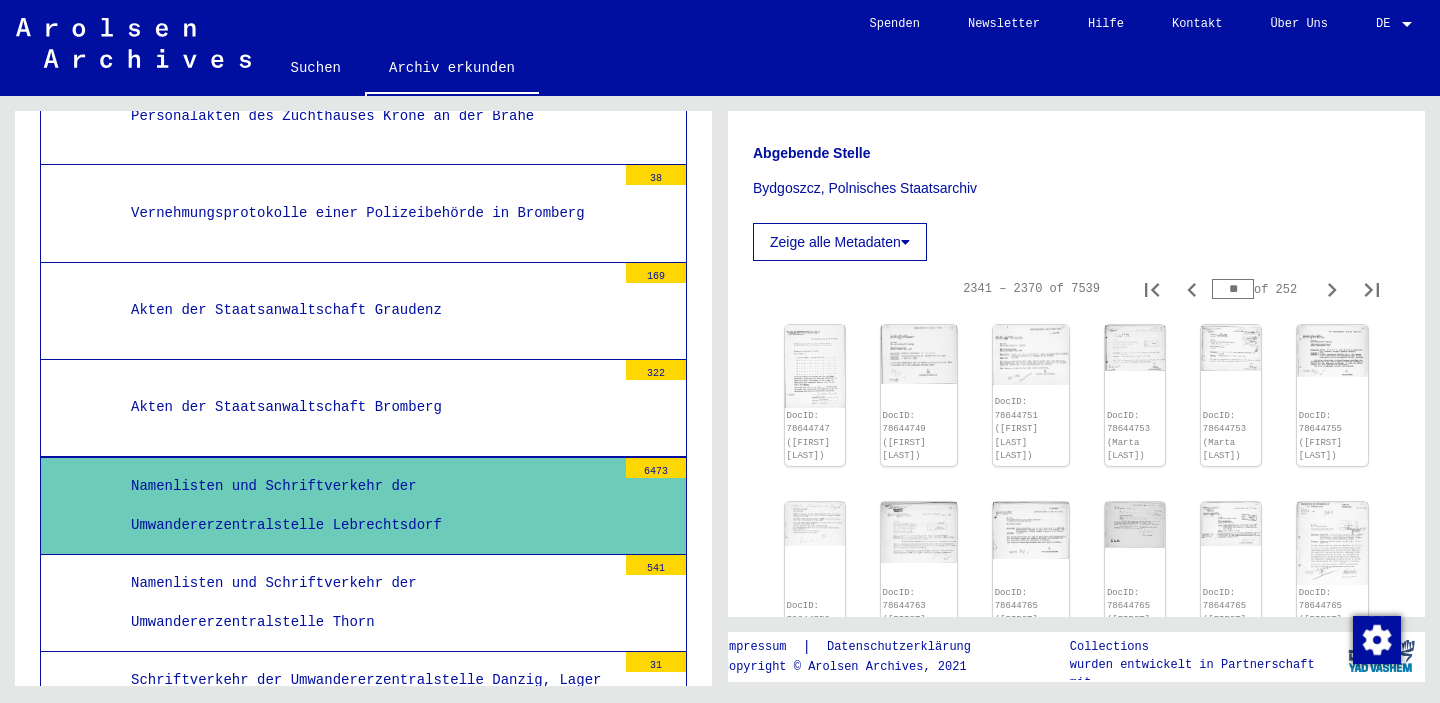 scroll, scrollTop: 390, scrollLeft: 0, axis: vertical 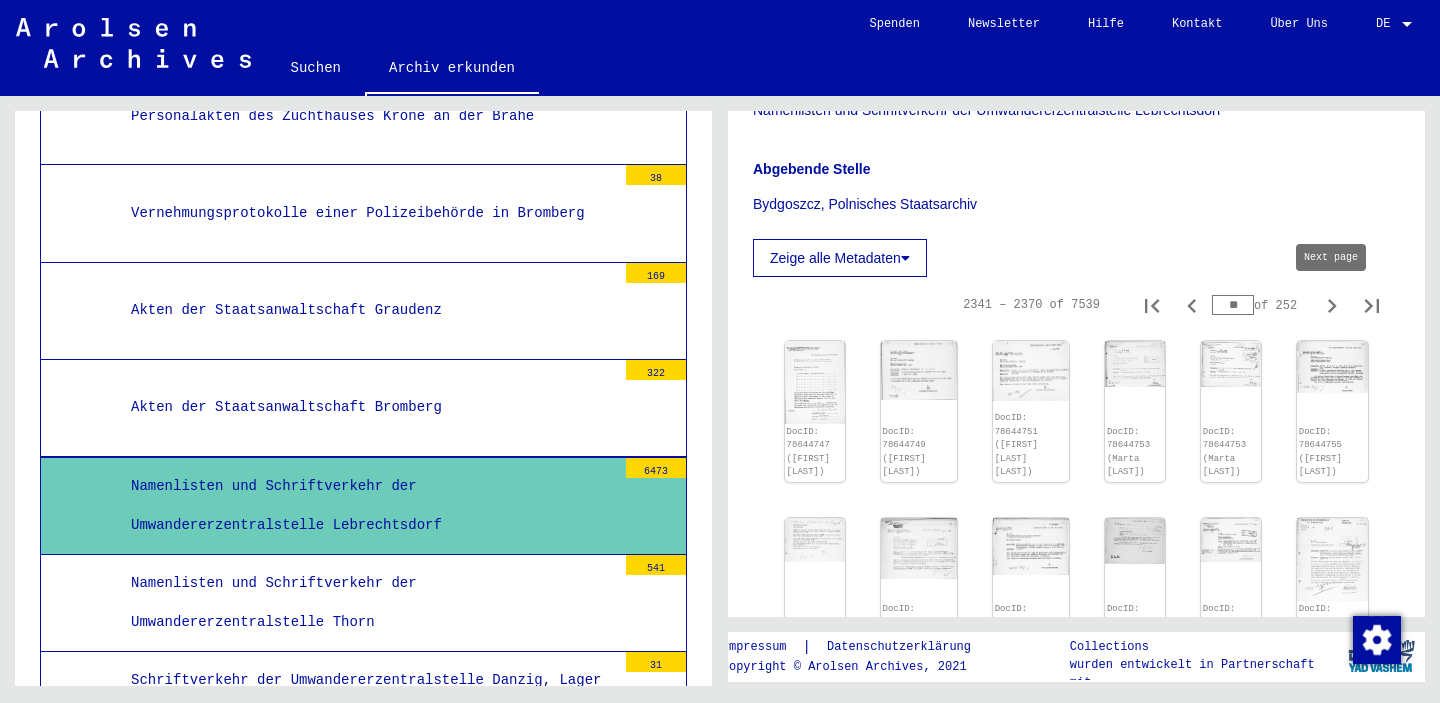 click 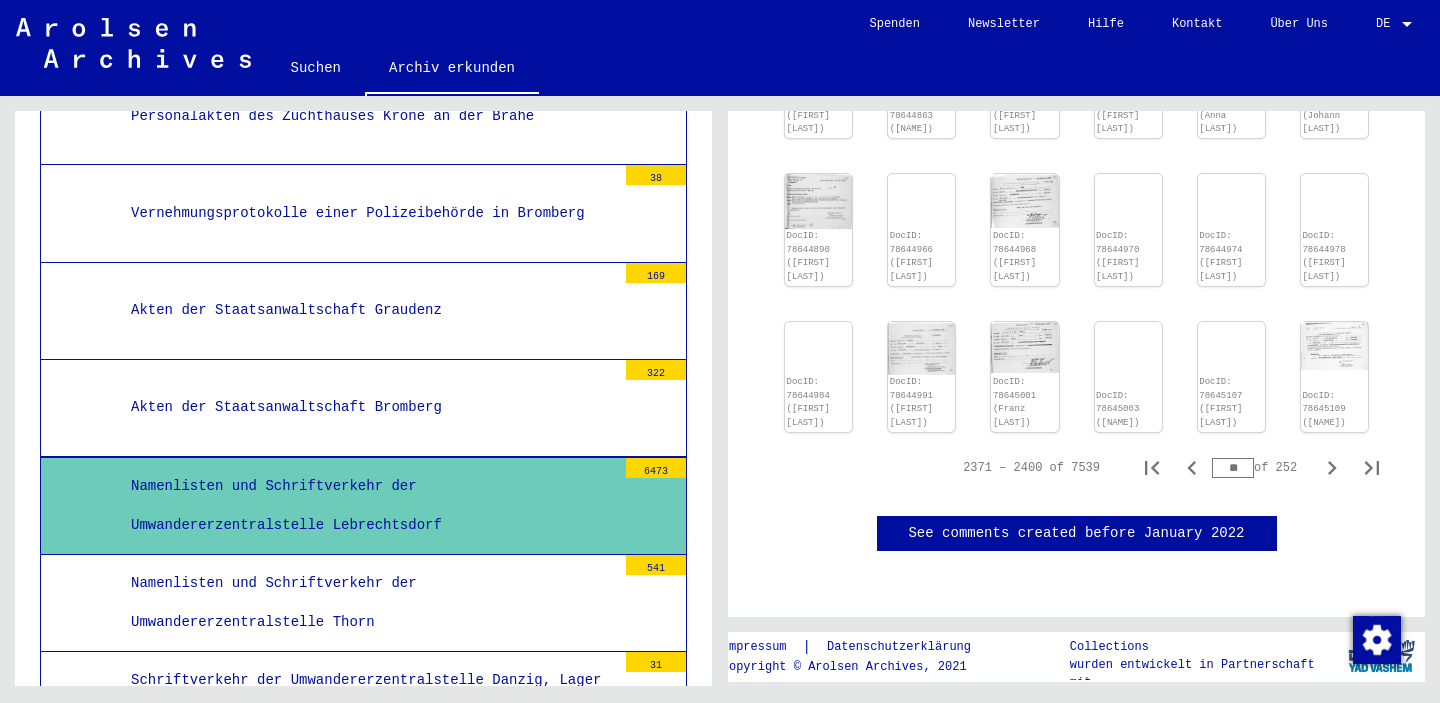 scroll, scrollTop: 1111, scrollLeft: 0, axis: vertical 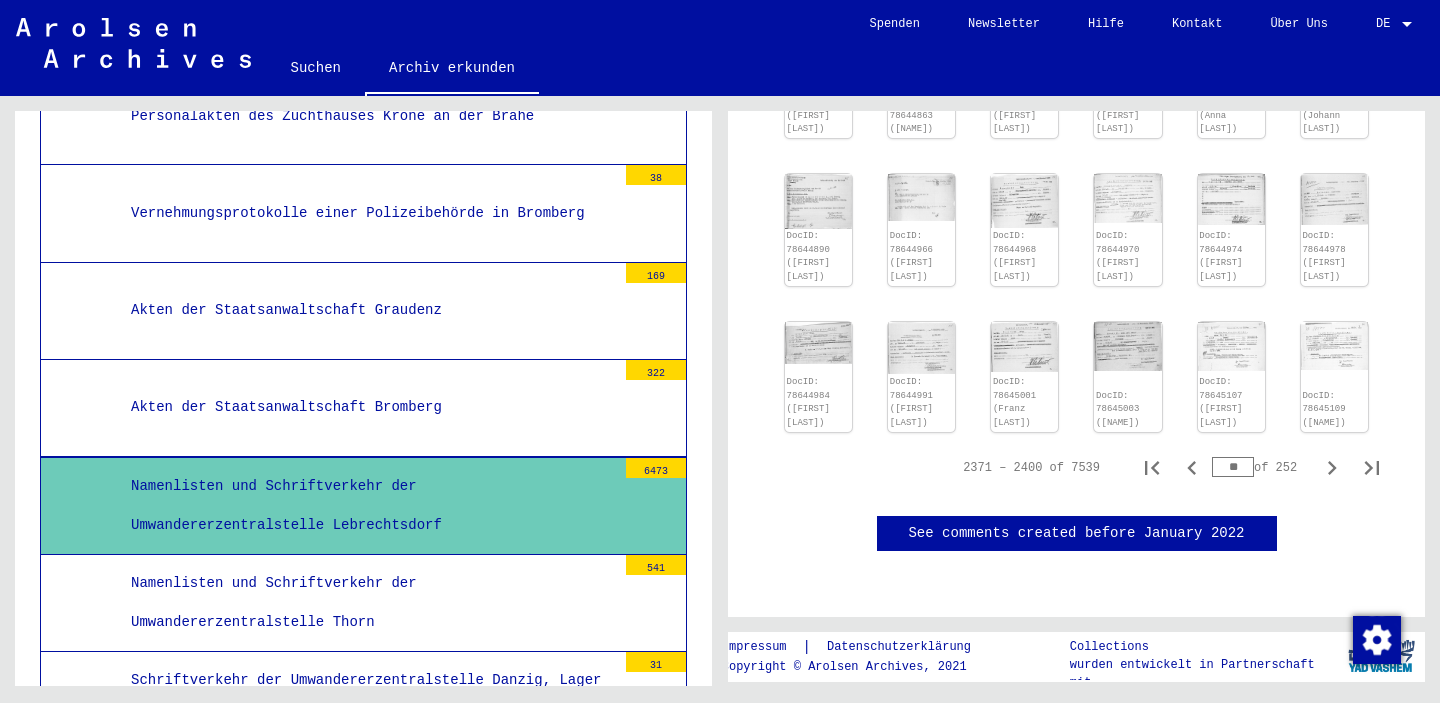 click on "DocID: 78645109 ([NAME])" 